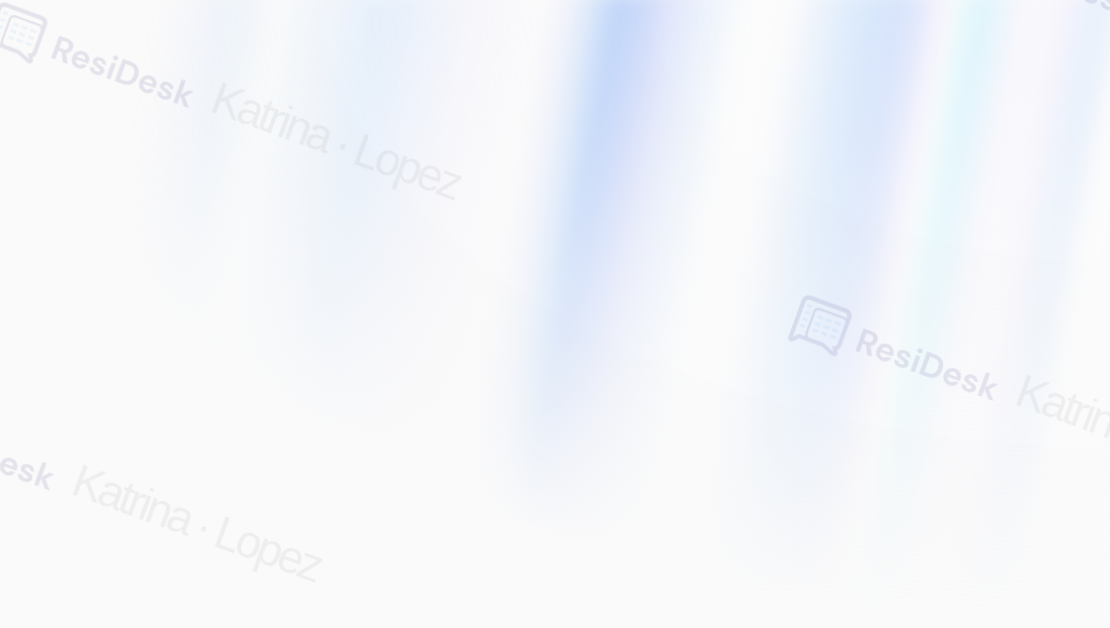 scroll, scrollTop: 0, scrollLeft: 0, axis: both 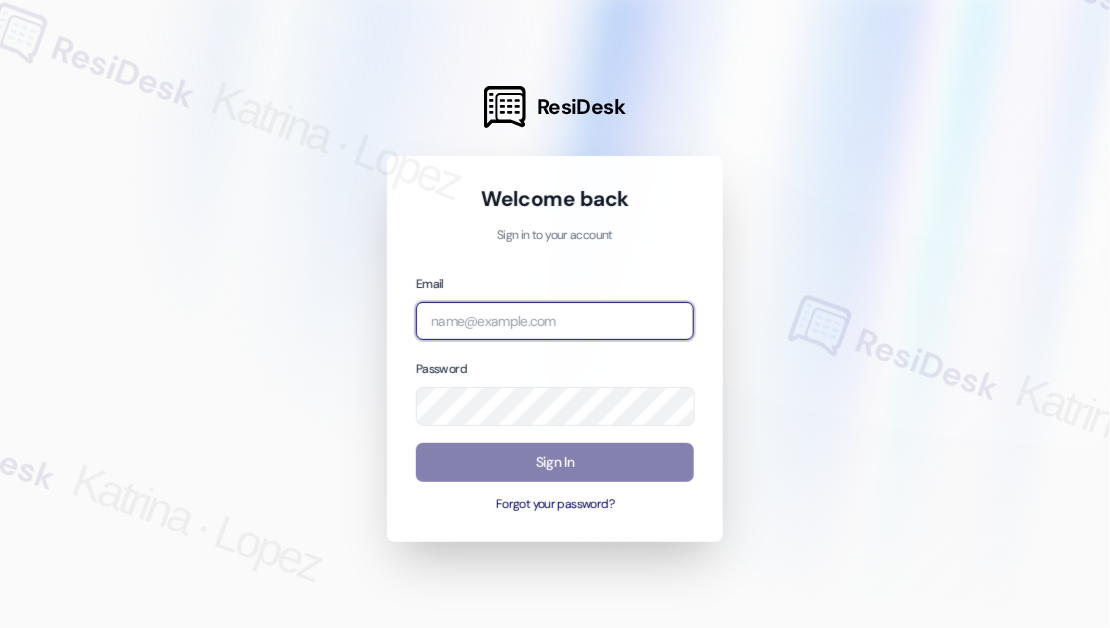 click at bounding box center [555, 321] 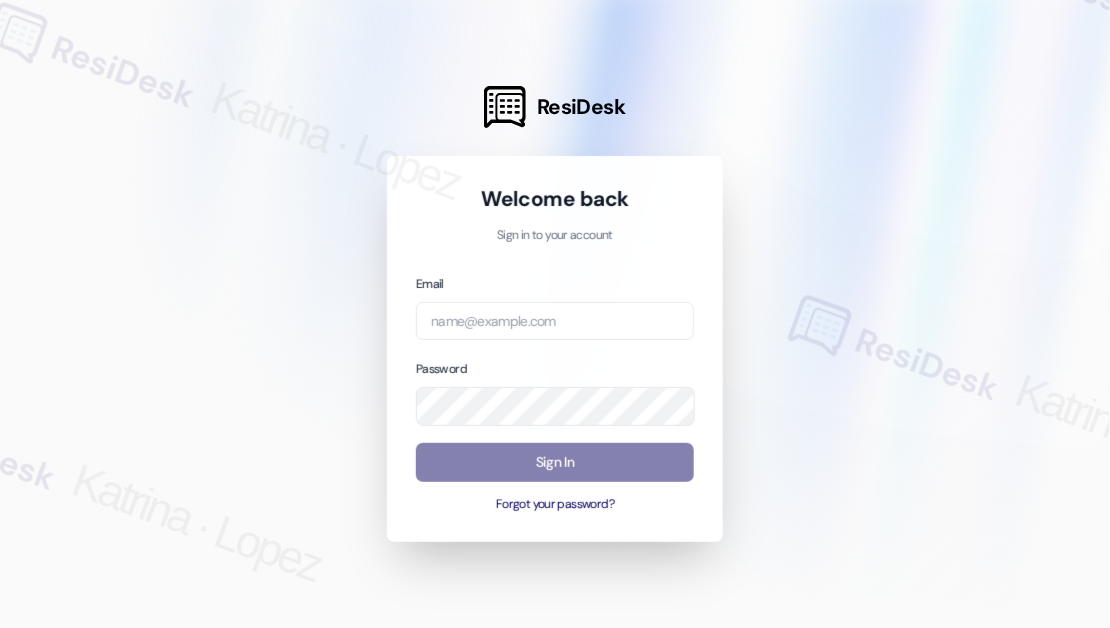 click at bounding box center [0, 628] 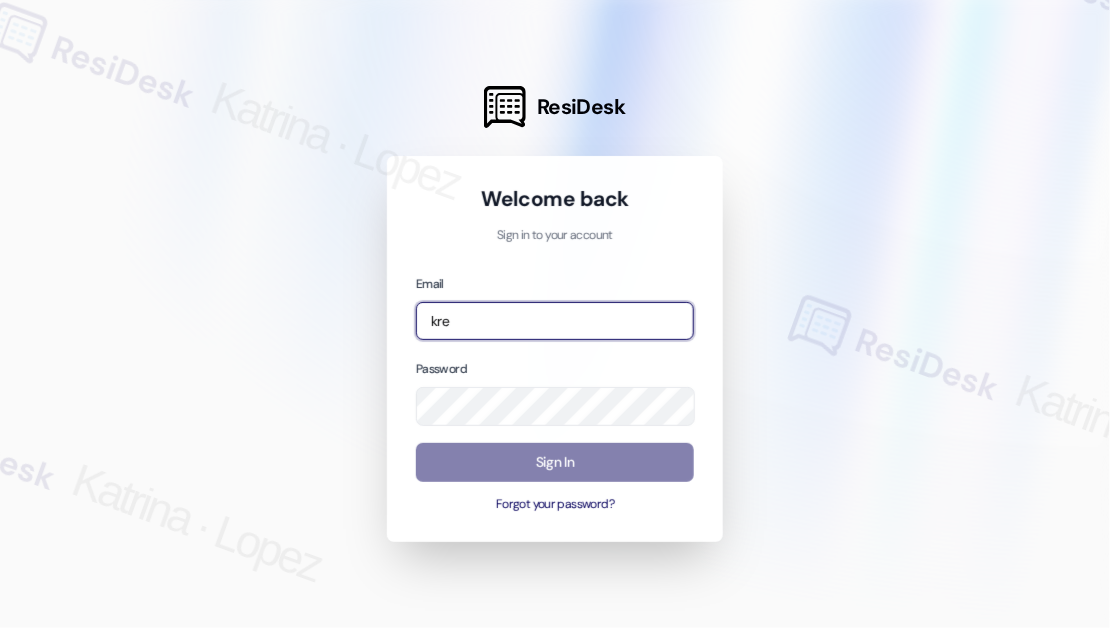 type on "[EMAIL]" 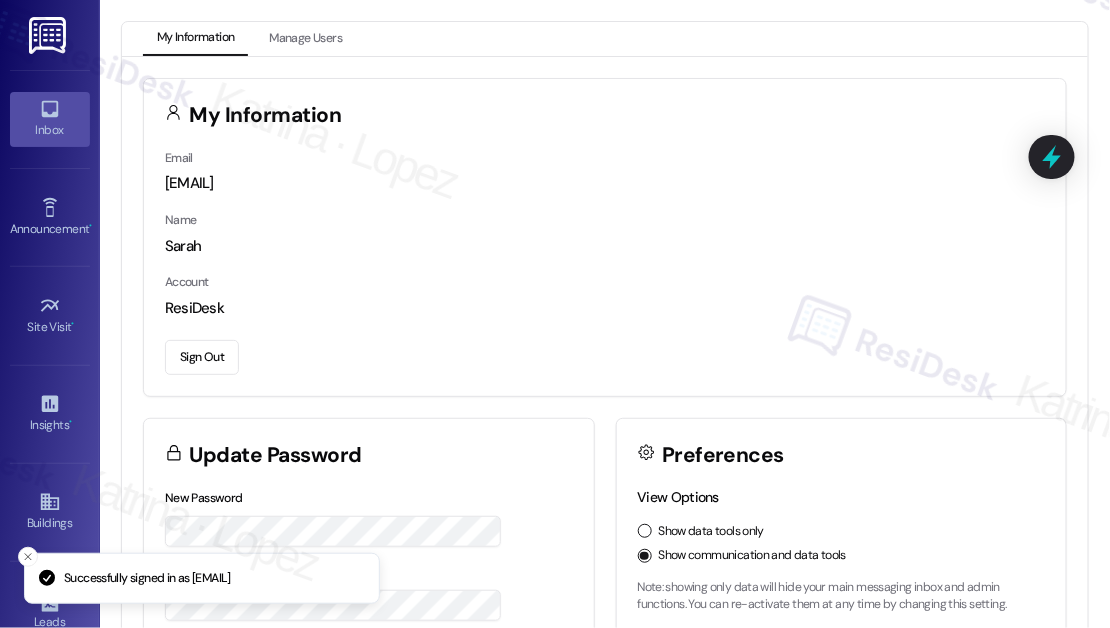 click 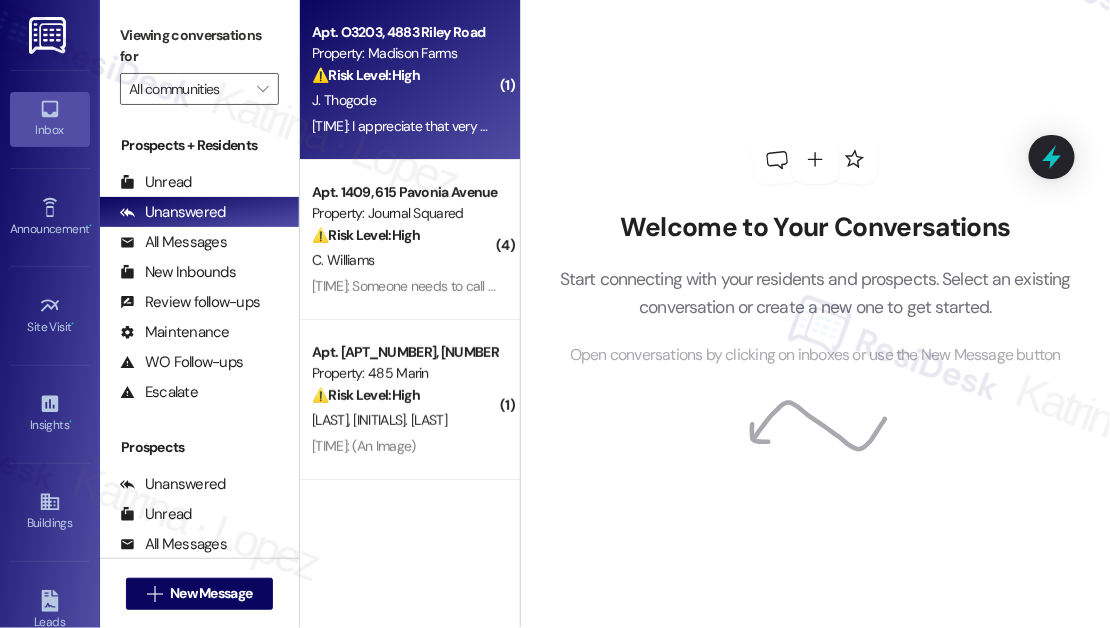 click on "⚠️  Risk Level:  High" at bounding box center [366, 75] 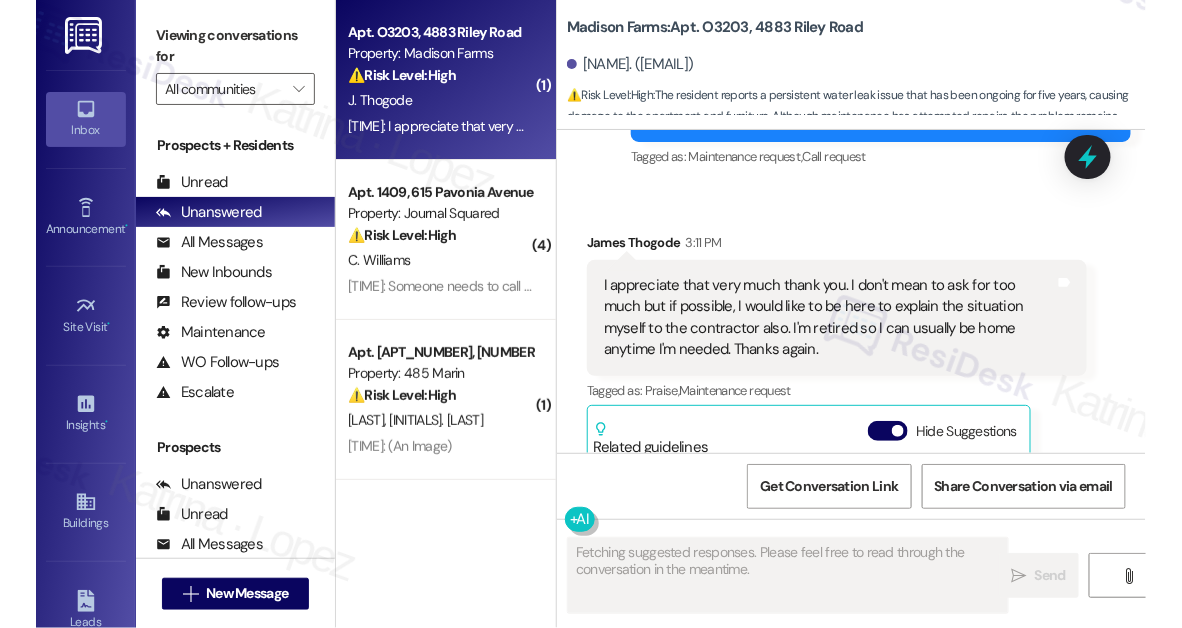scroll, scrollTop: 3911, scrollLeft: 0, axis: vertical 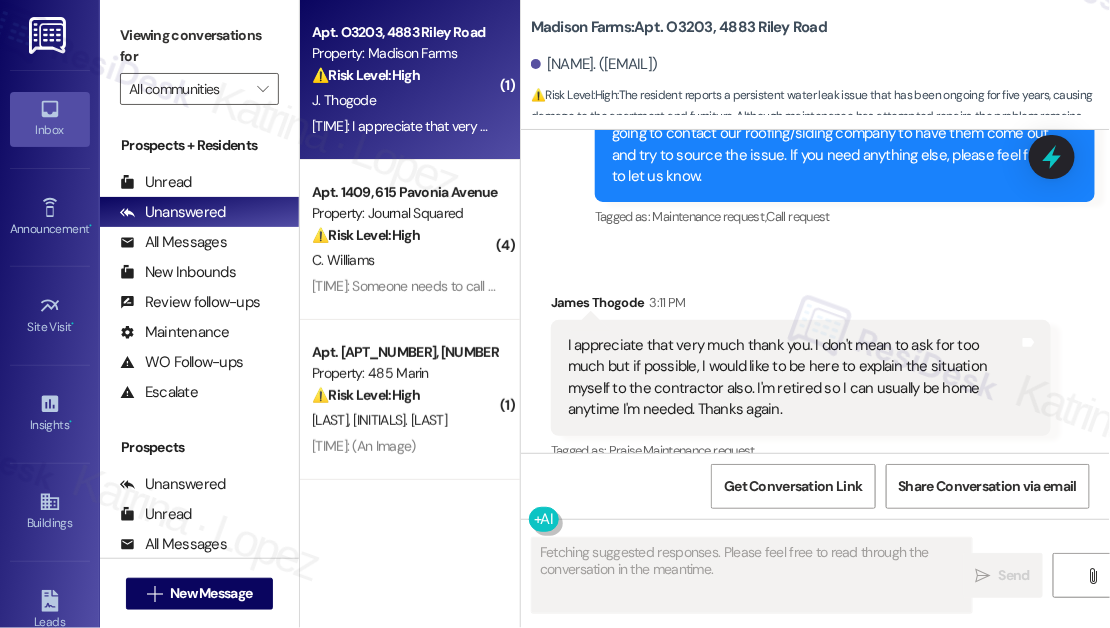 click on "I appreciate that very much thank you. I don't mean to ask for too much but if possible, I would like to be here to explain the situation myself to the contractor also. I'm retired so I can usually be home anytime I'm needed. Thanks again. Tags and notes" at bounding box center (801, 378) 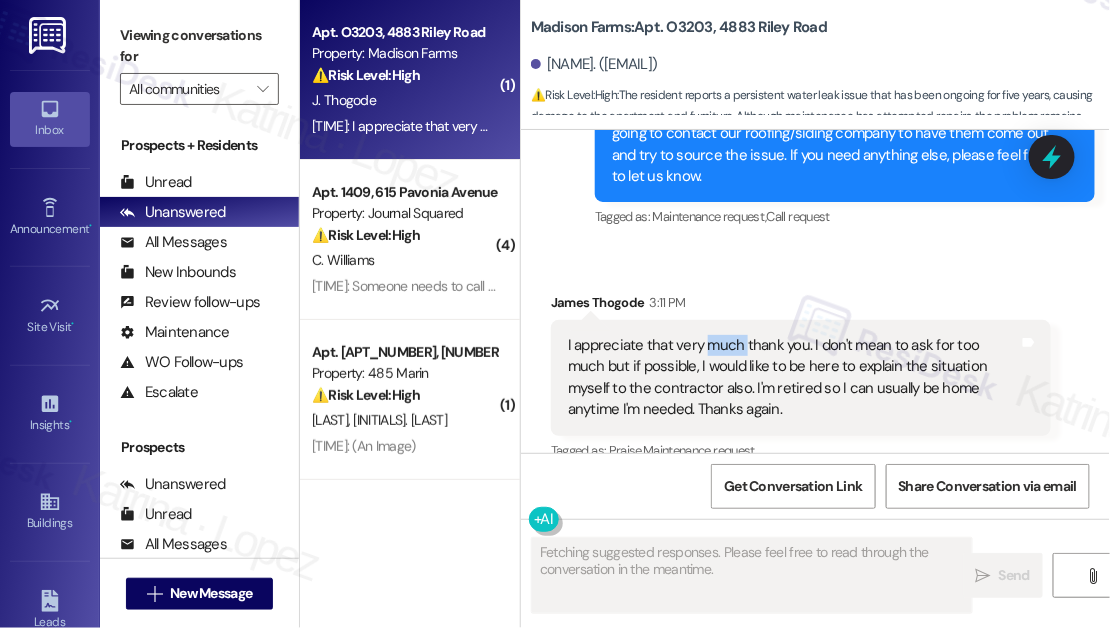 click on "I appreciate that very much thank you. I don't mean to ask for too much but if possible, I would like to be here to explain the situation myself to the contractor also. I'm retired so I can usually be home anytime I'm needed. Thanks again. Tags and notes" at bounding box center [801, 378] 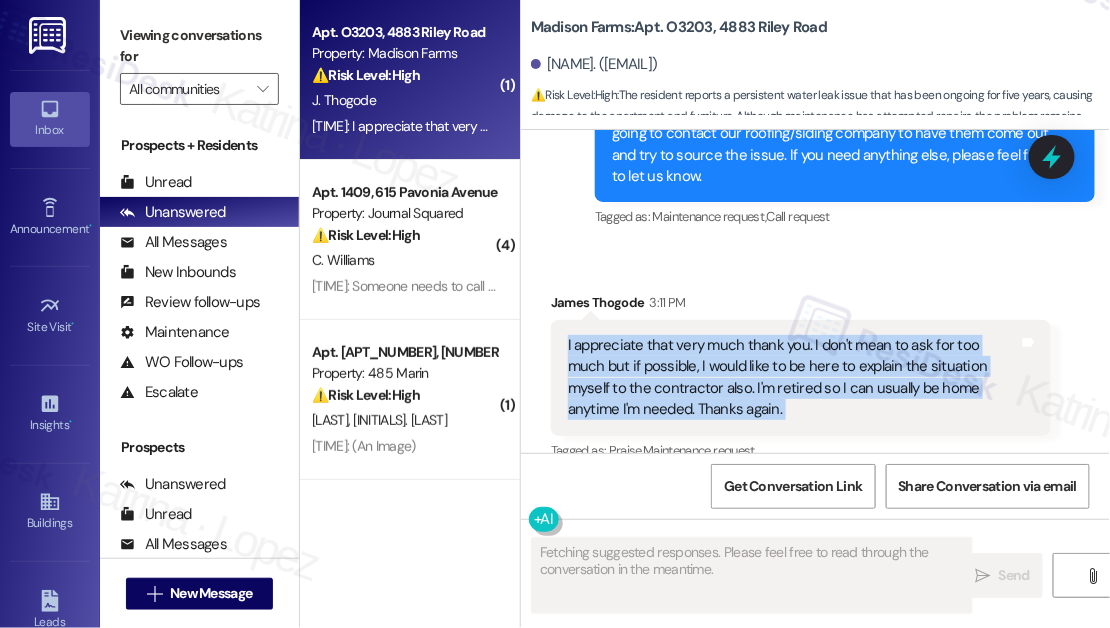 click on "I appreciate that very much thank you. I don't mean to ask for too much but if possible, I would like to be here to explain the situation myself to the contractor also. I'm retired so I can usually be home anytime I'm needed. Thanks again. Tags and notes" at bounding box center (801, 378) 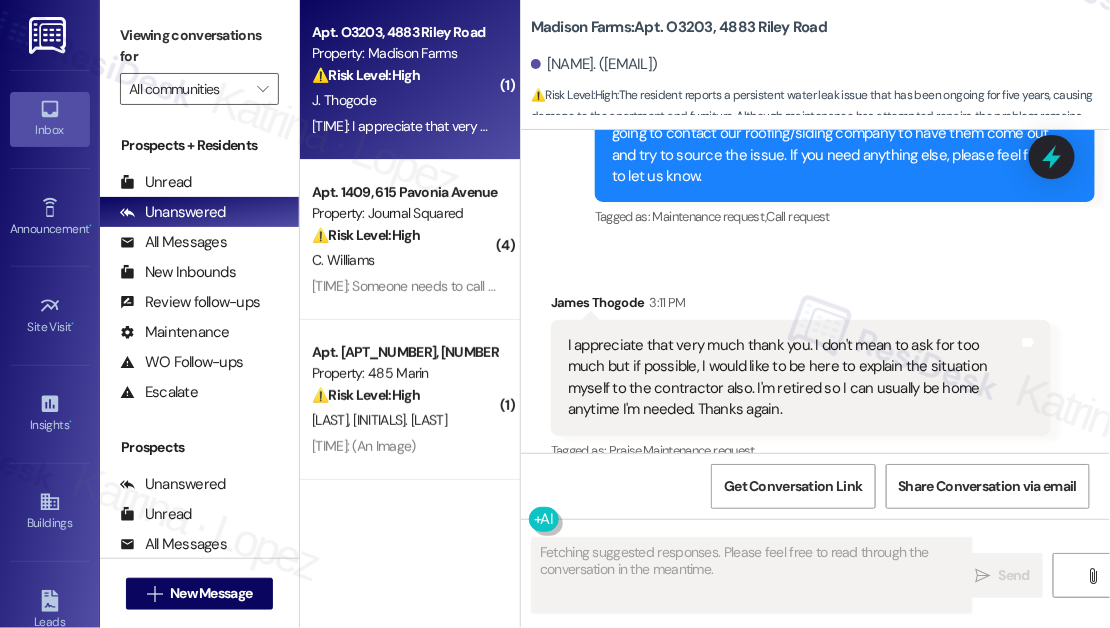 click on "I appreciate that very much thank you. I don't mean to ask for too much but if possible, I would like to be here to explain the situation myself to the contractor also. I'm retired so I can usually be home anytime I'm needed.  Thanks again." at bounding box center [793, 378] 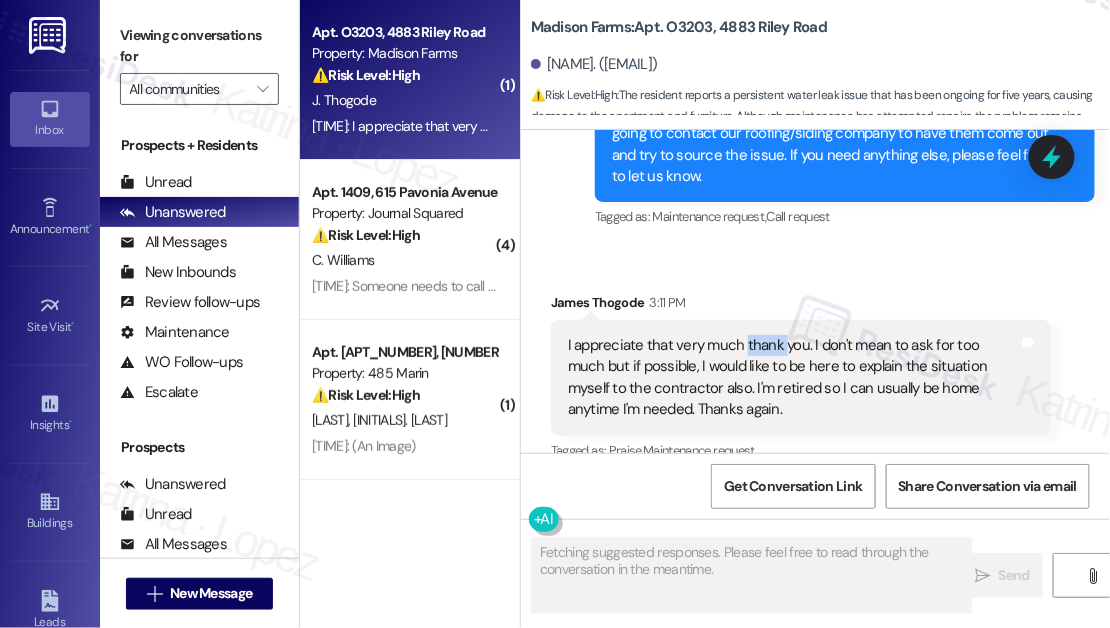 click on "I appreciate that very much thank you. I don't mean to ask for too much but if possible, I would like to be here to explain the situation myself to the contractor also. I'm retired so I can usually be home anytime I'm needed.  Thanks again." at bounding box center [793, 378] 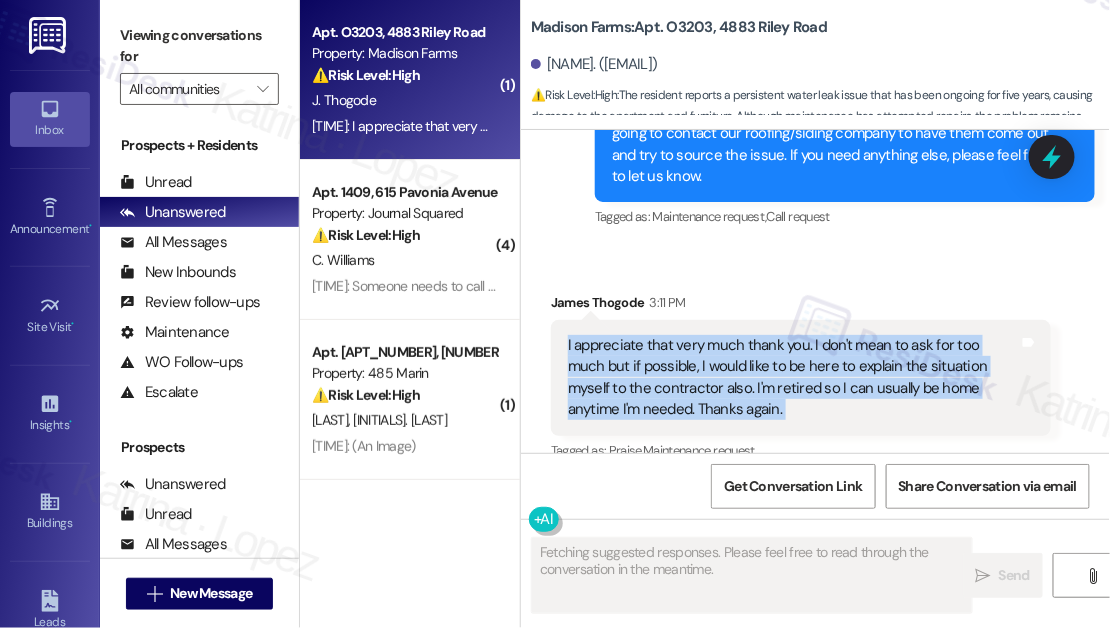click on "I appreciate that very much thank you. I don't mean to ask for too much but if possible, I would like to be here to explain the situation myself to the contractor also. I'm retired so I can usually be home anytime I'm needed.  Thanks again." at bounding box center [793, 378] 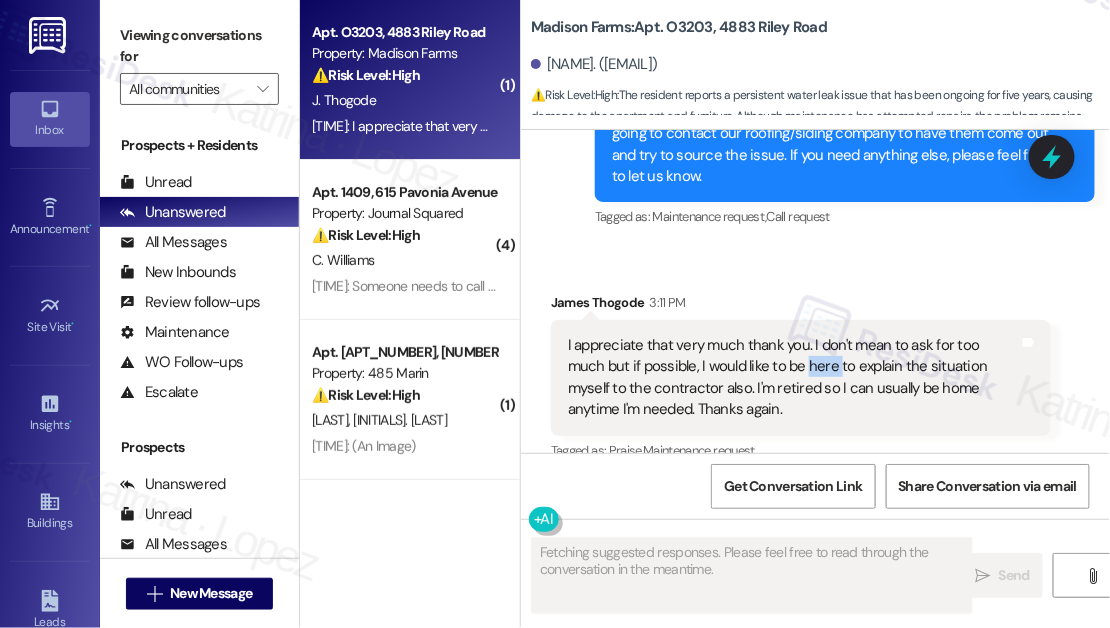 click on "I appreciate that very much thank you. I don't mean to ask for too much but if possible, I would like to be here to explain the situation myself to the contractor also. I'm retired so I can usually be home anytime I'm needed.  Thanks again." at bounding box center (793, 378) 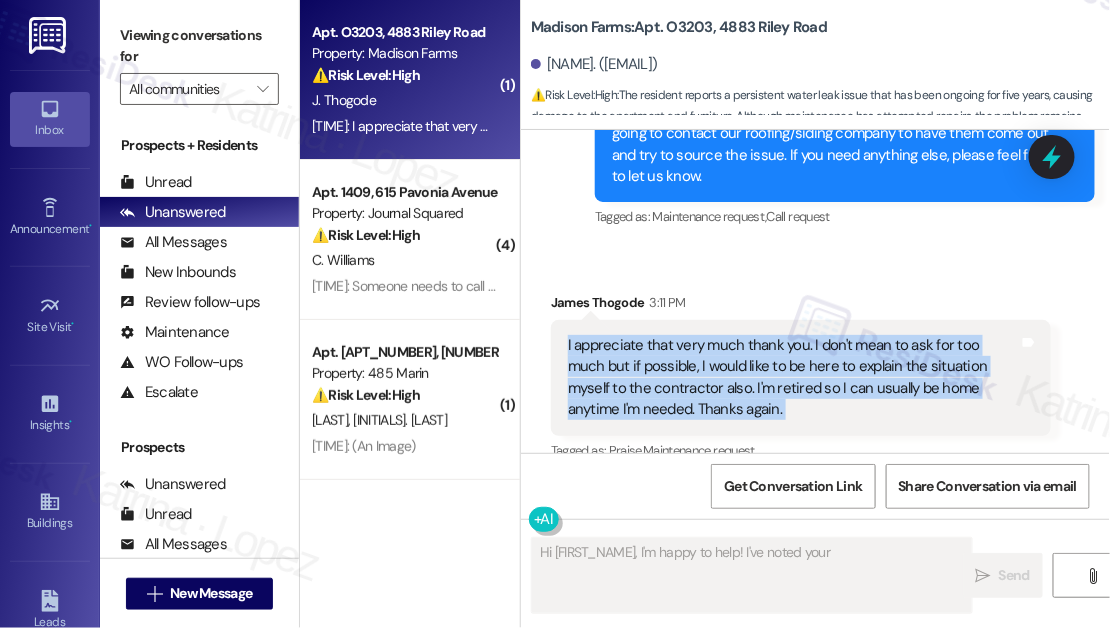 click on "I appreciate that very much thank you. I don't mean to ask for too much but if possible, I would like to be here to explain the situation myself to the contractor also. I'm retired so I can usually be home anytime I'm needed.  Thanks again." at bounding box center [793, 378] 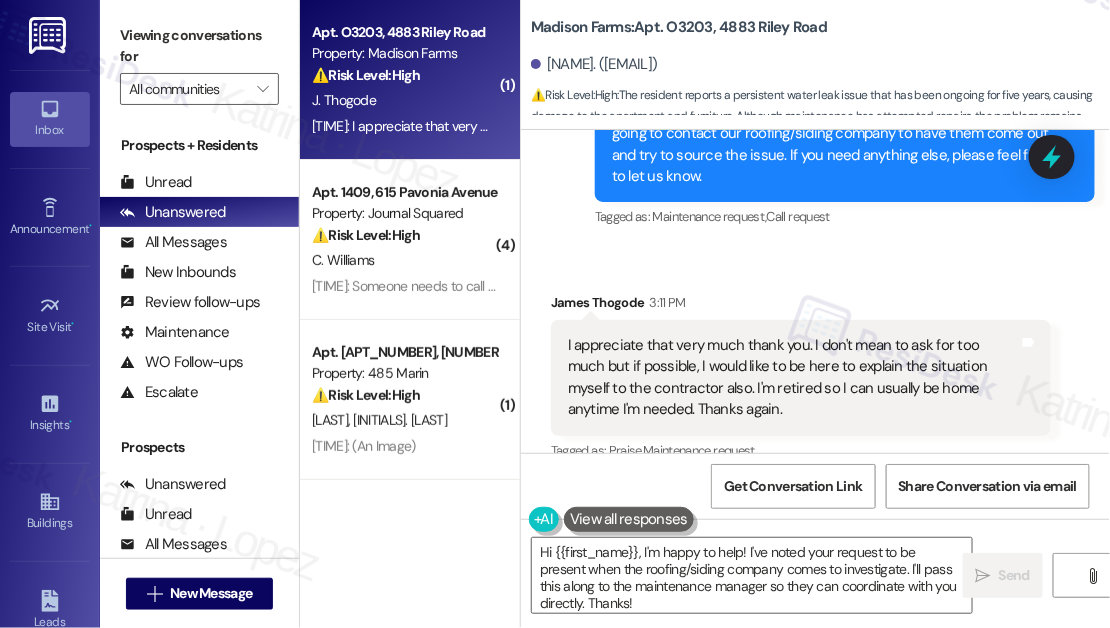 click on "James Thogode 3:11 PM" at bounding box center (801, 306) 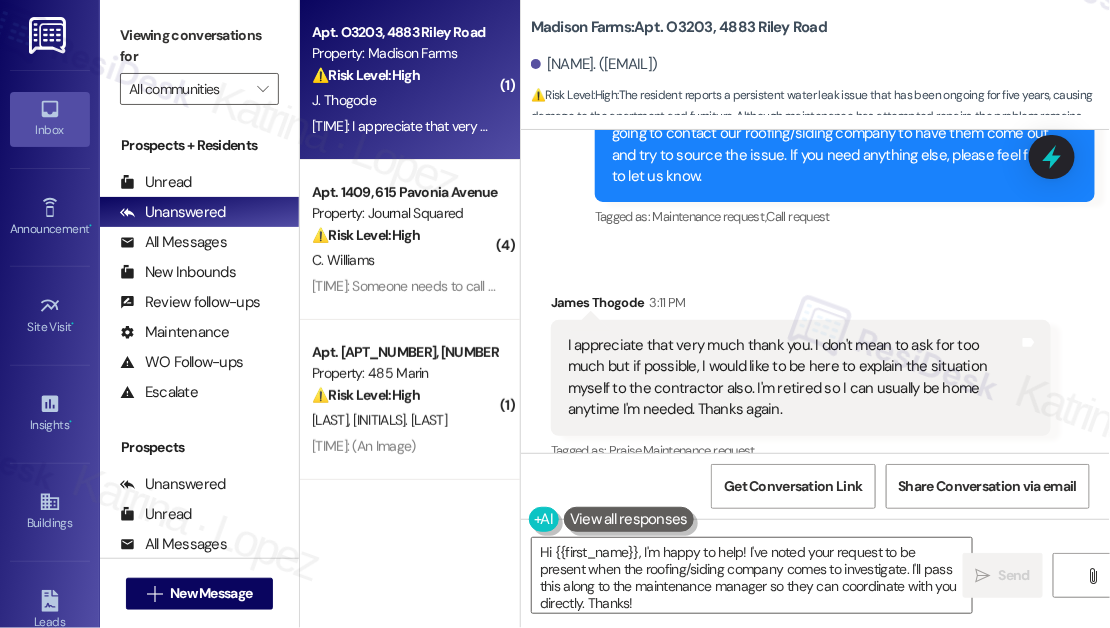 click on "I appreciate that very much thank you. I don't mean to ask for too much but if possible, I would like to be here to explain the situation myself to the contractor also. I'm retired so I can usually be home anytime I'm needed.  Thanks again." at bounding box center [793, 378] 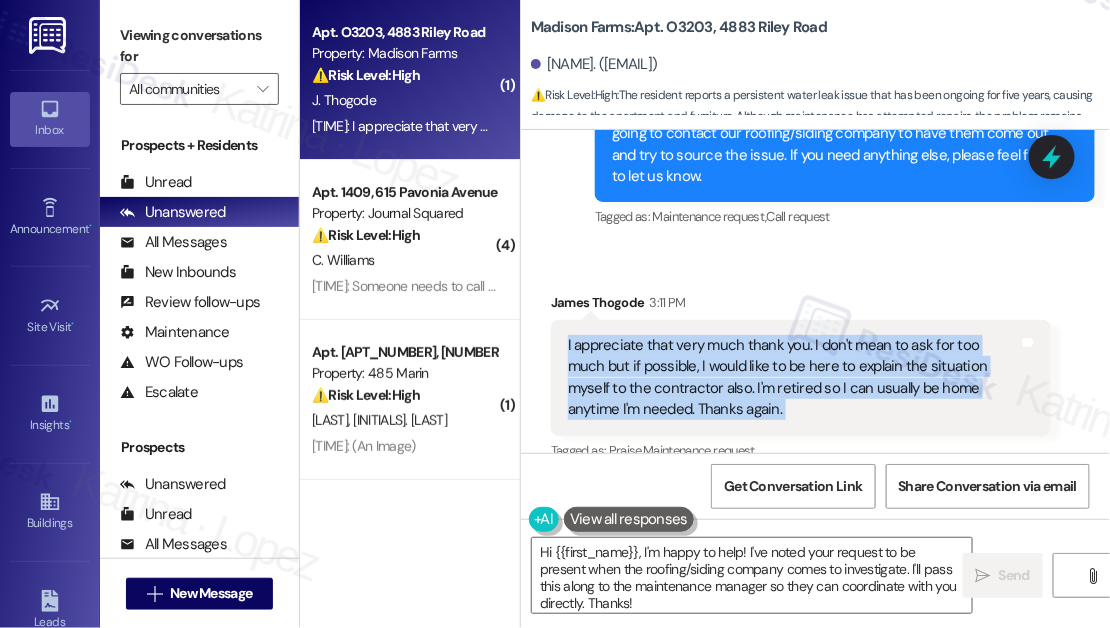 click on "I appreciate that very much thank you. I don't mean to ask for too much but if possible, I would like to be here to explain the situation myself to the contractor also. I'm retired so I can usually be home anytime I'm needed.  Thanks again." at bounding box center [793, 378] 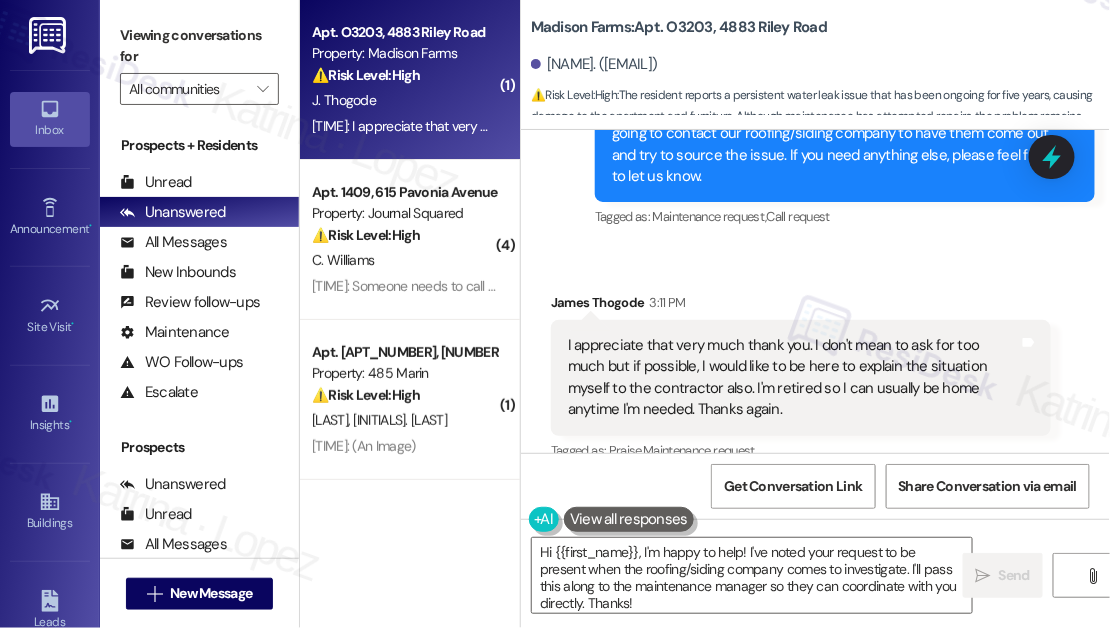 click on "Received via SMS James Thogode 3:11 PM I appreciate that very much thank you. I don't mean to ask for too much but if possible, I would like to be here to explain the situation myself to the contractor also. I'm retired so I can usually be home anytime I'm needed.  Thanks again. Tags and notes Tagged as:   Praise ,  Click to highlight conversations about Praise Maintenance request Click to highlight conversations about Maintenance request  Related guidelines Hide Suggestions KRE - Madison Farms:  Blinds replacement is not free; costs are charged to the resident. Contact the office for pricing.
Created  a month ago Property level guideline  ( 66 % match) FAQs generated by ResiDesk AI How much does it cost to replace blinds? Please contact the office for specific pricing on blind replacement. What is the office phone number to ask about blind replacement? The specific office phone number is not provided in the document. Please refer to your lease agreement or property website for contact information. Created" at bounding box center (801, 534) 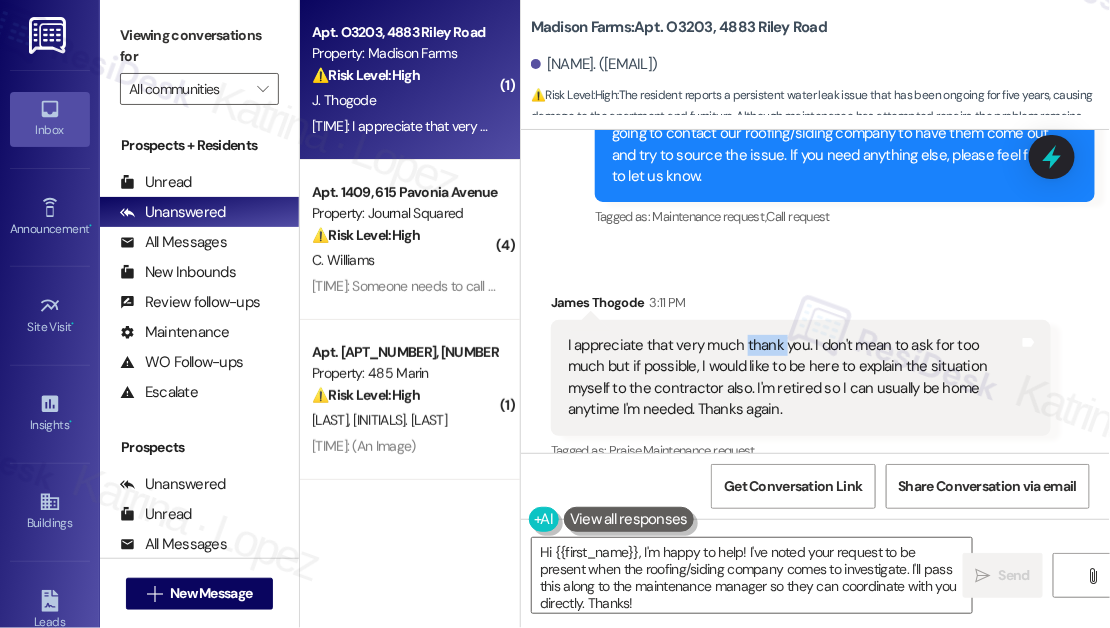 click on "I appreciate that very much thank you. I don't mean to ask for too much but if possible, I would like to be here to explain the situation myself to the contractor also. I'm retired so I can usually be home anytime I'm needed.  Thanks again." at bounding box center (793, 378) 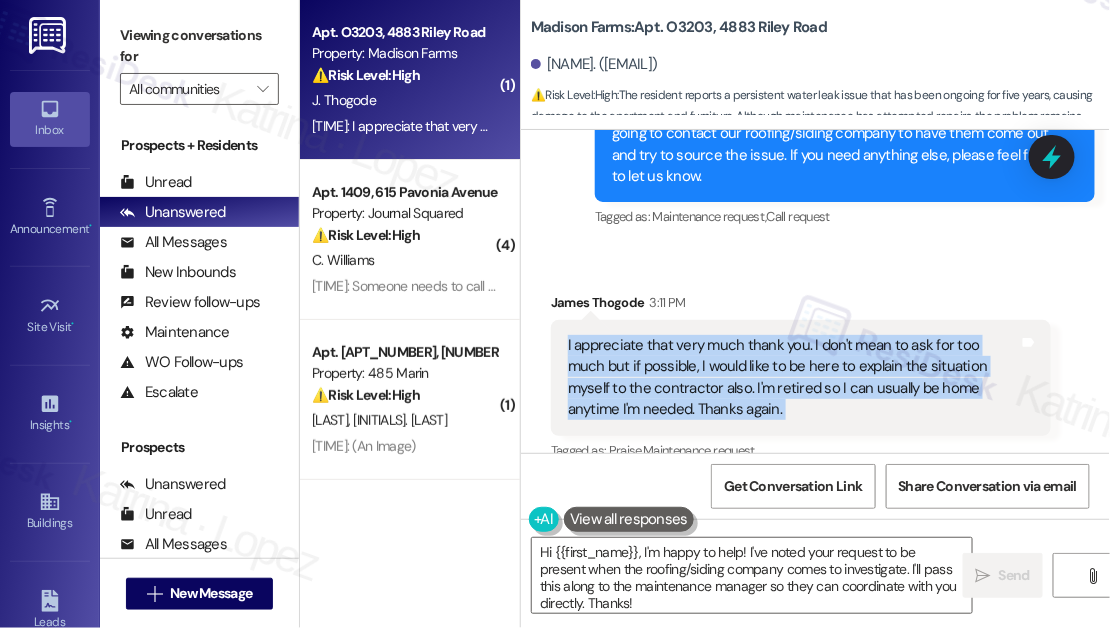 click on "I appreciate that very much thank you. I don't mean to ask for too much but if possible, I would like to be here to explain the situation myself to the contractor also. I'm retired so I can usually be home anytime I'm needed.  Thanks again." at bounding box center (793, 378) 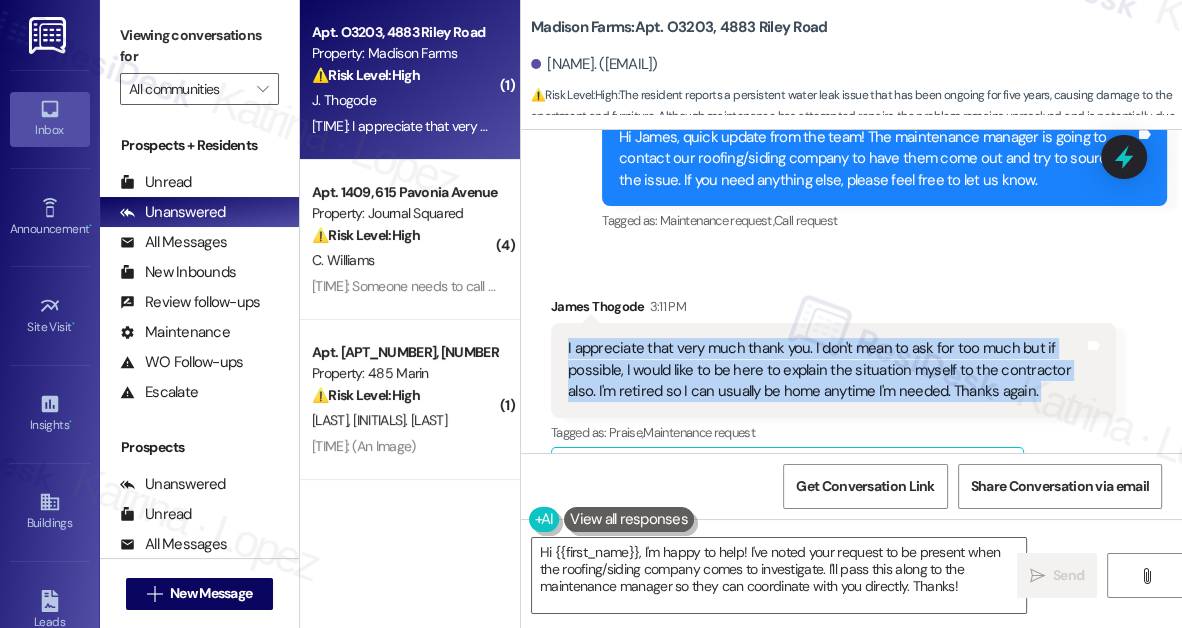 scroll, scrollTop: 3643, scrollLeft: 0, axis: vertical 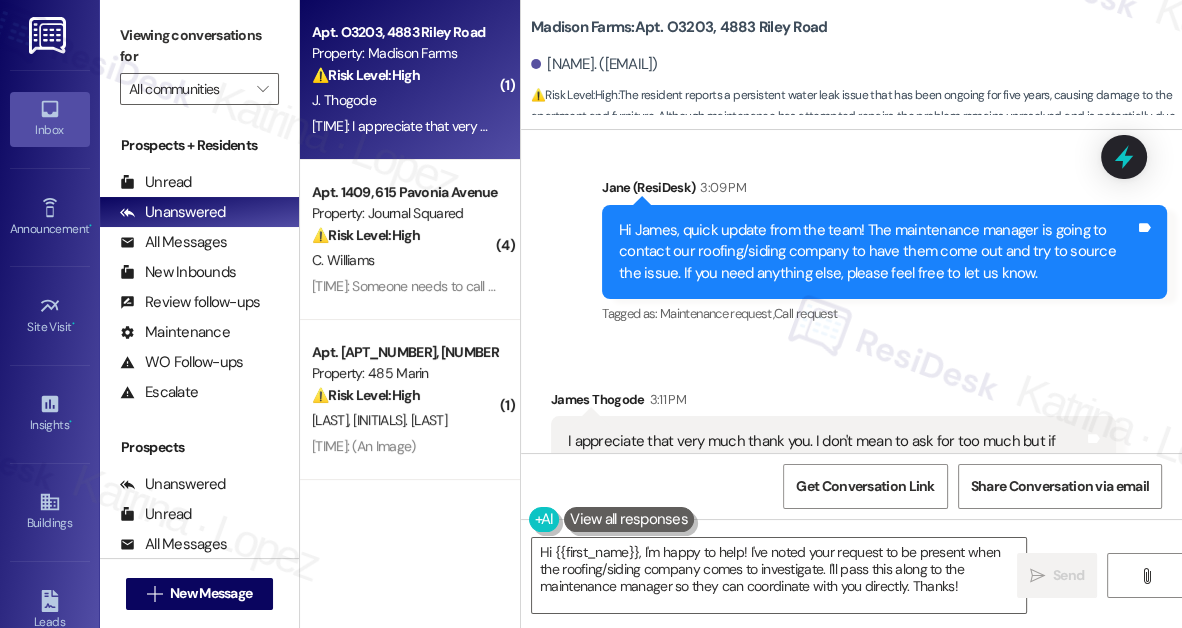 click on "Hi James, quick update from the team! The maintenance manager is going to contact our roofing/siding company to have them come out and try to source the issue. If you need anything else, please feel free to let us know." at bounding box center [877, 252] 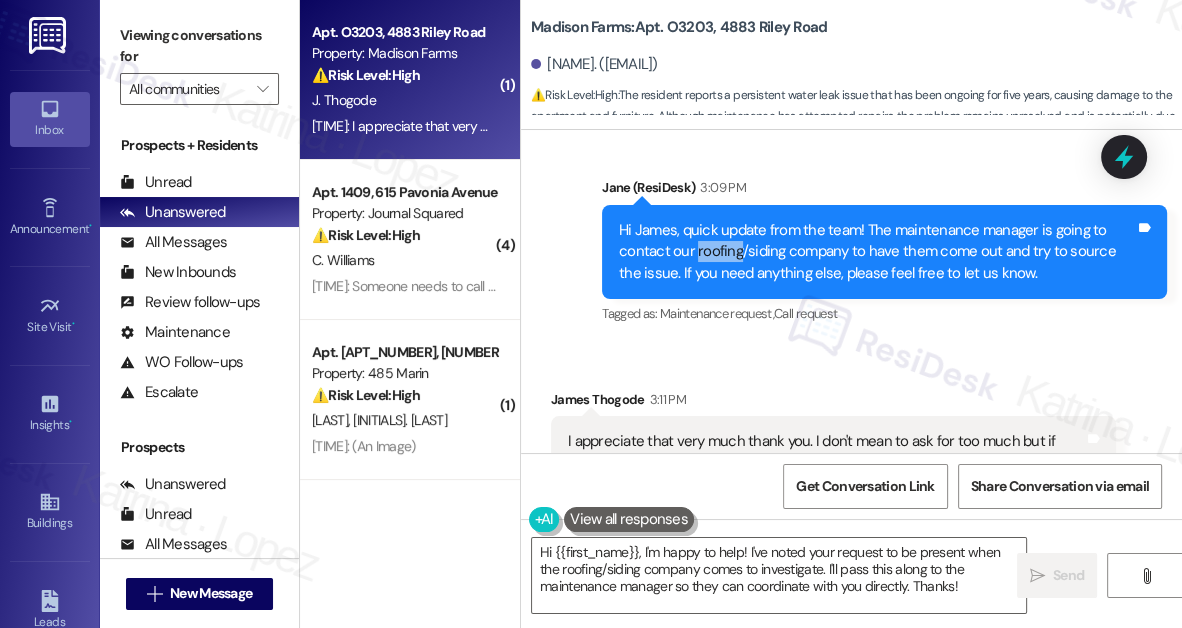 click on "Hi James, quick update from the team! The maintenance manager is going to contact our roofing/siding company to have them come out and try to source the issue. If you need anything else, please feel free to let us know." at bounding box center (877, 252) 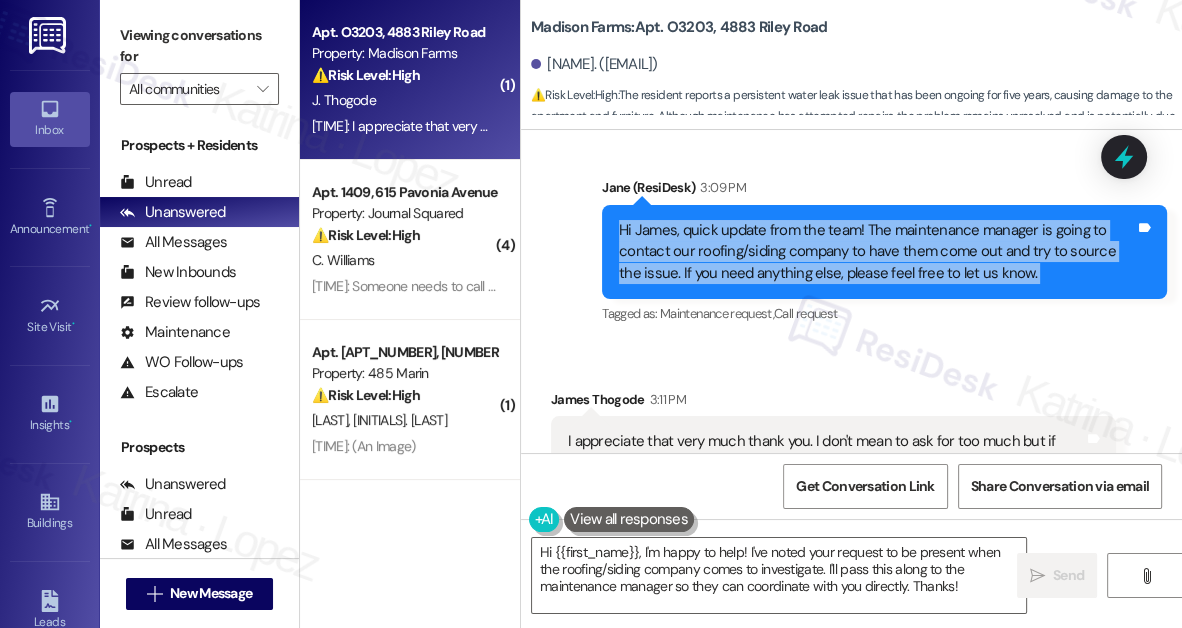click on "Hi James, quick update from the team! The maintenance manager is going to contact our roofing/siding company to have them come out and try to source the issue. If you need anything else, please feel free to let us know." at bounding box center [877, 252] 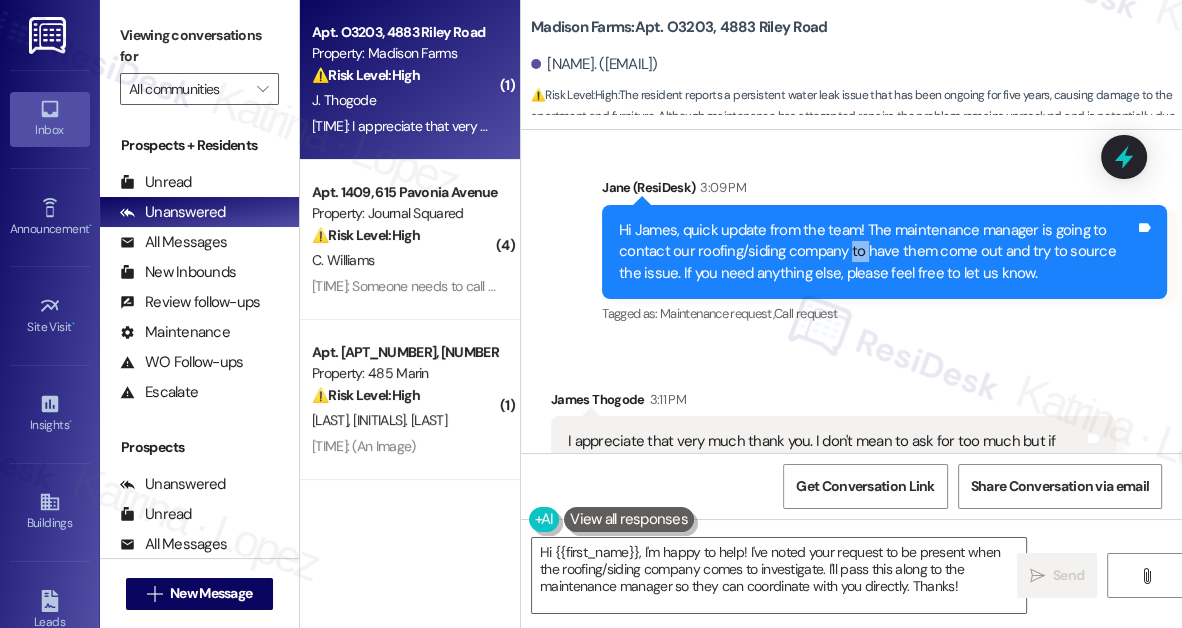 click on "Hi James, quick update from the team! The maintenance manager is going to contact our roofing/siding company to have them come out and try to source the issue. If you need anything else, please feel free to let us know." at bounding box center [877, 252] 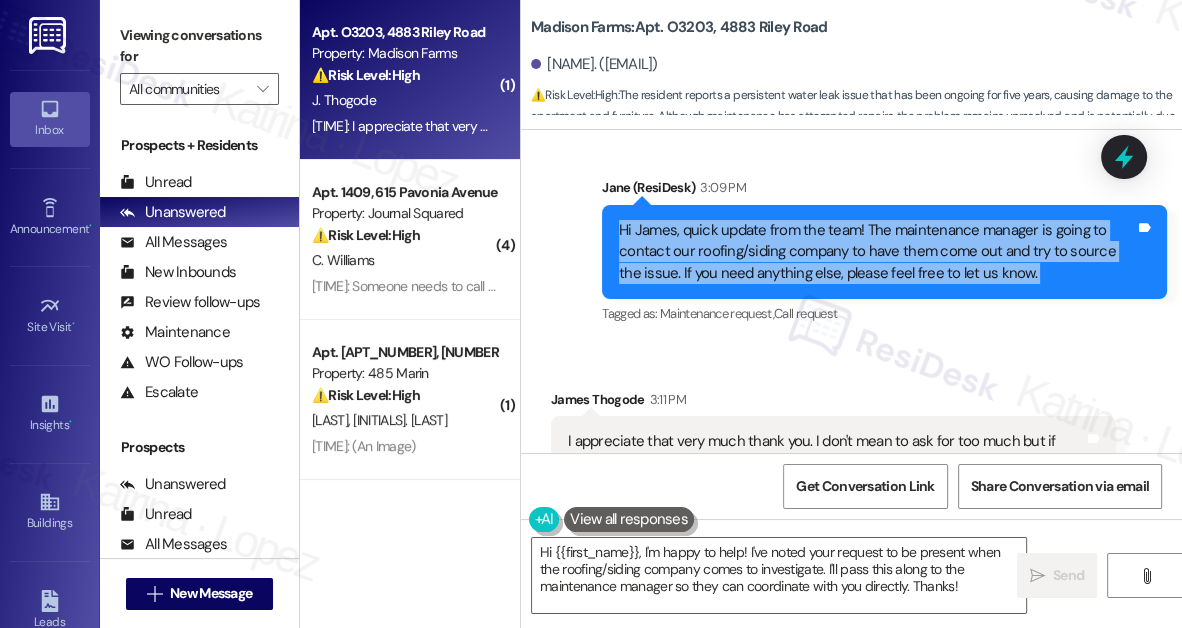 click on "Hi James, quick update from the team! The maintenance manager is going to contact our roofing/siding company to have them come out and try to source the issue. If you need anything else, please feel free to let us know." at bounding box center (877, 252) 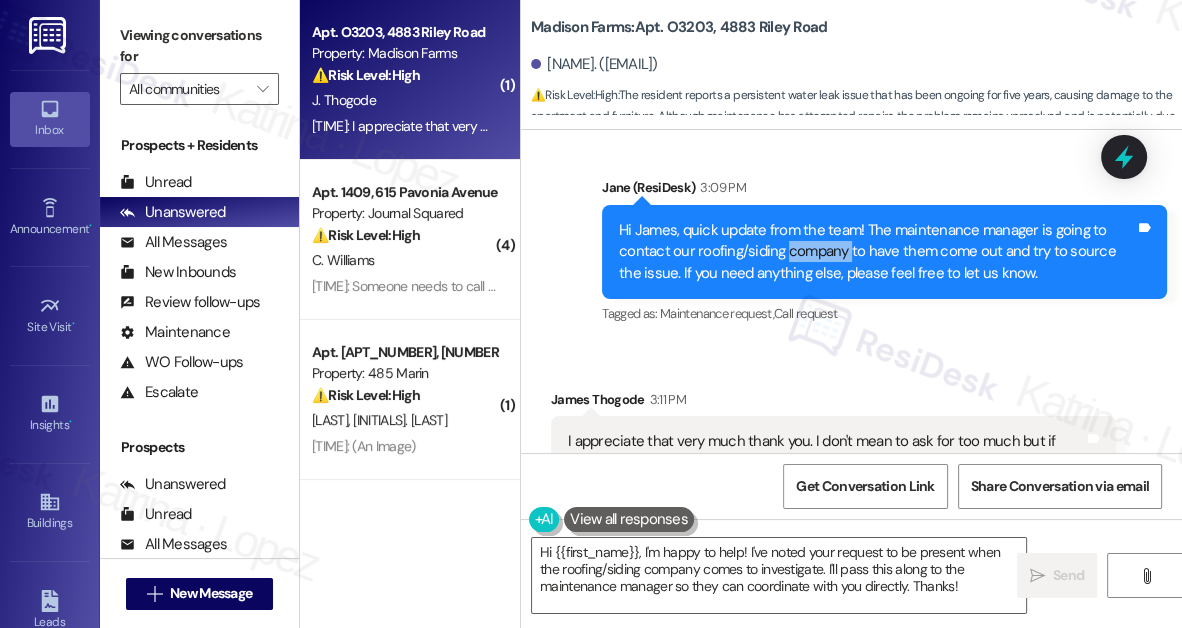 click on "Hi James, quick update from the team! The maintenance manager is going to contact our roofing/siding company to have them come out and try to source the issue. If you need anything else, please feel free to let us know." at bounding box center [877, 252] 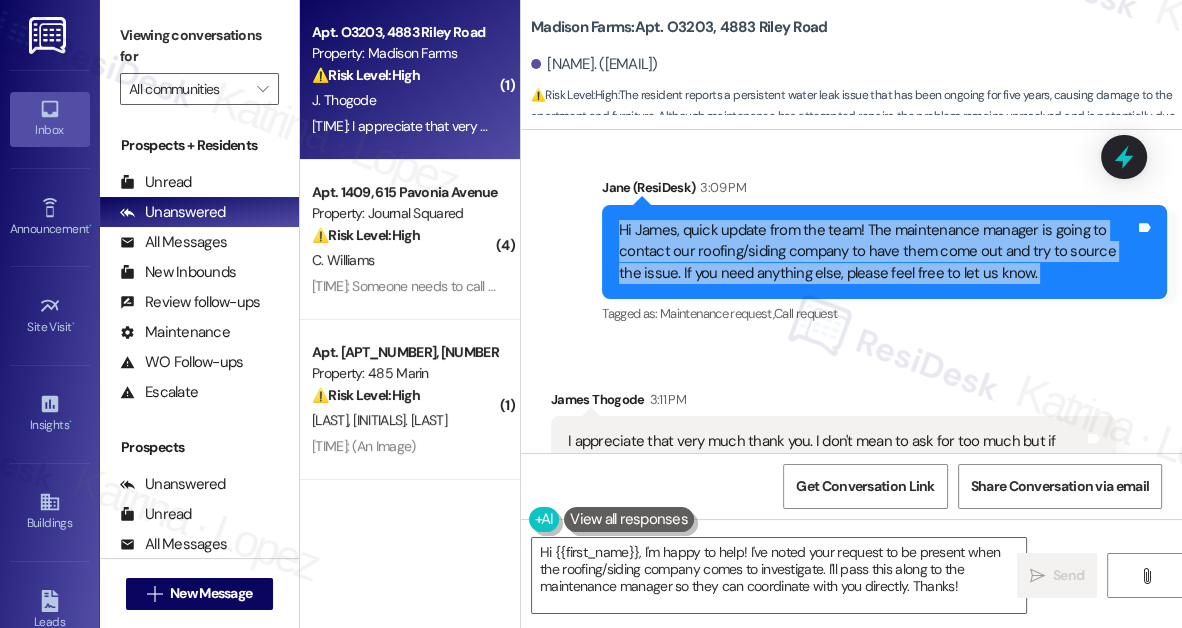 click on "Hi James, quick update from the team! The maintenance manager is going to contact our roofing/siding company to have them come out and try to source the issue. If you need anything else, please feel free to let us know." at bounding box center (877, 252) 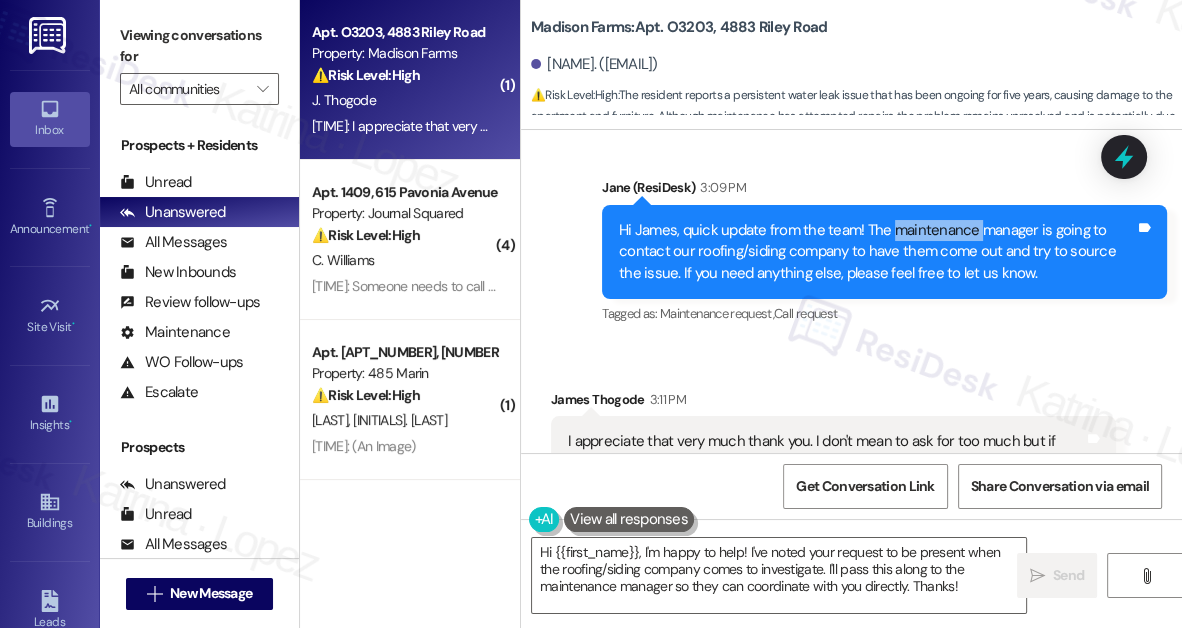 click on "Hi James, quick update from the team! The maintenance manager is going to contact our roofing/siding company to have them come out and try to source the issue. If you need anything else, please feel free to let us know." at bounding box center (877, 252) 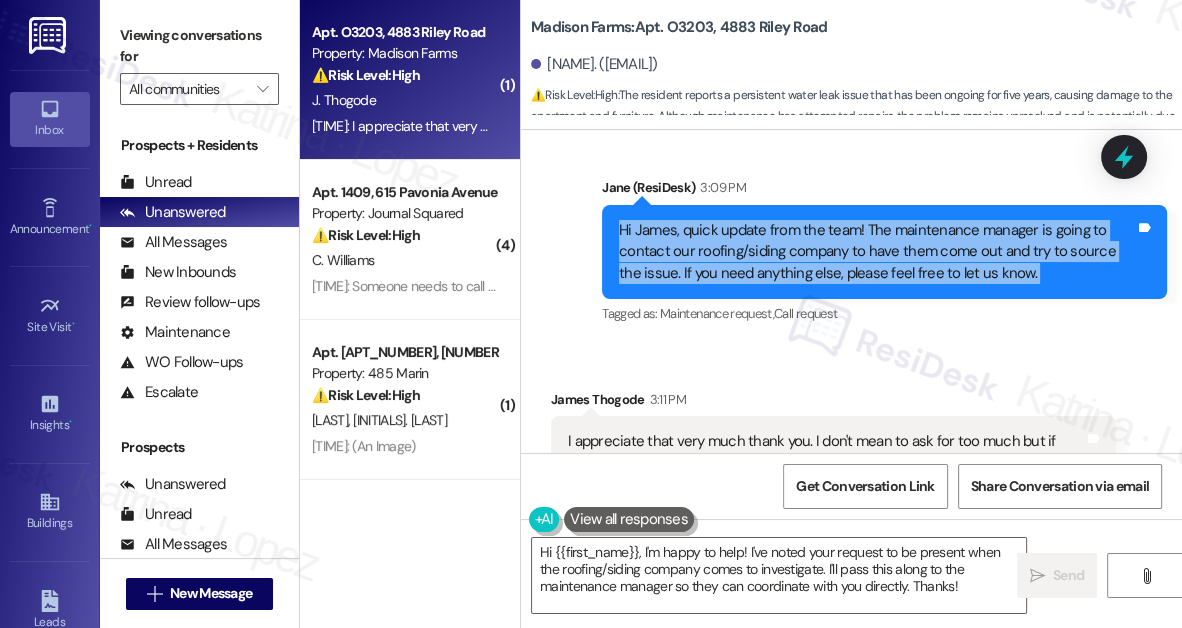 click on "Hi James, quick update from the team! The maintenance manager is going to contact our roofing/siding company to have them come out and try to source the issue. If you need anything else, please feel free to let us know." at bounding box center [877, 252] 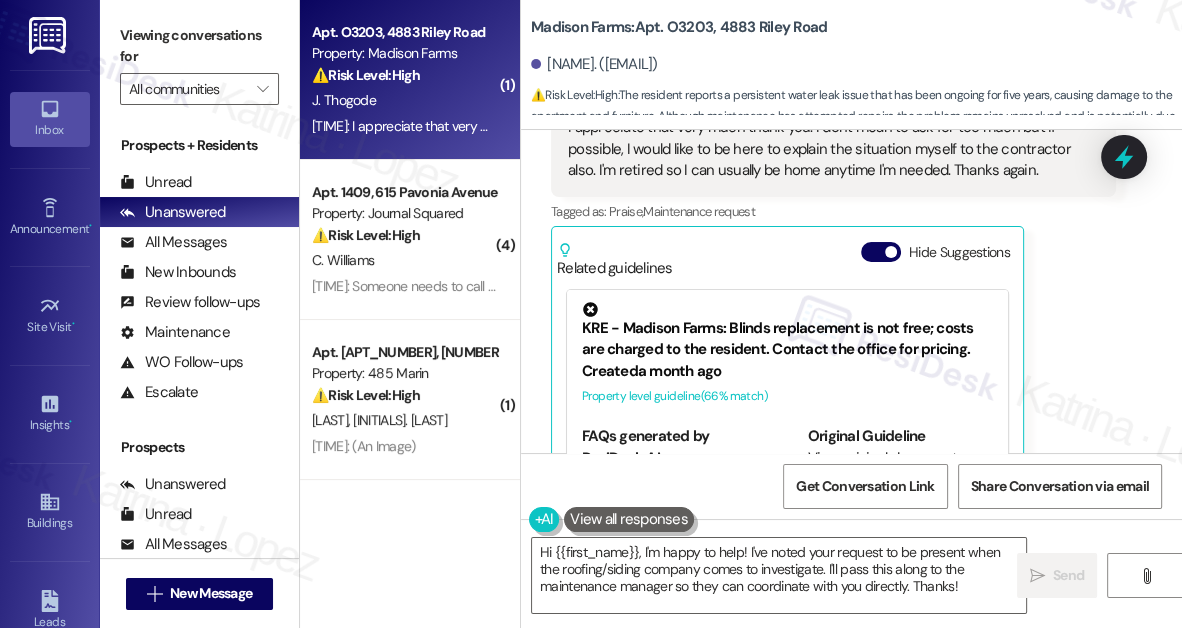 scroll, scrollTop: 3784, scrollLeft: 0, axis: vertical 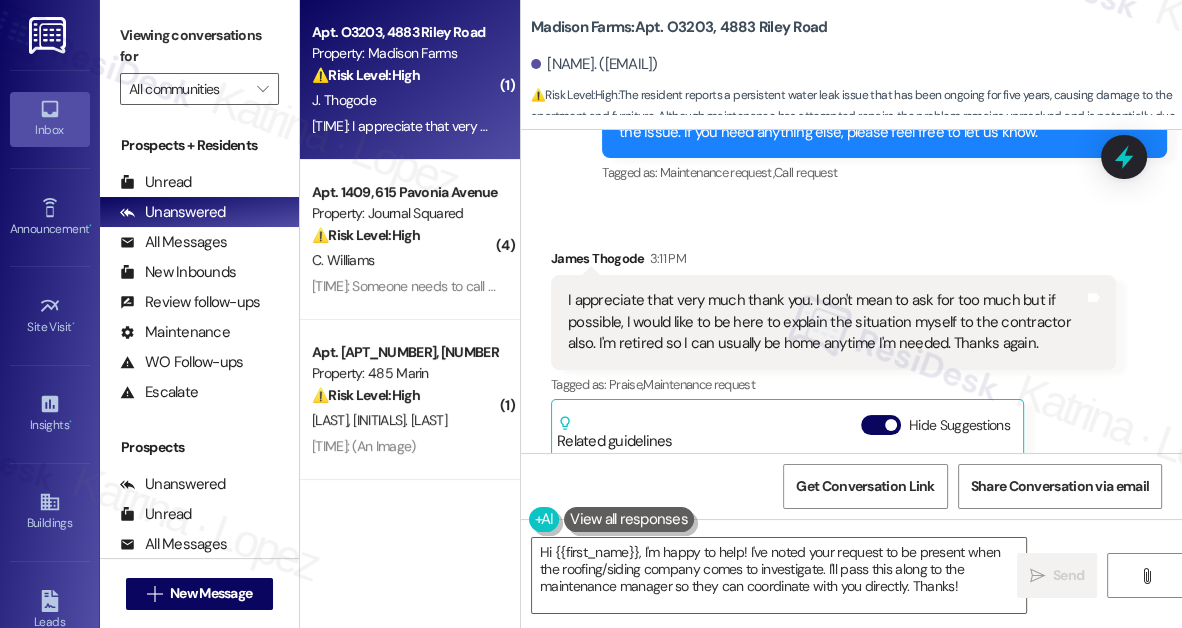 click on "I appreciate that very much thank you. I don't mean to ask for too much but if possible, I would like to be here to explain the situation myself to the contractor also. I'm retired so I can usually be home anytime I'm needed.  Thanks again." at bounding box center [826, 322] 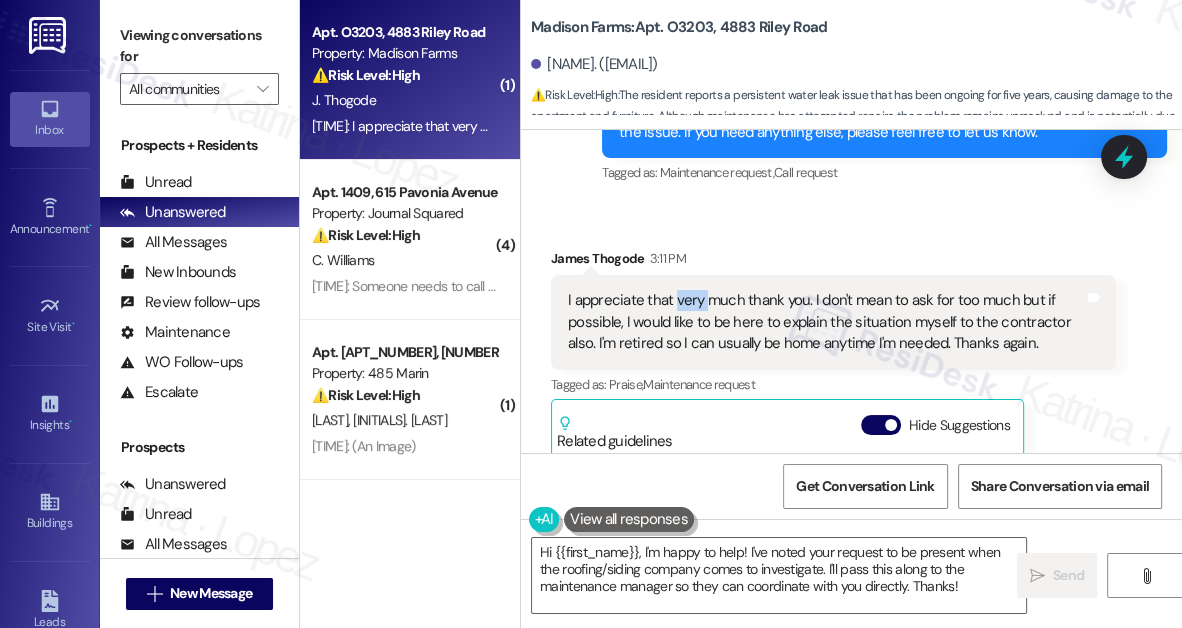 click on "I appreciate that very much thank you. I don't mean to ask for too much but if possible, I would like to be here to explain the situation myself to the contractor also. I'm retired so I can usually be home anytime I'm needed.  Thanks again." at bounding box center [826, 322] 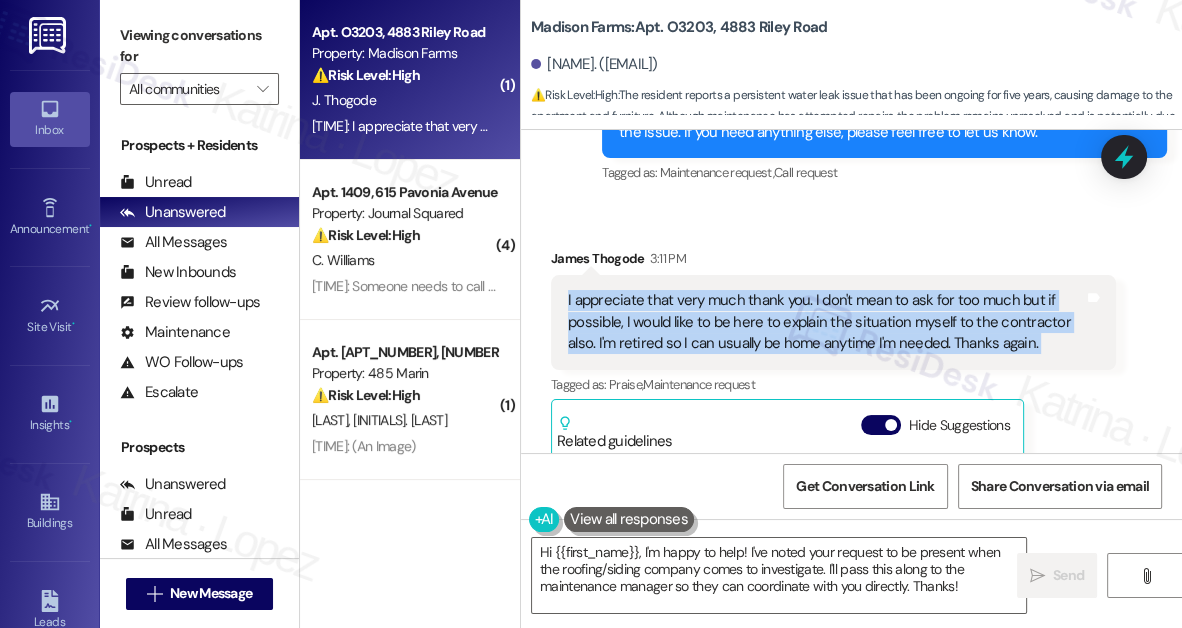 click on "I appreciate that very much thank you. I don't mean to ask for too much but if possible, I would like to be here to explain the situation myself to the contractor also. I'm retired so I can usually be home anytime I'm needed.  Thanks again." at bounding box center (826, 322) 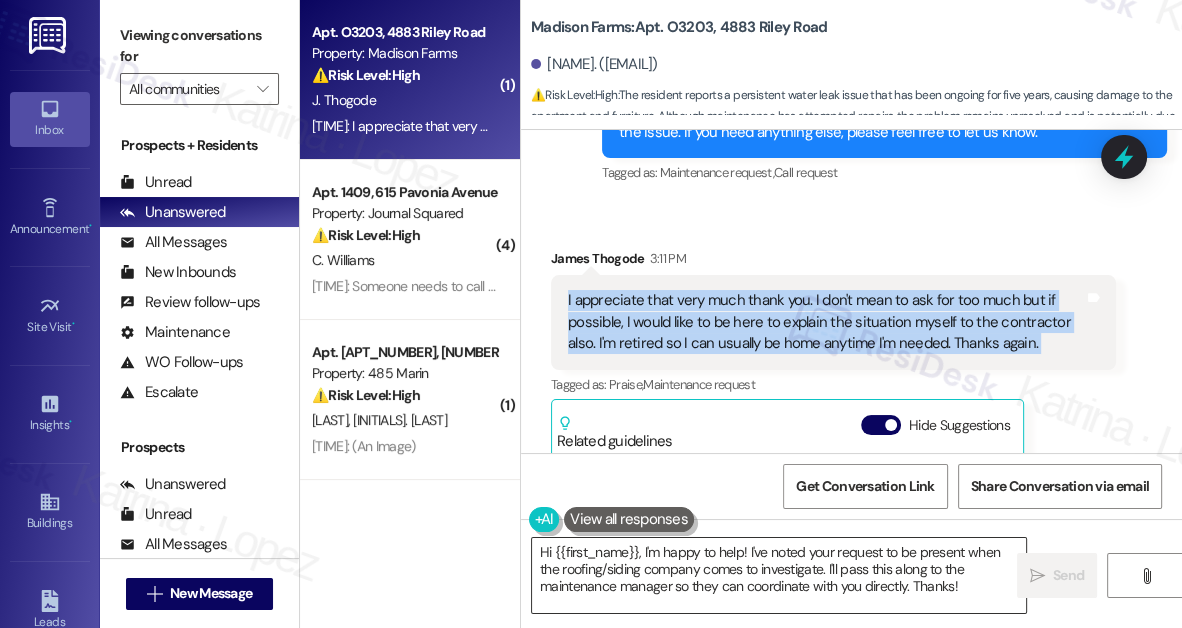 click on "Hi {{first_name}}, I'm happy to help! I've noted your request to be present when the roofing/siding company comes to investigate. I'll pass this along to the maintenance manager so they can coordinate with you directly. Thanks!" at bounding box center [779, 575] 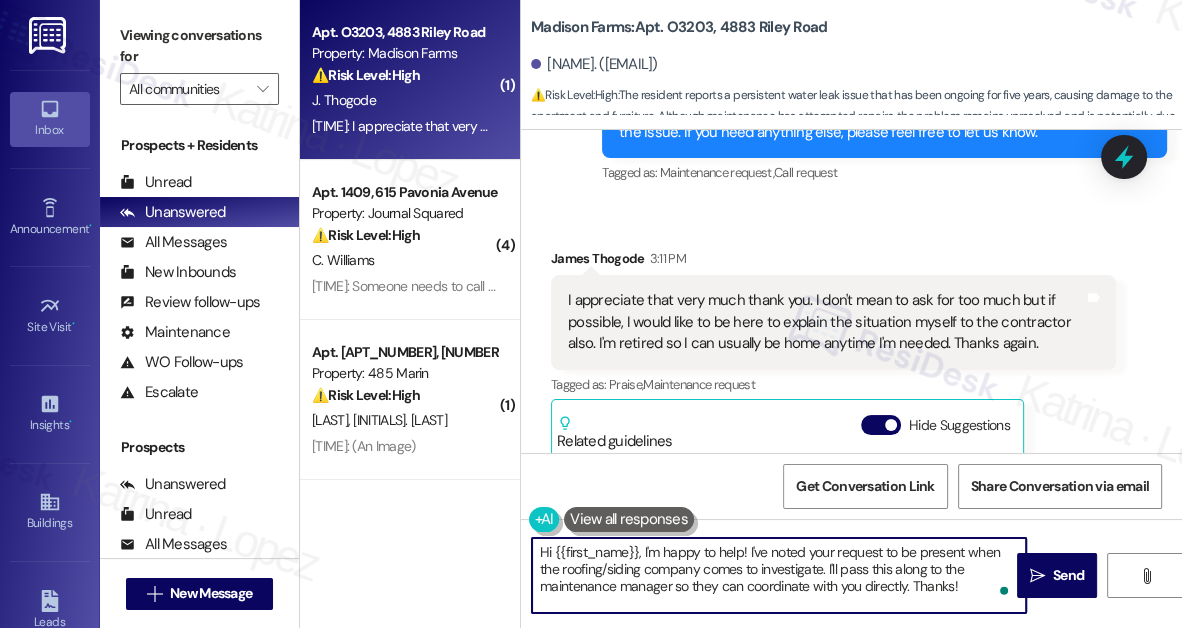 drag, startPoint x: 644, startPoint y: 551, endPoint x: 402, endPoint y: 537, distance: 242.40462 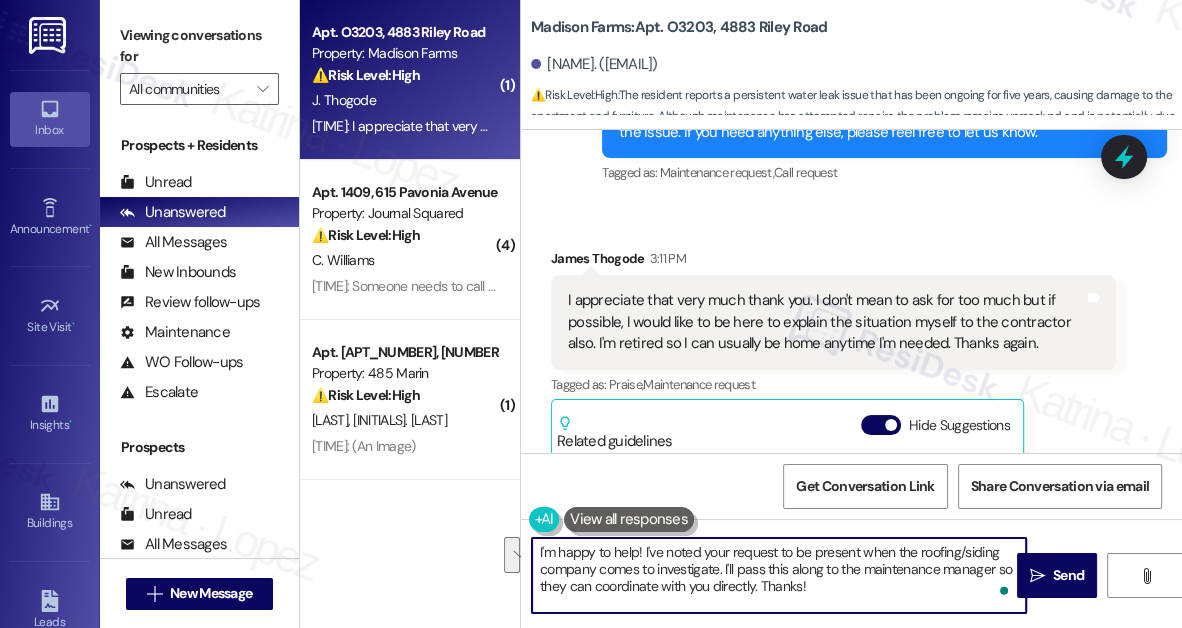 drag, startPoint x: 835, startPoint y: 588, endPoint x: 723, endPoint y: 570, distance: 113.43721 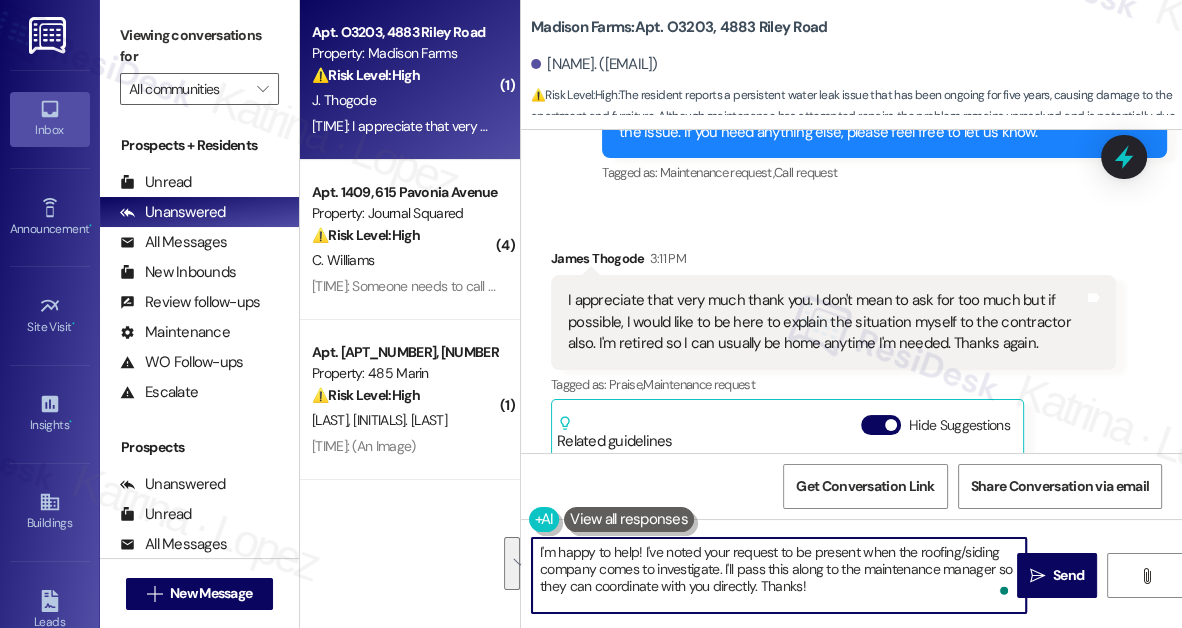 drag, startPoint x: 832, startPoint y: 588, endPoint x: 640, endPoint y: 551, distance: 195.53261 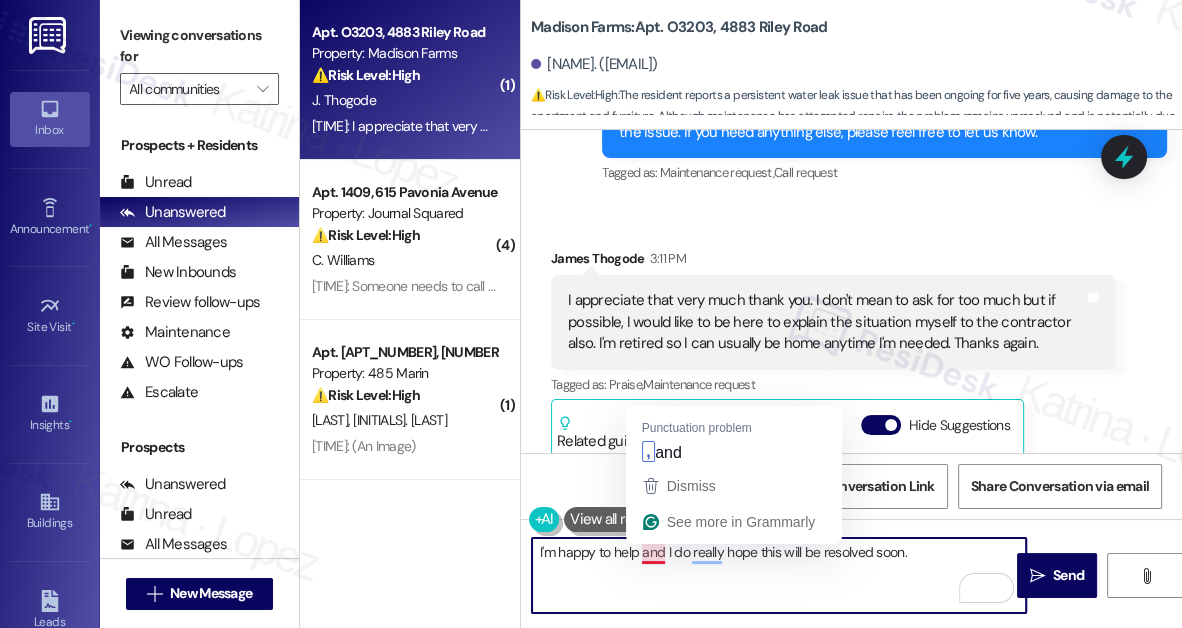click on "I appreciate that very much thank you. I don't mean to ask for too much but if possible, I would like to be here to explain the situation myself to the contractor also. I'm retired so I can usually be home anytime I'm needed.  Thanks again." at bounding box center [826, 322] 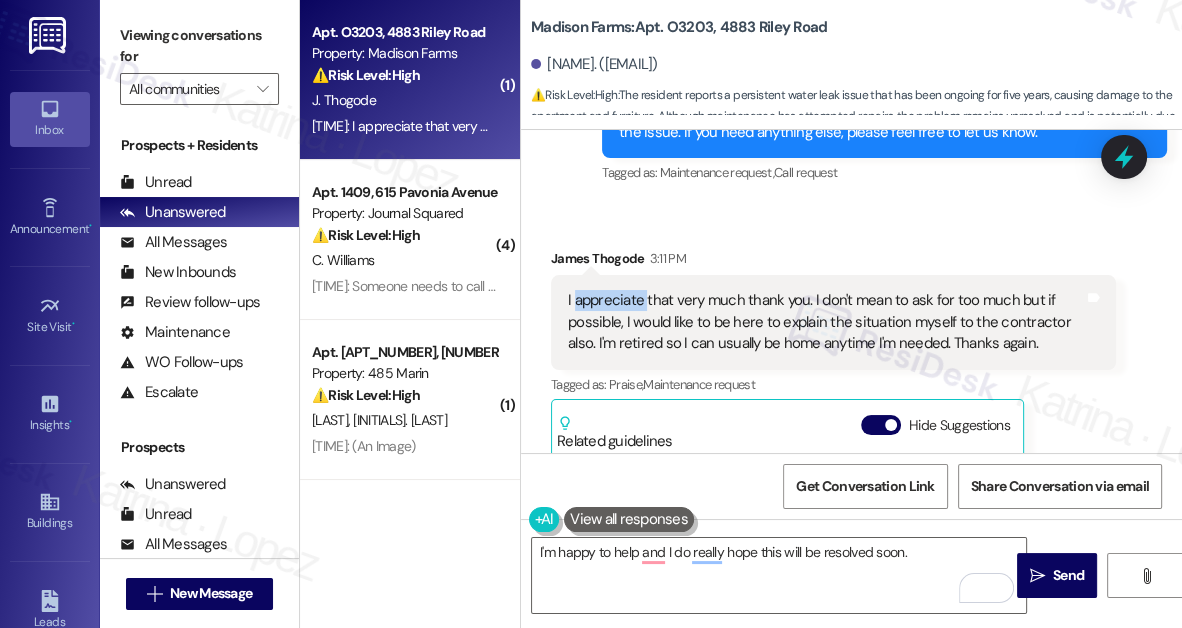 click on "I appreciate that very much thank you. I don't mean to ask for too much but if possible, I would like to be here to explain the situation myself to the contractor also. I'm retired so I can usually be home anytime I'm needed.  Thanks again." at bounding box center [826, 322] 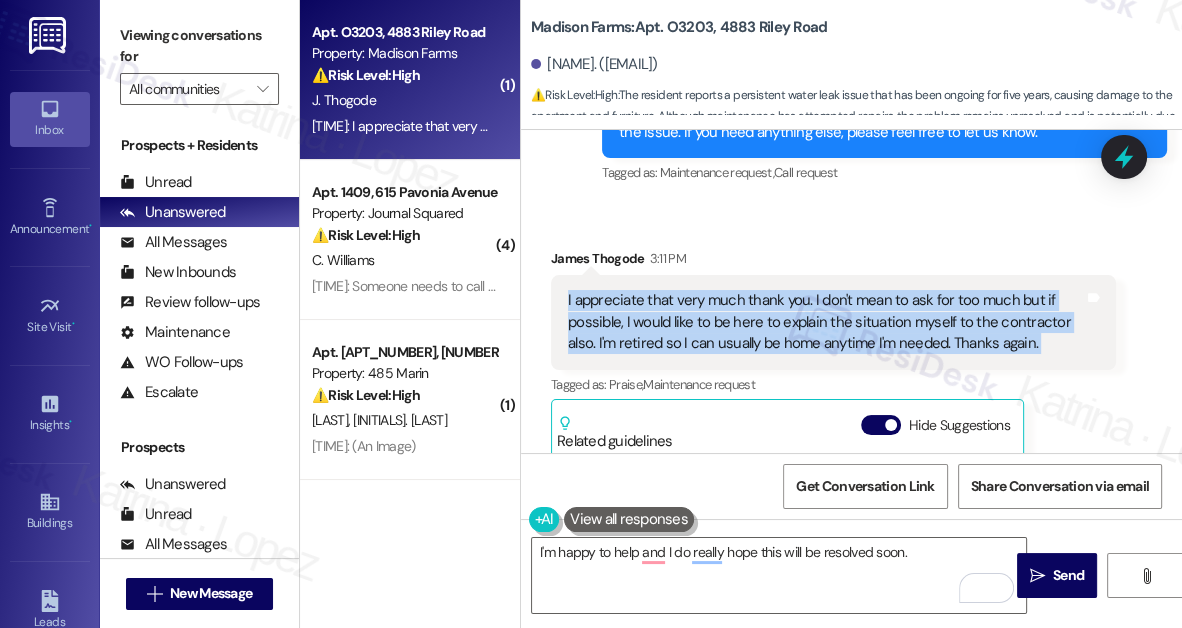 click on "I appreciate that very much thank you. I don't mean to ask for too much but if possible, I would like to be here to explain the situation myself to the contractor also. I'm retired so I can usually be home anytime I'm needed.  Thanks again." at bounding box center [826, 322] 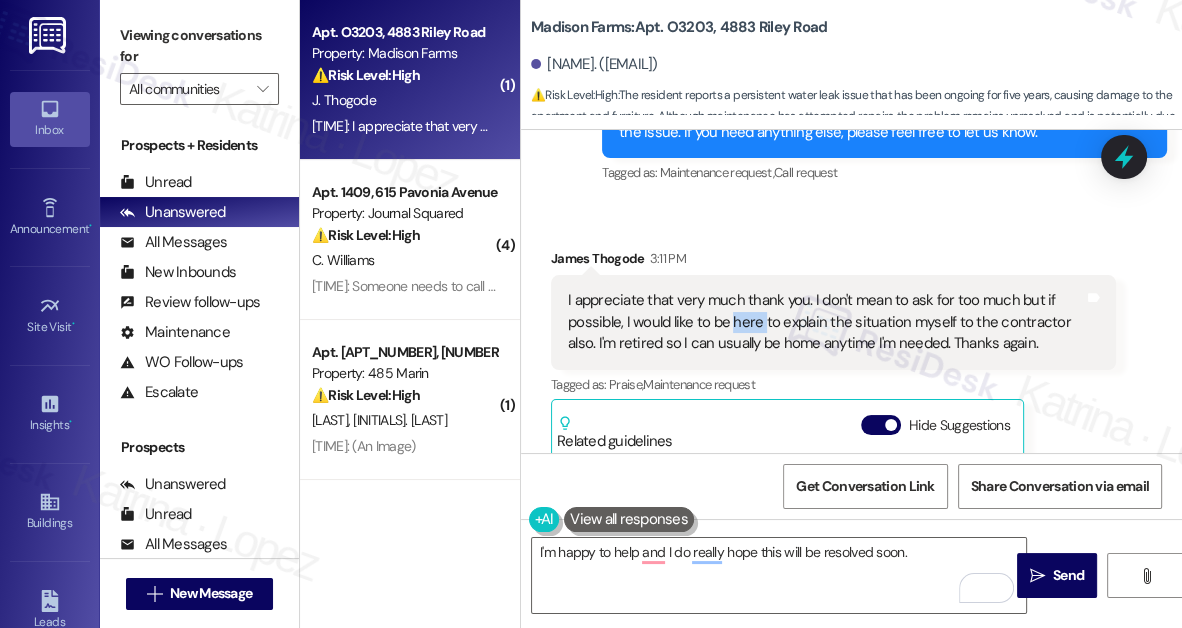 click on "I appreciate that very much thank you. I don't mean to ask for too much but if possible, I would like to be here to explain the situation myself to the contractor also. I'm retired so I can usually be home anytime I'm needed.  Thanks again." at bounding box center (826, 322) 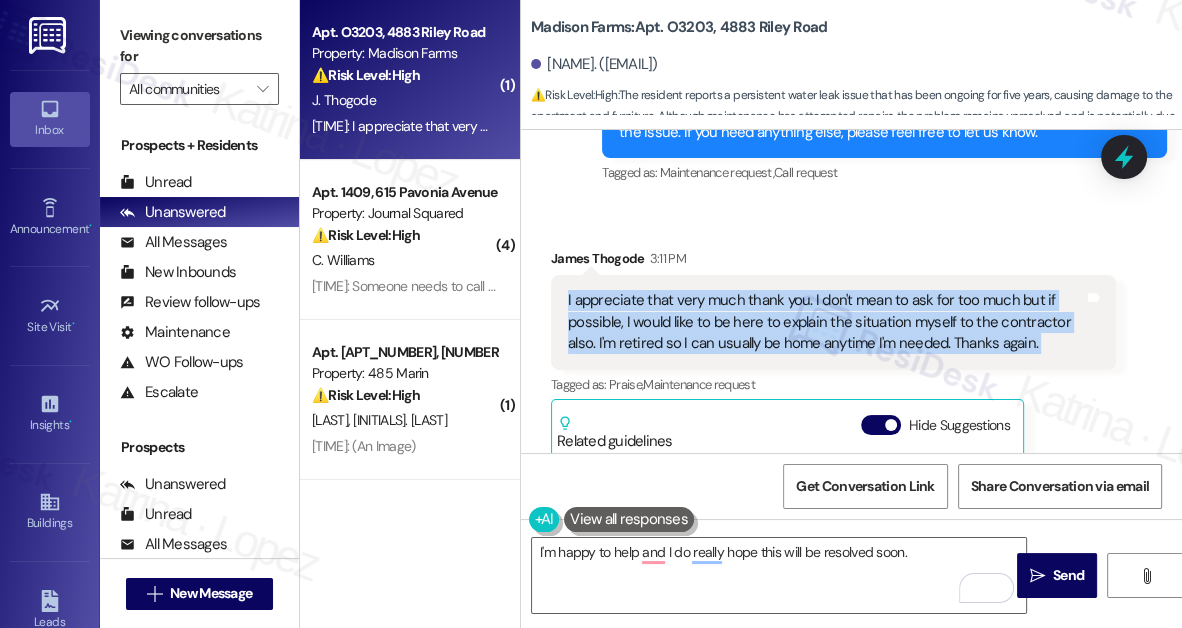 click on "I appreciate that very much thank you. I don't mean to ask for too much but if possible, I would like to be here to explain the situation myself to the contractor also. I'm retired so I can usually be home anytime I'm needed.  Thanks again." at bounding box center (826, 322) 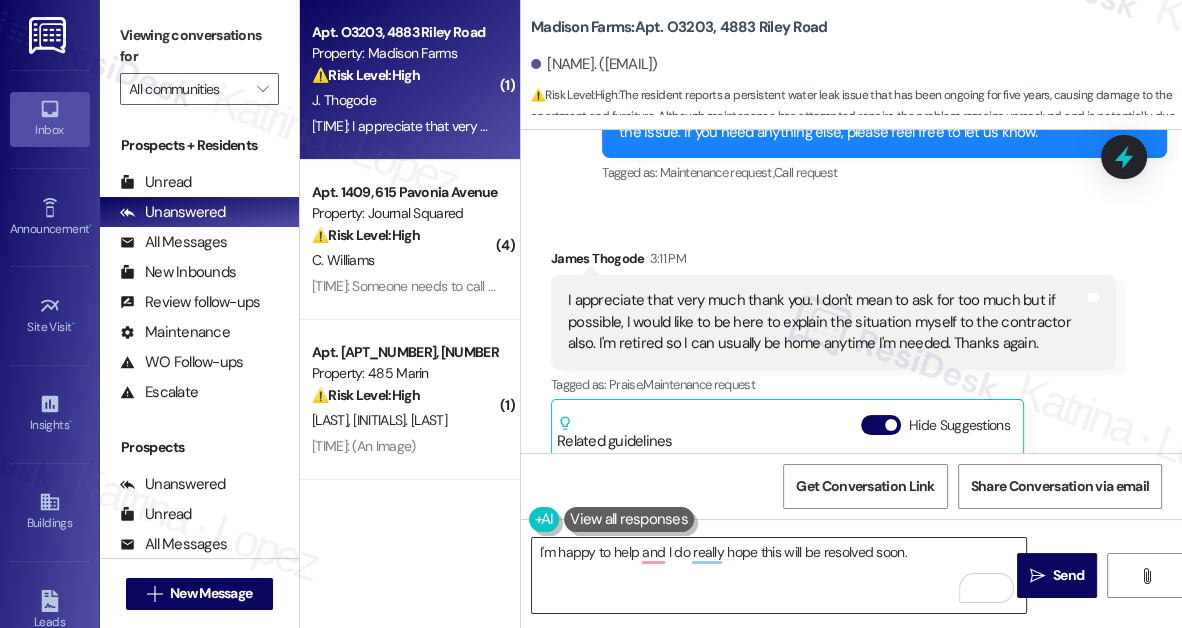 click on "I'm happy to help and I do really hope this will be resolved soon." at bounding box center [779, 575] 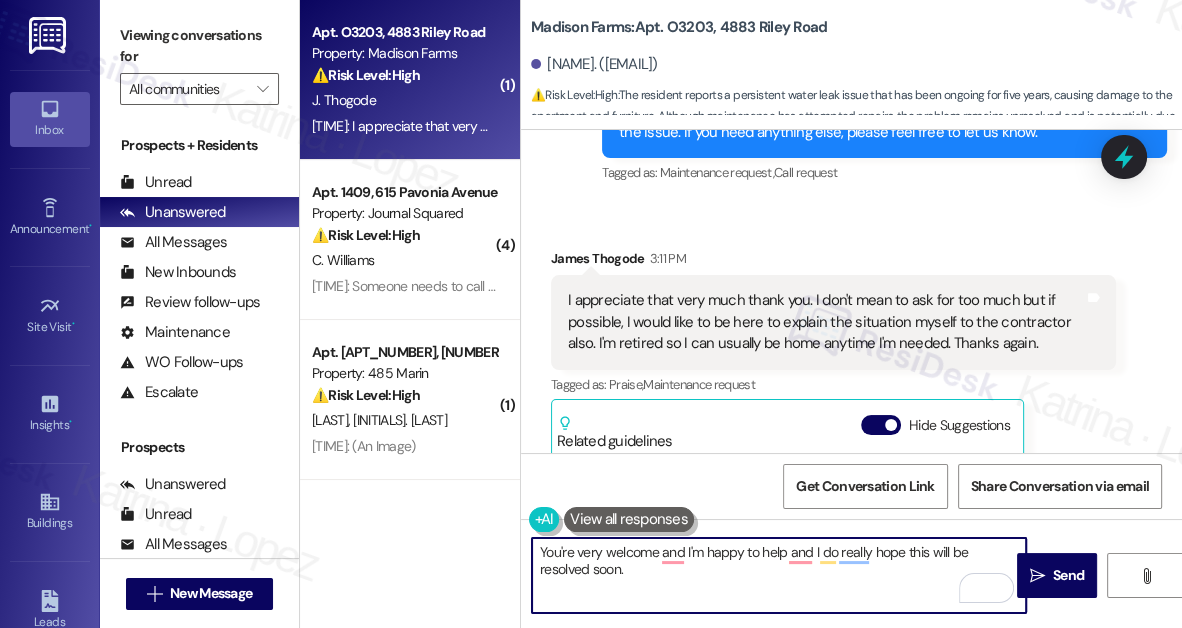 click on "You're very welcome and I'm happy to help and I do really hope this will be resolved soon." at bounding box center [779, 575] 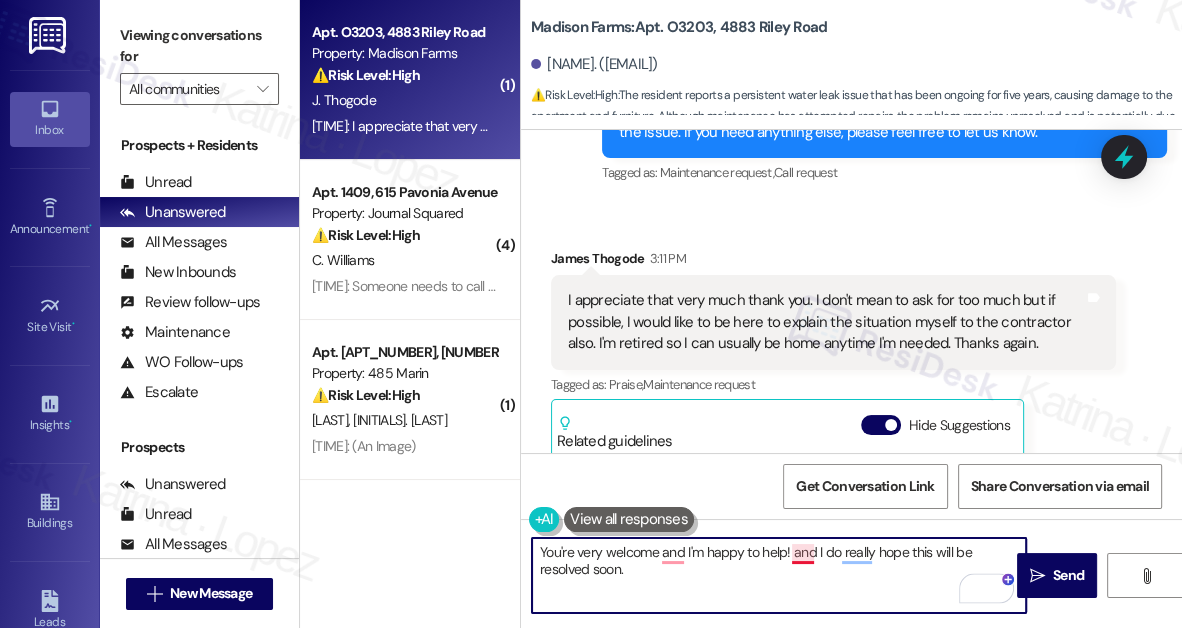 click on "You're very welcome and I'm happy to help! and I do really hope this will be resolved soon." at bounding box center (779, 575) 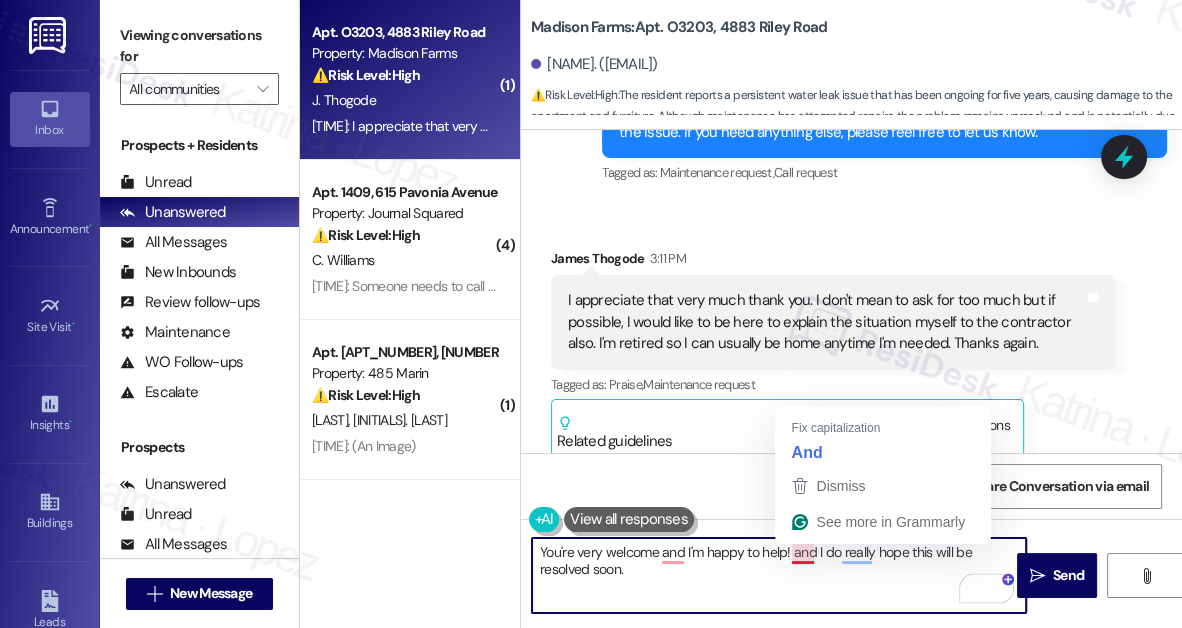 click on "You're very welcome and I'm happy to help! and I do really hope this will be resolved soon." at bounding box center [779, 575] 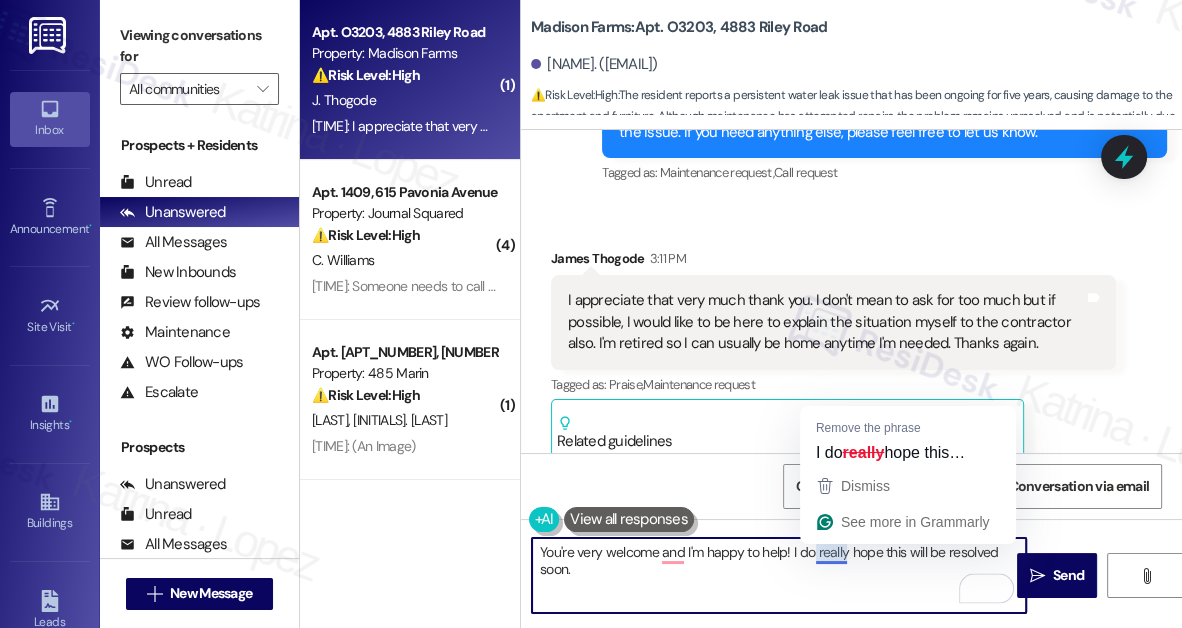 click on "You're very welcome and I'm happy to help! I do really hope this will be resolved soon." at bounding box center [779, 575] 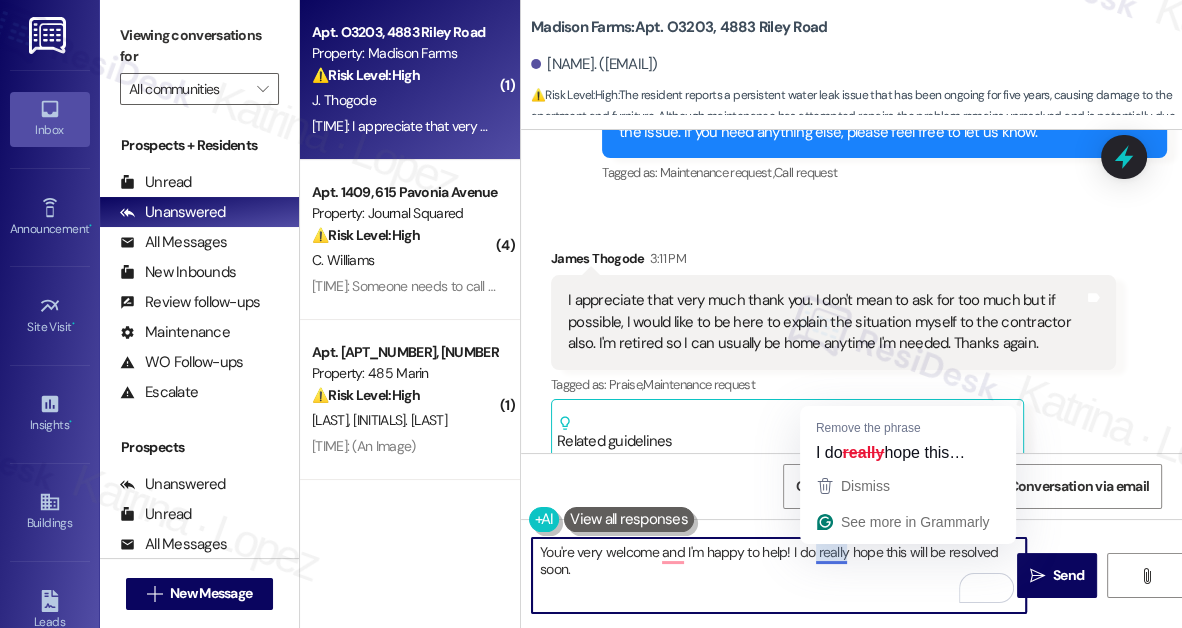 click on "You're very welcome and I'm happy to help! I do really hope this will be resolved soon." at bounding box center [779, 575] 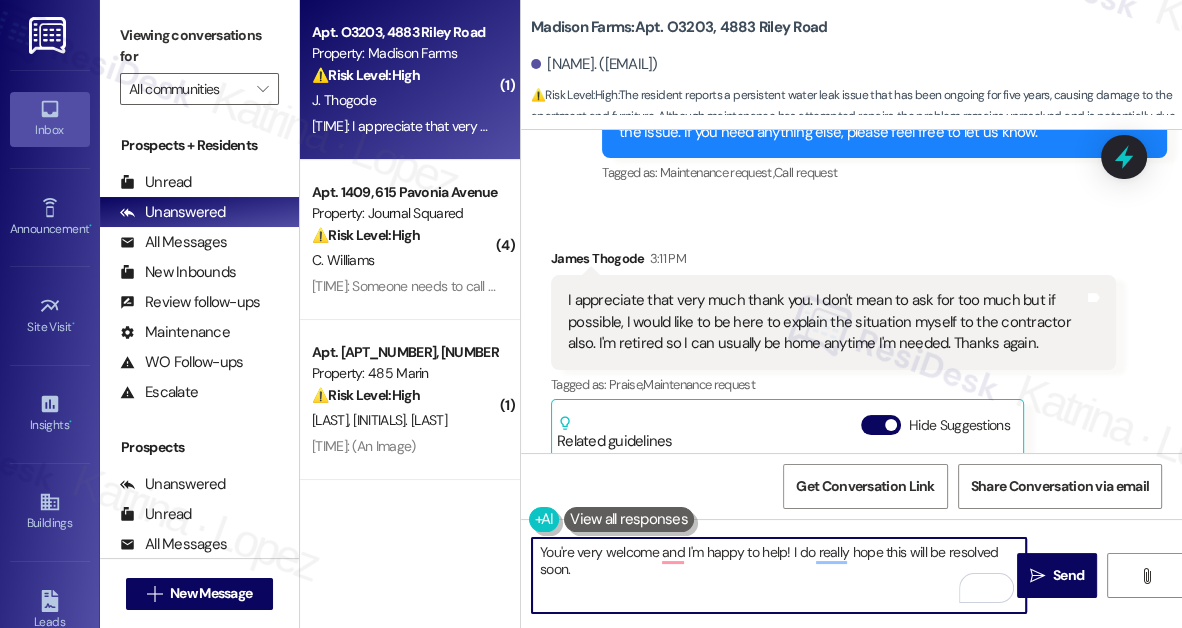 drag, startPoint x: 787, startPoint y: 553, endPoint x: 807, endPoint y: 547, distance: 20.880613 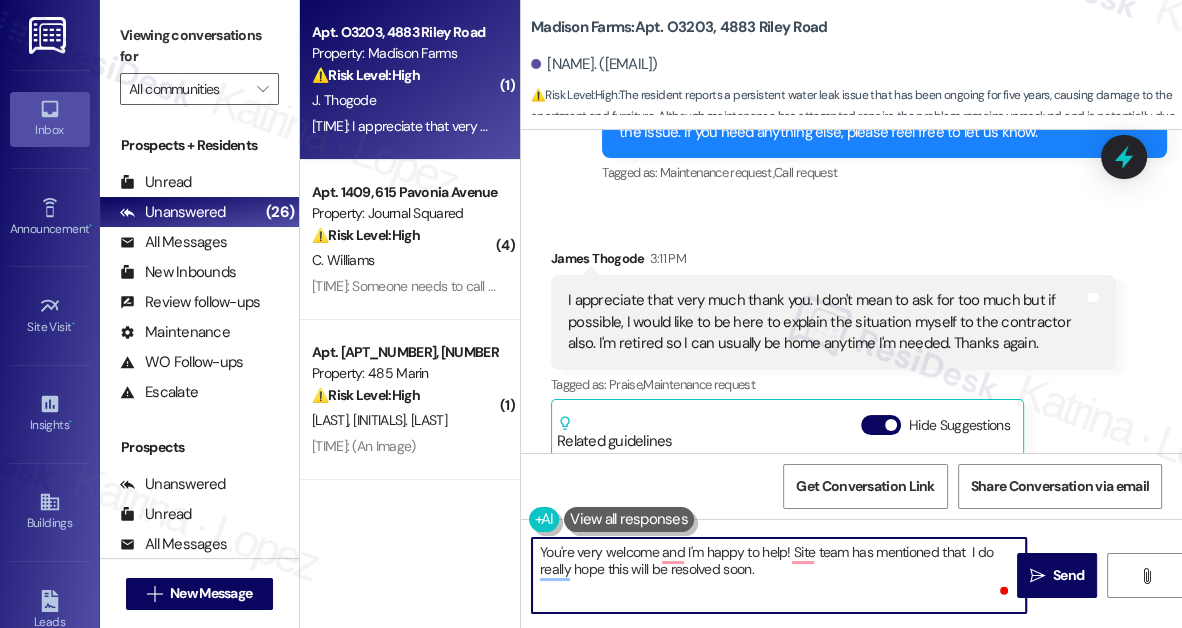 paste on "nothing has been reported to us about this since last year." 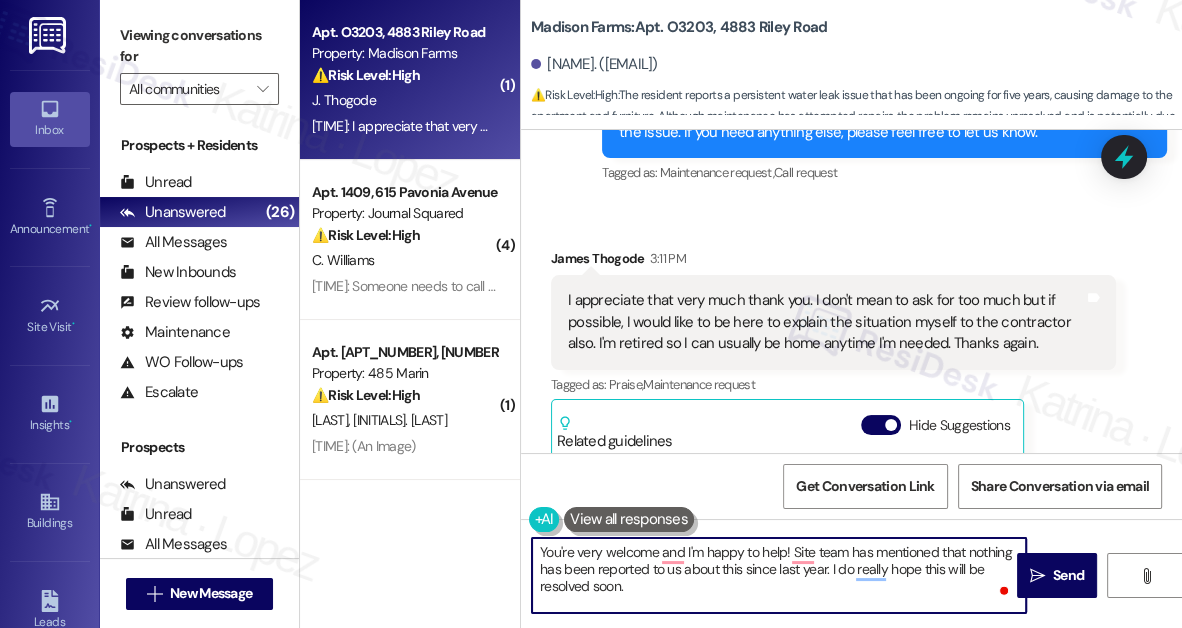 click on "You're very welcome and I'm happy to help! Site team has mentioned that nothing has been reported to us about this since last year. I do really hope this will be resolved soon." at bounding box center [779, 575] 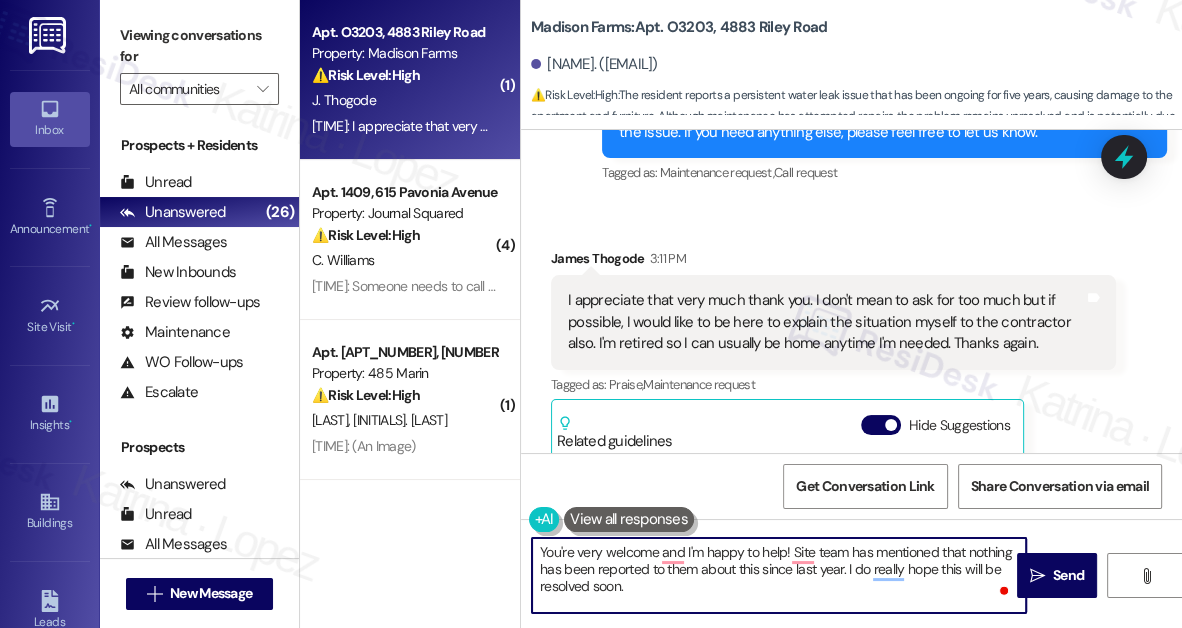 click on "You're very welcome and I'm happy to help! Site team has mentioned that nothing has been reported to them about this since last year. I do really hope this will be resolved soon." at bounding box center [779, 575] 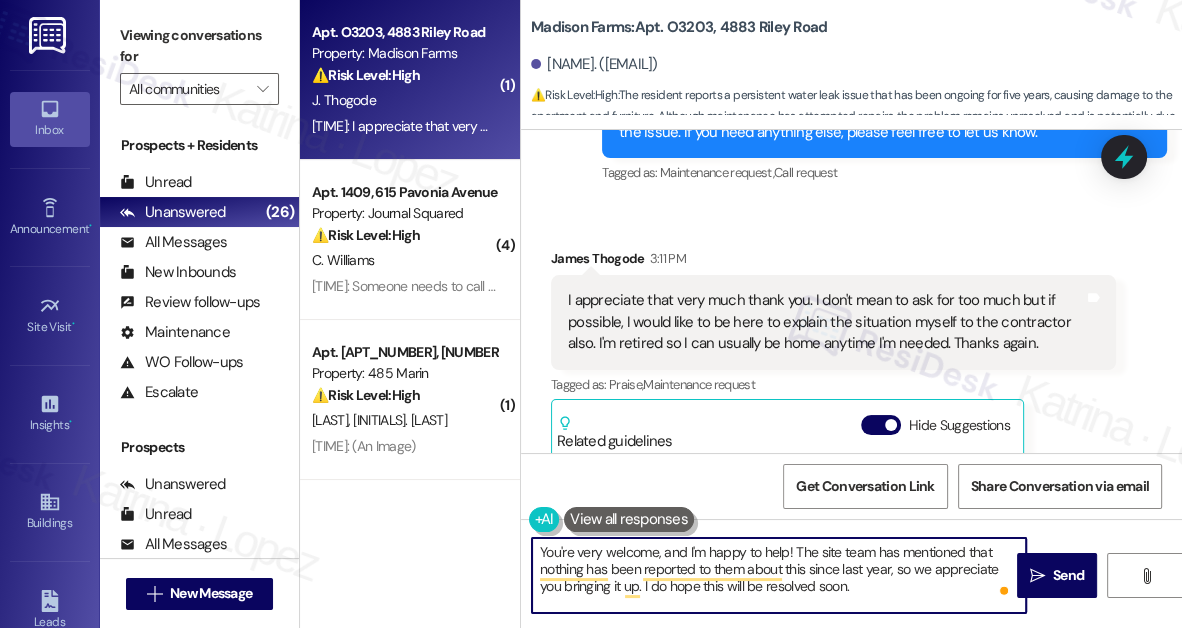 click on "You're very welcome, and I'm happy to help! The site team has mentioned that nothing has been reported to them about this since last year, so we appreciate you bringing it up. I do hope this will be resolved soon." at bounding box center [779, 575] 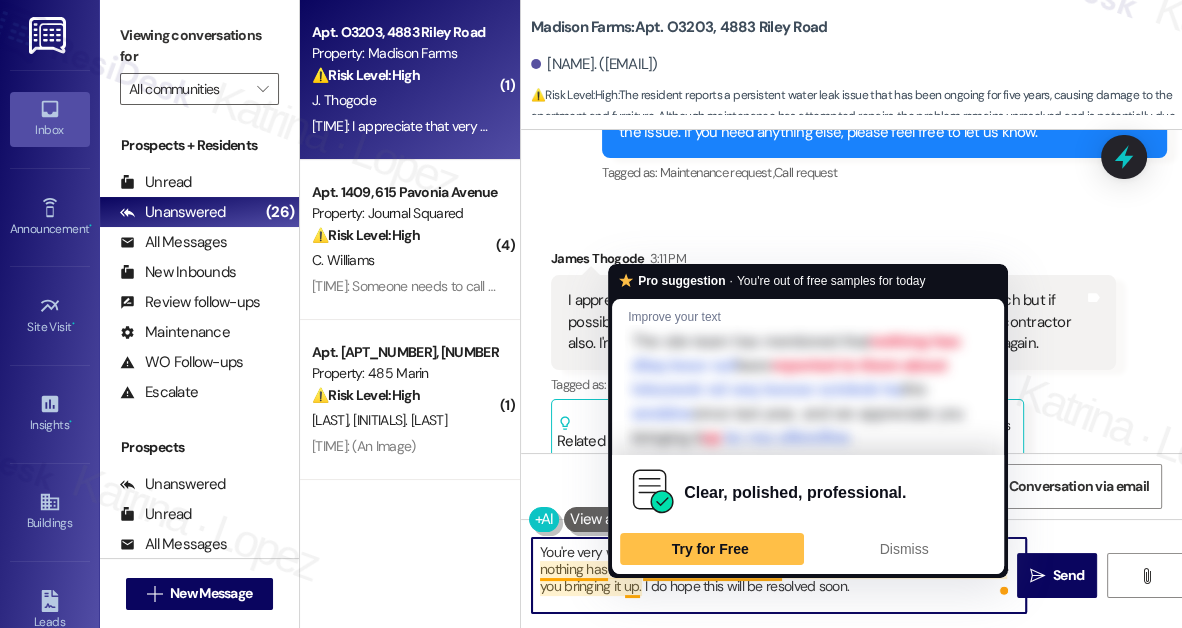 click on "You're very welcome, and I'm happy to help! The site team has mentioned that nothing has been reported to them about this since last year, and we appreciate you bringing it up. I do hope this will be resolved soon." at bounding box center [779, 575] 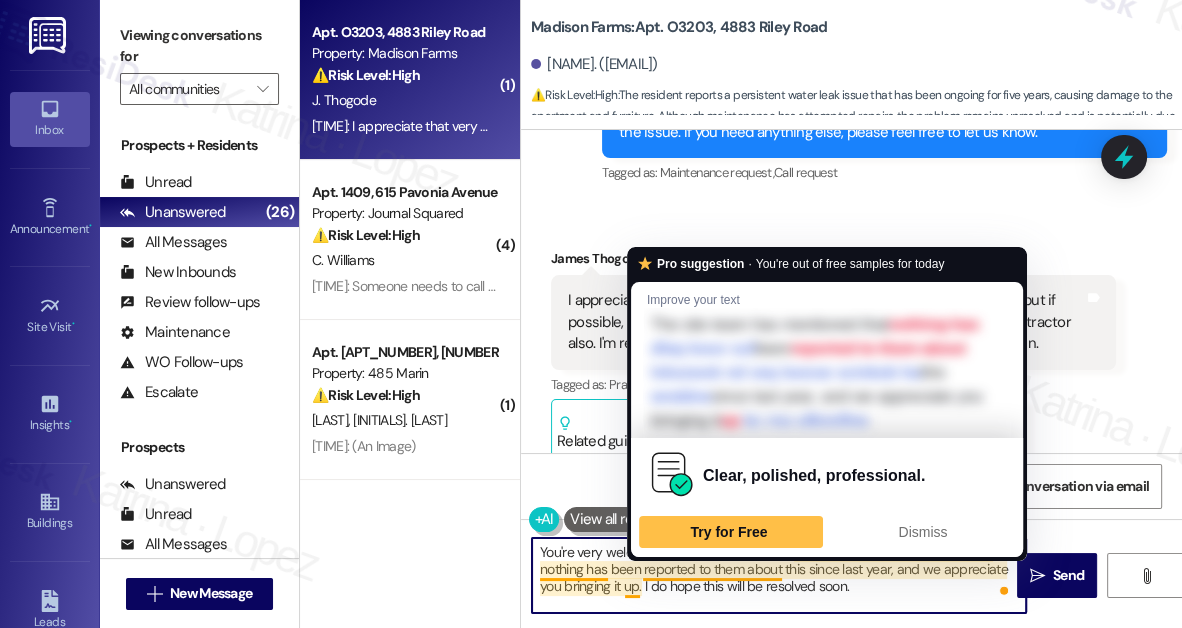 click on "You're very welcome, and I'm happy to help! The site team has mentioned that nothing has been reported to them about this since last year, and we appreciate you bringing it up. I do hope this will be resolved soon." at bounding box center (779, 575) 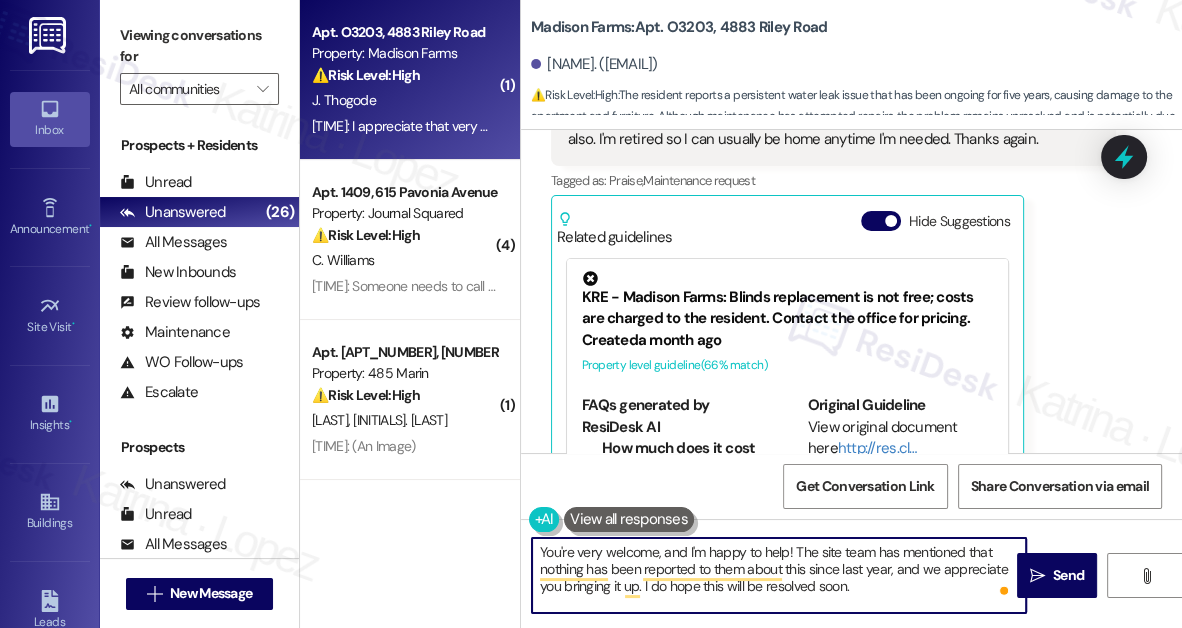 scroll, scrollTop: 4056, scrollLeft: 0, axis: vertical 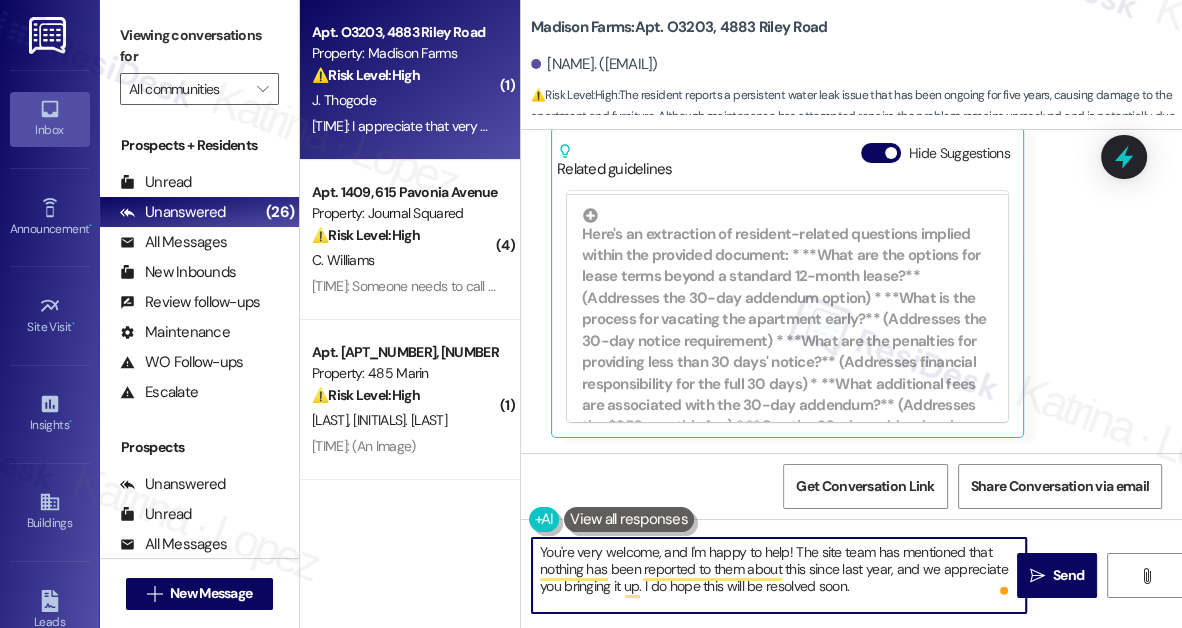 click on "You're very welcome, and I'm happy to help! The site team has mentioned that nothing has been reported to them about this since last year, and we appreciate you bringing it up. I do hope this will be resolved soon." at bounding box center [779, 575] 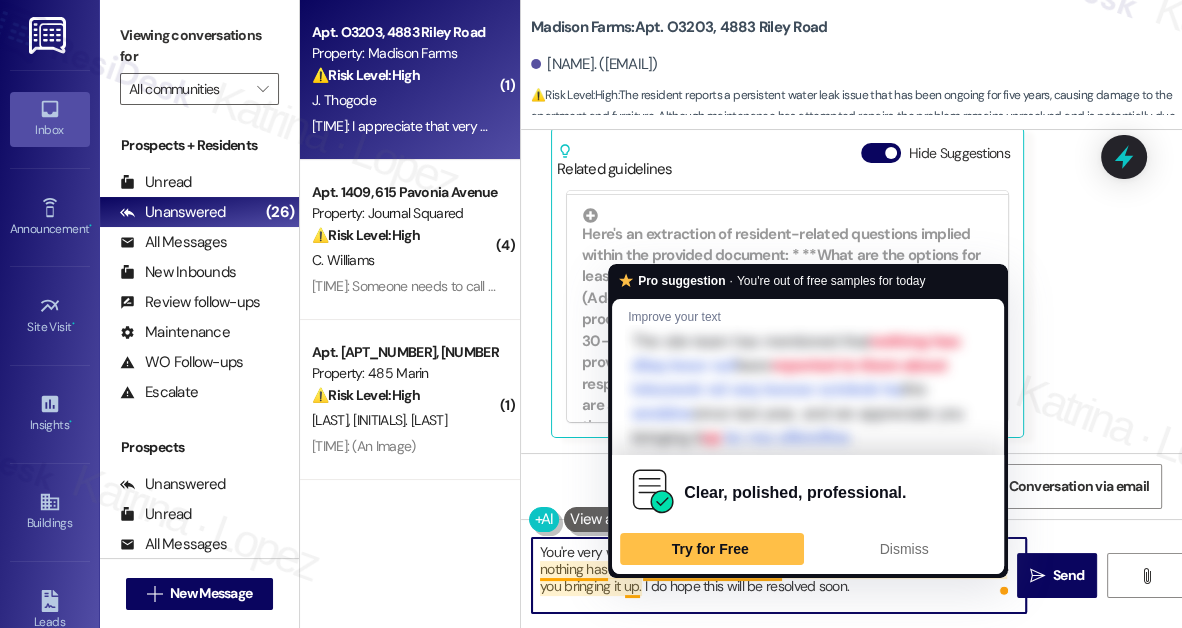 click on "You're very welcome, and I'm happy to help! The site team has mentioned that nothing has been reported to them about this since last year, and we appreciate you bringing it up. I do hope this will be resolved soon." at bounding box center [779, 575] 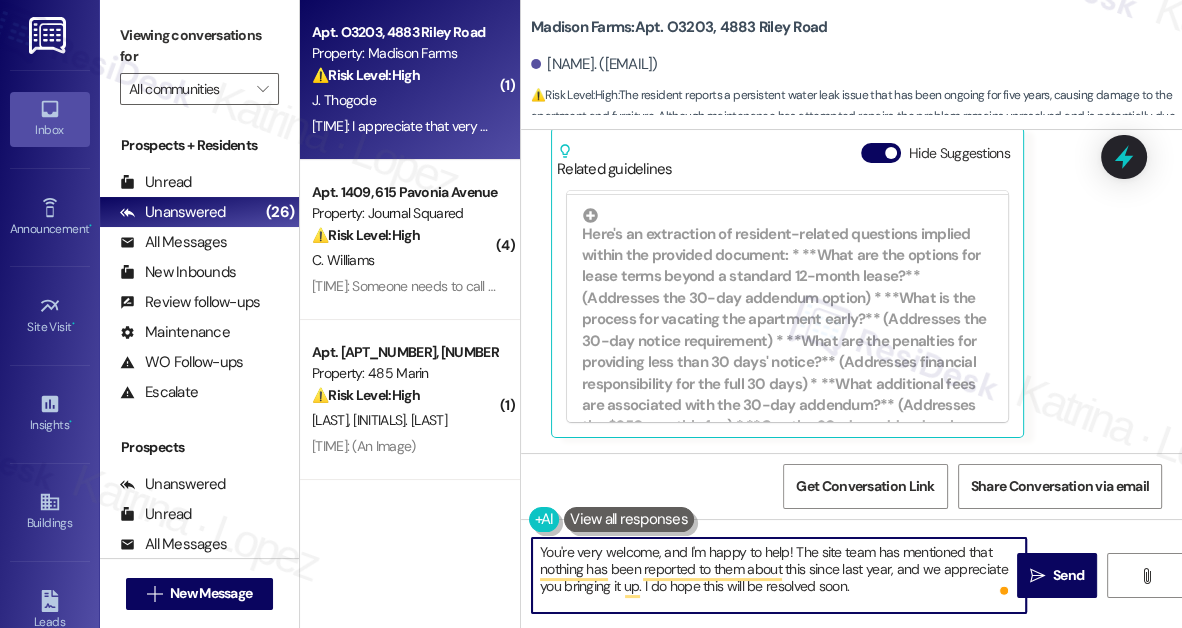 click on "You're very welcome, and I'm happy to help! The site team has mentioned that nothing has been reported to them about this since last year, and we appreciate you bringing it up. I do hope this will be resolved soon." at bounding box center (779, 575) 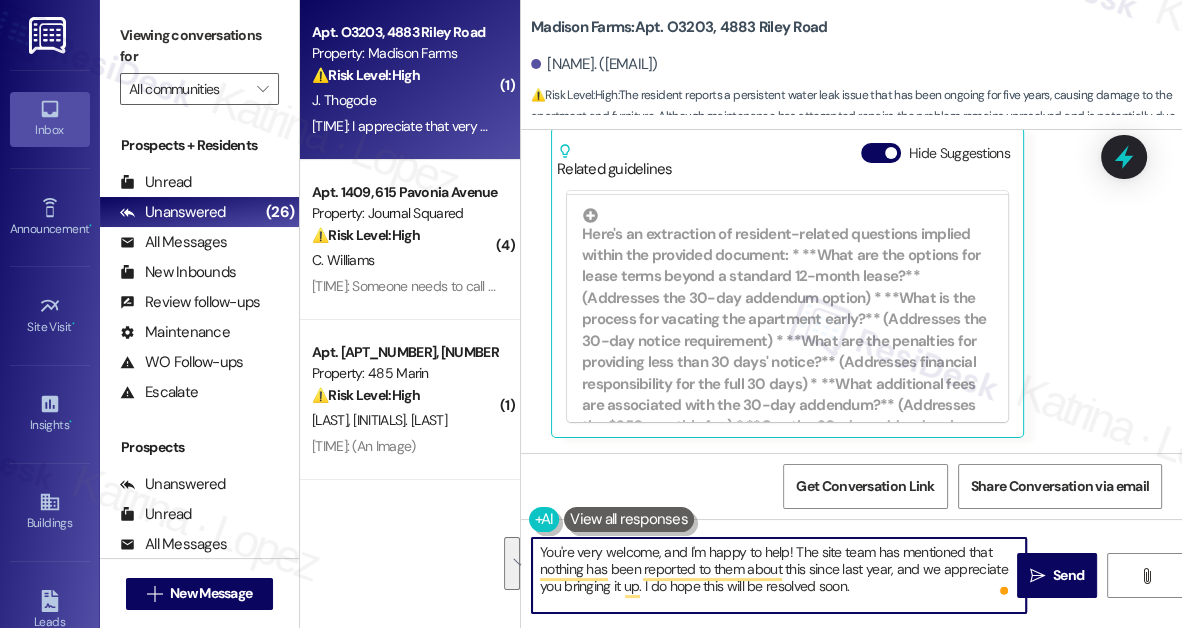 click on "You're very welcome, and I'm happy to help! The site team has mentioned that nothing has been reported to them about this since last year, and we appreciate you bringing it up. I do hope this will be resolved soon." at bounding box center (779, 575) 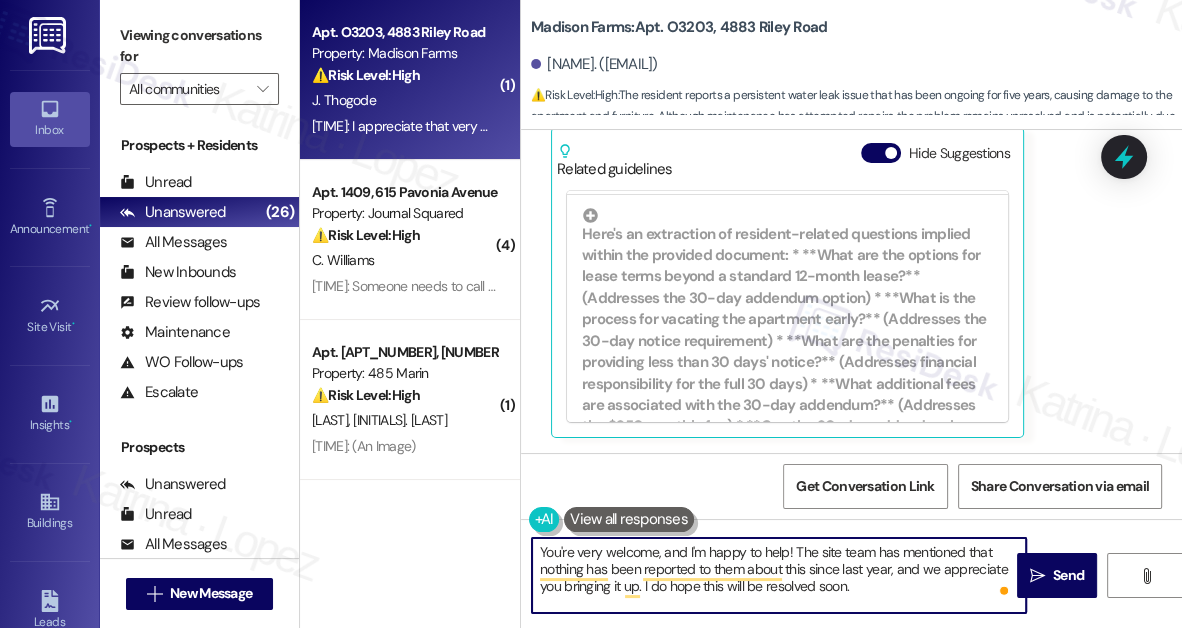 click on "You're very welcome, and I'm happy to help! The site team has mentioned that nothing has been reported to them about this since last year, and we appreciate you bringing it up. I do hope this will be resolved soon." at bounding box center [779, 575] 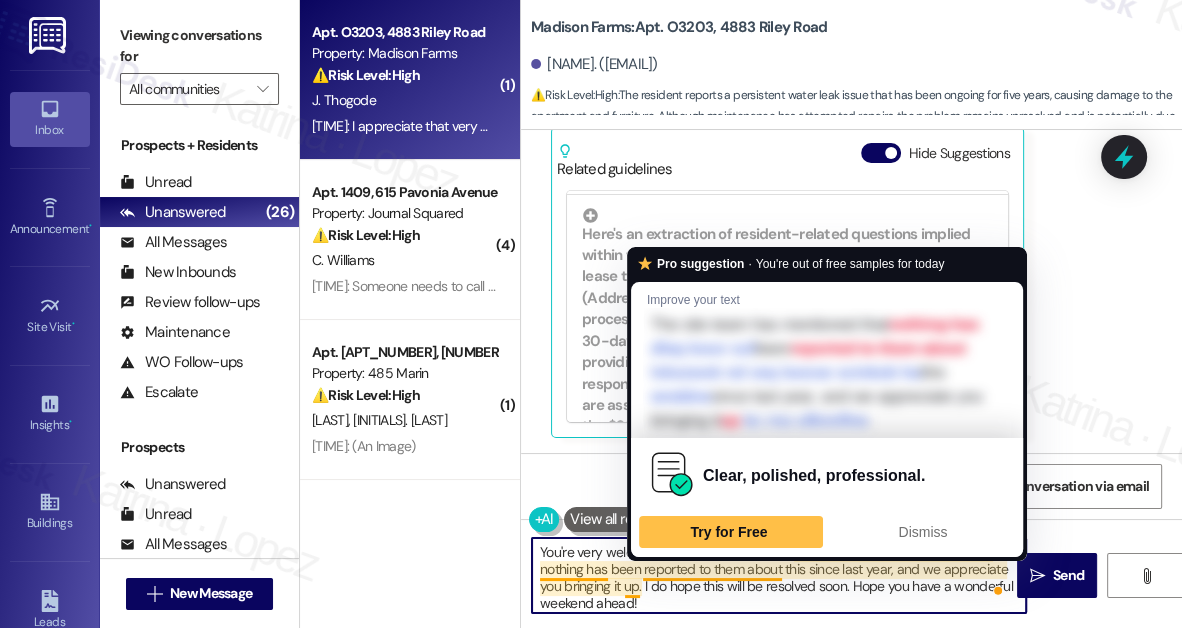 click on "You're very welcome, and I'm happy to help! The site team has mentioned that nothing has been reported to them about this since last year, and we appreciate you bringing it up. I do hope this will be resolved soon. Hope you have a wonderful weekend ahead!" at bounding box center [779, 575] 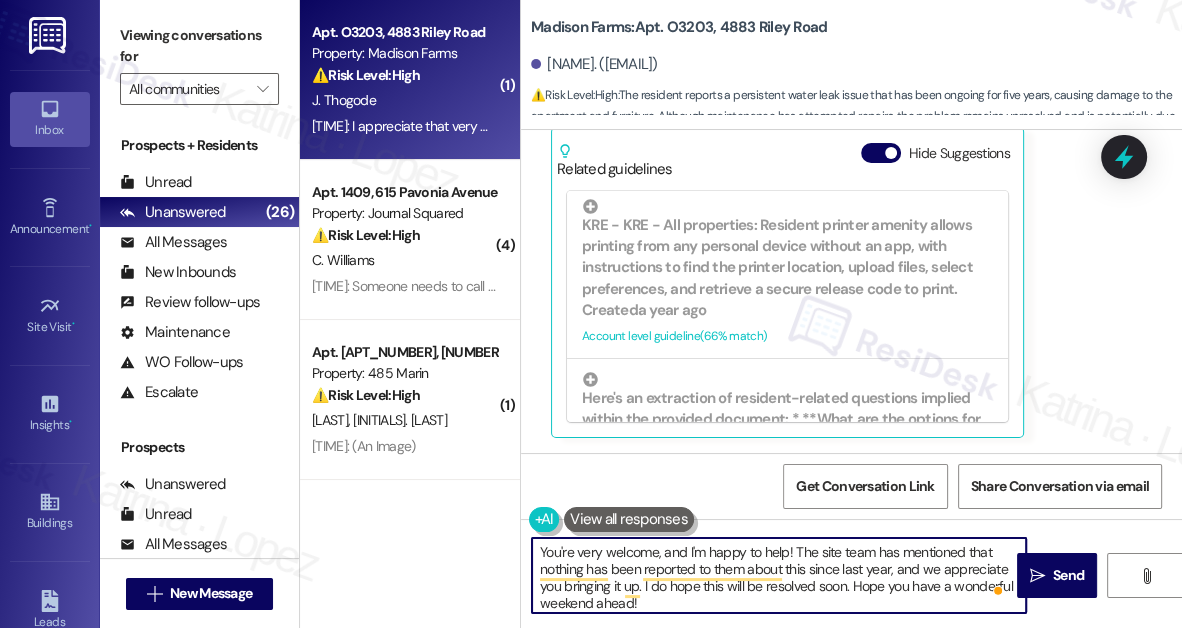 scroll, scrollTop: 90, scrollLeft: 0, axis: vertical 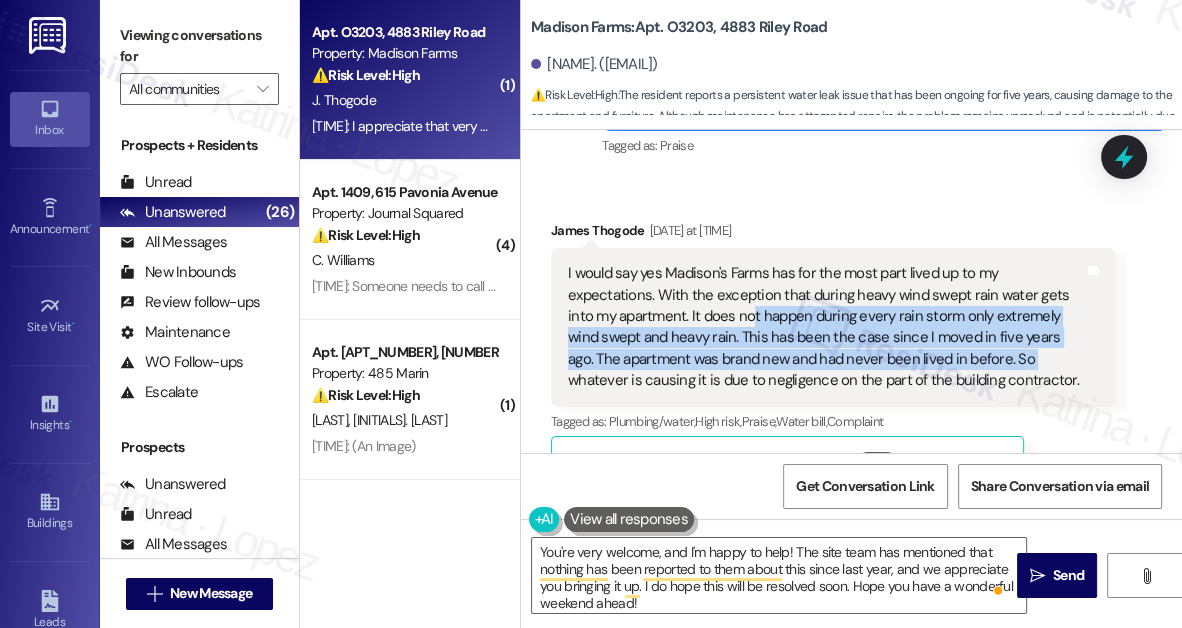 drag, startPoint x: 780, startPoint y: 324, endPoint x: 999, endPoint y: 363, distance: 222.4455 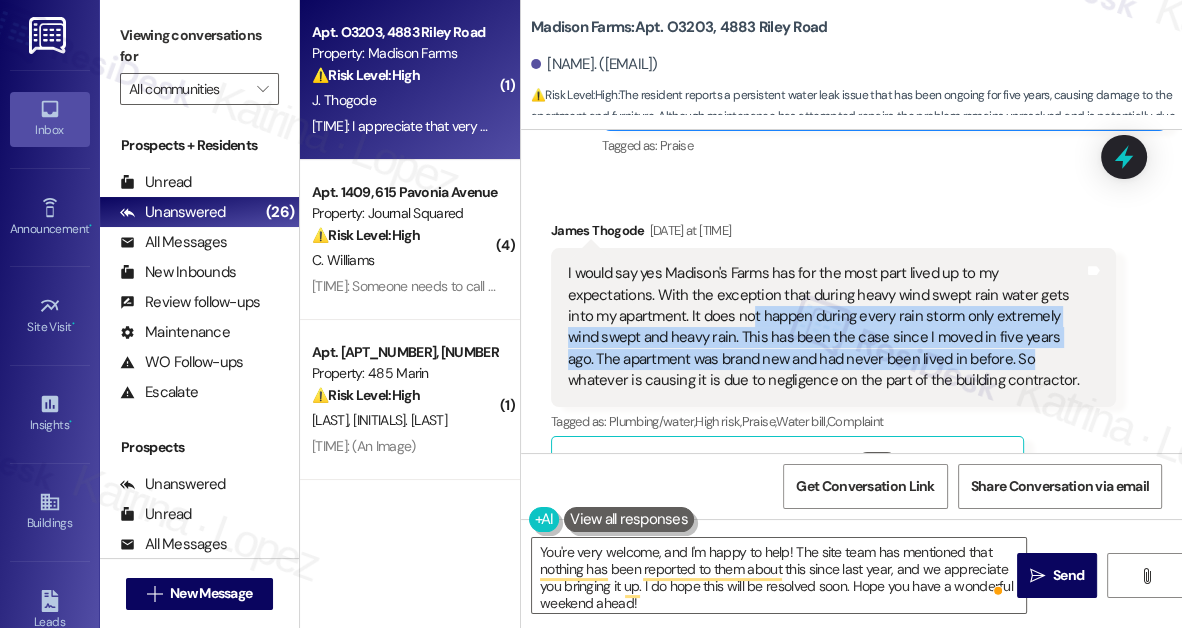 click on "I would say yes Madison's Farms has for the most part lived up to my expectations. With the exception that during heavy wind swept rain water gets into my apartment. It does not happen during every rain storm only extremely wind swept and heavy rain. This has been the case since I moved in five years ago. The apartment was brand new and had never been lived in before. So whatever is causing it is due to negligence on the part of the building contractor." at bounding box center [826, 327] 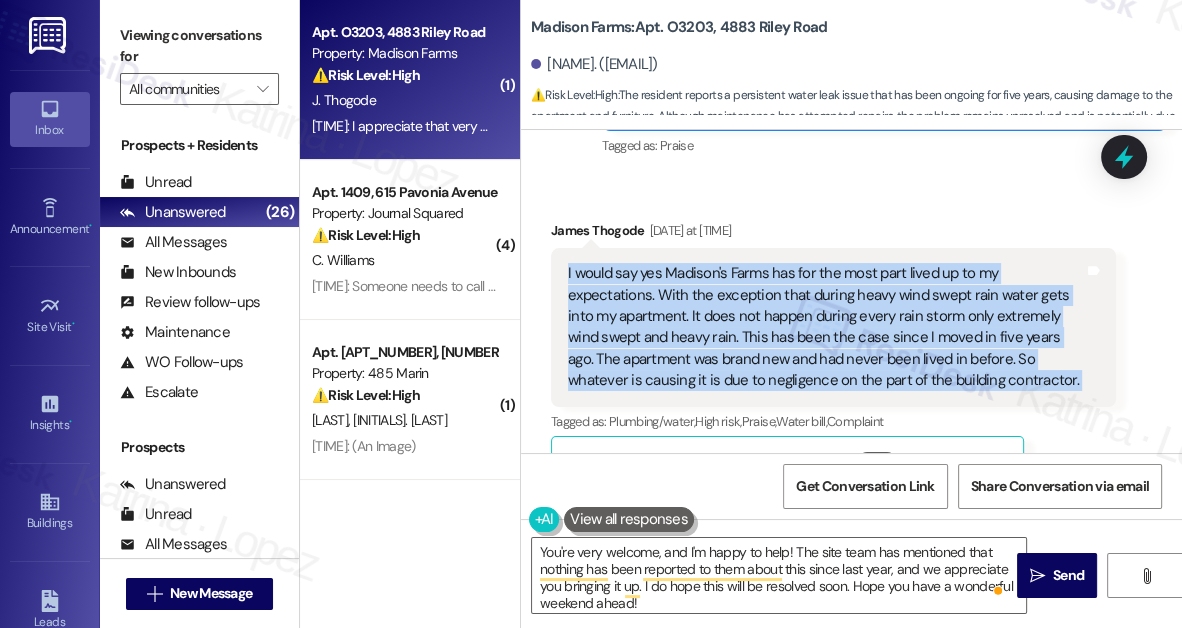 click on "I would say yes Madison's Farms has for the most part lived up to my expectations. With the exception that during heavy wind swept rain water gets into my apartment. It does not happen during every rain storm only extremely wind swept and heavy rain. This has been the case since I moved in five years ago. The apartment was brand new and had never been lived in before. So whatever is causing it is due to negligence on the part of the building contractor." at bounding box center [826, 327] 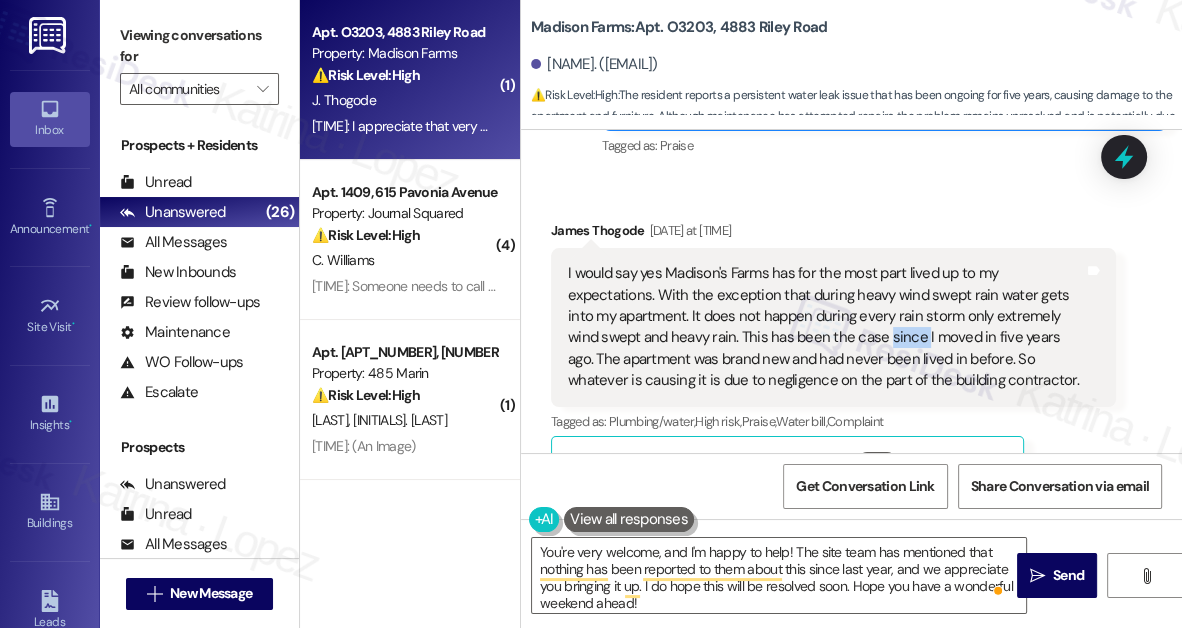 click on "I would say yes Madison's Farms has for the most part lived up to my expectations. With the exception that during heavy wind swept rain water gets into my apartment. It does not happen during every rain storm only extremely wind swept and heavy rain. This has been the case since I moved in five years ago. The apartment was brand new and had never been lived in before. So whatever is causing it is due to negligence on the part of the building contractor." at bounding box center (826, 327) 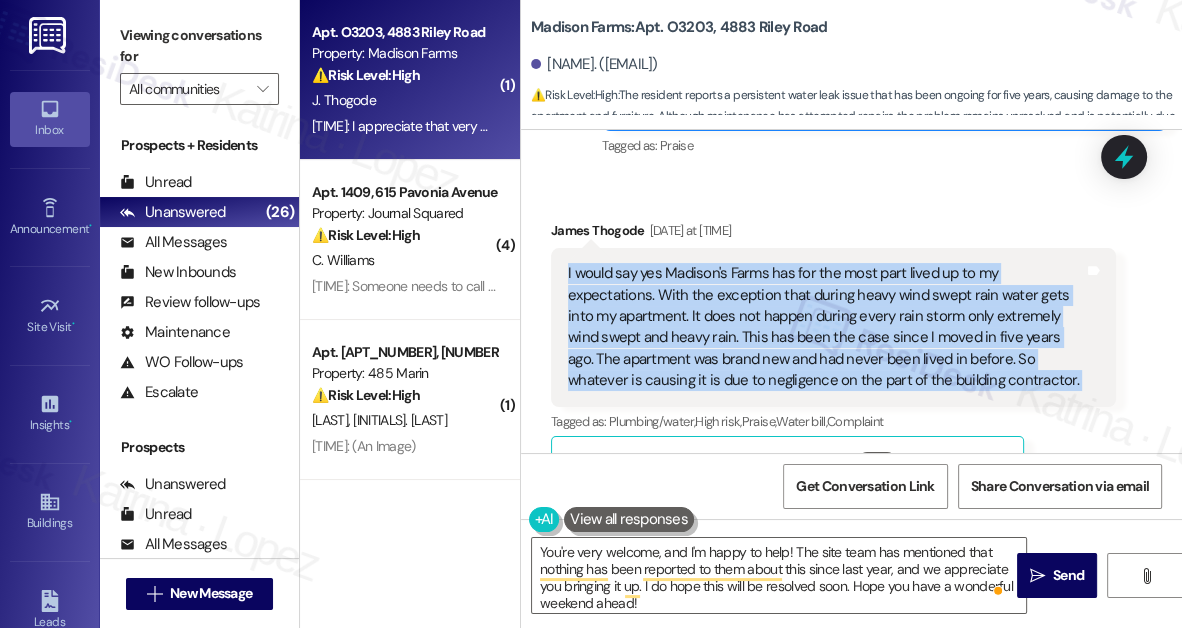 click on "I would say yes Madison's Farms has for the most part lived up to my expectations. With the exception that during heavy wind swept rain water gets into my apartment. It does not happen during every rain storm only extremely wind swept and heavy rain. This has been the case since I moved in five years ago. The apartment was brand new and had never been lived in before. So whatever is causing it is due to negligence on the part of the building contractor." at bounding box center (826, 327) 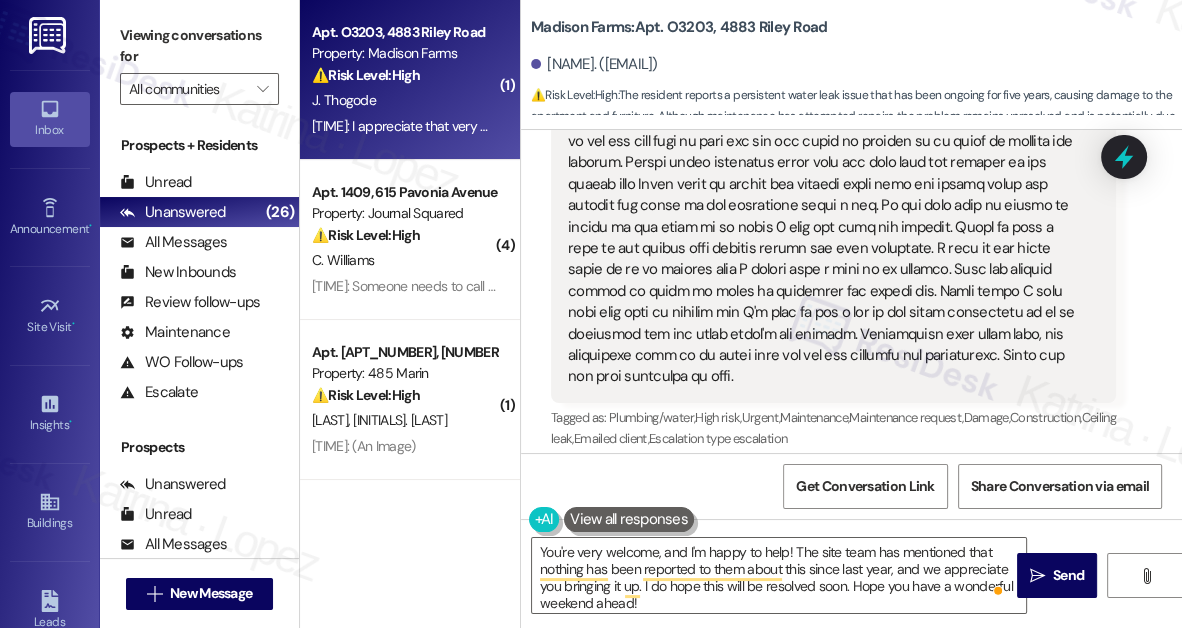 scroll, scrollTop: 2692, scrollLeft: 0, axis: vertical 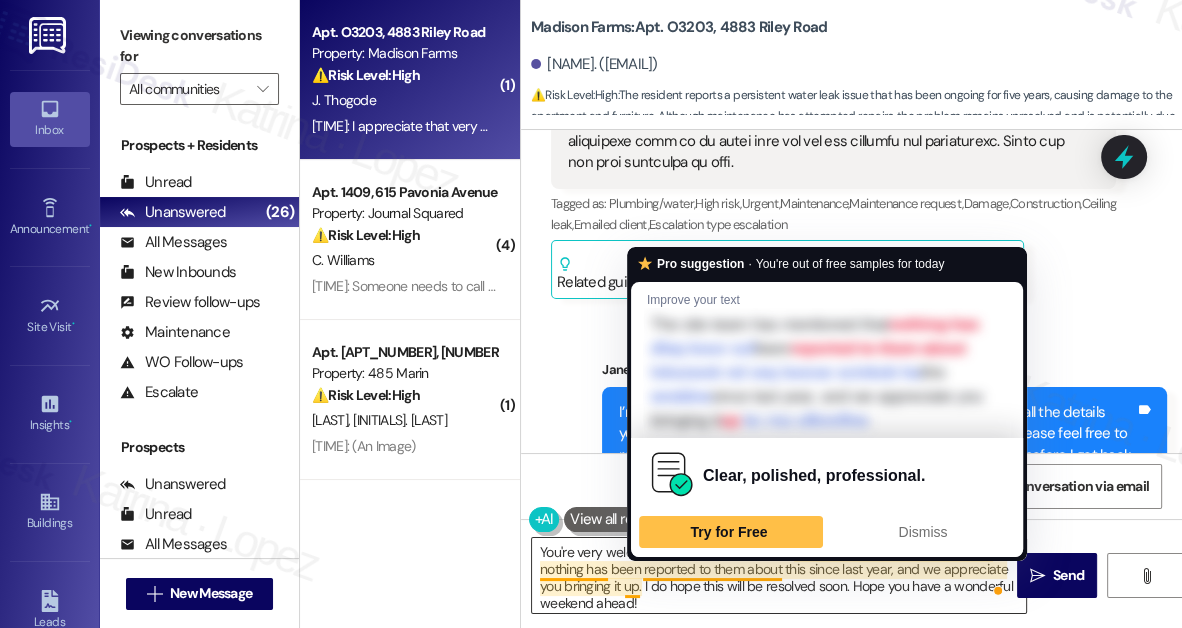 click on "You're very welcome, and I'm happy to help! The site team has mentioned that nothing has been reported to them about this since last year, and we appreciate you bringing it up. I do hope this will be resolved soon. Hope you have a wonderful weekend ahead!" at bounding box center (779, 575) 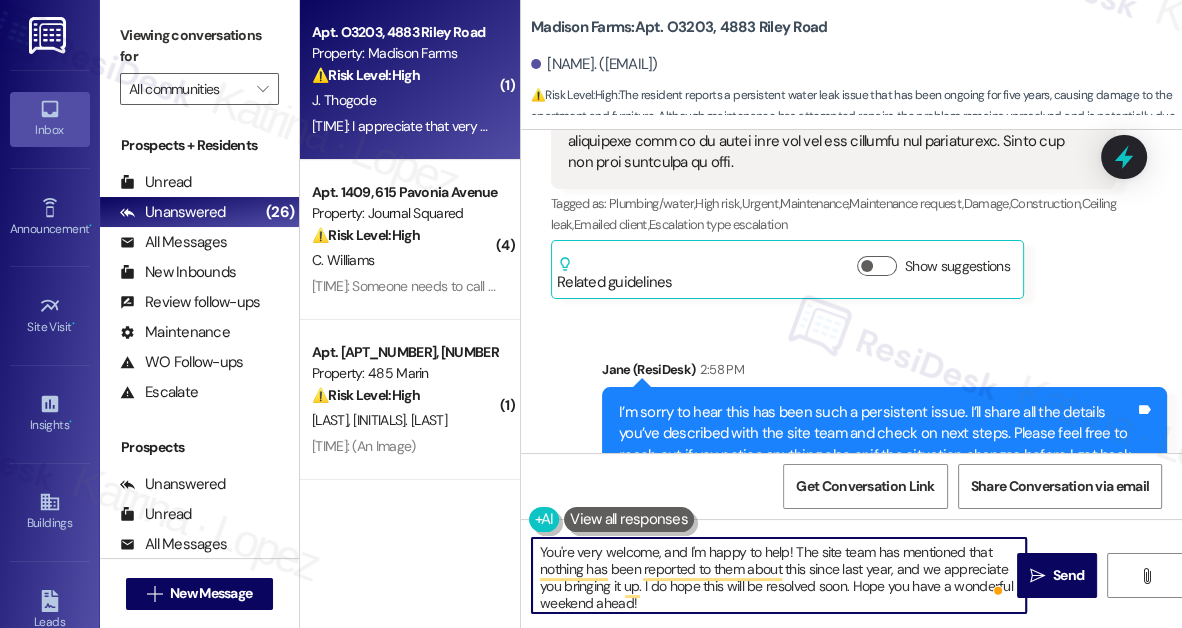 click on "You're very welcome, and I'm happy to help! The site team has mentioned that nothing has been reported to them about this since last year, and we appreciate you bringing it up. I do hope this will be resolved soon. Hope you have a wonderful weekend ahead!" at bounding box center [779, 575] 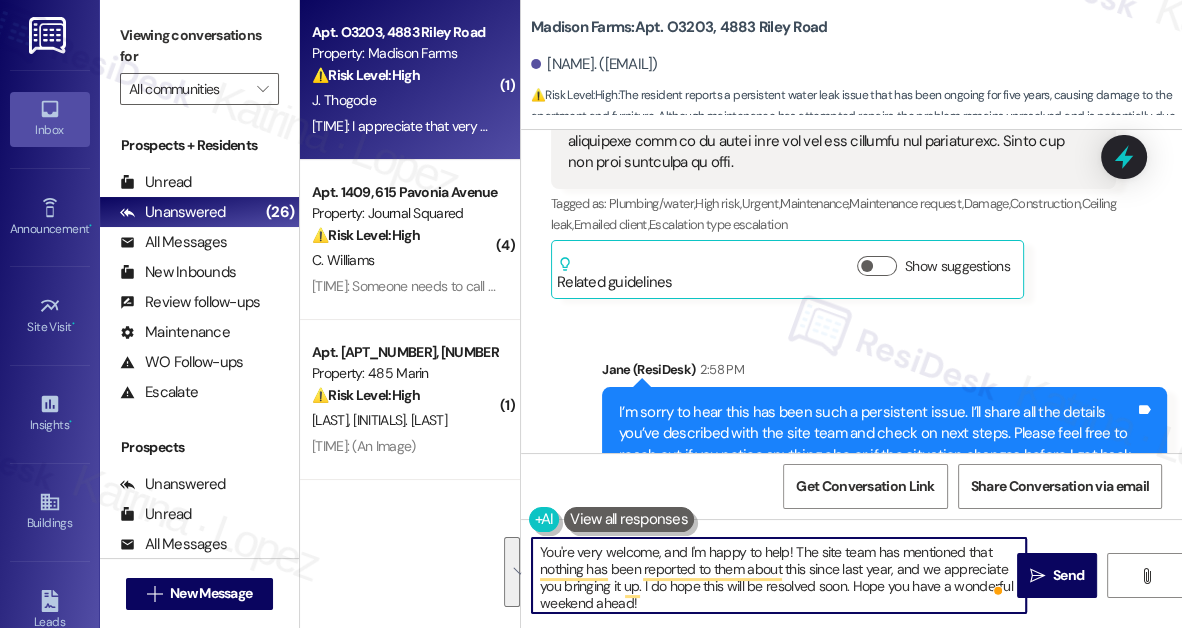 click on "You're very welcome, and I'm happy to help! The site team has mentioned that nothing has been reported to them about this since last year, and we appreciate you bringing it up. I do hope this will be resolved soon. Hope you have a wonderful weekend ahead!" at bounding box center (779, 575) 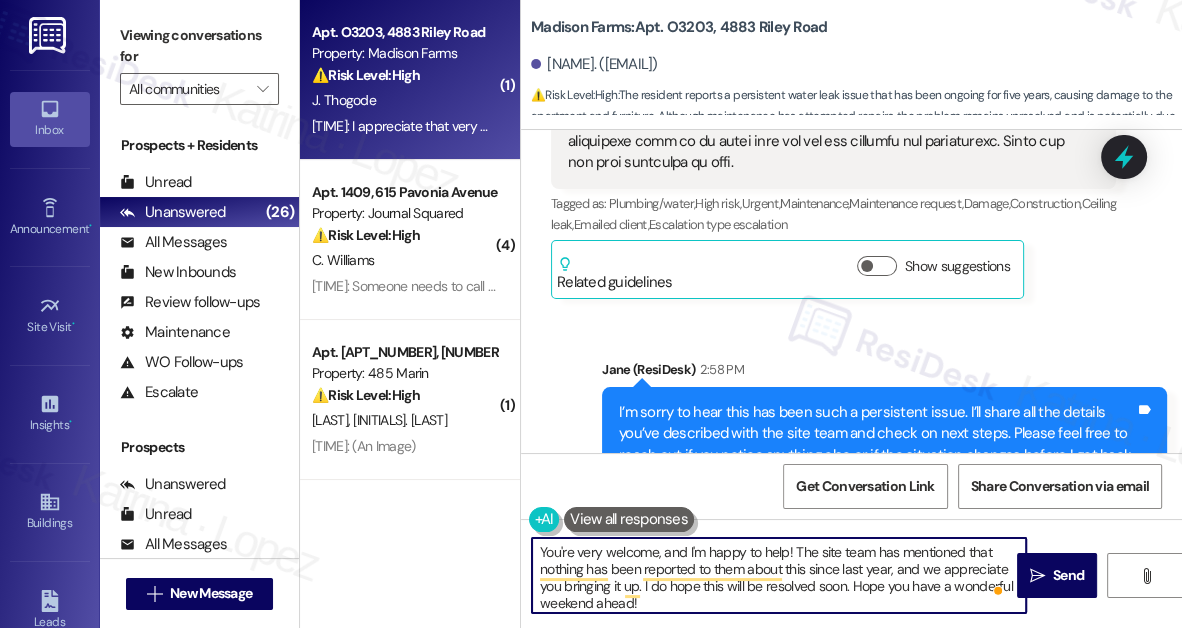 click on "You're very welcome, and I'm happy to help! The site team has mentioned that nothing has been reported to them about this since last year, and we appreciate you bringing it up. I do hope this will be resolved soon. Hope you have a wonderful weekend ahead!" at bounding box center [779, 575] 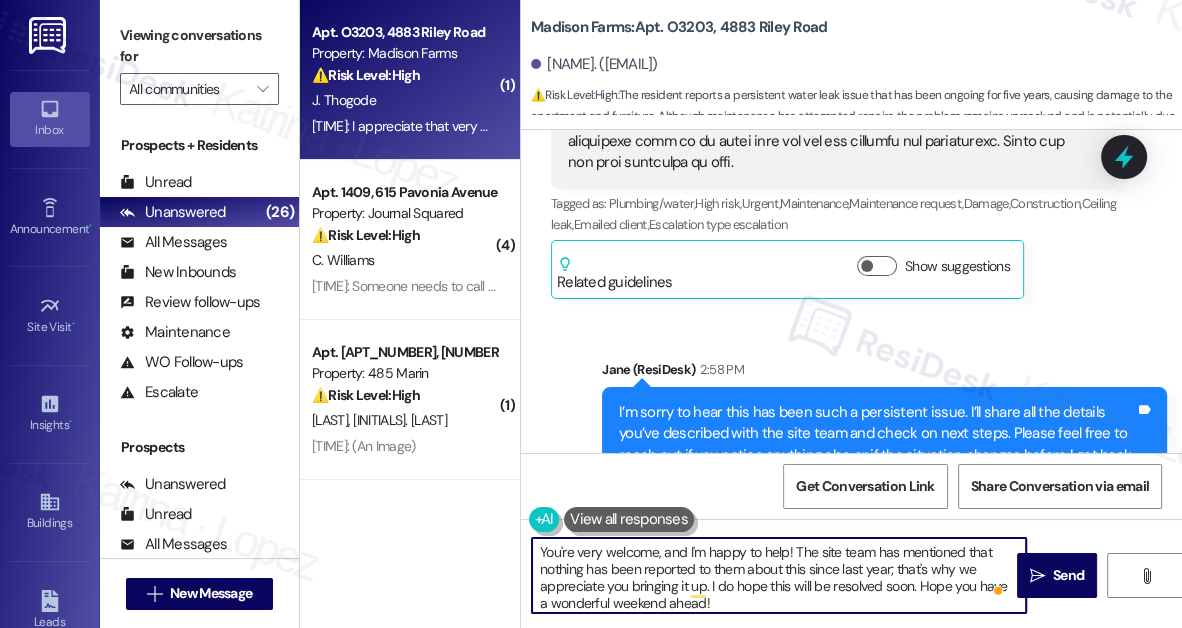 scroll, scrollTop: 5, scrollLeft: 0, axis: vertical 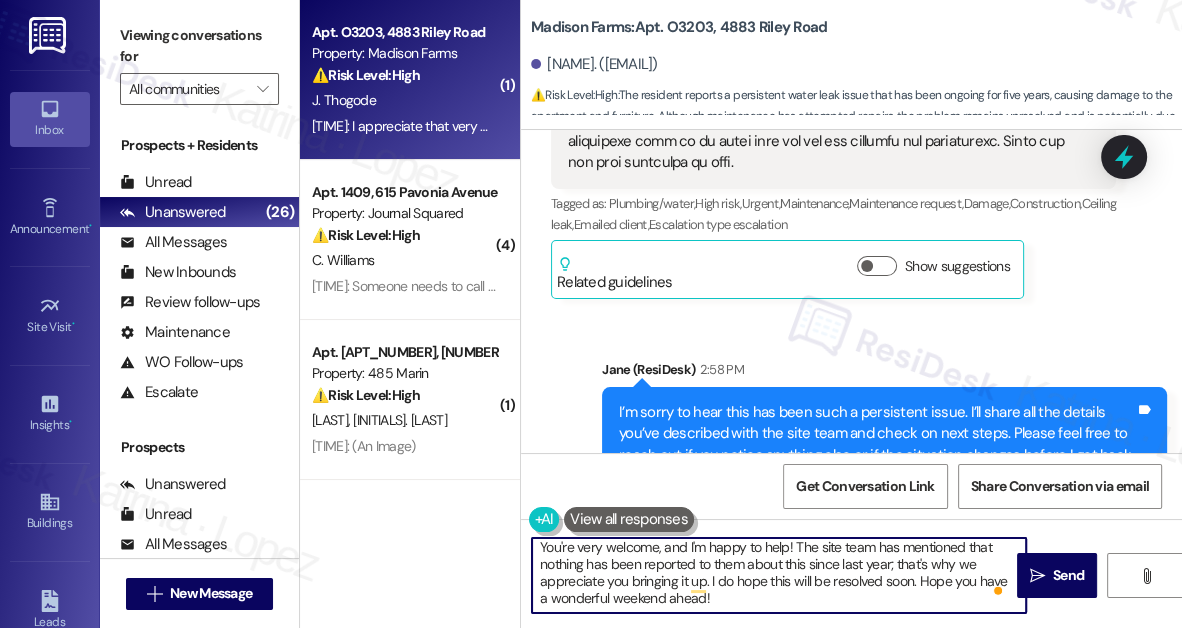 click on "You're very welcome, and I'm happy to help! The site team has mentioned that nothing has been reported to them about this since last year; that's why we appreciate you bringing it up. I do hope this will be resolved soon. Hope you have a wonderful weekend ahead!" at bounding box center [779, 575] 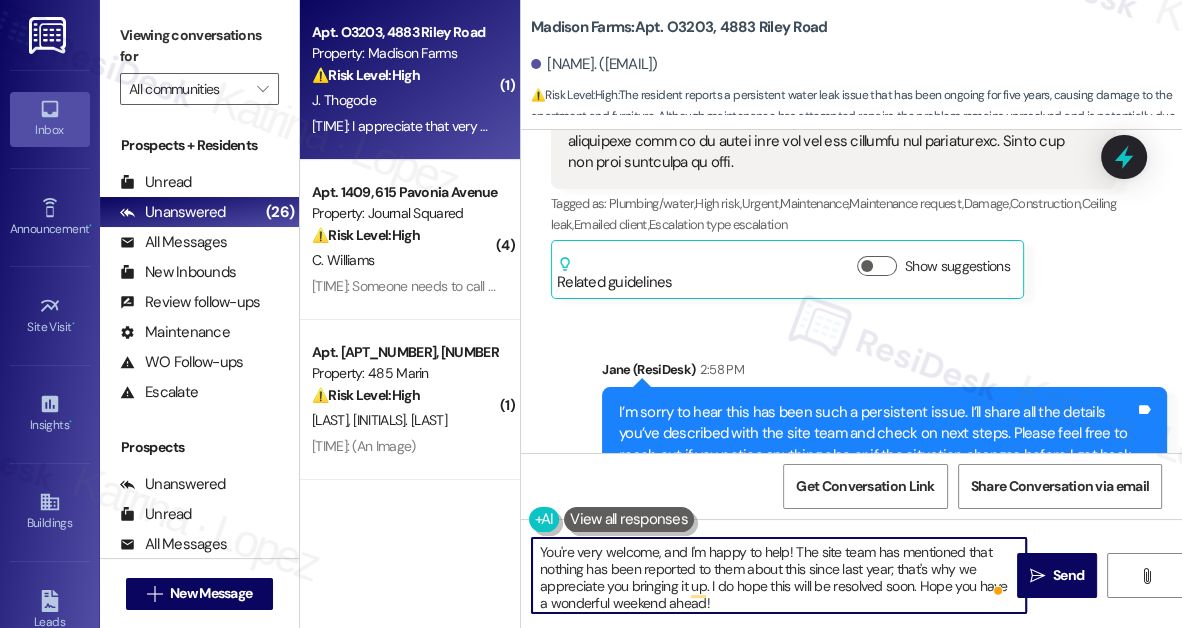 click on "You're very welcome, and I'm happy to help! The site team has mentioned that nothing has been reported to them about this since last year; that's why we appreciate you bringing it up. I do hope this will be resolved soon. Hope you have a wonderful weekend ahead!" at bounding box center (779, 575) 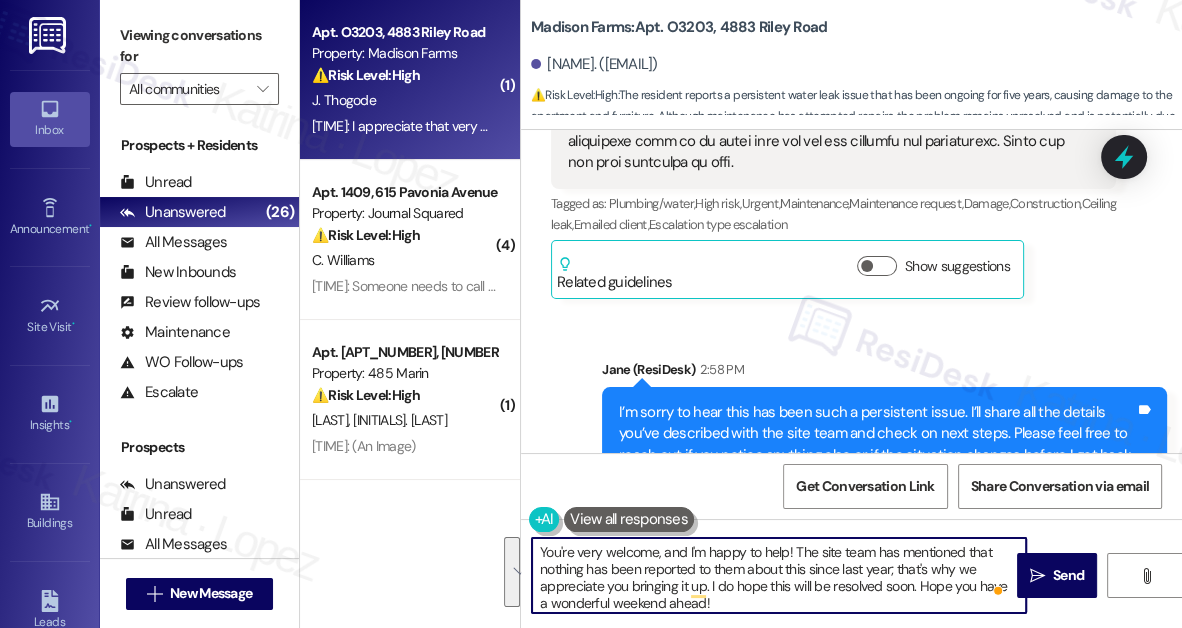 click on "You're very welcome, and I'm happy to help! The site team has mentioned that nothing has been reported to them about this since last year; that's why we appreciate you bringing it up. I do hope this will be resolved soon. Hope you have a wonderful weekend ahead!" at bounding box center [779, 575] 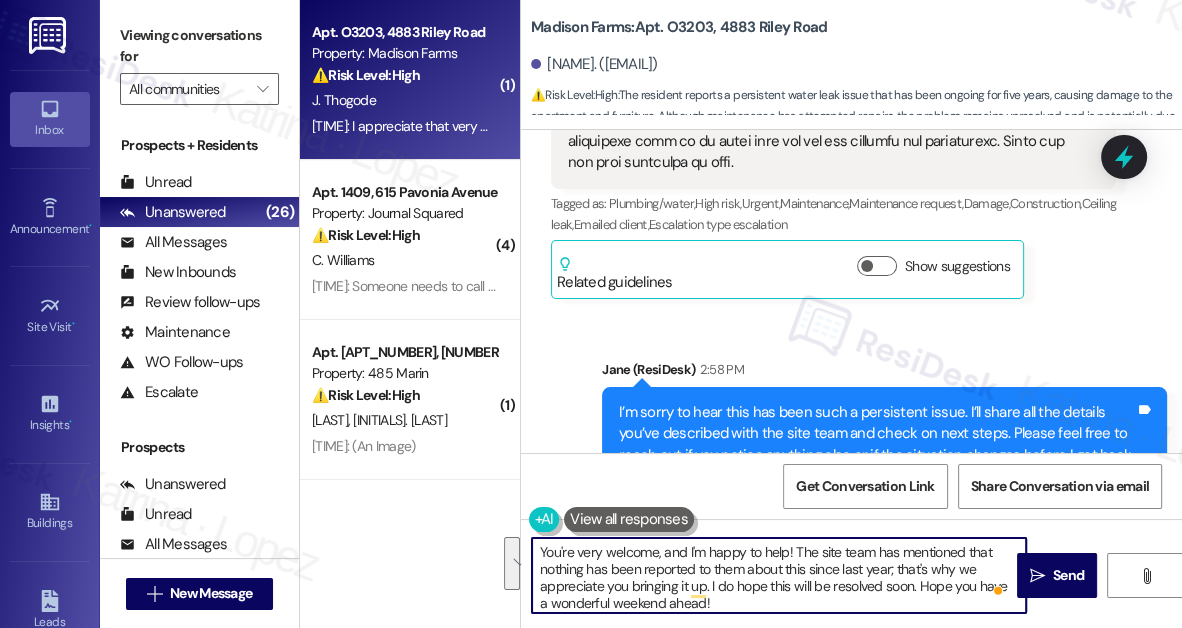 drag, startPoint x: 795, startPoint y: 546, endPoint x: 636, endPoint y: 583, distance: 163.24828 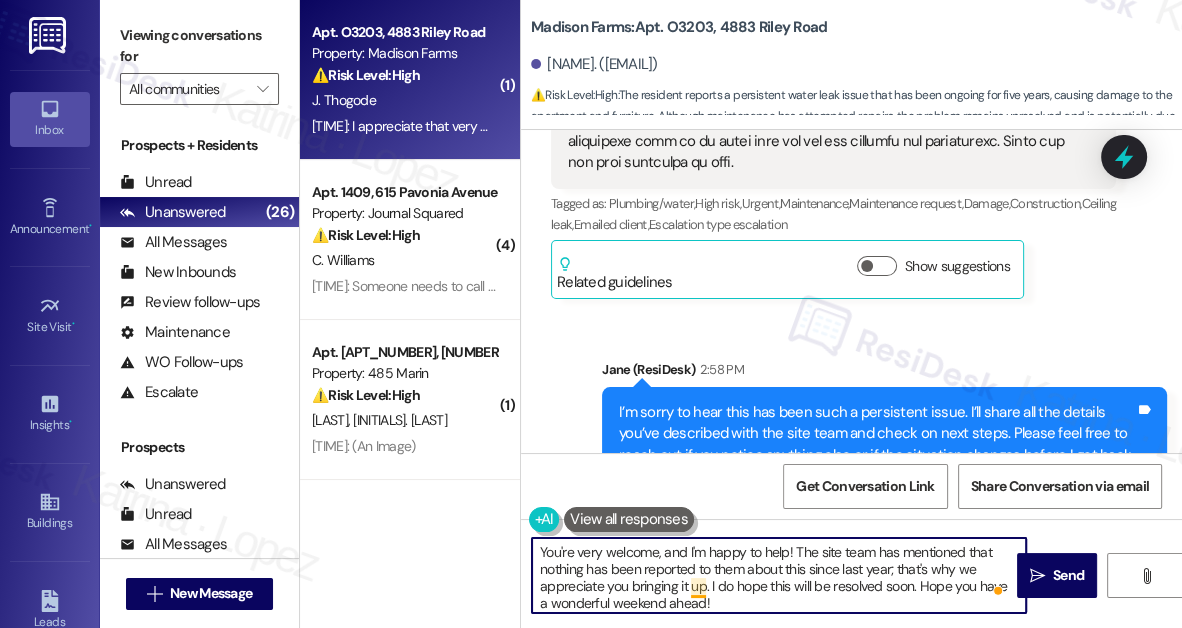 click on "You're very welcome, and I'm happy to help! The site team has mentioned that nothing has been reported to them about this since last year; that's why we appreciate you bringing it up. I do hope this will be resolved soon. Hope you have a wonderful weekend ahead!" at bounding box center (779, 575) 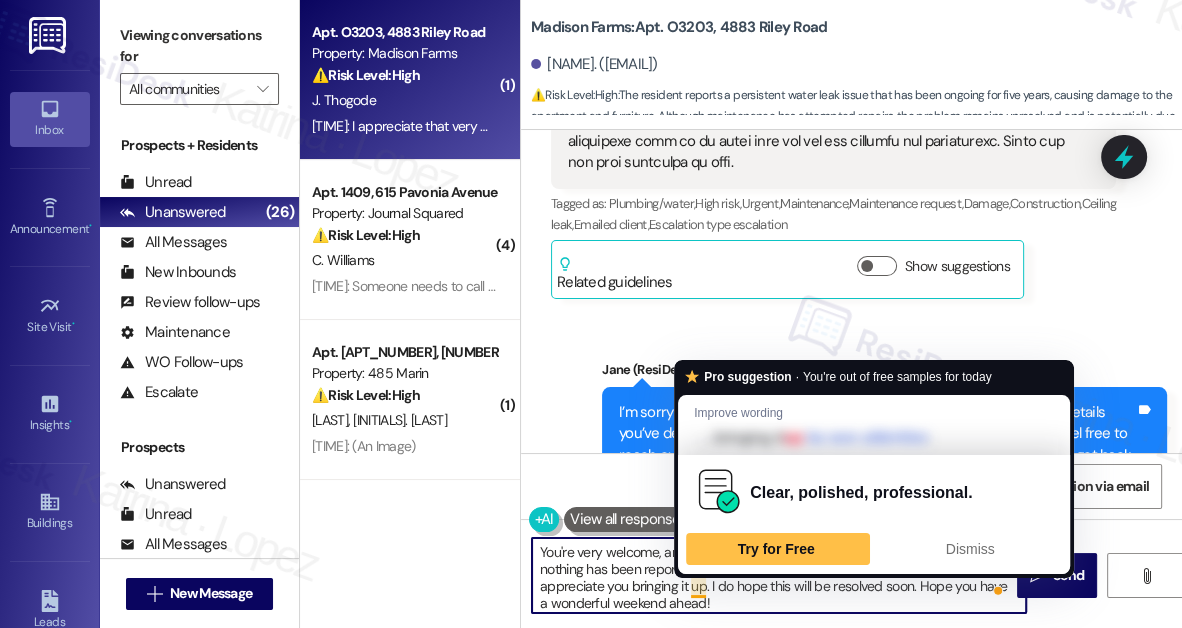 click on "You're very welcome, and I'm happy to help! The site team has mentioned that nothing has been reported to them about this since last year; that's why we appreciate you bringing it up. I do hope this will be resolved soon. Hope you have a wonderful weekend ahead!" at bounding box center (779, 575) 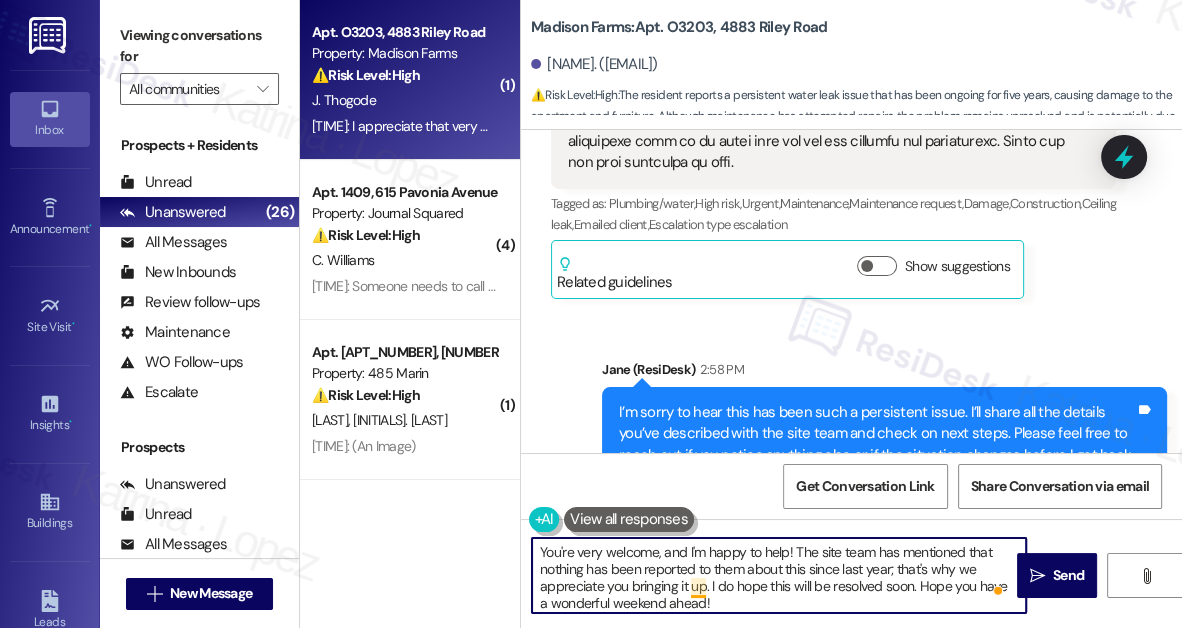 click on "You're very welcome, and I'm happy to help! The site team has mentioned that nothing has been reported to them about this since last year; that's why we appreciate you bringing it up. I do hope this will be resolved soon. Hope you have a wonderful weekend ahead!" at bounding box center (779, 575) 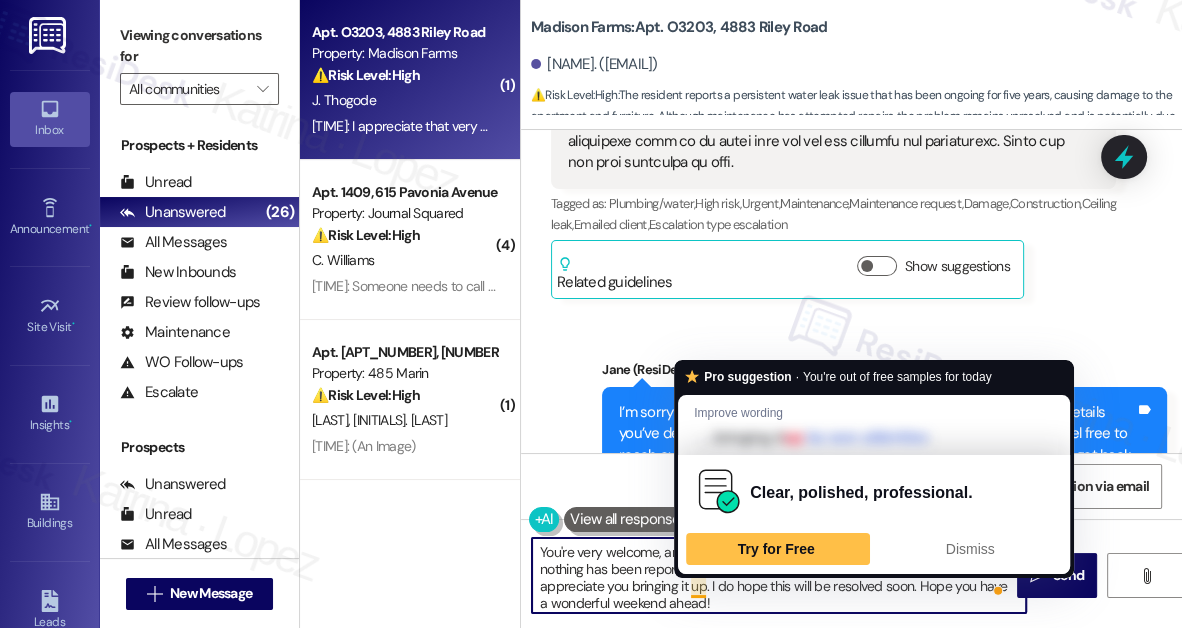 click on "You're very welcome, and I'm happy to help! The site team has mentioned that nothing has been reported to them about this since last year; that's why we appreciate you bringing it up. I do hope this will be resolved soon. Hope you have a wonderful weekend ahead!" at bounding box center (779, 575) 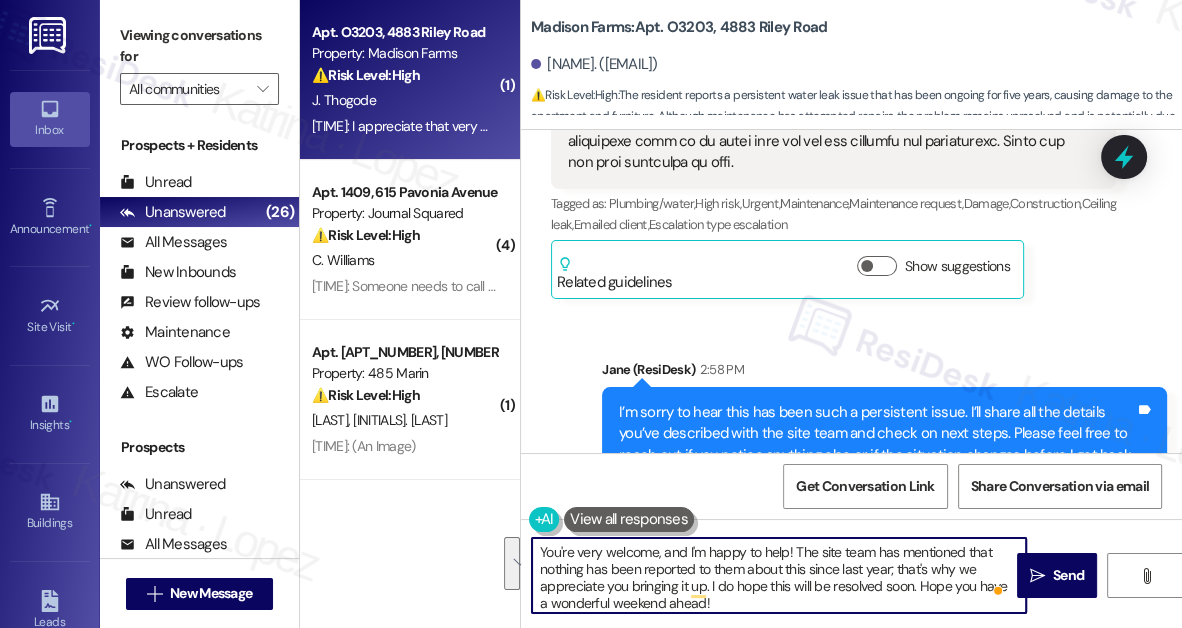 drag, startPoint x: 708, startPoint y: 586, endPoint x: 795, endPoint y: 540, distance: 98.4124 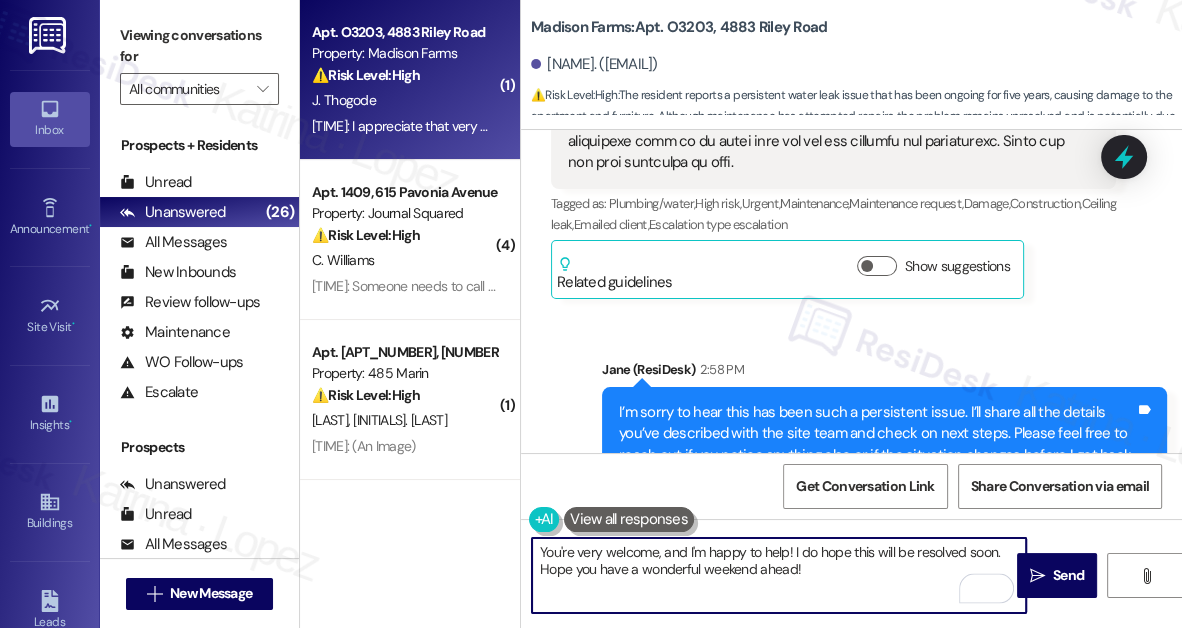 click on "You're very welcome, and I'm happy to help! I do hope this will be resolved soon. Hope you have a wonderful weekend ahead!" at bounding box center (779, 575) 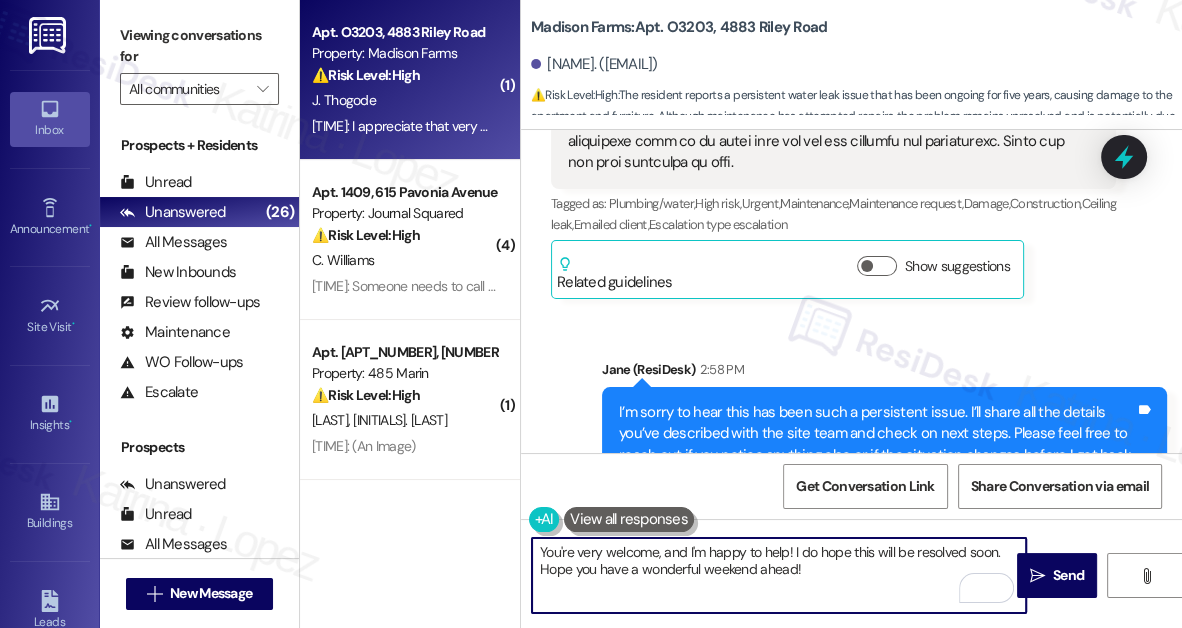 click on "You're very welcome, and I'm happy to help! I do hope this will be resolved soon. Hope you have a wonderful weekend ahead!" at bounding box center [779, 575] 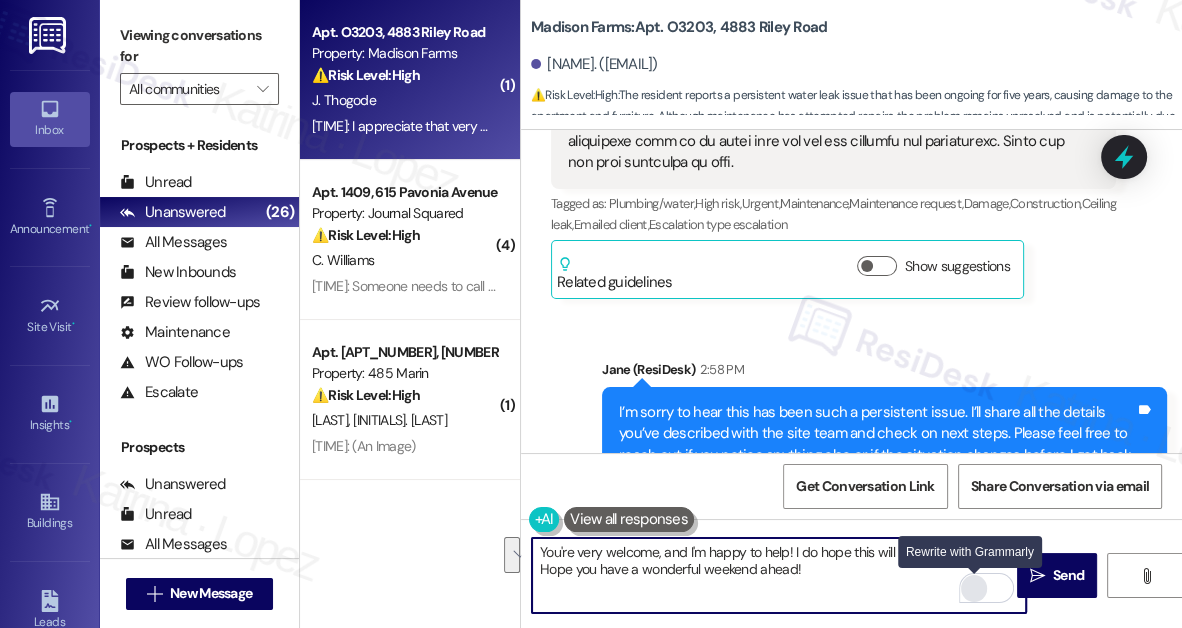 click at bounding box center [974, 588] 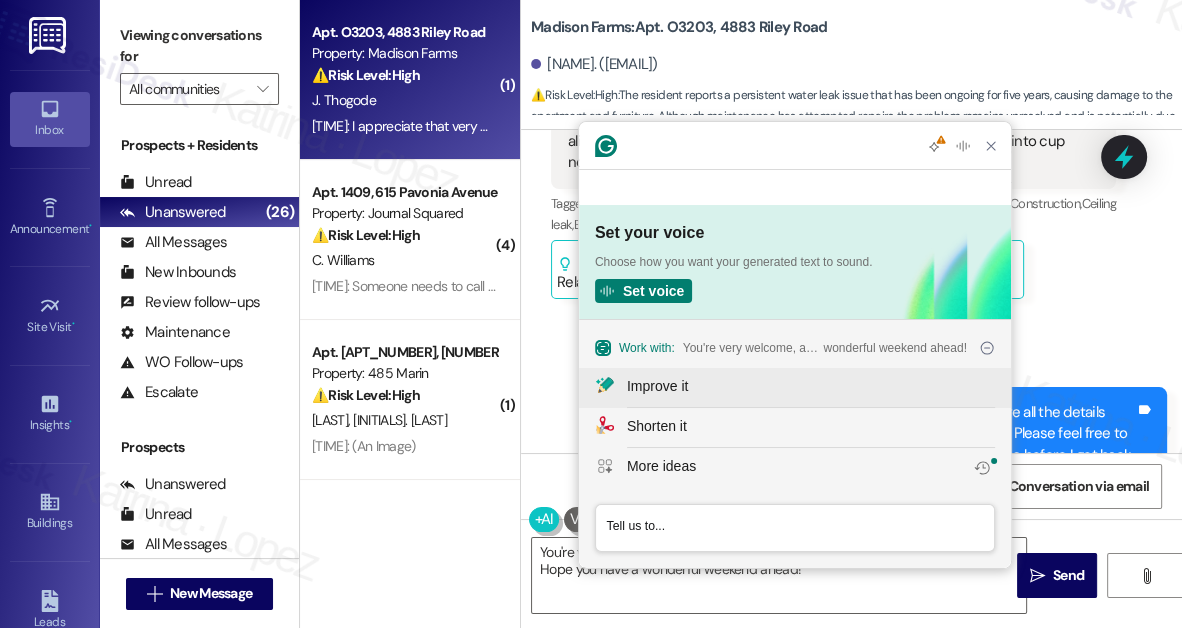 scroll, scrollTop: 0, scrollLeft: 0, axis: both 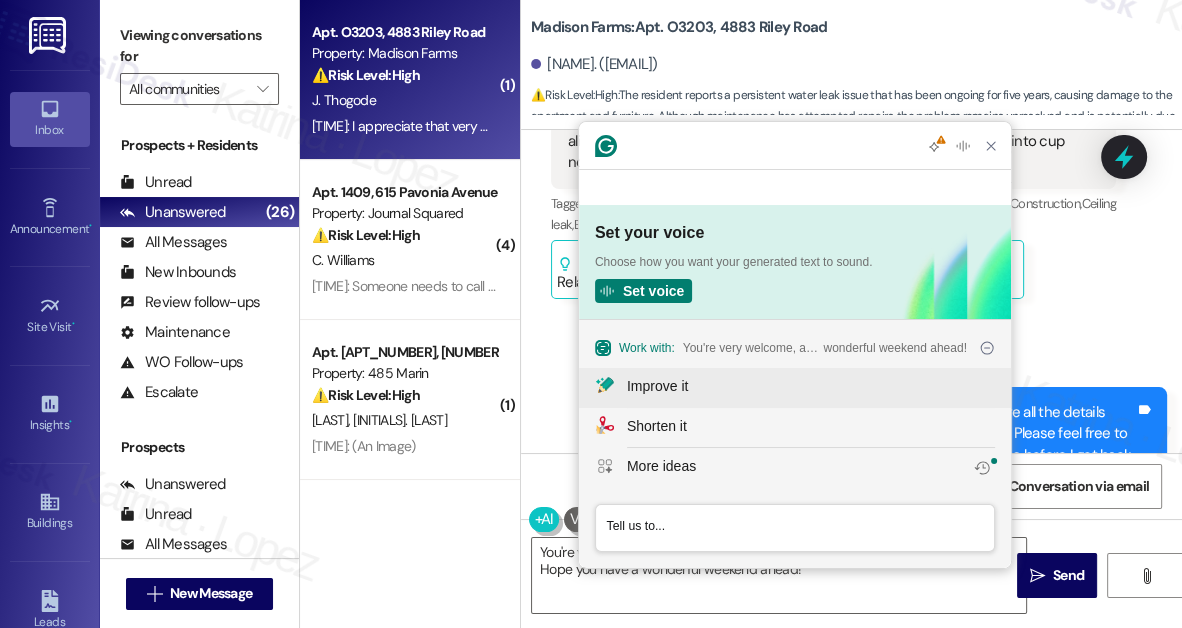 click on "Improve it" 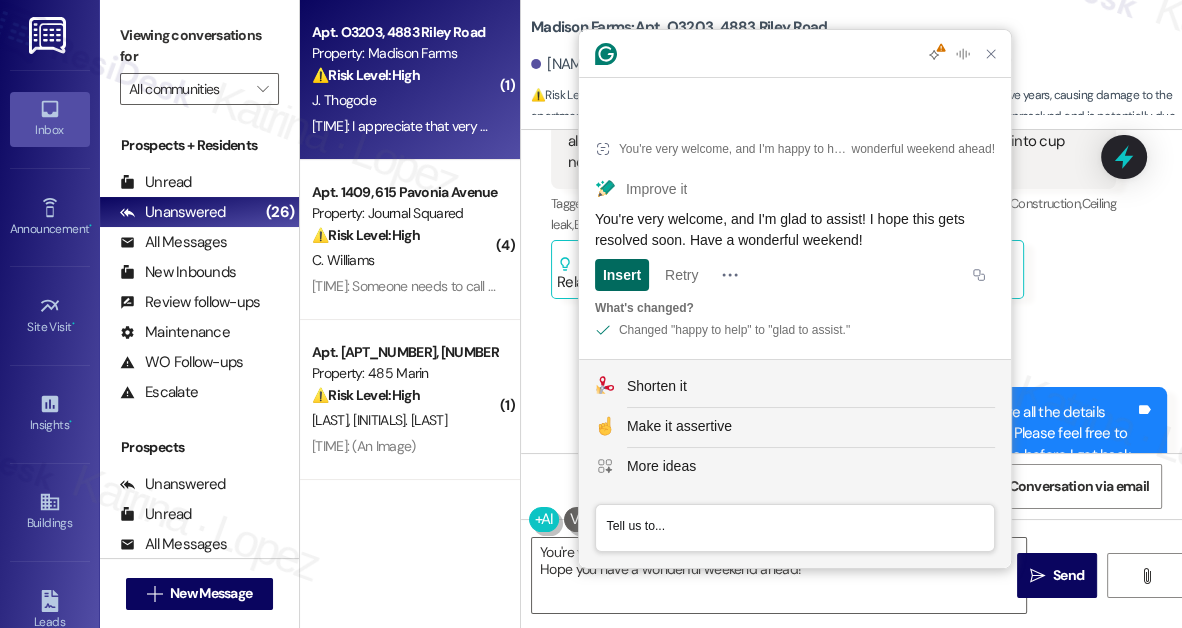 click on "Insert" 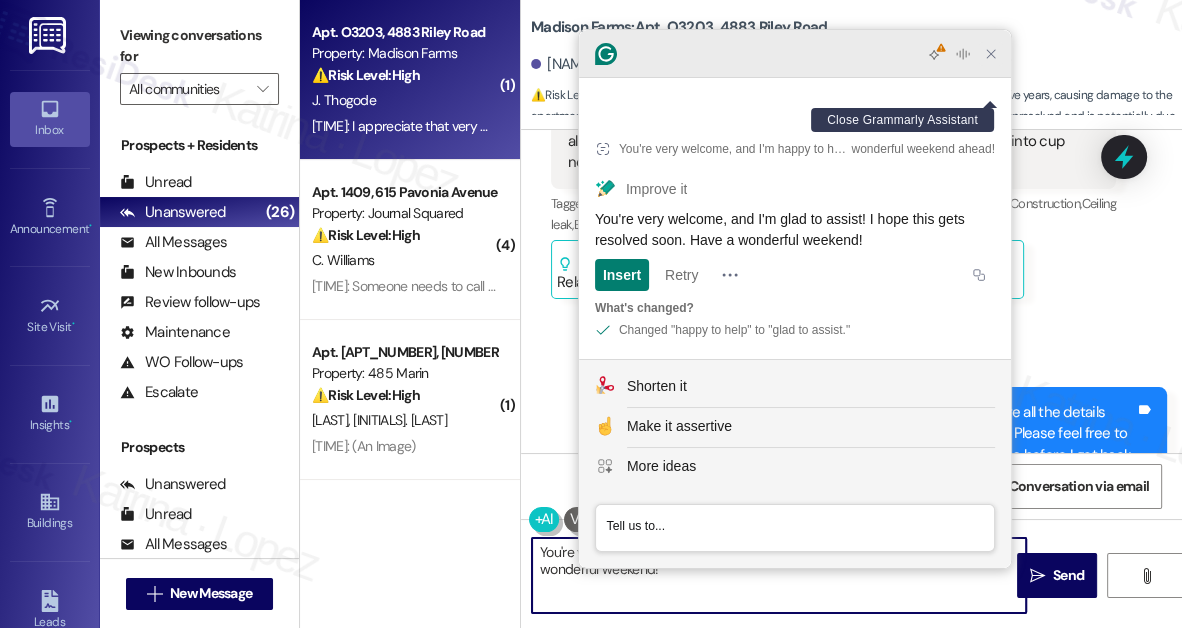 click 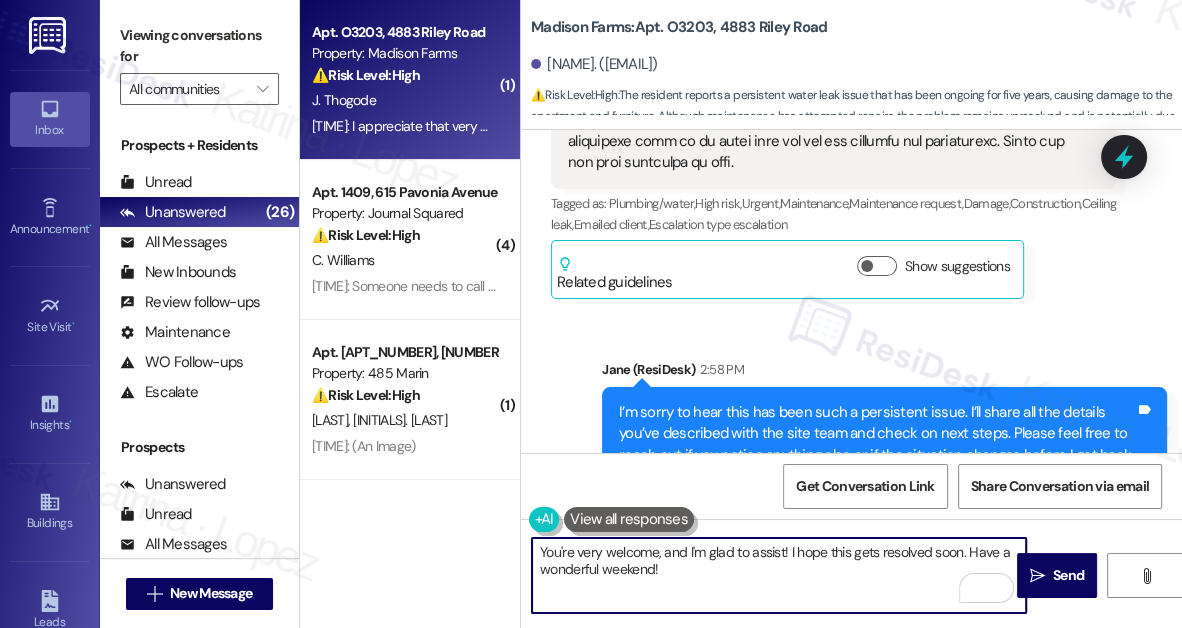 click on "You're very welcome, and I'm glad to assist! I hope this gets resolved soon. Have a wonderful weekend!" at bounding box center [779, 575] 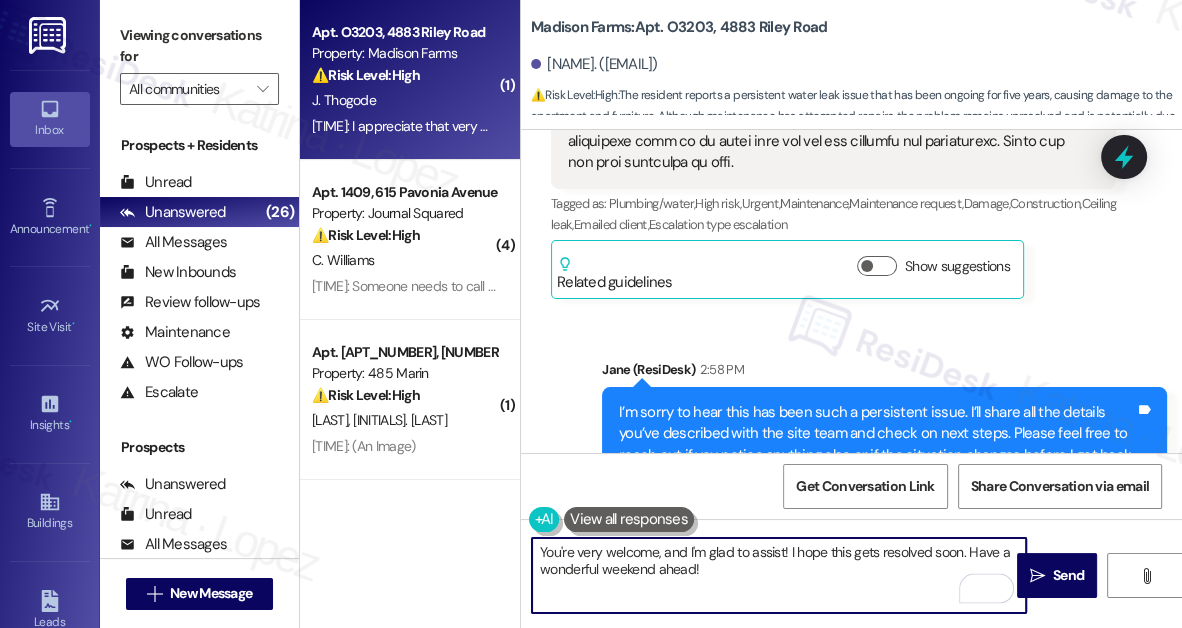click on "You're very welcome, and I'm glad to assist! I hope this gets resolved soon. Have a wonderful weekend ahead!" at bounding box center (779, 575) 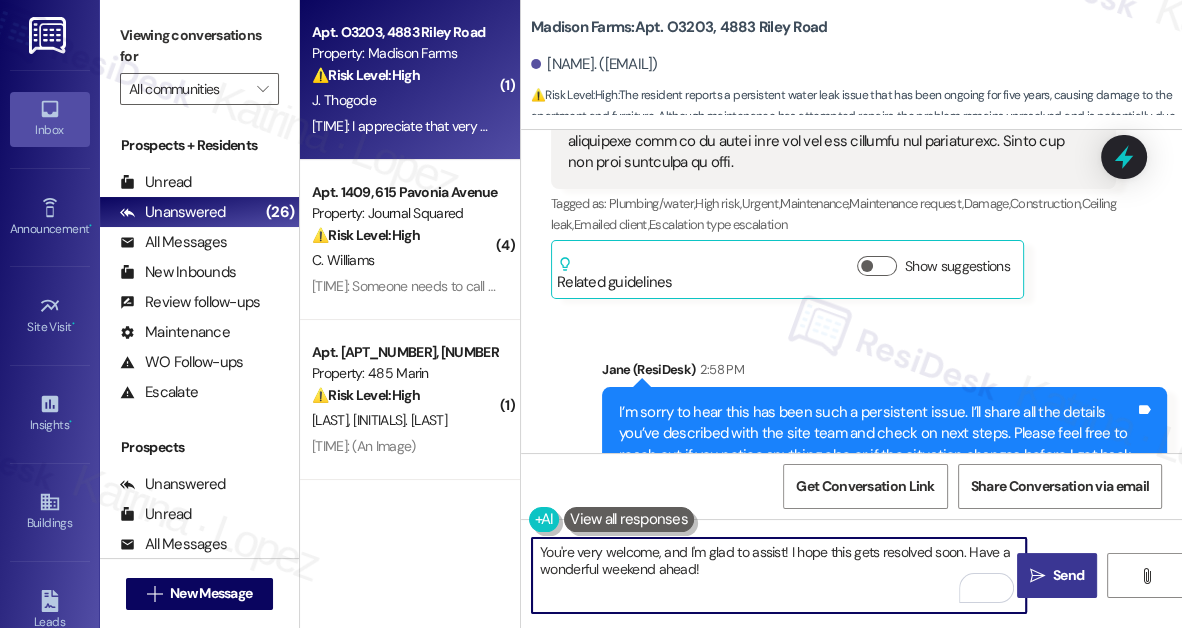 type on "You're very welcome, and I'm glad to assist! I hope this gets resolved soon. Have a wonderful weekend ahead!" 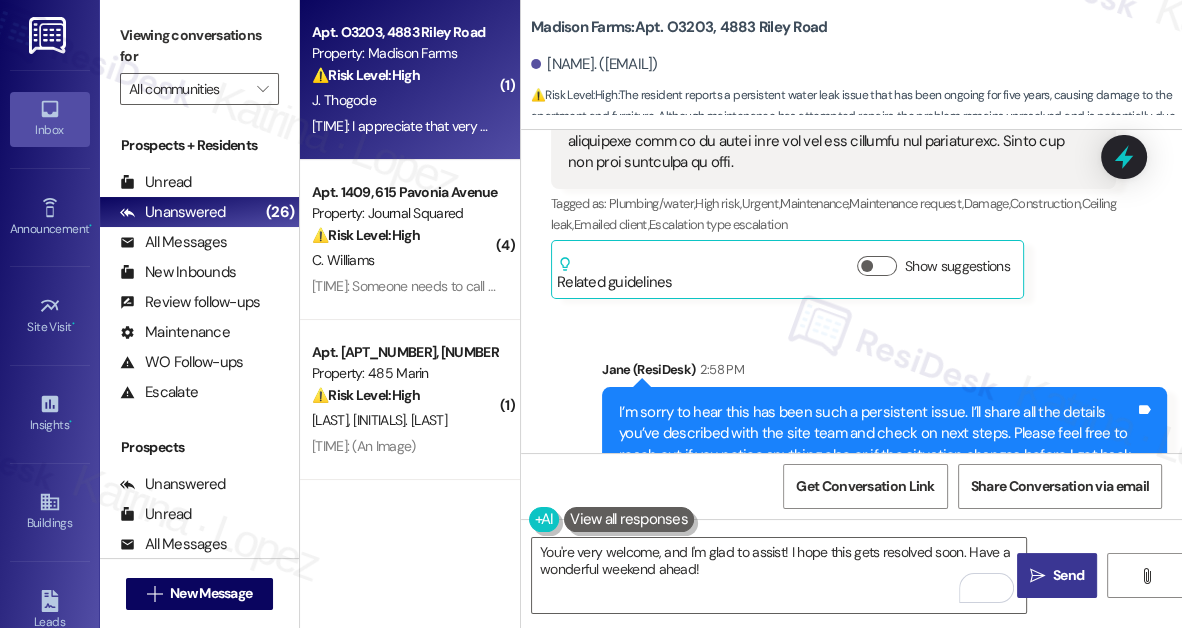 click on "Send" at bounding box center [1068, 575] 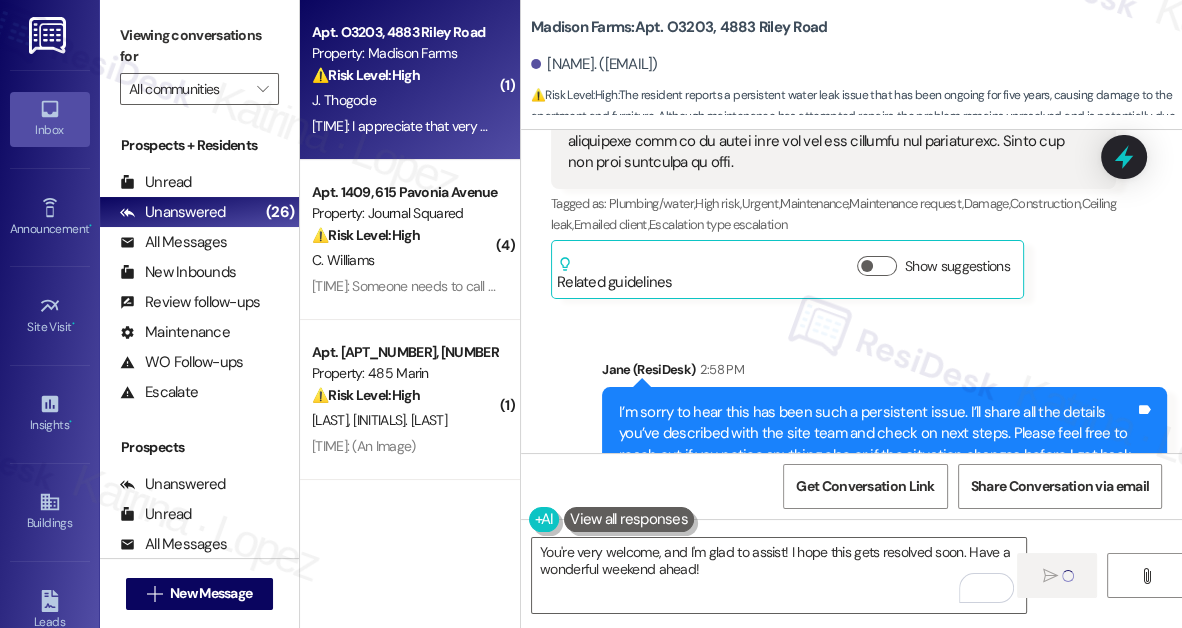 type 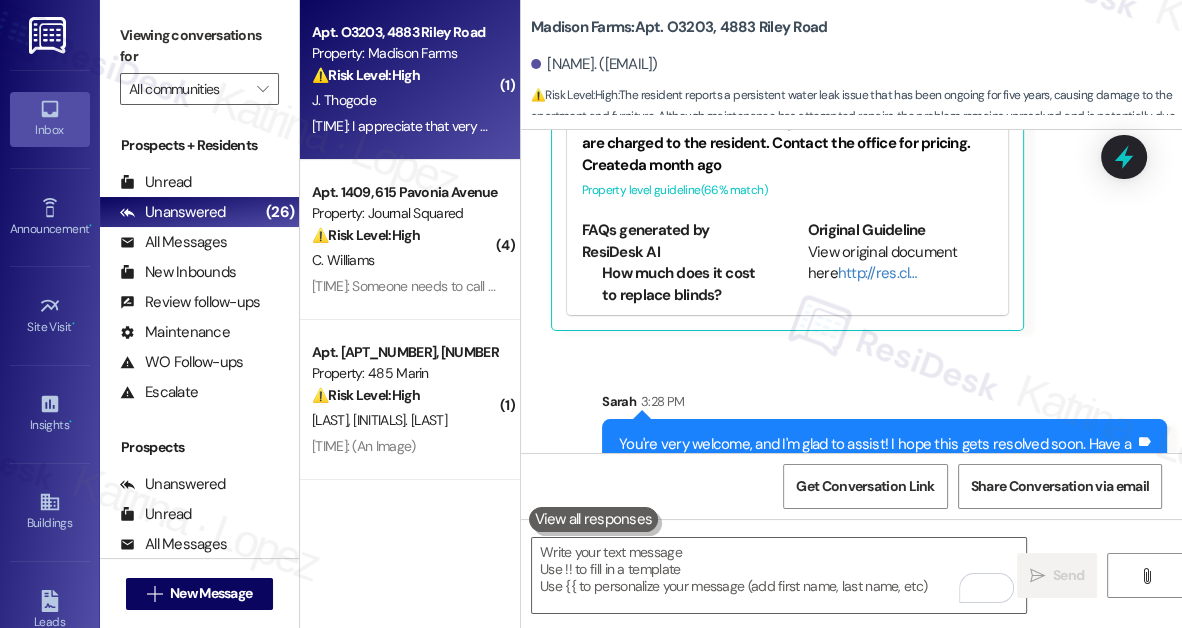 scroll, scrollTop: 4216, scrollLeft: 0, axis: vertical 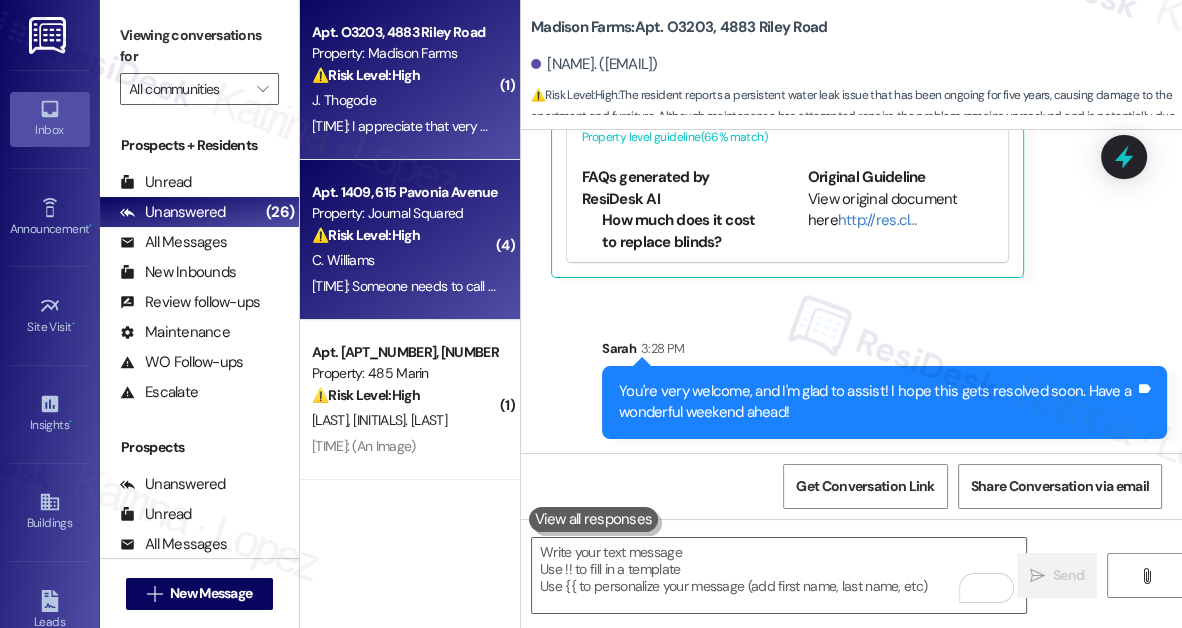 click on "⚠️  Risk Level:  High The resident is disputing a rent balance after being told fees would be credited back. The resident is expressing extreme frustration and demanding a call to resolve the issue, indicating a financial concern that needs urgent attention to avoid further escalation and potential collections." at bounding box center [404, 235] 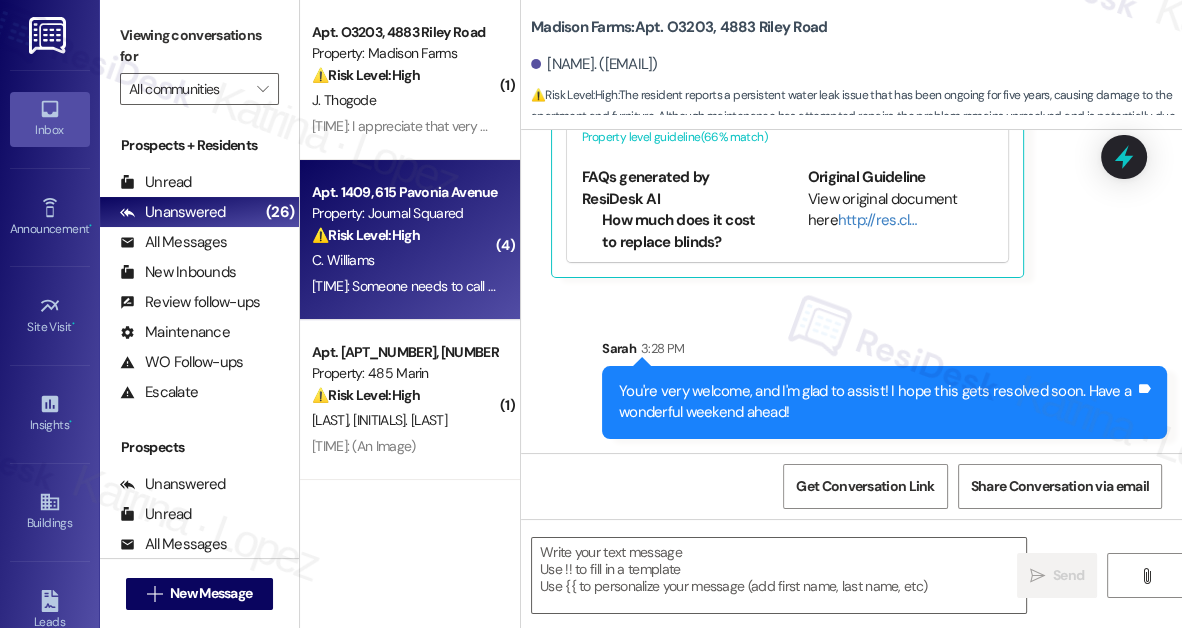 type on "Fetching suggested responses. Please feel free to read through the conversation in the meantime." 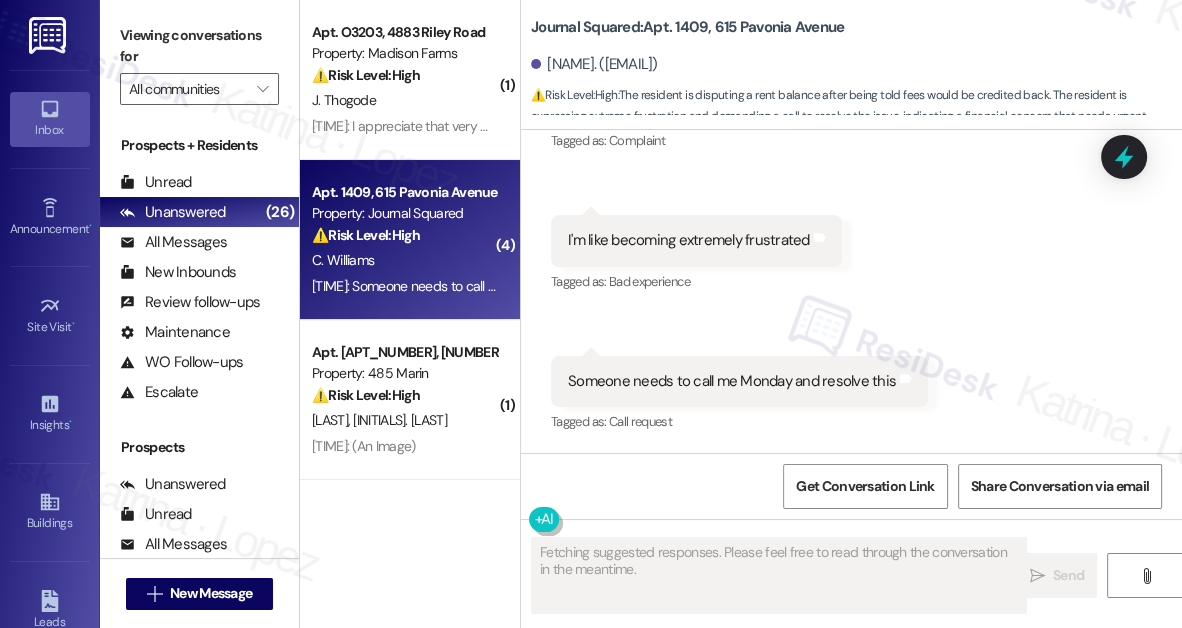scroll, scrollTop: 23318, scrollLeft: 0, axis: vertical 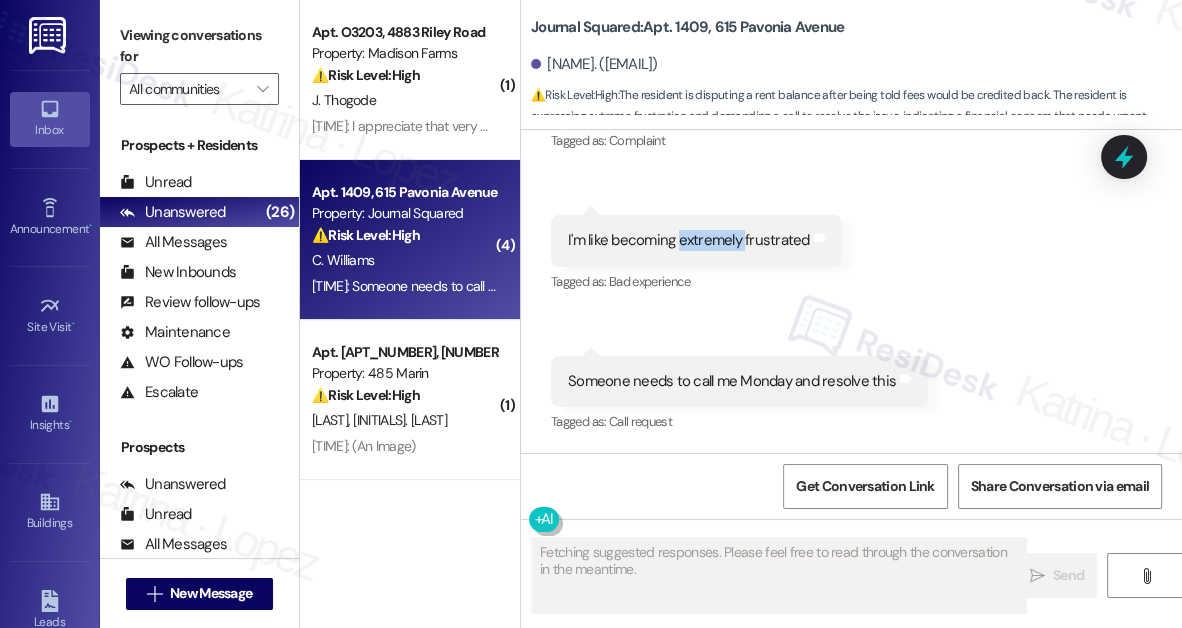 click on "I'm like becoming extremely frustrated" at bounding box center (689, 240) 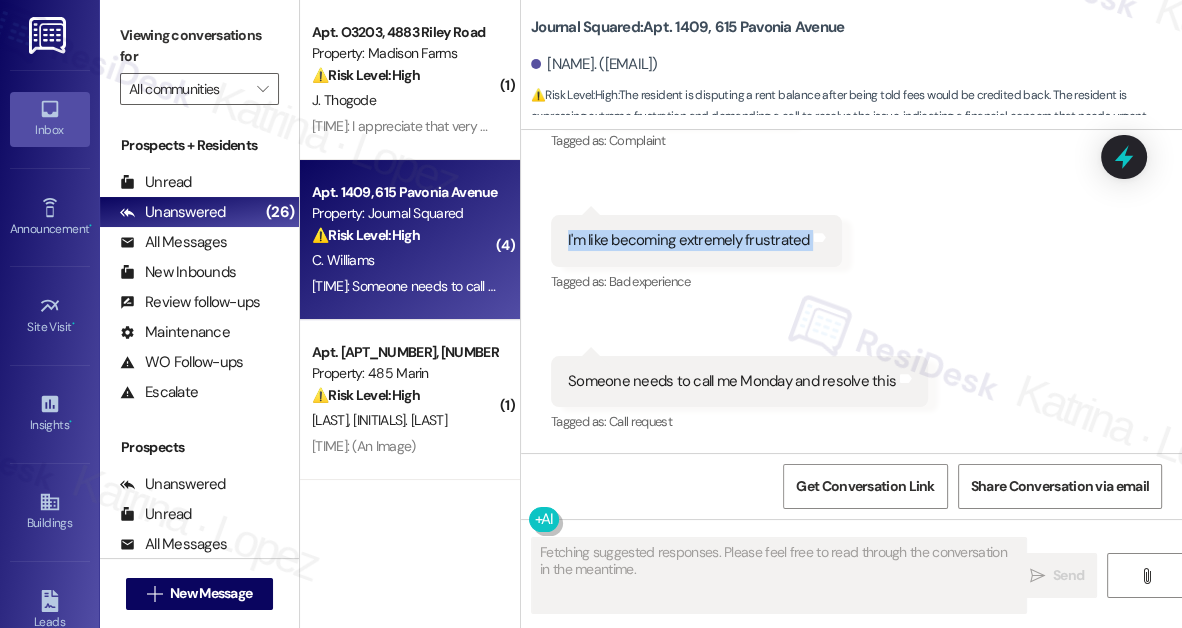 click on "I'm like becoming extremely frustrated" at bounding box center [689, 240] 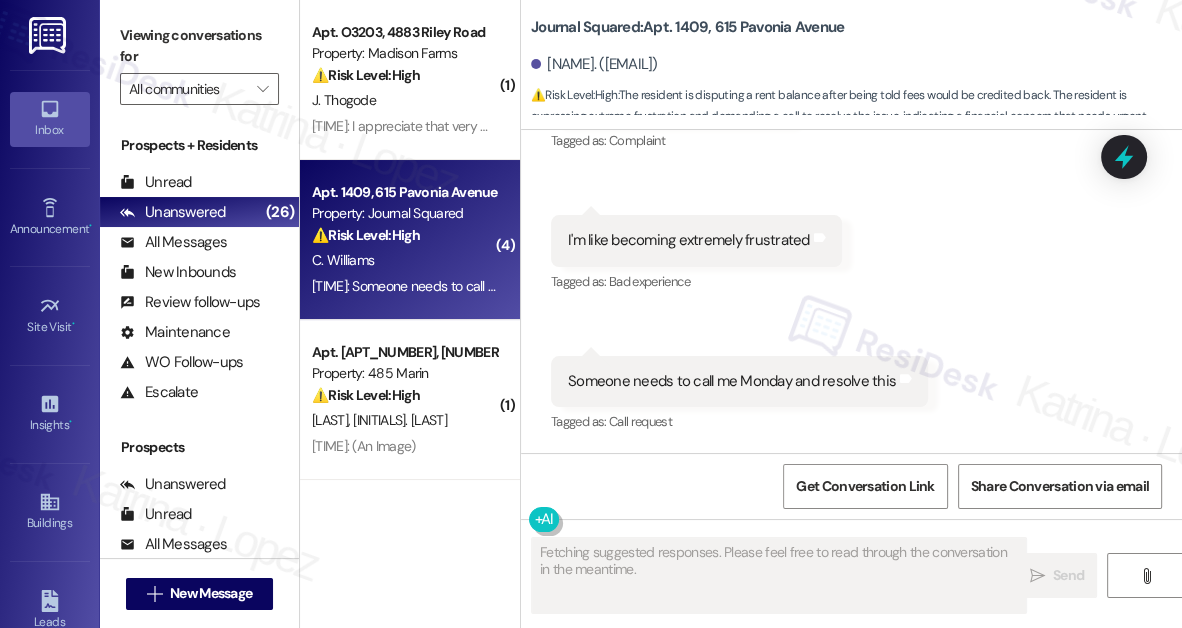 click on "Someone needs to call me Monday and resolve this" at bounding box center [732, 381] 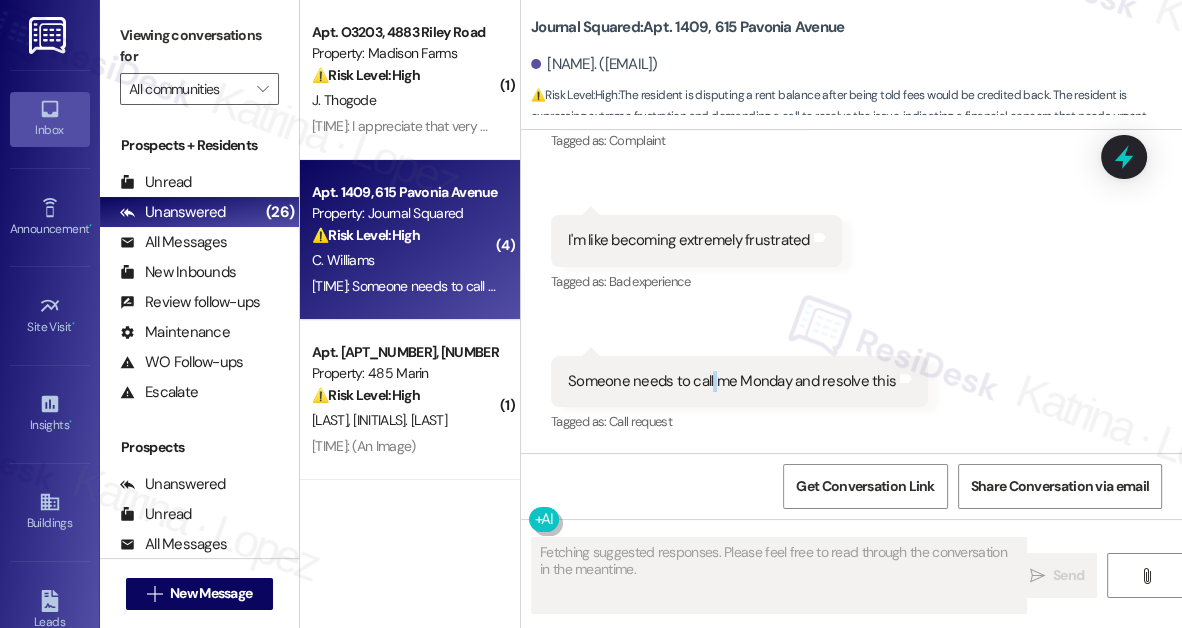 click on "Someone needs to call me Monday and resolve this" at bounding box center [732, 381] 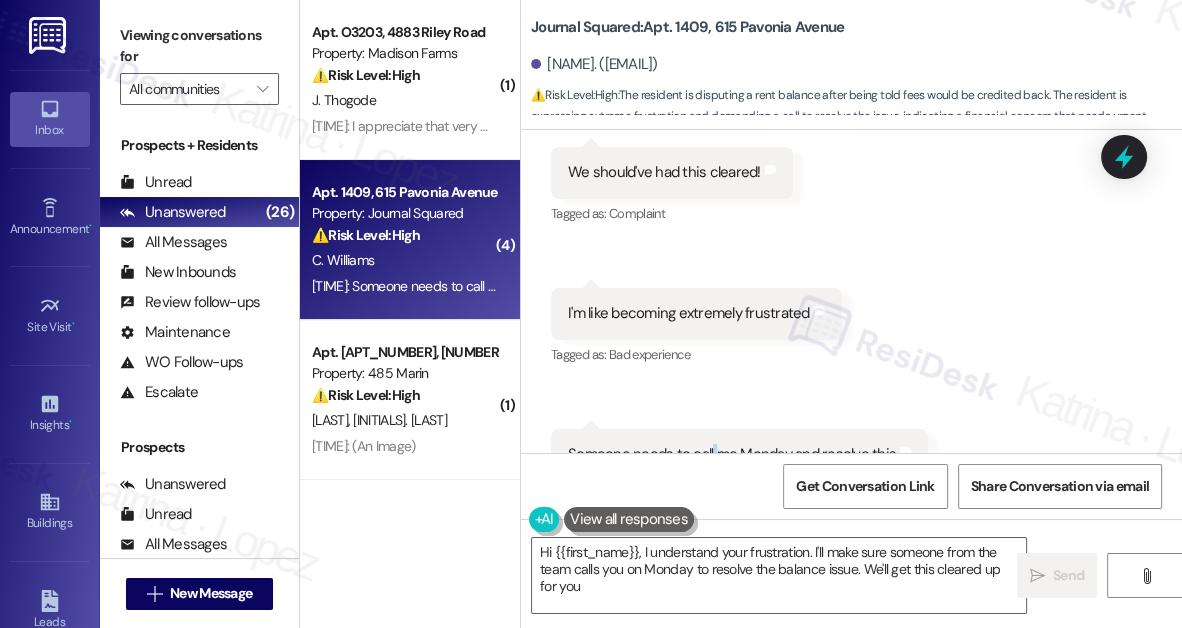 type on "Hi {{first_name}}, I understand your frustration. I'll make sure someone from the team calls you on Monday to resolve the balance issue. We'll get this cleared up for you!" 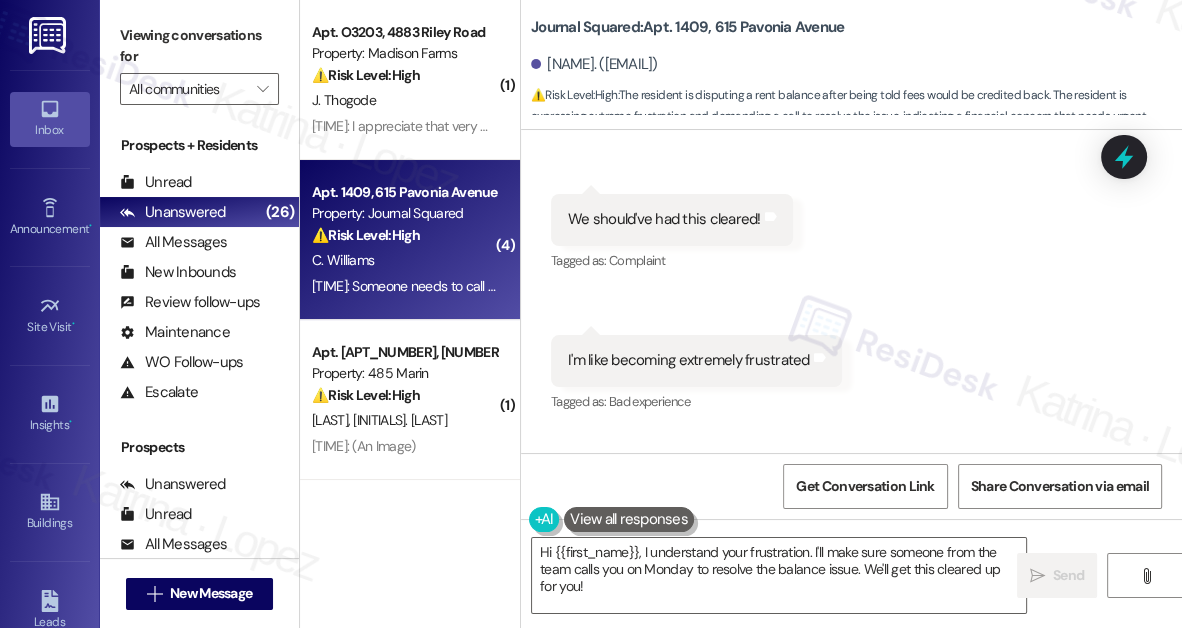 scroll, scrollTop: 23045, scrollLeft: 0, axis: vertical 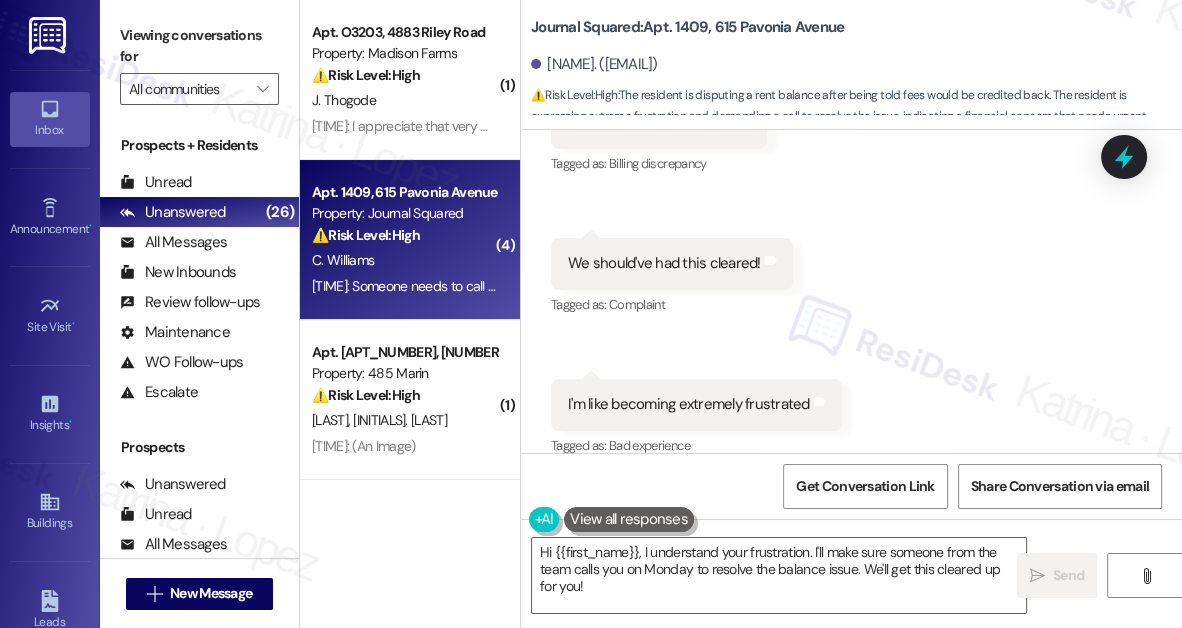click on "What is this balance?" at bounding box center [636, 122] 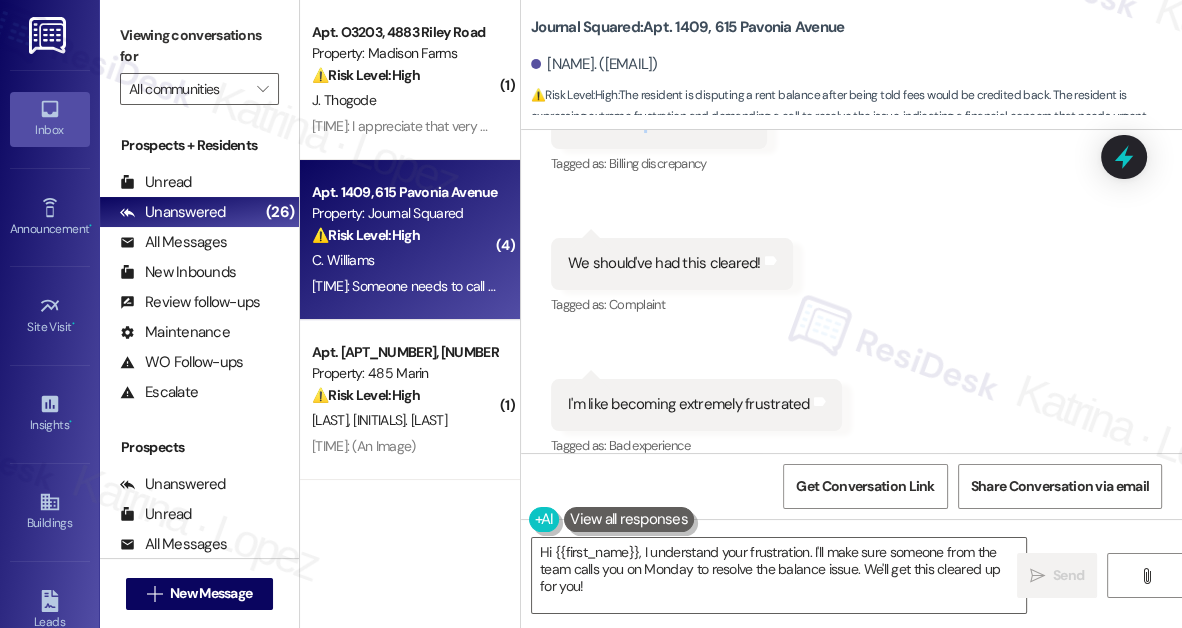 click on "What is this balance?" at bounding box center [636, 122] 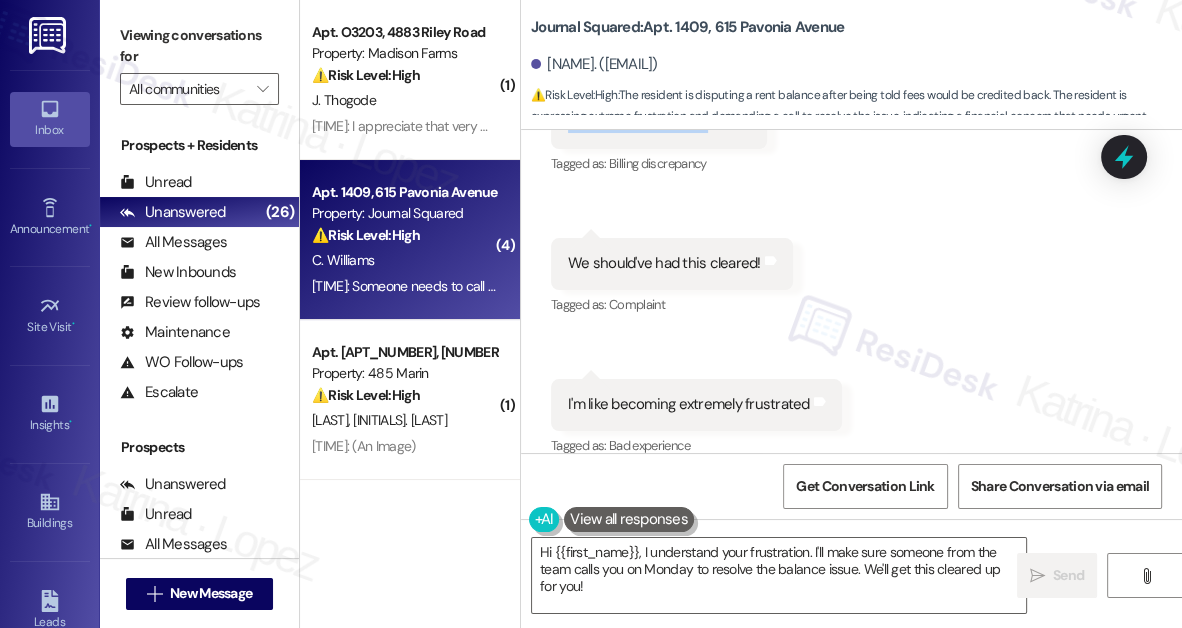 click on "What is this balance?" at bounding box center [636, 122] 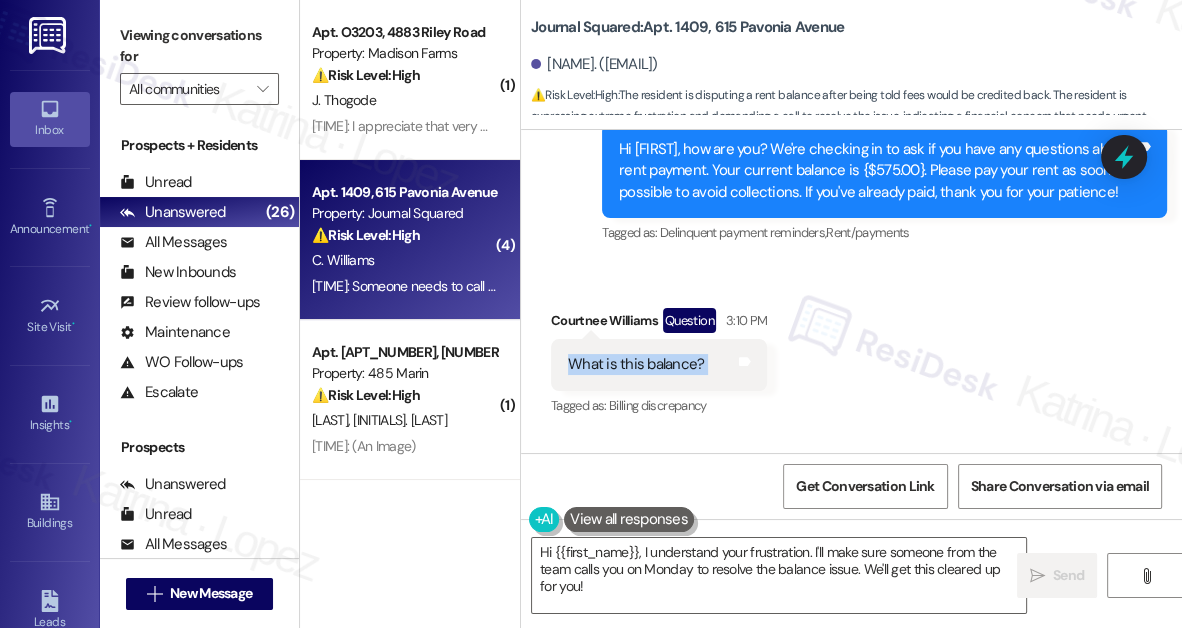 scroll, scrollTop: 22773, scrollLeft: 0, axis: vertical 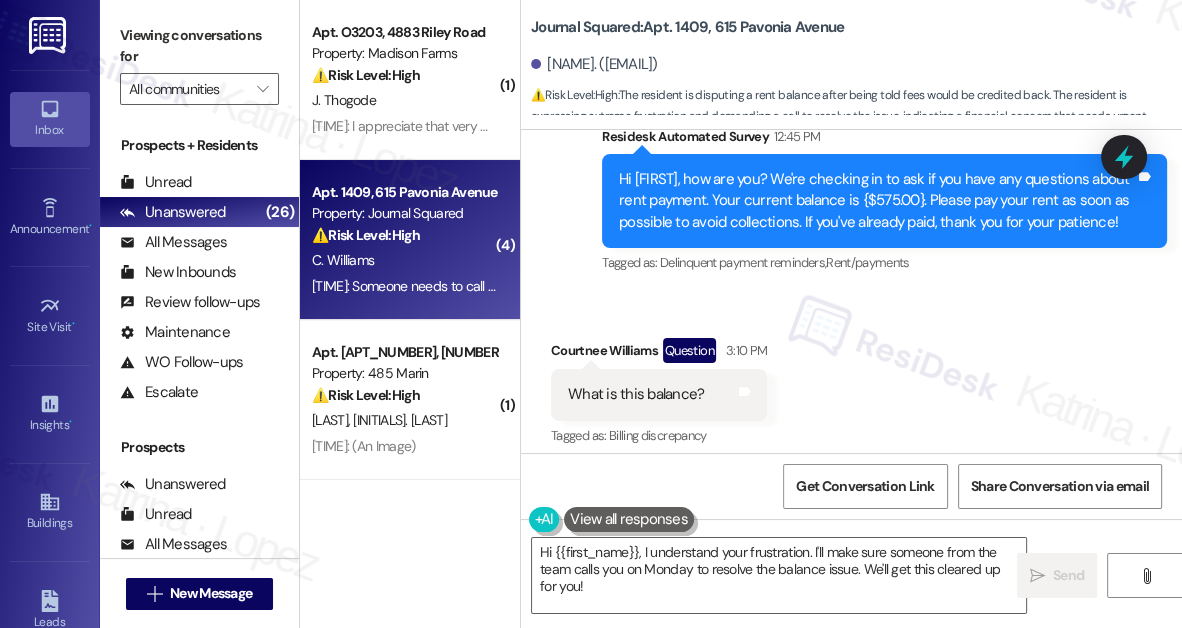 click on "Hi Courtnee, how are you? We're checking in to ask if you have any questions about rent payment. Your current balance is {$575.00}. Please pay your rent as soon as possible to avoid collections. If you've already paid, thank you for your patience!" at bounding box center (877, 201) 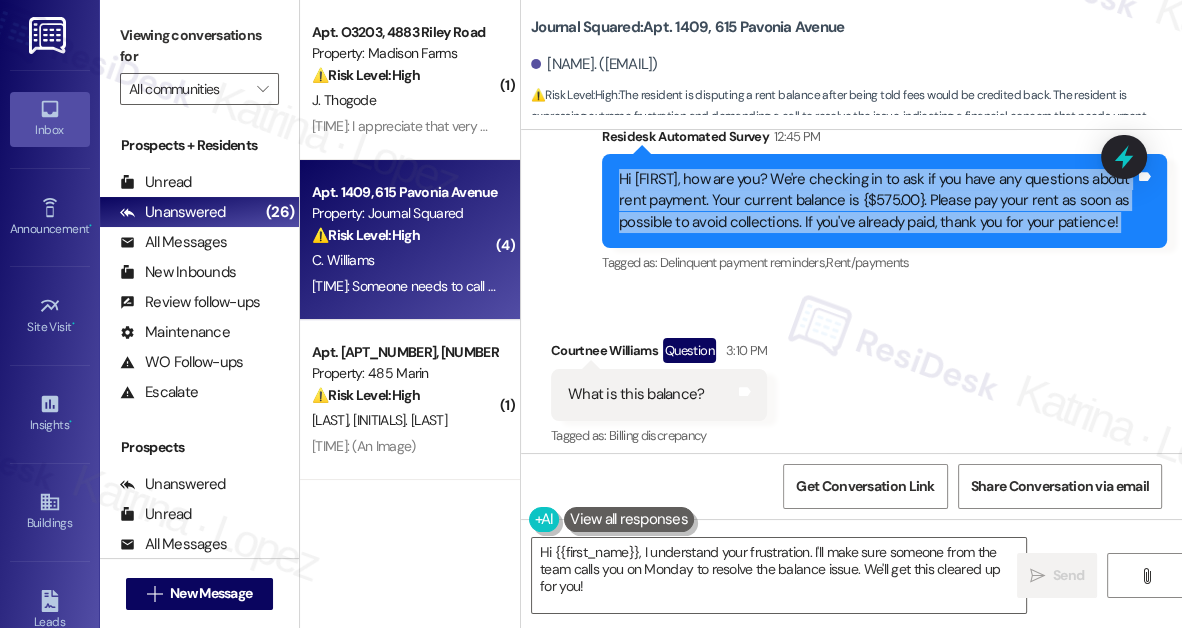 click on "Hi Courtnee, how are you? We're checking in to ask if you have any questions about rent payment. Your current balance is {$575.00}. Please pay your rent as soon as possible to avoid collections. If you've already paid, thank you for your patience!" at bounding box center (877, 201) 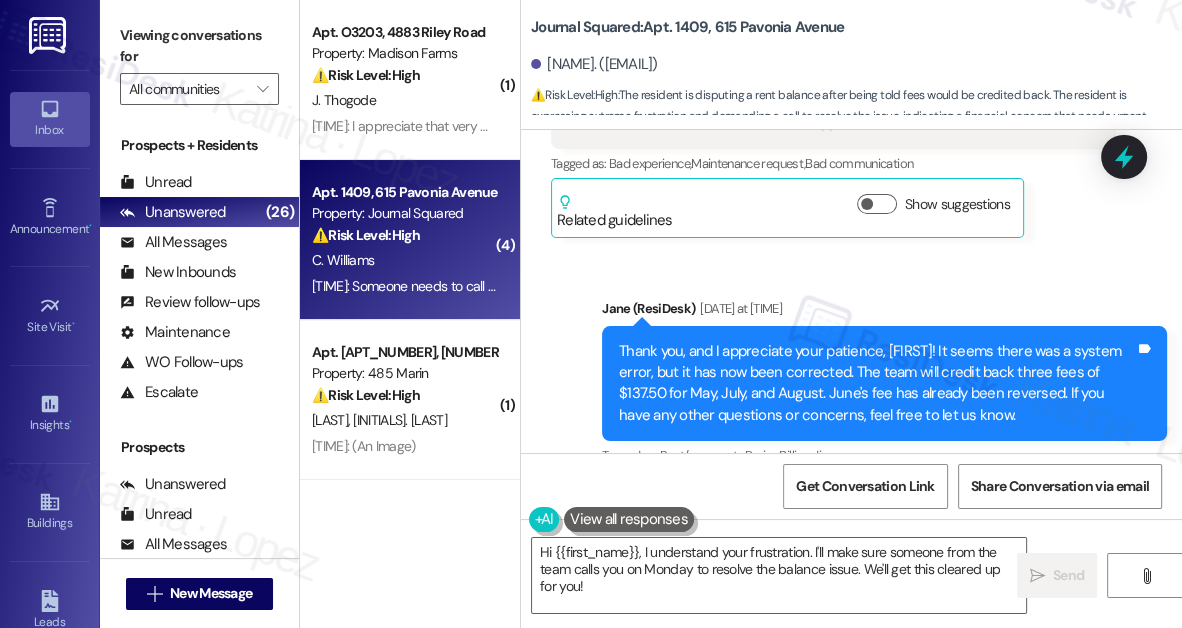 scroll, scrollTop: 22045, scrollLeft: 0, axis: vertical 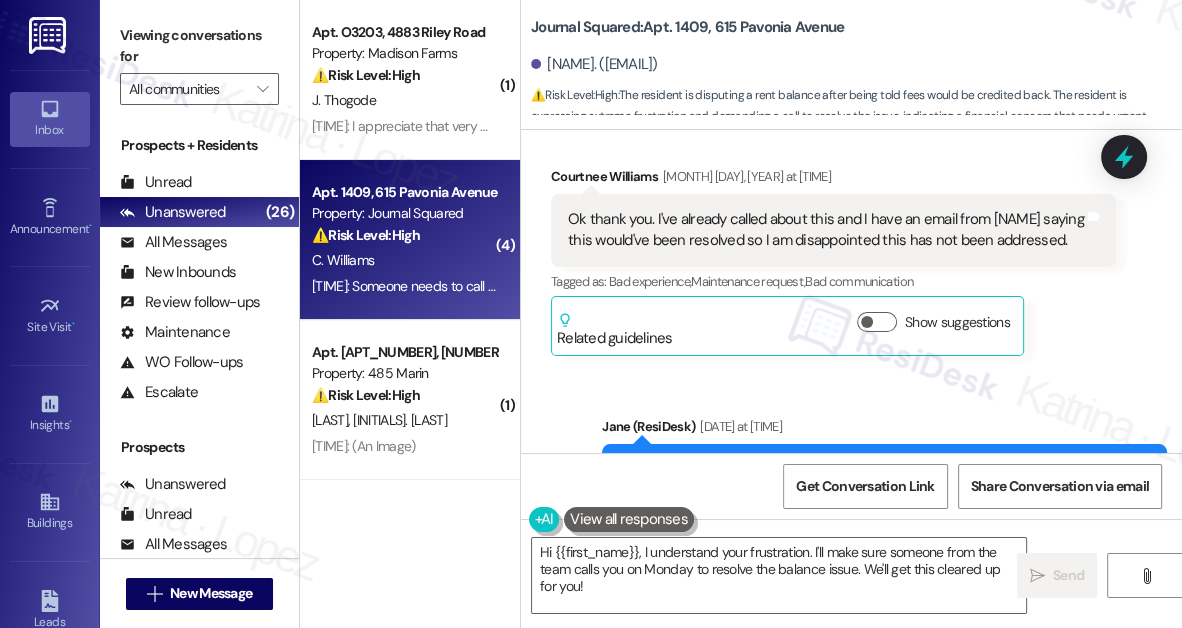 click on "Ok thank you. I've already called about this and I have an email from Melissa saying this would've been resolved so I am disappointed this has not been addressed." at bounding box center [826, 230] 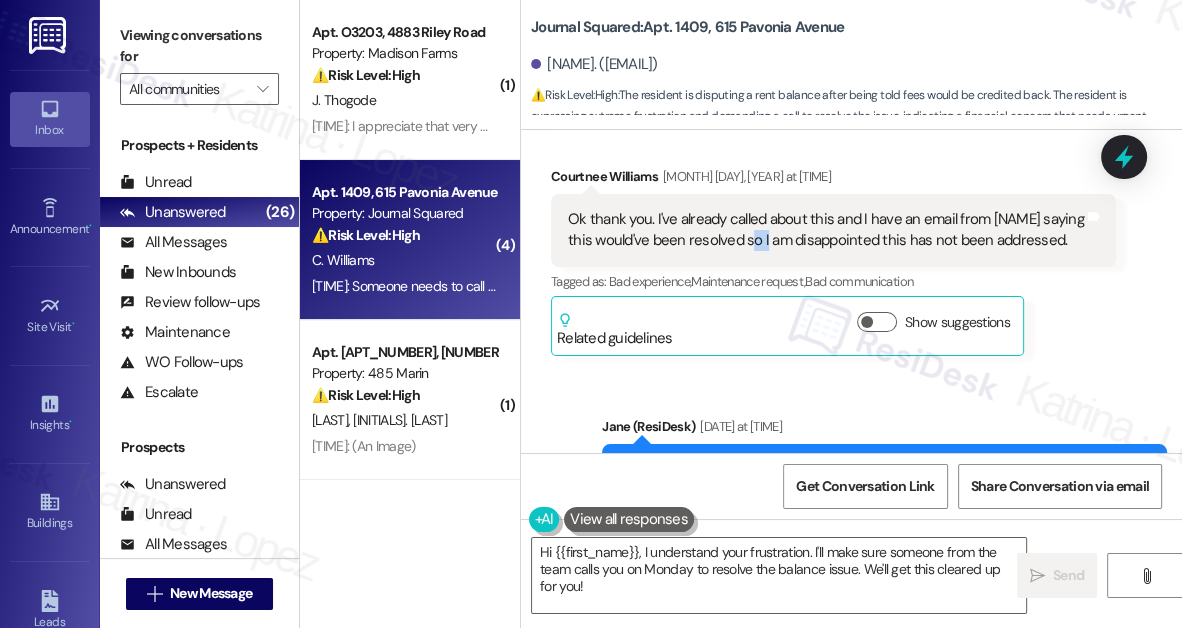 click on "Ok thank you. I've already called about this and I have an email from Melissa saying this would've been resolved so I am disappointed this has not been addressed." at bounding box center (826, 230) 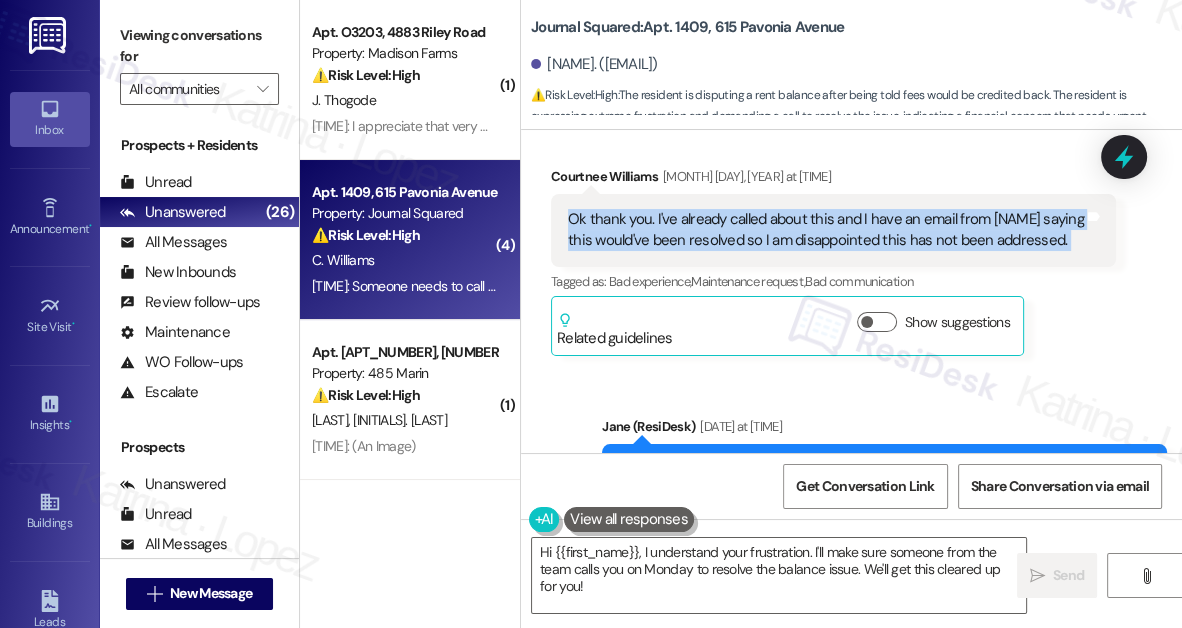 click on "Ok thank you. I've already called about this and I have an email from Melissa saying this would've been resolved so I am disappointed this has not been addressed." at bounding box center (826, 230) 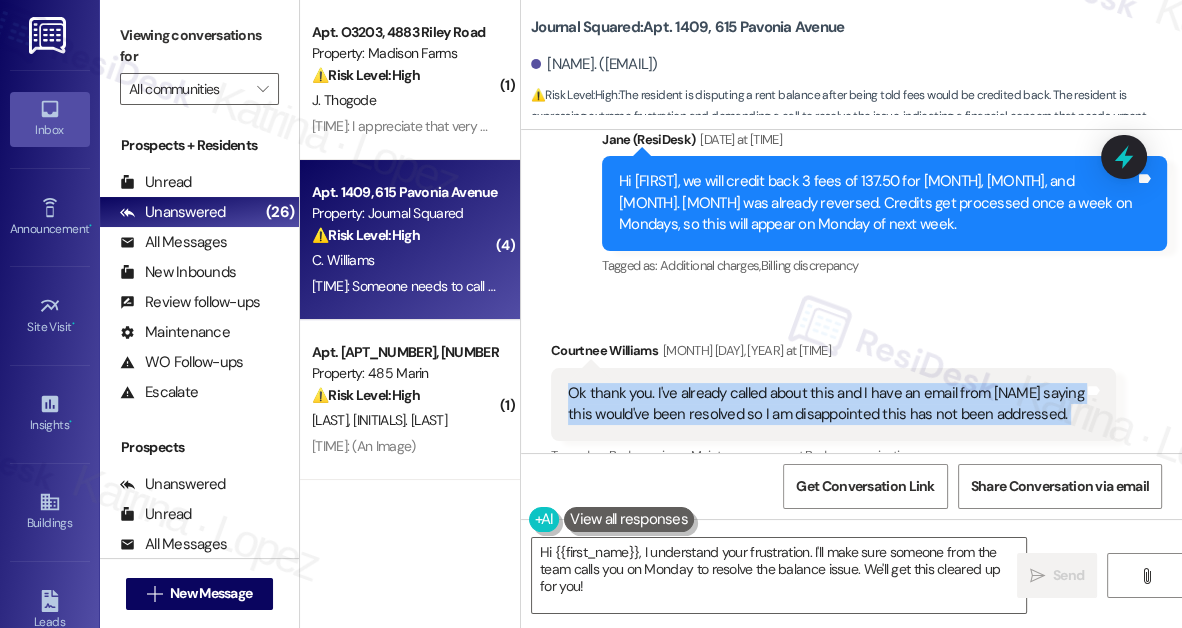 scroll, scrollTop: 21864, scrollLeft: 0, axis: vertical 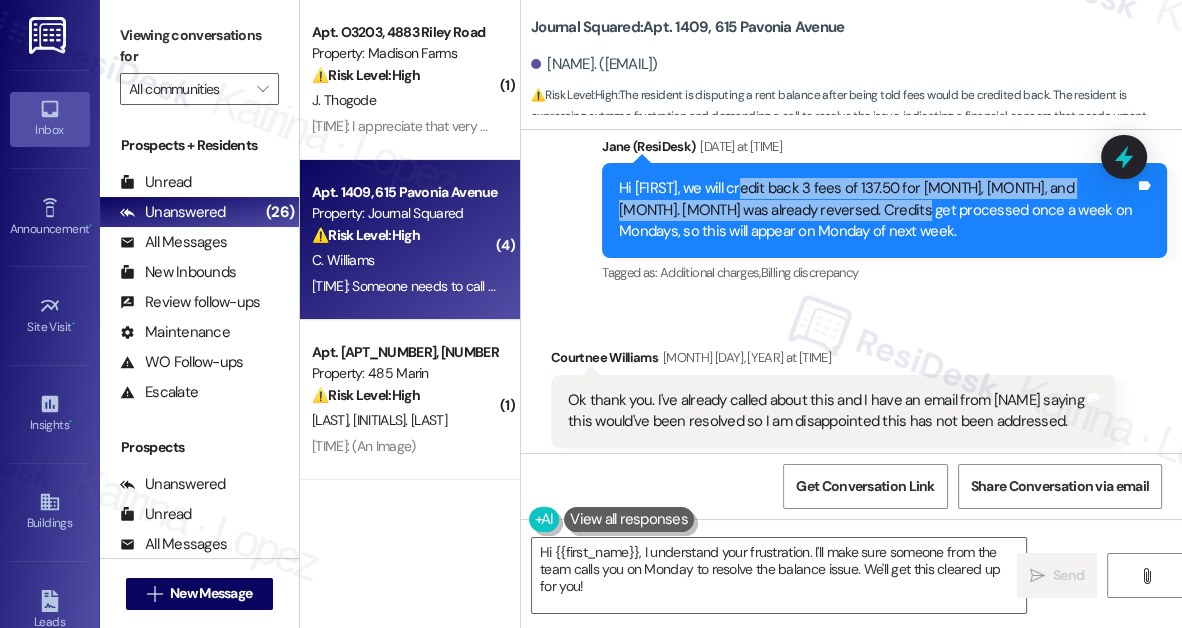 drag, startPoint x: 751, startPoint y: 284, endPoint x: 846, endPoint y: 291, distance: 95.257545 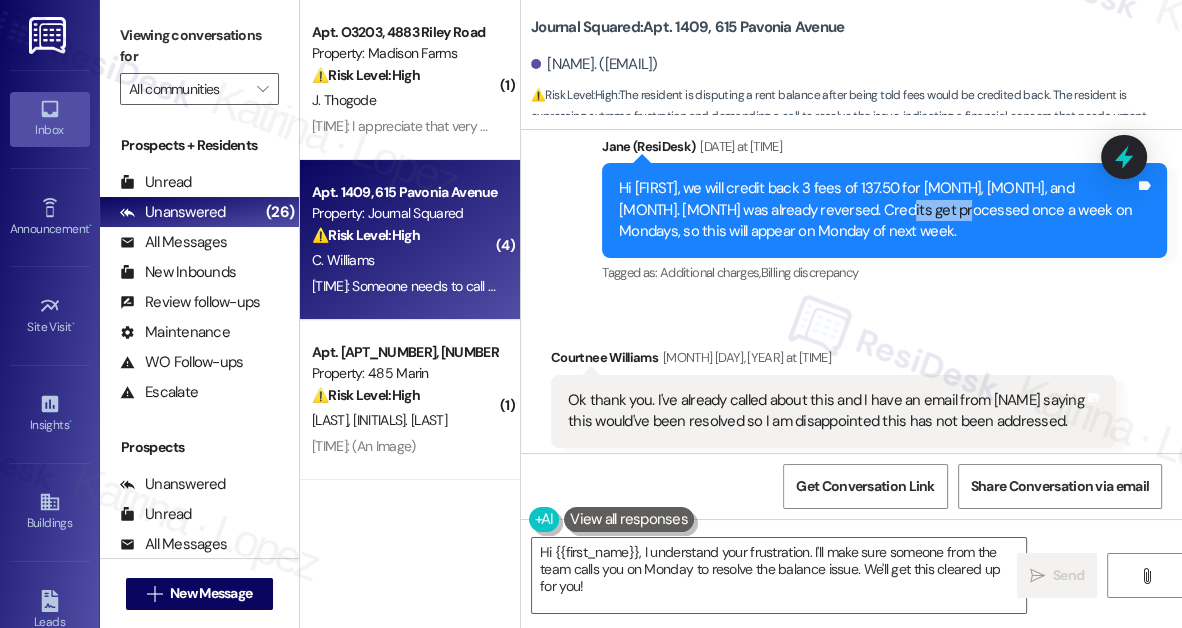 click on "Hi Courtnee, we will credit back 3 fees of 137.50 for May, July, and August.  June was already reversed.  Credits get processed once a week on Mondays, so this will appear on Monday of next week." at bounding box center [877, 210] 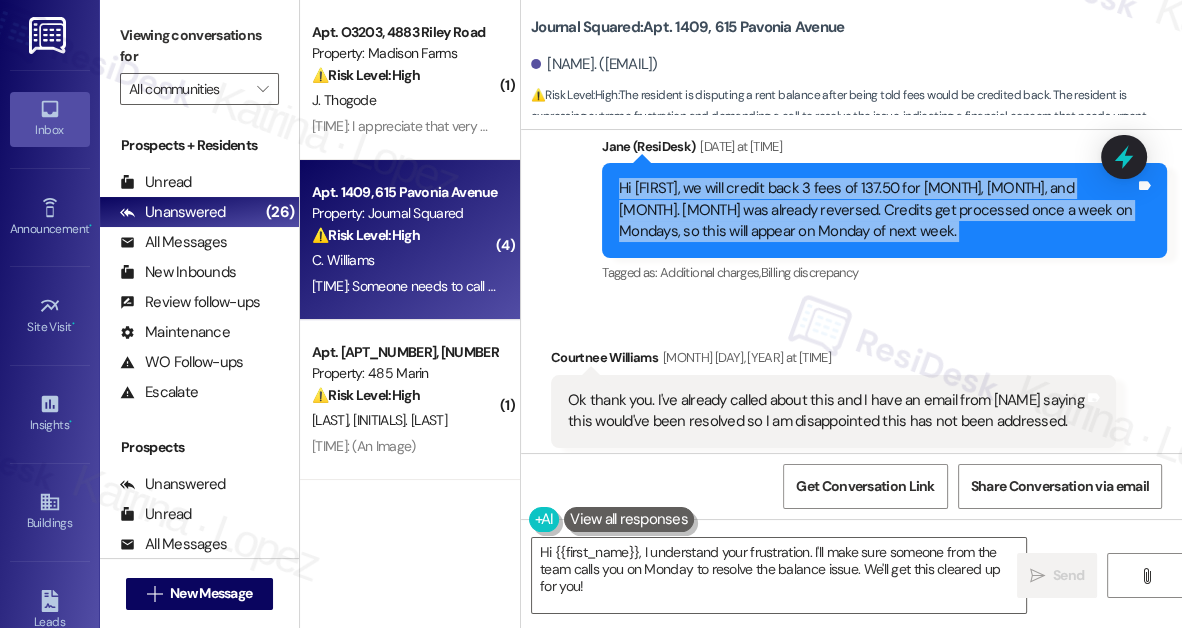click on "Hi Courtnee, we will credit back 3 fees of 137.50 for May, July, and August.  June was already reversed.  Credits get processed once a week on Mondays, so this will appear on Monday of next week." at bounding box center (877, 210) 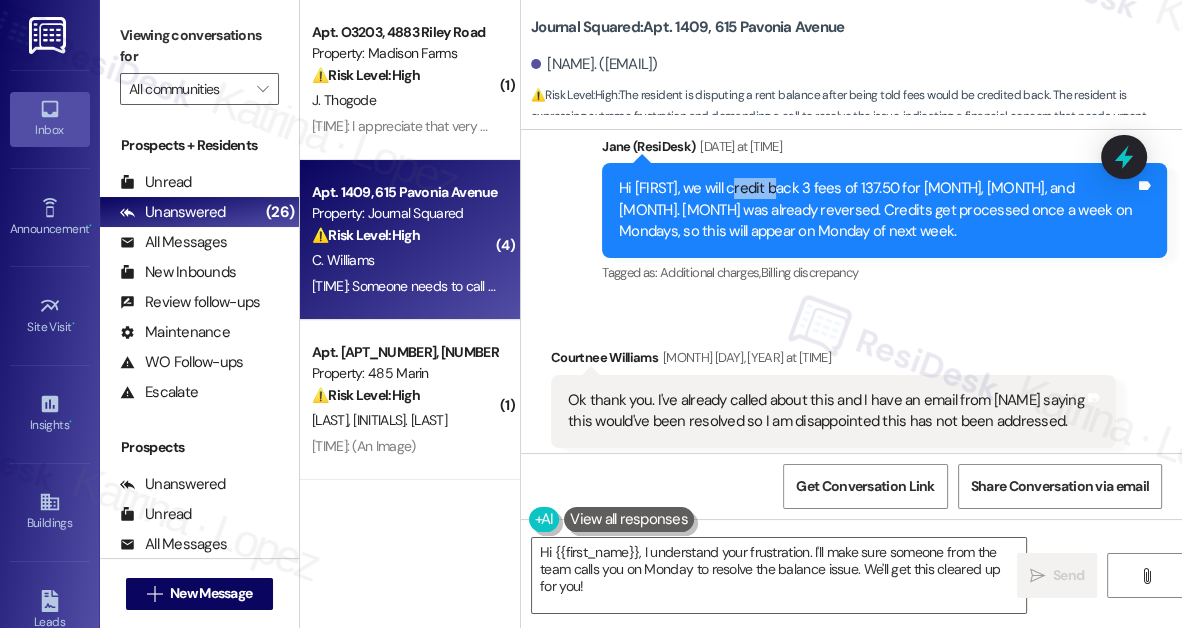 click on "Hi Courtnee, we will credit back 3 fees of 137.50 for May, July, and August.  June was already reversed.  Credits get processed once a week on Mondays, so this will appear on Monday of next week." at bounding box center [877, 210] 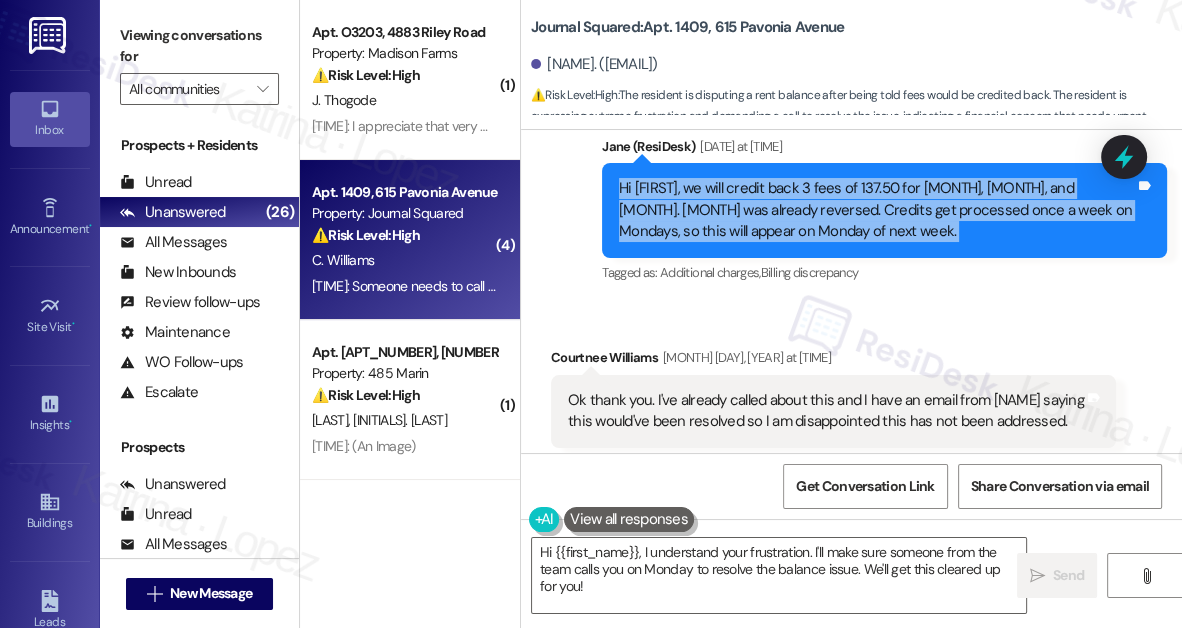 click on "Hi Courtnee, we will credit back 3 fees of 137.50 for May, July, and August.  June was already reversed.  Credits get processed once a week on Mondays, so this will appear on Monday of next week." at bounding box center [877, 210] 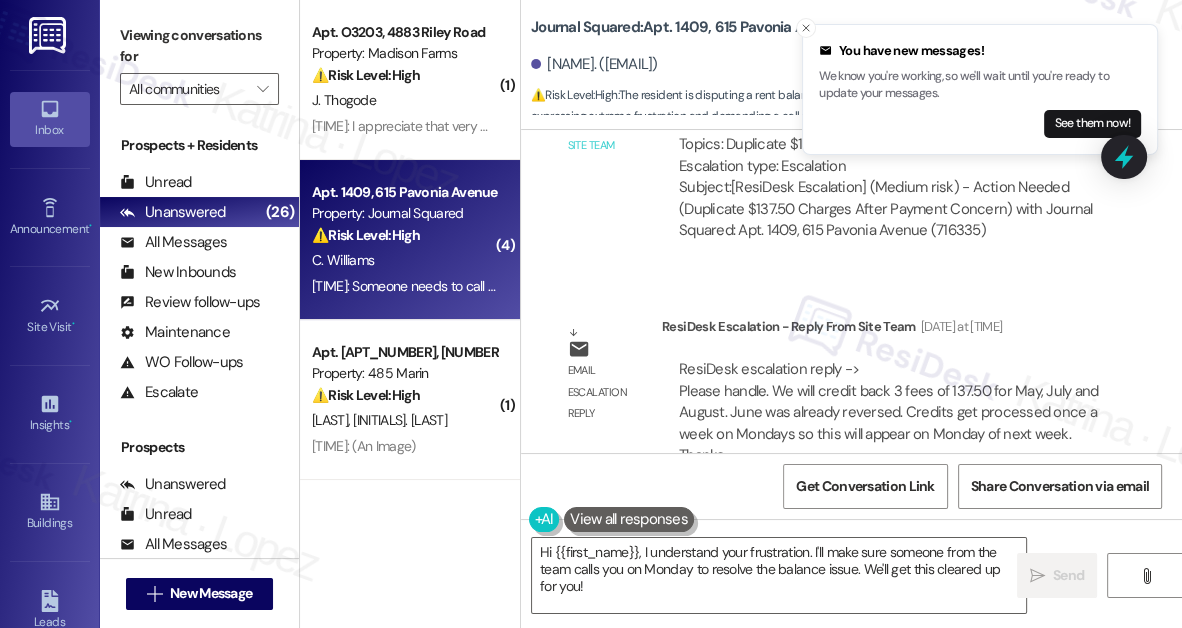 scroll, scrollTop: 21318, scrollLeft: 0, axis: vertical 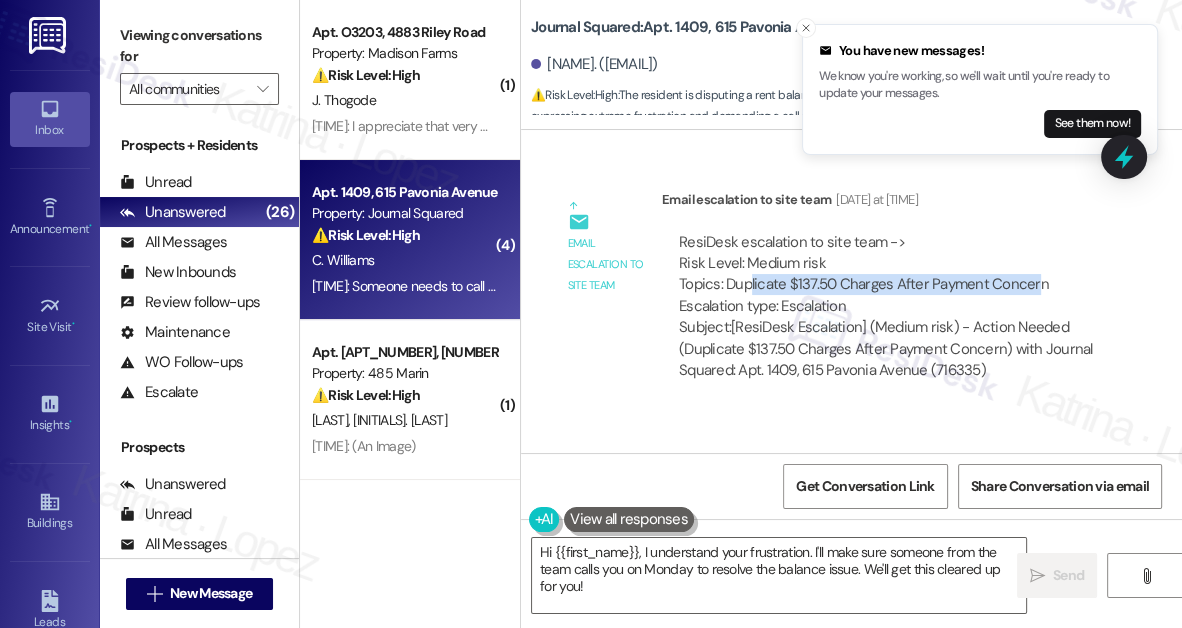 drag, startPoint x: 749, startPoint y: 381, endPoint x: 1032, endPoint y: 378, distance: 283.0159 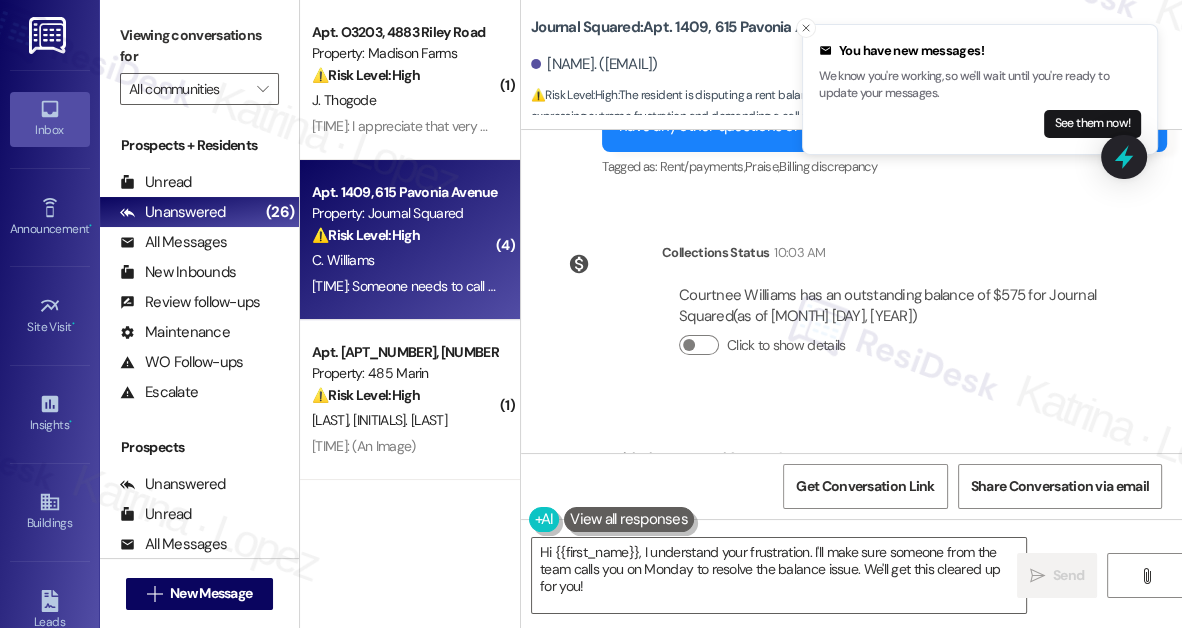 scroll, scrollTop: 22409, scrollLeft: 0, axis: vertical 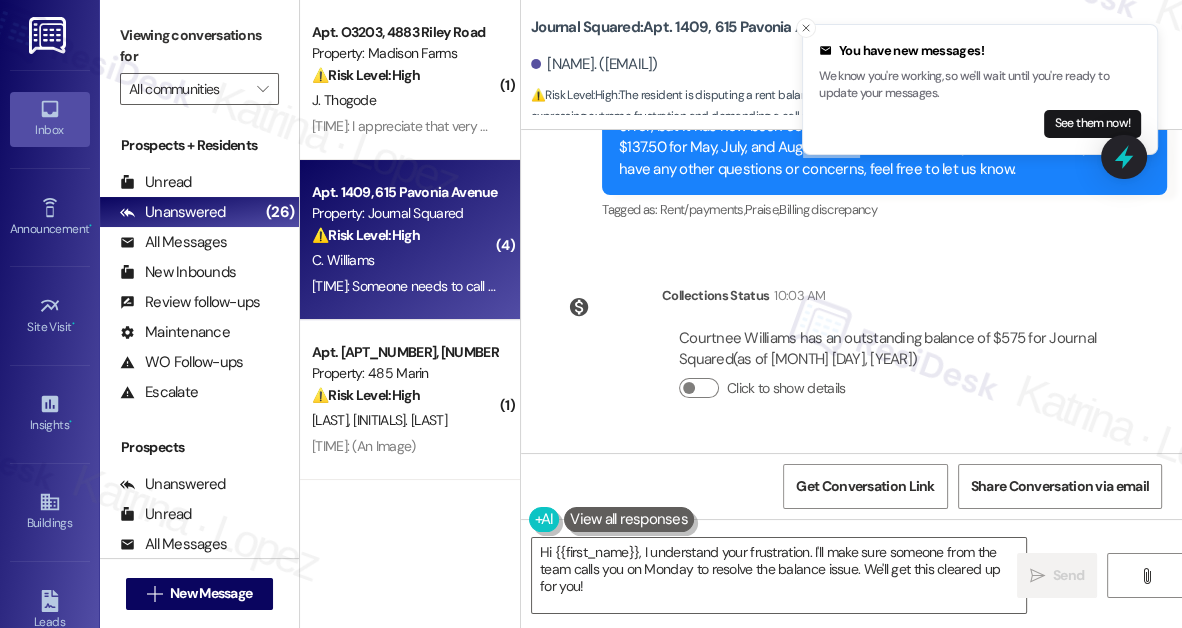 drag, startPoint x: 793, startPoint y: 242, endPoint x: 882, endPoint y: 245, distance: 89.050545 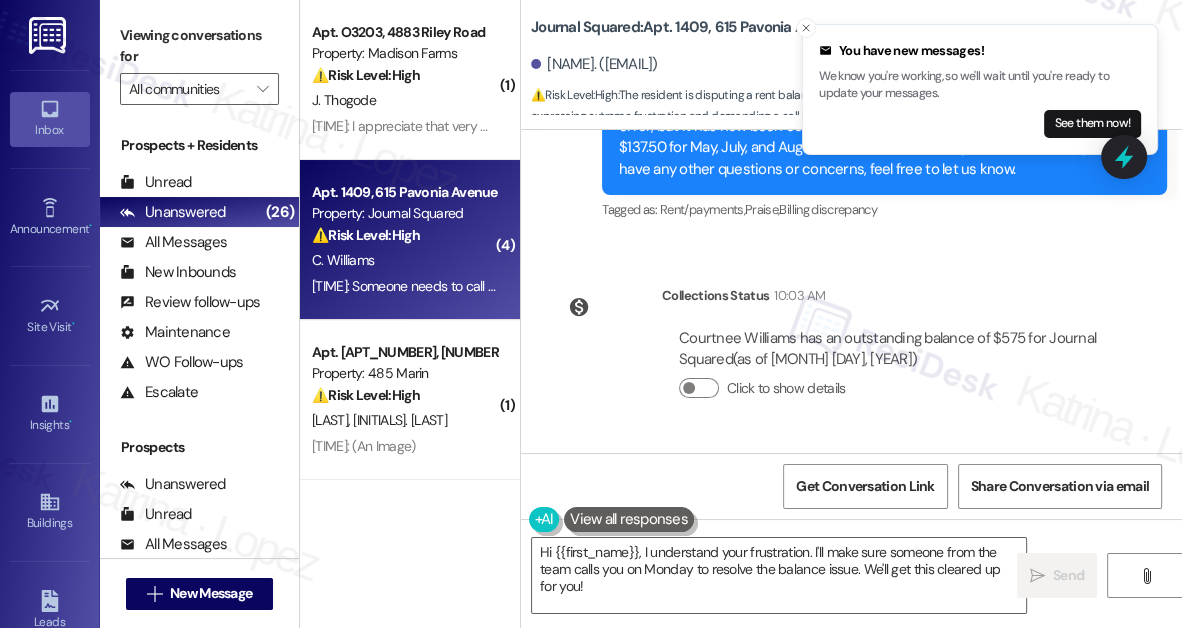 click on "Thank you, and I appreciate your patience, Courtnee! It seems there was a system error, but it has now been corrected. The team will credit back three fees of $137.50 for May, July, and August. June's fee has already been reversed. If you have any other questions or concerns, feel free to let us know." at bounding box center [877, 138] 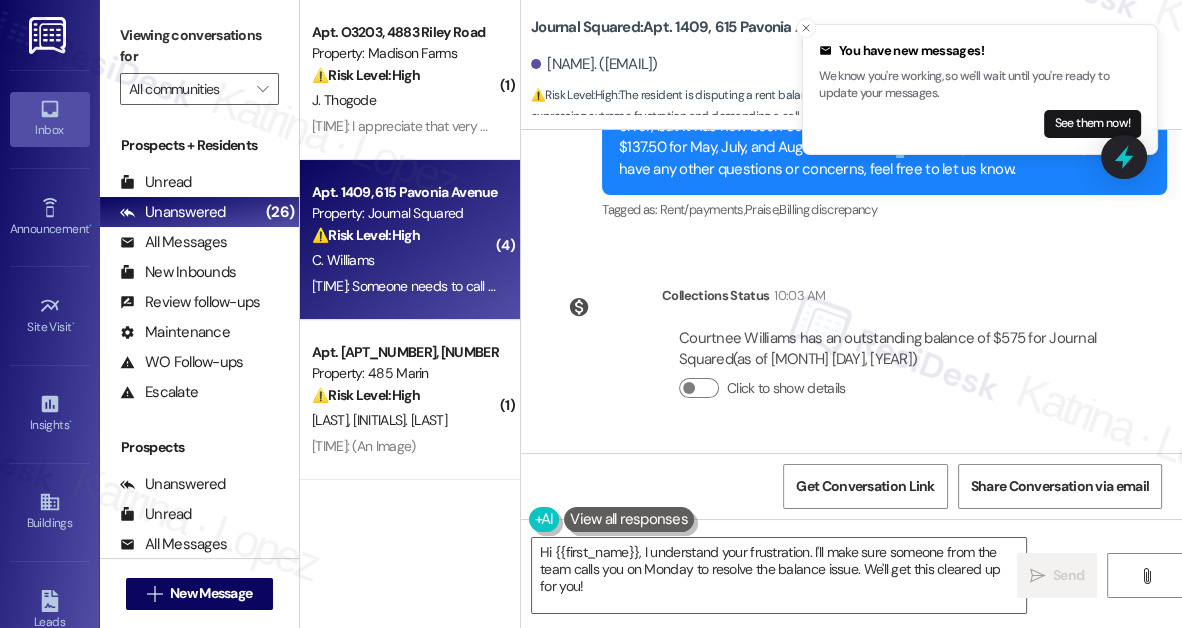 click on "Thank you, and I appreciate your patience, Courtnee! It seems there was a system error, but it has now been corrected. The team will credit back three fees of $137.50 for May, July, and August. June's fee has already been reversed. If you have any other questions or concerns, feel free to let us know." at bounding box center [877, 138] 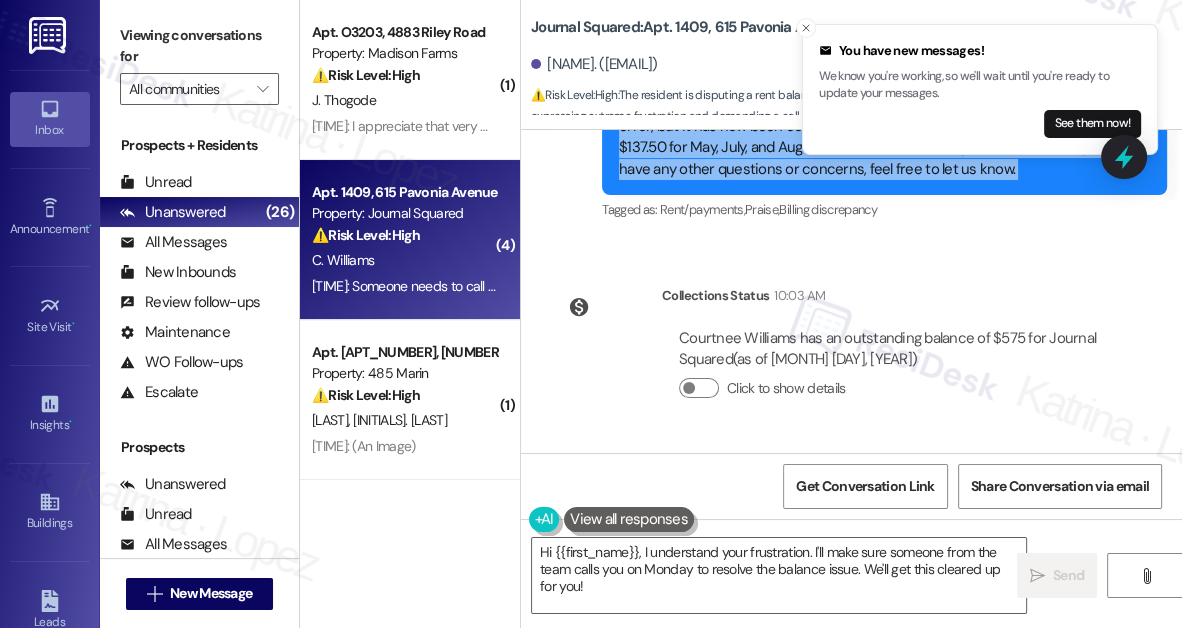click on "Thank you, and I appreciate your patience, Courtnee! It seems there was a system error, but it has now been corrected. The team will credit back three fees of $137.50 for May, July, and August. June's fee has already been reversed. If you have any other questions or concerns, feel free to let us know." at bounding box center (877, 138) 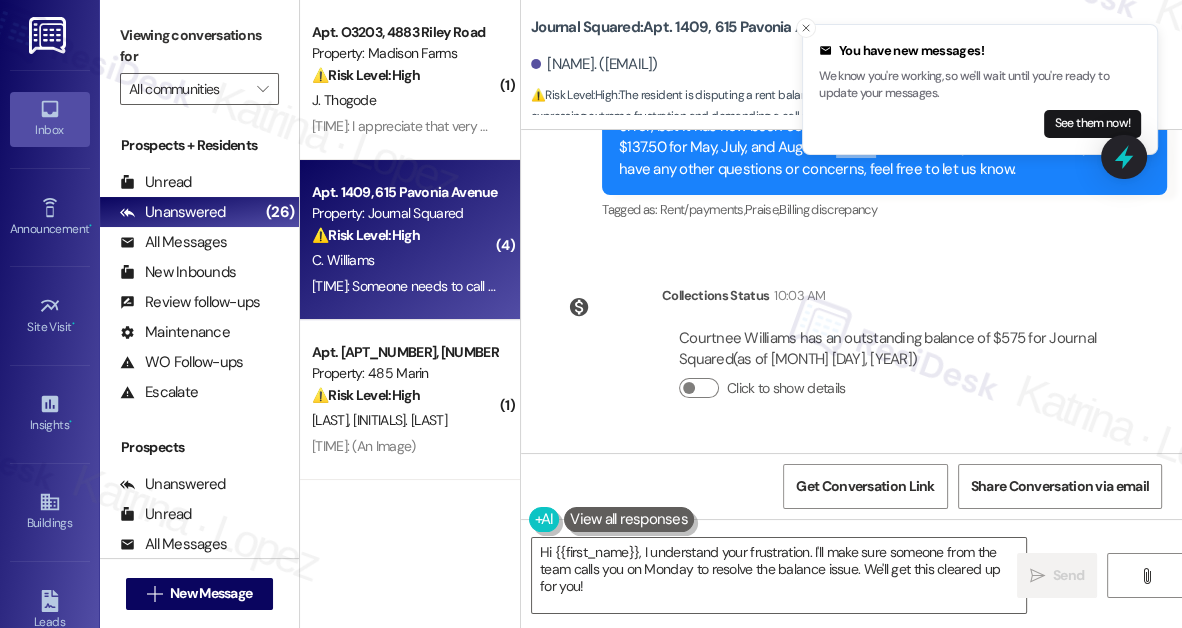 click on "Thank you, and I appreciate your patience, Courtnee! It seems there was a system error, but it has now been corrected. The team will credit back three fees of $137.50 for May, July, and August. June's fee has already been reversed. If you have any other questions or concerns, feel free to let us know." at bounding box center [877, 138] 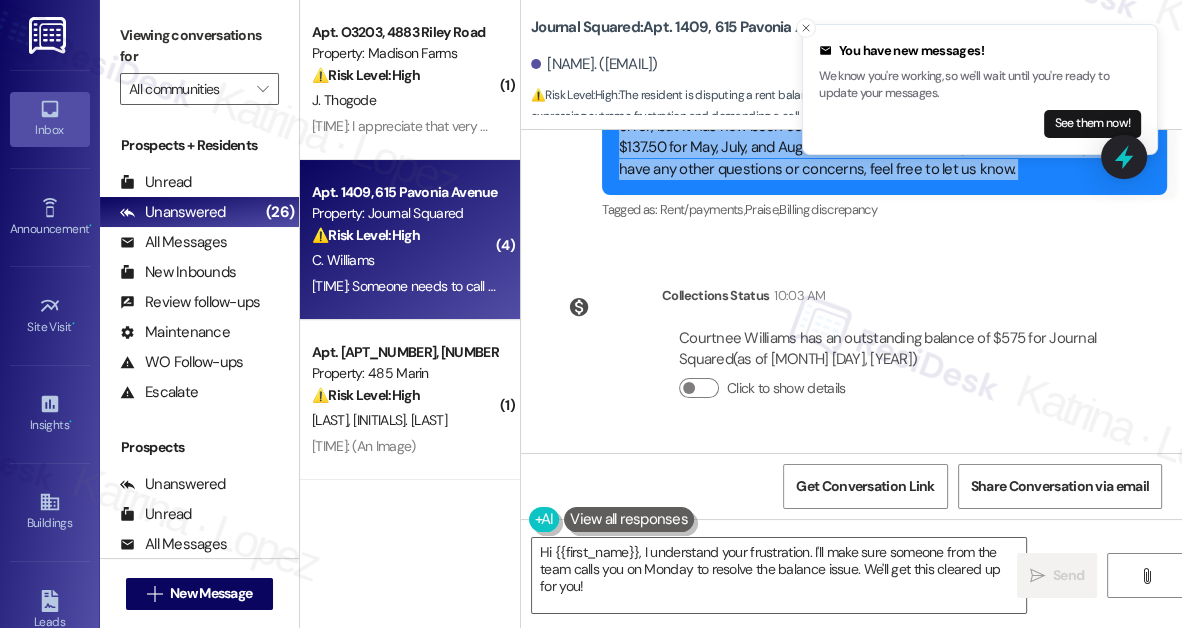 click on "Thank you, and I appreciate your patience, Courtnee! It seems there was a system error, but it has now been corrected. The team will credit back three fees of $137.50 for May, July, and August. June's fee has already been reversed. If you have any other questions or concerns, feel free to let us know." at bounding box center (877, 138) 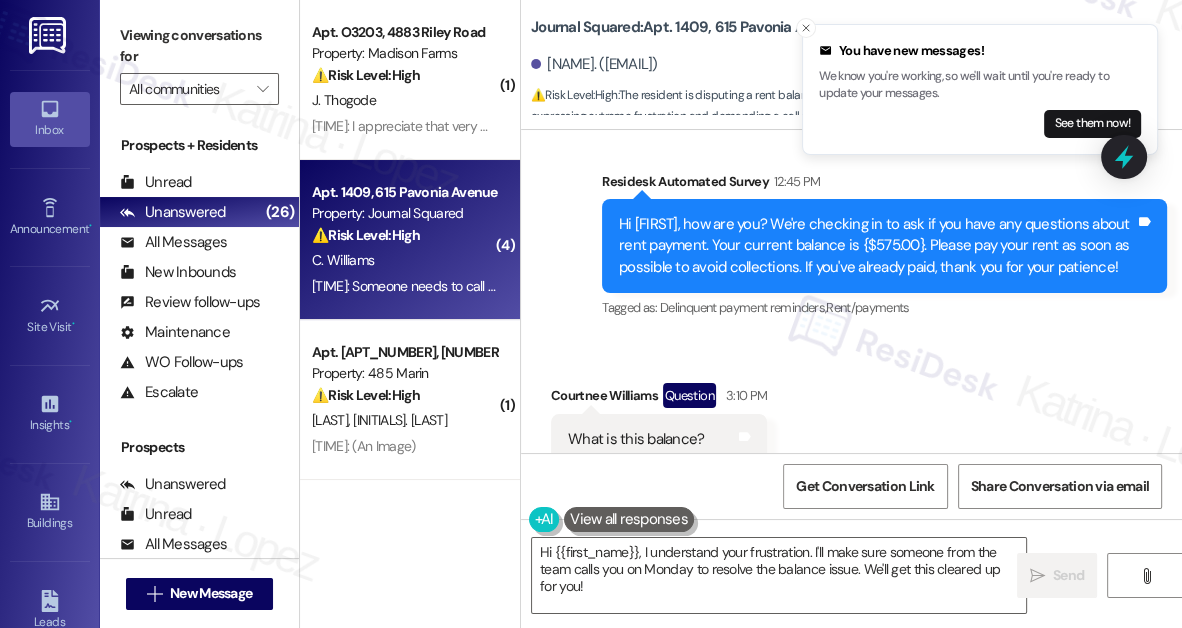 scroll, scrollTop: 22773, scrollLeft: 0, axis: vertical 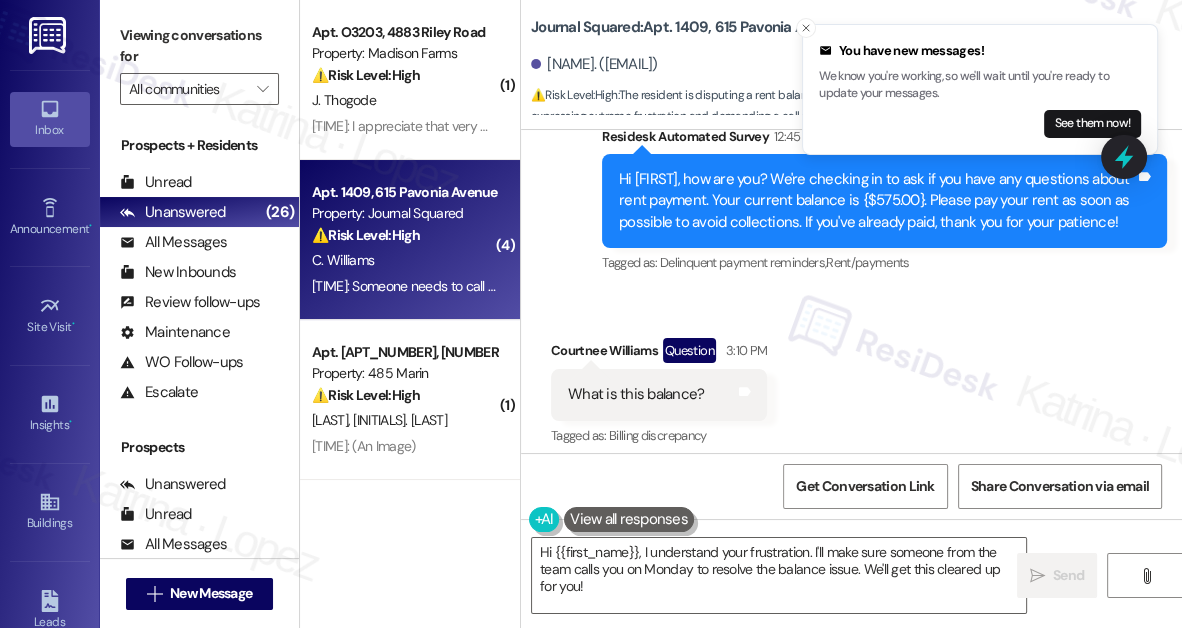 click on "Hi Courtnee, how are you? We're checking in to ask if you have any questions about rent payment. Your current balance is {$575.00}. Please pay your rent as soon as possible to avoid collections. If you've already paid, thank you for your patience!" at bounding box center (877, 201) 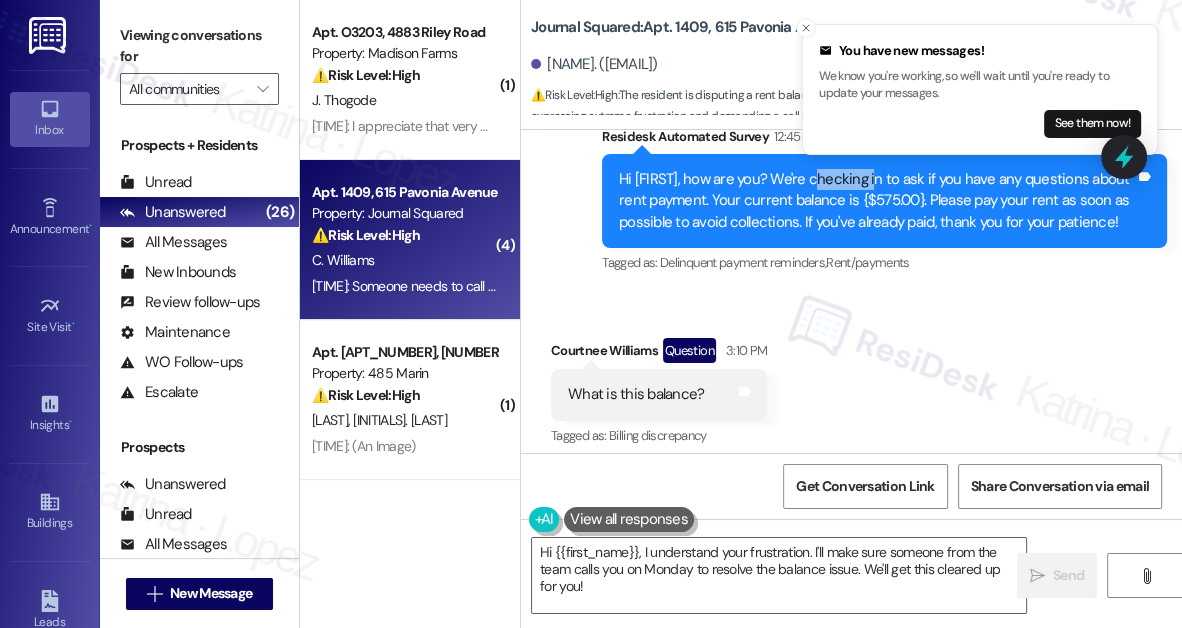 click on "Hi Courtnee, how are you? We're checking in to ask if you have any questions about rent payment. Your current balance is {$575.00}. Please pay your rent as soon as possible to avoid collections. If you've already paid, thank you for your patience!" at bounding box center [877, 201] 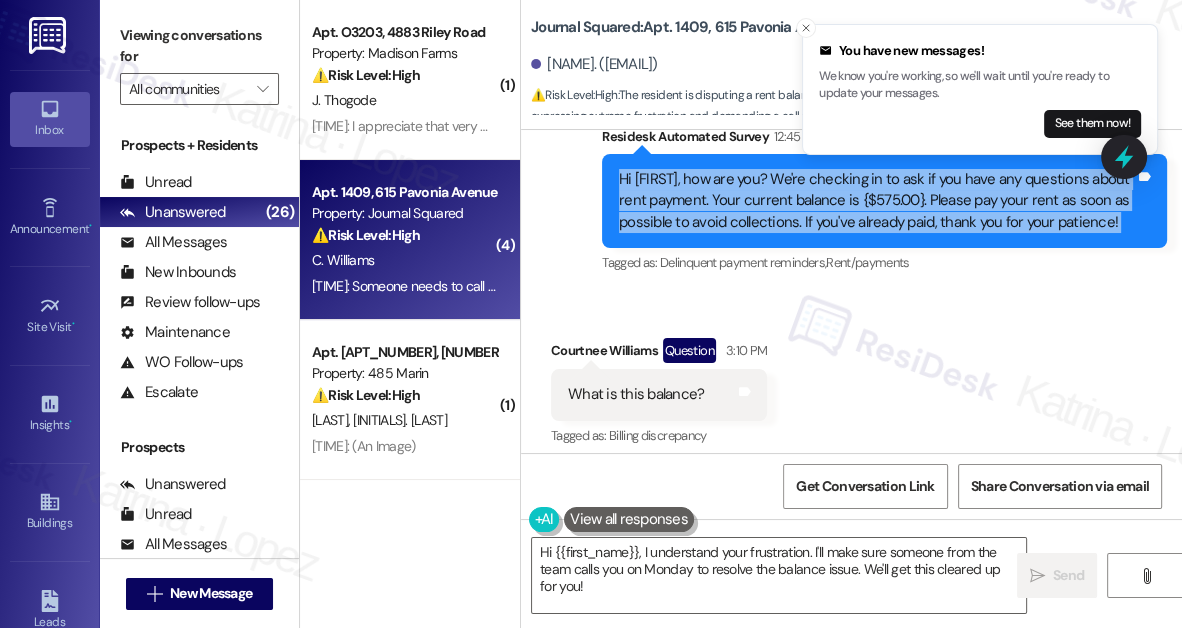 click on "Hi Courtnee, how are you? We're checking in to ask if you have any questions about rent payment. Your current balance is {$575.00}. Please pay your rent as soon as possible to avoid collections. If you've already paid, thank you for your patience!" at bounding box center [877, 201] 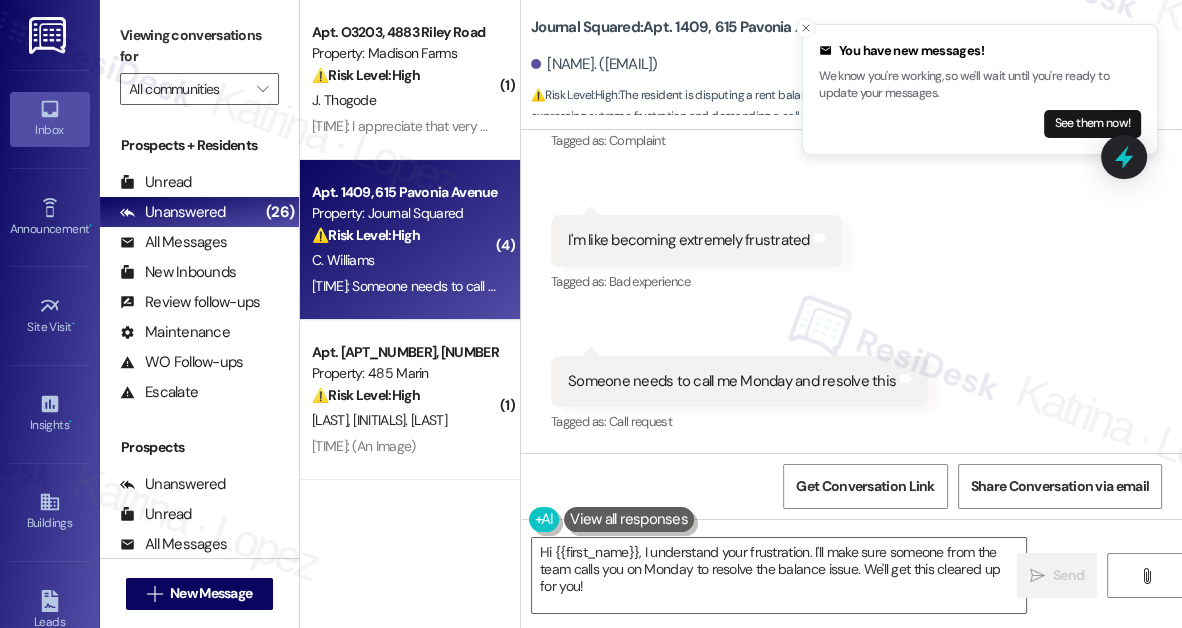 scroll, scrollTop: 23319, scrollLeft: 0, axis: vertical 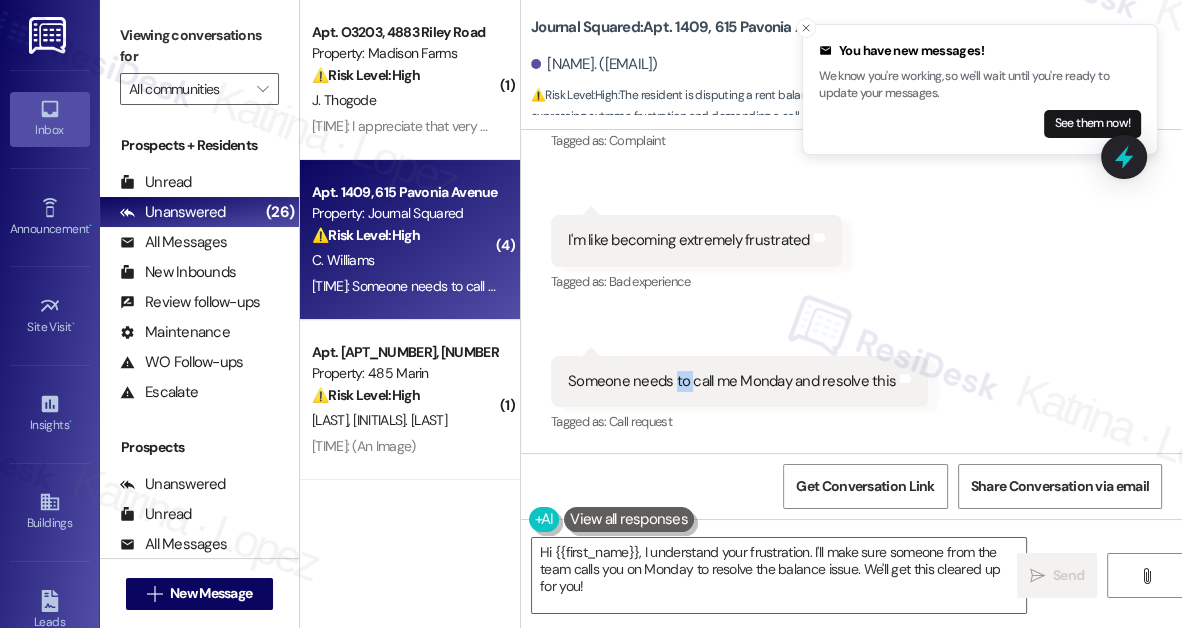 click on "Someone needs to call me Monday and resolve this Tags and notes" at bounding box center (739, 381) 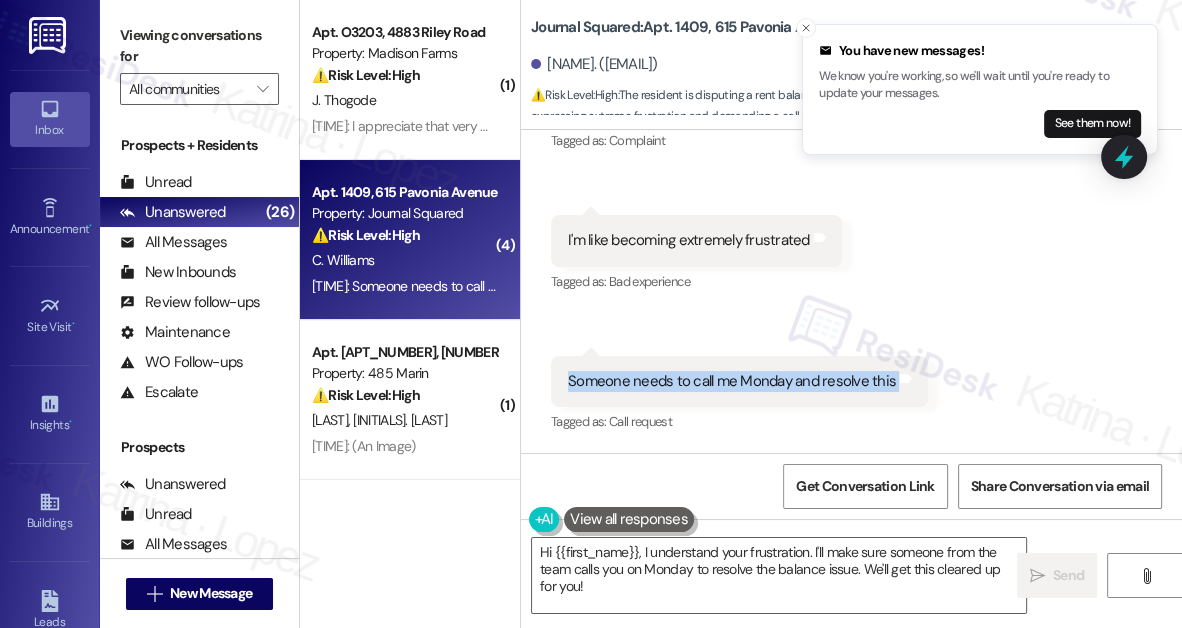 click on "Someone needs to call me Monday and resolve this Tags and notes" at bounding box center [739, 381] 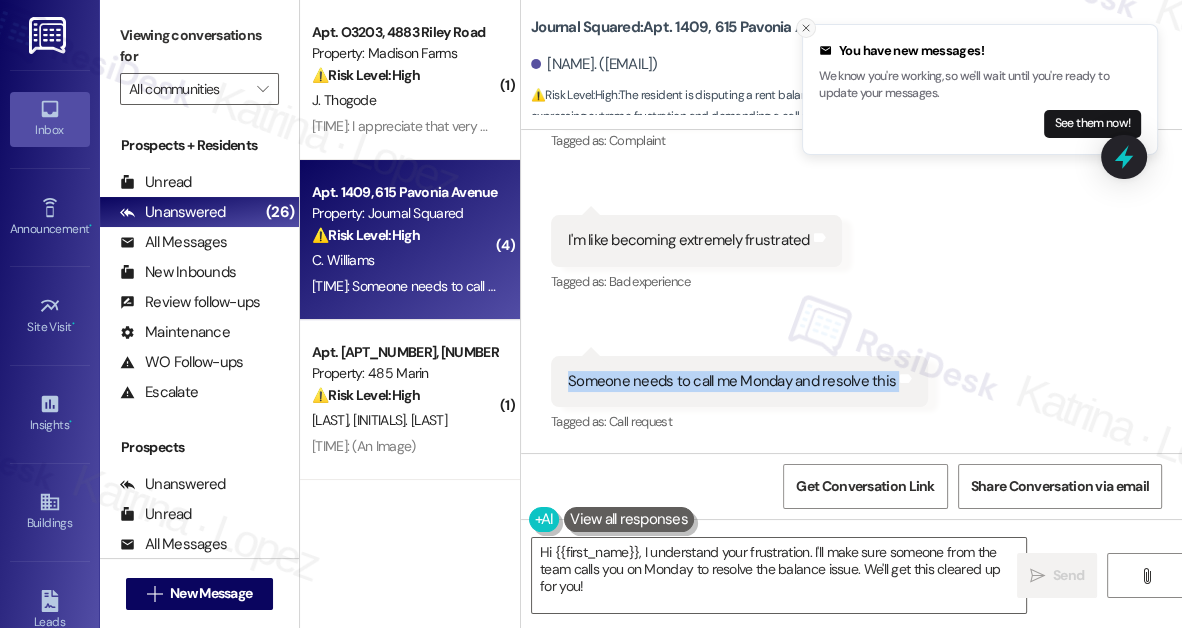 click 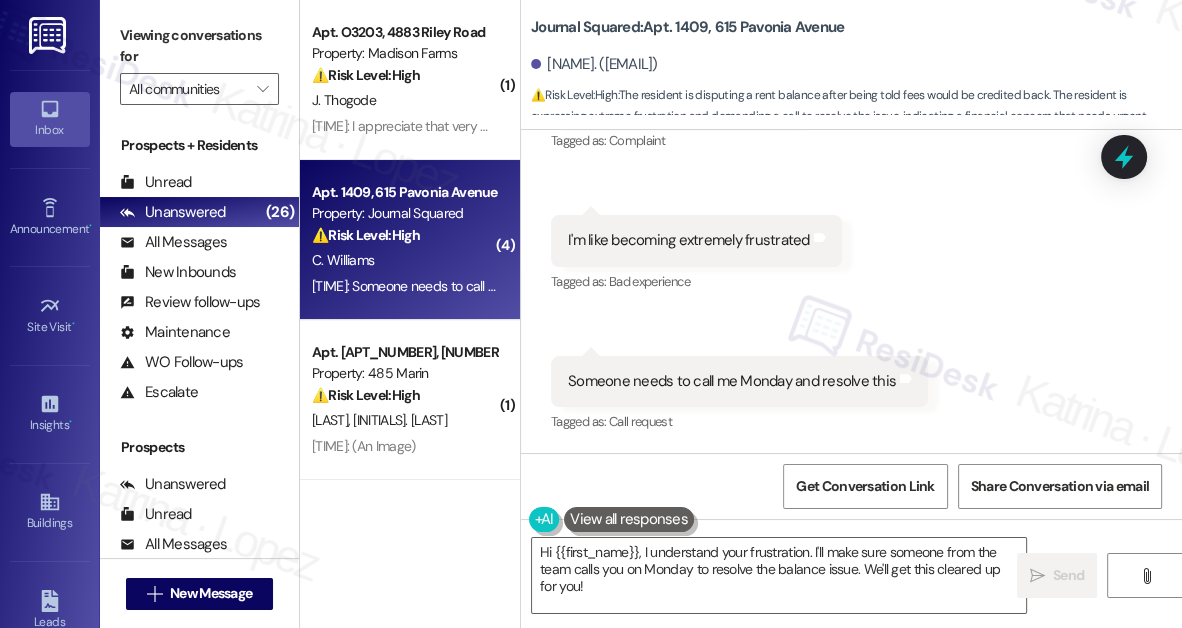 click on "Received via SMS Courtnee Williams Question 3:10 PM What is this balance? Tags and notes Tagged as:   Billing discrepancy Click to highlight conversations about Billing discrepancy Received via SMS 3:10 PM Courtnee Williams 3:10 PM We should've had this cleared! Tags and notes Tagged as:   Complaint Click to highlight conversations about Complaint Received via SMS 3:10 PM Courtnee Williams   Neutral 3:10 PM I'm like becoming extremely frustrated  Tags and notes Tagged as:   Bad experience Click to highlight conversations about Bad experience Received via SMS 3:10 PM Courtnee Williams 3:10 PM Someone needs to call me Monday and resolve this Tags and notes Tagged as:   Call request Click to highlight conversations about Call request" at bounding box center [851, 154] 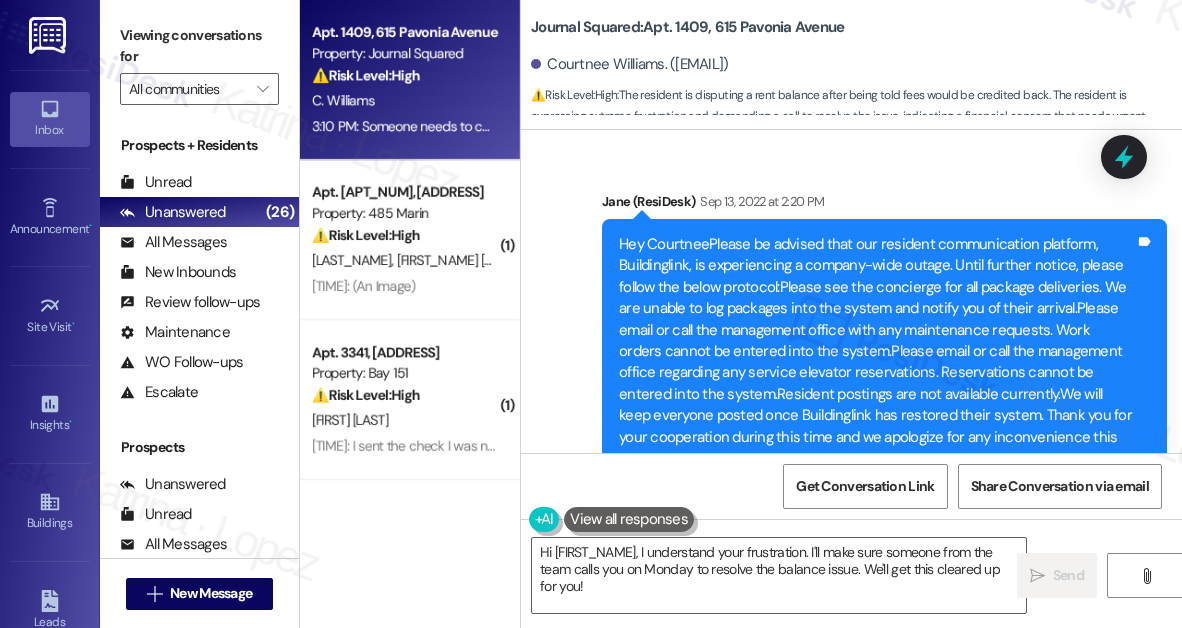 scroll, scrollTop: 0, scrollLeft: 0, axis: both 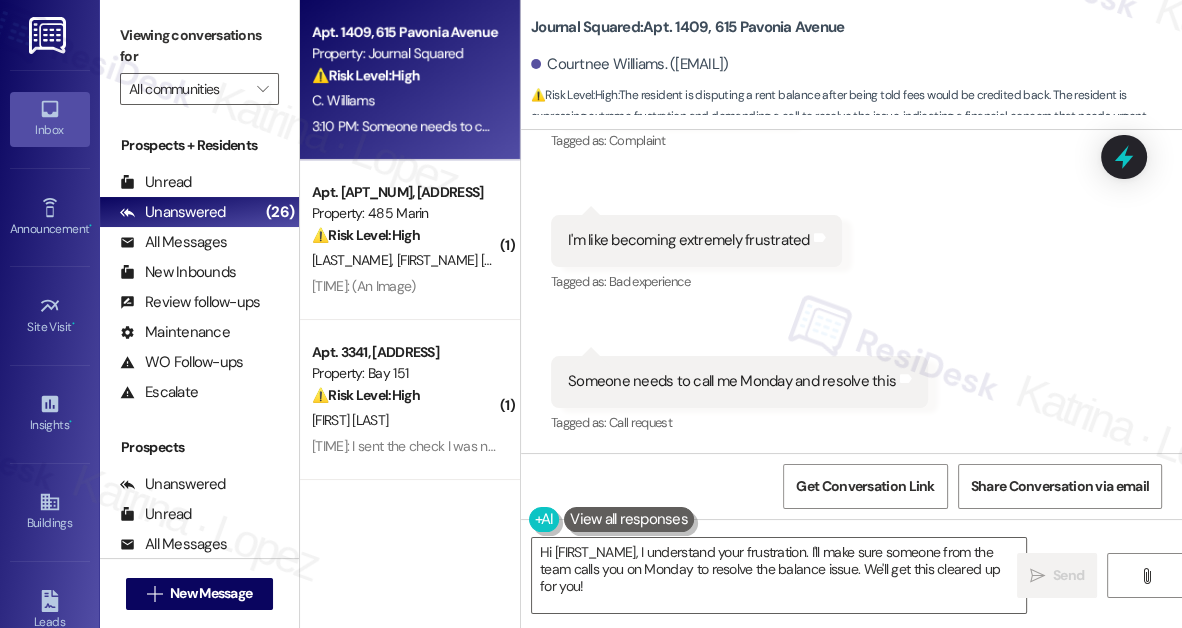 click on "Viewing conversations for" at bounding box center [199, 46] 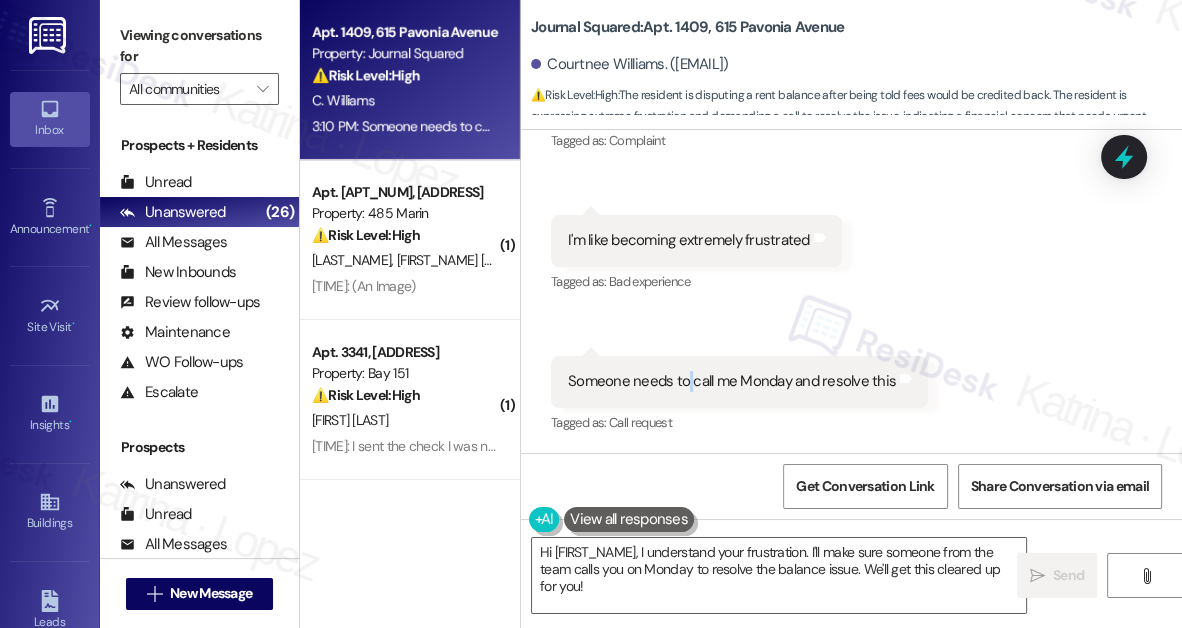 click on "Someone needs to call me Monday and resolve this" at bounding box center (732, 381) 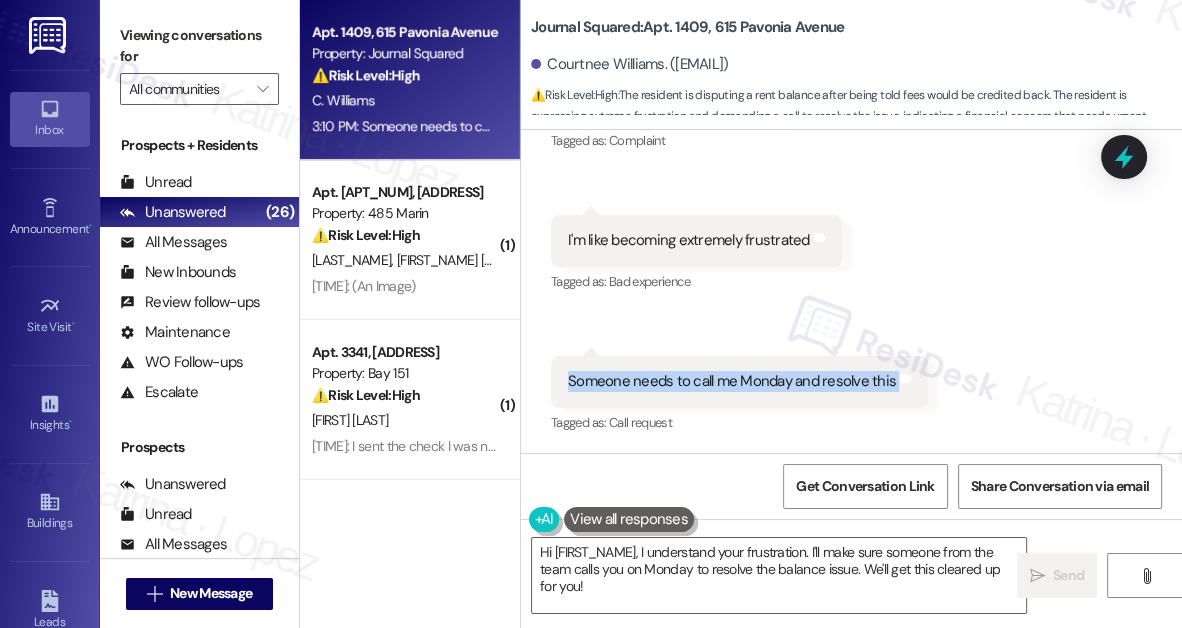 click on "Someone needs to call me Monday and resolve this" at bounding box center (732, 381) 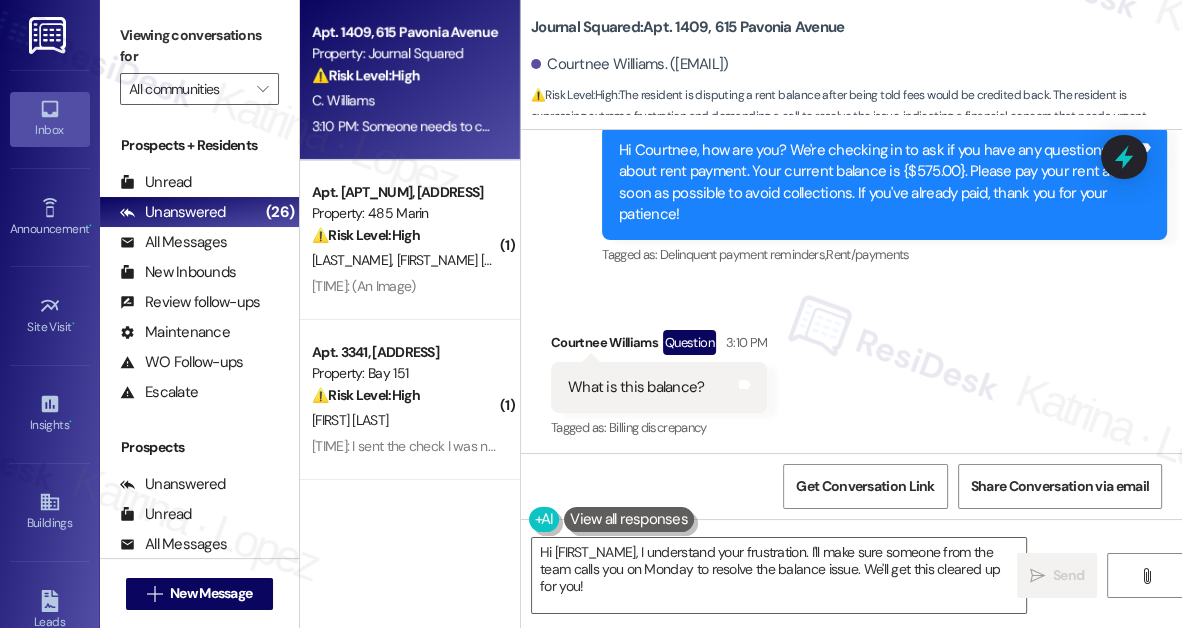 scroll, scrollTop: 22682, scrollLeft: 0, axis: vertical 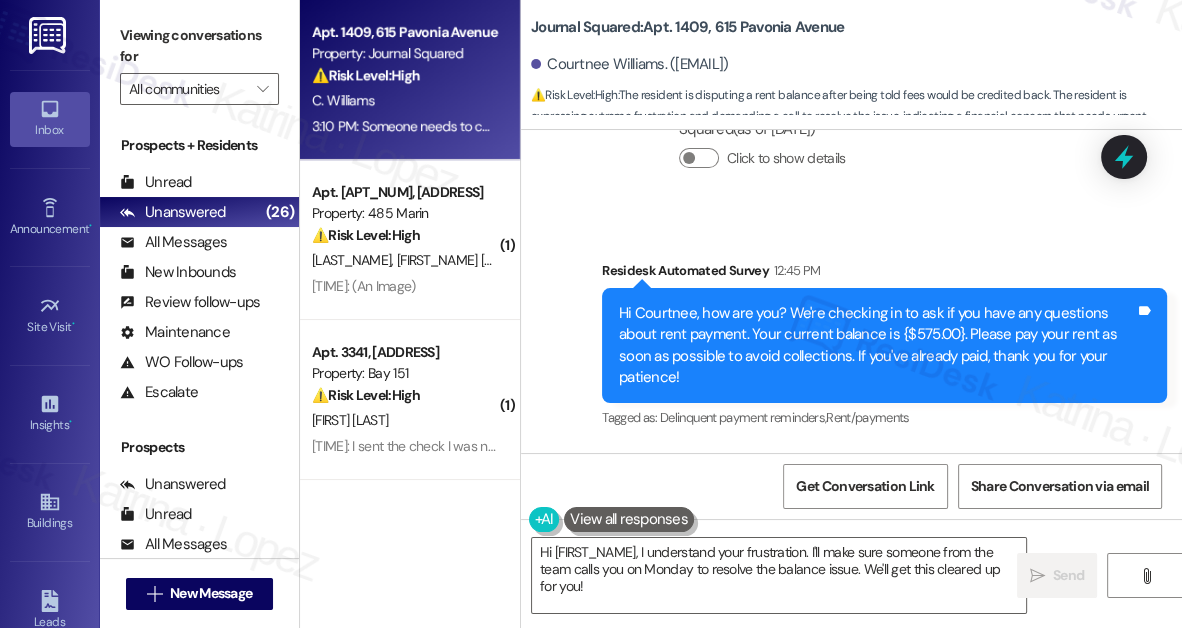 click on "Hi Courtnee, how are you? We're checking in to ask if you have any questions about rent payment. Your current balance is {$575.00}. Please pay your rent as soon as possible to avoid collections. If you've already paid, thank you for your patience!" at bounding box center [877, 346] 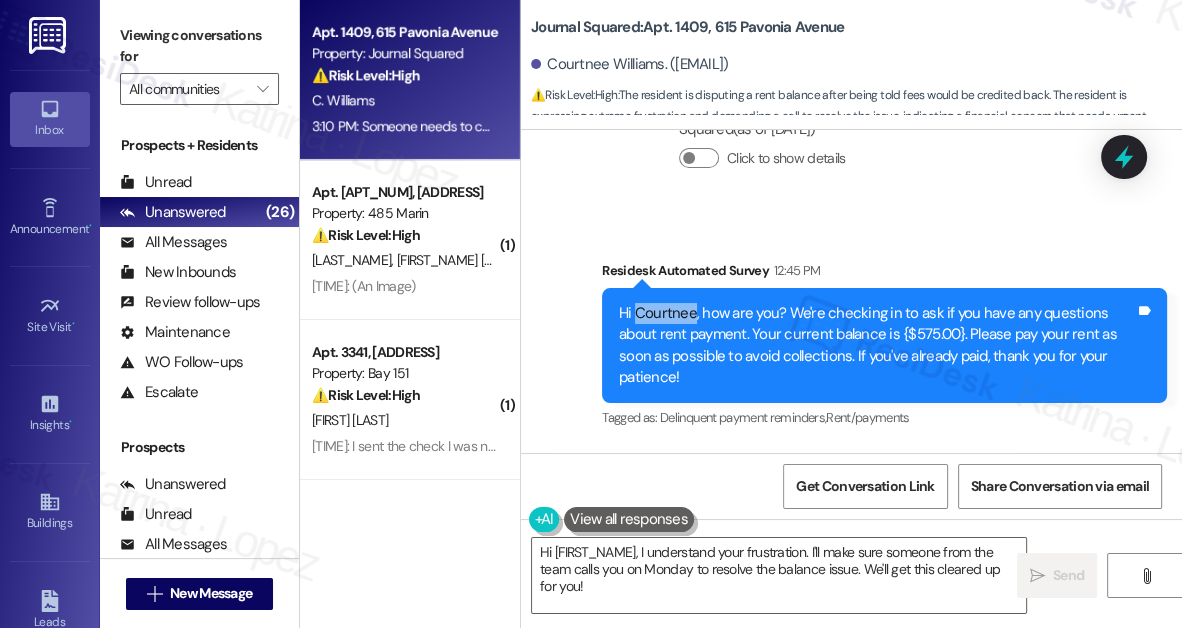 click on "Hi Courtnee, how are you? We're checking in to ask if you have any questions about rent payment. Your current balance is {$575.00}. Please pay your rent as soon as possible to avoid collections. If you've already paid, thank you for your patience!" at bounding box center (877, 346) 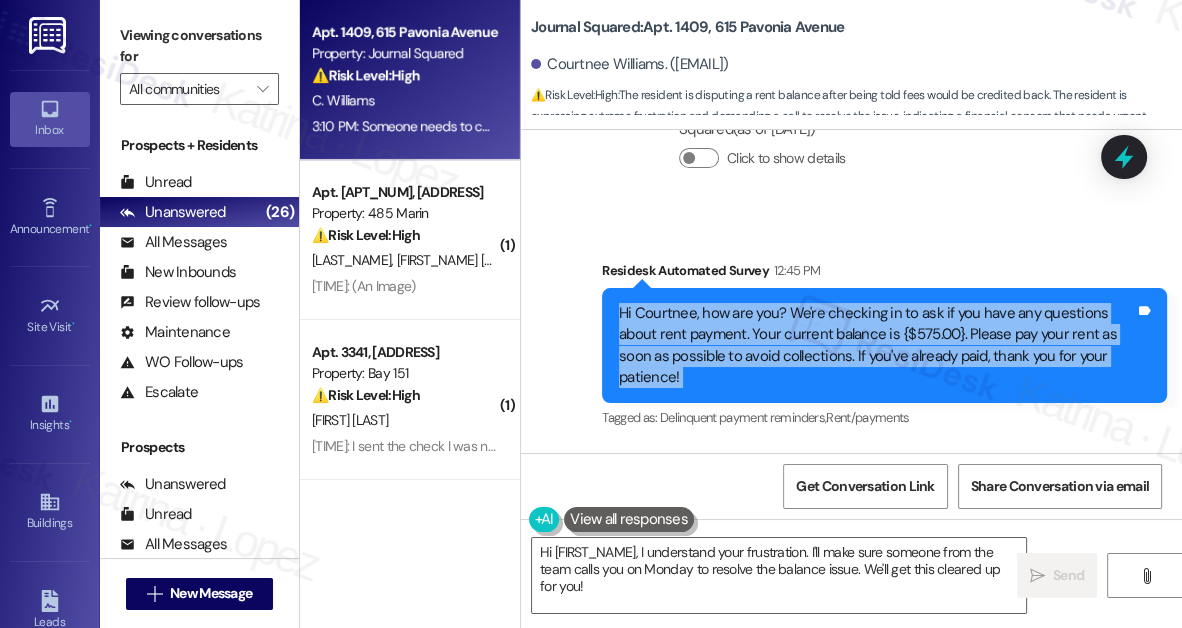 click on "Hi Courtnee, how are you? We're checking in to ask if you have any questions about rent payment. Your current balance is {$575.00}. Please pay your rent as soon as possible to avoid collections. If you've already paid, thank you for your patience!" at bounding box center (877, 346) 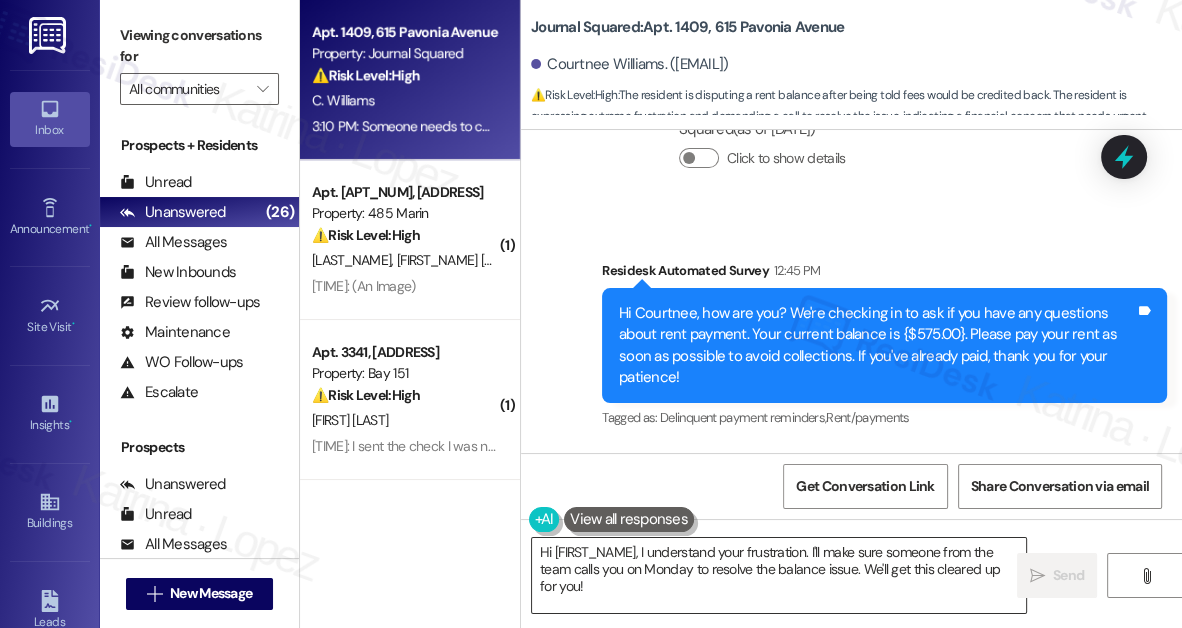 click on "Hi [FIRST_NAME], I understand your frustration. I'll make sure someone from the team calls you on Monday to resolve the balance issue. We'll get this cleared up for you!" at bounding box center (779, 575) 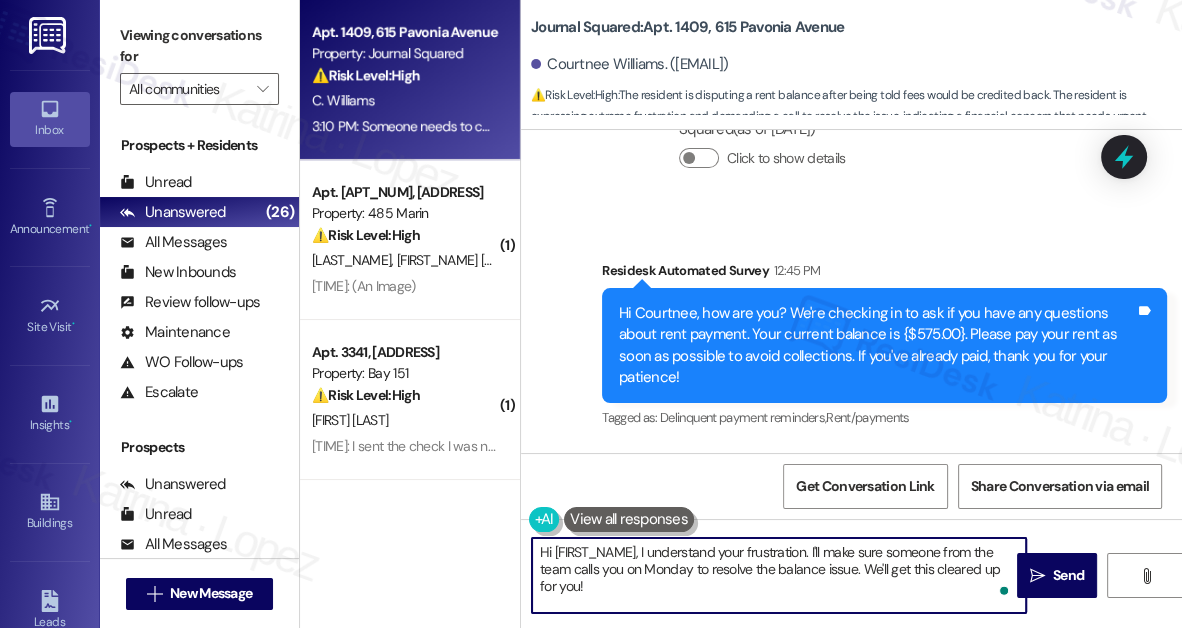 click on "Hi [FIRST_NAME], I understand your frustration. I'll make sure someone from the team calls you on Monday to resolve the balance issue. We'll get this cleared up for you!" at bounding box center (779, 575) 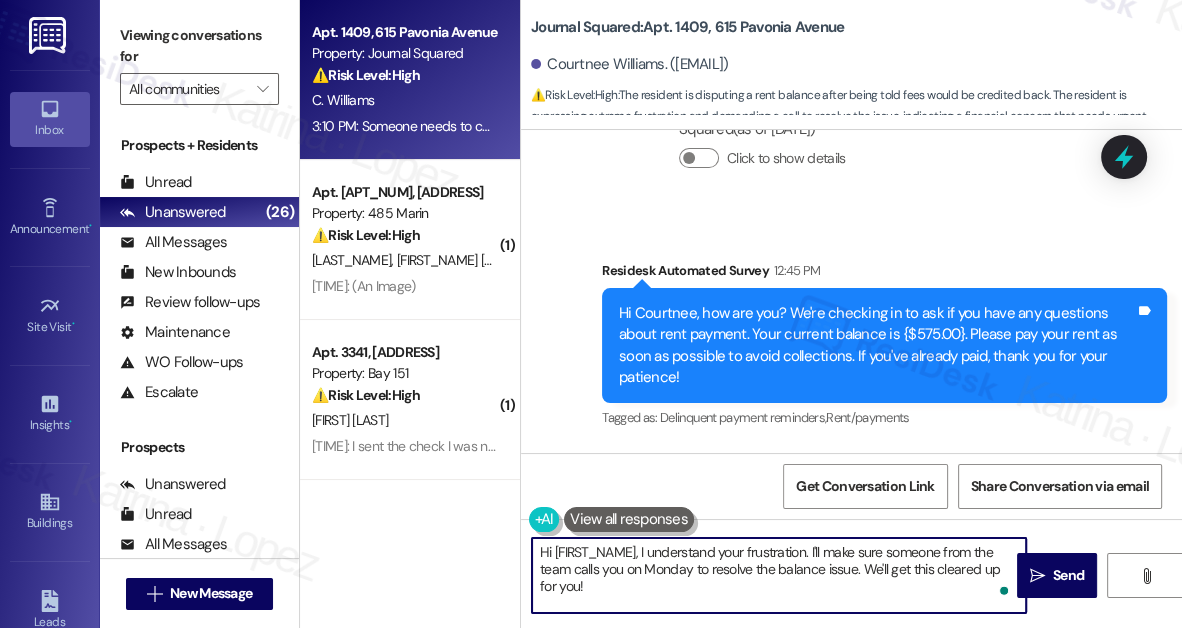 click on "Hi [FIRST_NAME], I understand your frustration. I'll make sure someone from the team calls you on Monday to resolve the balance issue. We'll get this cleared up for you!" at bounding box center (779, 575) 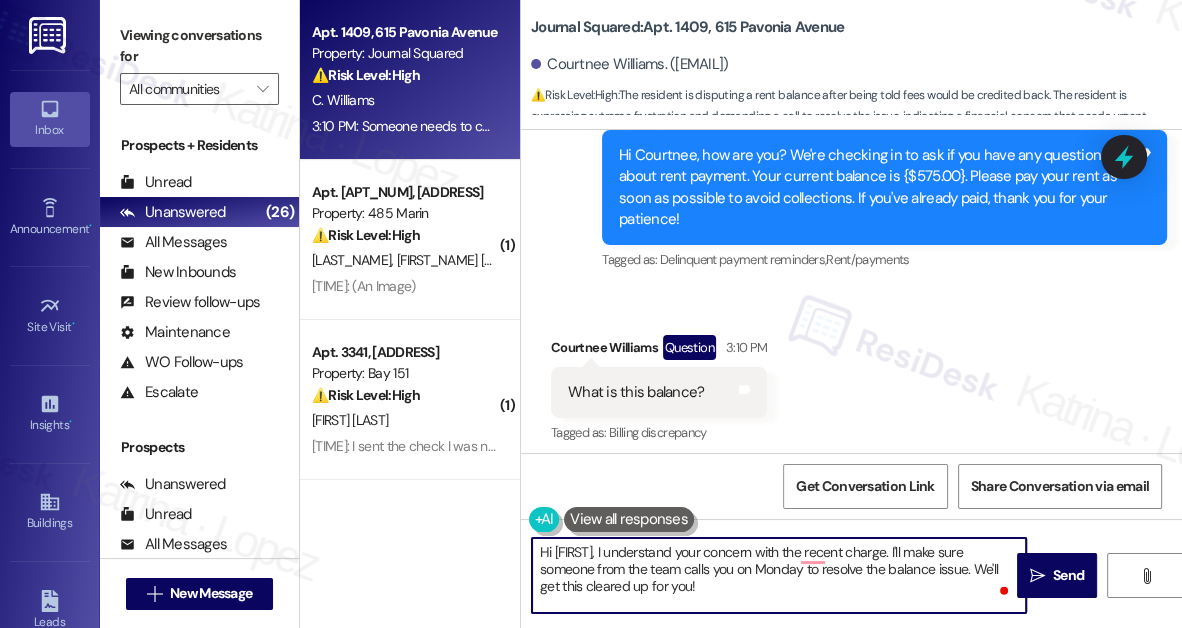 scroll, scrollTop: 22864, scrollLeft: 0, axis: vertical 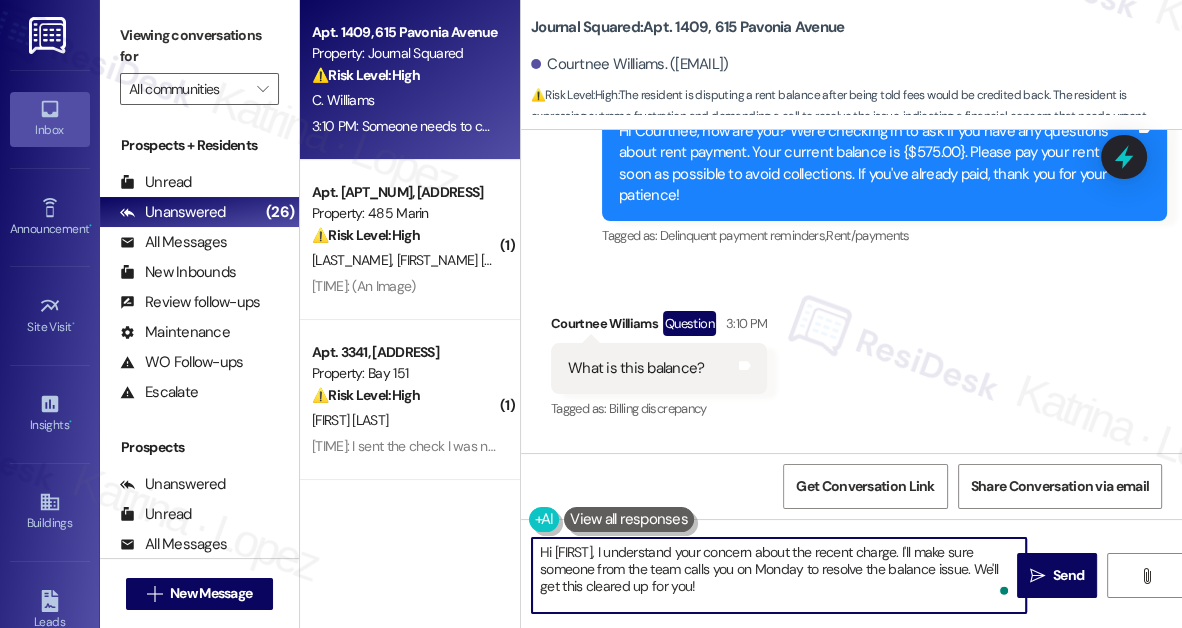 click on "Hi {{first_name}}, I understand your concern about the recent charge. I'll make sure someone from the team calls you on Monday to resolve the balance issue. We'll get this cleared up for you!" at bounding box center [779, 575] 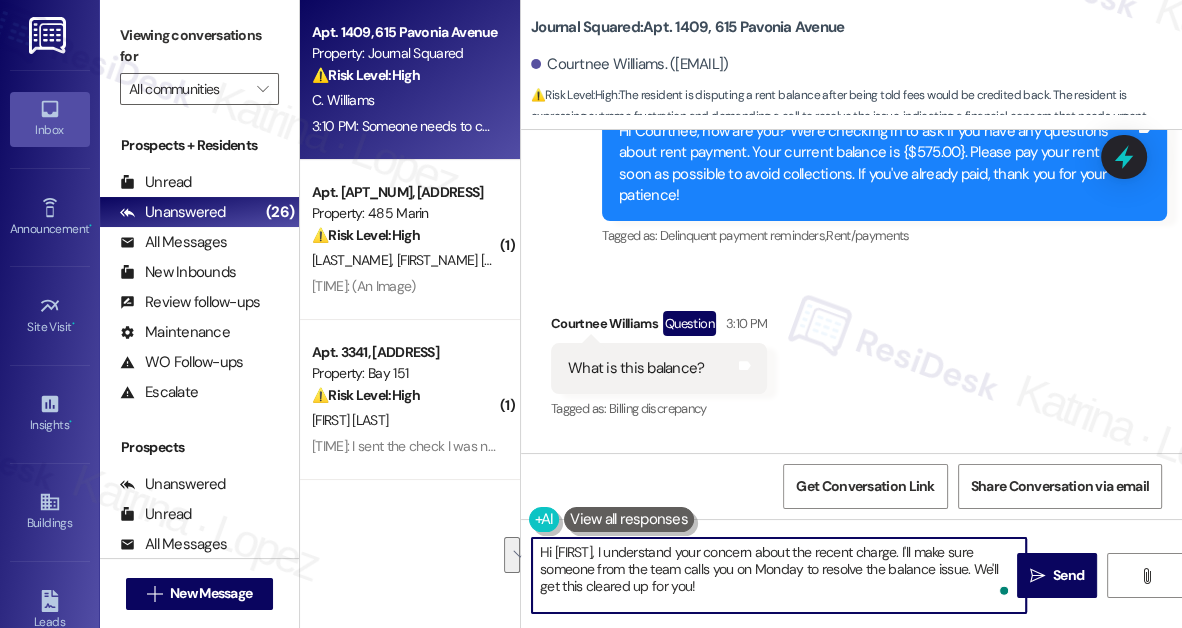 drag, startPoint x: 957, startPoint y: 551, endPoint x: 968, endPoint y: 564, distance: 17.029387 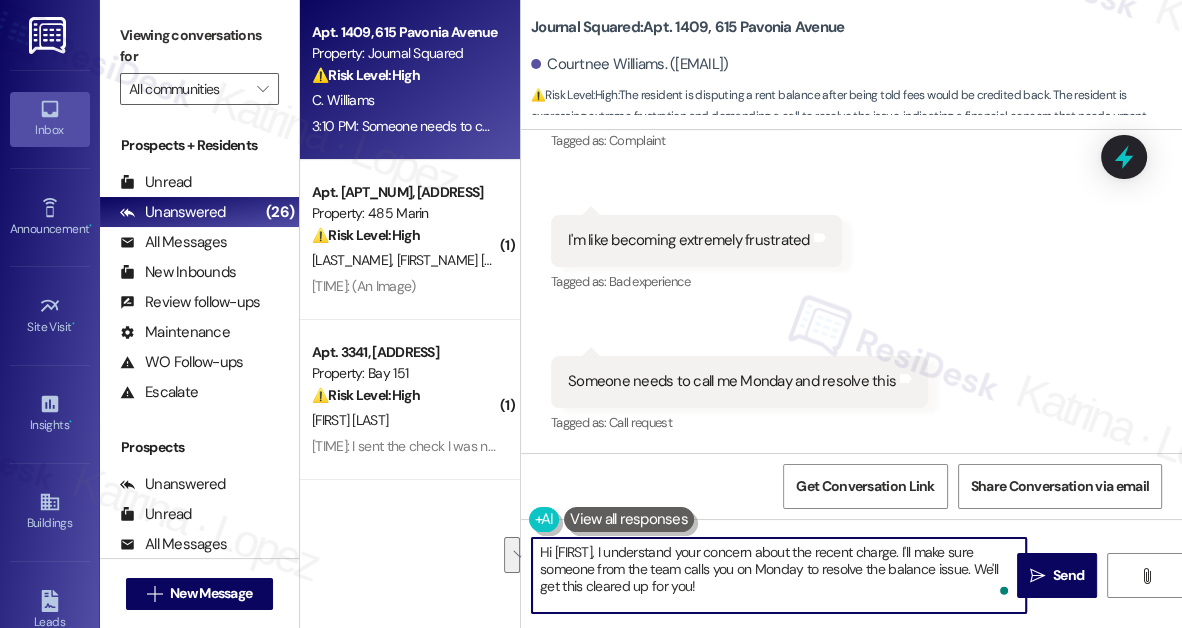 scroll, scrollTop: 23319, scrollLeft: 0, axis: vertical 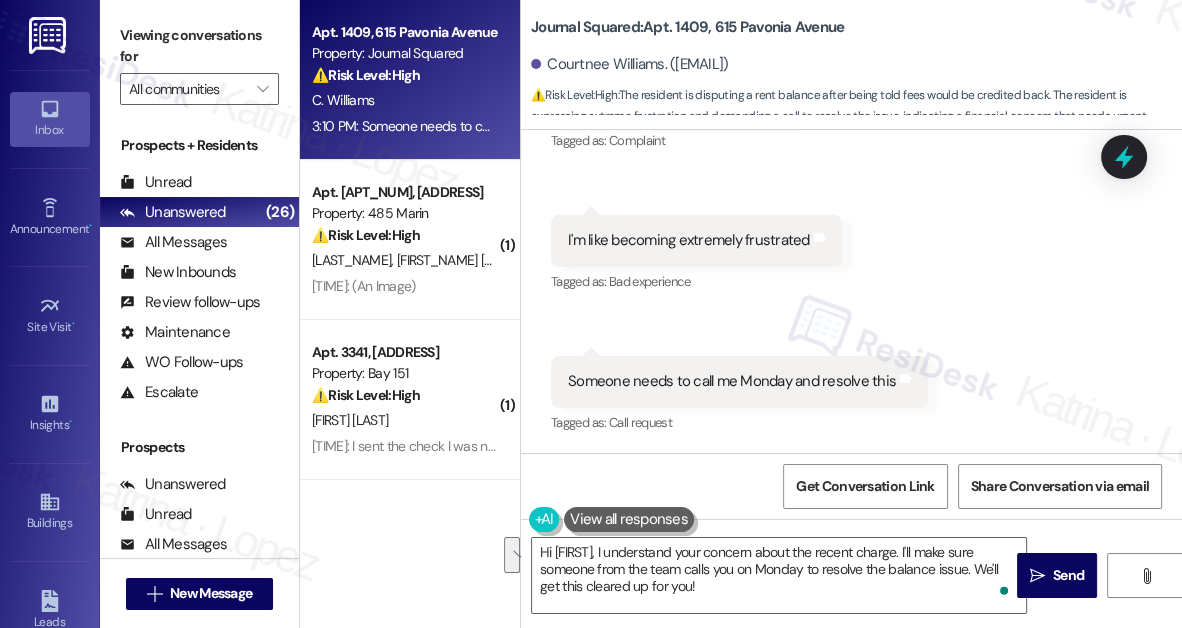 click on "Someone needs to call me Monday and resolve this" at bounding box center (732, 381) 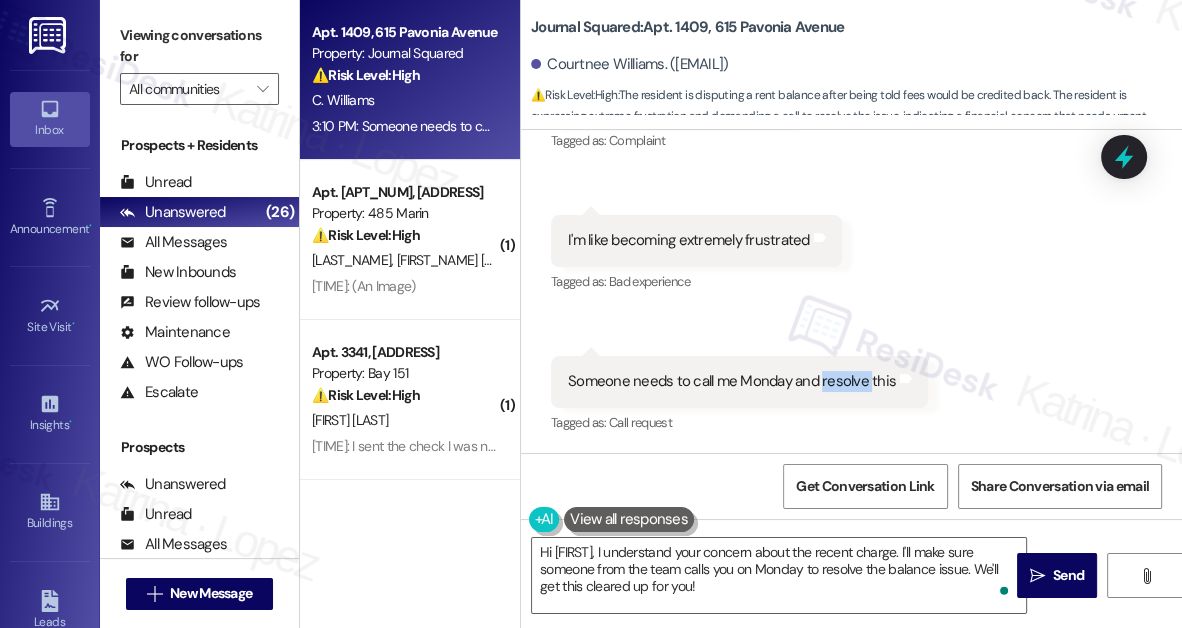 click on "Someone needs to call me Monday and resolve this" at bounding box center [732, 381] 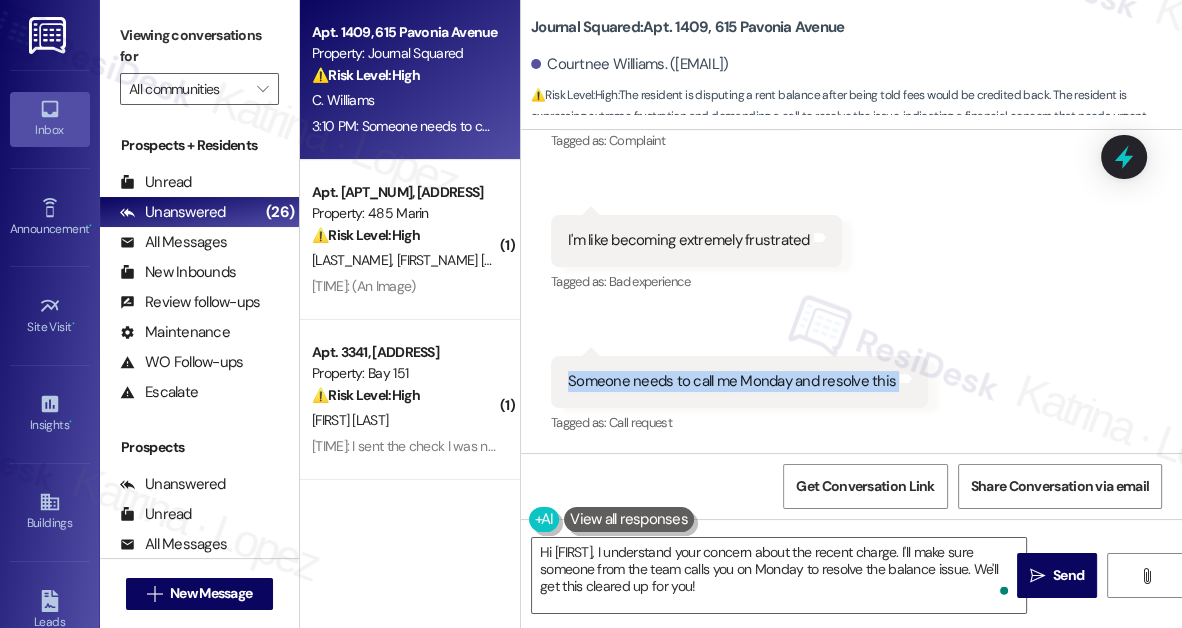 click on "Someone needs to call me Monday and resolve this" at bounding box center (732, 381) 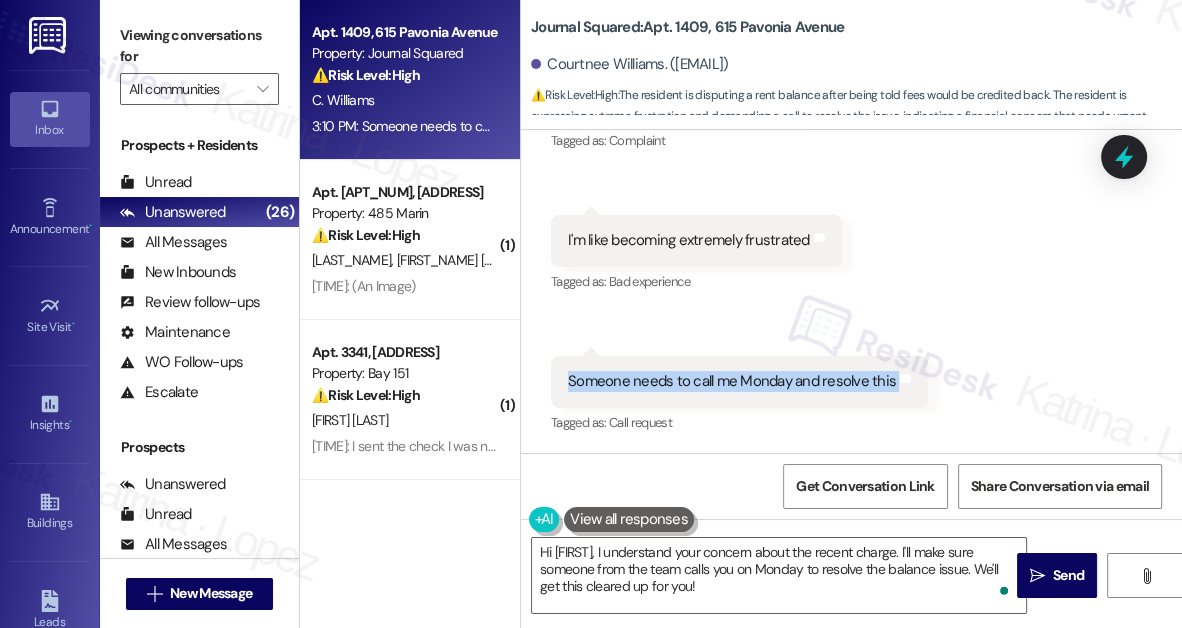 click on "Received via SMS Courtnee Williams Question 3:10 PM What is this balance? Tags and notes Tagged as:   Billing discrepancy Click to highlight conversations about Billing discrepancy Received via SMS 3:10 PM Courtnee Williams 3:10 PM We should've had this cleared! Tags and notes Tagged as:   Complaint Click to highlight conversations about Complaint Received via SMS 3:10 PM Courtnee Williams   Neutral 3:10 PM I'm like becoming extremely frustrated  Tags and notes Tagged as:   Bad experience Click to highlight conversations about Bad experience Received via SMS 3:10 PM Courtnee Williams 3:10 PM Someone needs to call me Monday and resolve this Tags and notes Tagged as:   Call request Click to highlight conversations about Call request" at bounding box center (851, 154) 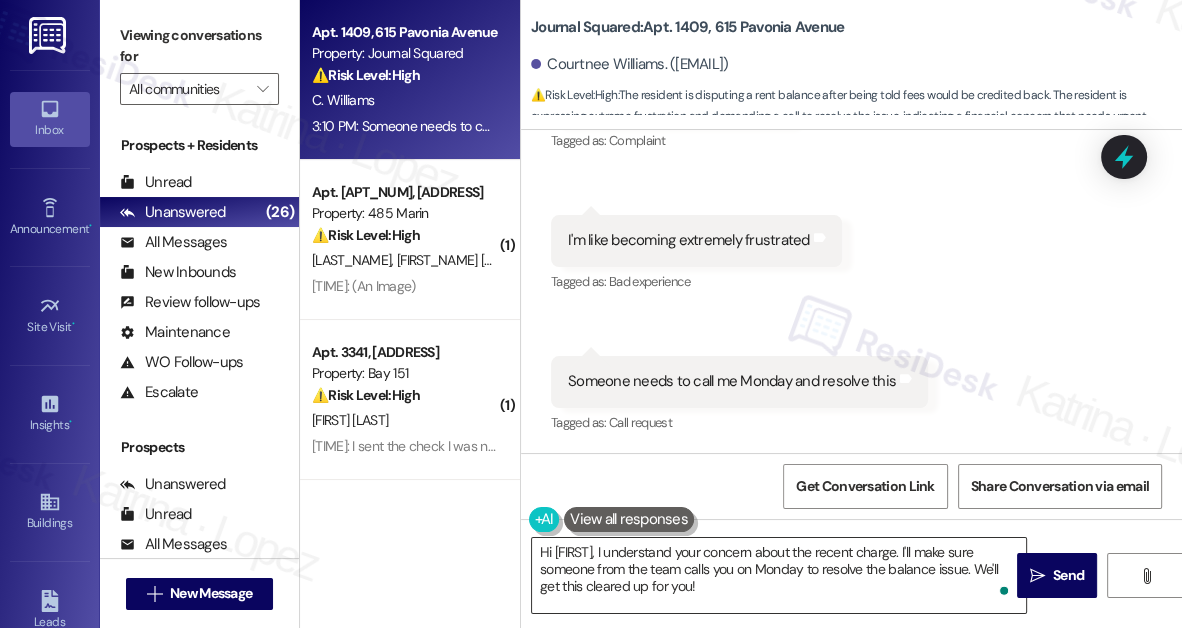 click on "Hi {{first_name}}, I understand your concern about the recent charge. I'll make sure someone from the team calls you on Monday to resolve the balance issue. We'll get this cleared up for you!" at bounding box center [779, 575] 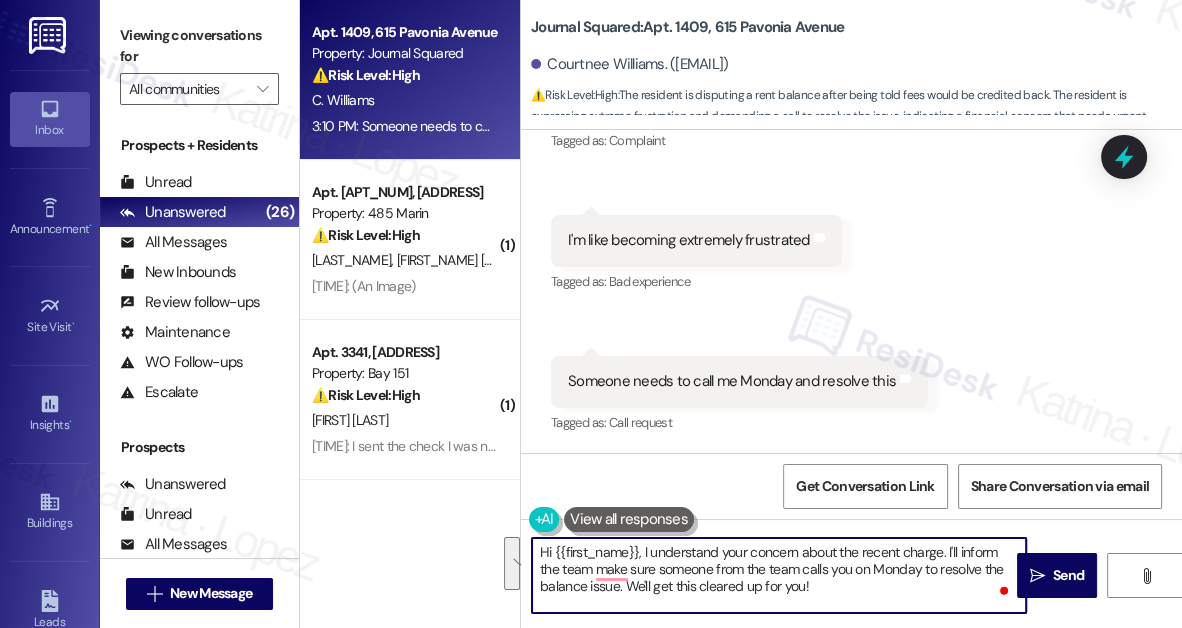 drag, startPoint x: 958, startPoint y: 549, endPoint x: 963, endPoint y: 580, distance: 31.400637 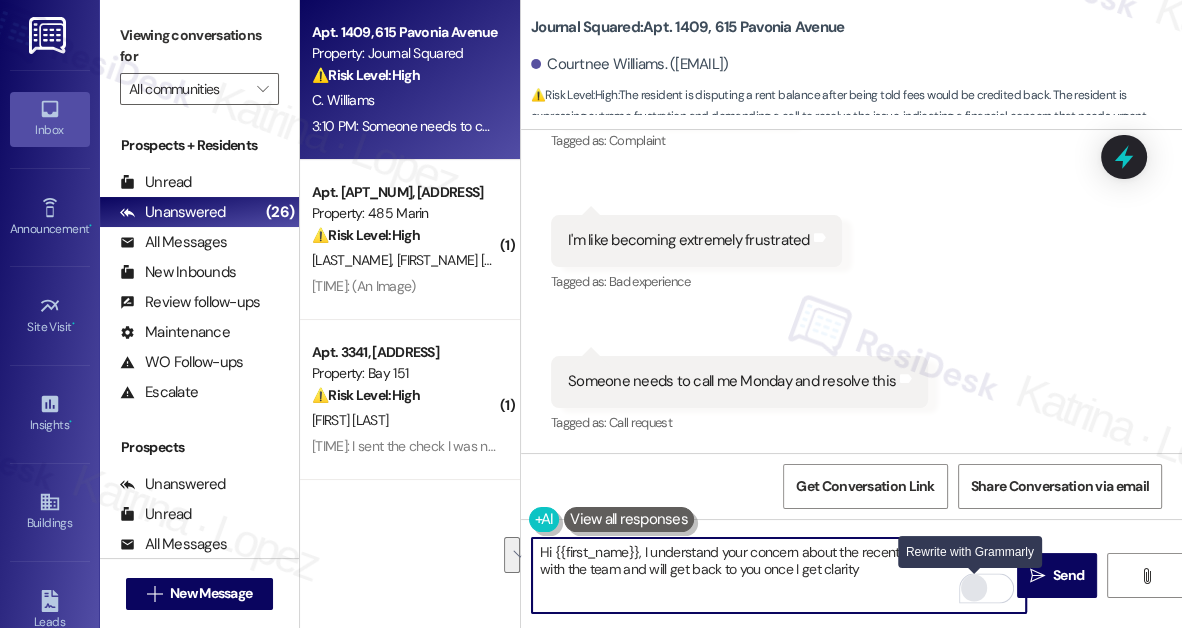 click at bounding box center (974, 588) 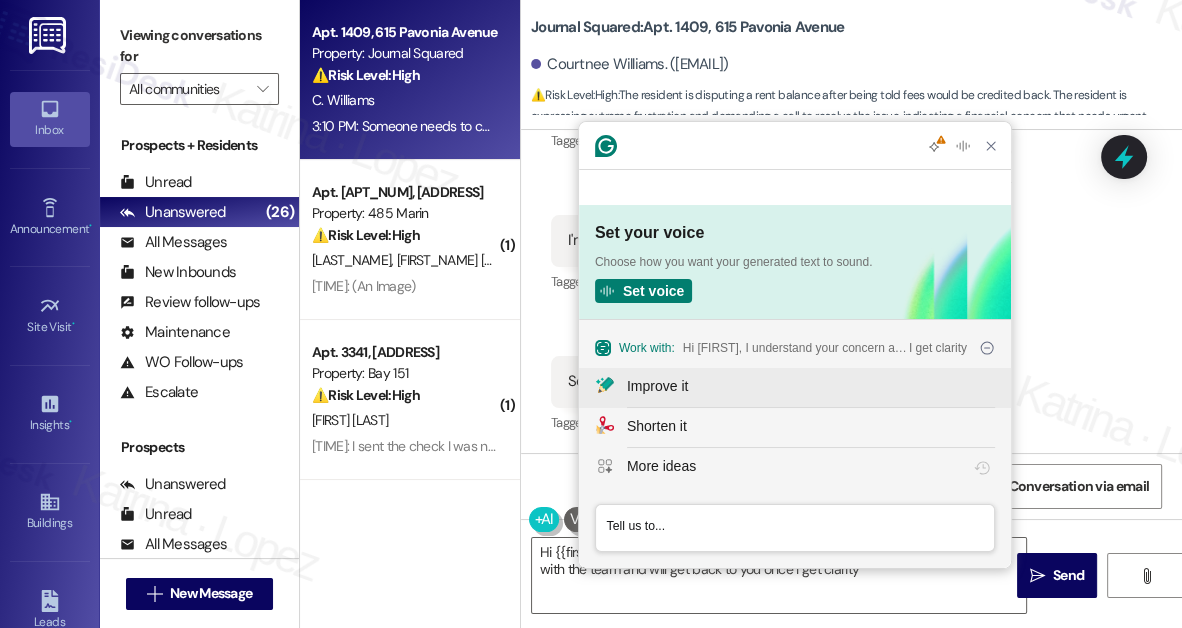 scroll, scrollTop: 0, scrollLeft: 0, axis: both 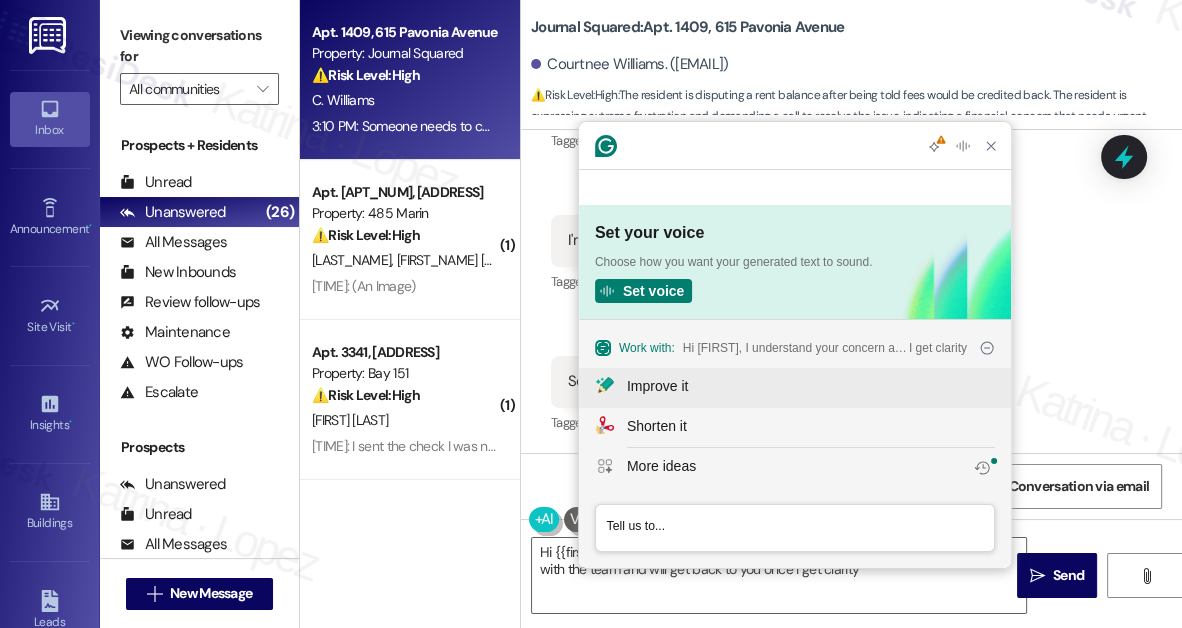 click on "Improve it" 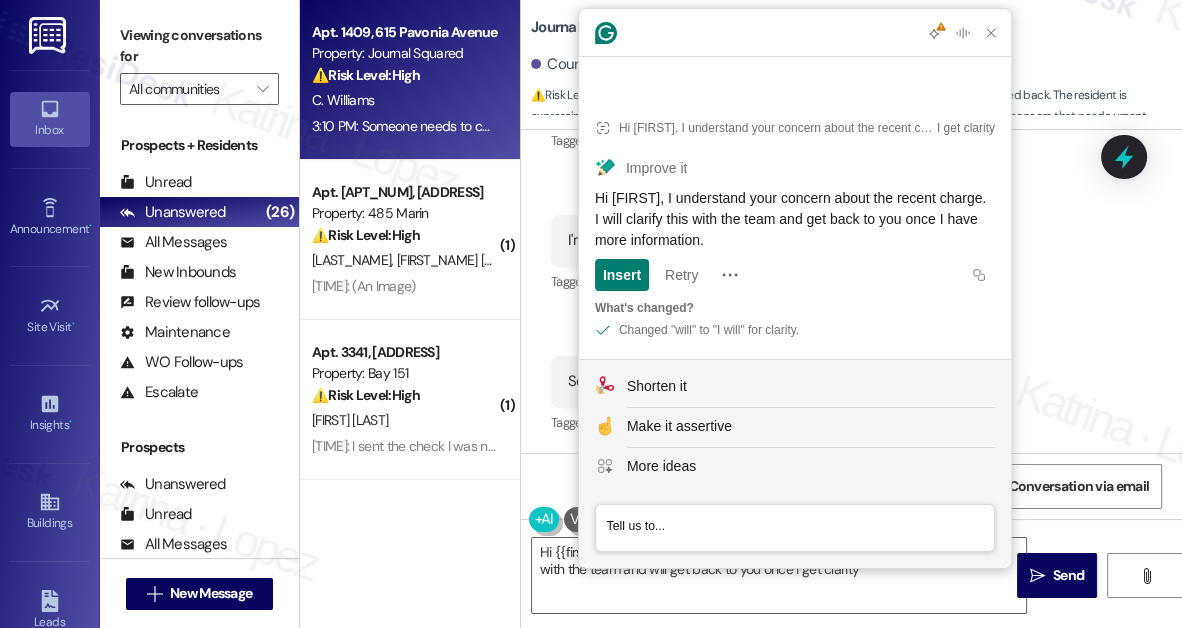 click on "Hi {{first_name}}, I understand your concern about the recent charge. I will clarify this with the team and get back to you once I have more information." 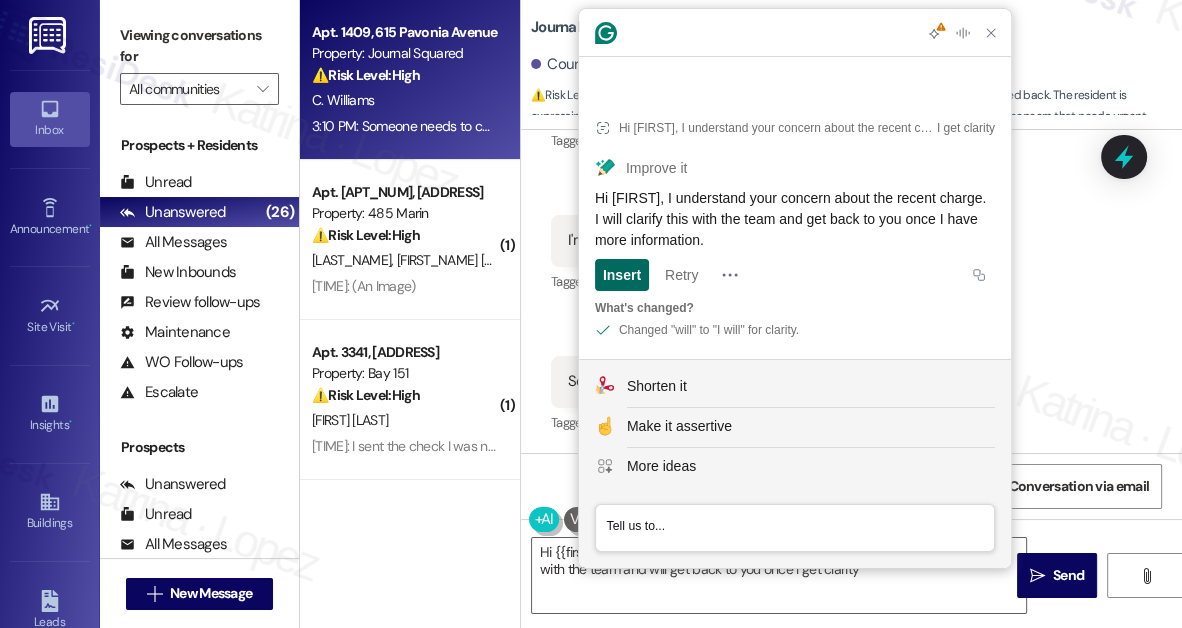click on "Insert" 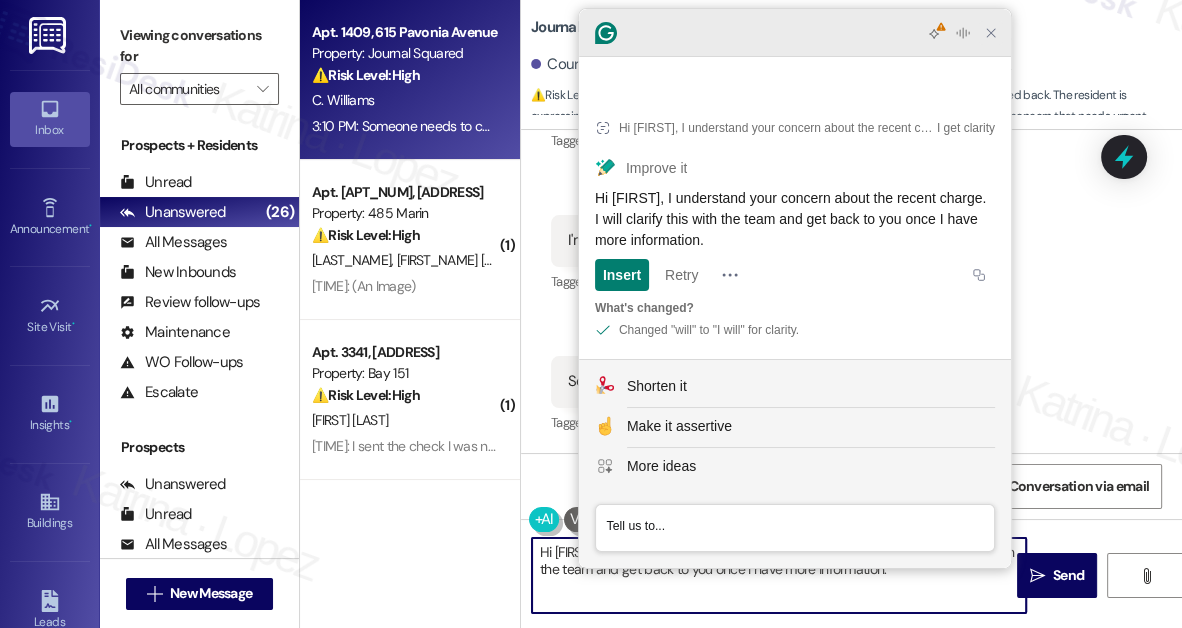 click 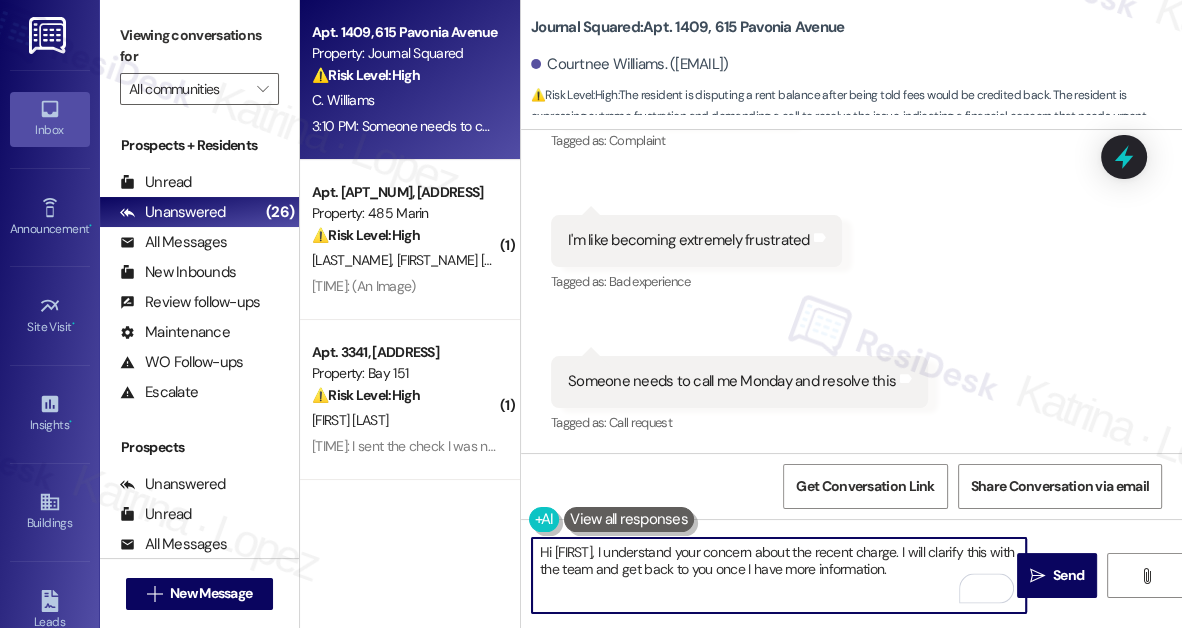 click on "Hi {{first_name}}, I understand your concern about the recent charge. I will clarify this with the team and get back to you once I have more information." at bounding box center [779, 575] 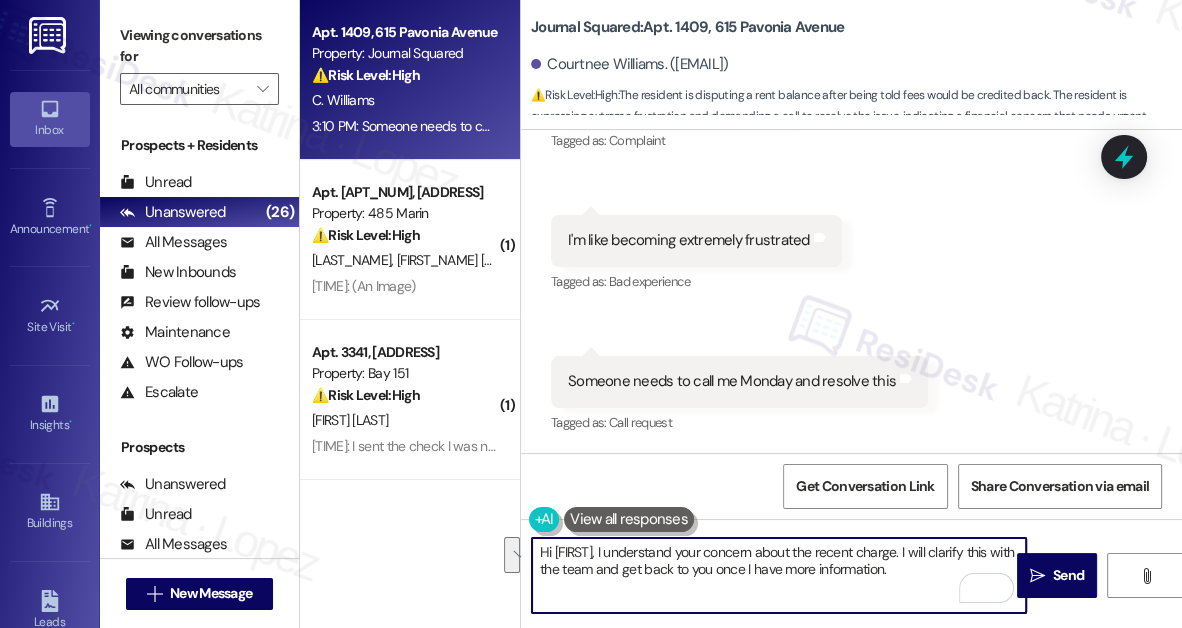 click on "Hi {{first_name}}, I understand your concern about the recent charge. I will clarify this with the team and get back to you once I have more information." at bounding box center (779, 575) 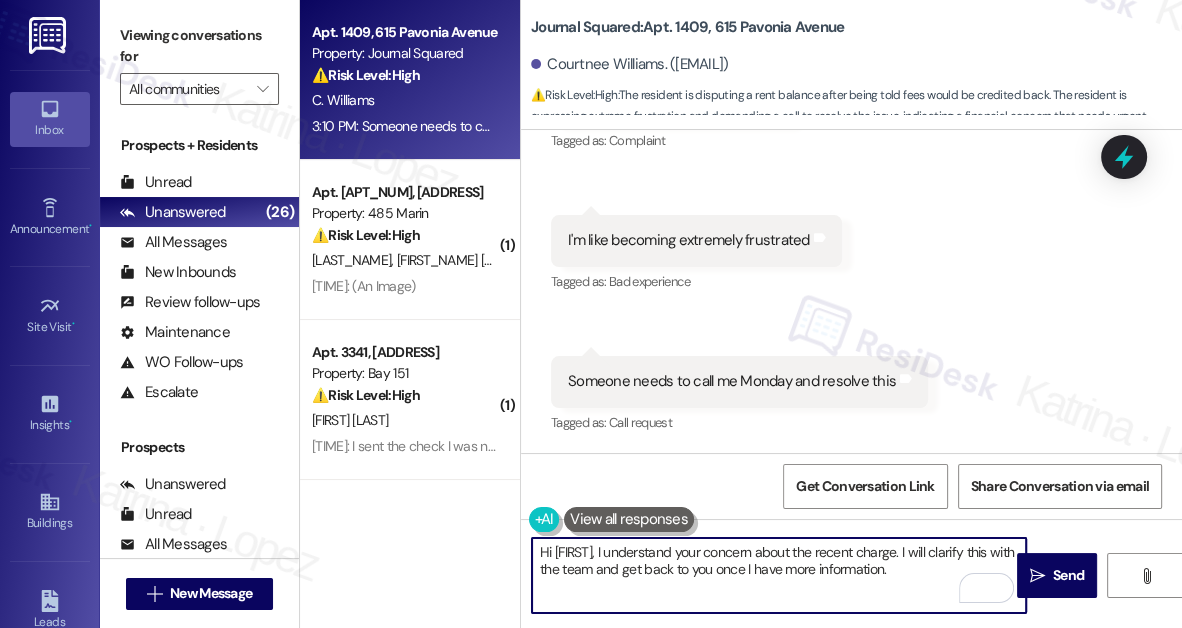 click on "Hi {{first_name}}, I understand your concern about the recent charge. I will clarify this with the team and get back to you once I have more information." at bounding box center (779, 575) 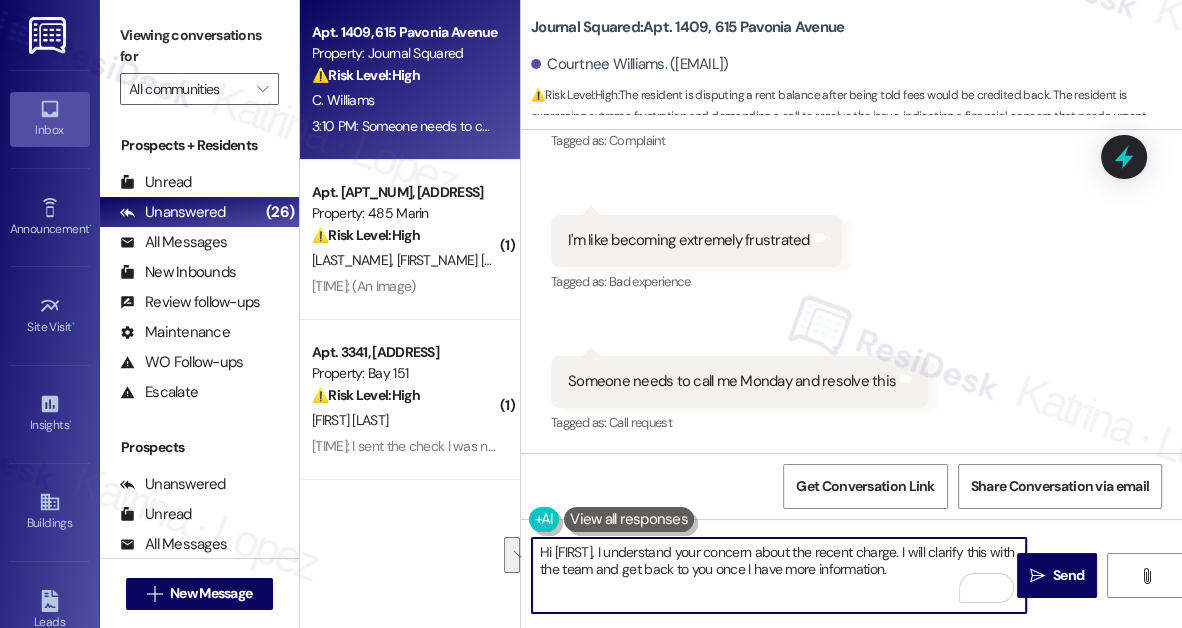 click on "Hi {{first_name}}, I understand your concern about the recent charge. I will clarify this with the team and get back to you once I have more information." at bounding box center [779, 575] 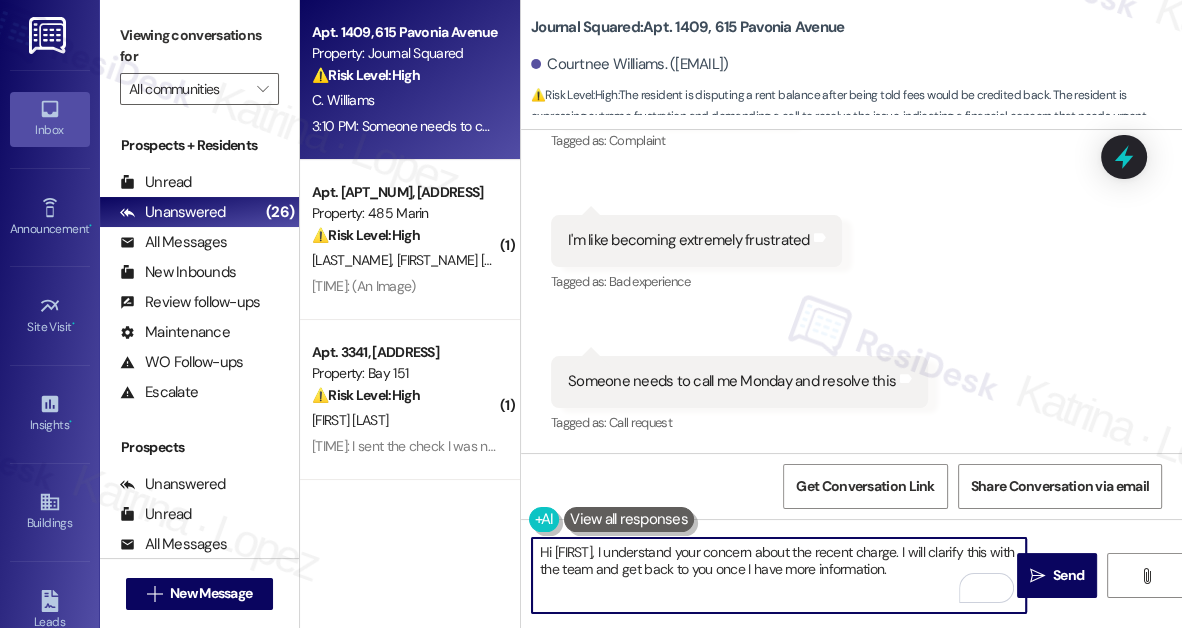 click on "Hi {{first_name}}, I understand your concern about the recent charge. I will clarify this with the team and get back to you once I have more information." at bounding box center [779, 575] 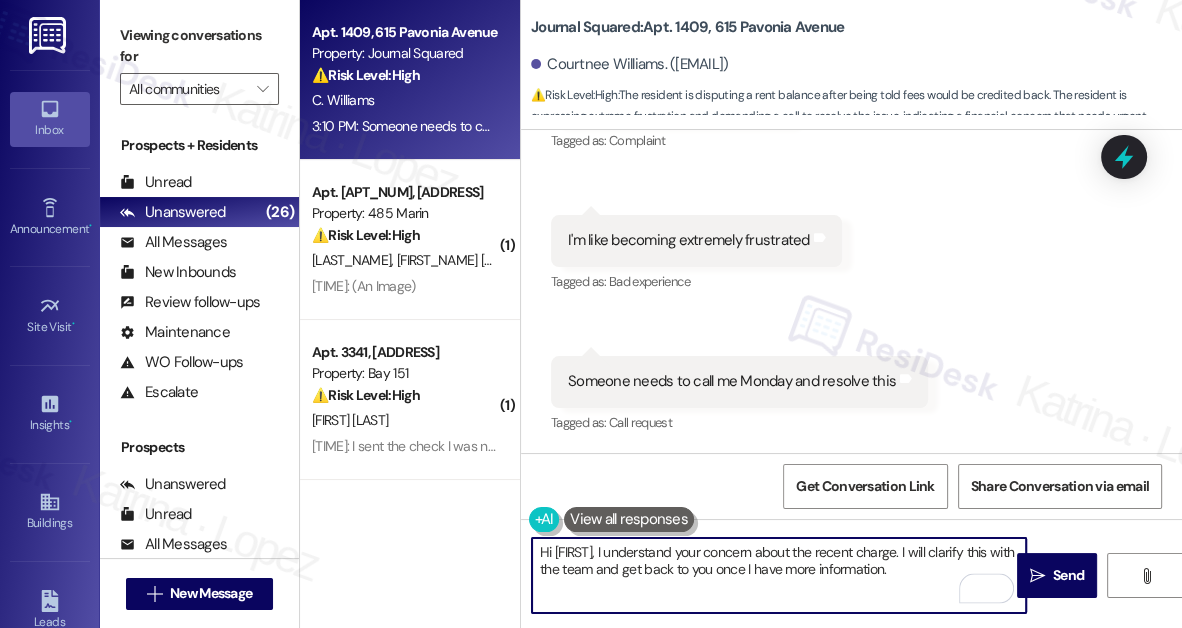 click on "Hi {{first_name}}, I understand your concern about the recent charge. I will clarify this with the team and get back to you once I have more information." at bounding box center (779, 575) 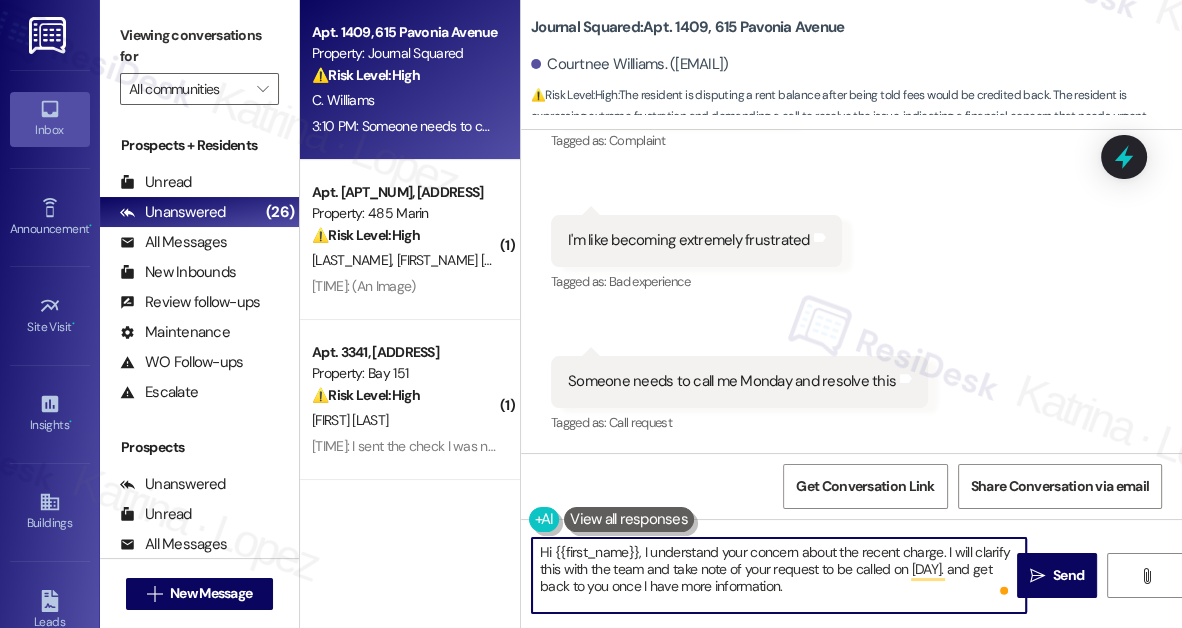 click on "Hi {{first_name}}, I understand your concern about the recent charge. I will clarify this with the team and take note of your request to be called on Monday. and get back to you once I have more information." at bounding box center (779, 575) 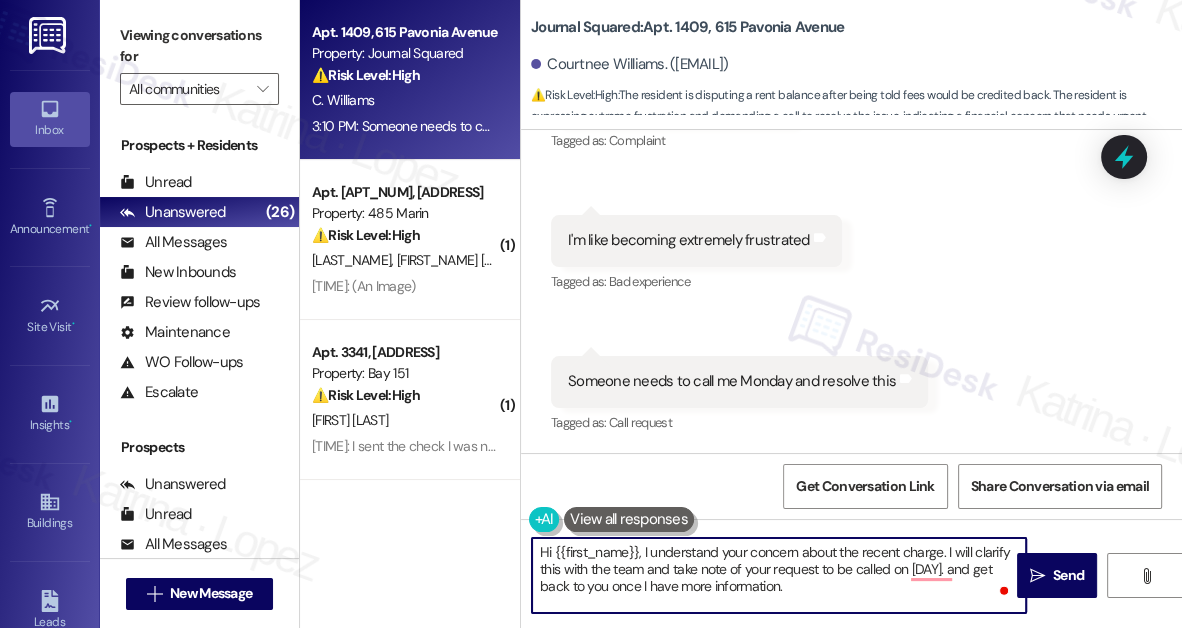 click on "Hi {{first_name}}, I understand your concern about the recent charge. I will clarify this with the team and take note of your request to be called on Monday. and get back to you once I have more information." at bounding box center [779, 575] 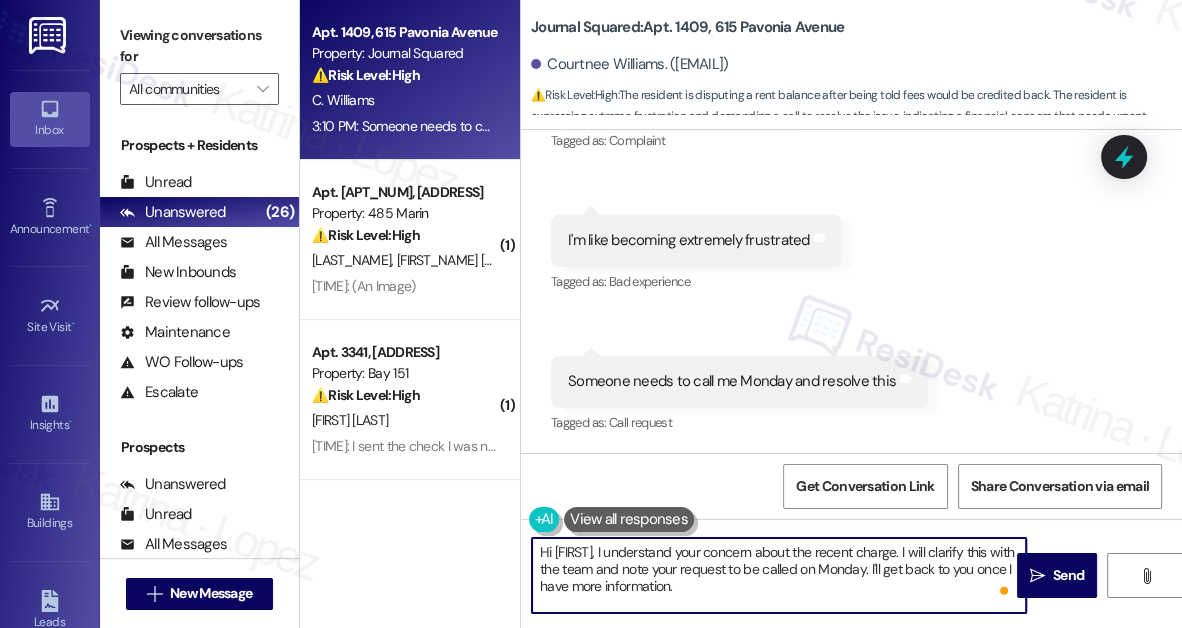 click on "Hi {{first_name}}, I understand your concern about the recent charge. I will clarify this with the team and take note of your request to be called on Monday. I'll get back to you once I have more information." at bounding box center (779, 575) 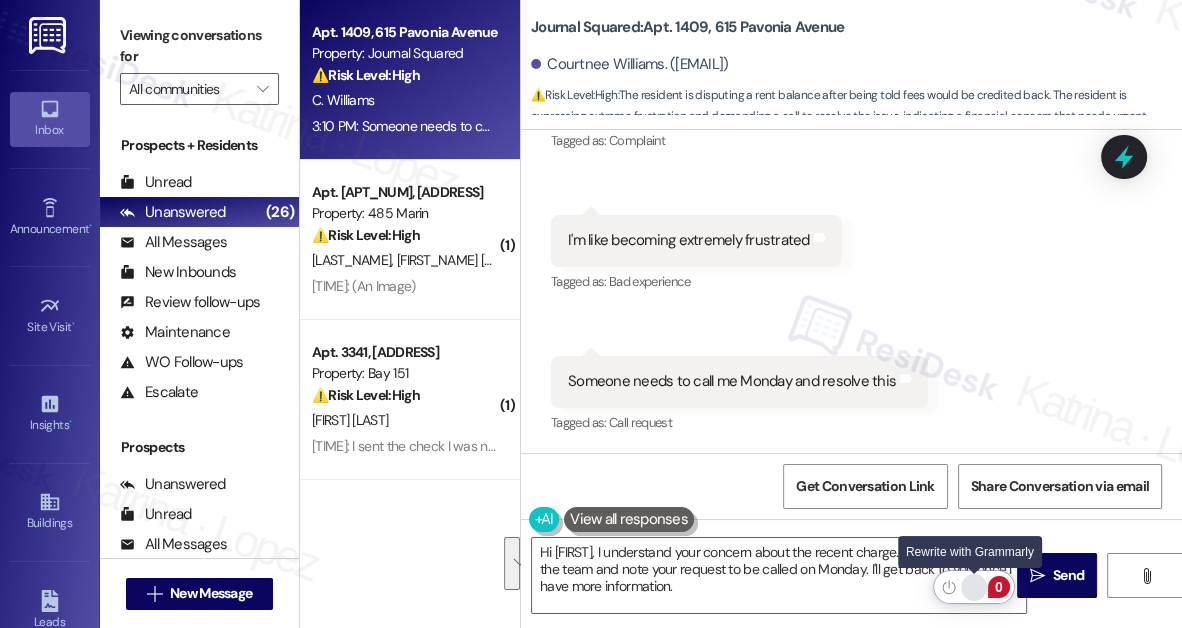 click 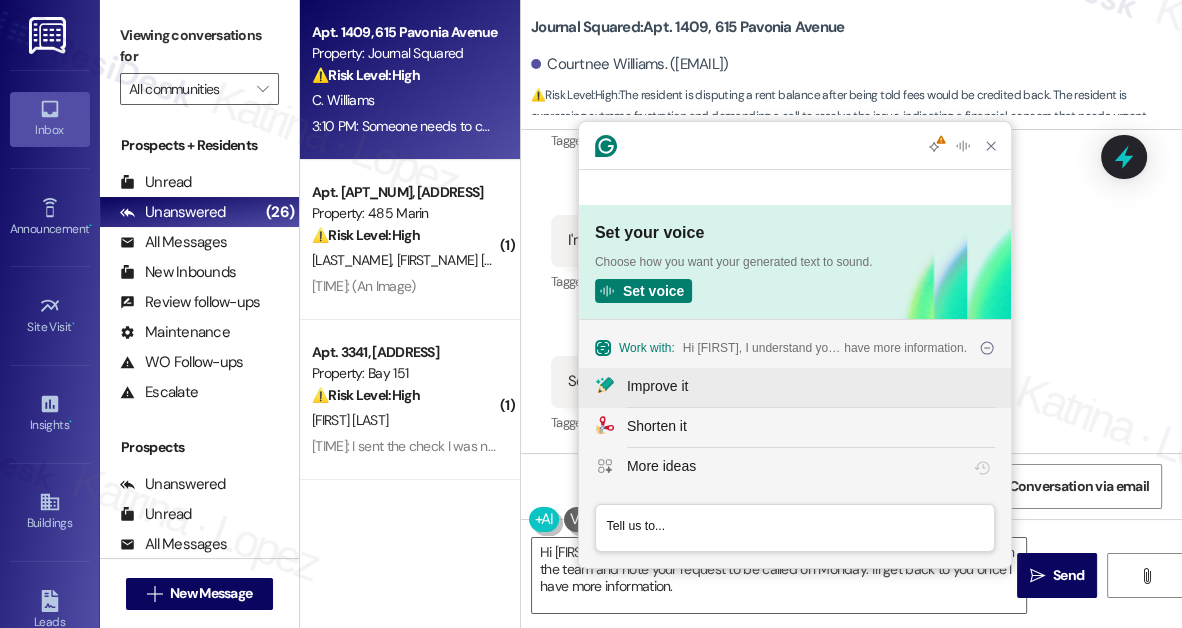 scroll, scrollTop: 0, scrollLeft: 0, axis: both 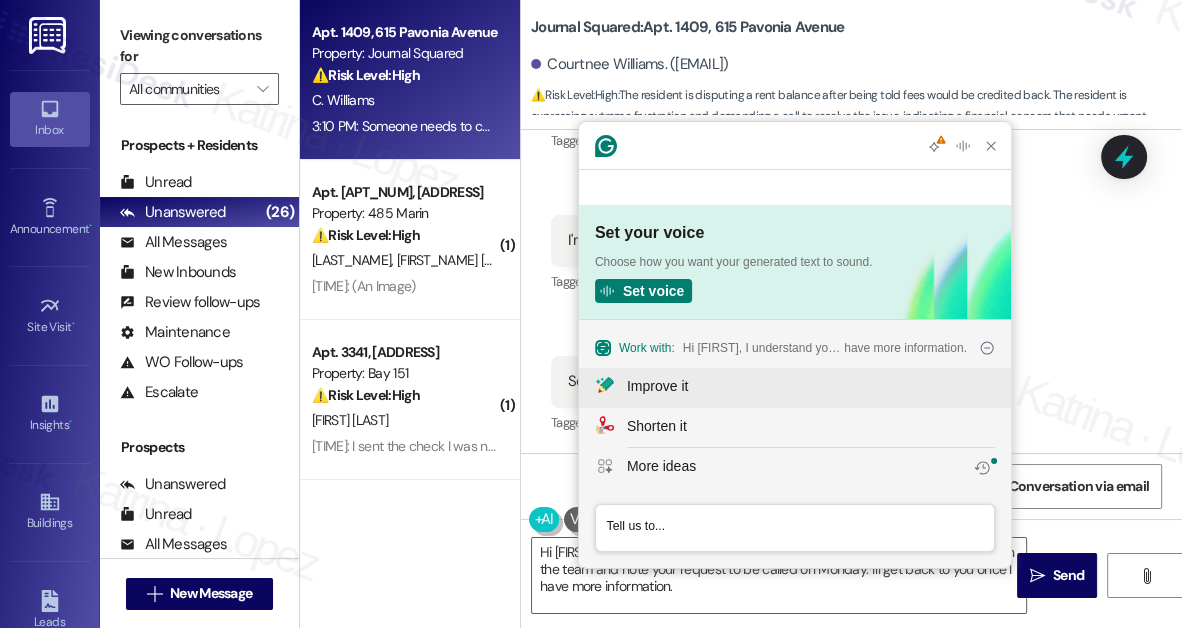 click on "Improve it" 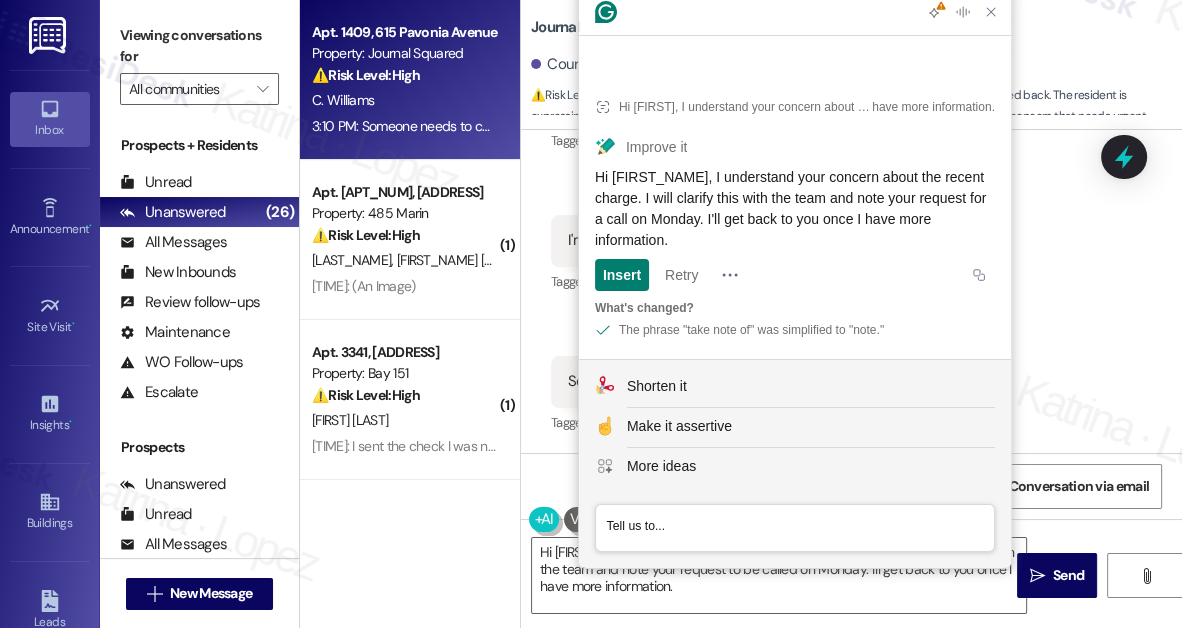 click on "Hi {{first_name}}, I understand your concern about the recent charge. I will clarify this with the team and note your request for a call on Monday. I'll get back to you once I have more information." 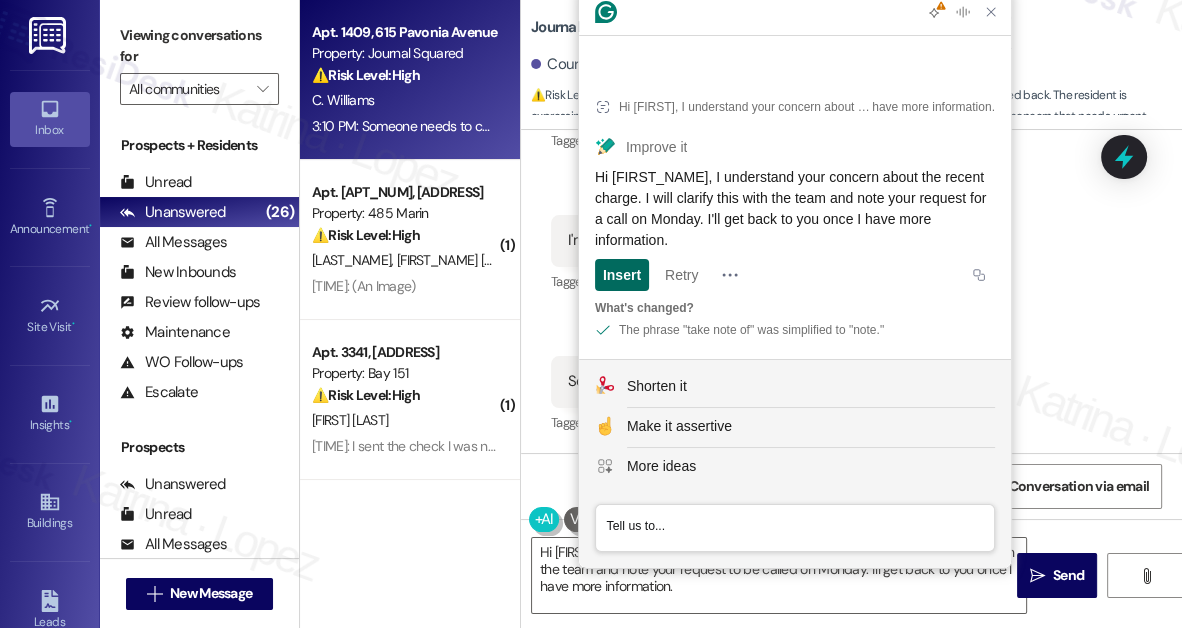 click on "Insert" 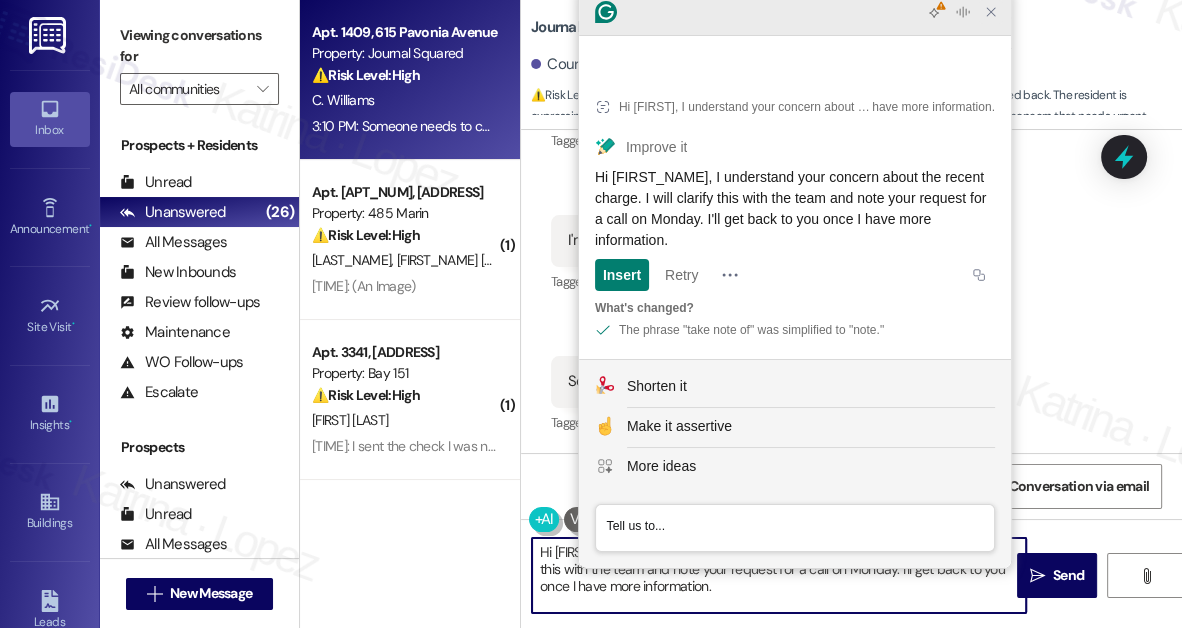 click 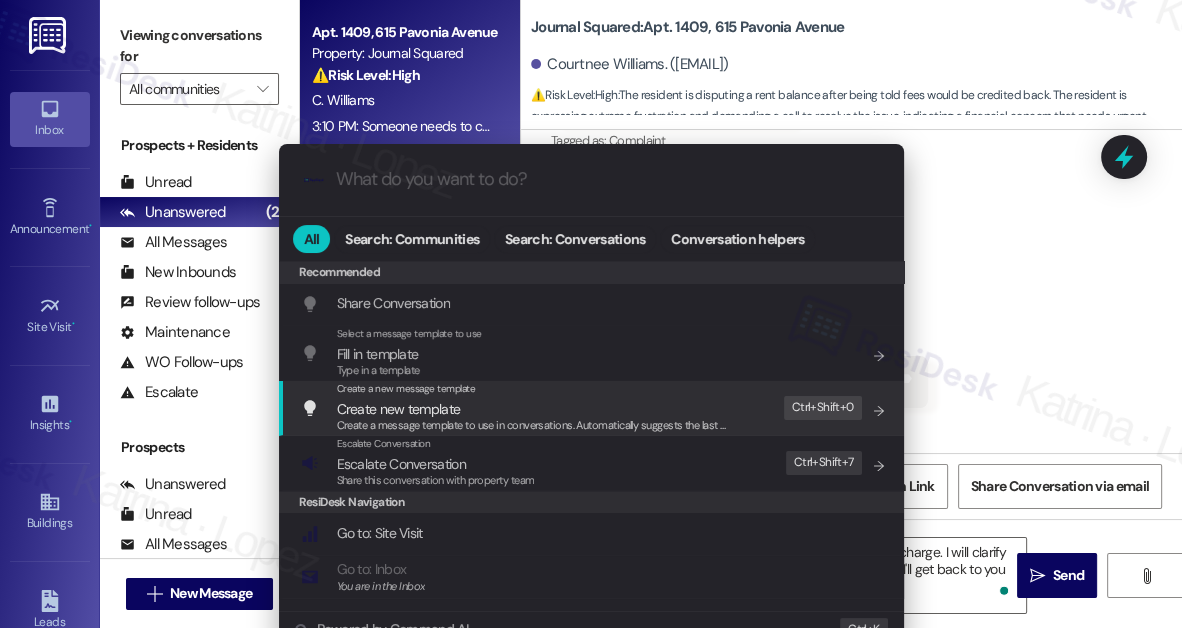 click on ".cls-1{fill:#0a055f;}.cls-2{fill:#0cc4c4;} resideskLogoBlueOrange All Search: Communities Search: Conversations Conversation helpers Recommended Recommended Share Conversation Add shortcut Select a message template to use Fill in template Type in a template Add shortcut Create a new message template Create new template Create a message template to use in conversations. Automatically suggests the last message you sent. Edit Ctrl+ Shift+ 0 Escalate Conversation Escalate Conversation Share this conversation with property team Edit Ctrl+ Shift+ 7 ResiDesk Navigation Go to: Site Visit Add shortcut Go to: Inbox You are in the Inbox Add shortcut Go to: Settings Add shortcut Go to: Message Templates Add shortcut Go to: Buildings Add shortcut Help Getting Started: What you can do with ResiDesk Add shortcut Settings Powered by Command AI Ctrl+ K" at bounding box center [591, 314] 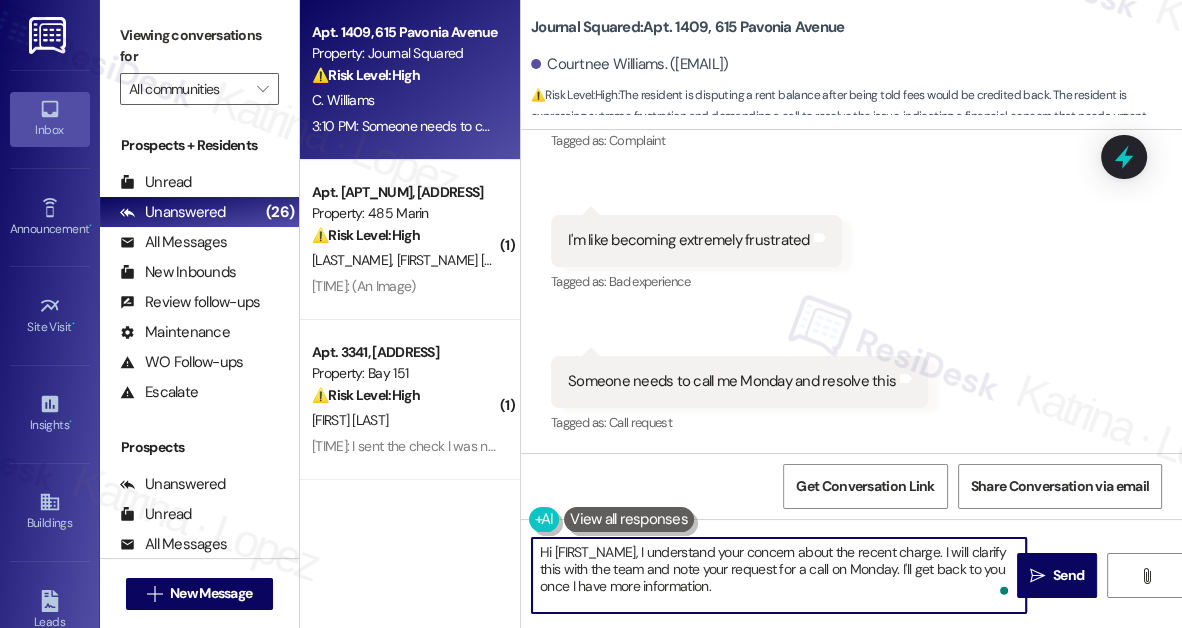 click on "Hi {{first_name}}, I understand your concern about the recent charge. I will clarify this with the team and note your request for a call on Monday. I'll get back to you once I have more information." at bounding box center [779, 575] 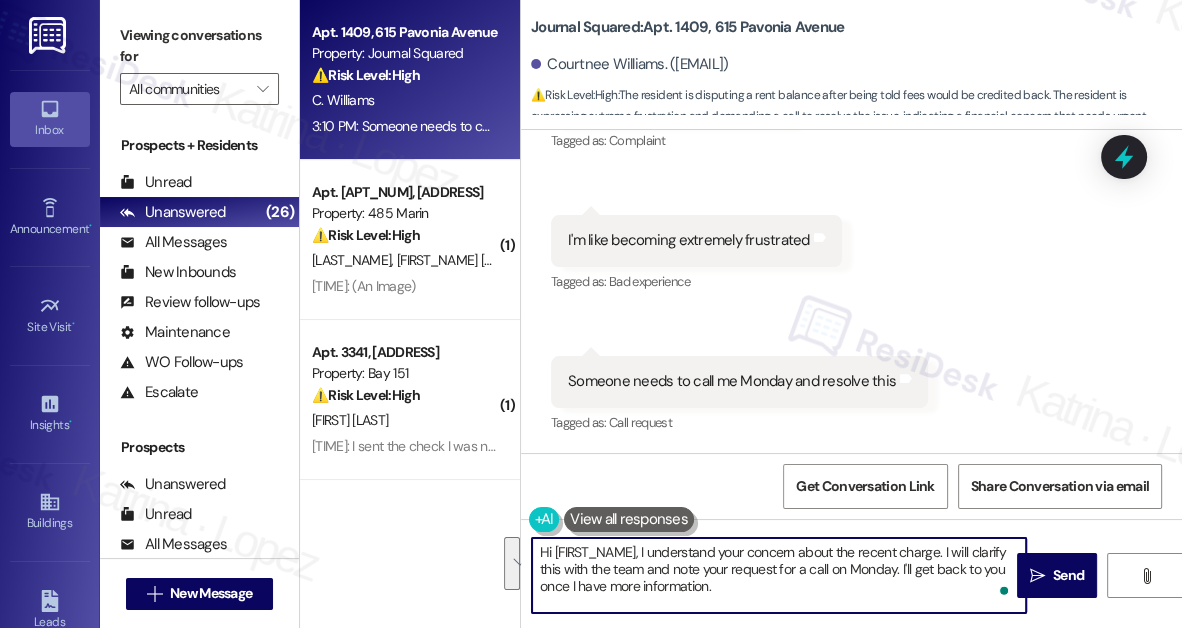 click on "Hi {{first_name}}, I understand your concern about the recent charge. I will clarify this with the team and note your request for a call on Monday. I'll get back to you once I have more information." at bounding box center [779, 575] 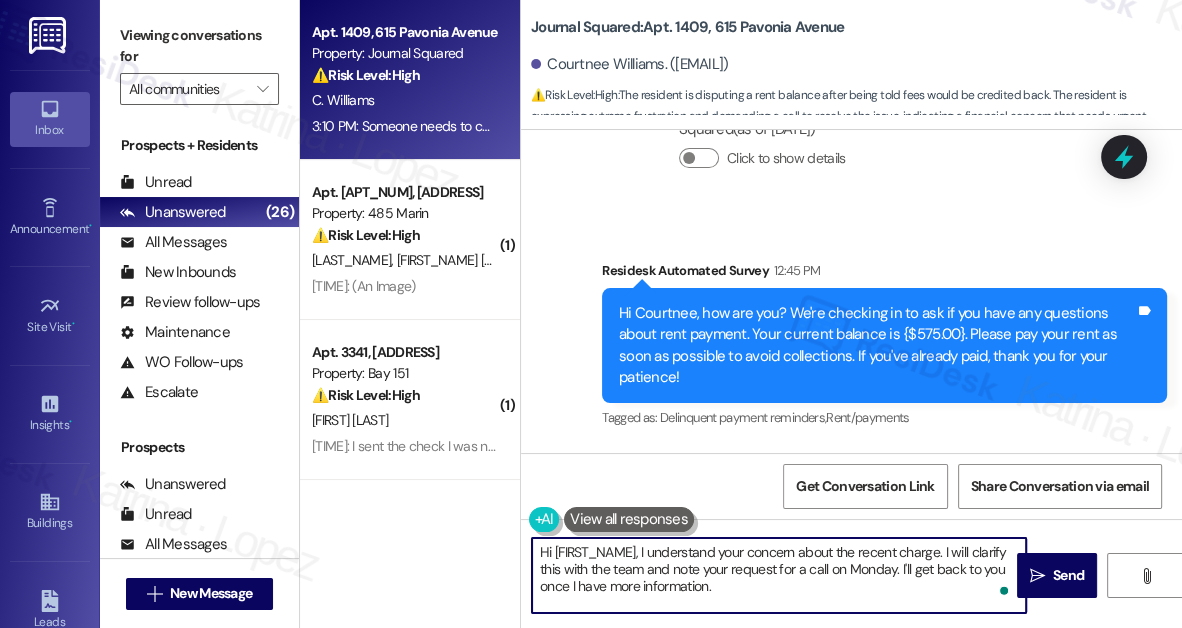 scroll, scrollTop: 22501, scrollLeft: 0, axis: vertical 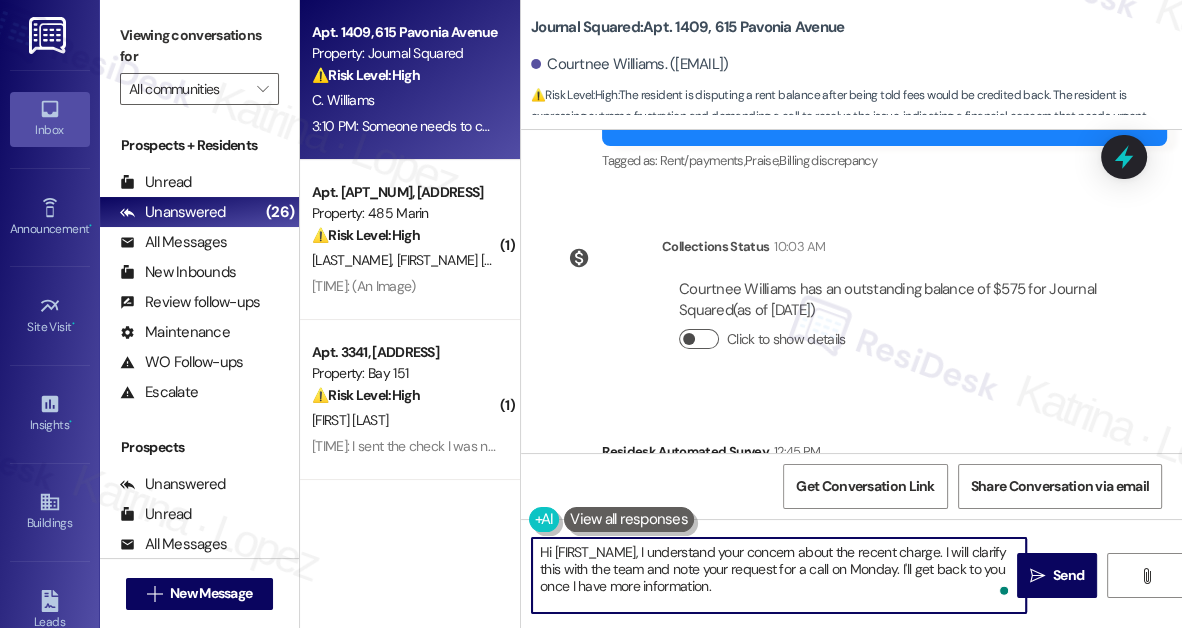 click on "Click to show details" at bounding box center (699, 339) 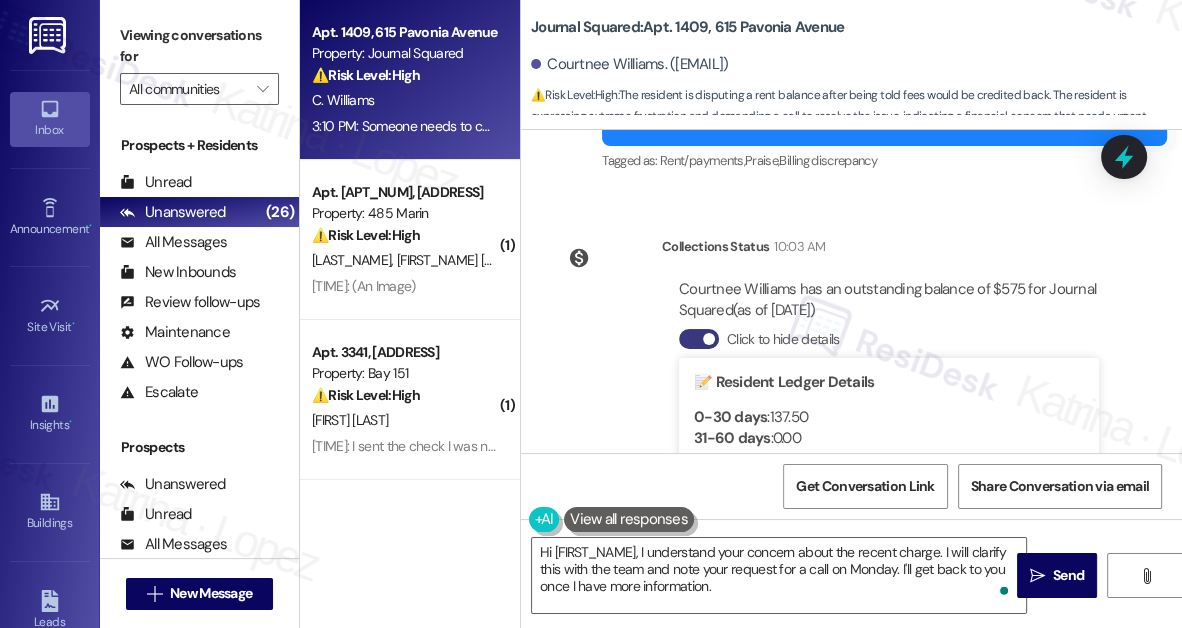 scroll, scrollTop: 22319, scrollLeft: 0, axis: vertical 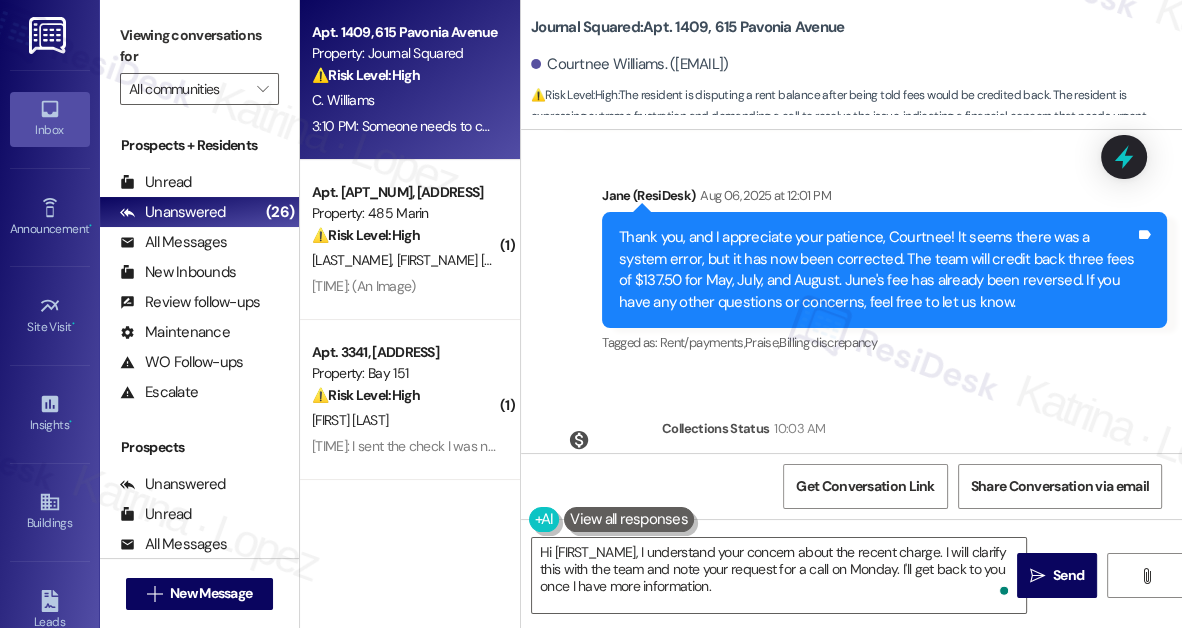 click on "Viewing conversations for" at bounding box center [199, 46] 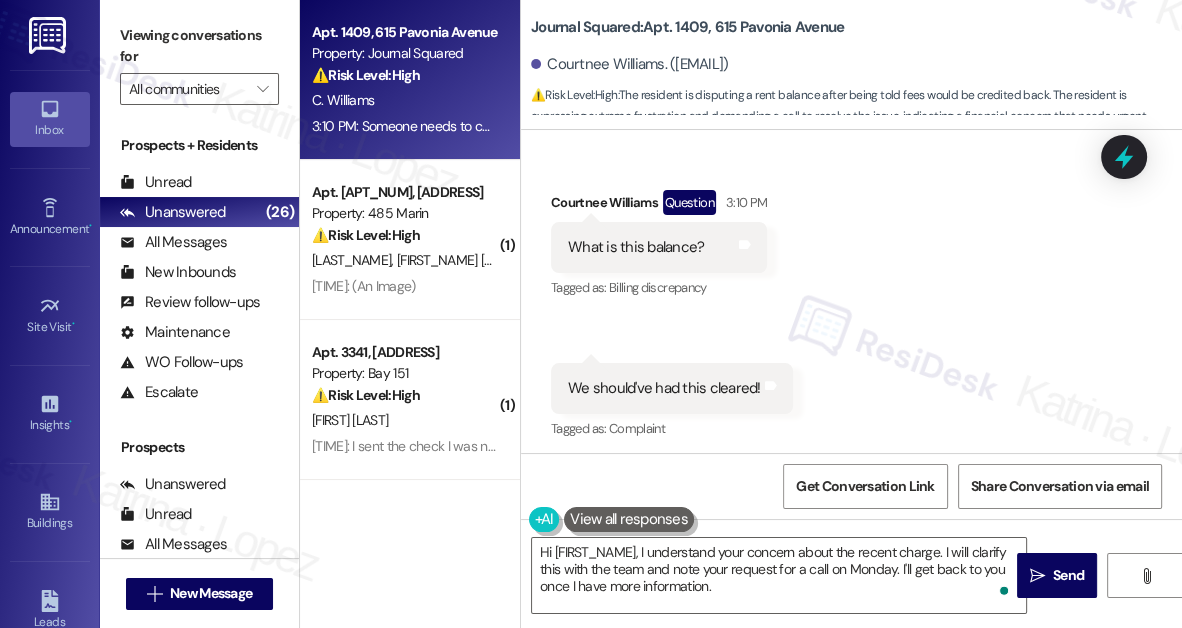 scroll, scrollTop: 23137, scrollLeft: 0, axis: vertical 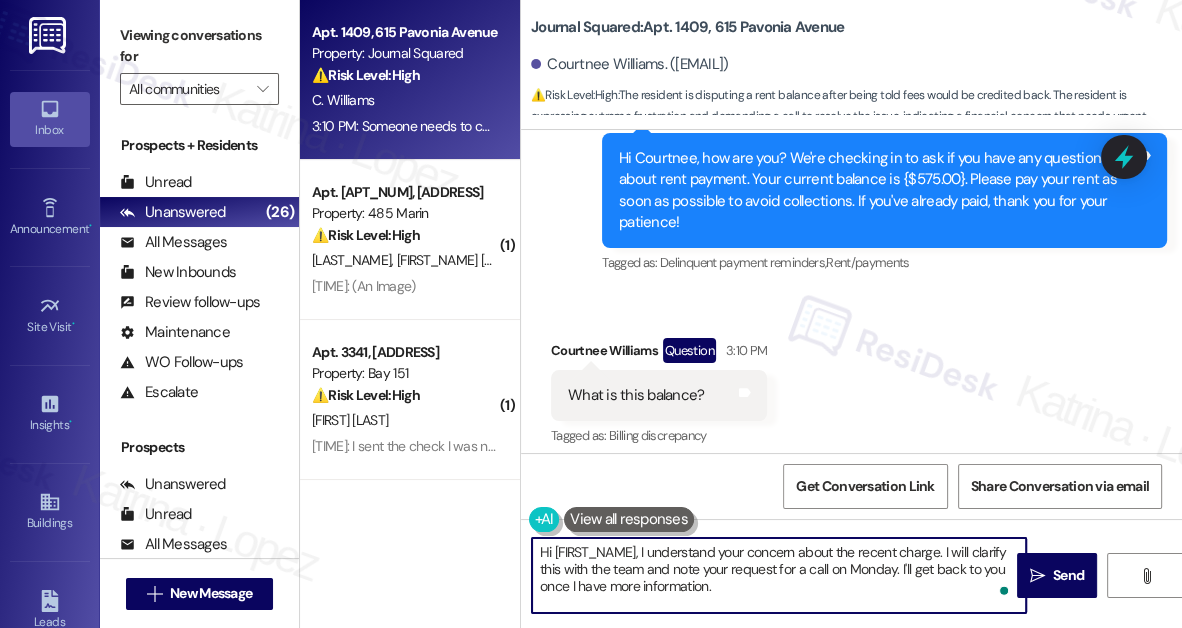 click on "Hi {{first_name}}, I understand your concern about the recent charge. I will clarify this with the team and note your request for a call on Monday. I'll get back to you once I have more information." at bounding box center (779, 575) 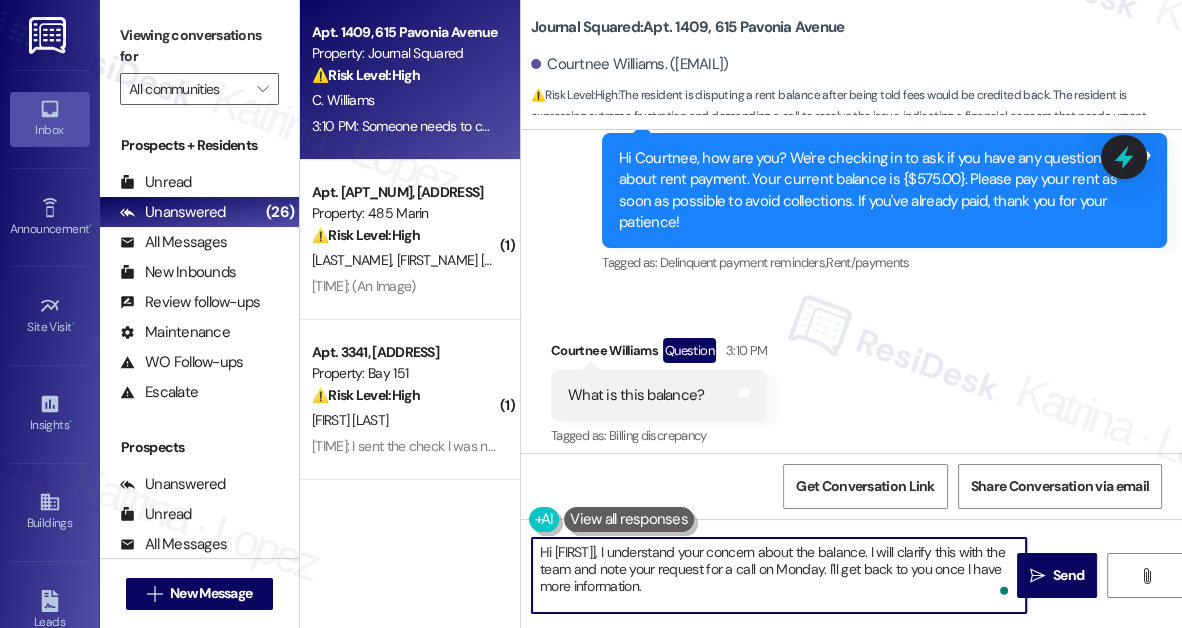 type on "Hi {{first_name}}, I understand your concern about the balance. I will clarify this with the team and note your request for a call on Monday. I'll get back to you once I have more information." 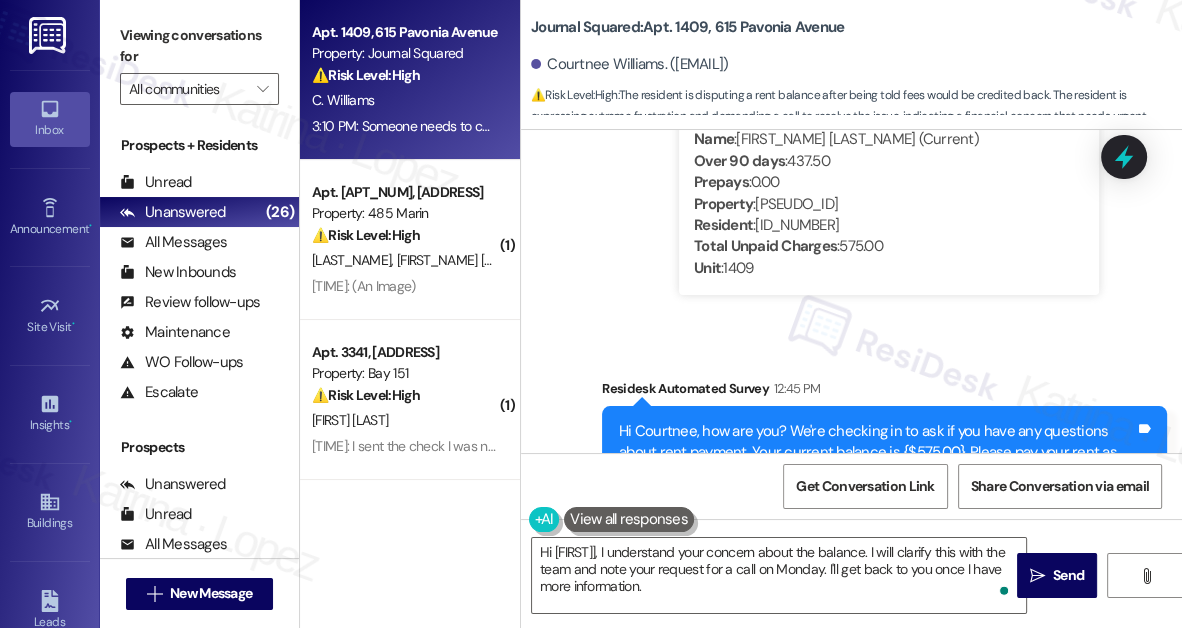 scroll, scrollTop: 22592, scrollLeft: 0, axis: vertical 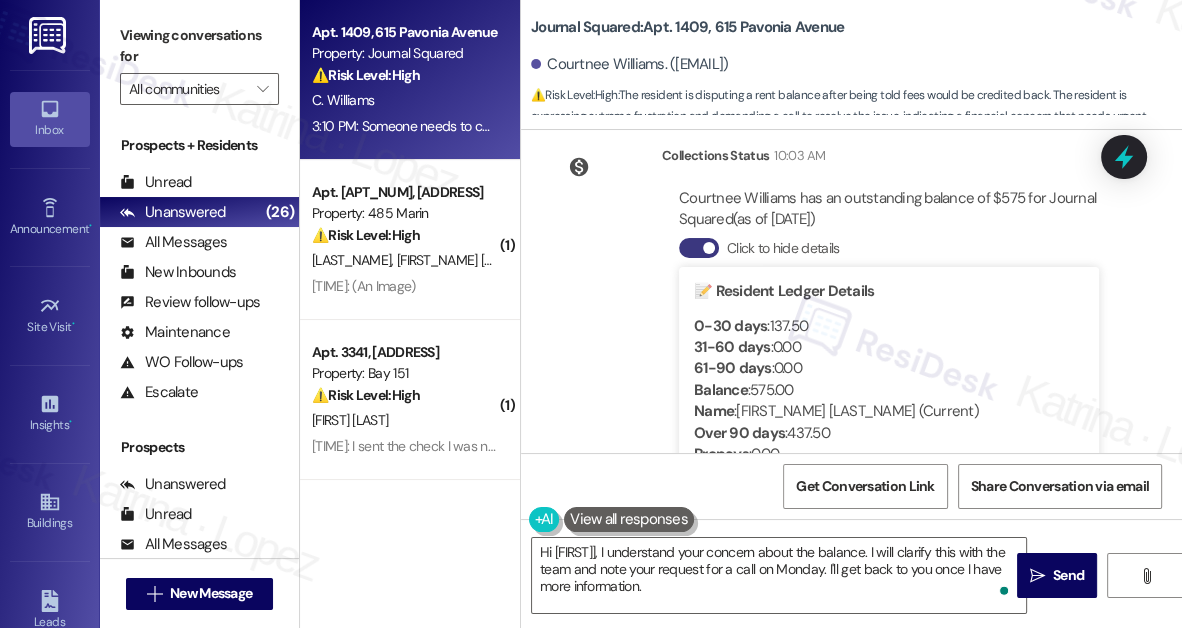 click on "Viewing conversations for All communities " at bounding box center (199, 62) 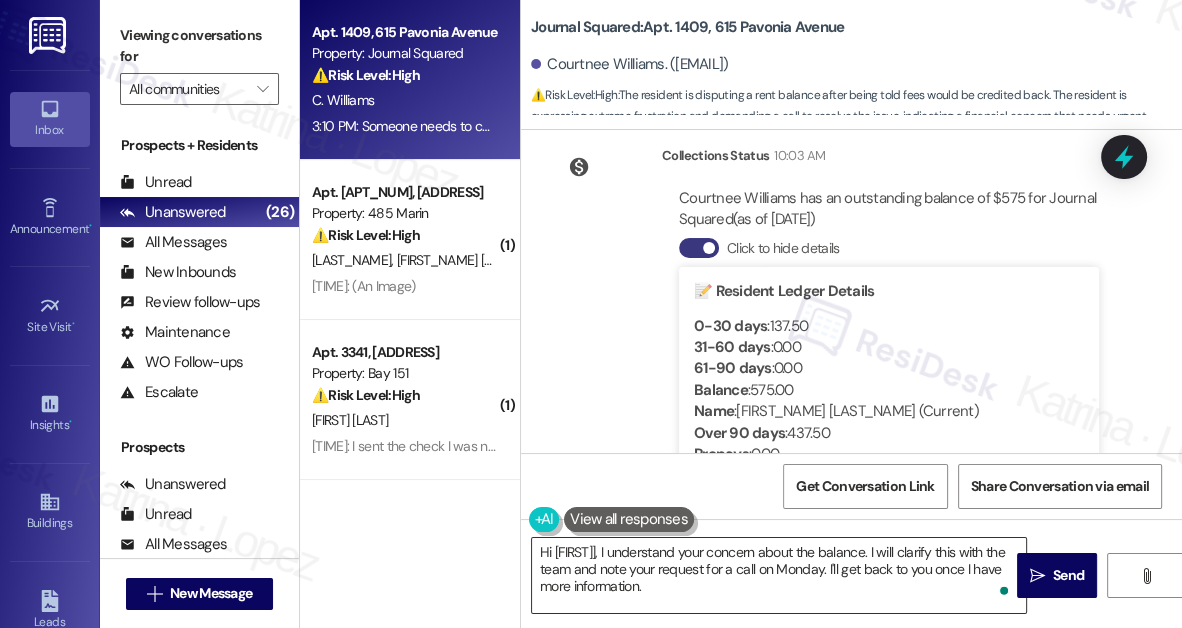 click on "Hi {{first_name}}, I understand your concern about the balance. I will clarify this with the team and note your request for a call on Monday. I'll get back to you once I have more information." at bounding box center [779, 575] 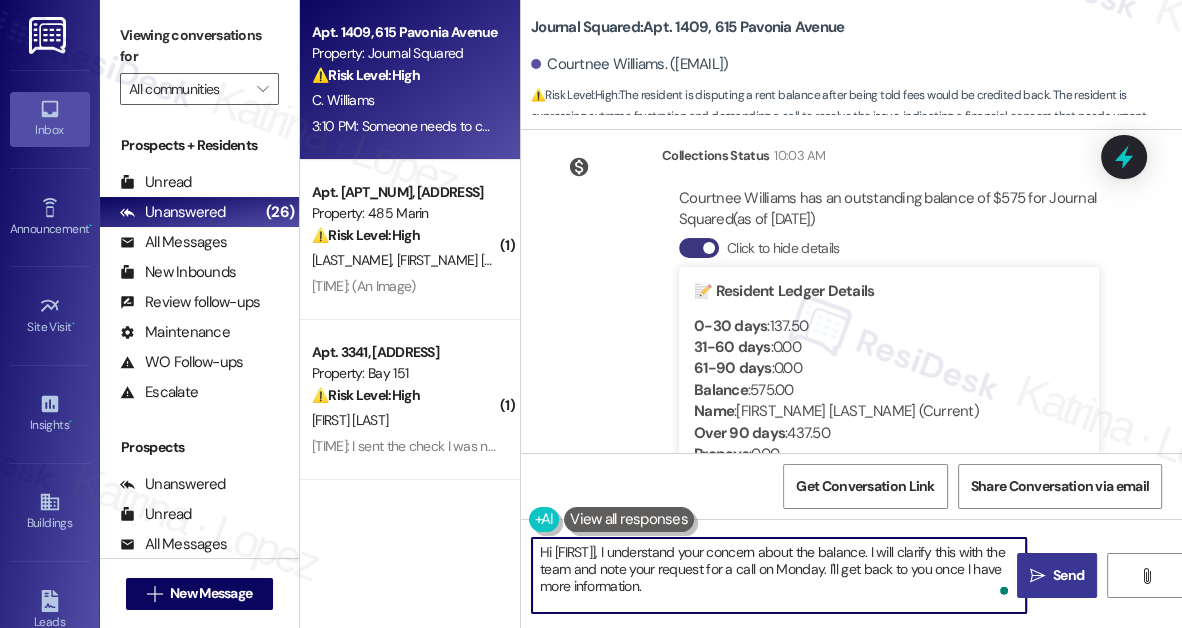 click on " Send" at bounding box center [1057, 575] 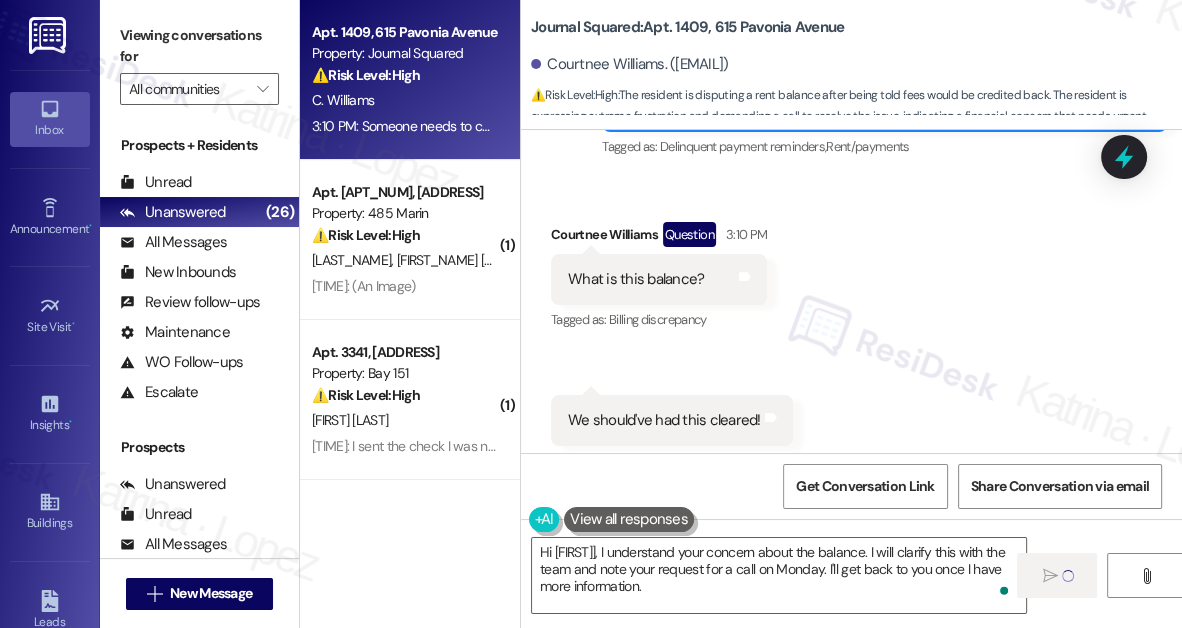 scroll, scrollTop: 23319, scrollLeft: 0, axis: vertical 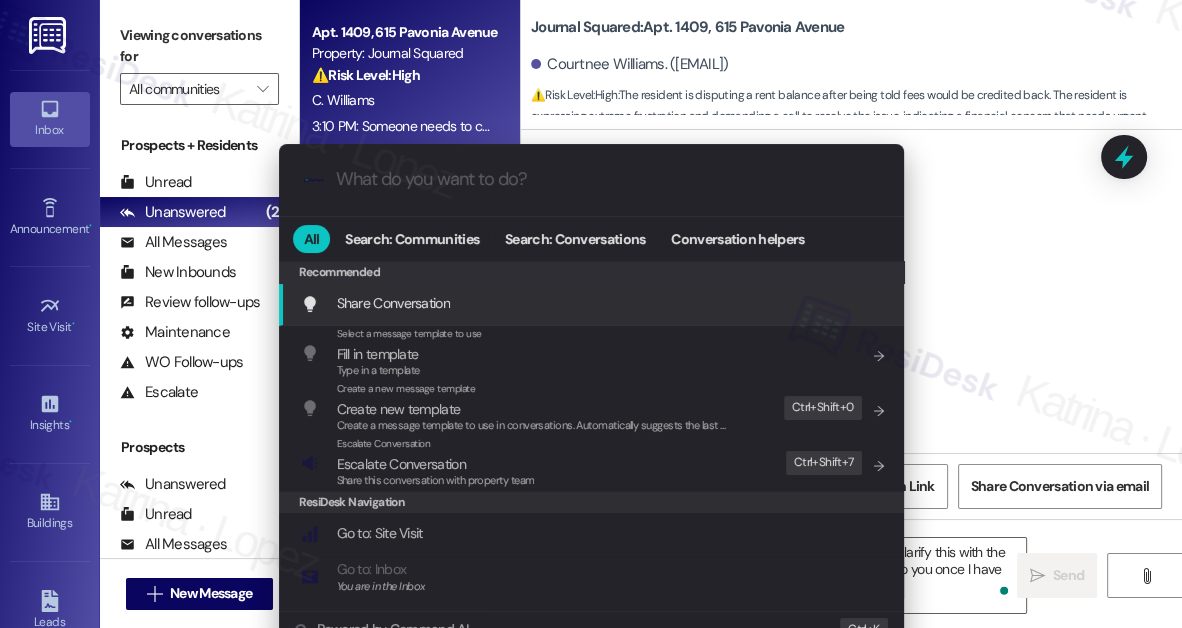 click on ".cls-1{fill:#0a055f;}.cls-2{fill:#0cc4c4;} resideskLogoBlueOrange All Search: Communities Search: Conversations Conversation helpers Recommended Recommended Share Conversation Add shortcut Select a message template to use Fill in template Type in a template Add shortcut Create a new message template Create new template Create a message template to use in conversations. Automatically suggests the last message you sent. Edit Ctrl+ Shift+ 0 Escalate Conversation Escalate Conversation Share this conversation with property team Edit Ctrl+ Shift+ 7 ResiDesk Navigation Go to: Site Visit Add shortcut Go to: Inbox You are in the Inbox Add shortcut Go to: Settings Add shortcut Go to: Message Templates Add shortcut Go to: Buildings Add shortcut Help Getting Started: What you can do with ResiDesk Add shortcut Settings Powered by Command AI Ctrl+ K" at bounding box center (591, 314) 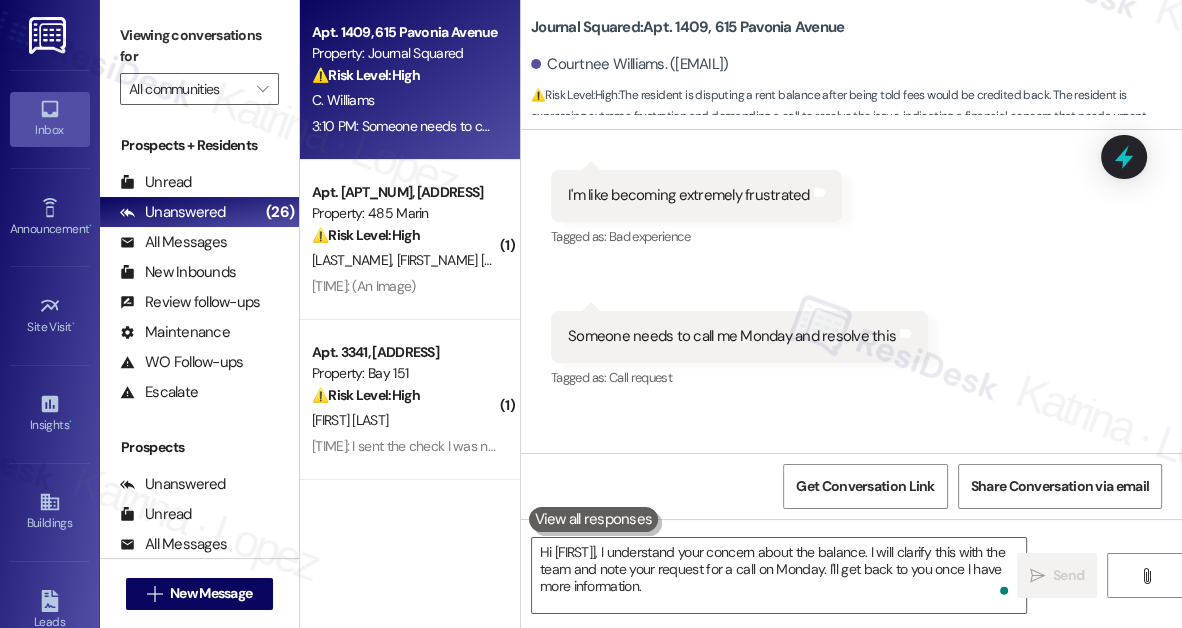 scroll, scrollTop: 23801, scrollLeft: 0, axis: vertical 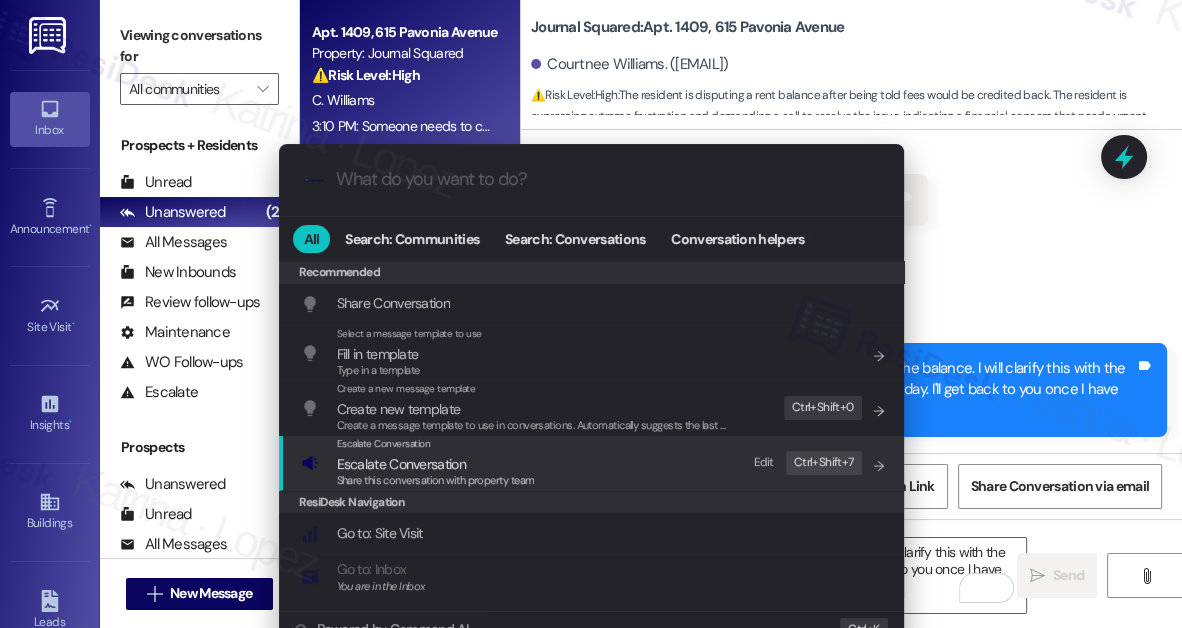 click on "Share this conversation with property team" at bounding box center [436, 480] 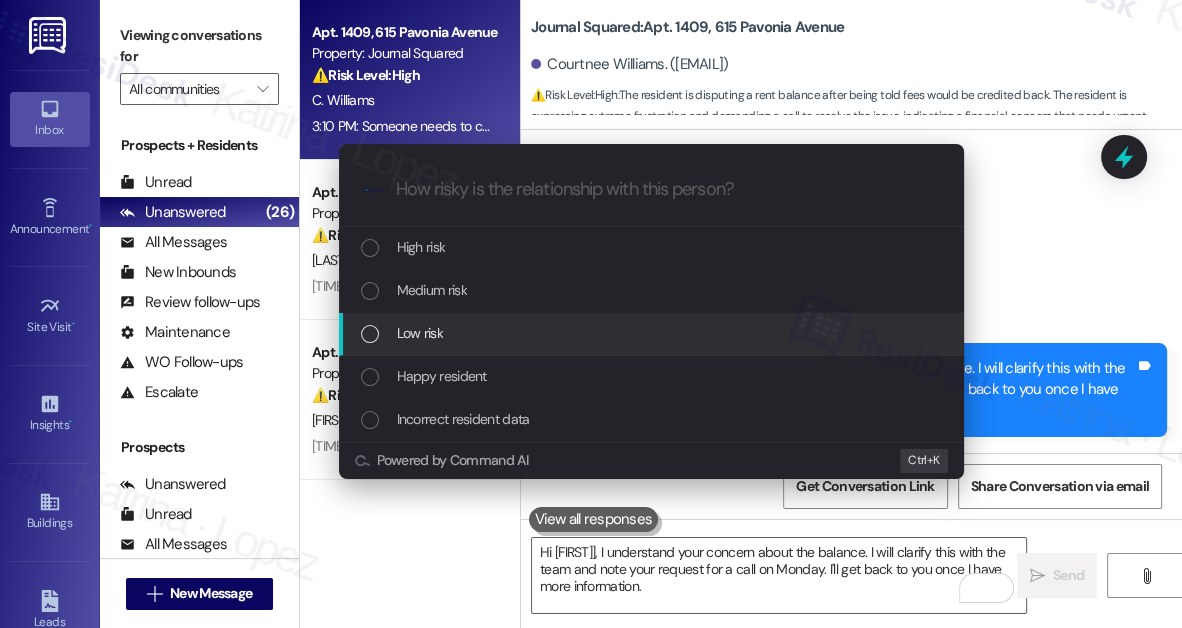 click on "Medium risk" at bounding box center (651, 291) 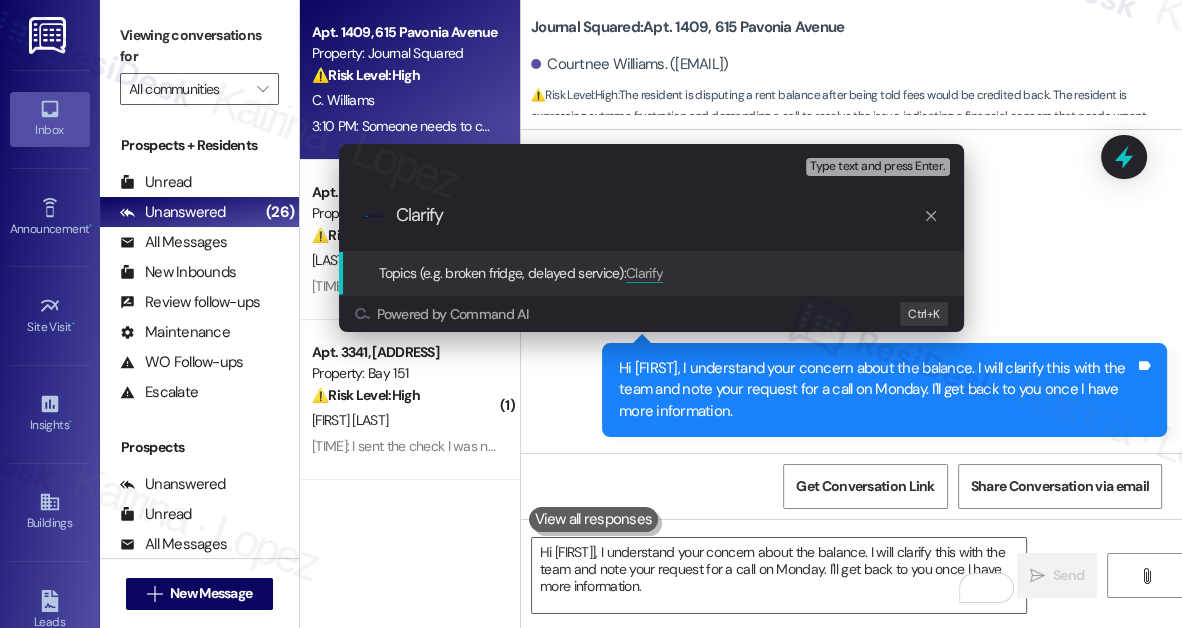 click on "Escalate Conversation Medium risk Topics (e.g. broken fridge, delayed service) Any messages to highlight in the email? Type text and press Enter. .cls-1{fill:#0a055f;}.cls-2{fill:#0cc4c4;} resideskLogoBlueOrange Clarify Topics (e.g. broken fridge, delayed service):  Clarify Powered by Command AI Ctrl+ K" at bounding box center [591, 314] 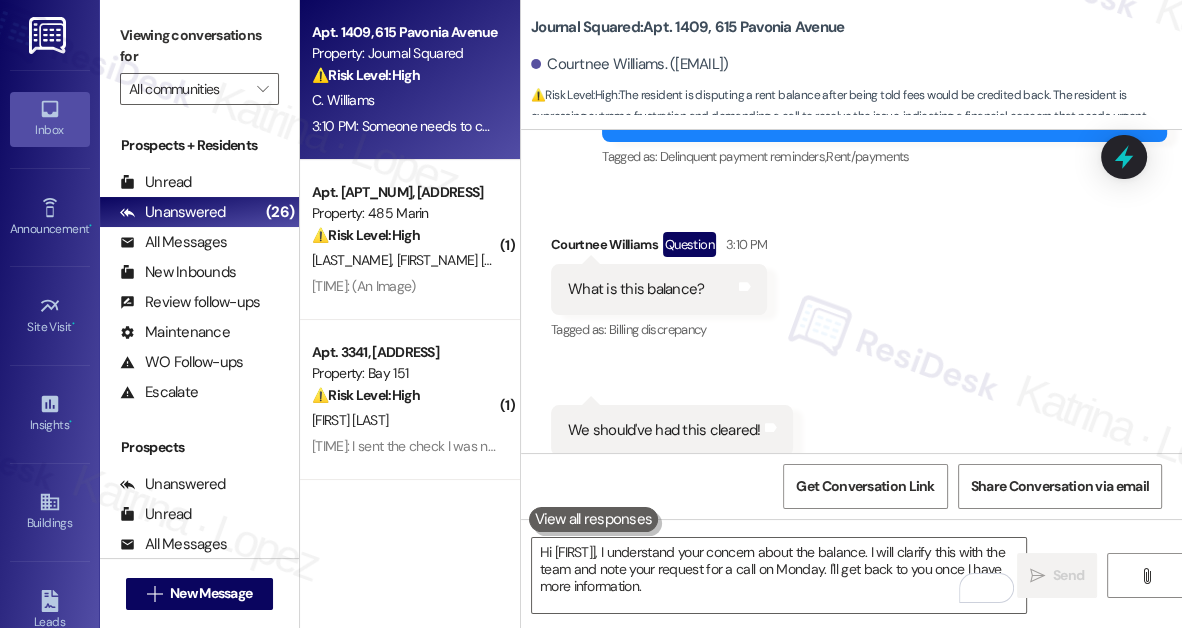 scroll, scrollTop: 23165, scrollLeft: 0, axis: vertical 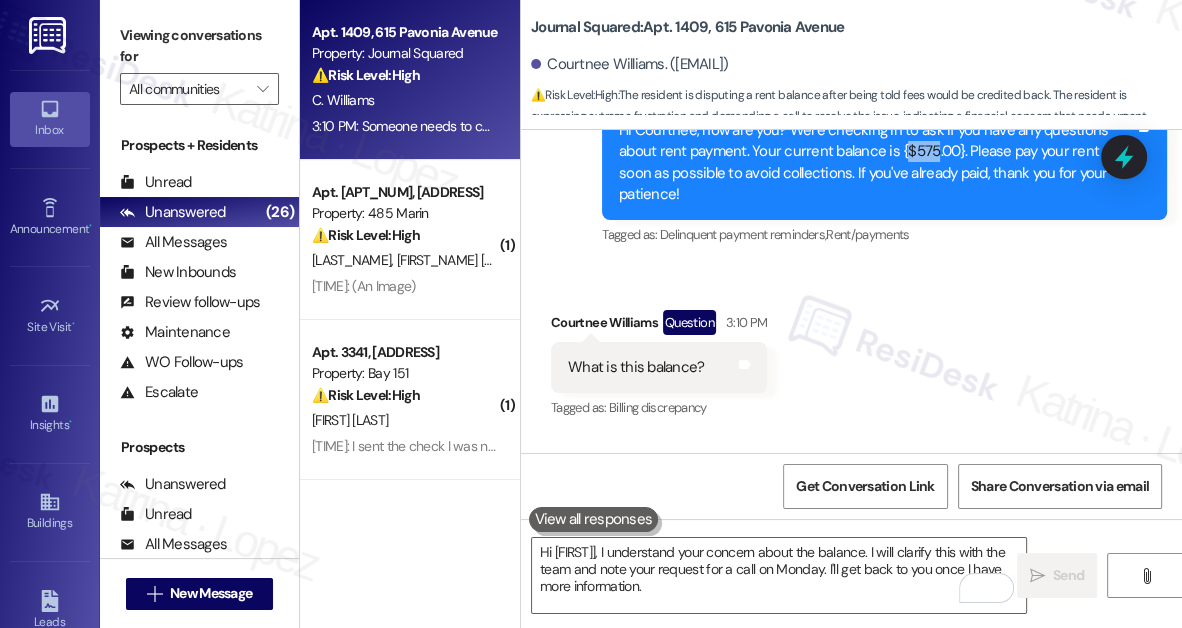 drag, startPoint x: 898, startPoint y: 195, endPoint x: 931, endPoint y: 188, distance: 33.734257 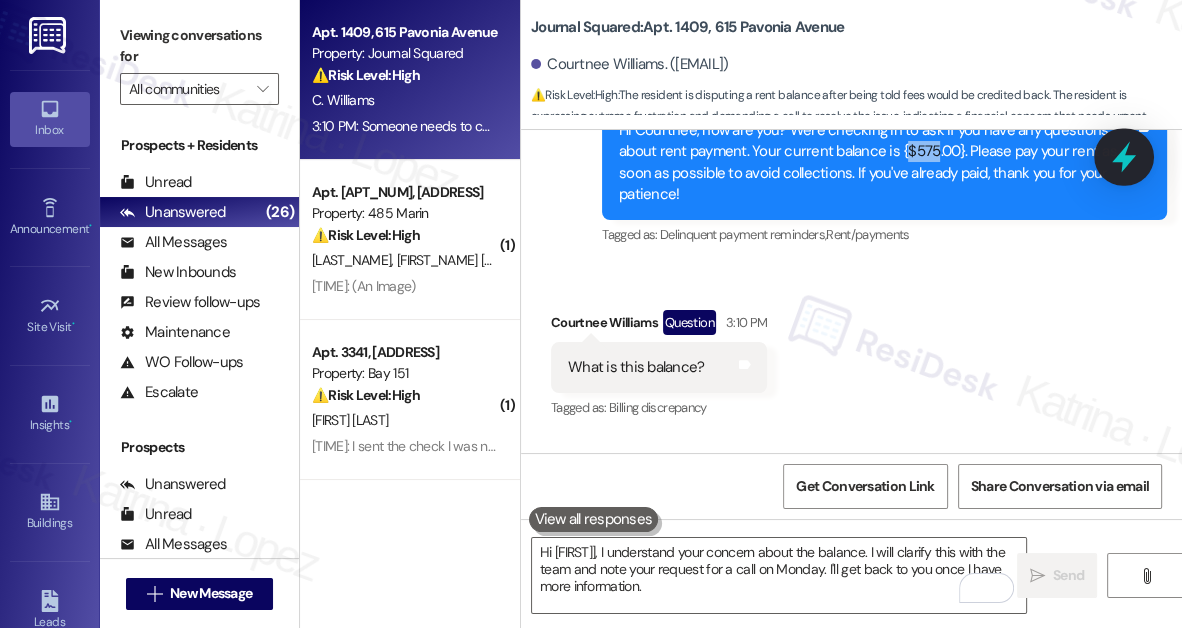 click 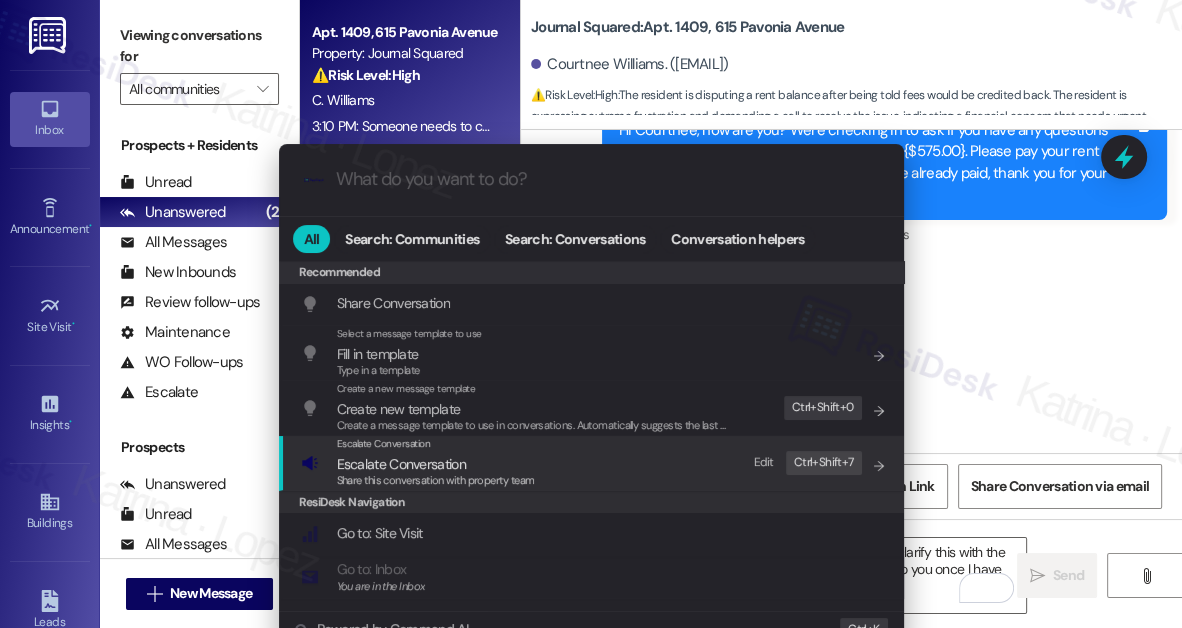 click on "Escalate Conversation Escalate Conversation Share this conversation with property team Edit Ctrl+ Shift+ 7" at bounding box center (593, 463) 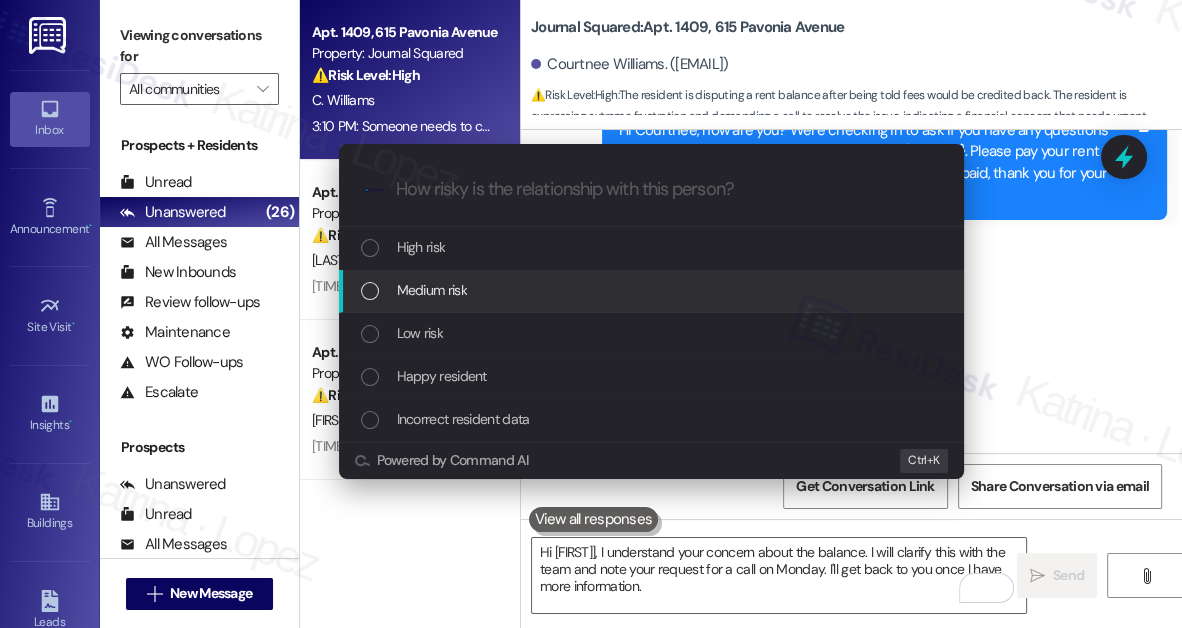 click on "Medium risk" at bounding box center (432, 290) 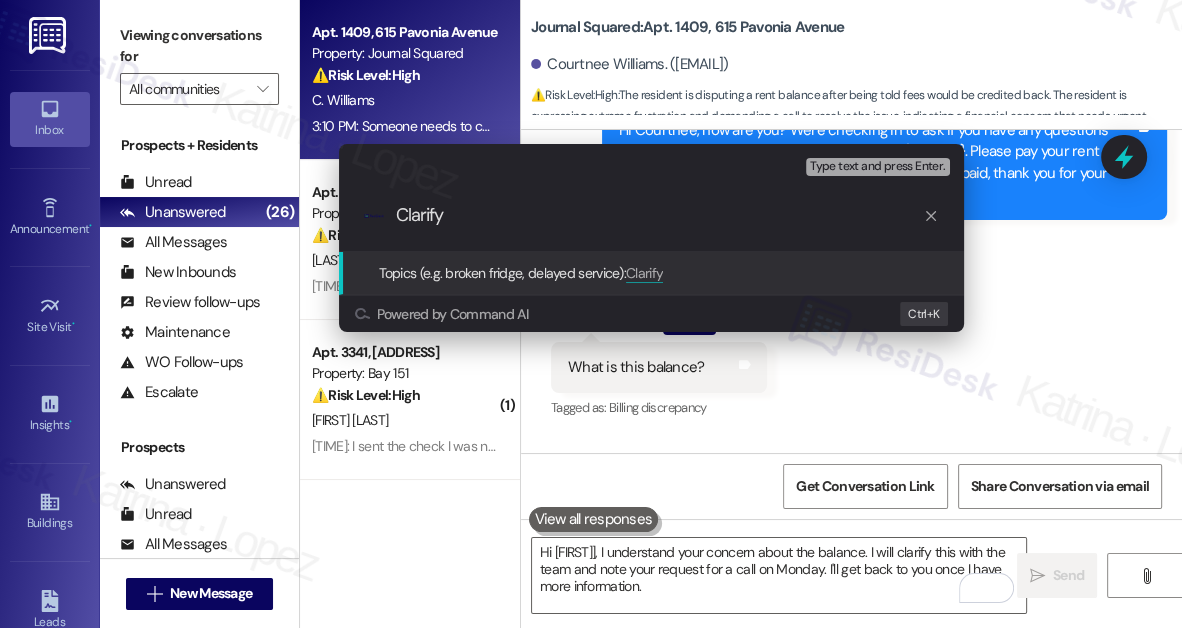 paste on "$575" 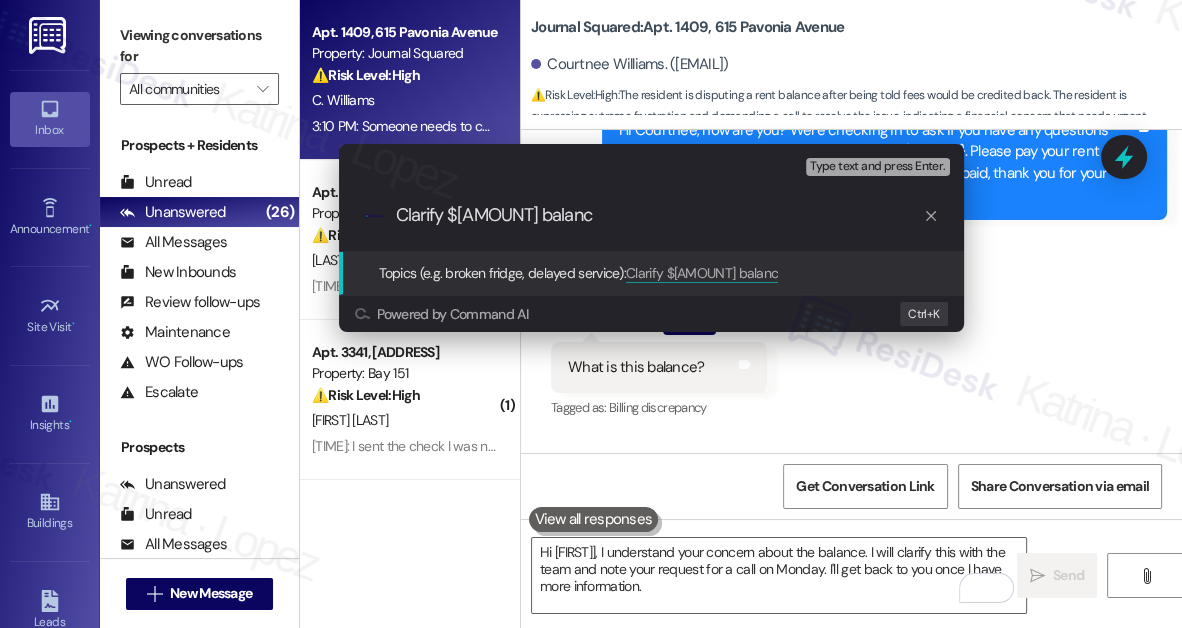 type on "Clarify $575 balance" 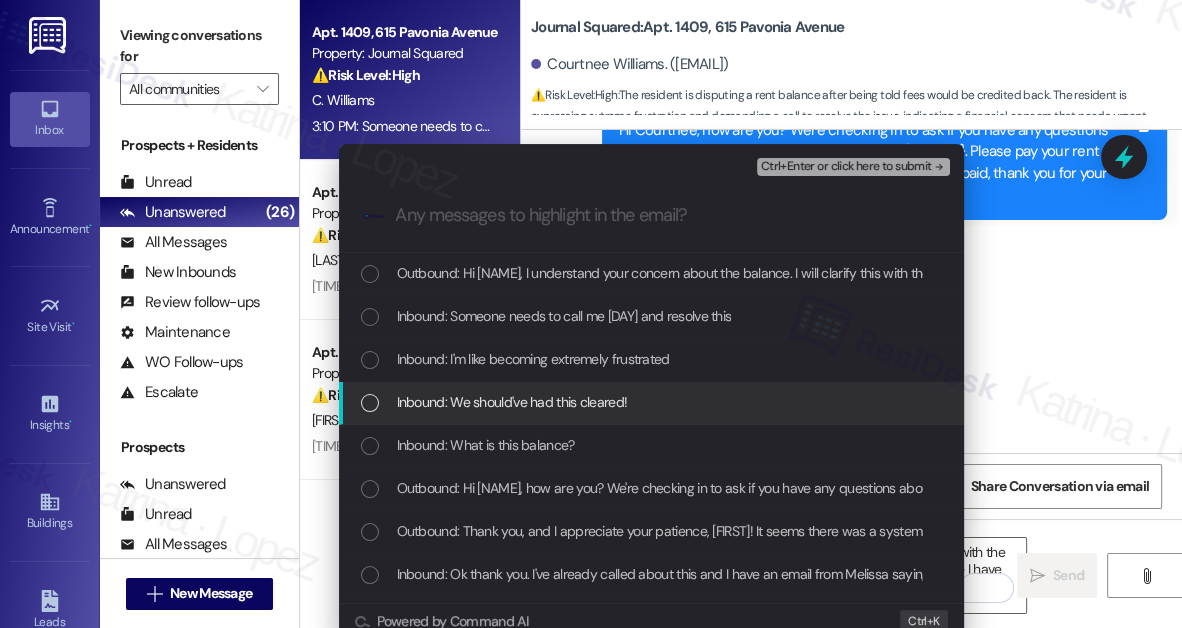 click on "Inbound: We should've had this cleared!" at bounding box center (512, 402) 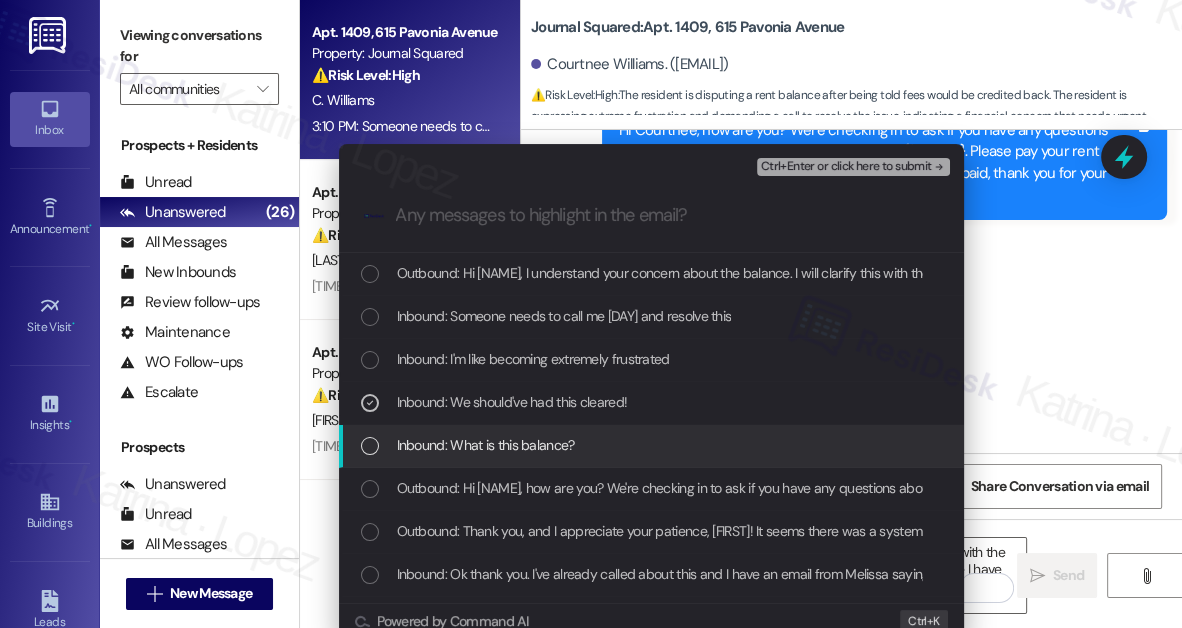 click on "Inbound: What is this balance?" at bounding box center (651, 446) 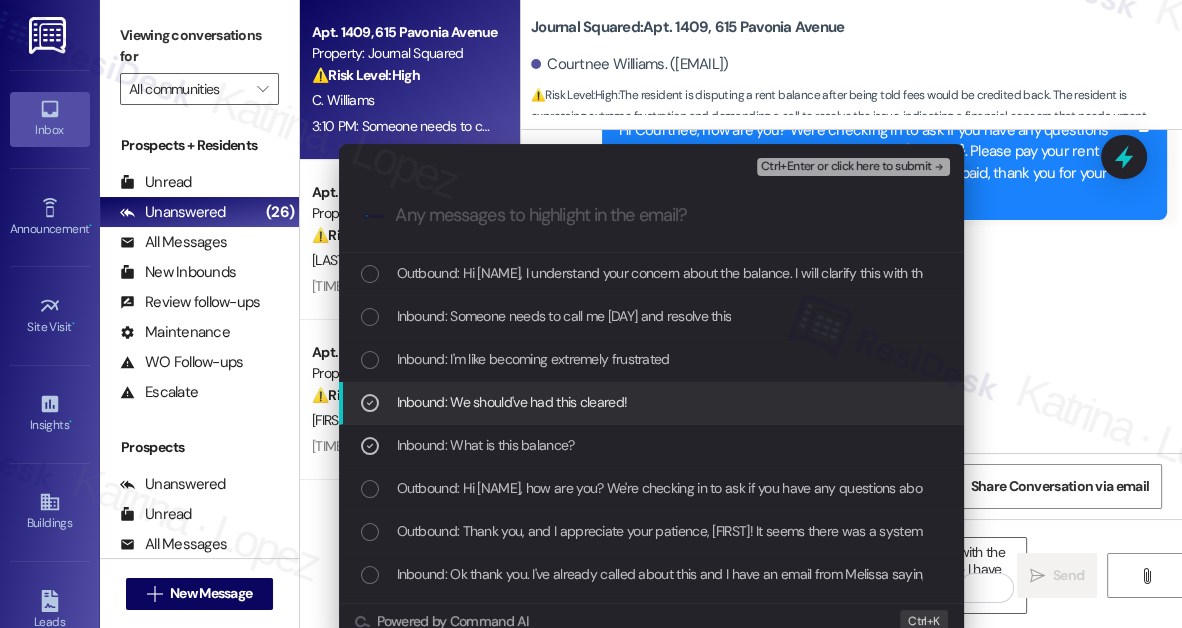 click on "Inbound: We should've had this cleared!" at bounding box center [512, 402] 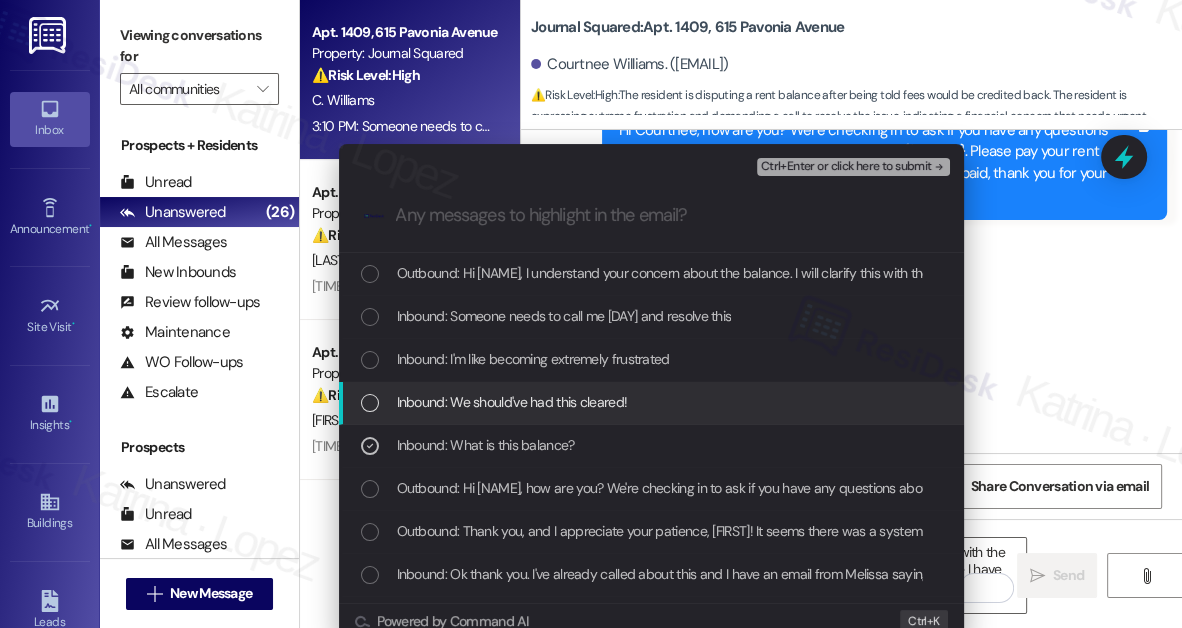 click on "Inbound: We should've had this cleared!" at bounding box center (512, 402) 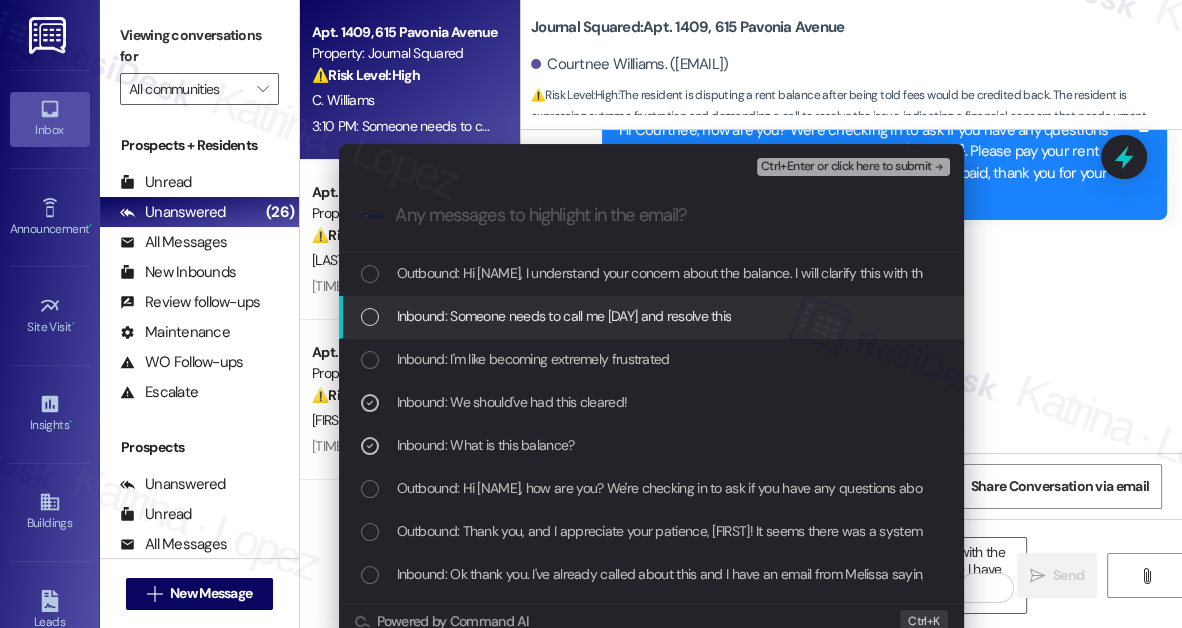 click on "Inbound: Someone needs to call me Monday and resolve this" at bounding box center (564, 316) 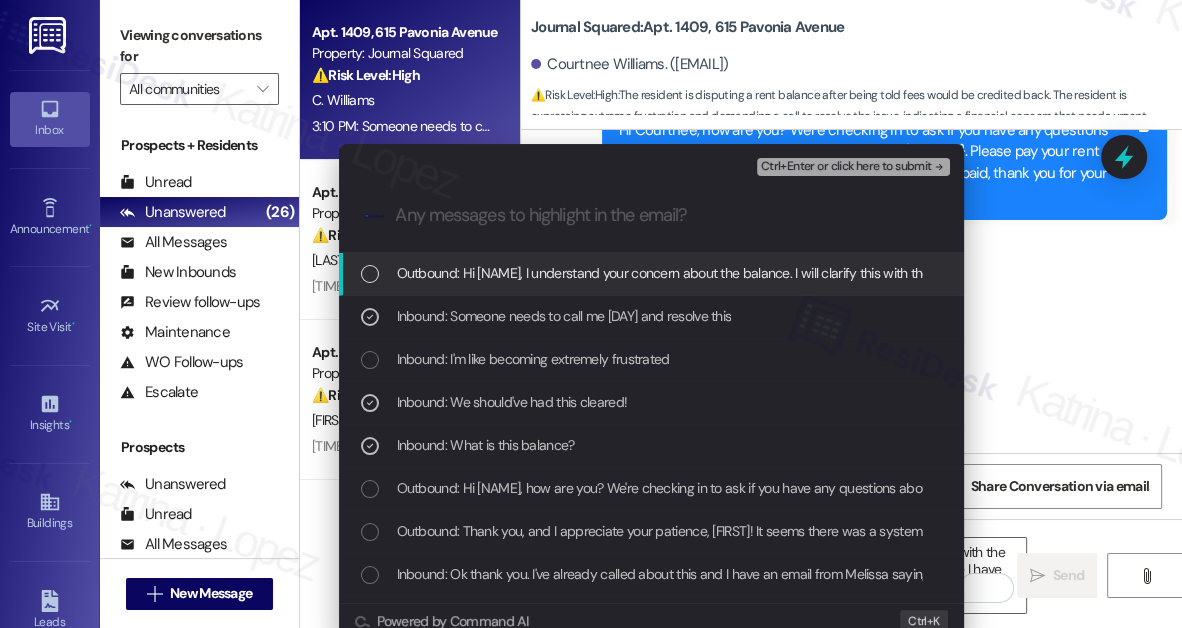 click on "Escalate Conversation Medium risk Clarify $575 balance Inbound: What is this balance?, Inbound: We should've had this cleared!, Inbound: Someone needs to call me Monday and resolve this Ctrl+Enter or click here to submit .cls-1{fill:#0a055f;}.cls-2{fill:#0cc4c4;} resideskLogoBlueOrange Outbound: Hi Courtnee, I understand your concern about the balance. I will clarify this with the team and note your request for a call on Monday. I'll get back to you once I have more information. Inbound: Someone needs to call me Monday and resolve this Inbound: I'm like becoming extremely frustrated  Inbound: We should've had this cleared! Inbound: What is this balance? Outbound: Hi Courtnee, how are you? We're checking in to ask if you have any questions about rent payment. Your current balance is {$575.00}. Please pay your rent as soon as possible to avoid collections. If you've already paid, thank you for your patience! Outbound: Thanks for getting back. I will need to check with the team and will keep you posted. Ctrl+ K" at bounding box center [591, 314] 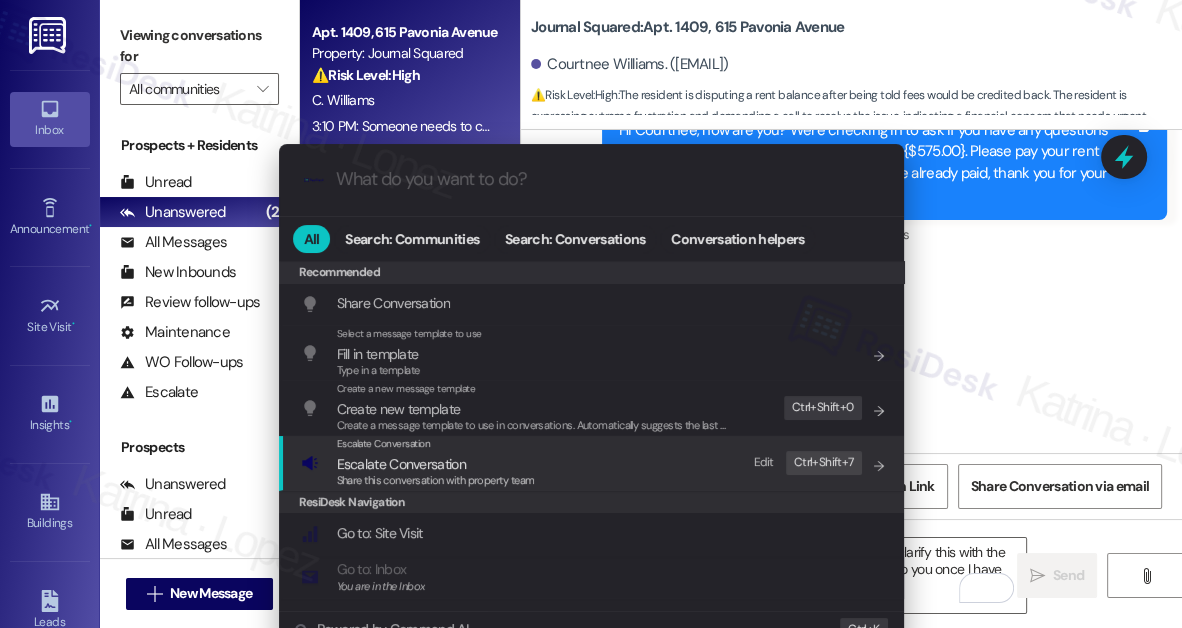 click on "Escalate Conversation" at bounding box center (436, 464) 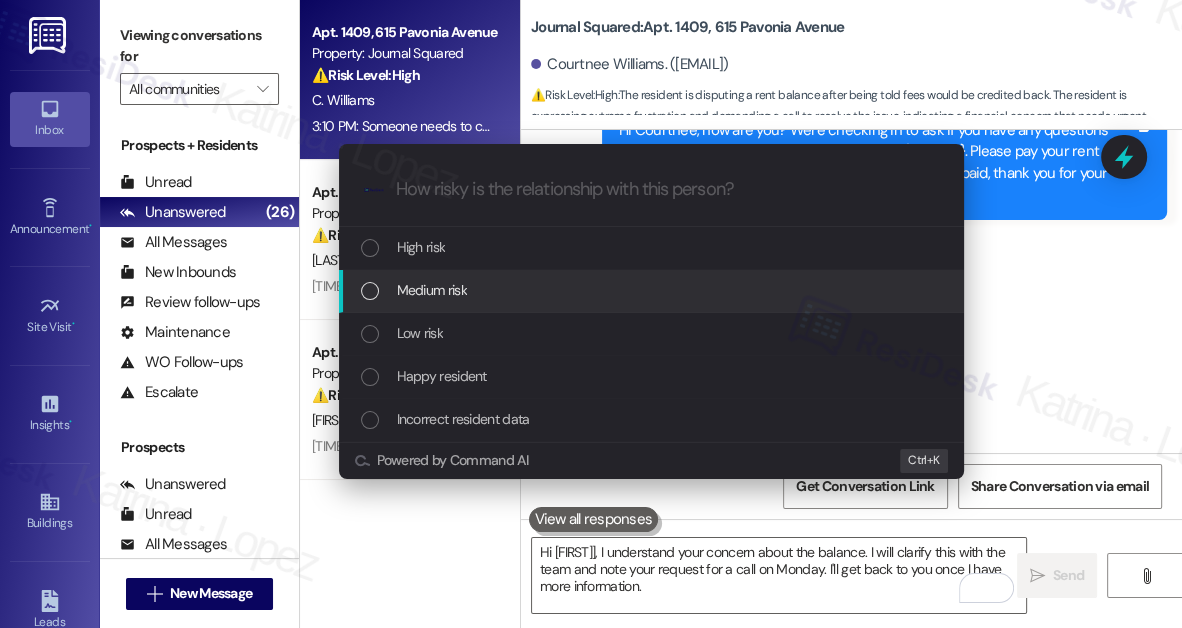click on "Medium risk" at bounding box center (653, 290) 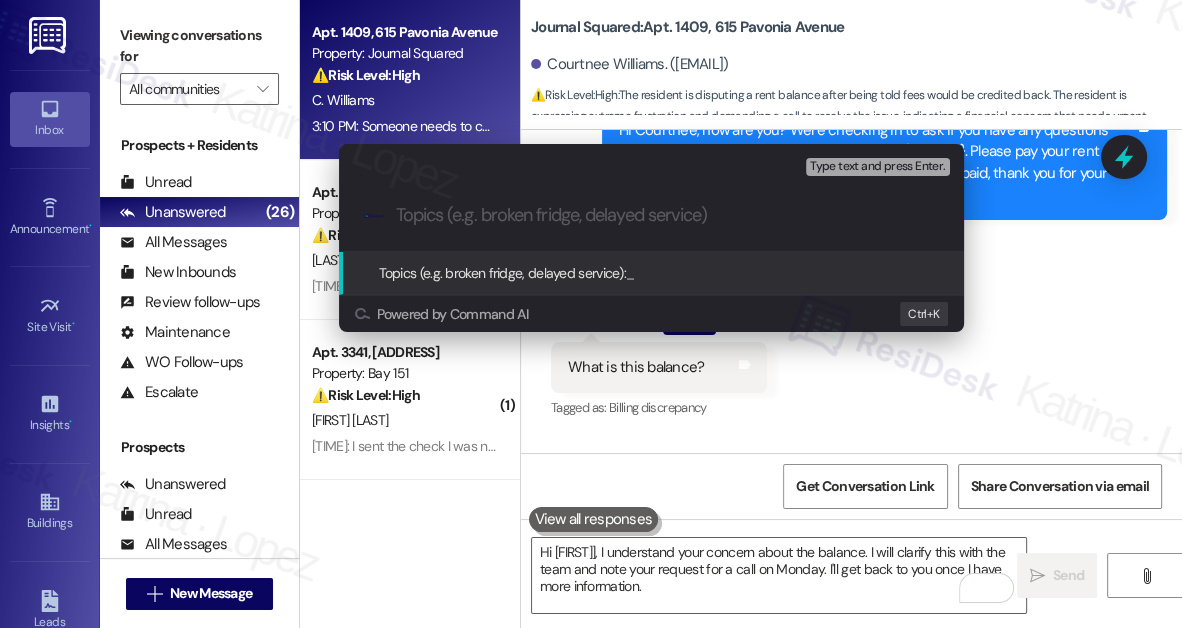 paste on "Clarify $575 balance" 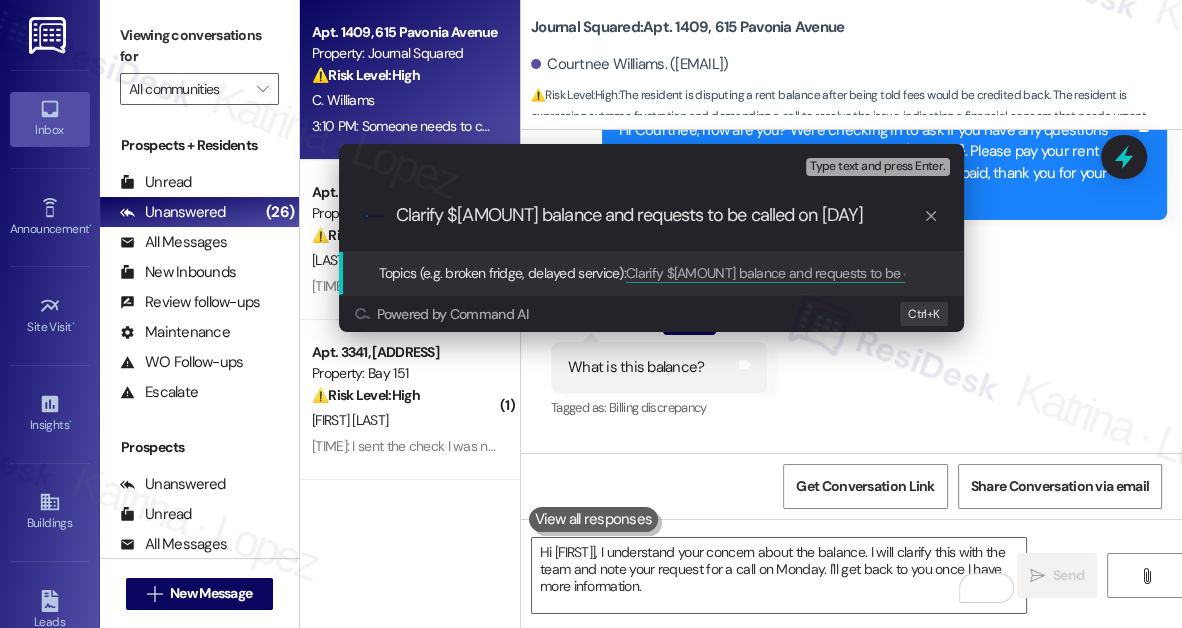 type on "Clarify $575 balance and requests to be called on Monday" 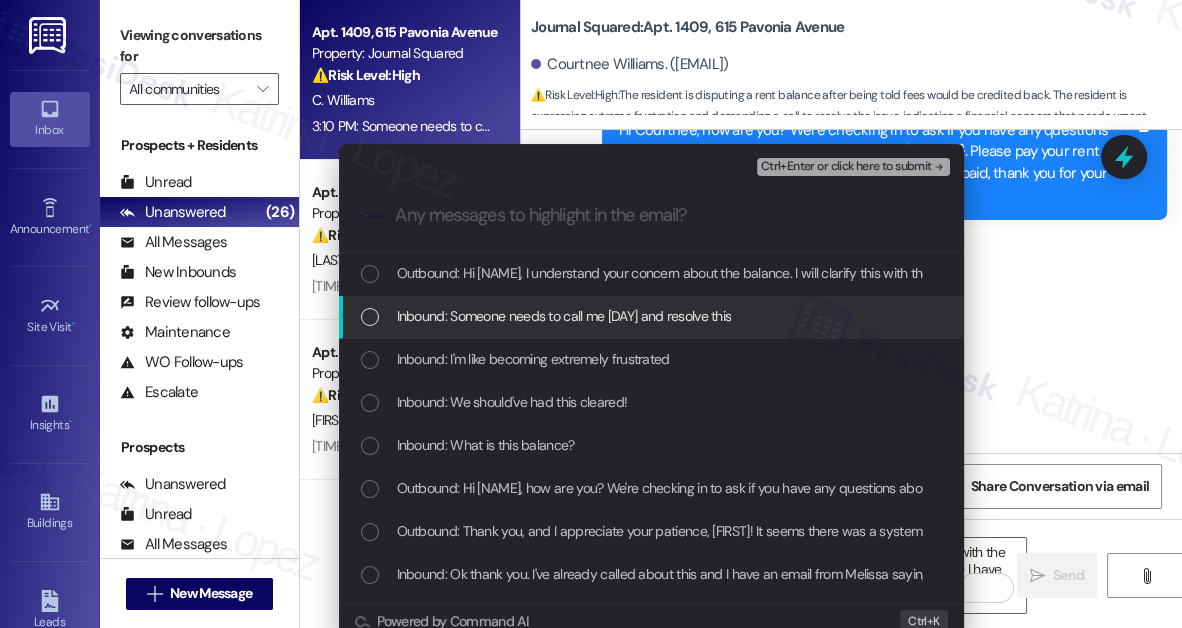 click on "Inbound: Someone needs to call me Monday and resolve this" at bounding box center [651, 317] 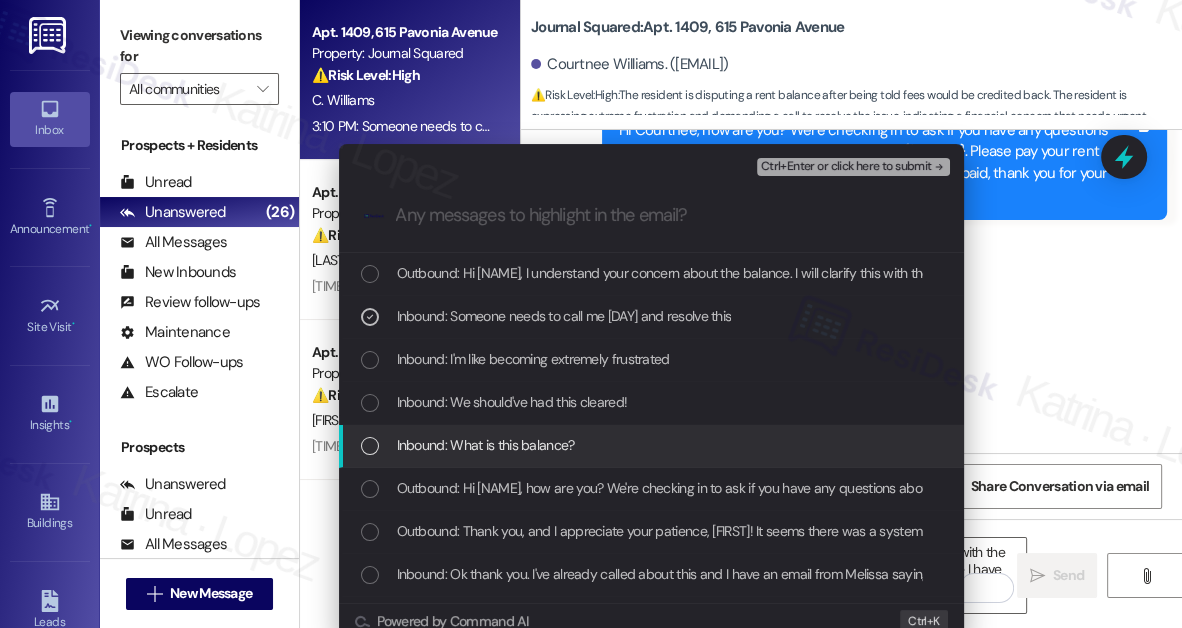 click on "Inbound: What is this balance?" at bounding box center (486, 445) 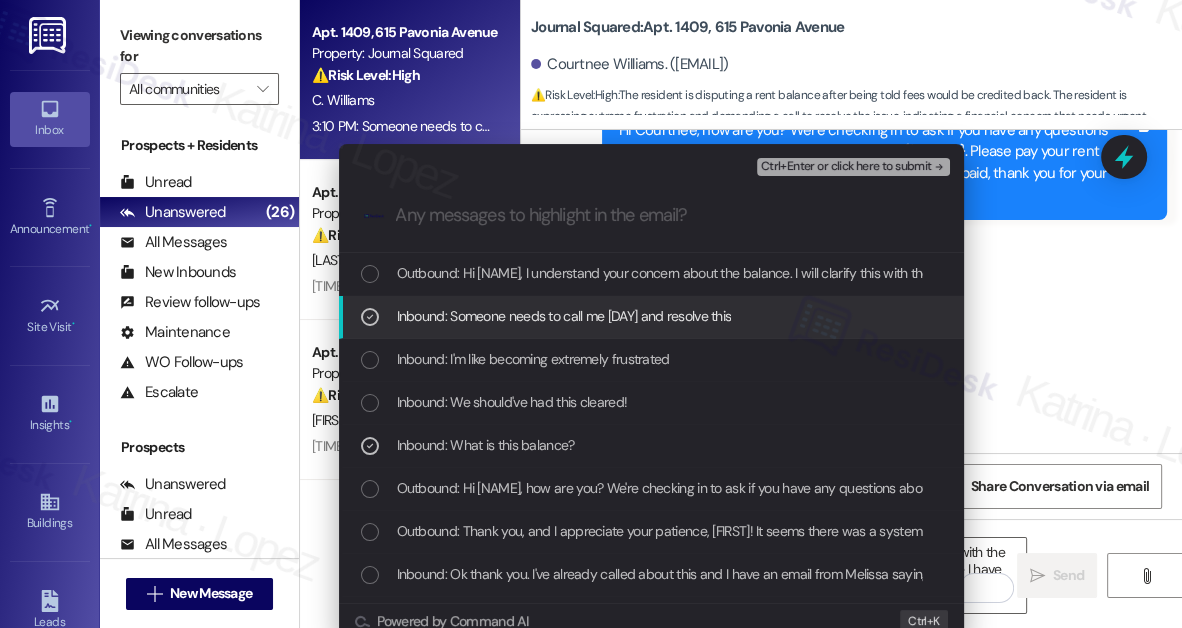 click on "Ctrl+Enter or click here to submit" at bounding box center (846, 167) 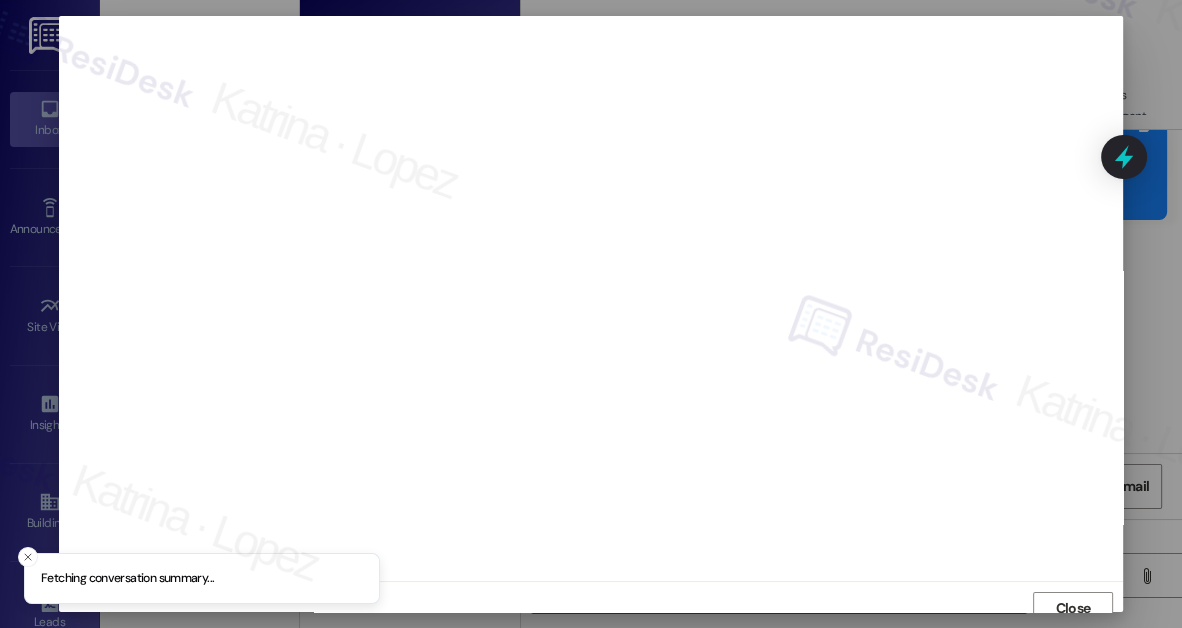 scroll, scrollTop: 11, scrollLeft: 0, axis: vertical 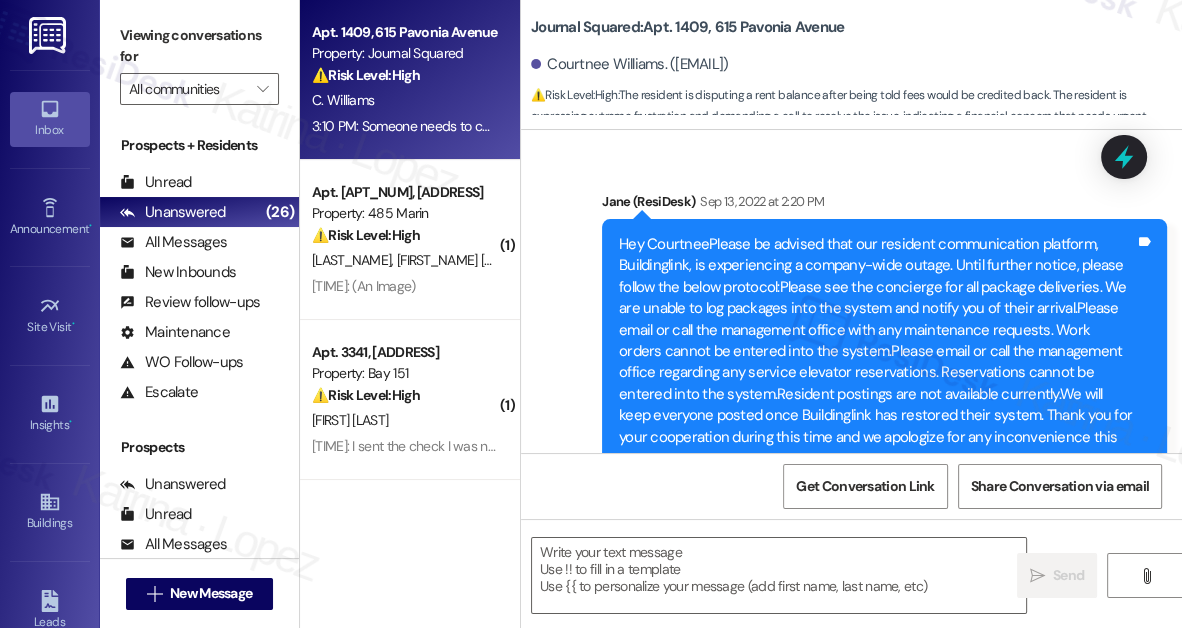 type on "Fetching suggested responses. Please feel free to read through the conversation in the meantime." 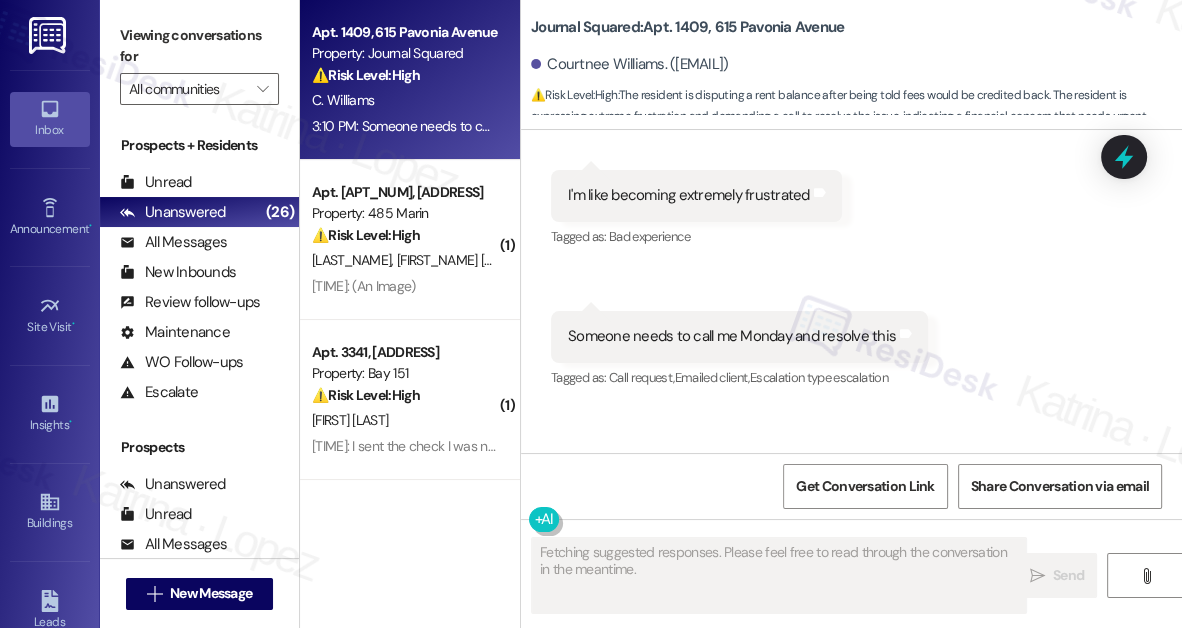 scroll, scrollTop: 23530, scrollLeft: 0, axis: vertical 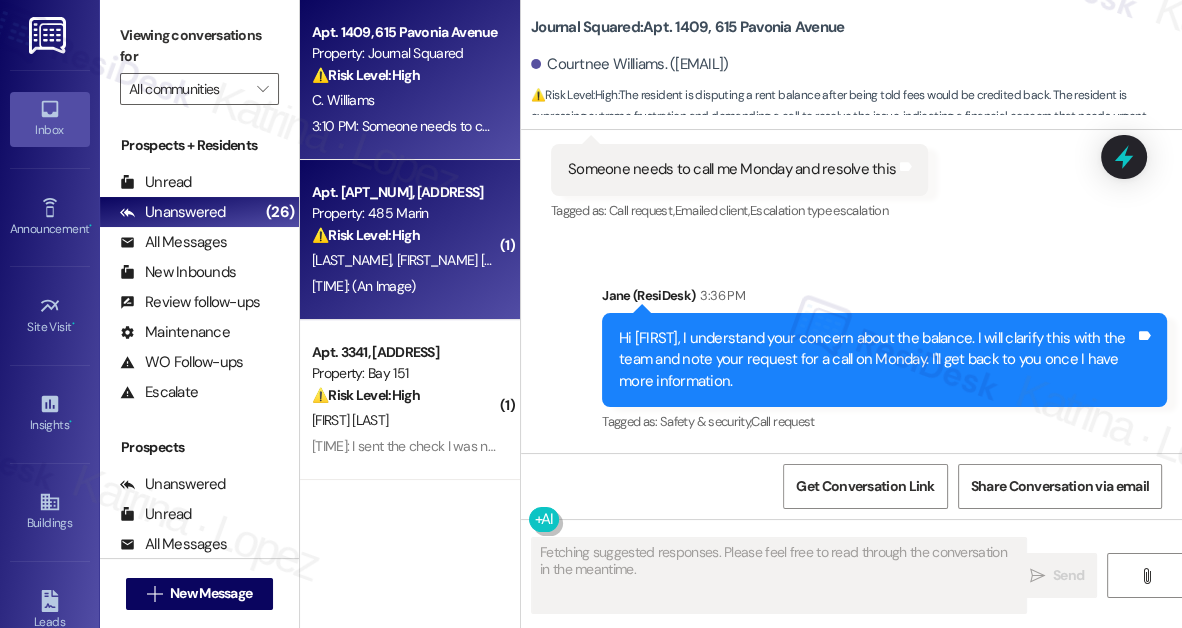 click on "1:53 PM: (An Image) 1:53 PM: (An Image)" at bounding box center [404, 286] 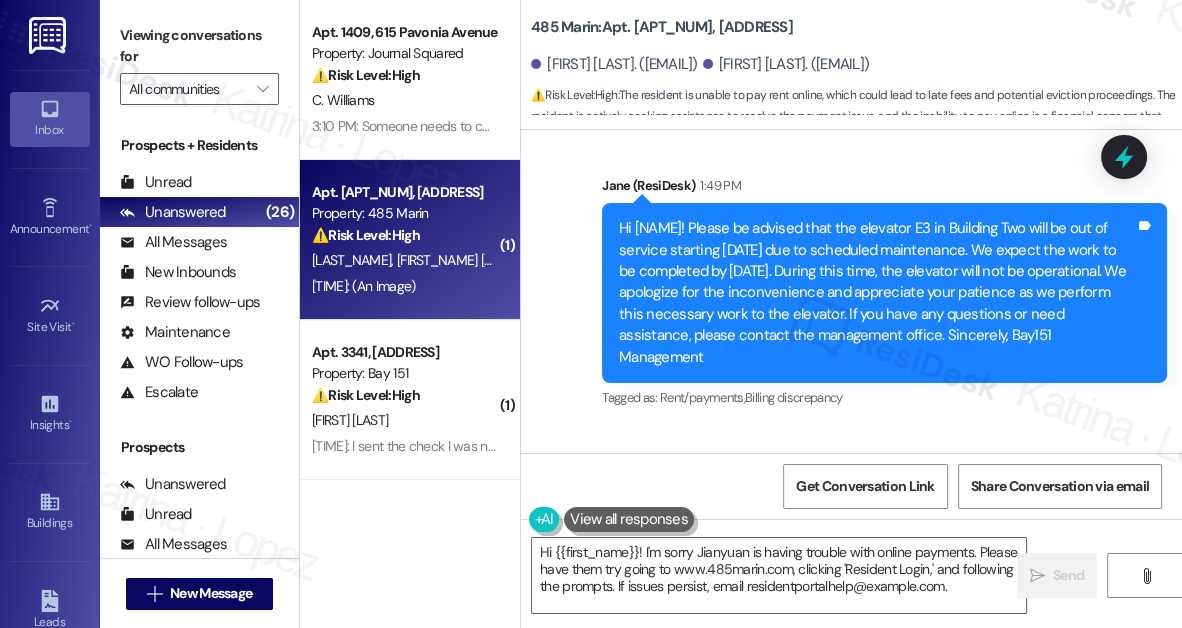scroll, scrollTop: 4517, scrollLeft: 0, axis: vertical 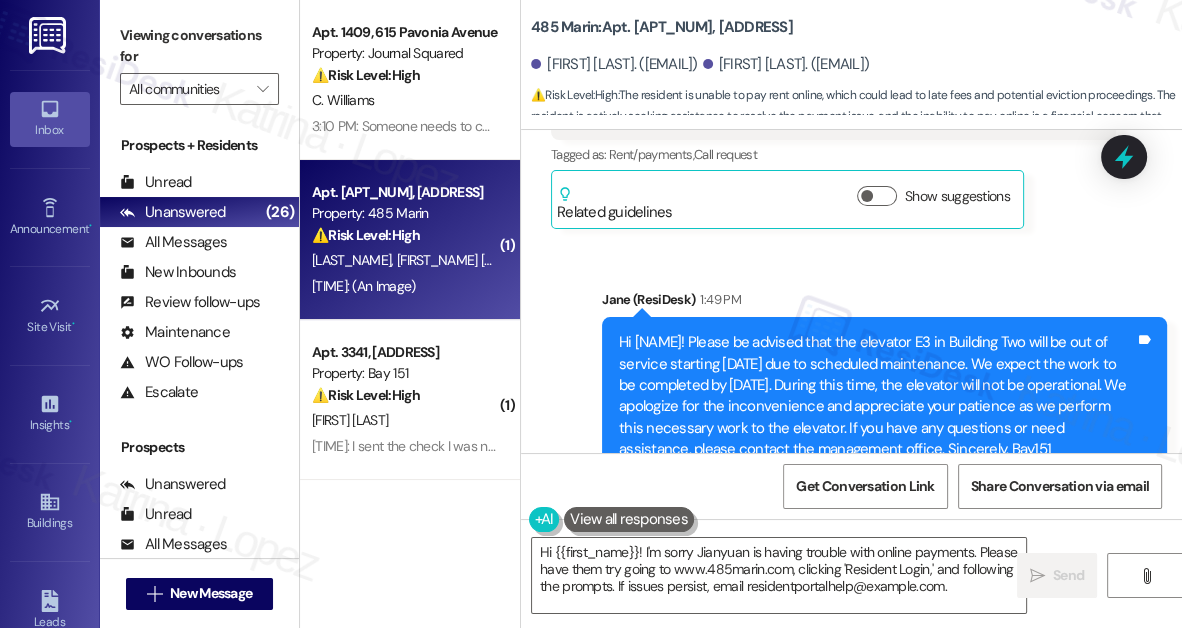 click on "Hi Yifan, I’m sorry you’re having trouble with the online payment. When you try, do you see an error message, or does the payment option not show up at all? I" at bounding box center [877, 407] 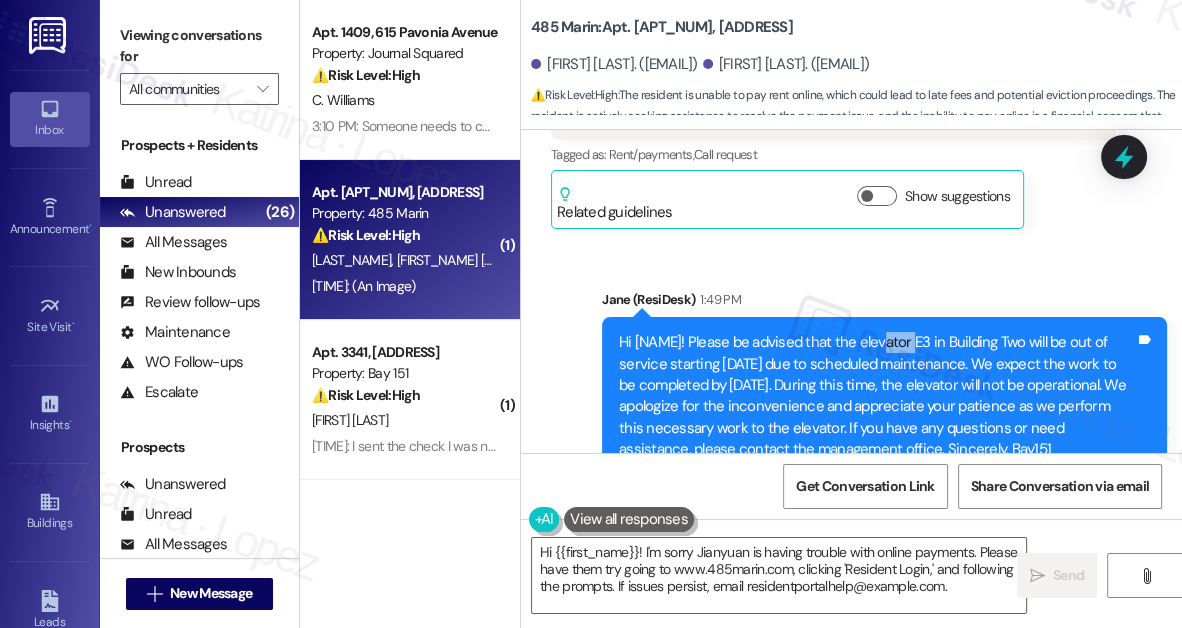 click on "Hi Yifan, I’m sorry you’re having trouble with the online payment. When you try, do you see an error message, or does the payment option not show up at all? I" at bounding box center (877, 407) 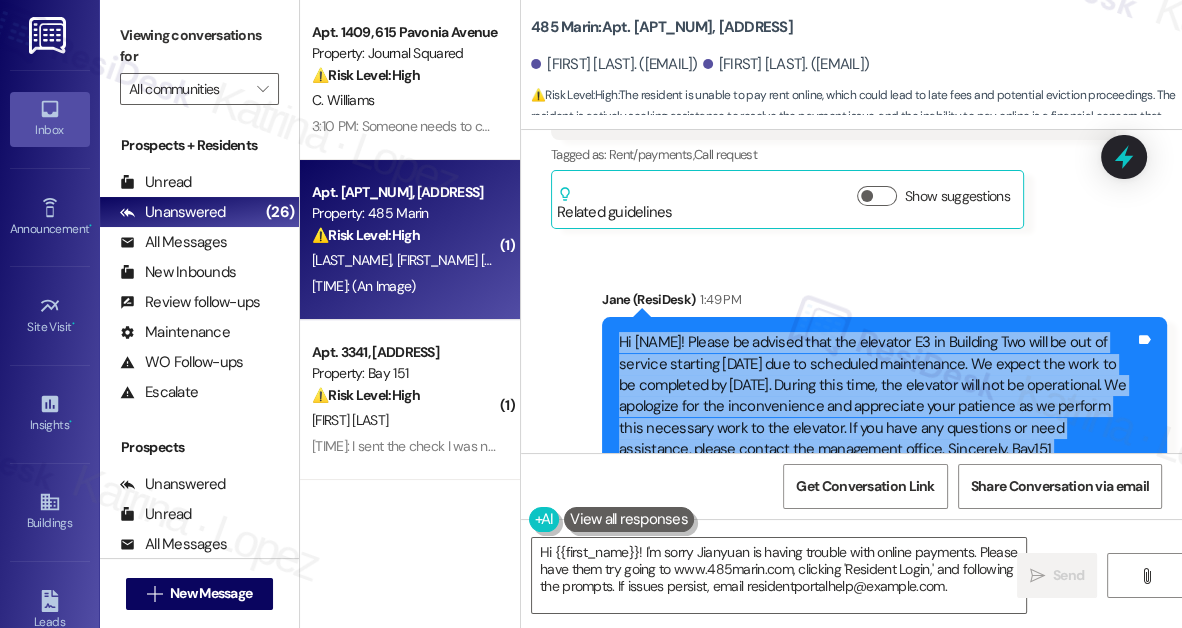 click on "Hi Yifan, I’m sorry you’re having trouble with the online payment. When you try, do you see an error message, or does the payment option not show up at all? I" at bounding box center (877, 407) 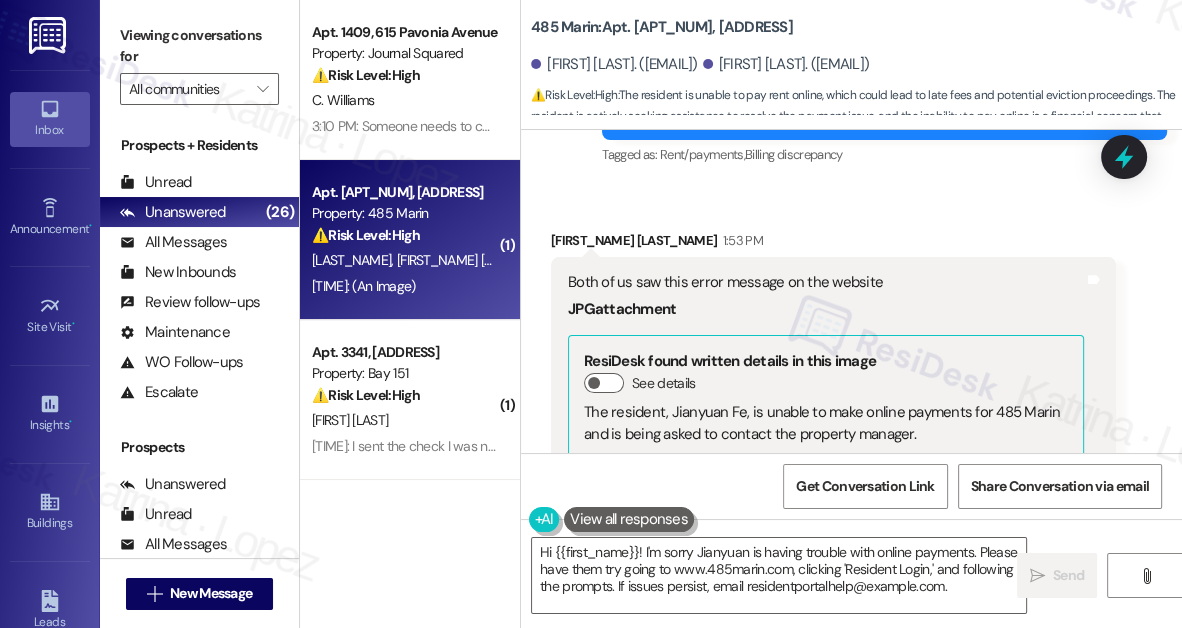 scroll, scrollTop: 4881, scrollLeft: 0, axis: vertical 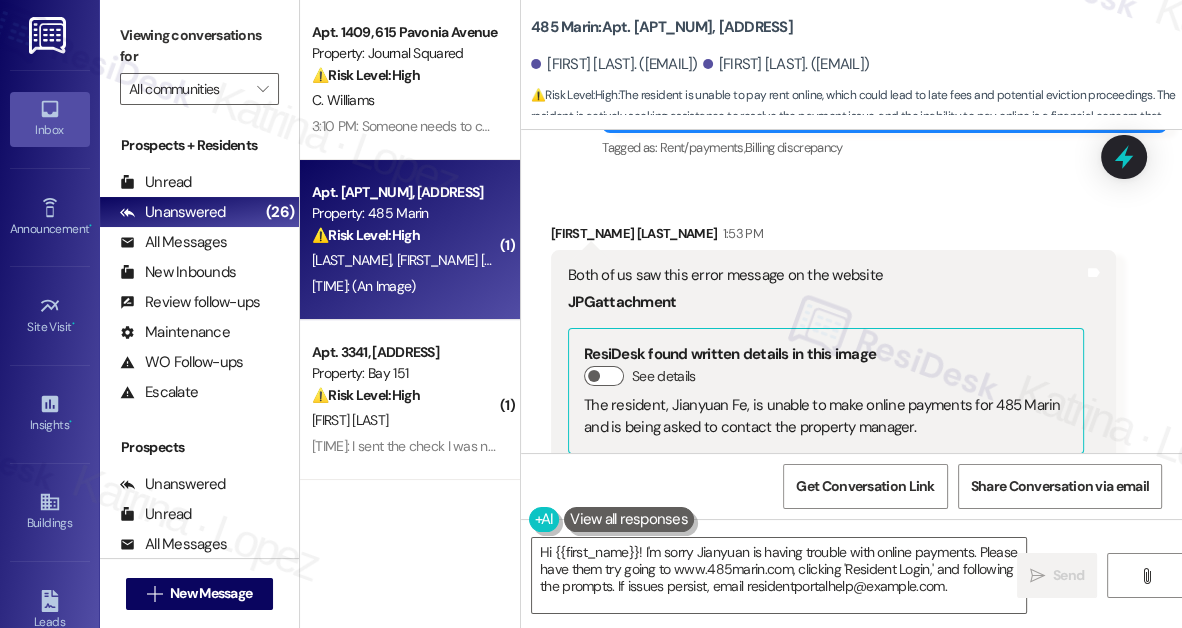 click at bounding box center (643, 638) 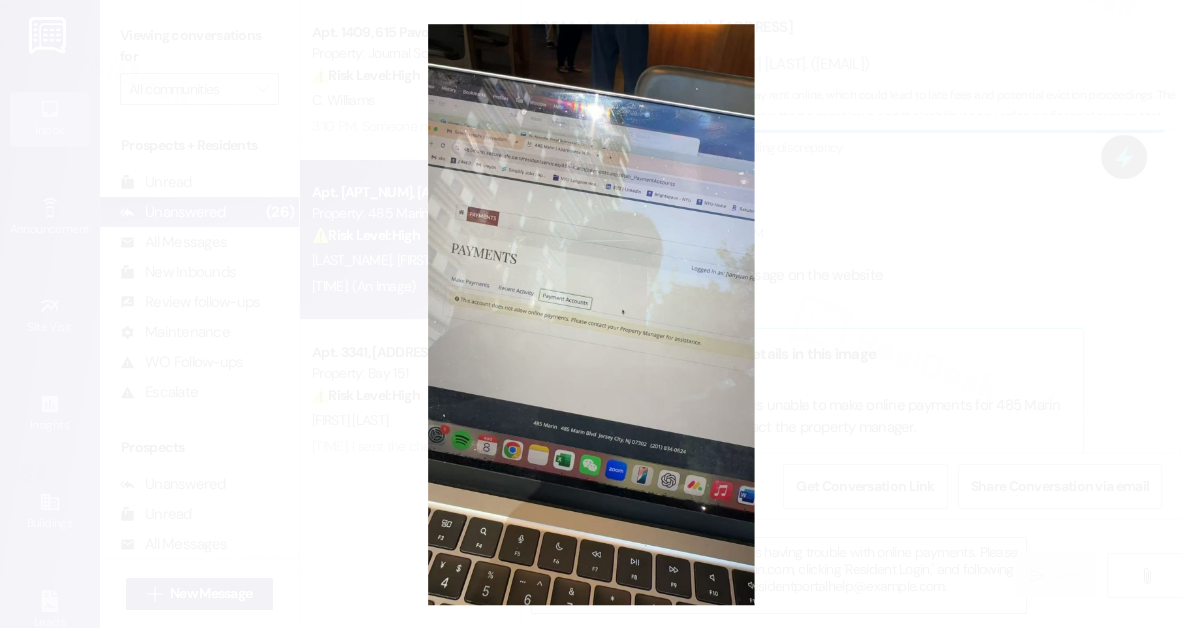 click at bounding box center [591, 314] 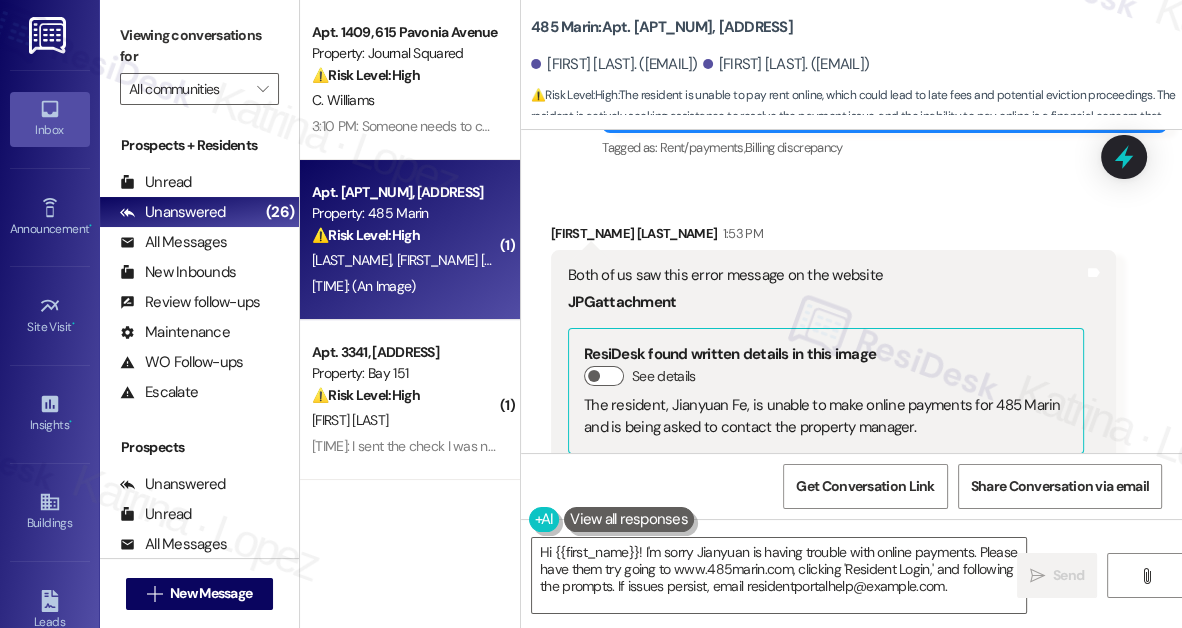 click on "Download" at bounding box center [826, 486] 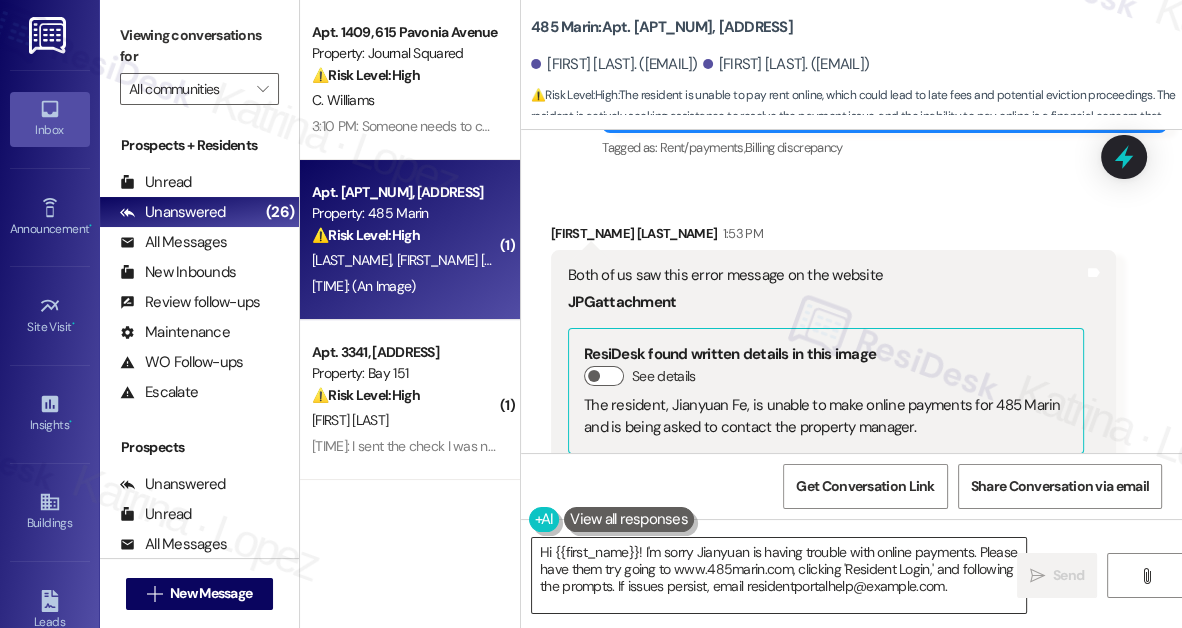 click on "Hi {{first_name}}! I'm sorry Jianyuan is having trouble with online payments. Please have them try going to www.485marin.com, clicking 'Resident Login,' and following the prompts. If issues persist, email residentportalhelp@thekregroup.com." at bounding box center [779, 575] 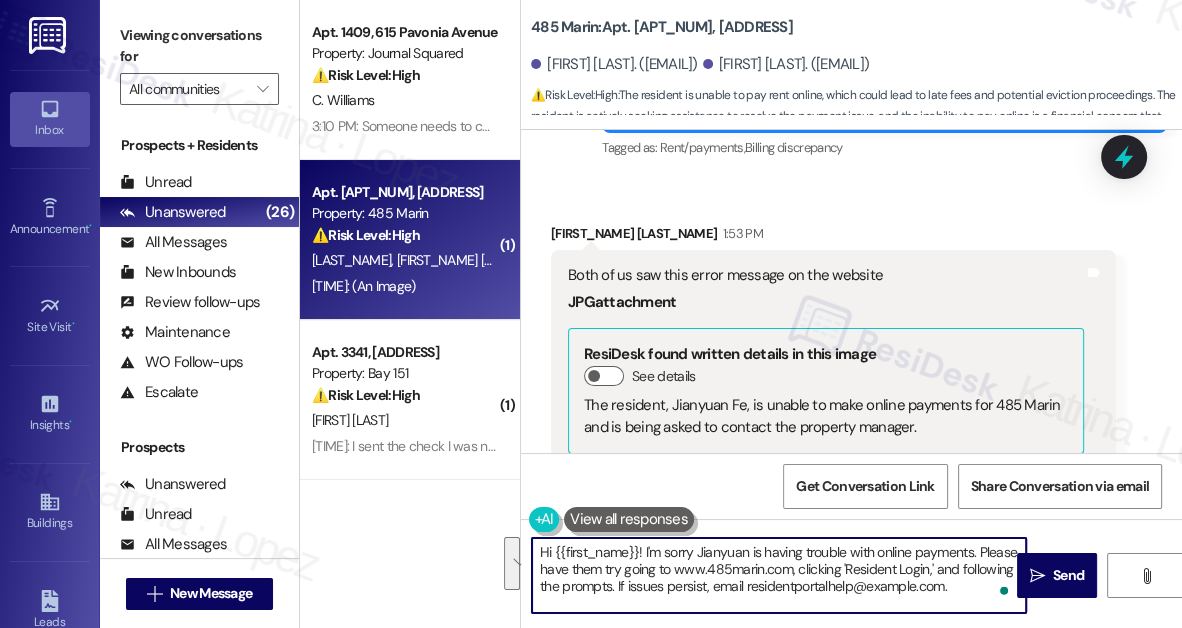 drag, startPoint x: 710, startPoint y: 585, endPoint x: 493, endPoint y: 540, distance: 221.61679 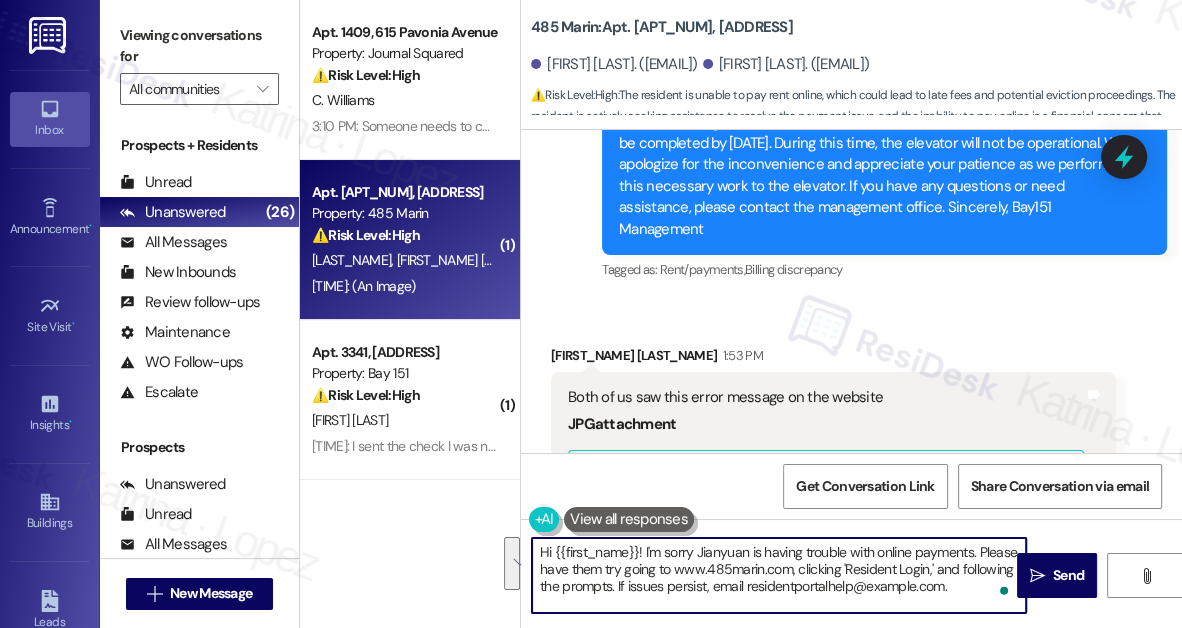 scroll, scrollTop: 4790, scrollLeft: 0, axis: vertical 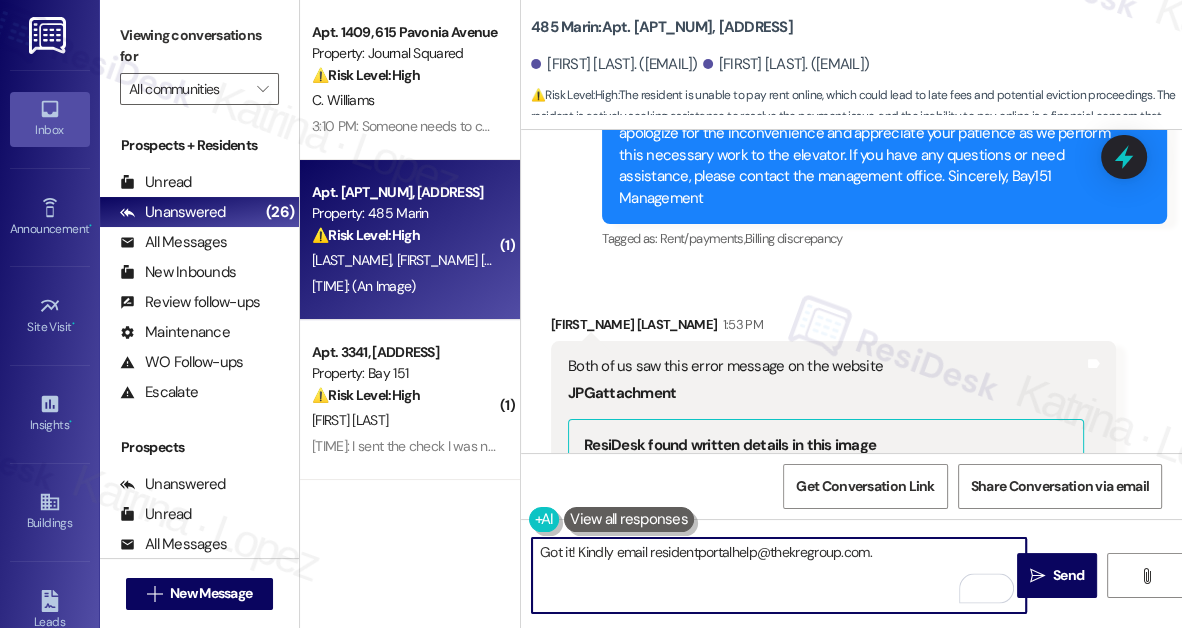 click on "Got it! Kindly email residentportalhelp@thekregroup.com." at bounding box center [779, 575] 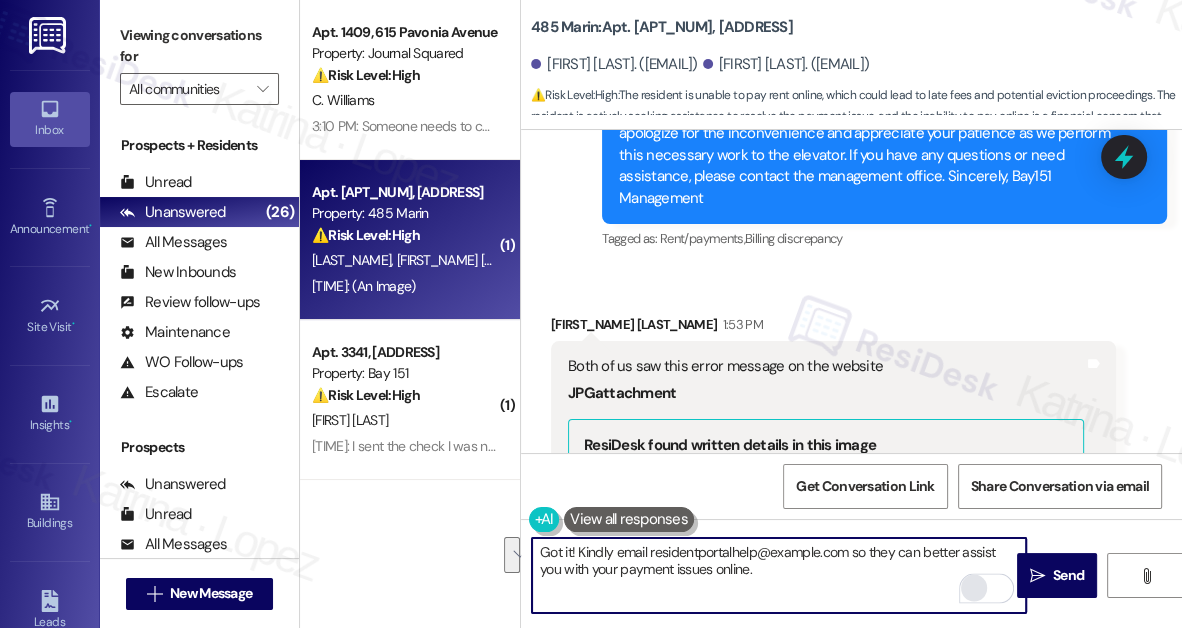 type on "Got it! Kindly email residentportalhelp@thekregroup.com so they can better assist you with your payment issues online." 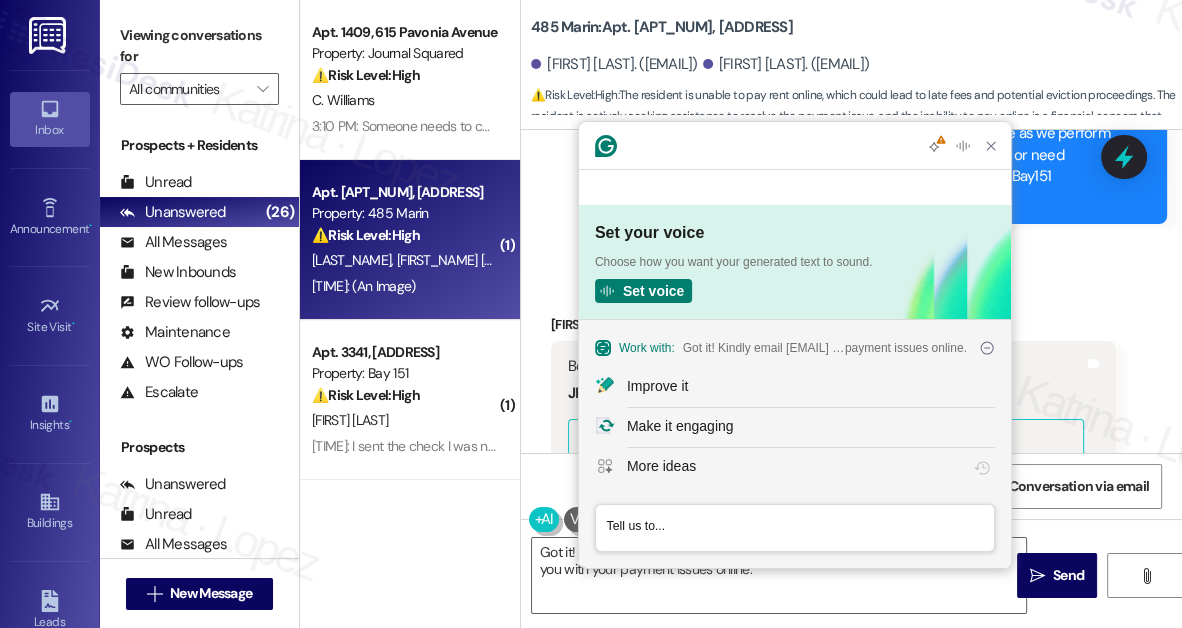 scroll, scrollTop: 0, scrollLeft: 0, axis: both 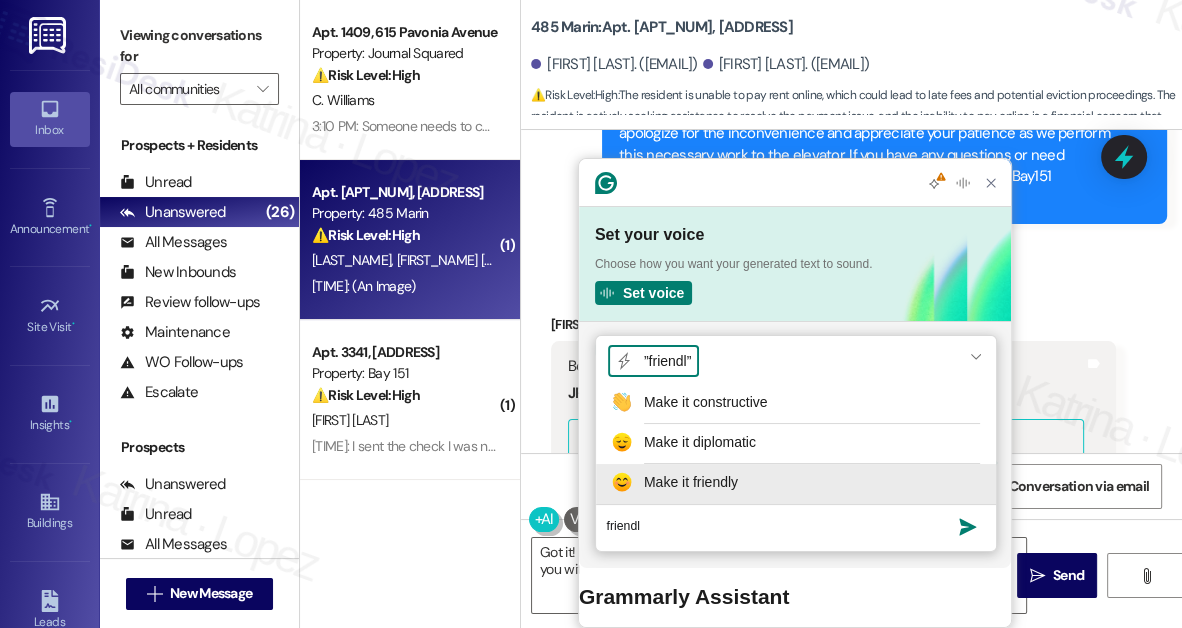 type on "friendl" 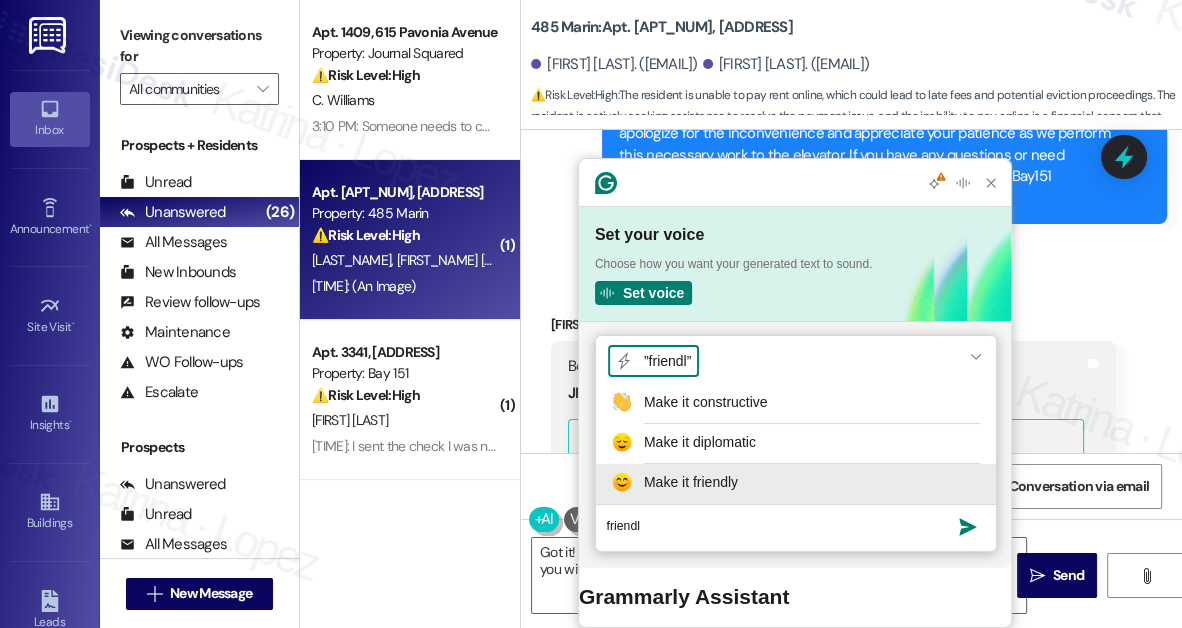 click on "Make it friendly" at bounding box center (691, 482) 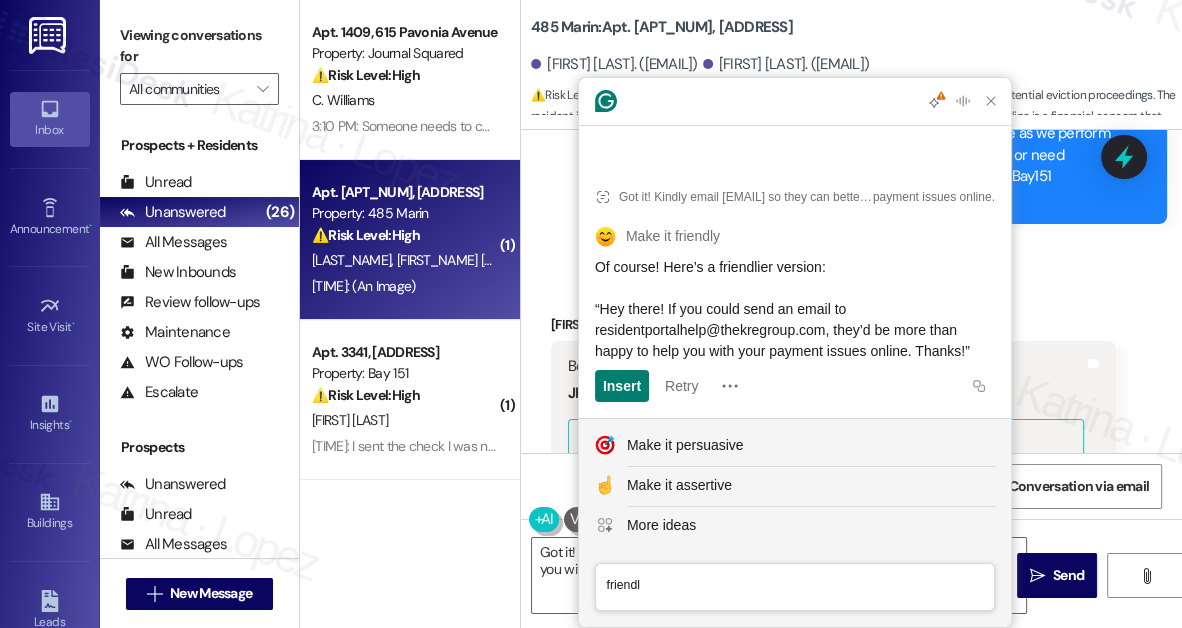 click on "Of course! Here’s a friendlier version:
“Hey there! If you could send an email to residentportalhelp@thekregroup.com, they’d be more than happy to help you with your payment issues online. Thanks!”" 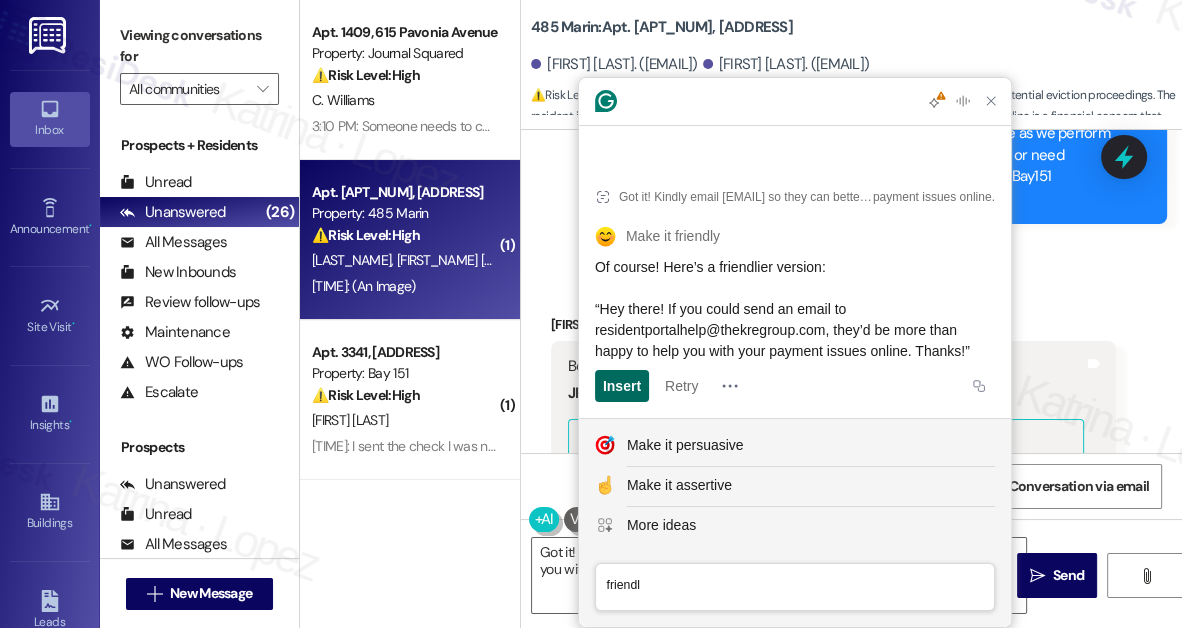 click on "Insert" 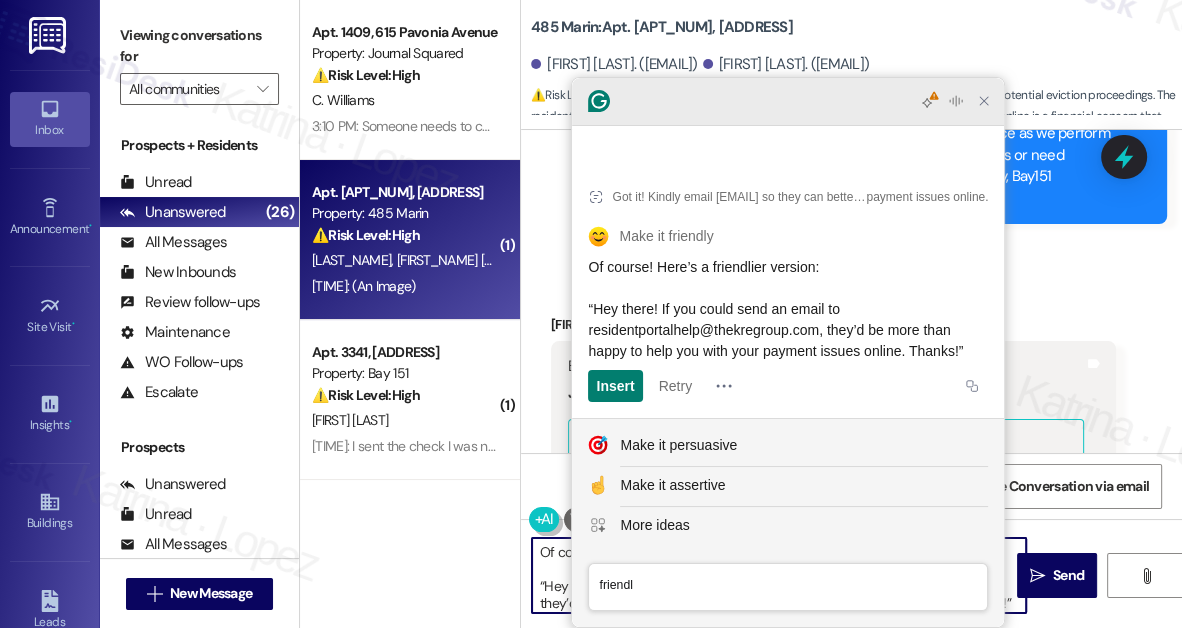 click 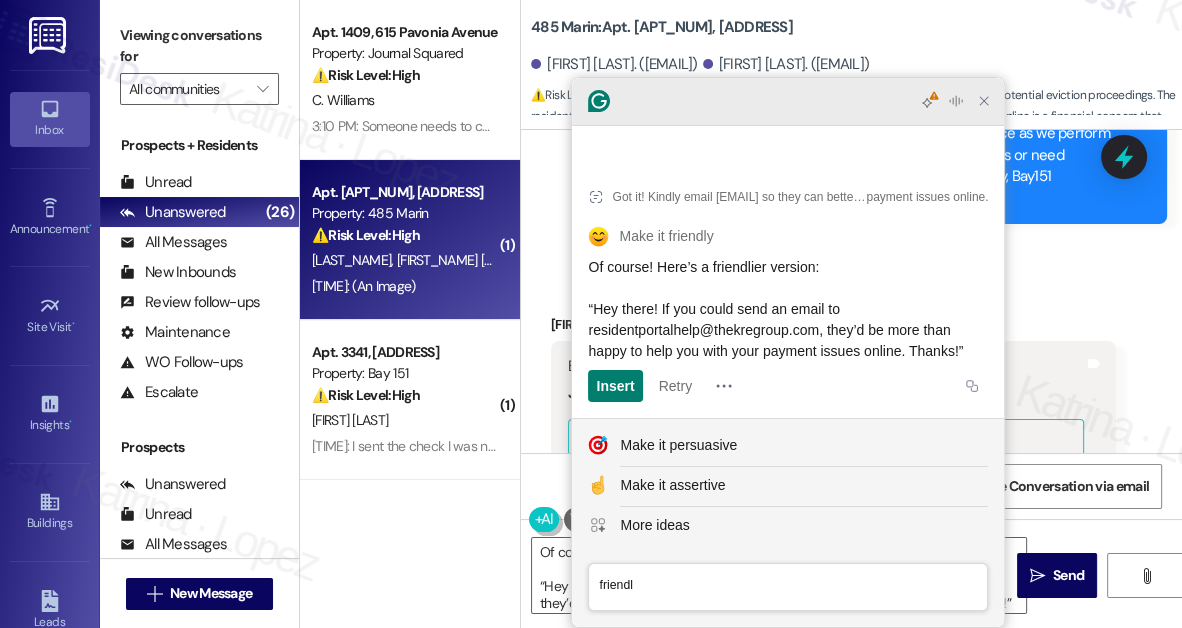 click 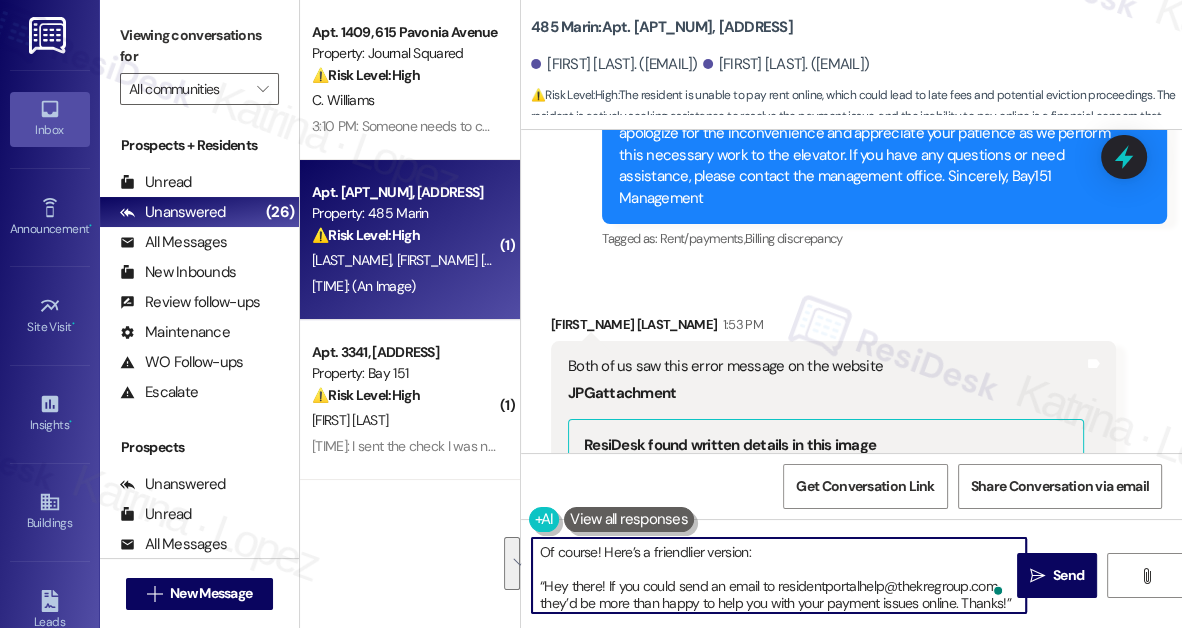 drag, startPoint x: 547, startPoint y: 588, endPoint x: 522, endPoint y: 528, distance: 65 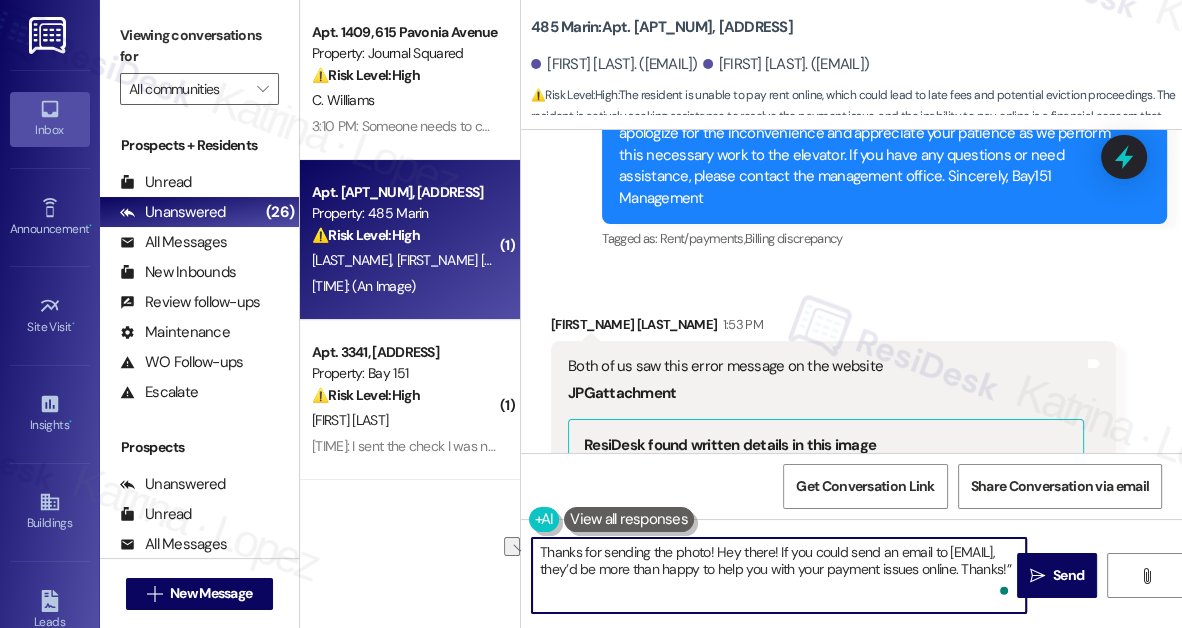 drag, startPoint x: 778, startPoint y: 548, endPoint x: 717, endPoint y: 540, distance: 61.522354 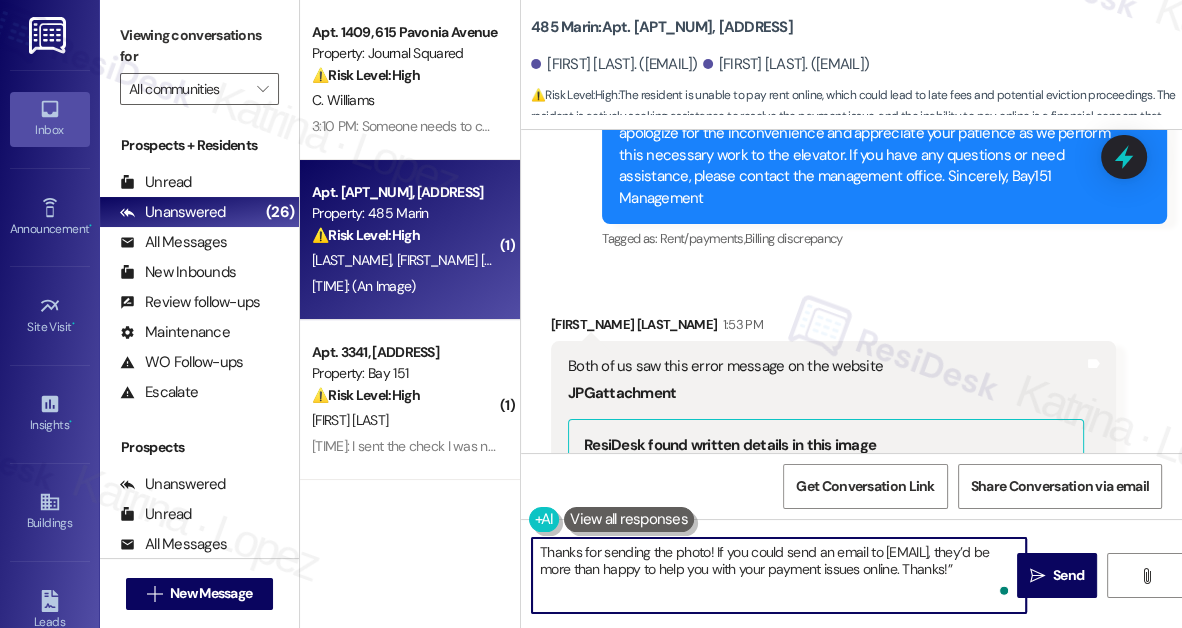drag, startPoint x: 537, startPoint y: 570, endPoint x: 616, endPoint y: 551, distance: 81.25269 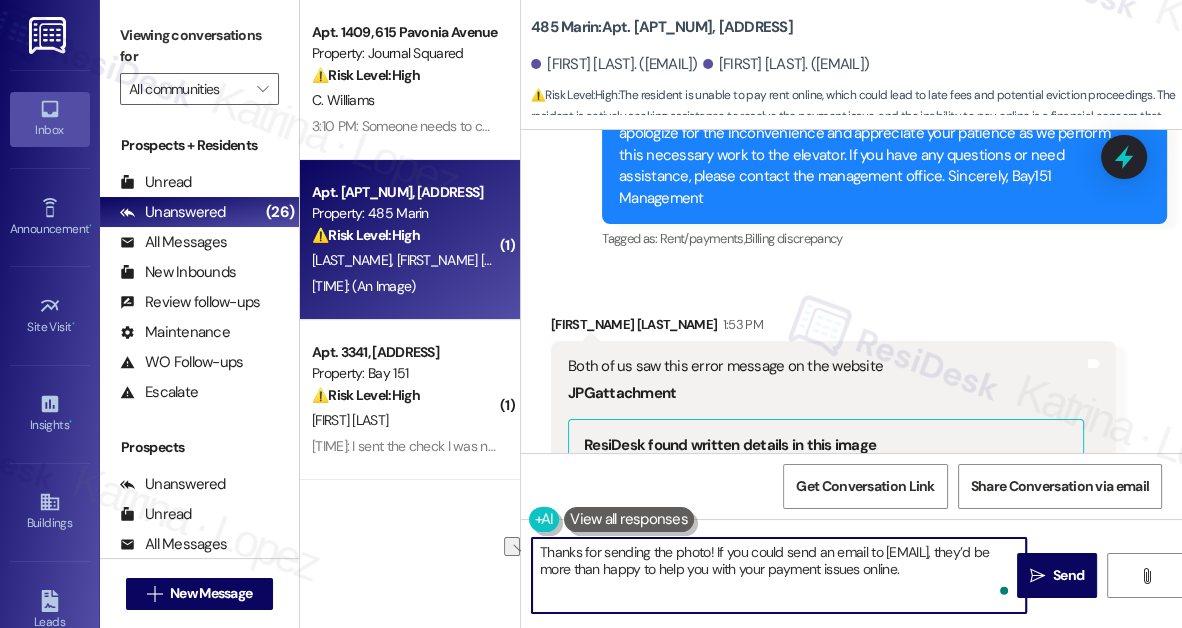 drag, startPoint x: 781, startPoint y: 551, endPoint x: 713, endPoint y: 551, distance: 68 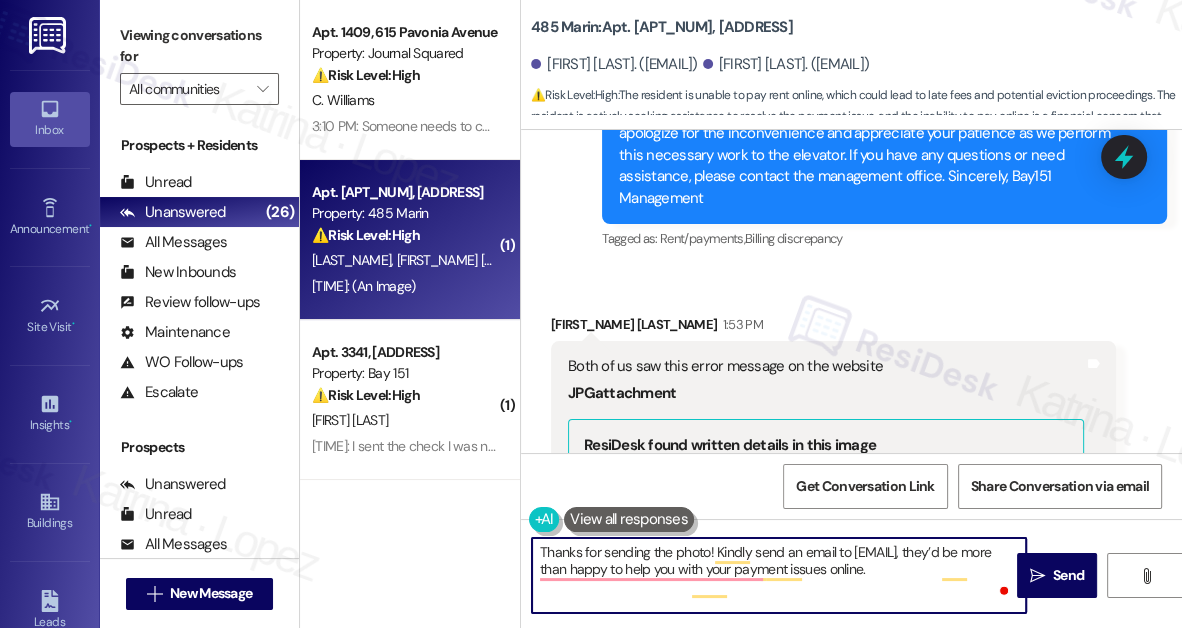 click on "Thanks for sending the photo! Kindly send an email to residentportalhelp@thekregroup.com, they’d be more than happy to help you with your payment issues online." at bounding box center [779, 575] 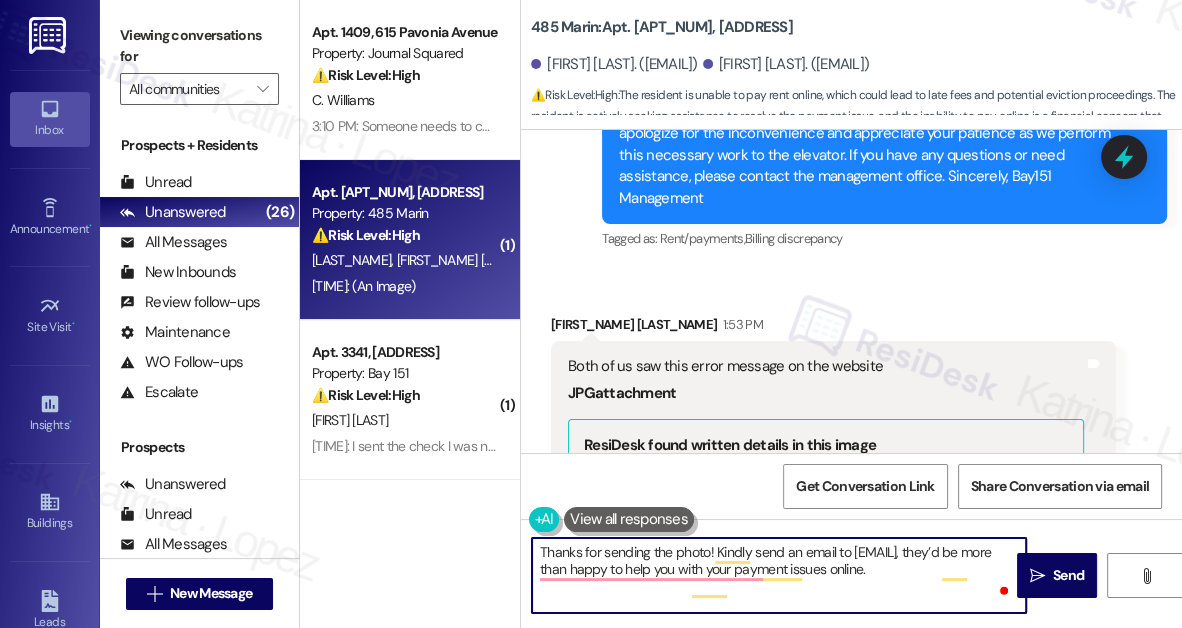 type on "Thanks for sending the photo! Kindly send an email to residentportalhelp@thekregroup.com, they’d be more than happy to help you with your payment issues online." 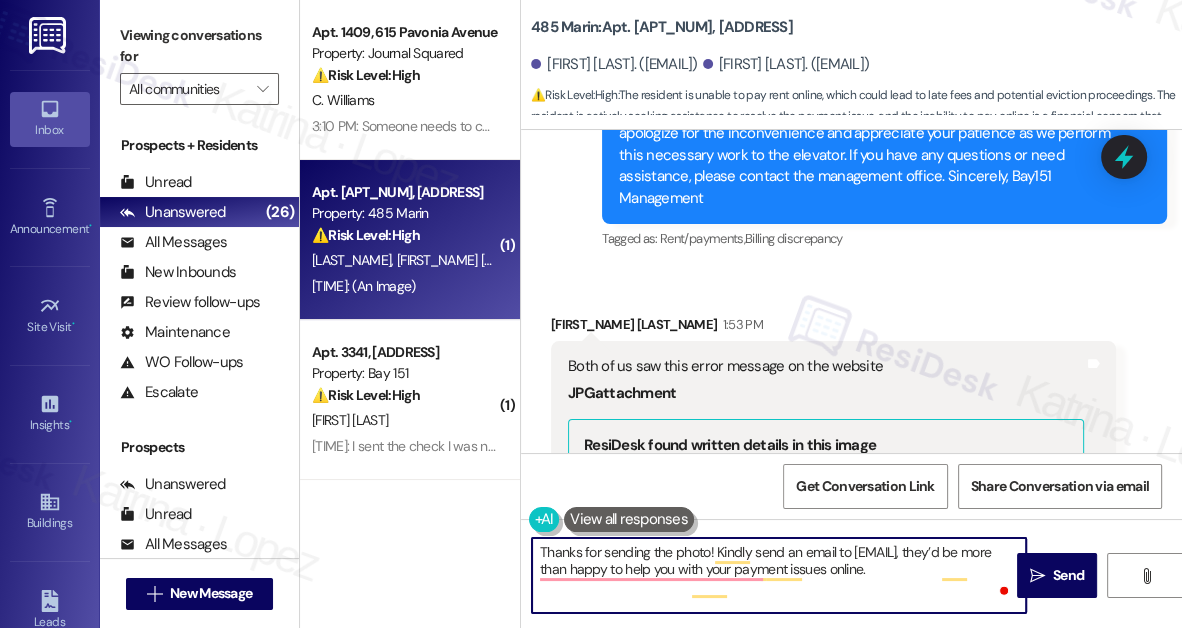 click on "Thanks for sending the photo! Kindly send an email to residentportalhelp@thekregroup.com, they’d be more than happy to help you with your payment issues online." at bounding box center [779, 575] 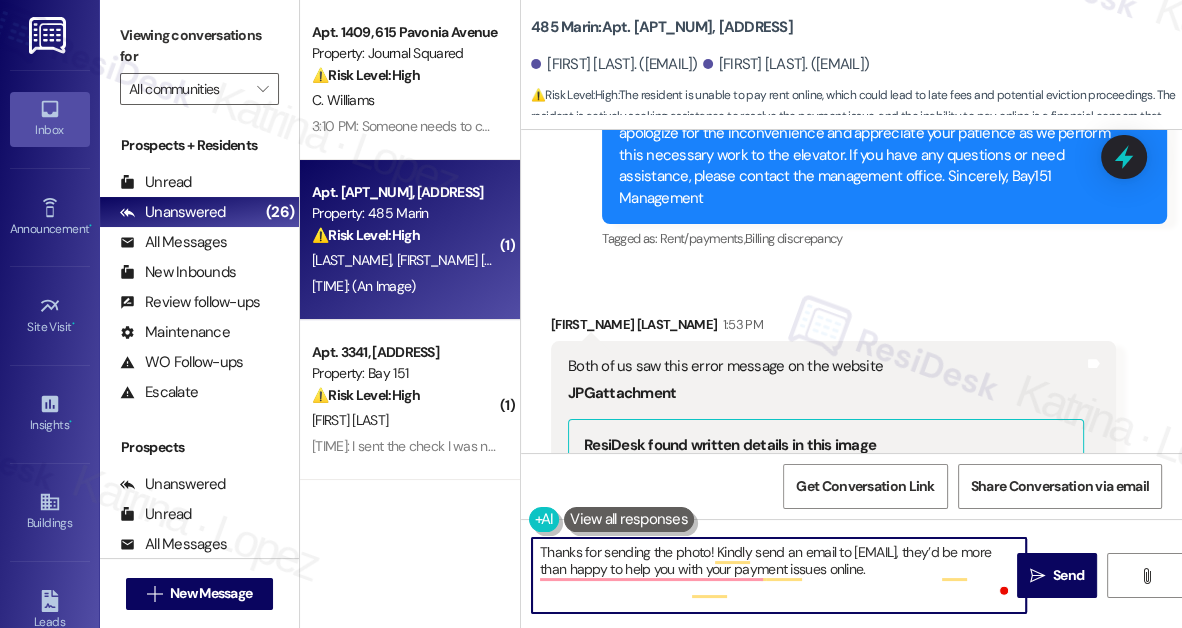 click on "Thanks for sending the photo! Kindly send an email to residentportalhelp@thekregroup.com, they’d be more than happy to help you with your payment issues online." at bounding box center [779, 575] 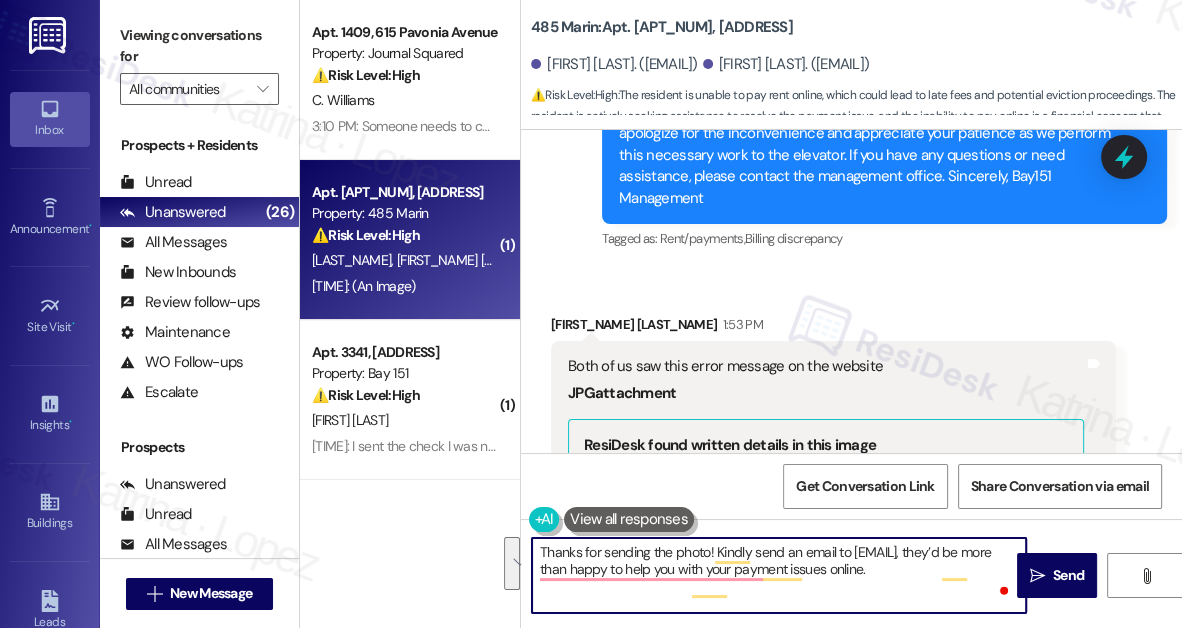 click on "Thanks for sending the photo! Kindly send an email to residentportalhelp@thekregroup.com, they’d be more than happy to help you with your payment issues online." at bounding box center (779, 575) 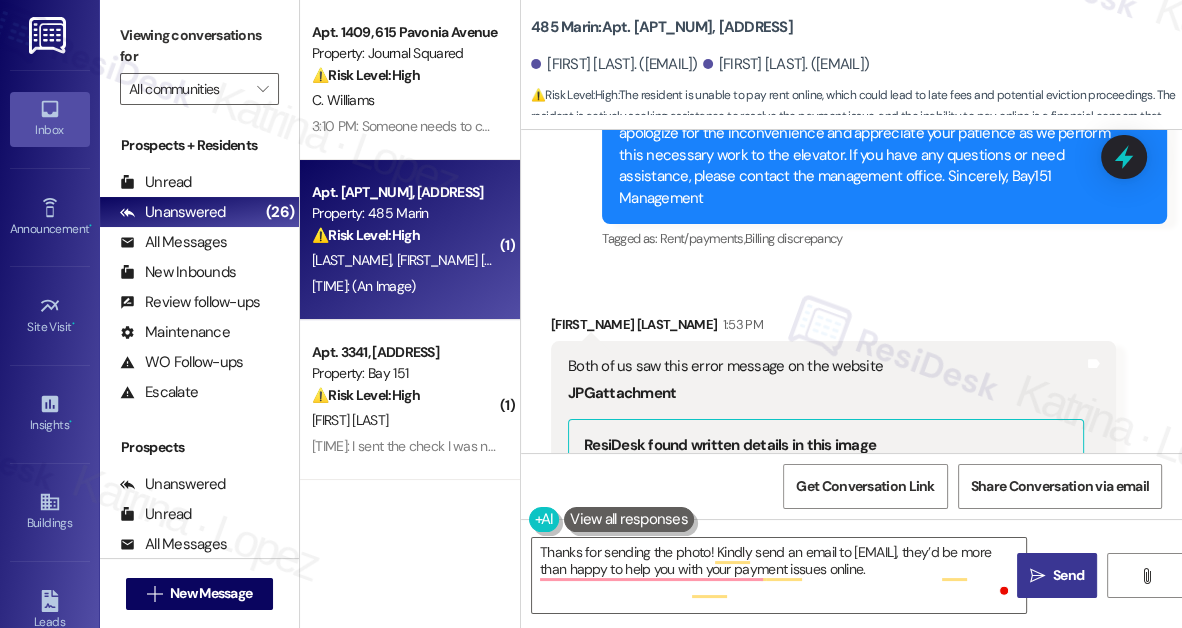 click on "" at bounding box center [1037, 576] 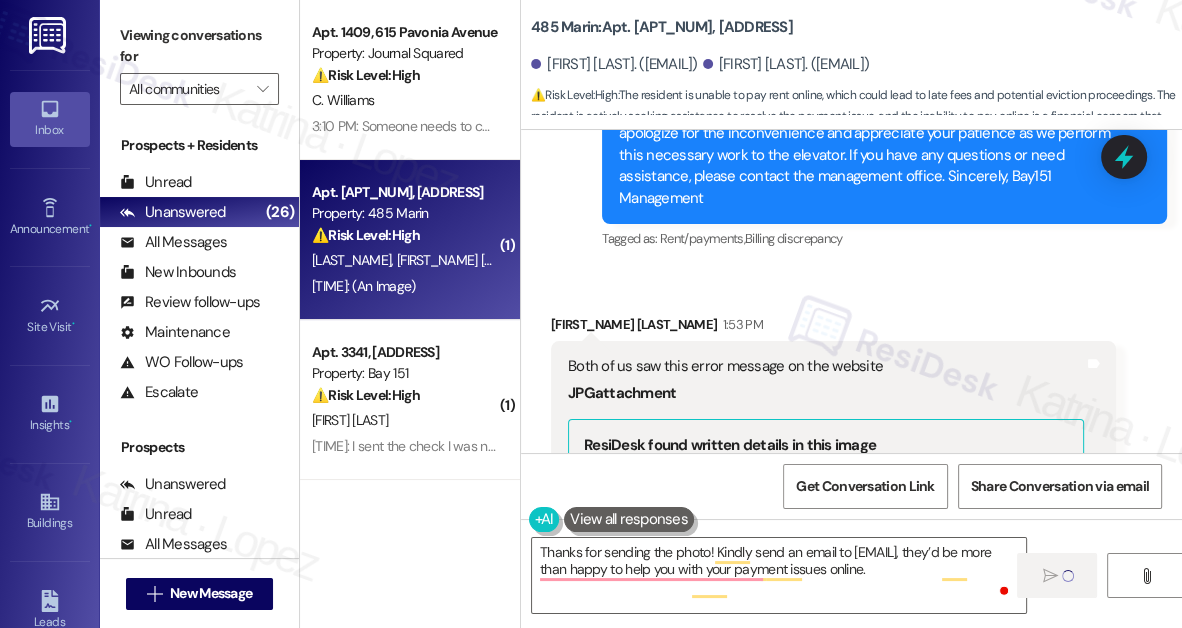 type 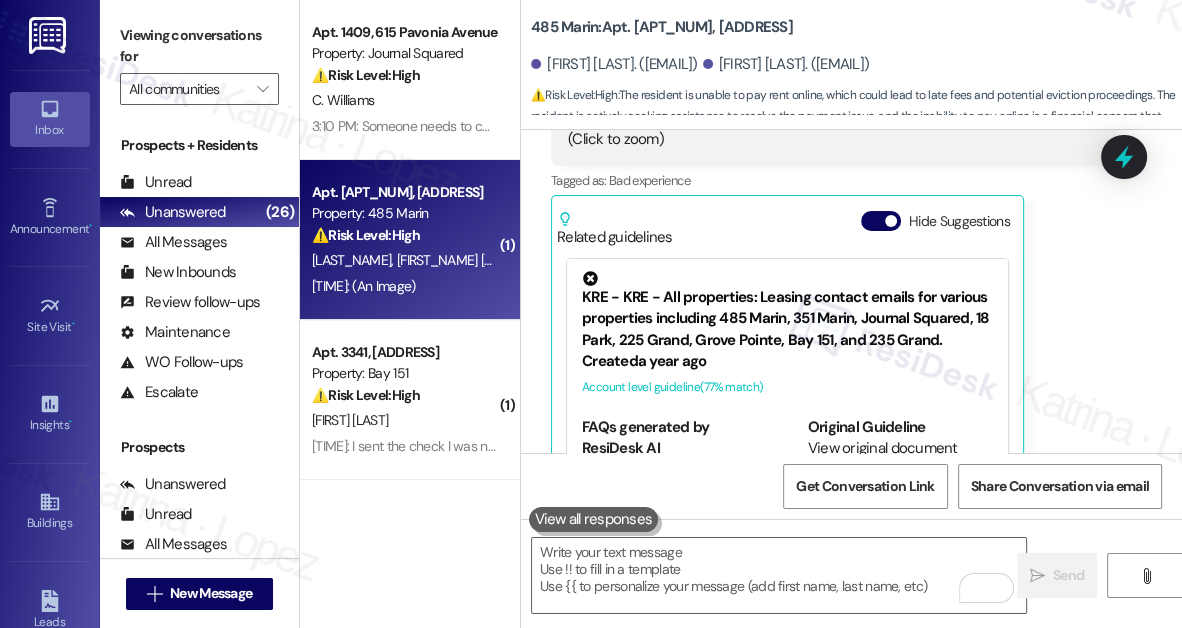 scroll, scrollTop: 5608, scrollLeft: 0, axis: vertical 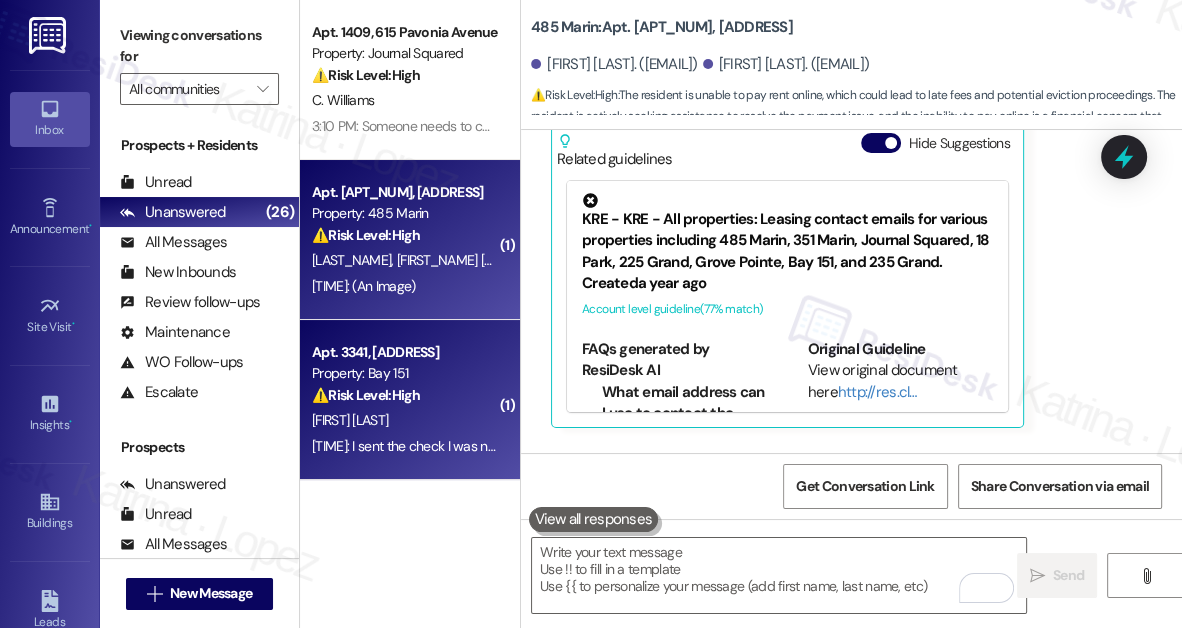 click on "Property: Bay 151" at bounding box center (404, 373) 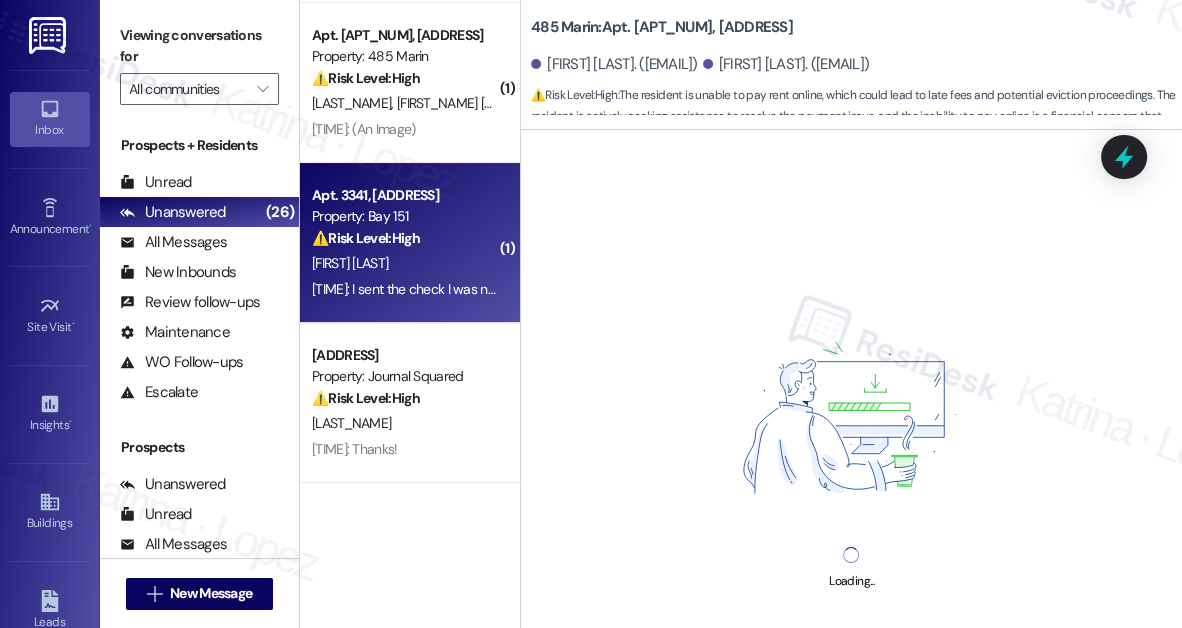 scroll, scrollTop: 272, scrollLeft: 0, axis: vertical 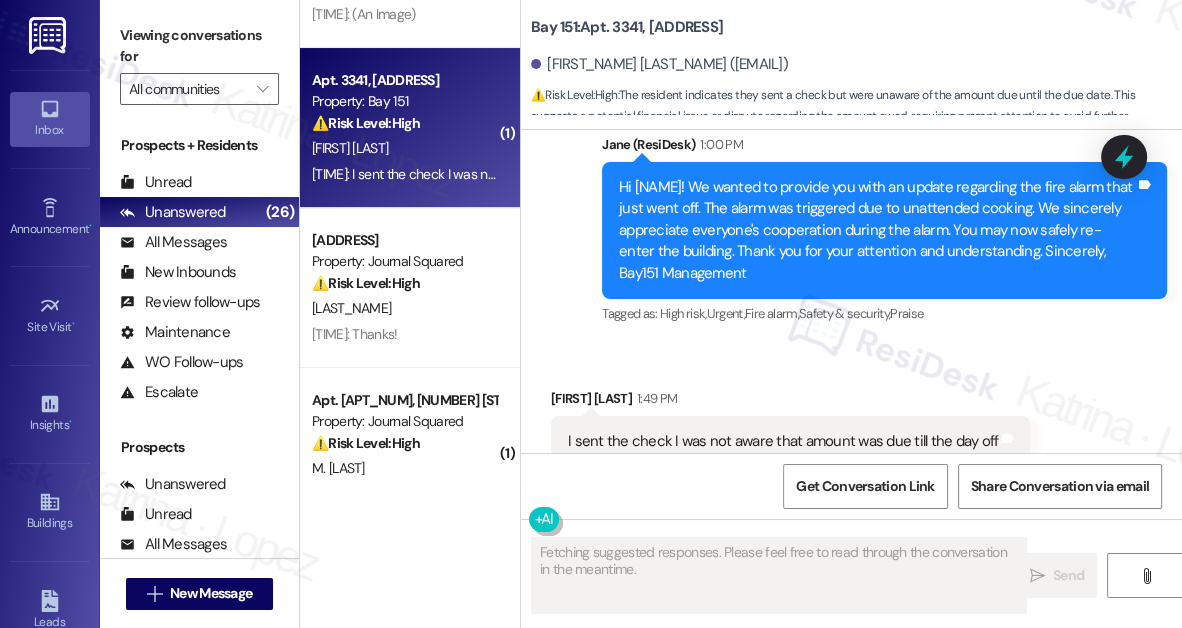 click on "I sent the check I was not aware that amount was due till the day off" at bounding box center (783, 441) 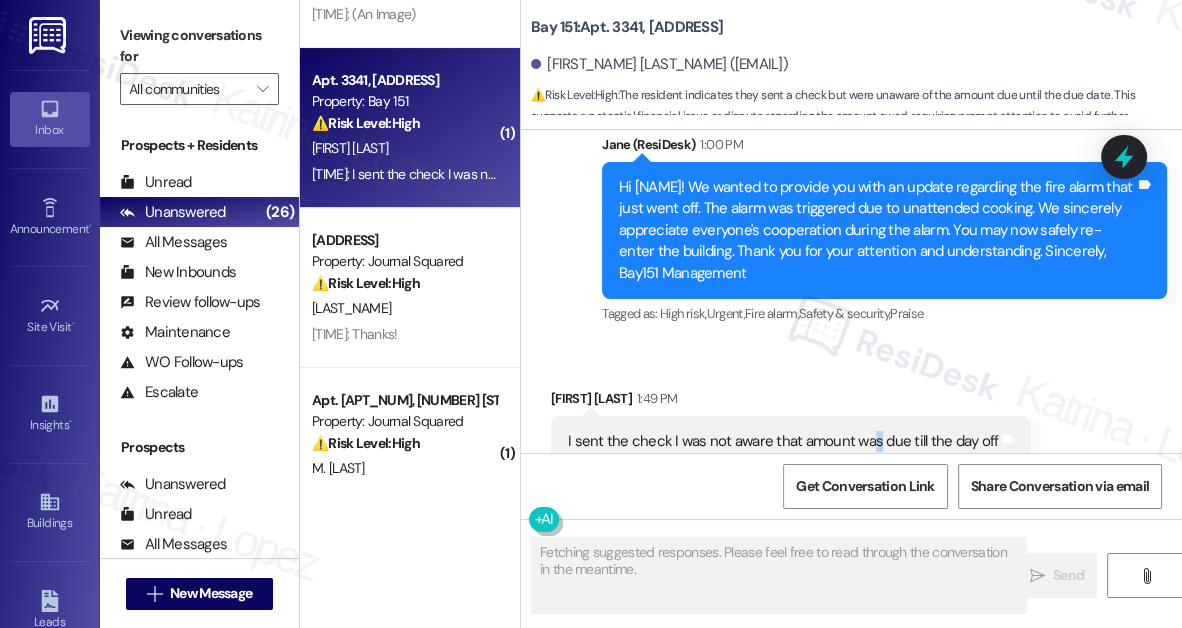 click on "I sent the check I was not aware that amount was due till the day off" at bounding box center [783, 441] 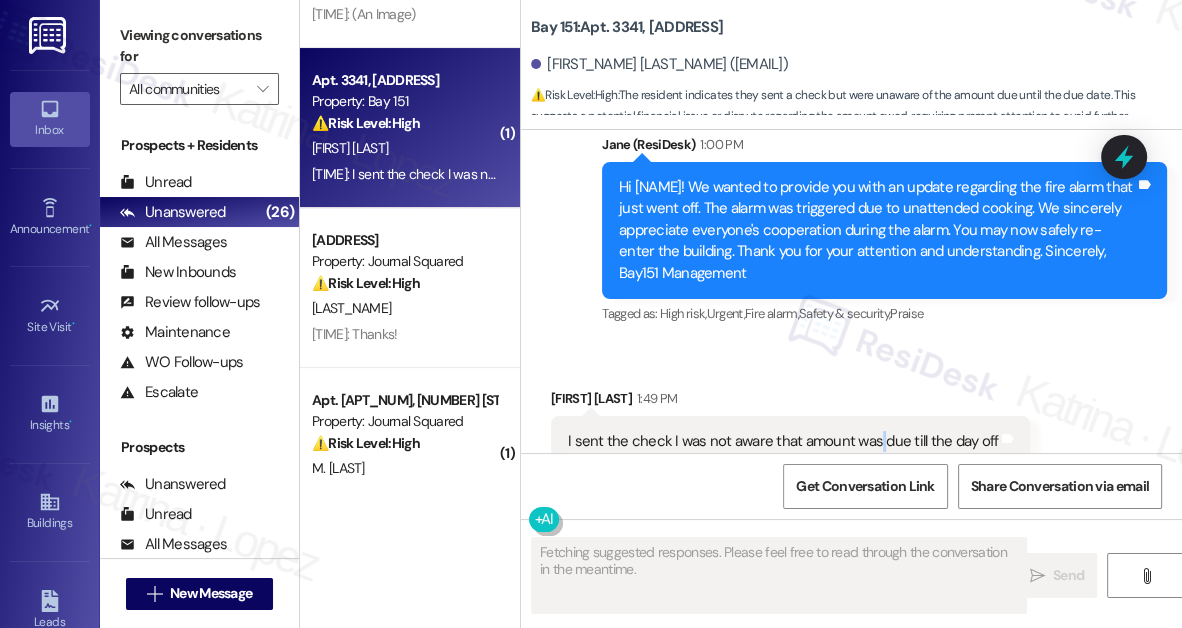 click on "I sent the check I was not aware that amount was due till the day off" at bounding box center (783, 441) 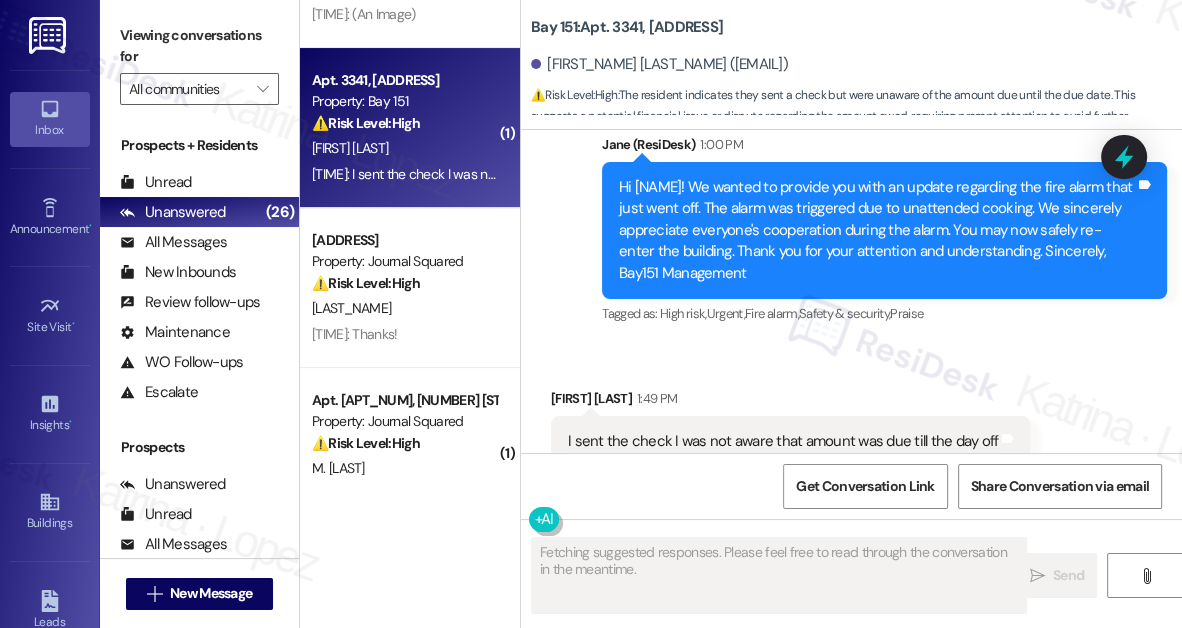 click on "I sent the check I was not aware that amount was due till the day off" at bounding box center [783, 441] 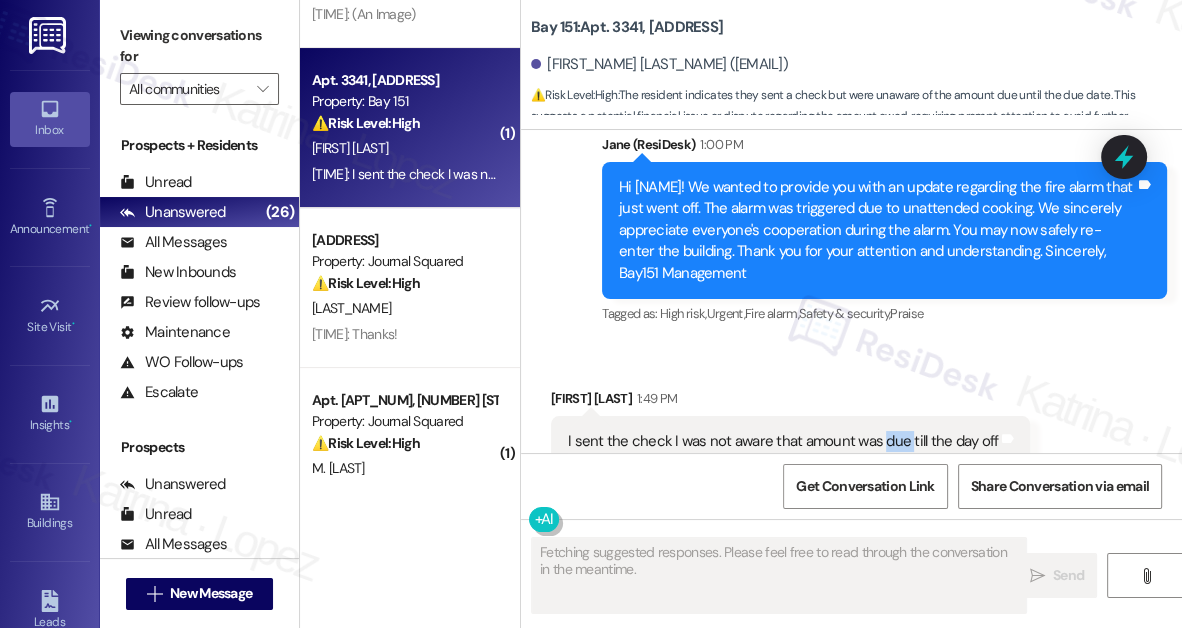 click on "I sent the check I was not aware that amount was due till the day off" at bounding box center [783, 441] 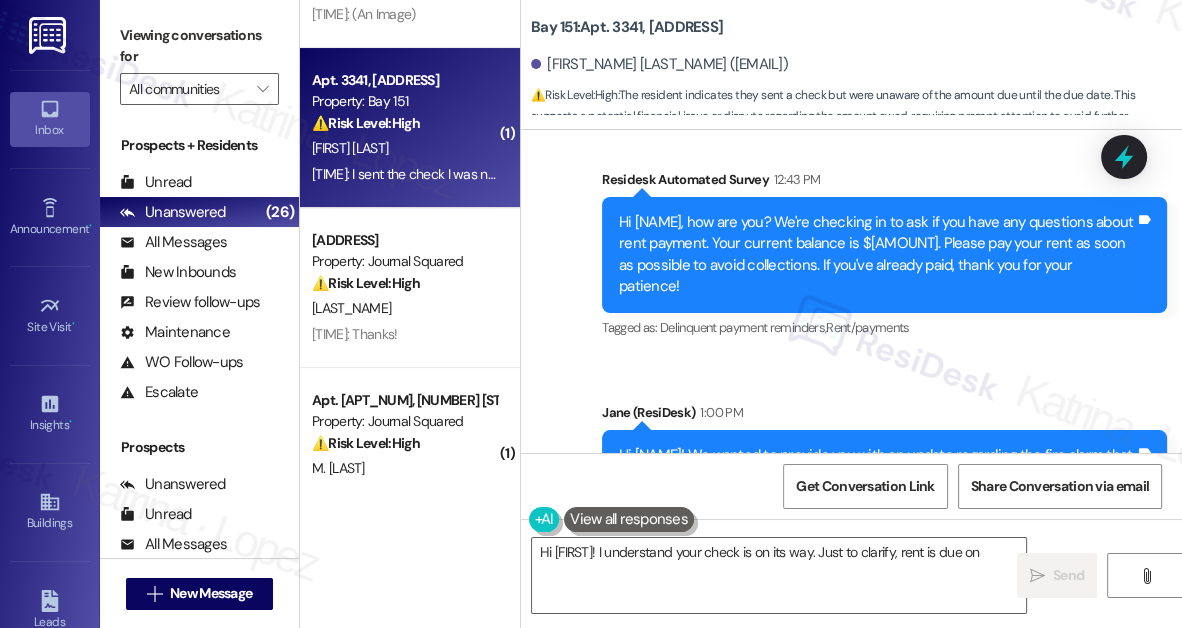 scroll, scrollTop: 37615, scrollLeft: 0, axis: vertical 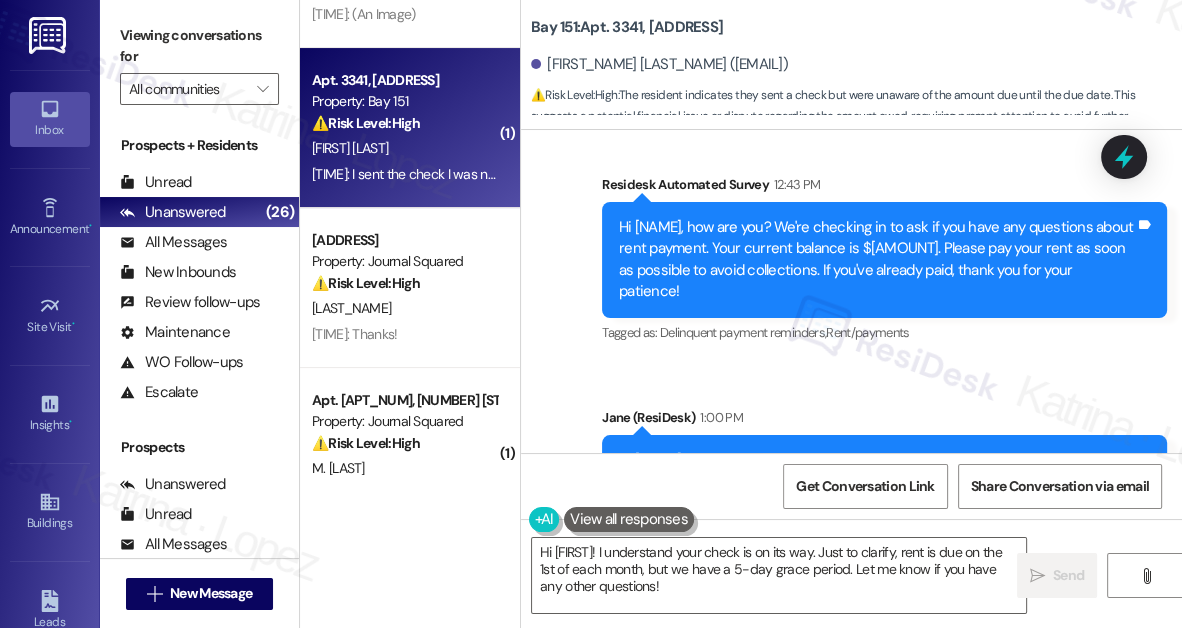 click on "Hi Jimmy! We wanted to provide you with an update regarding the fire alarm that just went off. The alarm was triggered due to unattended cooking. We sincerely appreciate everyone's cooperation during the alarm. You may now safely re-enter the building. Thank you for your attention and understanding. Sincerely, Bay151 Management" at bounding box center [877, 503] 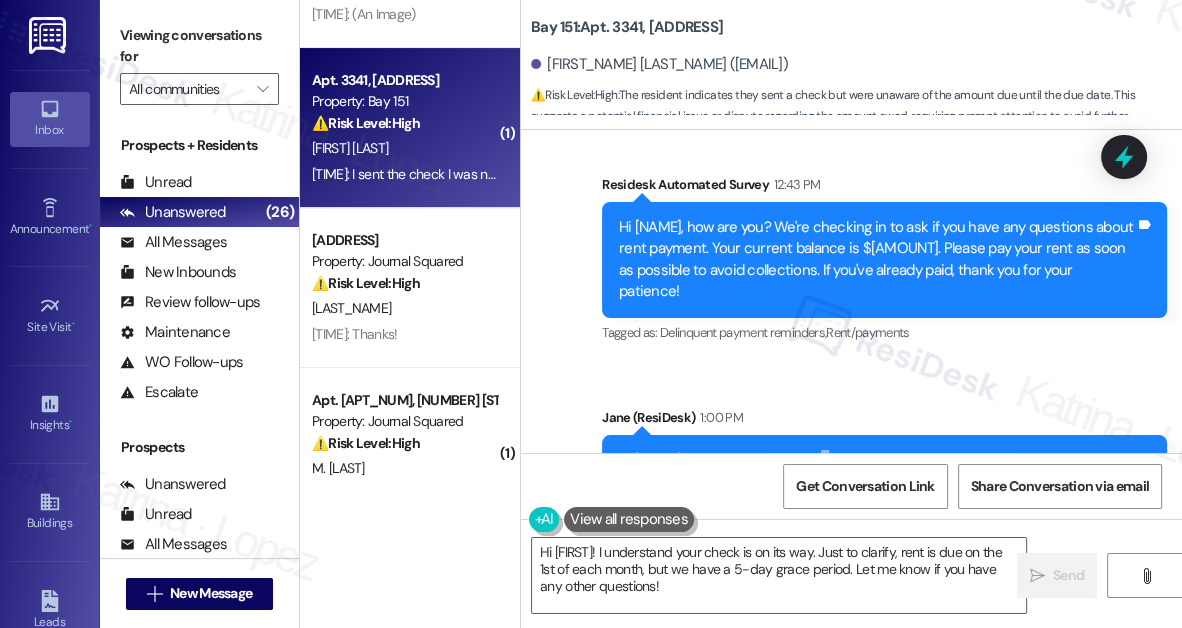 click on "Hi Jimmy! We wanted to provide you with an update regarding the fire alarm that just went off. The alarm was triggered due to unattended cooking. We sincerely appreciate everyone's cooperation during the alarm. You may now safely re-enter the building. Thank you for your attention and understanding. Sincerely, Bay151 Management" at bounding box center (877, 503) 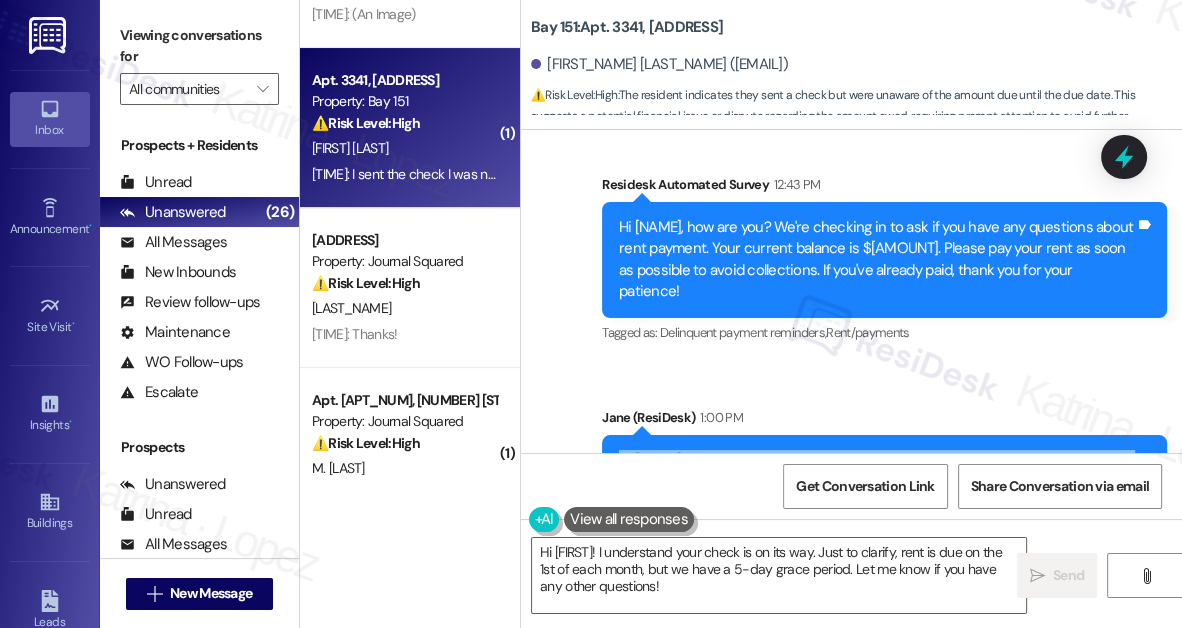 click on "Hi Jimmy! We wanted to provide you with an update regarding the fire alarm that just went off. The alarm was triggered due to unattended cooking. We sincerely appreciate everyone's cooperation during the alarm. You may now safely re-enter the building. Thank you for your attention and understanding. Sincerely, Bay151 Management" at bounding box center (877, 503) 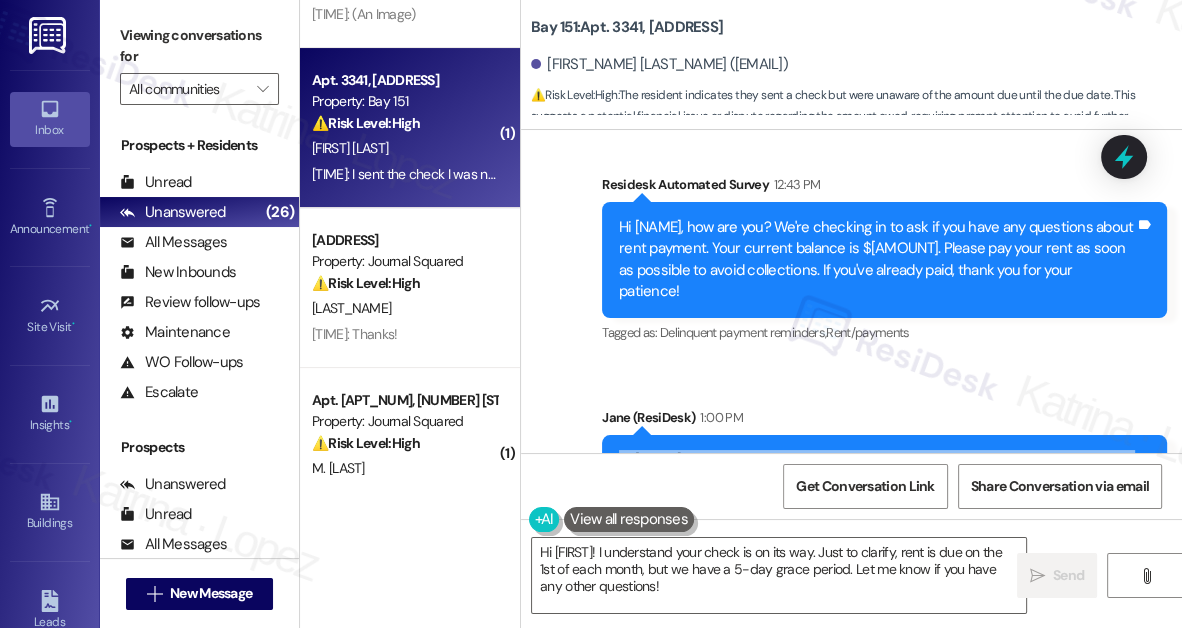 click on "Hi Jimmy! We wanted to provide you with an update regarding the fire alarm that just went off. The alarm was triggered due to unattended cooking. We sincerely appreciate everyone's cooperation during the alarm. You may now safely re-enter the building. Thank you for your attention and understanding. Sincerely, Bay151 Management" at bounding box center [877, 503] 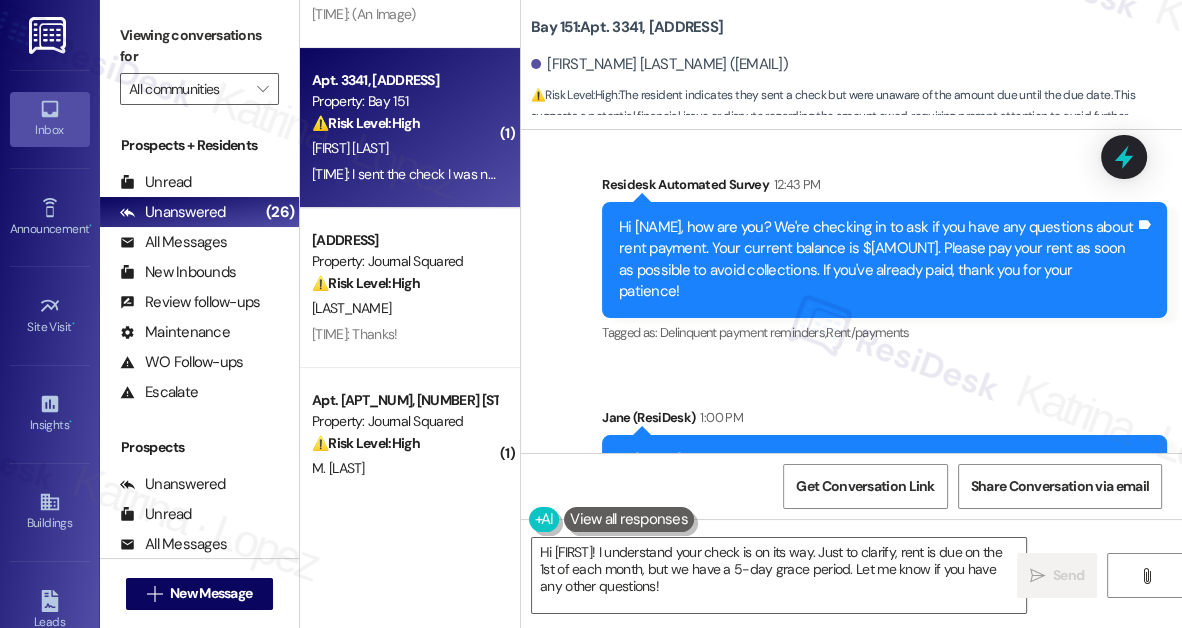 click on "Hi Jimmy! We wanted to provide you with an update regarding the fire alarm that just went off. The alarm was triggered due to unattended cooking. We sincerely appreciate everyone's cooperation during the alarm. You may now safely re-enter the building. Thank you for your attention and understanding. Sincerely, Bay151 Management" at bounding box center (877, 503) 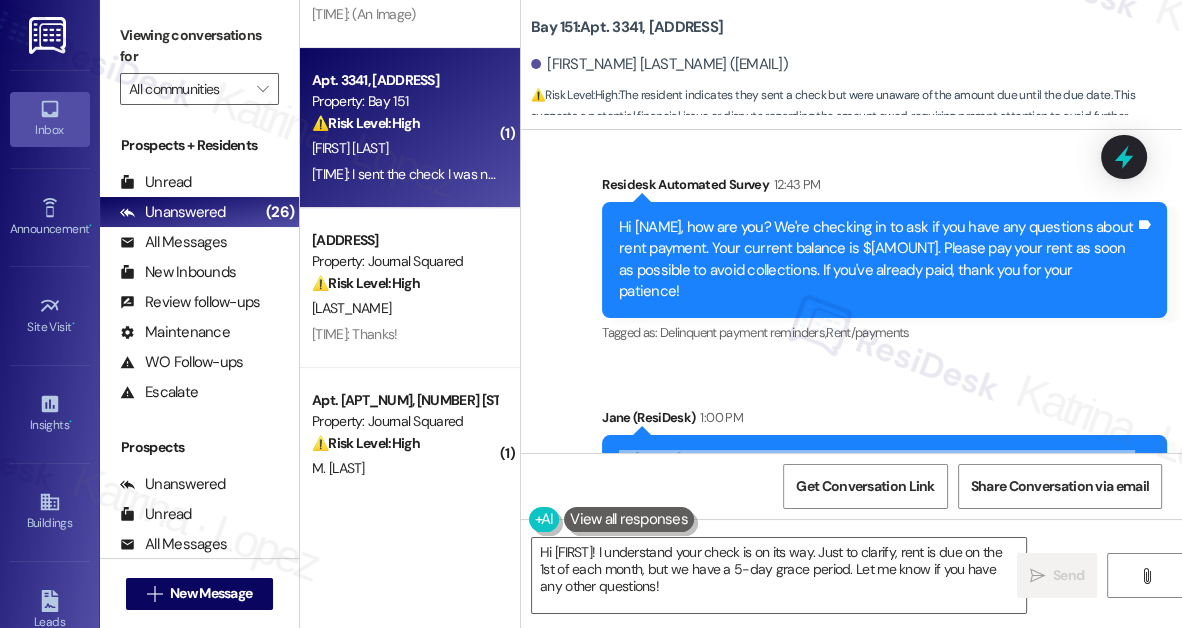 click on "Hi Jimmy! We wanted to provide you with an update regarding the fire alarm that just went off. The alarm was triggered due to unattended cooking. We sincerely appreciate everyone's cooperation during the alarm. You may now safely re-enter the building. Thank you for your attention and understanding. Sincerely, Bay151 Management" at bounding box center (877, 503) 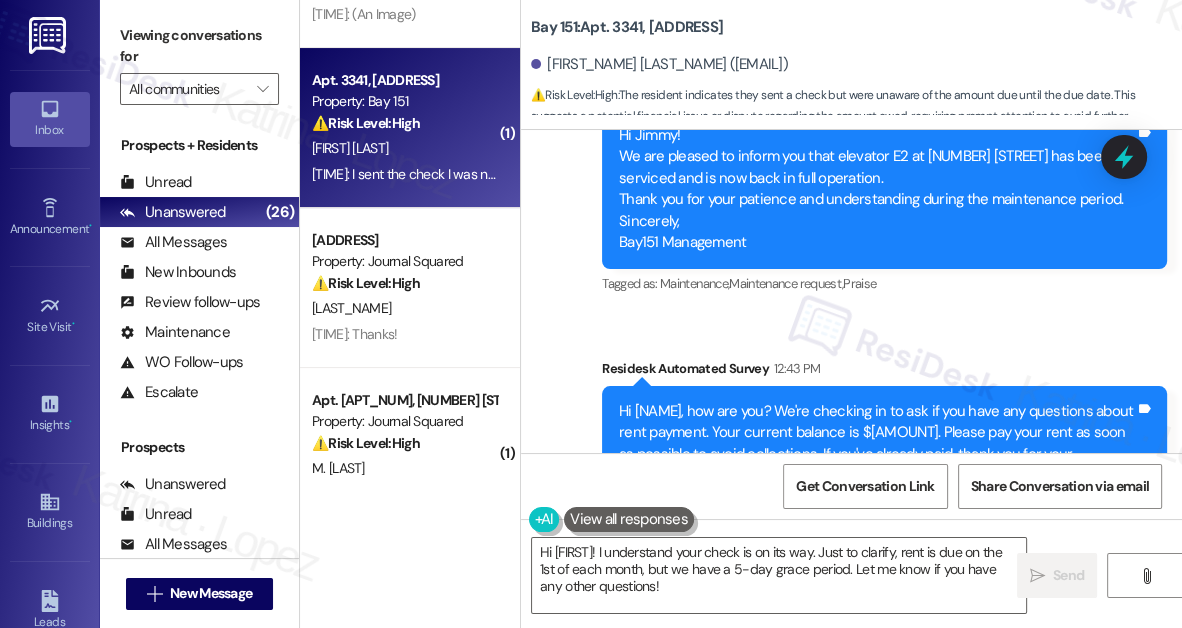 scroll, scrollTop: 37433, scrollLeft: 0, axis: vertical 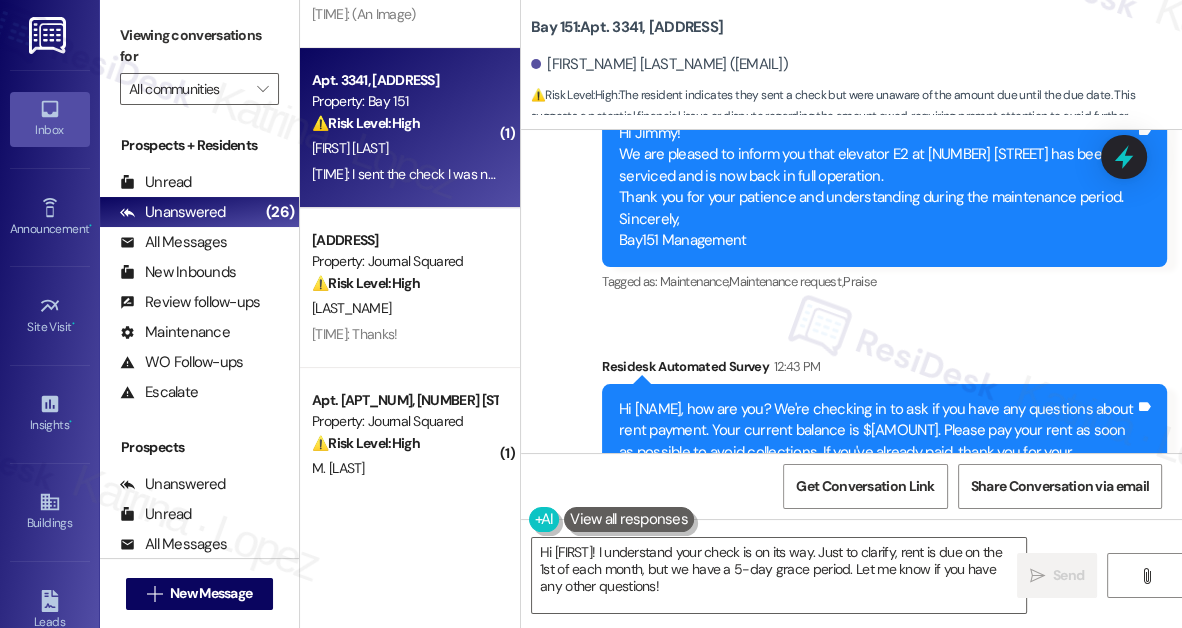 click on "Hi Jimmy, how are you? We're checking in to ask if you have any questions about rent payment. Your current balance is {$570.29}. Please pay your rent as soon as possible to avoid collections. If you've already paid, thank you for your patience!" at bounding box center [877, 442] 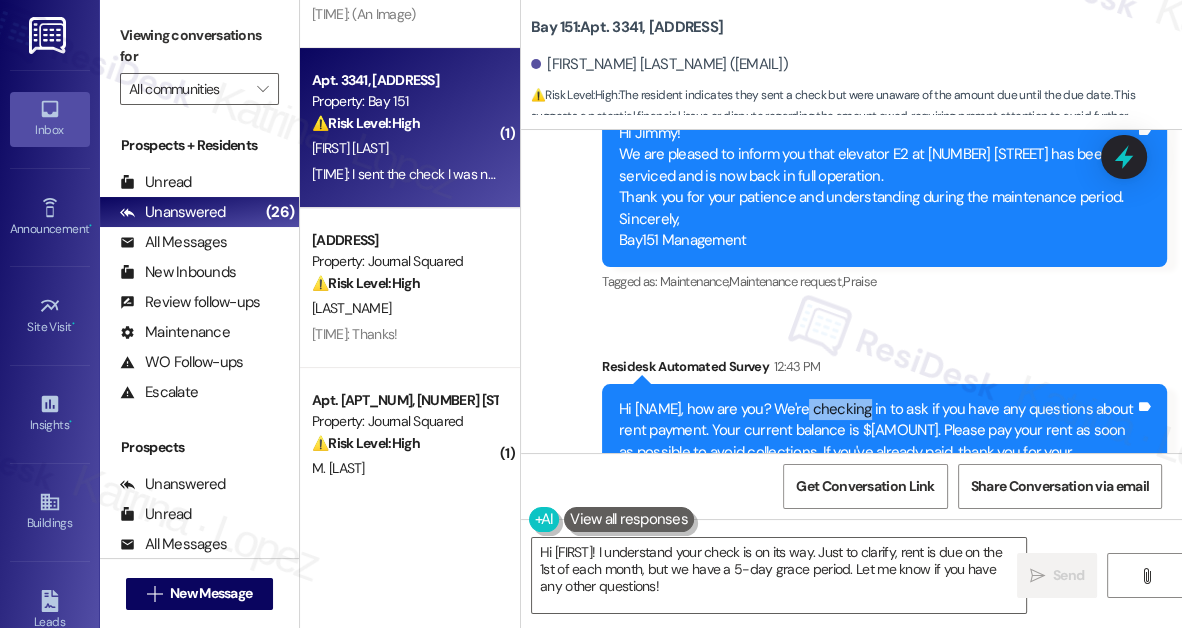 click on "Hi Jimmy, how are you? We're checking in to ask if you have any questions about rent payment. Your current balance is {$570.29}. Please pay your rent as soon as possible to avoid collections. If you've already paid, thank you for your patience!" at bounding box center [877, 442] 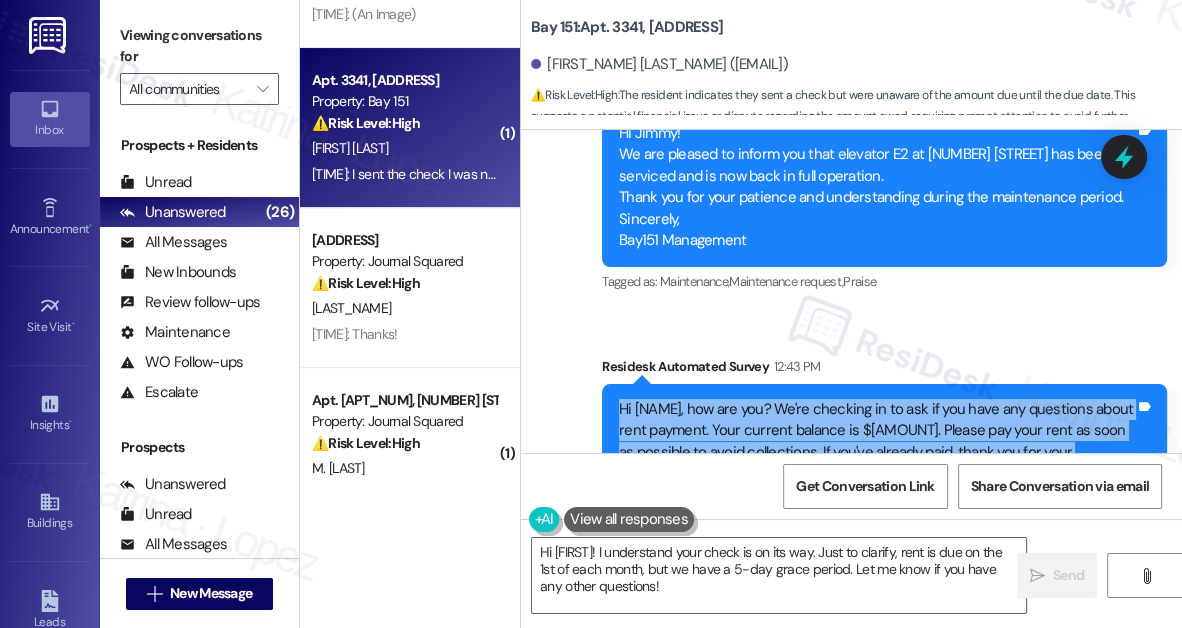 click on "Hi Jimmy, how are you? We're checking in to ask if you have any questions about rent payment. Your current balance is {$570.29}. Please pay your rent as soon as possible to avoid collections. If you've already paid, thank you for your patience!" at bounding box center (877, 442) 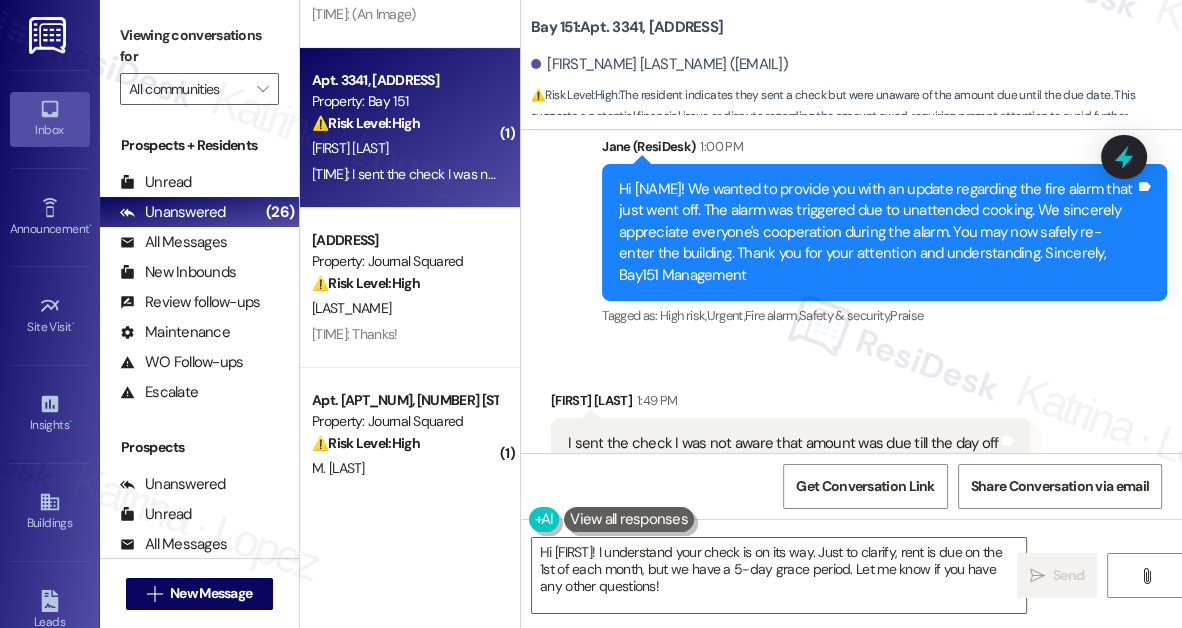 scroll, scrollTop: 37978, scrollLeft: 0, axis: vertical 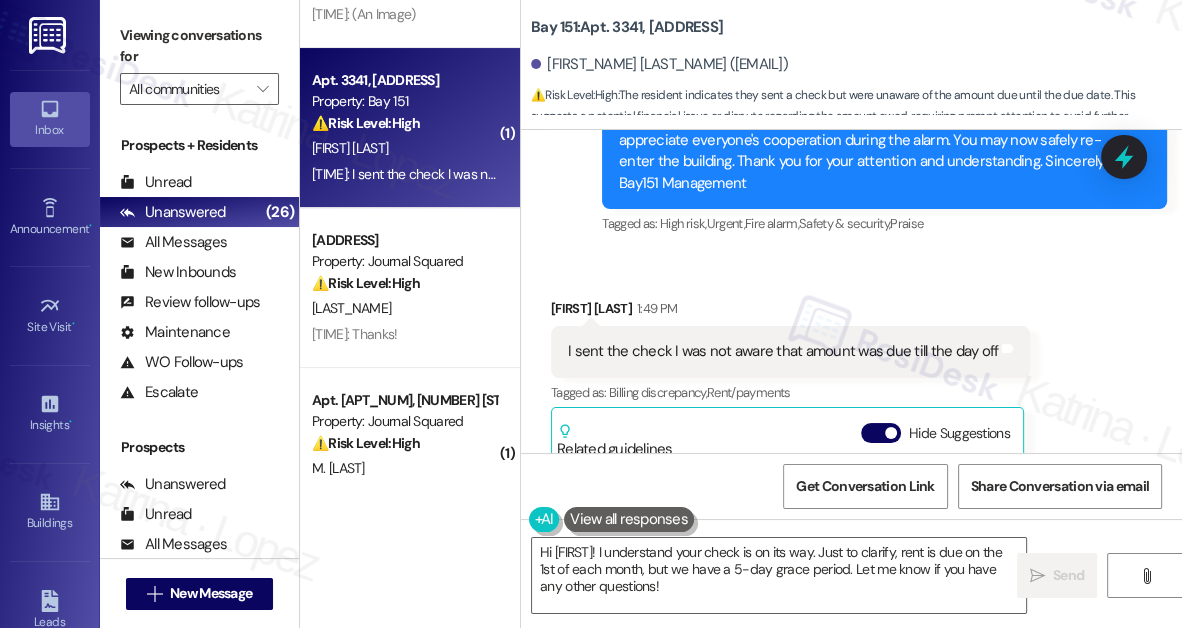 click on "I sent the check I was not aware that amount was due till the day off" at bounding box center [783, 351] 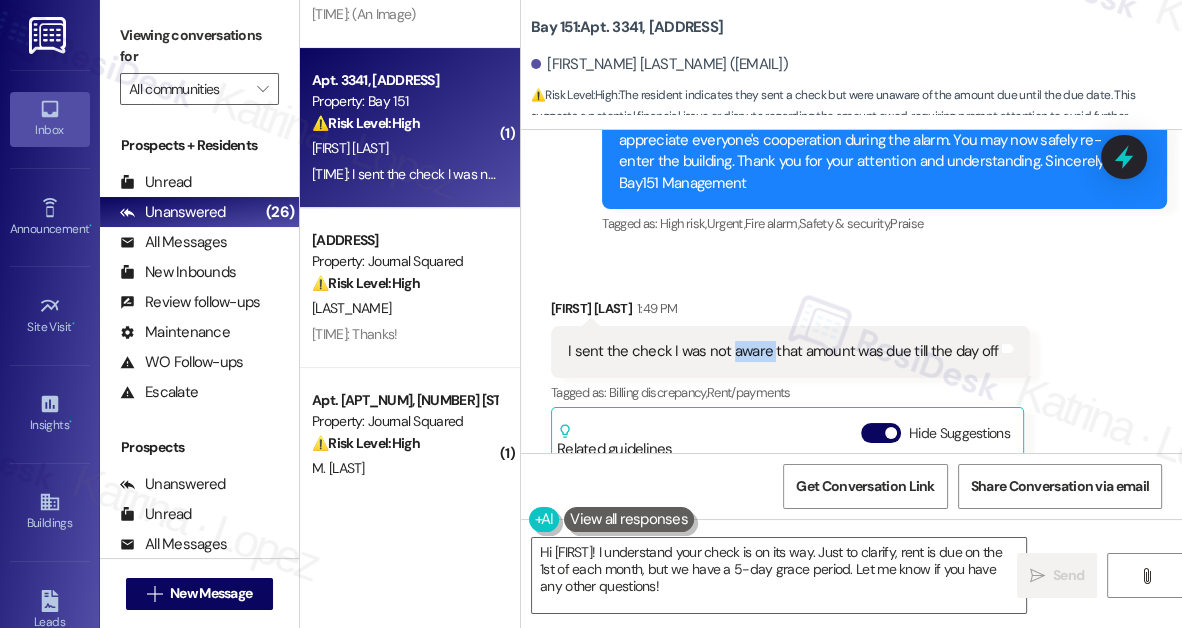 click on "I sent the check I was not aware that amount was due till the day off" at bounding box center (783, 351) 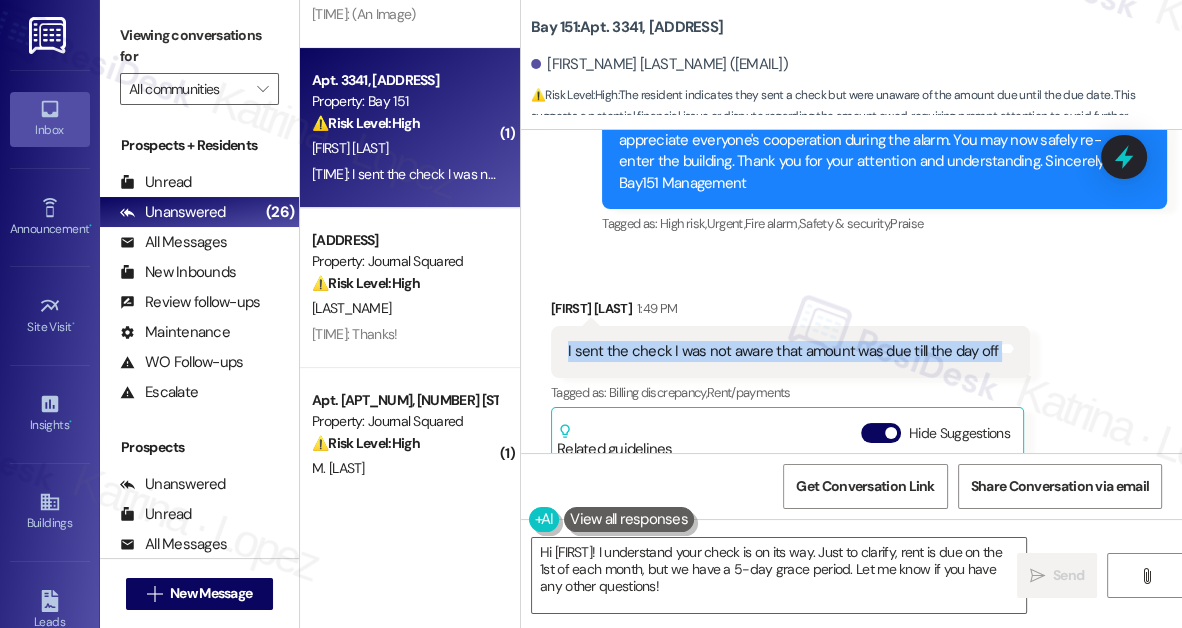 click on "I sent the check I was not aware that amount was due till the day off" at bounding box center [783, 351] 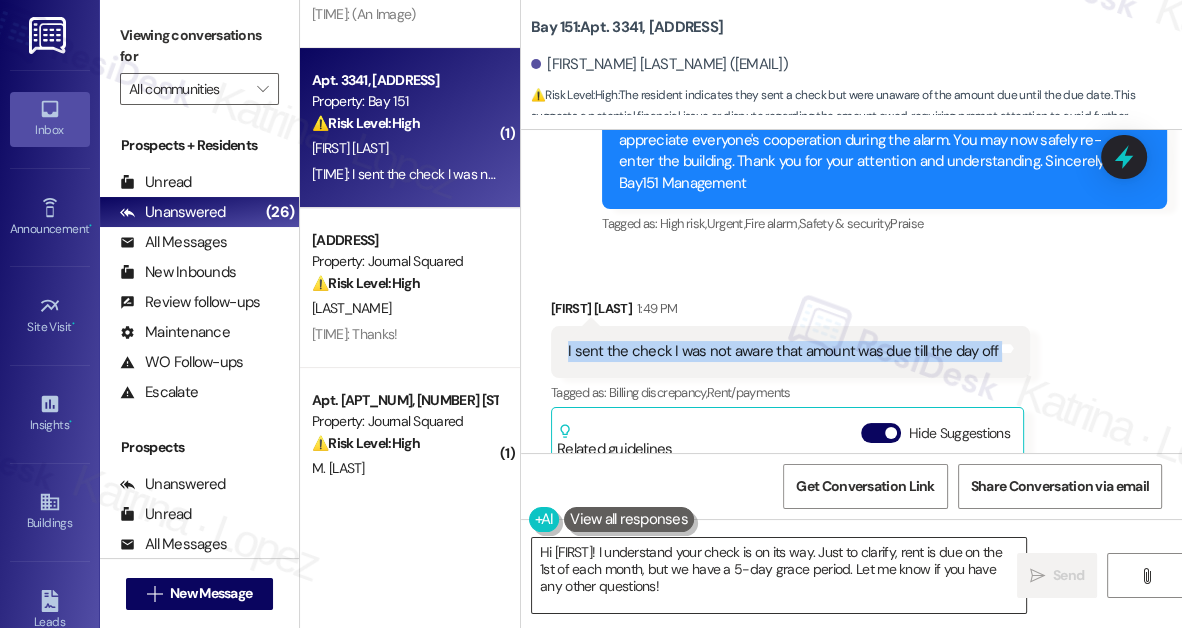 click on "Hi {{first_name}}! I understand your check is on its way. Just to clarify, rent is due on the 1st of each month, but we have a 5-day grace period. Let me know if you have any other questions!" at bounding box center (779, 575) 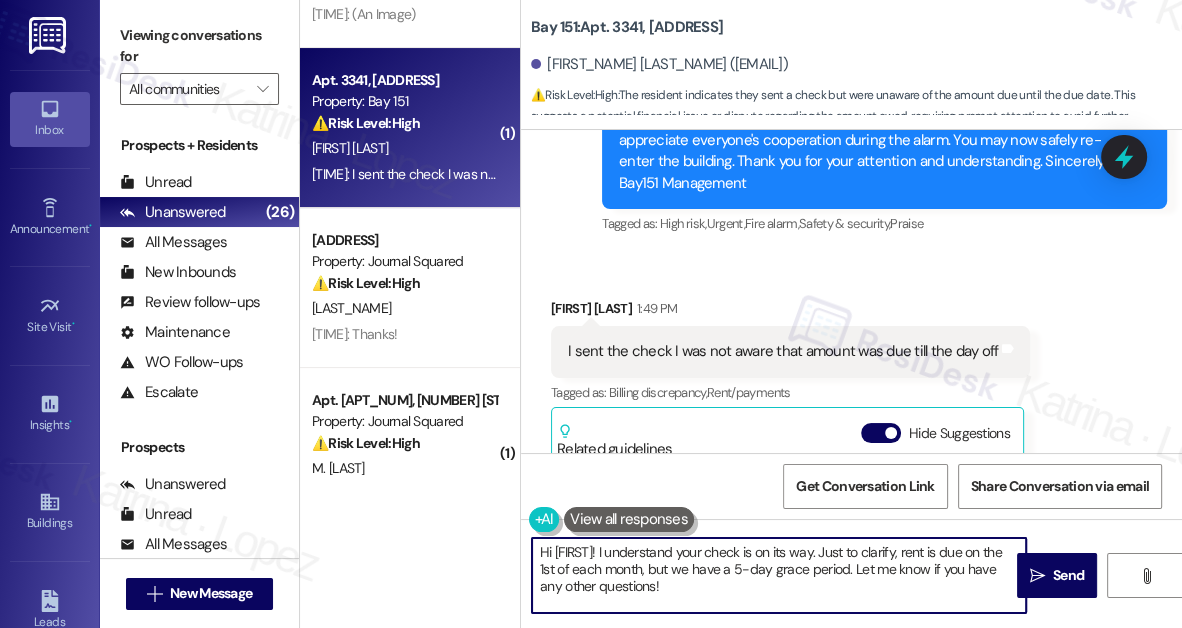 click on "Hi {{first_name}}! I understand your check is on its way. Just to clarify, rent is due on the 1st of each month, but we have a 5-day grace period. Let me know if you have any other questions!" at bounding box center [779, 575] 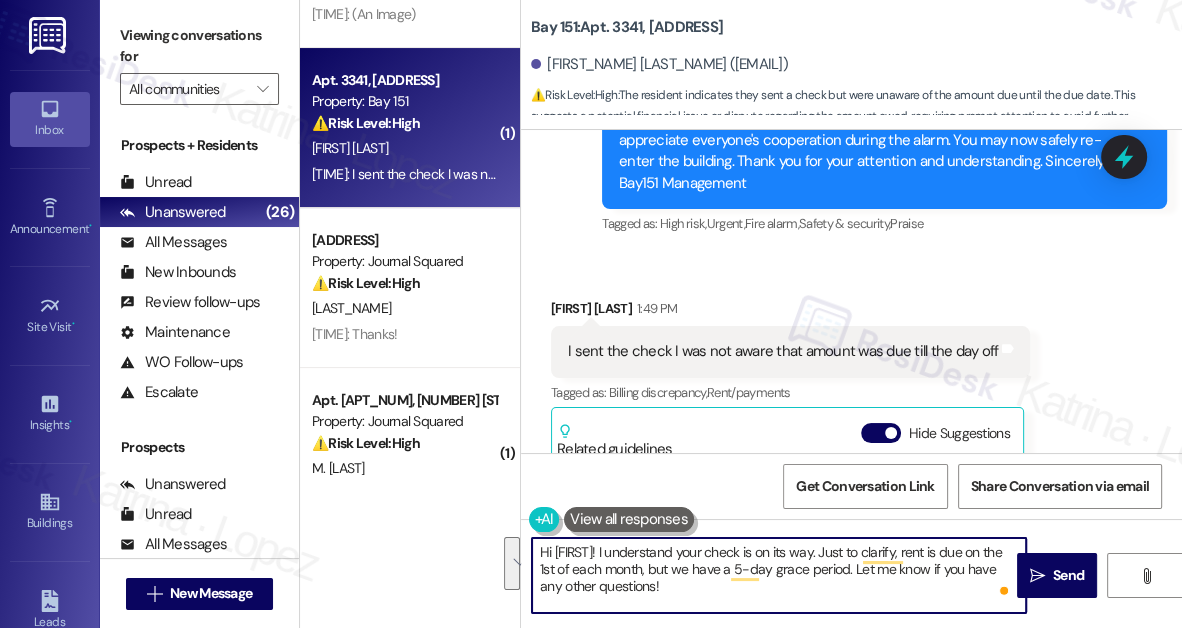 scroll, scrollTop: 0, scrollLeft: 0, axis: both 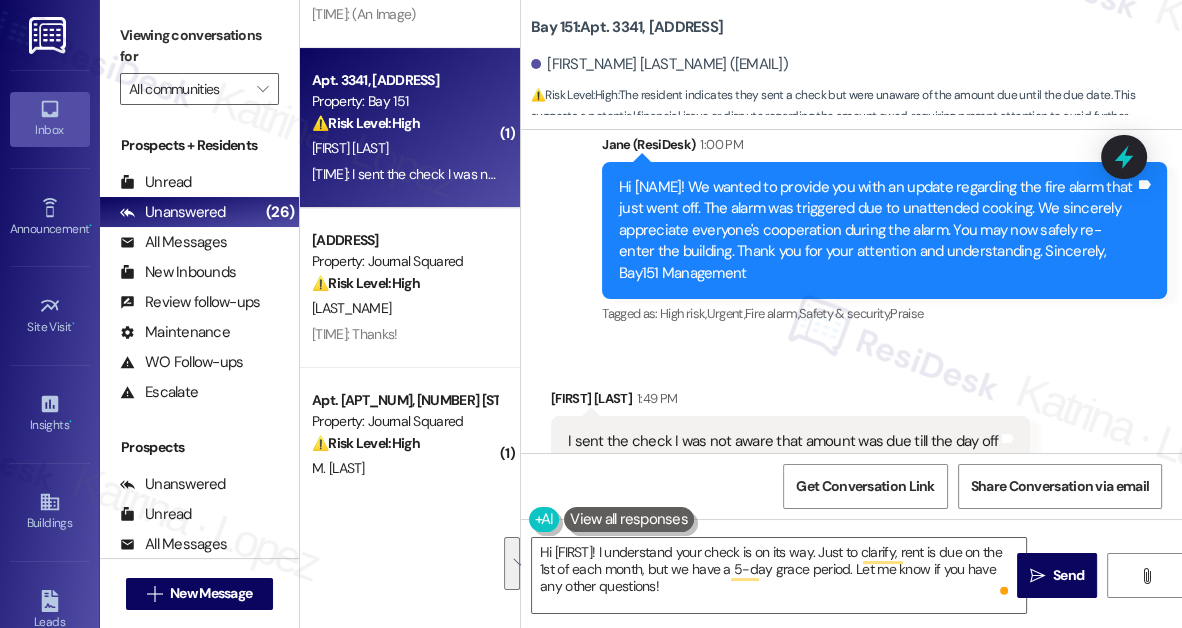click on "I sent the check I was not aware that amount was due till the day off" at bounding box center [783, 441] 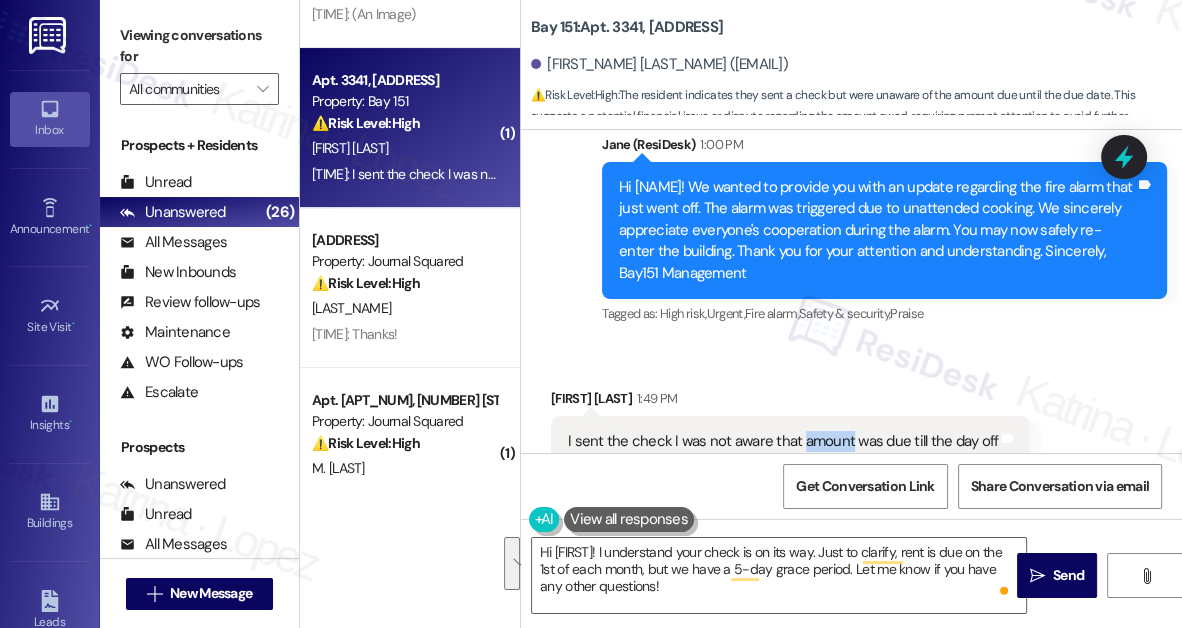 click on "I sent the check I was not aware that amount was due till the day off" at bounding box center (783, 441) 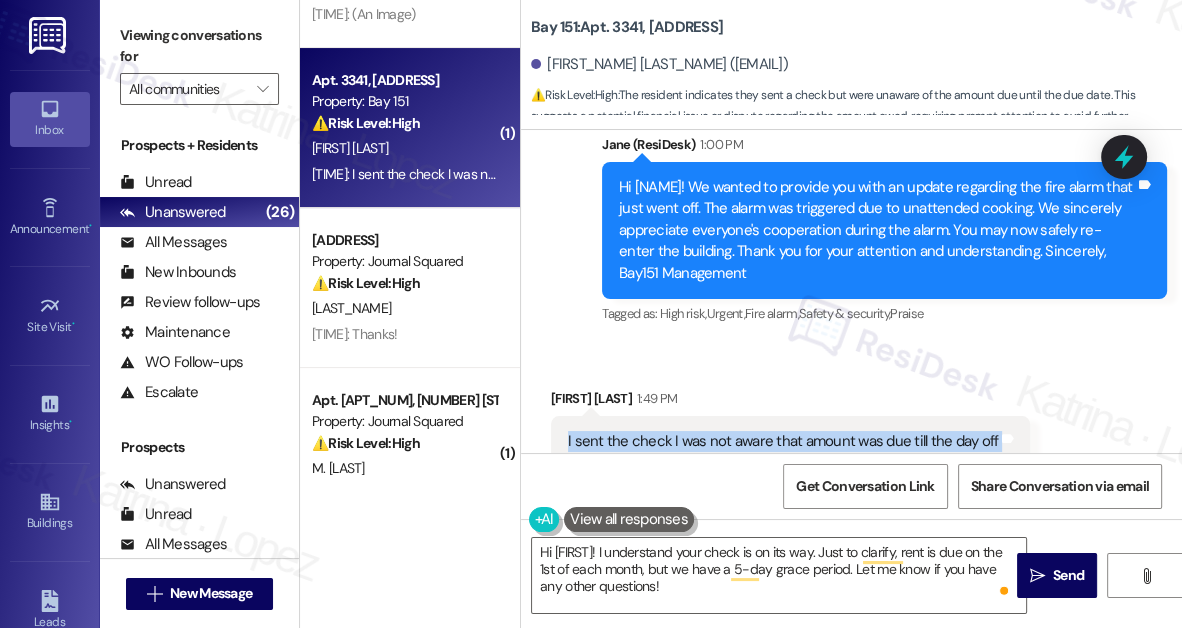 click on "I sent the check I was not aware that amount was due till the day off" at bounding box center (783, 441) 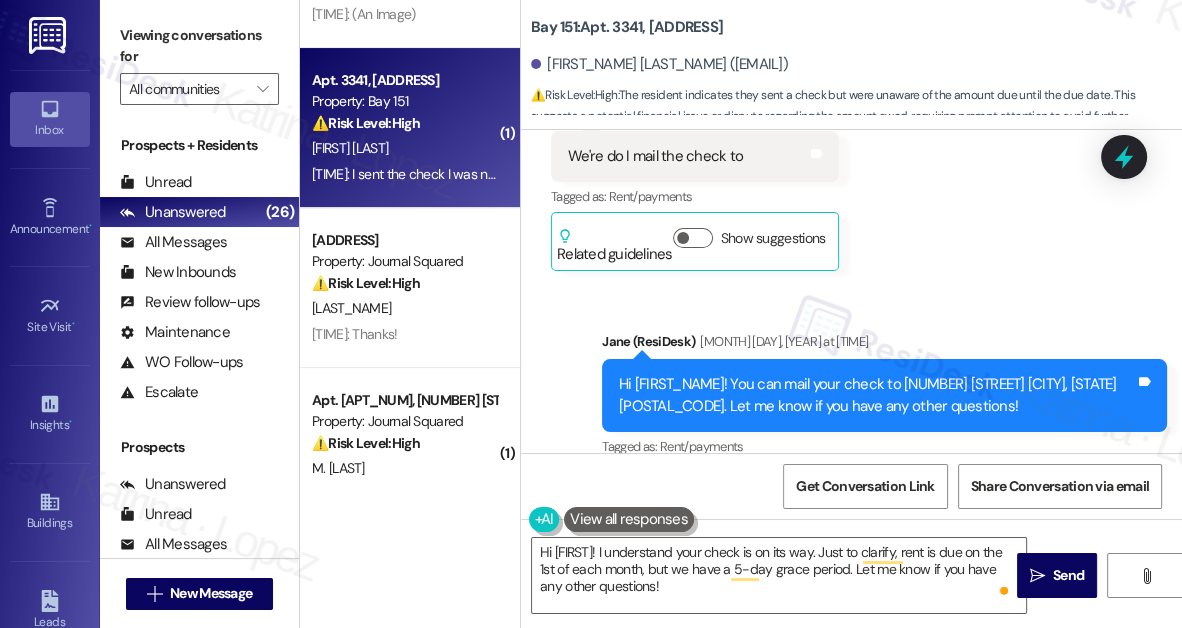 scroll, scrollTop: 35706, scrollLeft: 0, axis: vertical 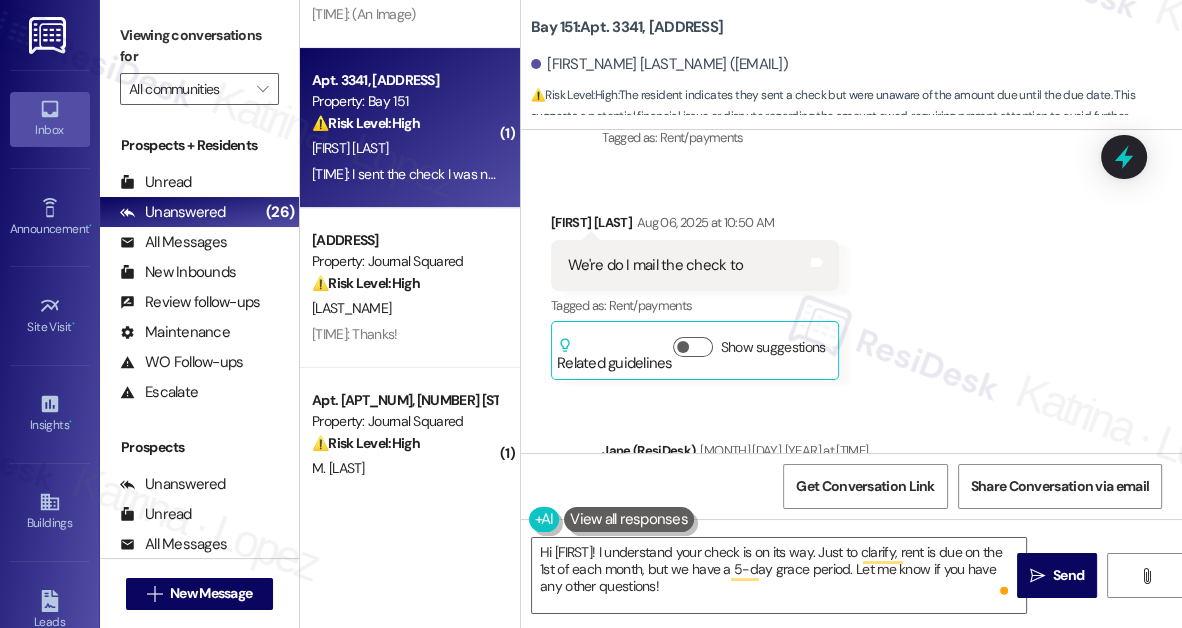 drag, startPoint x: 744, startPoint y: 308, endPoint x: 781, endPoint y: 320, distance: 38.8973 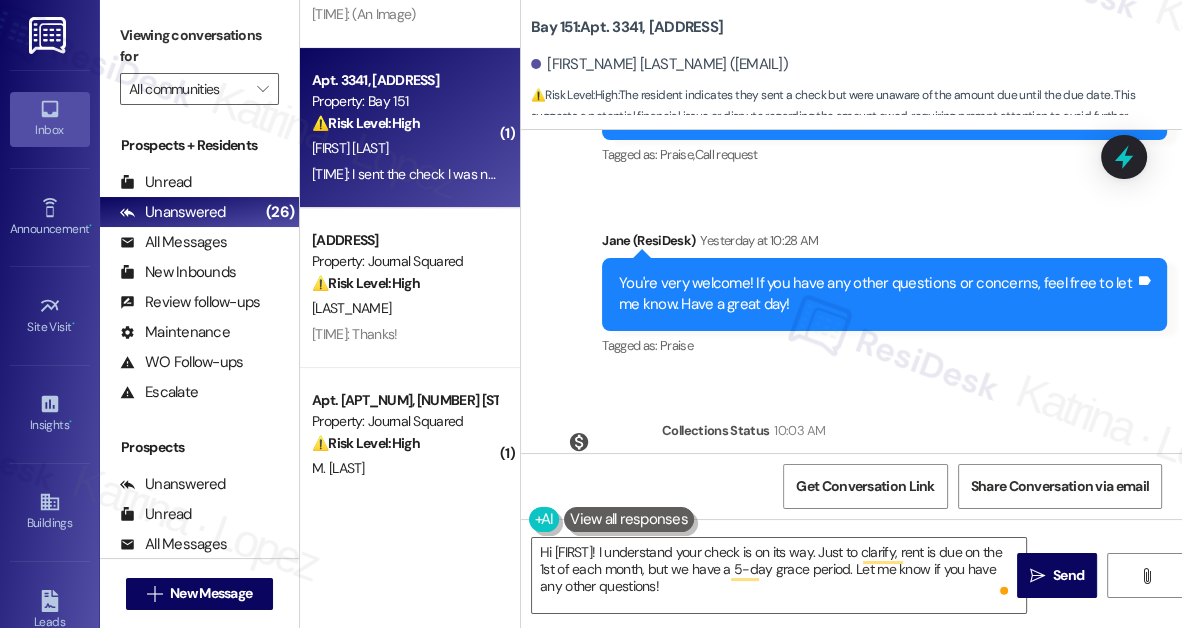scroll, scrollTop: 36797, scrollLeft: 0, axis: vertical 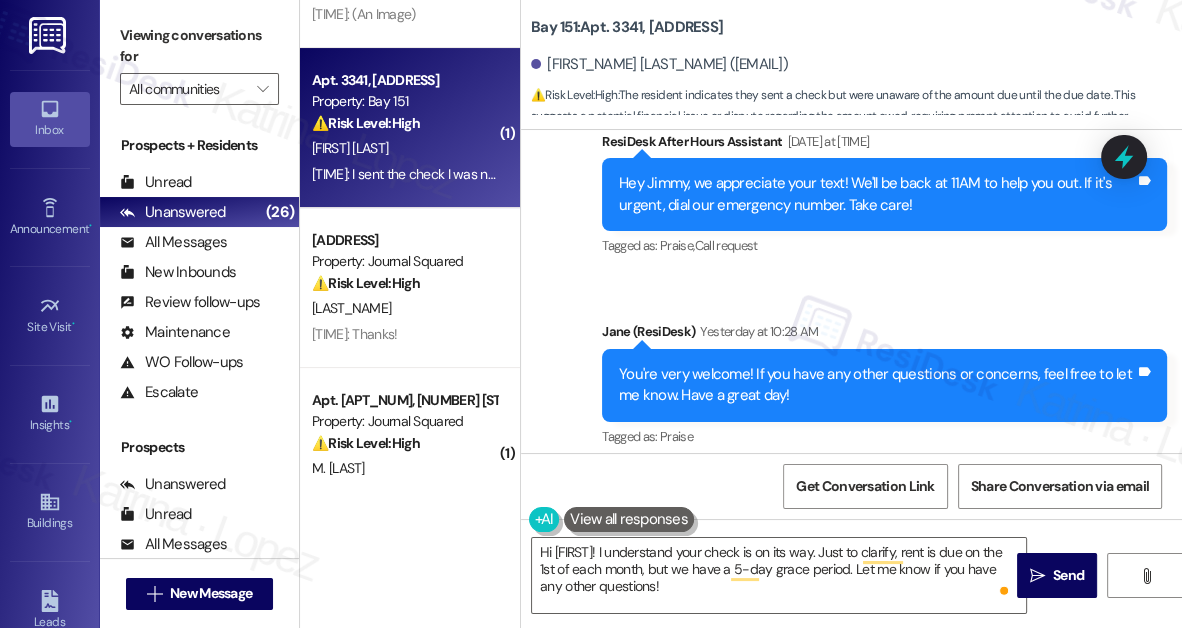 drag, startPoint x: 704, startPoint y: 212, endPoint x: 799, endPoint y: 247, distance: 101.24229 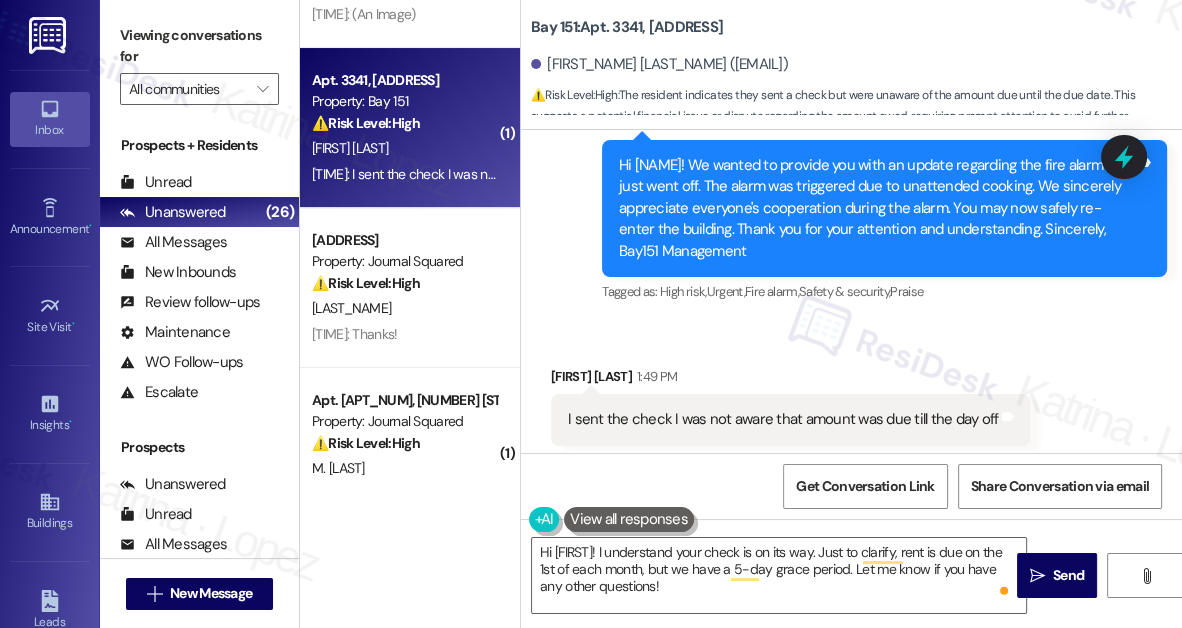 scroll, scrollTop: 37798, scrollLeft: 0, axis: vertical 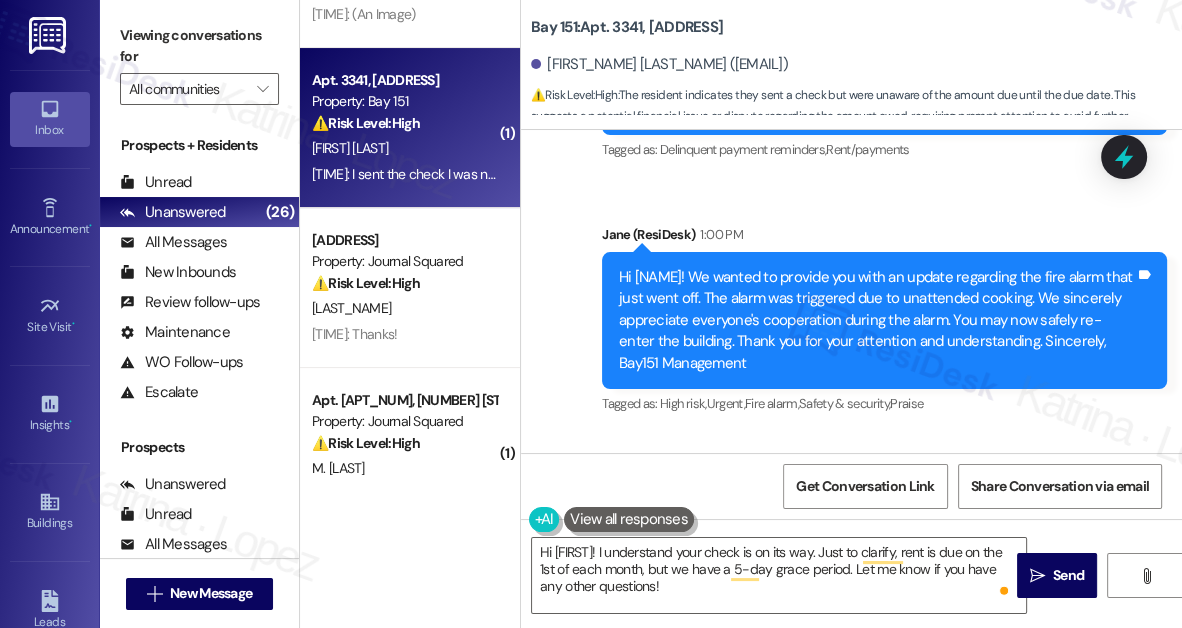 click on "I sent the check I was not aware that amount was due till the day off Tags and notes" at bounding box center (790, 531) 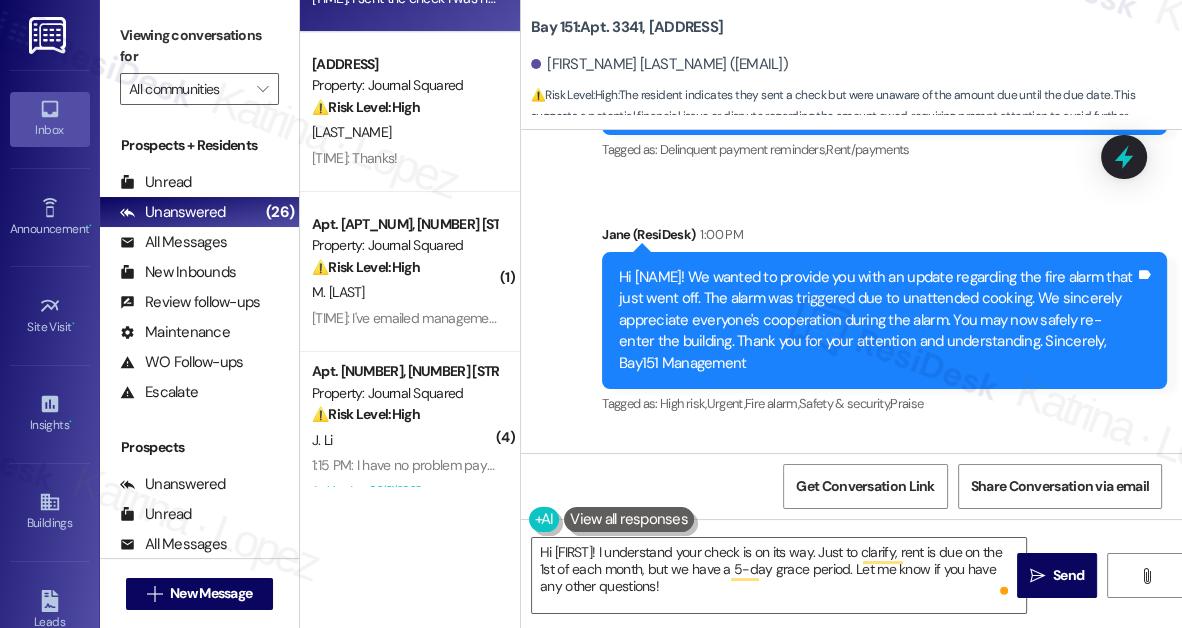 scroll, scrollTop: 454, scrollLeft: 0, axis: vertical 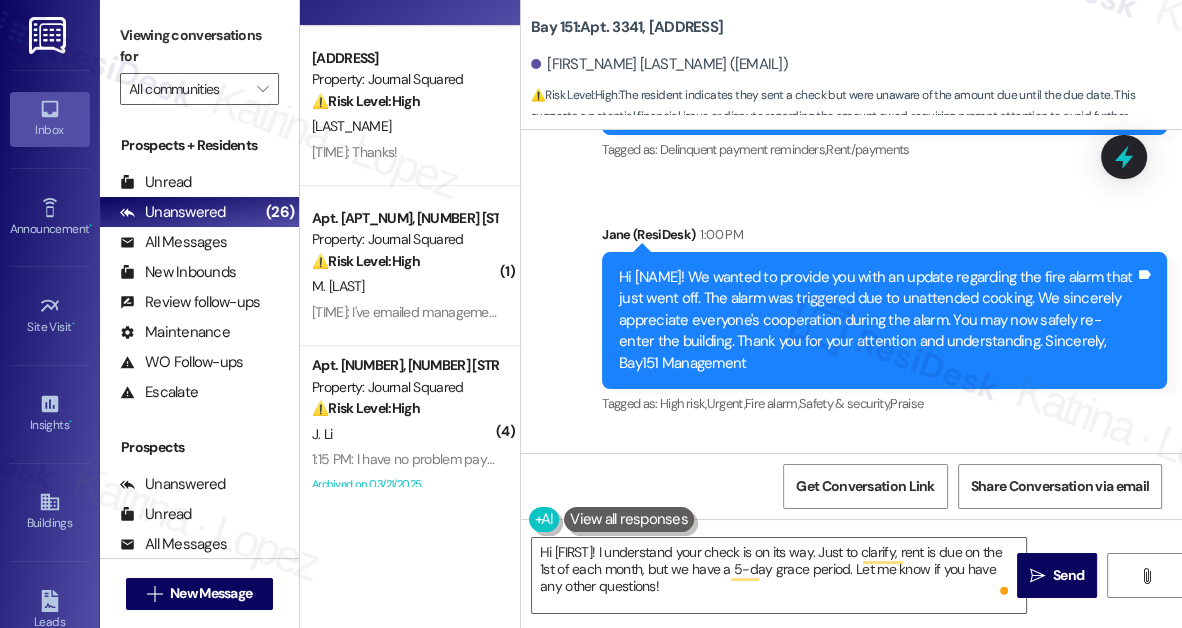 click on "Viewing conversations for" at bounding box center [199, 46] 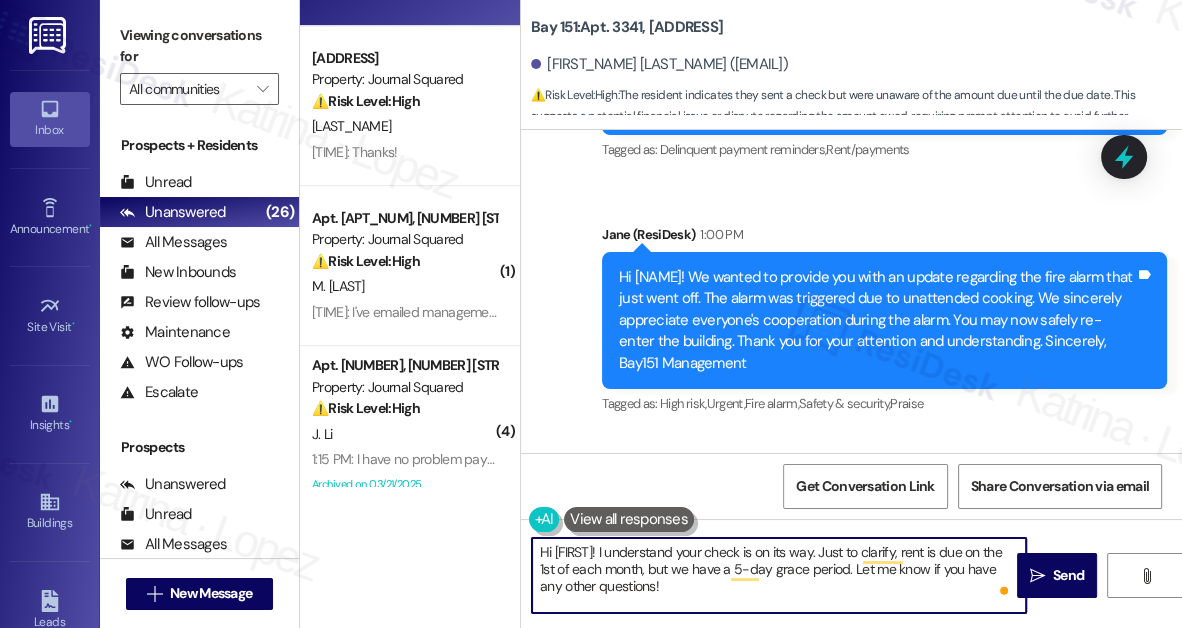 drag, startPoint x: 890, startPoint y: 572, endPoint x: 931, endPoint y: 590, distance: 44.777225 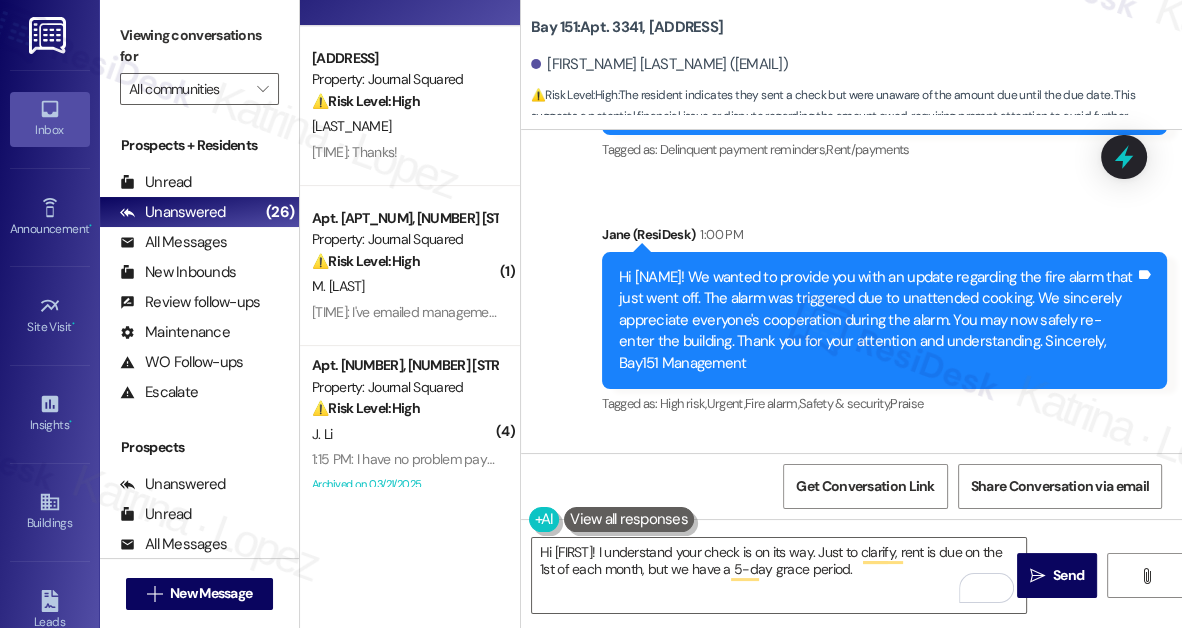 click on "Viewing conversations for" at bounding box center [199, 46] 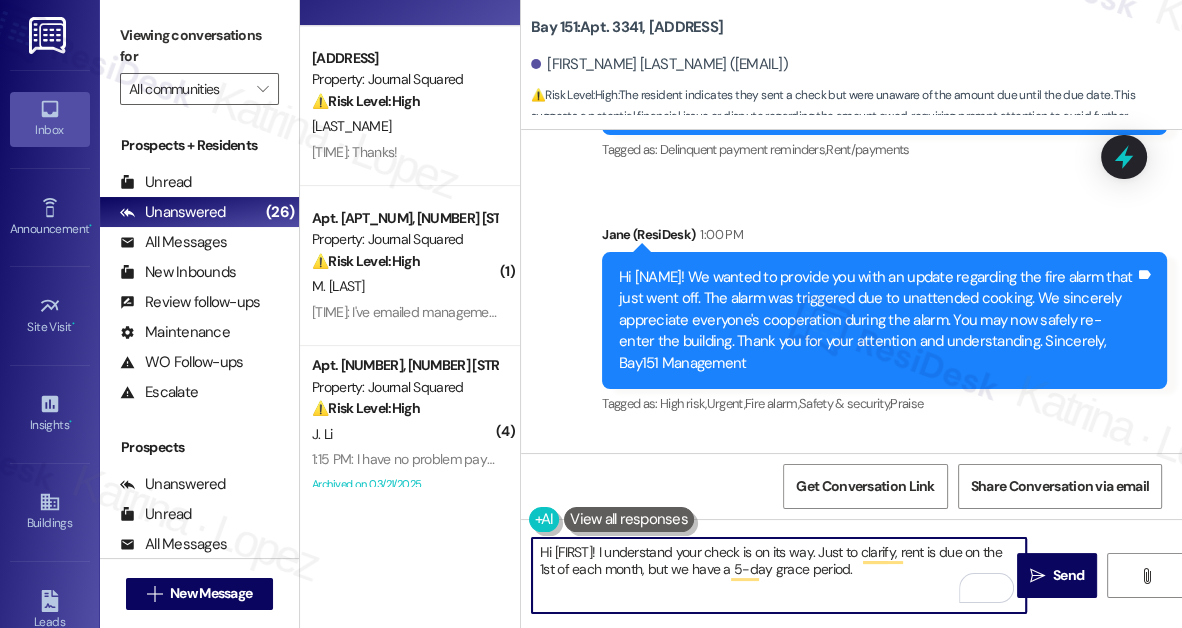 click on "Hi {{first_name}}! I understand your check is on its way. Just to clarify, rent is due on the 1st of each month, but we have a 5-day grace period." at bounding box center [779, 575] 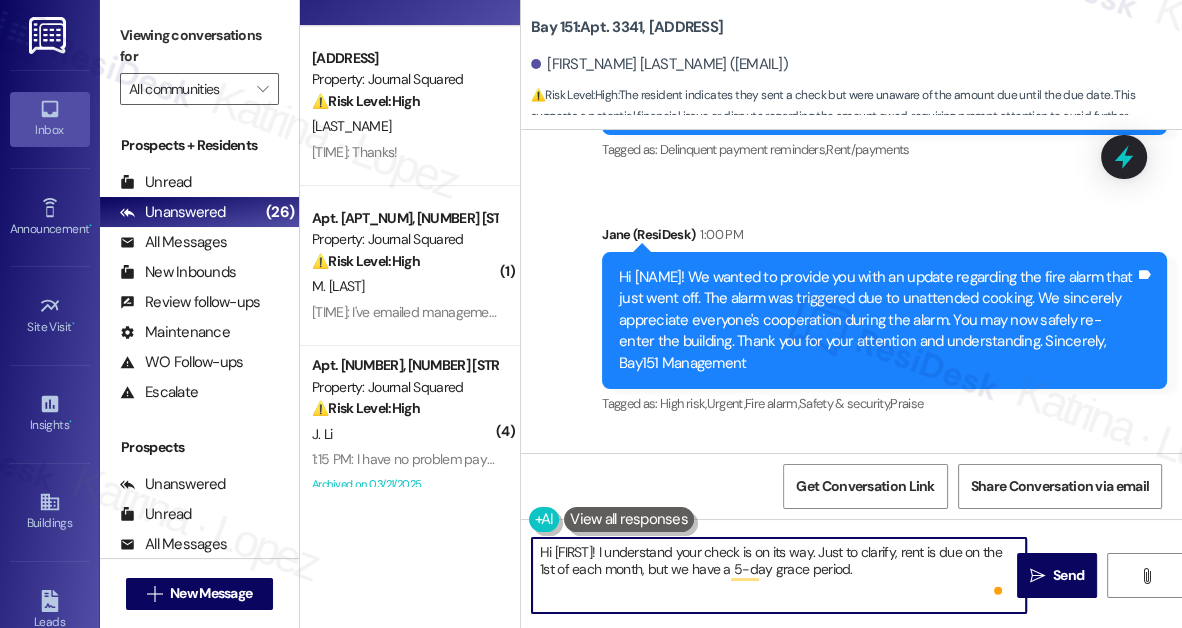 paste on "Just a friendly reminder that payments should be made closer to the 1st of the month to allow enough time for the payment to process and post to the account. The system is set to charge a late fee if payments are posted after the 5th of the month." 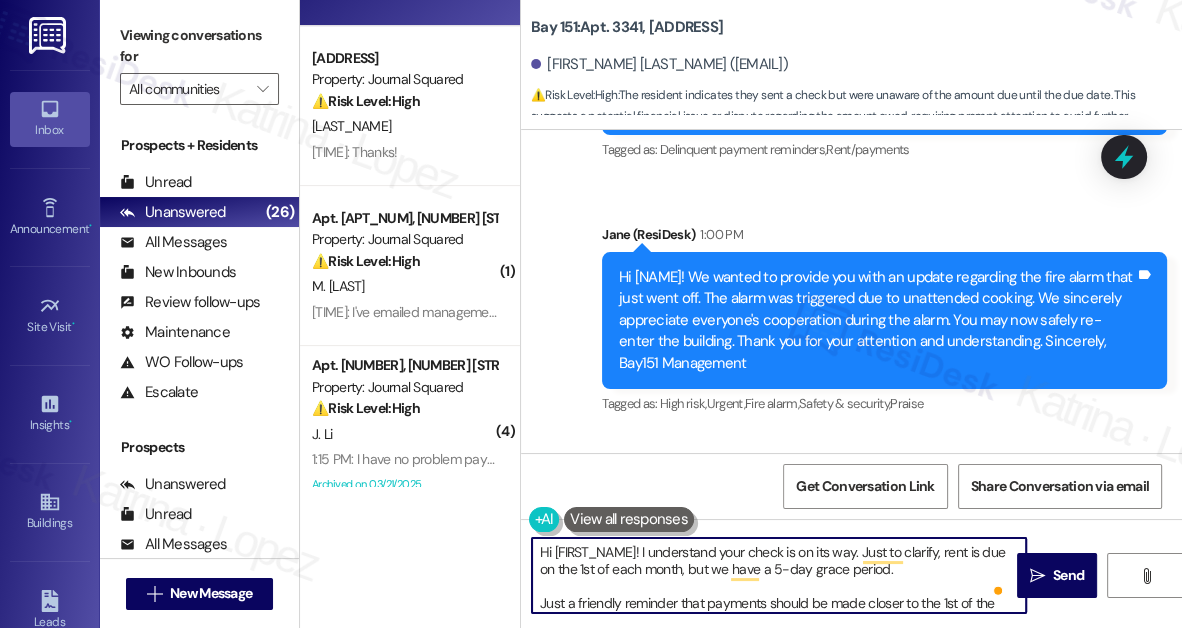 scroll, scrollTop: 48, scrollLeft: 0, axis: vertical 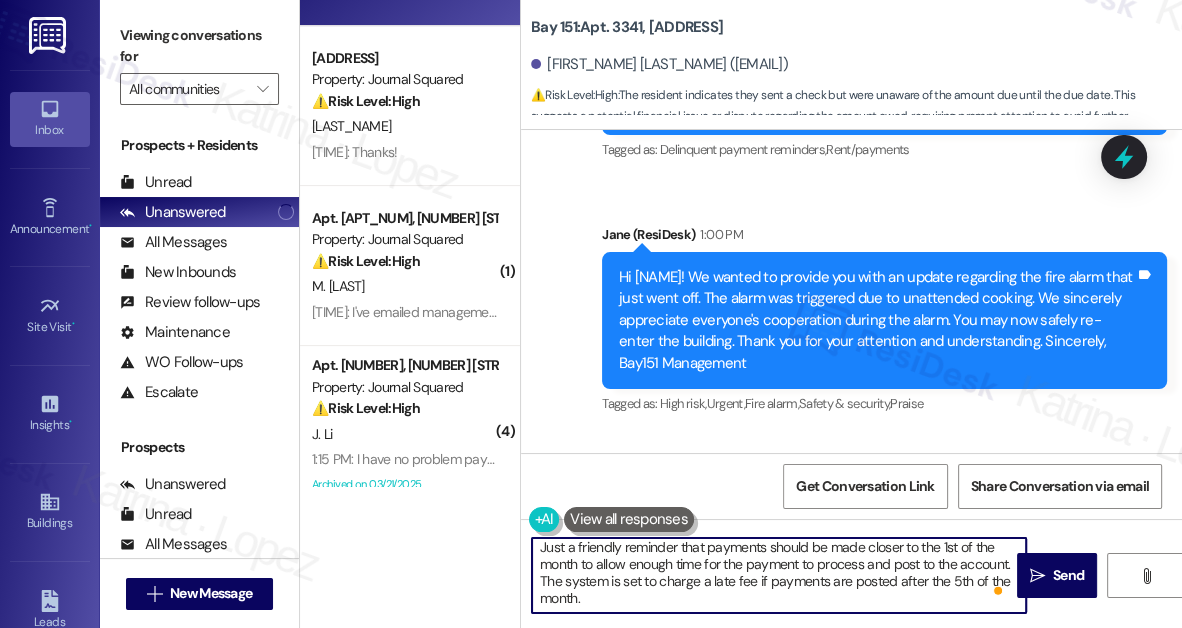 click on "Hi {{first_name}}! I understand your check is on its way. Just to clarify, rent is due on the 1st of each month, but we have a 5-day grace period.
Just a friendly reminder that payments should be made closer to the 1st of the month to allow enough time for the payment to process and post to the account. The system is set to charge a late fee if payments are posted after the 5th of the month." at bounding box center [779, 575] 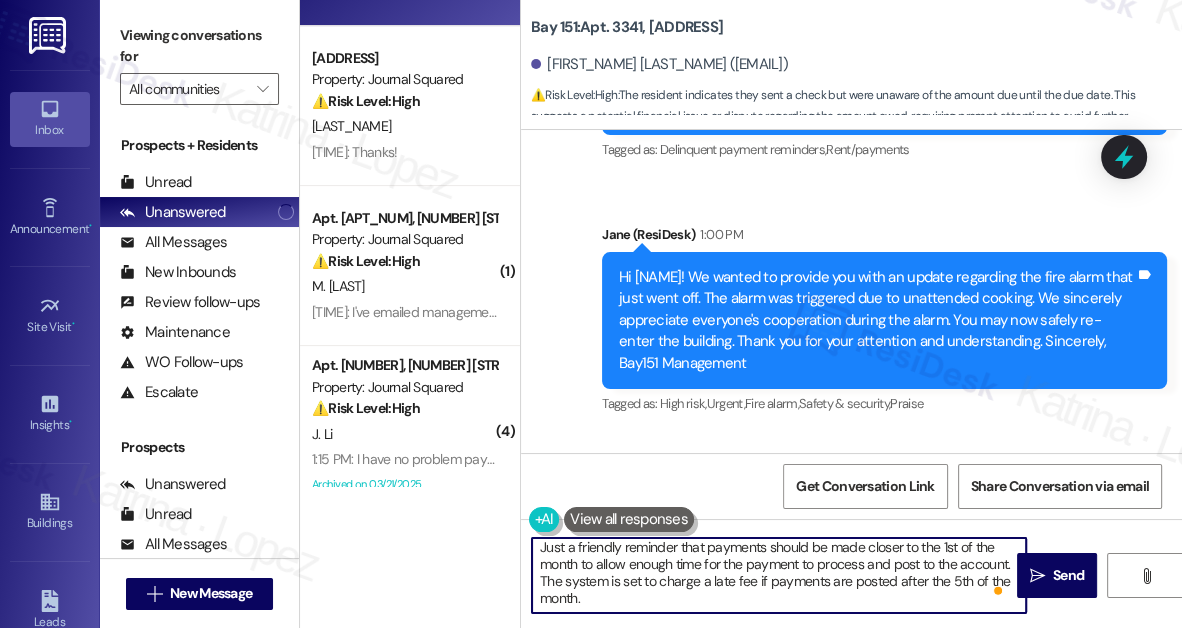 scroll, scrollTop: 56, scrollLeft: 0, axis: vertical 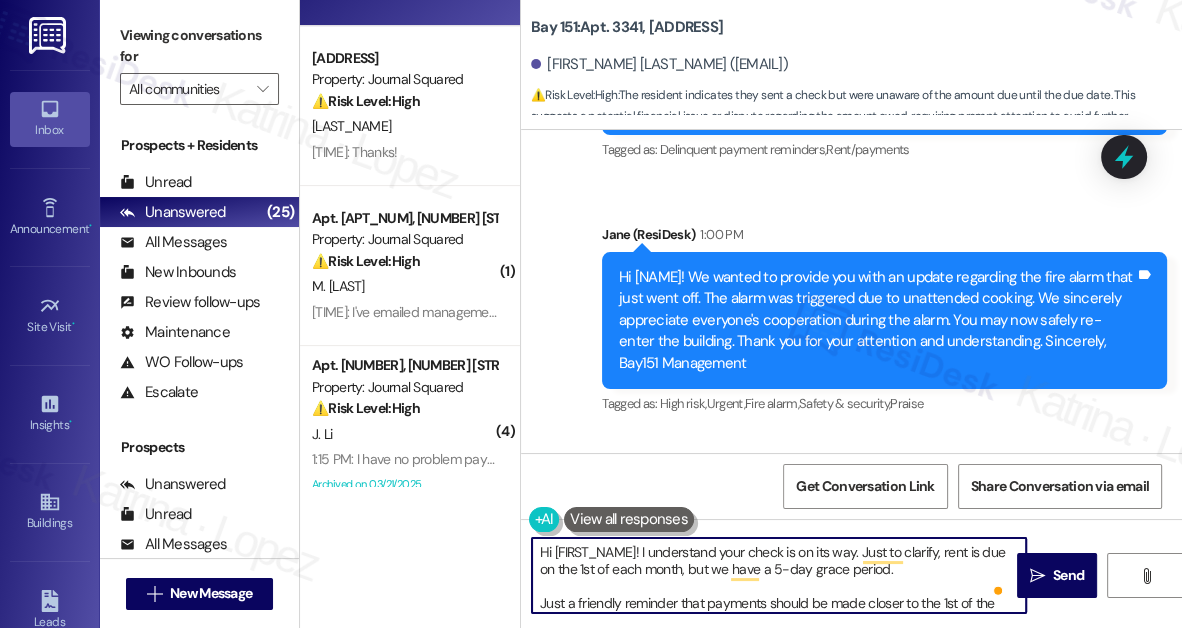 click on "Hi {{first_name}}! I understand your check is on its way. Just to clarify, rent is due on the 1st of each month, but we have a 5-day grace period.
Just a friendly reminder that payments should be made closer to the 1st of the month to allow enough time for the payment to process and post to the account. The system is set to charge a late fee if payments are posted after the 5th of the month." at bounding box center (779, 575) 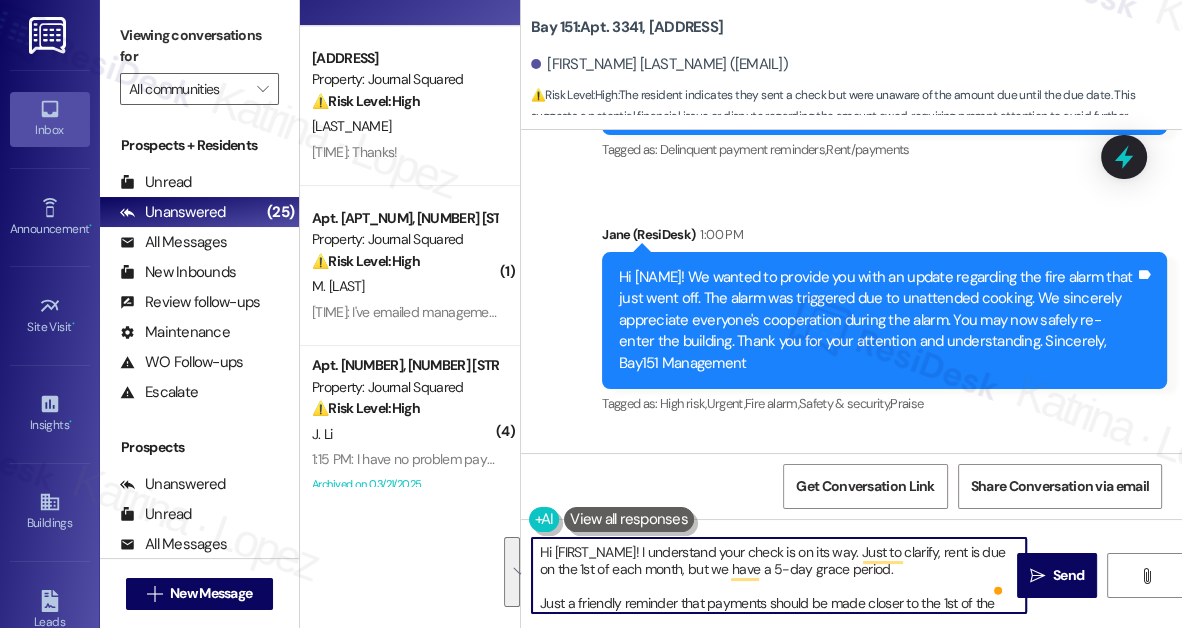 click on "Hi {{first_name}}! I understand your check is on its way. Just to clarify, rent is due on the 1st of each month, but we have a 5-day grace period.
Just a friendly reminder that payments should be made closer to the 1st of the month to allow enough time for the payment to process and post to the account. The system is set to charge a late fee if payments are posted after the 5th of the month." at bounding box center (779, 575) 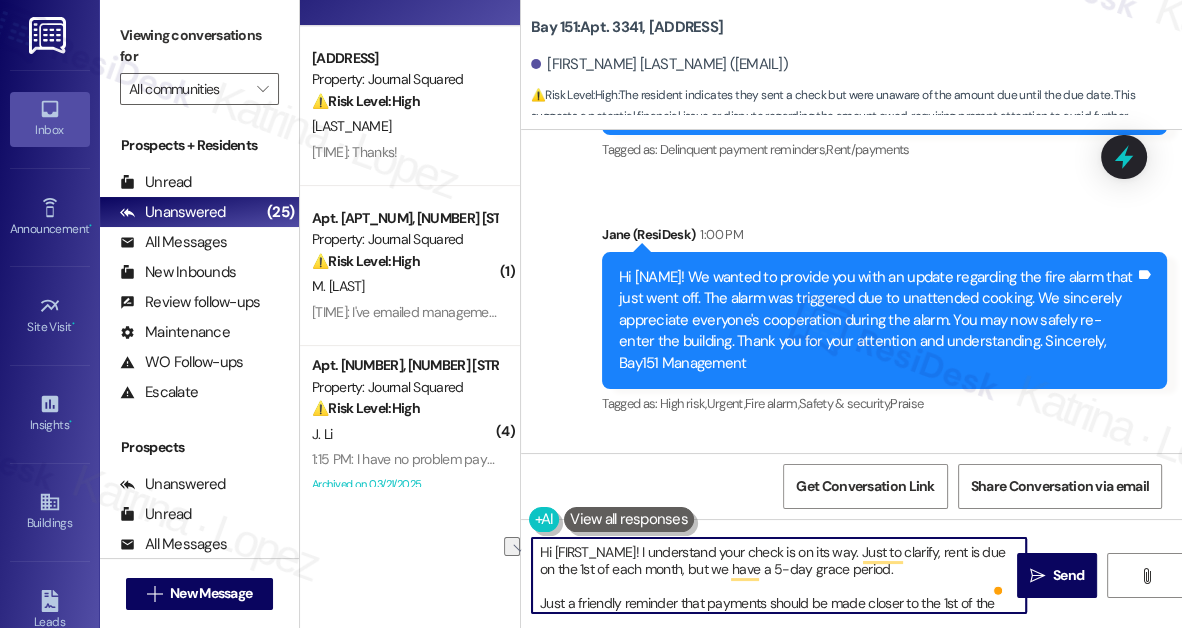 drag, startPoint x: 639, startPoint y: 602, endPoint x: 532, endPoint y: 586, distance: 108.18965 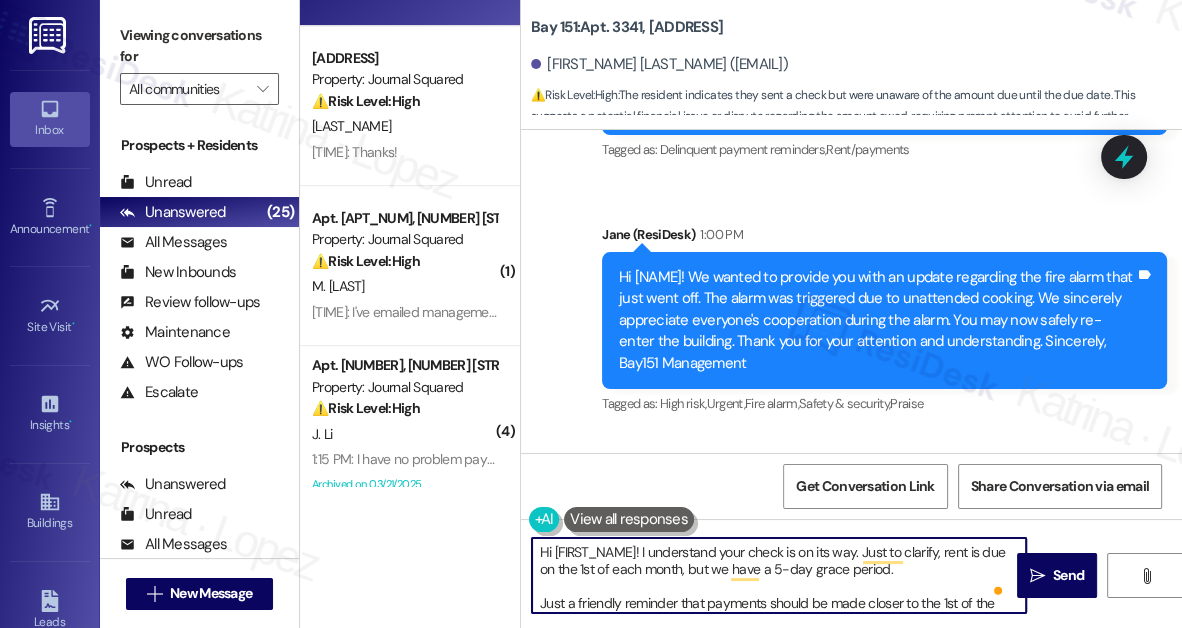 click on "Hi {{first_name}}! I understand your check is on its way. Just to clarify, rent is due on the 1st of each month, but we have a 5-day grace period.
Just a friendly reminder that payments should be made closer to the 1st of the month to allow enough time for the payment to process and post to the account. The system is set to charge a late fee if payments are posted after the 5th of the month." at bounding box center [779, 575] 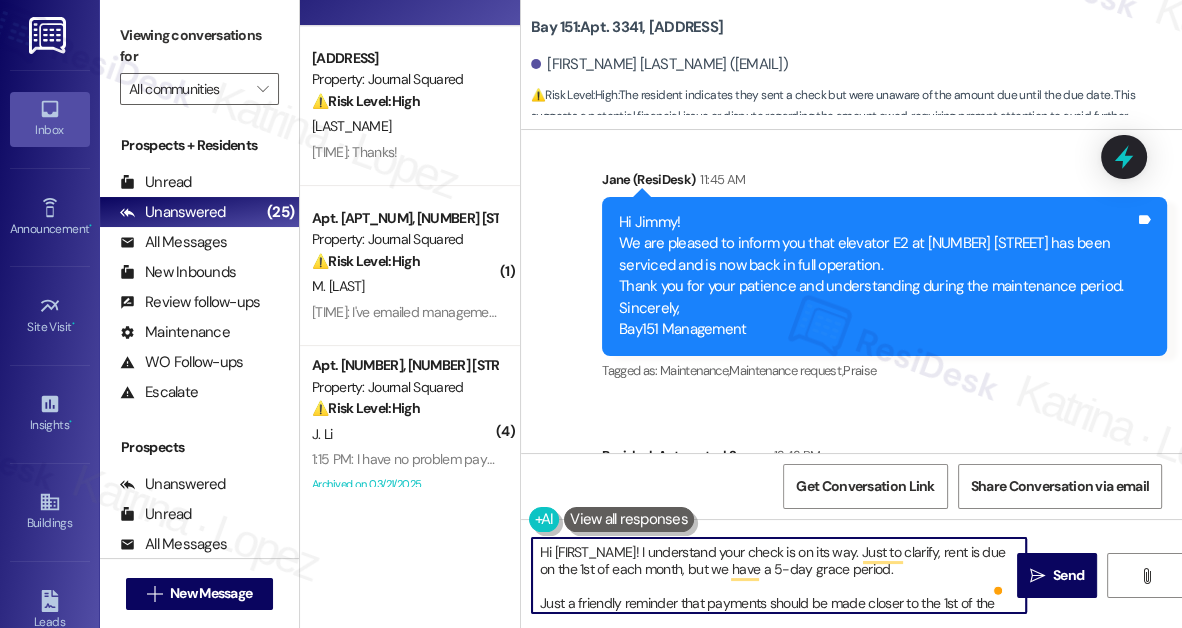 click on "Hi {{first_name}}! I understand your check is on its way. Just to clarify, rent is due on the 1st of each month, but we have a 5-day grace period.
Just a friendly reminder that payments should be made closer to the 1st of the month to allow enough time for the payment to process and post to the account. The system is set to charge a late fee if payments are posted after the 5th of the month." at bounding box center [779, 575] 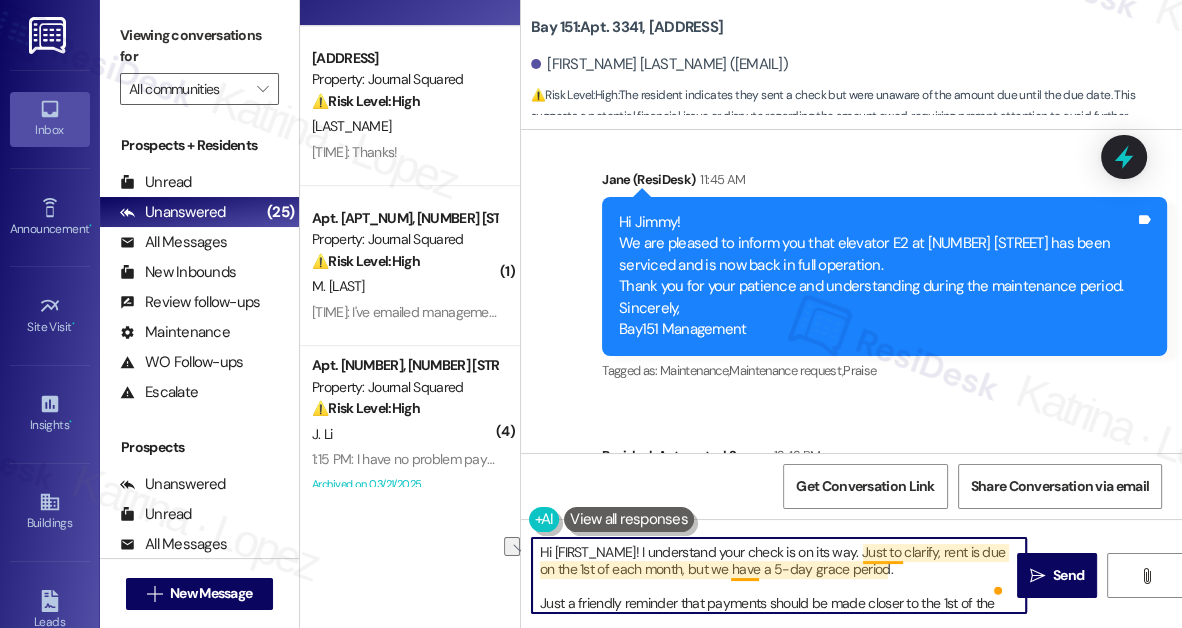 drag, startPoint x: 915, startPoint y: 570, endPoint x: 749, endPoint y: 570, distance: 166 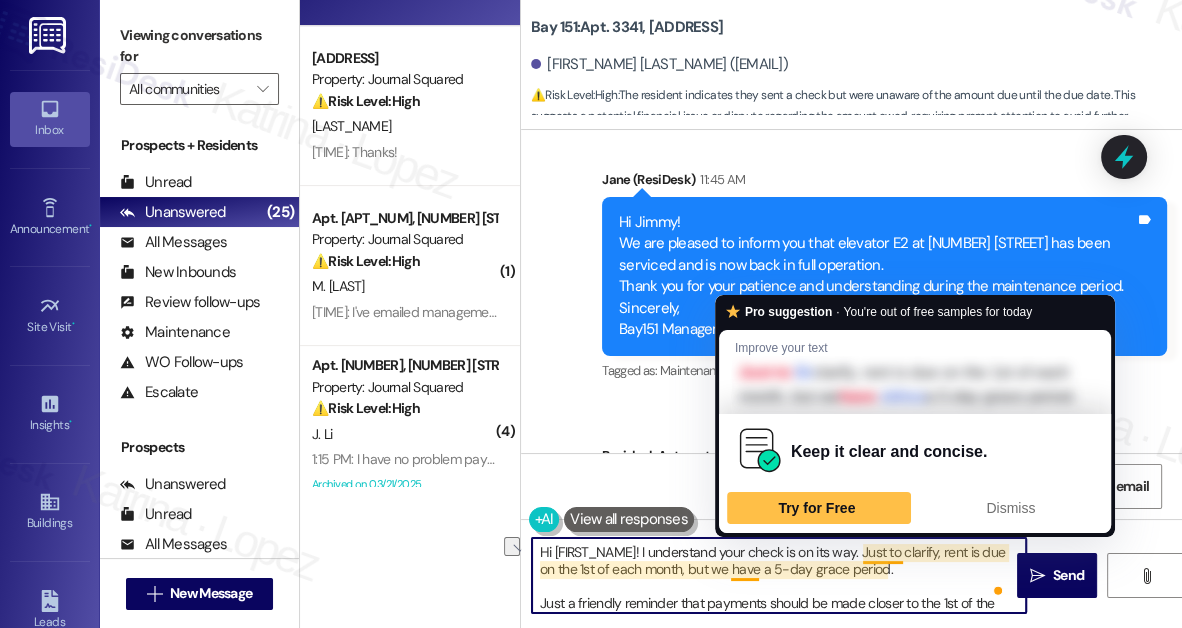 click on "Hi {{first_name}}! I understand your check is on its way. Just to clarify, rent is due on the 1st of each month, but we have a 5-day grace period.
Just a friendly reminder that payments should be made closer to the 1st of the month to allow enough time for the payment to process and post to the account. The system is set to charge a late fee if payments are posted after the 5th of the month." at bounding box center (779, 575) 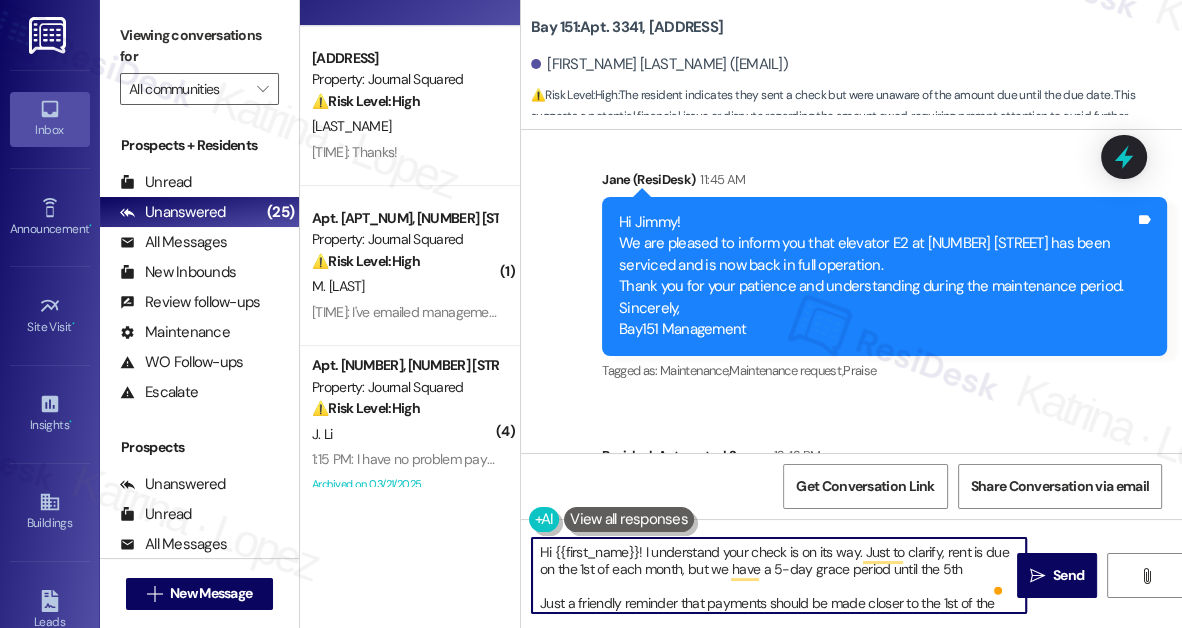 type on "Hi {{first_name}}! I understand your check is on its way. Just to clarify, rent is due on the 1st of each month, but we have a 5-day grace period until the 5th.
Just a friendly reminder that payments should be made closer to the 1st of the month to allow enough time for the payment to process and post to the account. The system is set to charge a late fee if payments are posted after the 5th of the month." 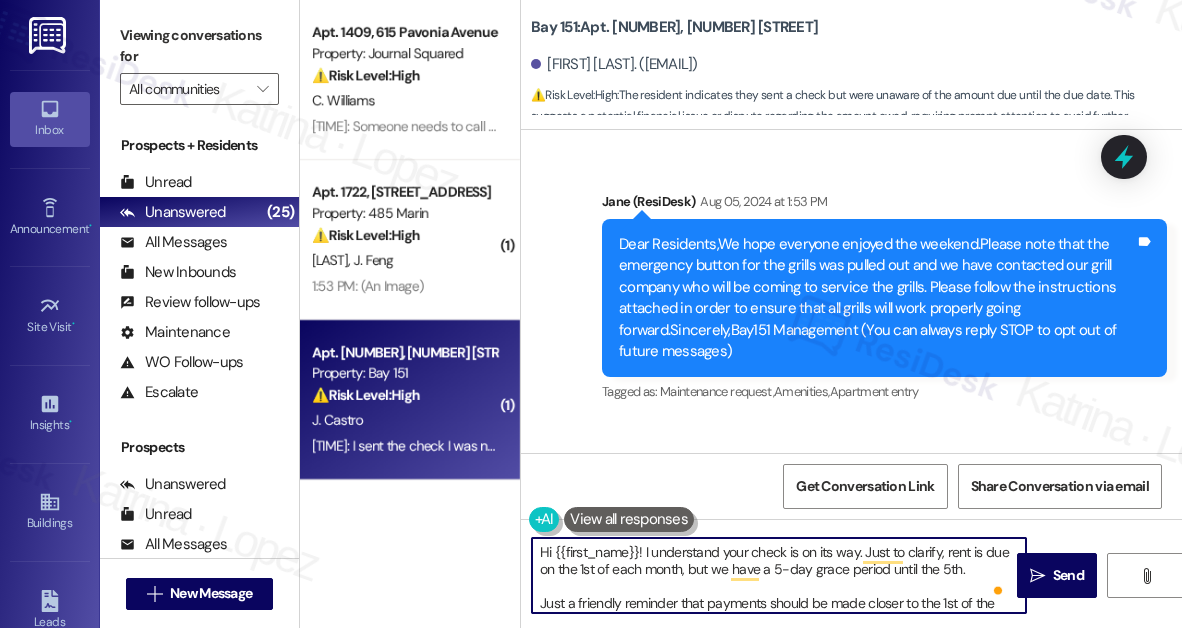 scroll, scrollTop: 0, scrollLeft: 0, axis: both 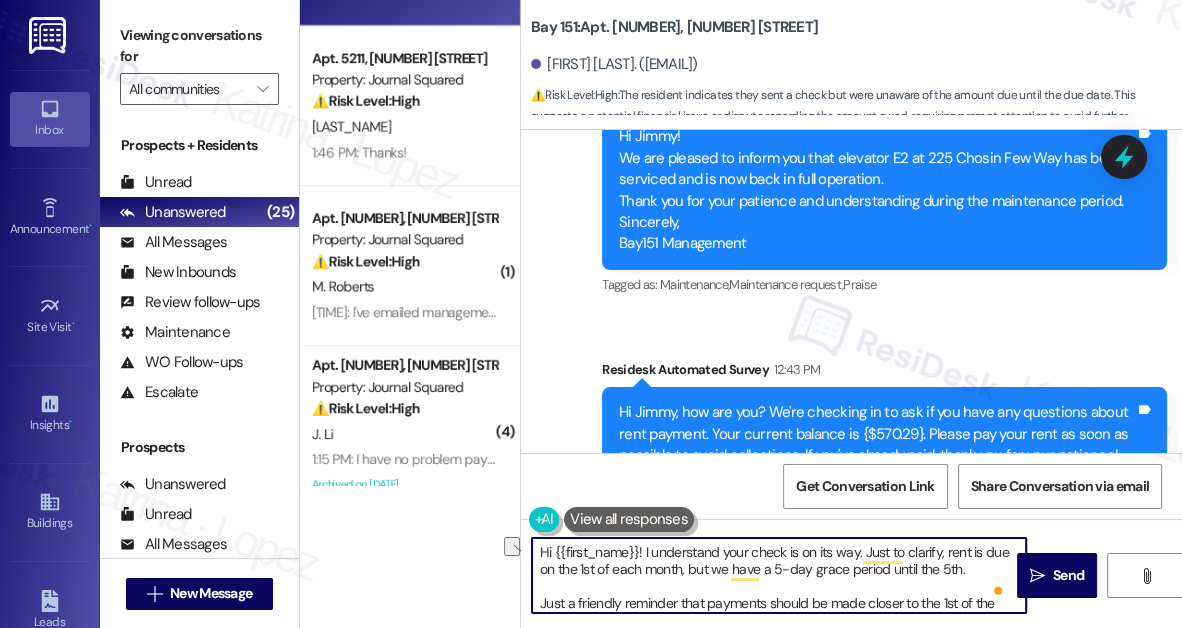 drag, startPoint x: 972, startPoint y: 570, endPoint x: 884, endPoint y: 567, distance: 88.051125 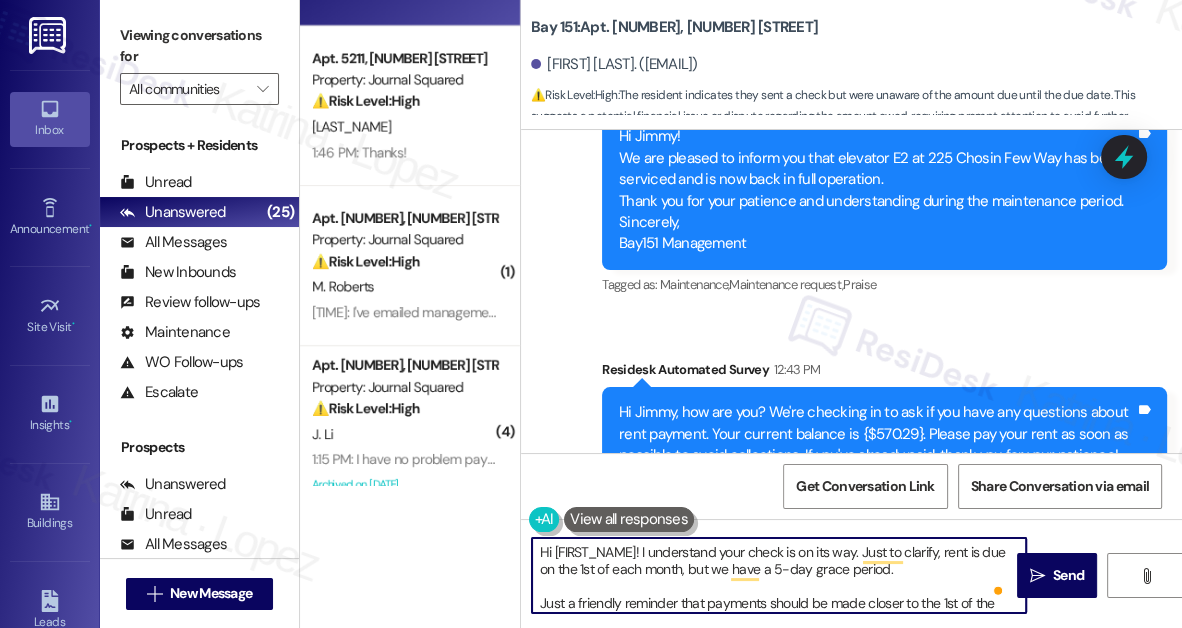 scroll, scrollTop: 36, scrollLeft: 0, axis: vertical 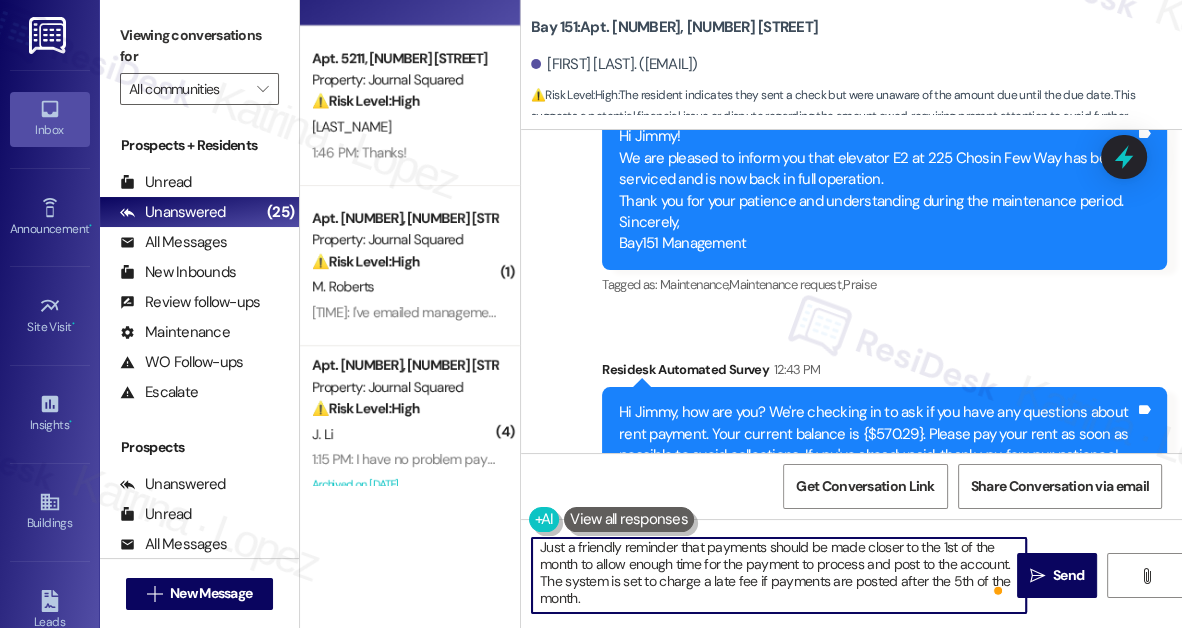 click on "Hi [FIRST_NAME]! I understand your check is on its way. Just to clarify, rent is due on the 1st of each month, but we have a 5-day grace period.
Just a friendly reminder that payments should be made closer to the 1st of the month to allow enough time for the payment to process and post to the account. The system is set to charge a late fee if payments are posted after the 5th of the month." at bounding box center [779, 575] 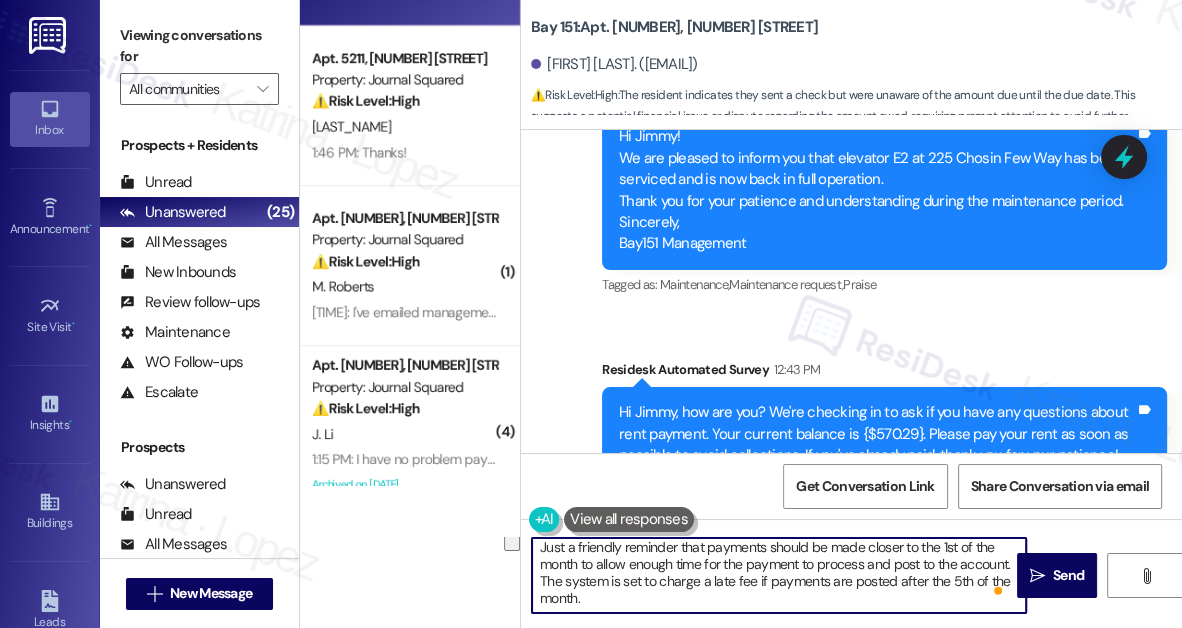 scroll, scrollTop: 0, scrollLeft: 0, axis: both 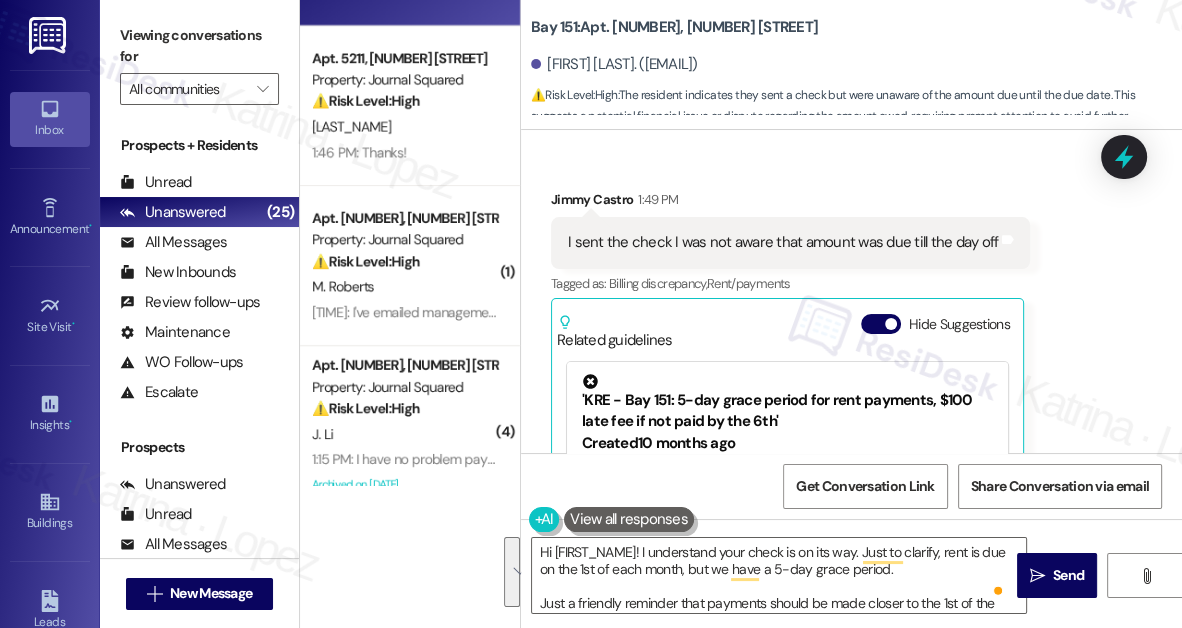 click on "I sent the check I was not aware that amount was due till the day off" at bounding box center [783, 242] 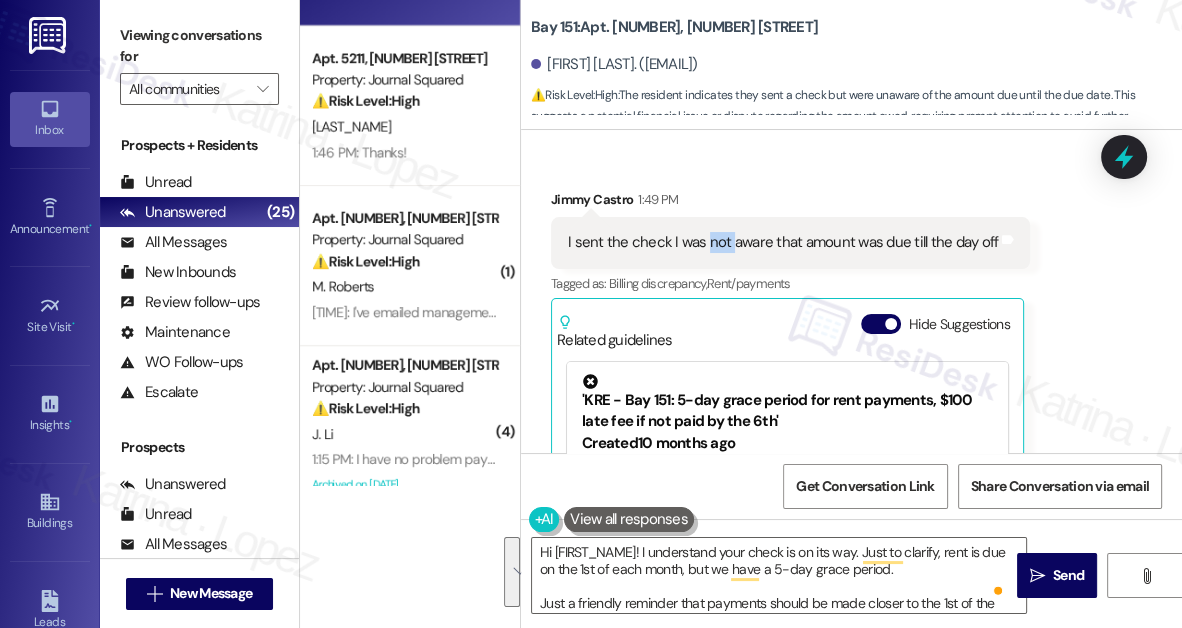 click on "I sent the check I was not aware that amount was due till the day off" at bounding box center (783, 242) 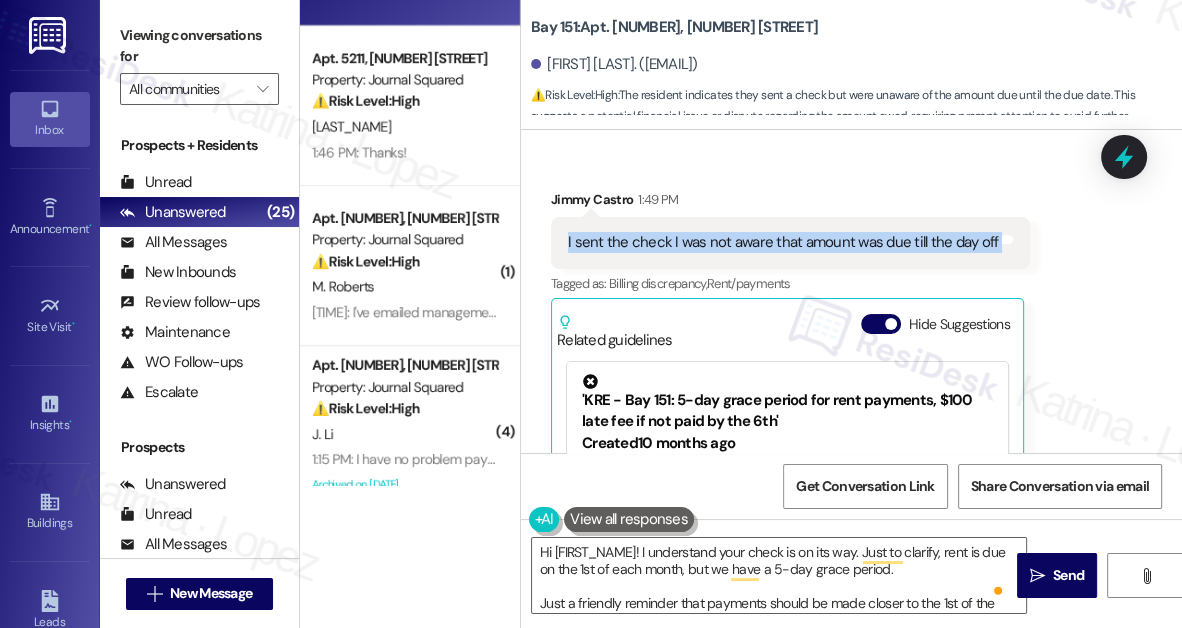 click on "I sent the check I was not aware that amount was due till the day off" at bounding box center [783, 242] 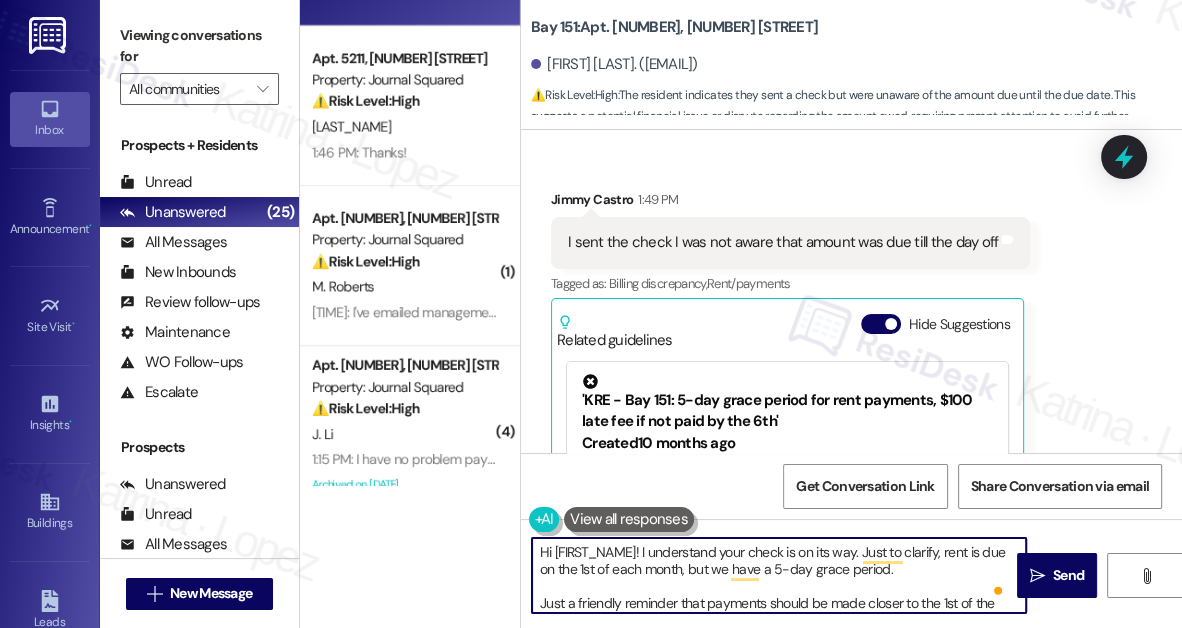 click on "Hi [FIRST_NAME]! I understand your check is on its way. Just to clarify, rent is due on the 1st of each month, but we have a 5-day grace period.
Just a friendly reminder that payments should be made closer to the 1st of the month to allow enough time for the payment to process and post to the account. The system is set to charge a late fee if payments are posted after the 5th of the month." at bounding box center [779, 575] 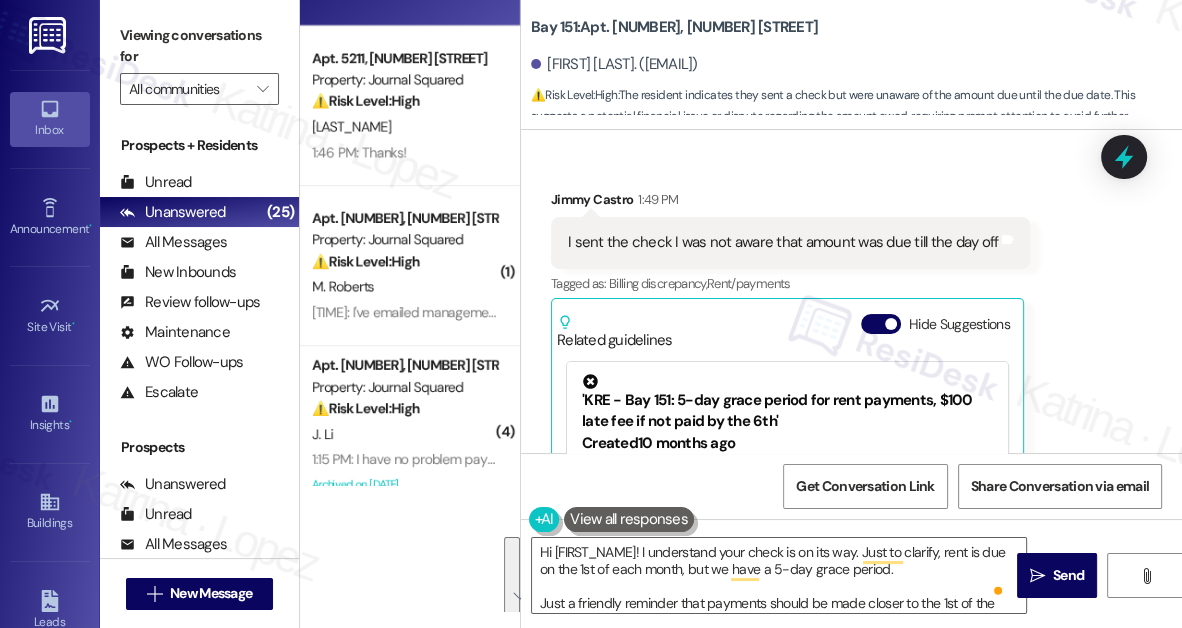 click on "Viewing conversations for All communities " at bounding box center (199, 62) 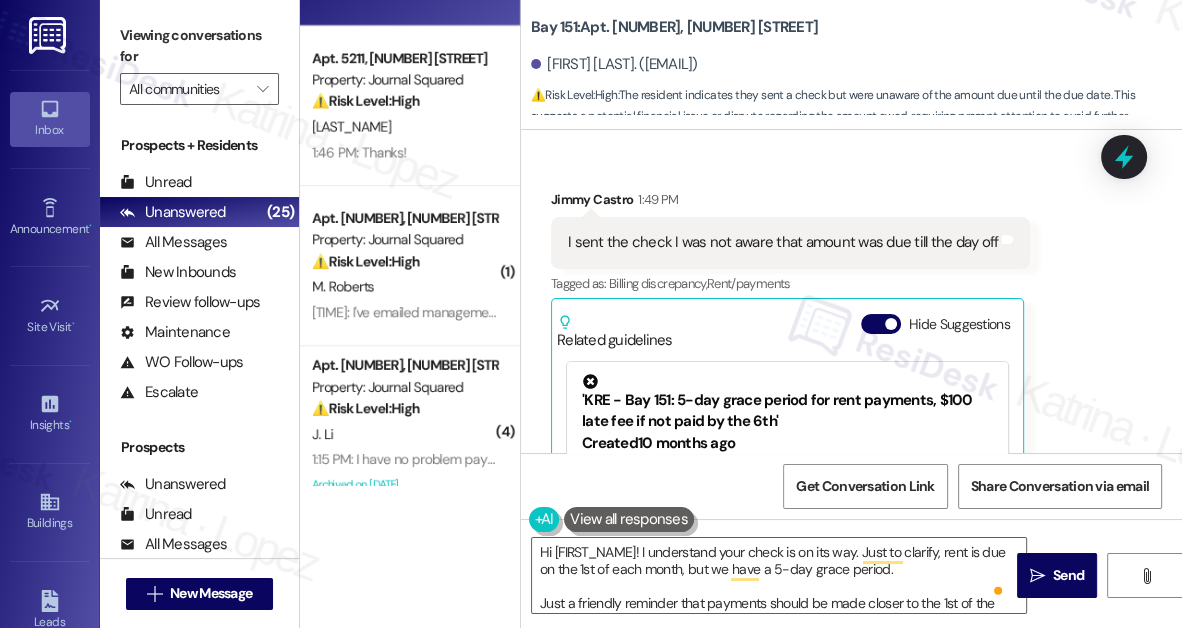 click on "Viewing conversations for All communities " at bounding box center (199, 62) 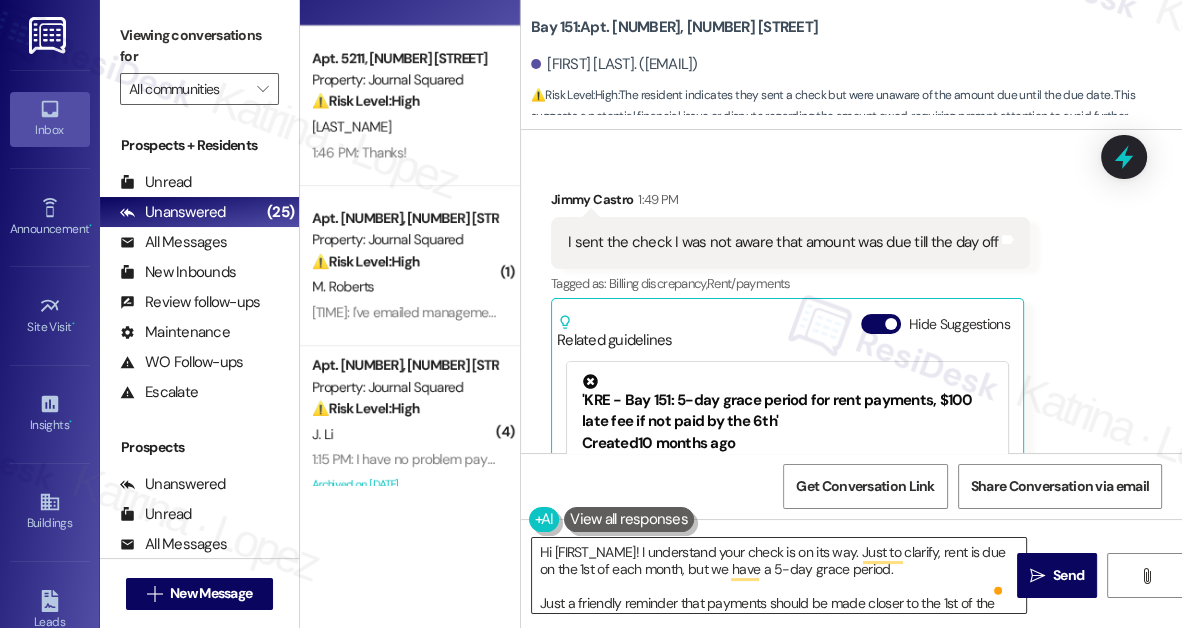 scroll, scrollTop: 56, scrollLeft: 0, axis: vertical 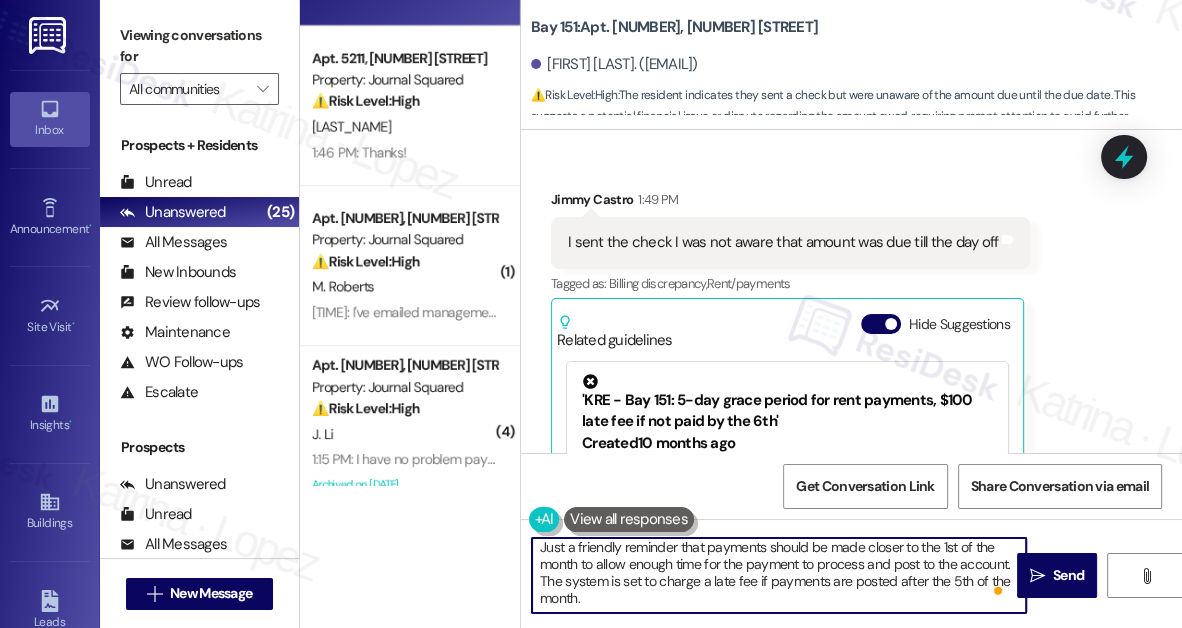 click on "Hi [FIRST_NAME]! I understand your check is on its way. Just to clarify, rent is due on the 1st of each month, but we have a 5-day grace period.
Just a friendly reminder that payments should be made closer to the 1st of the month to allow enough time for the payment to process and post to the account. The system is set to charge a late fee if payments are posted after the 5th of the month." at bounding box center [779, 575] 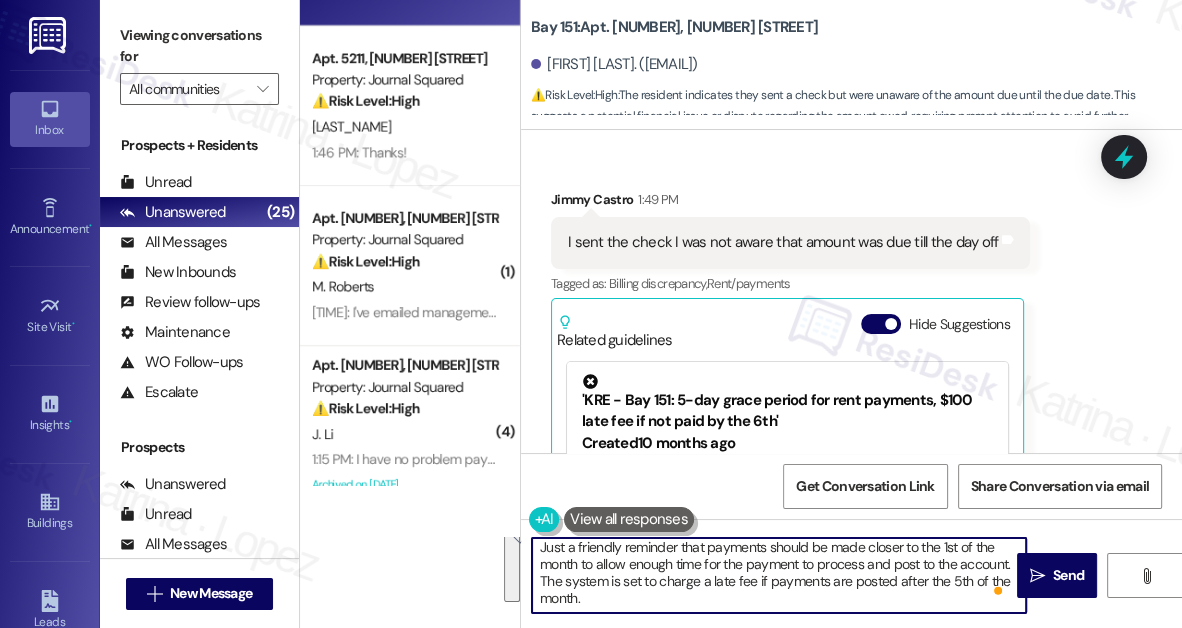 paste on "Thanks for the update—appreciate you sending the check. Friendly heads-up: per the lease, rent is due on the 1st and payments posted after the grace period can incur a late fee, so paying closer to the 1st helps ensure it posts on time" 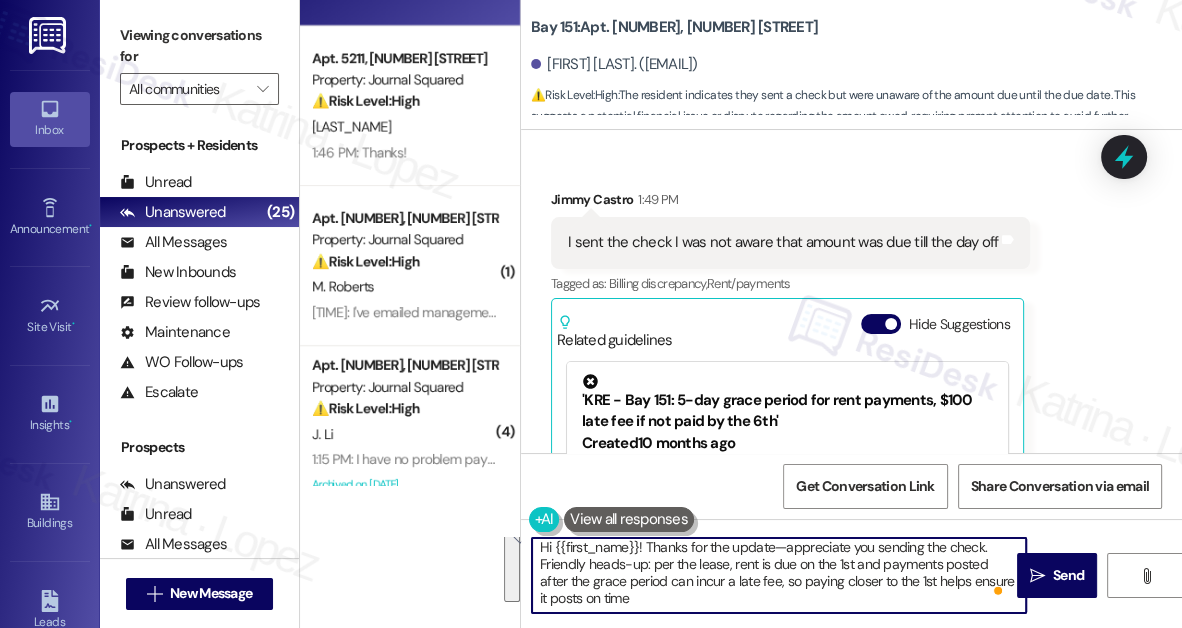 scroll, scrollTop: 0, scrollLeft: 0, axis: both 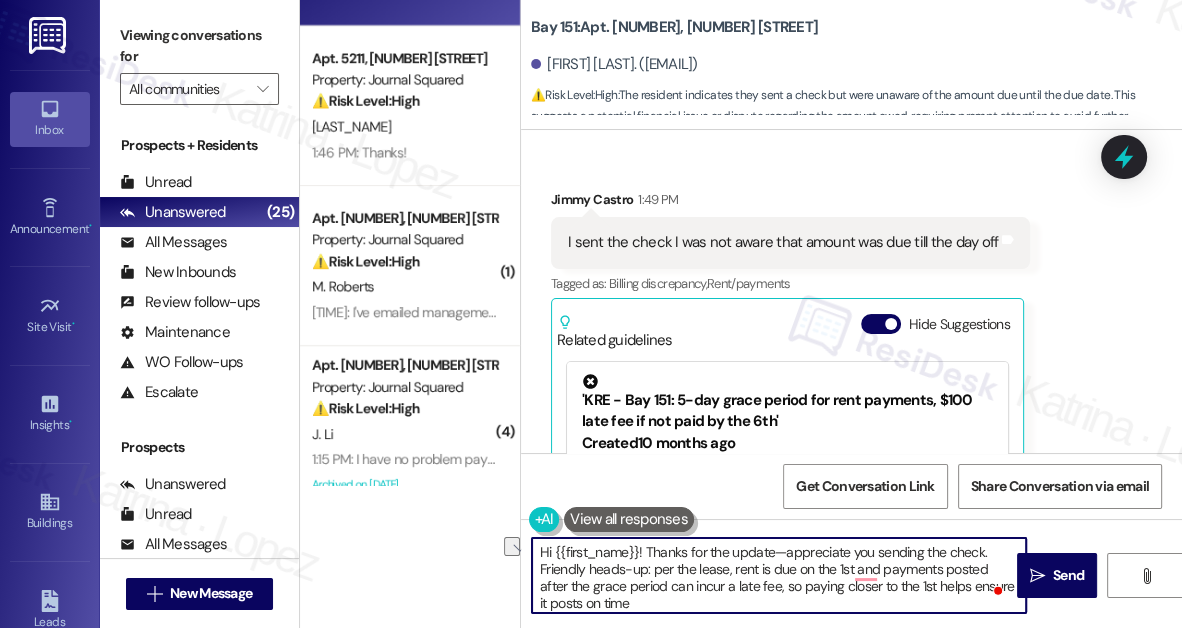 drag, startPoint x: 645, startPoint y: 550, endPoint x: 764, endPoint y: 538, distance: 119.60351 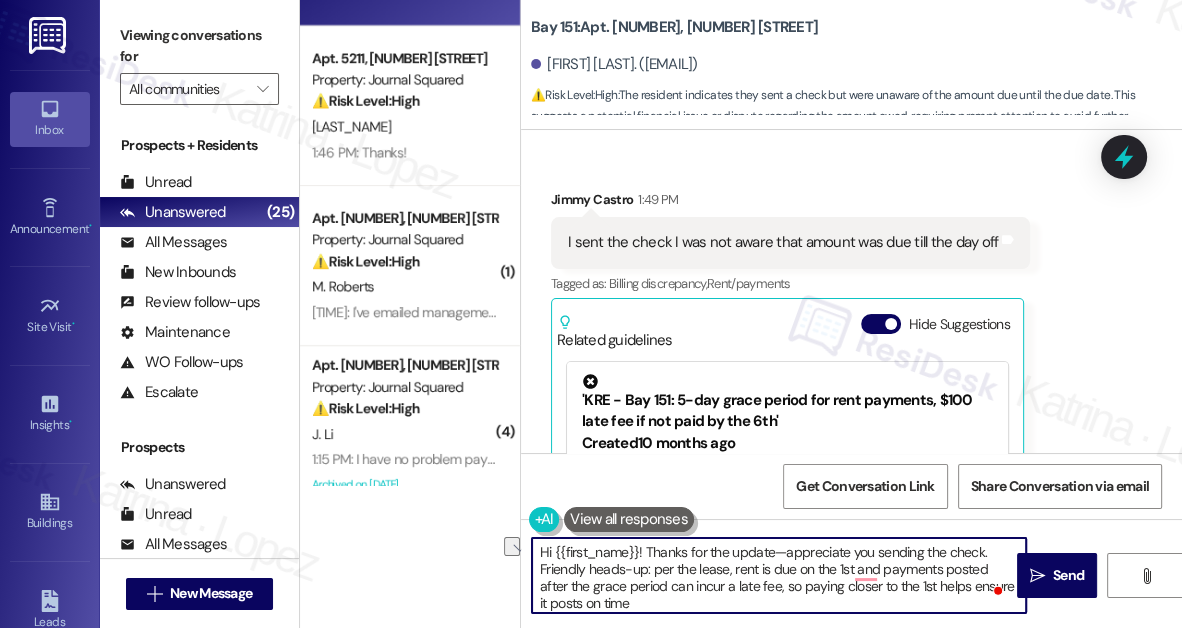 click on "Hi {{first_name}}! Thanks for the update—appreciate you sending the check. Friendly heads-up: per the lease, rent is due on the 1st and payments posted after the grace period can incur a late fee, so paying closer to the 1st helps ensure it posts on time" at bounding box center [779, 575] 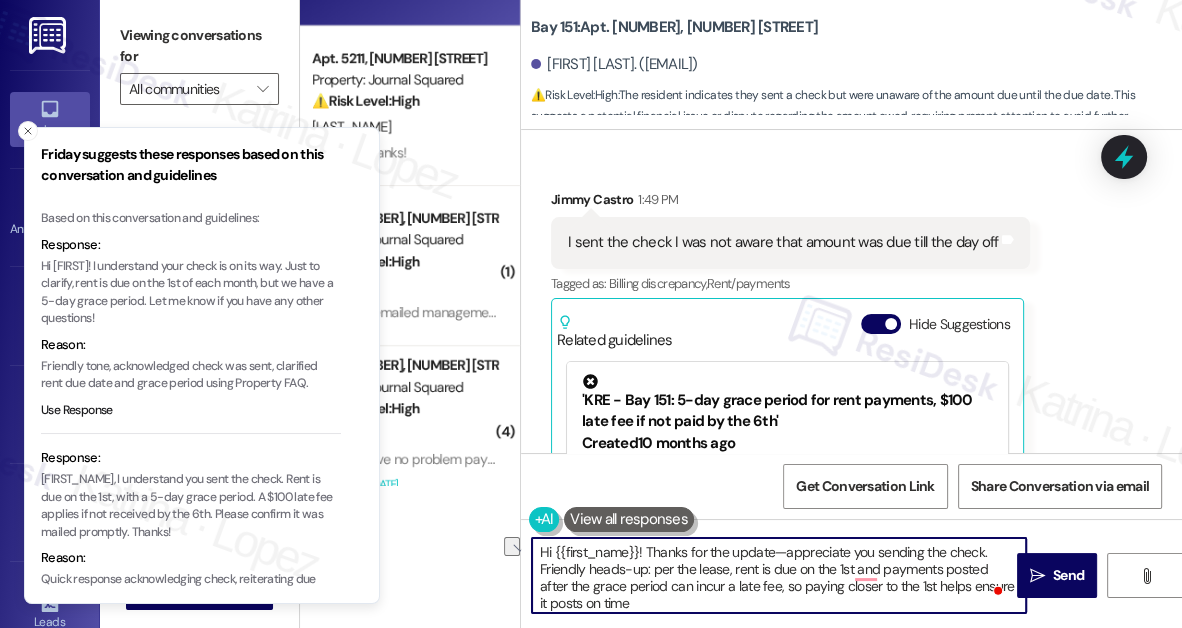 click on "Hi {{first_name}}! Thanks for the update—appreciate you sending the check. Friendly heads-up: per the lease, rent is due on the 1st and payments posted after the grace period can incur a late fee, so paying closer to the 1st helps ensure it posts on time" at bounding box center [779, 575] 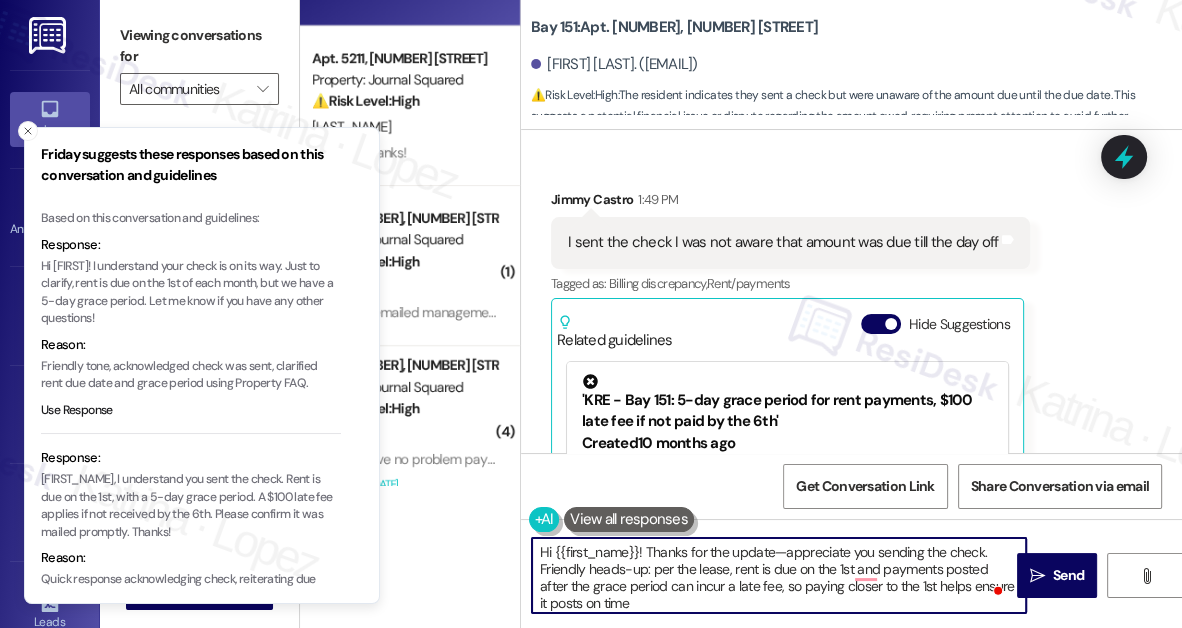 click on "Hi {{first_name}}! Thanks for the update—appreciate you sending the check. Friendly heads-up: per the lease, rent is due on the 1st and payments posted after the grace period can incur a late fee, so paying closer to the 1st helps ensure it posts on time" at bounding box center [779, 575] 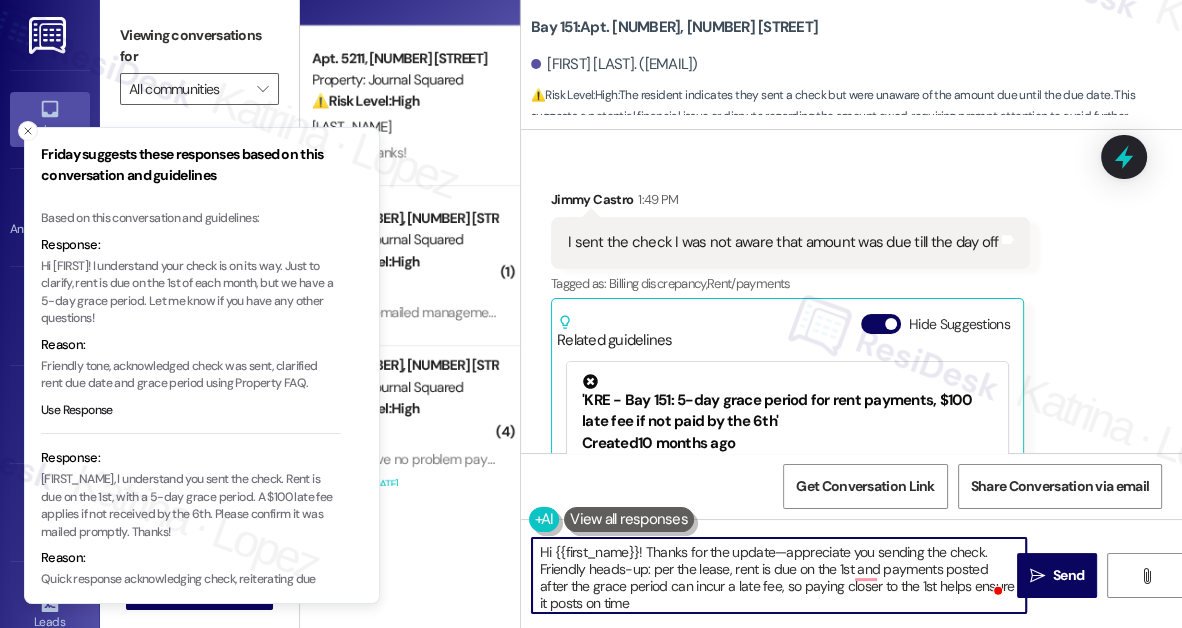 scroll, scrollTop: 37889, scrollLeft: 0, axis: vertical 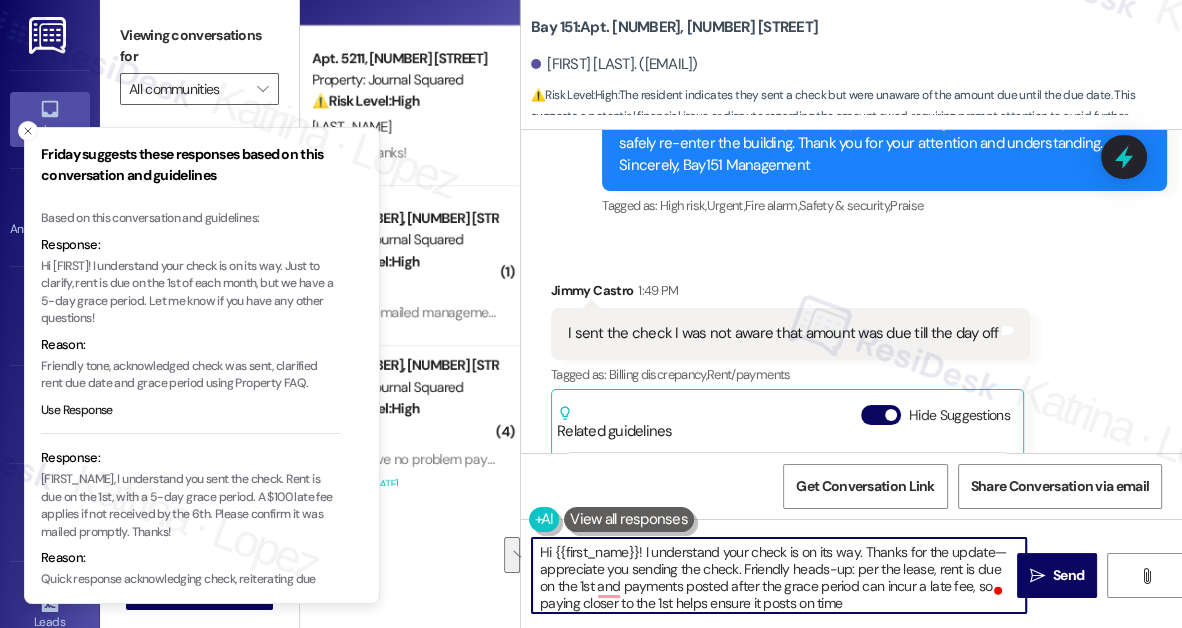 drag, startPoint x: 863, startPoint y: 548, endPoint x: 744, endPoint y: 568, distance: 120.66897 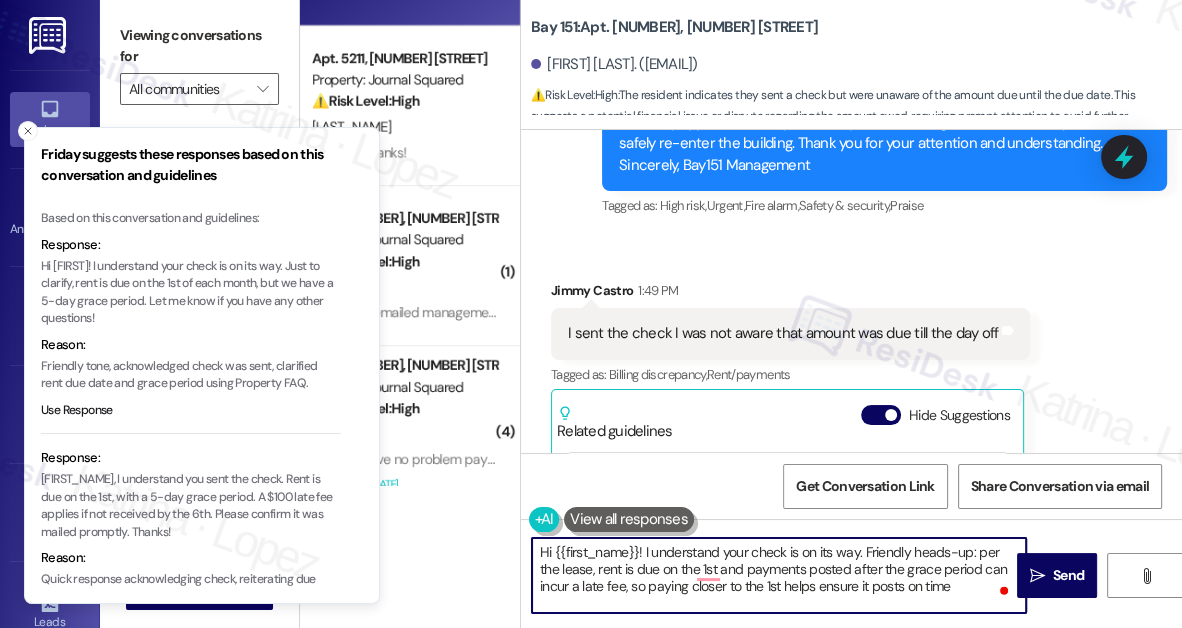 drag, startPoint x: 878, startPoint y: 568, endPoint x: 905, endPoint y: 566, distance: 27.073973 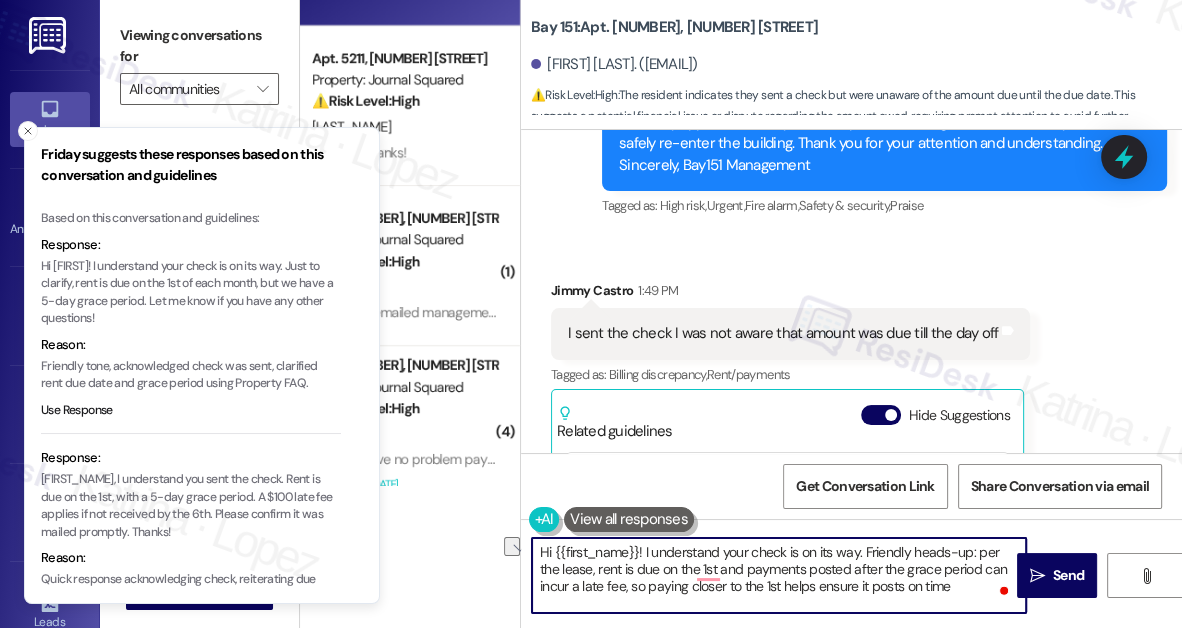 drag, startPoint x: 880, startPoint y: 570, endPoint x: 954, endPoint y: 563, distance: 74.330345 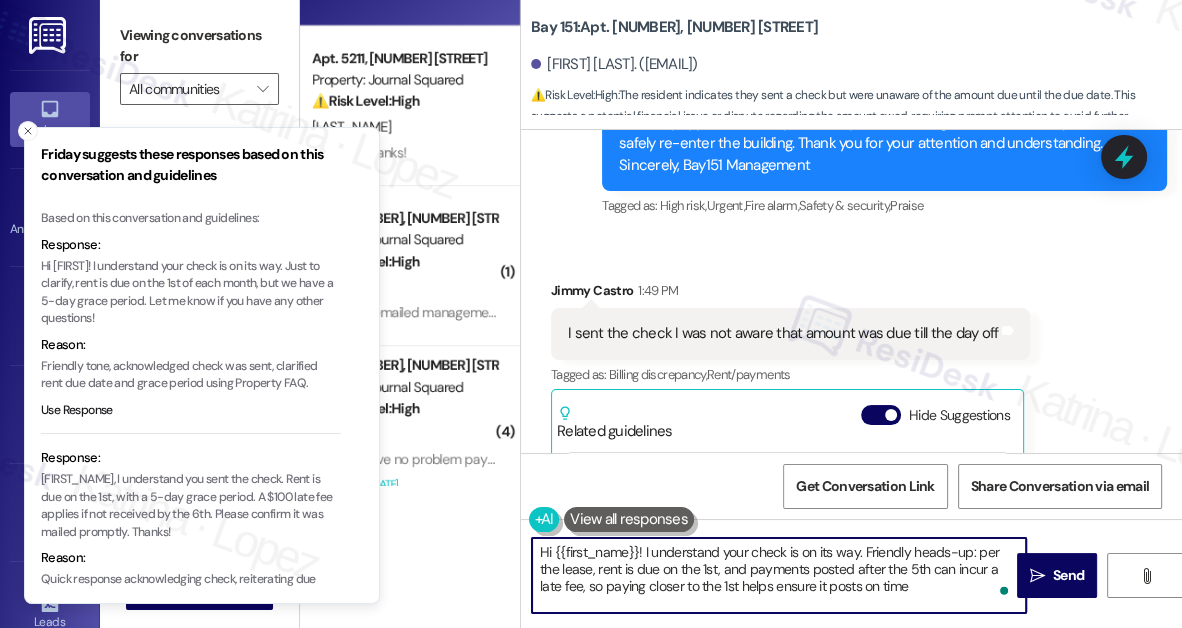 click on "Hi {{first_name}}! I understand your check is on its way. Friendly heads-up: per the lease, rent is due on the 1st, and payments posted after the 5th can incur a late fee, so paying closer to the 1st helps ensure it posts on time" at bounding box center (779, 575) 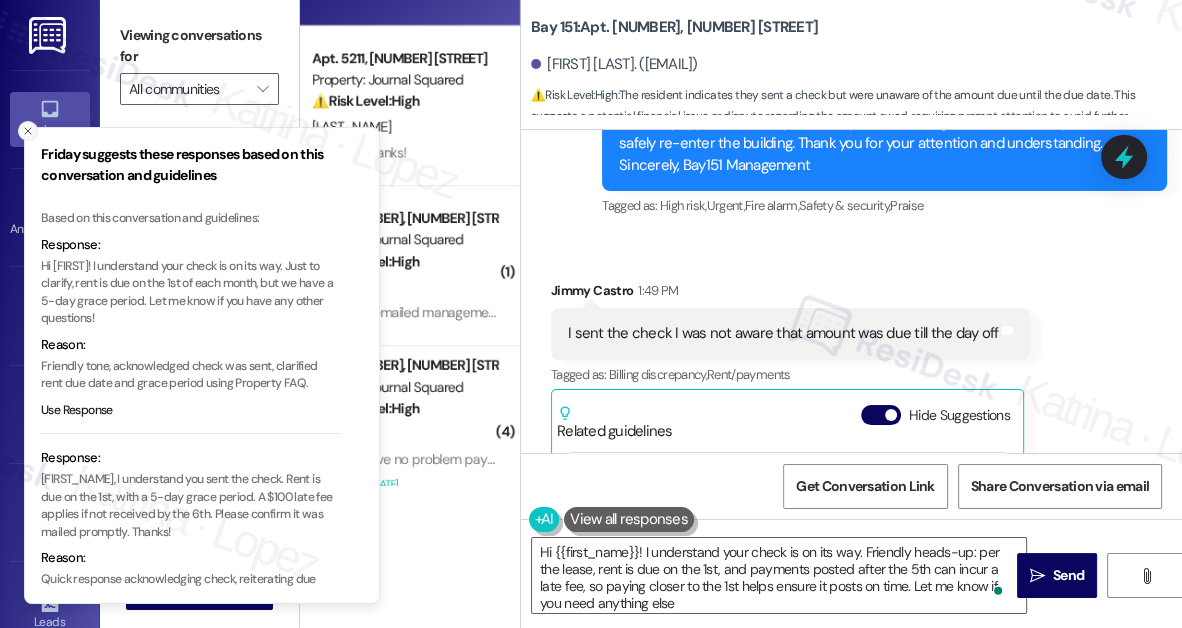 click 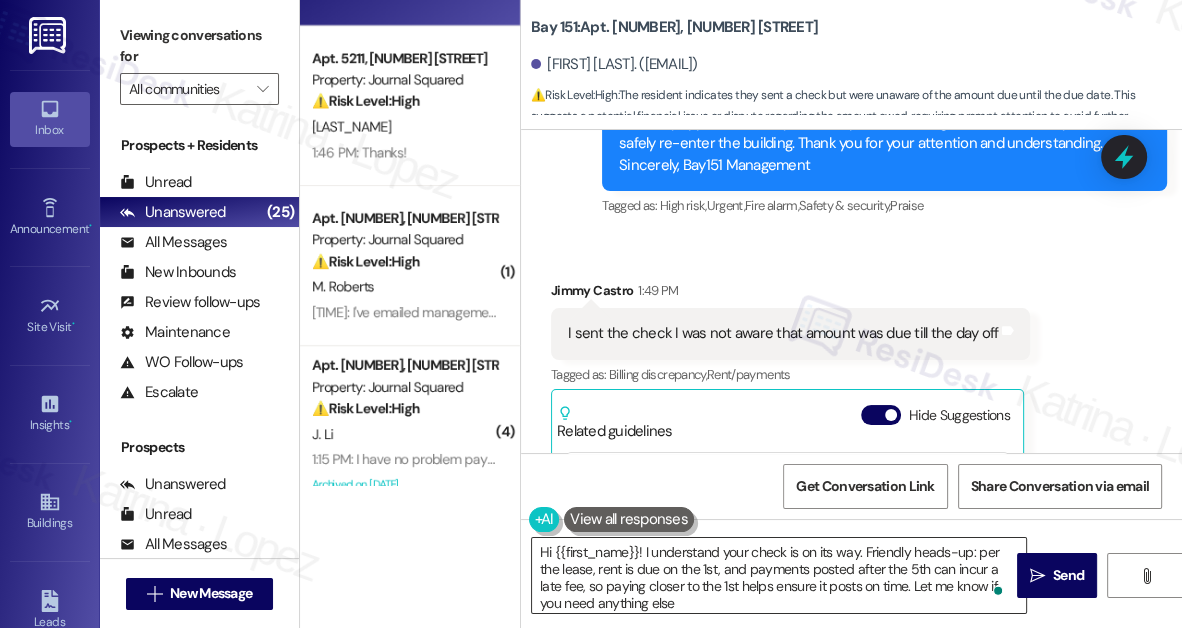 click on "Hi {{first_name}}! I understand your check is on its way. Friendly heads-up: per the lease, rent is due on the 1st, and payments posted after the 5th can incur a late fee, so paying closer to the 1st helps ensure it posts on time. Let me know if you need anything else" at bounding box center (779, 575) 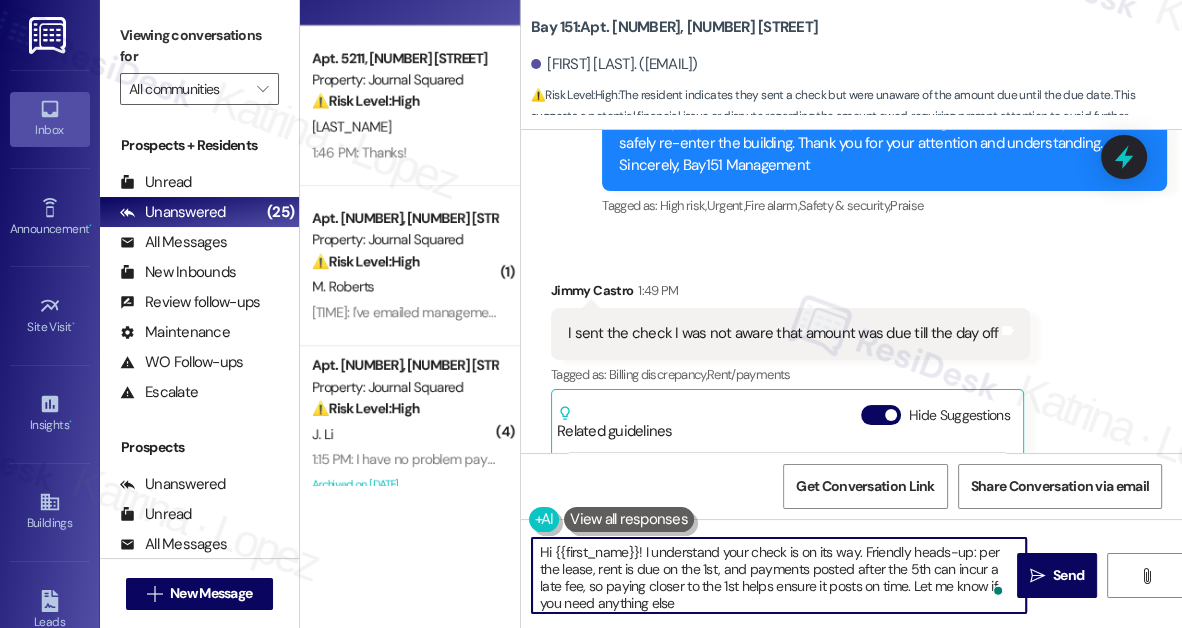 type on "Hi {{first_name}}! I understand your check is on its way. Friendly heads-up: per the lease, rent is due on the 1st, and payments posted after the 5th can incur a late fee, so paying closer to the 1st helps ensure it posts on time. Let me know if you need anything else." 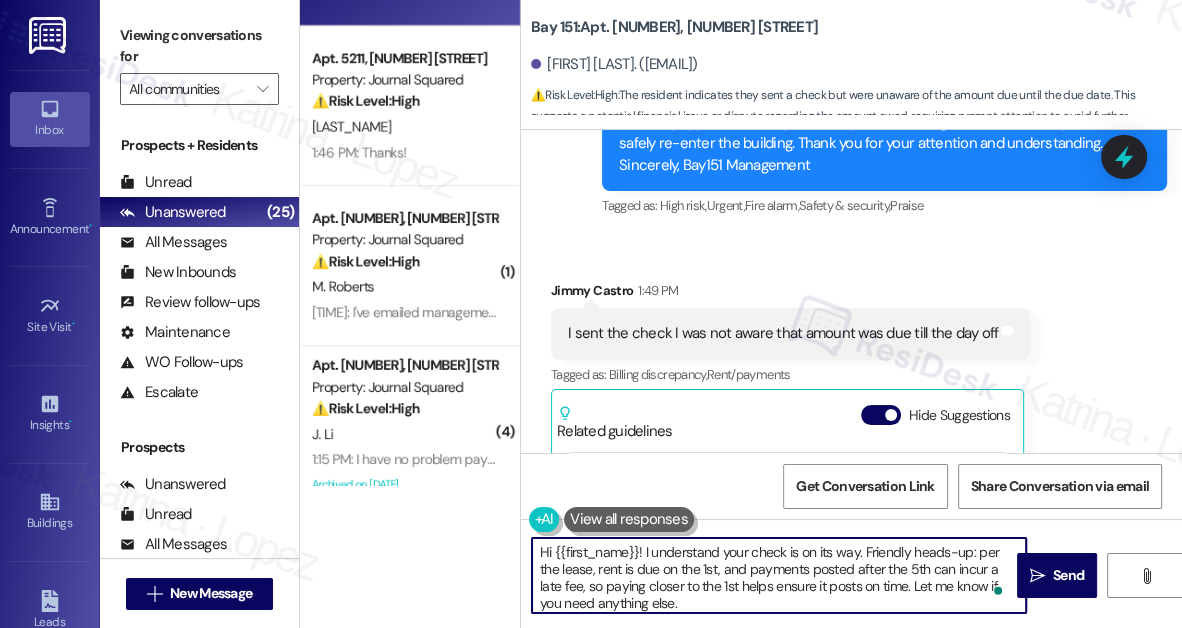 scroll, scrollTop: 5, scrollLeft: 0, axis: vertical 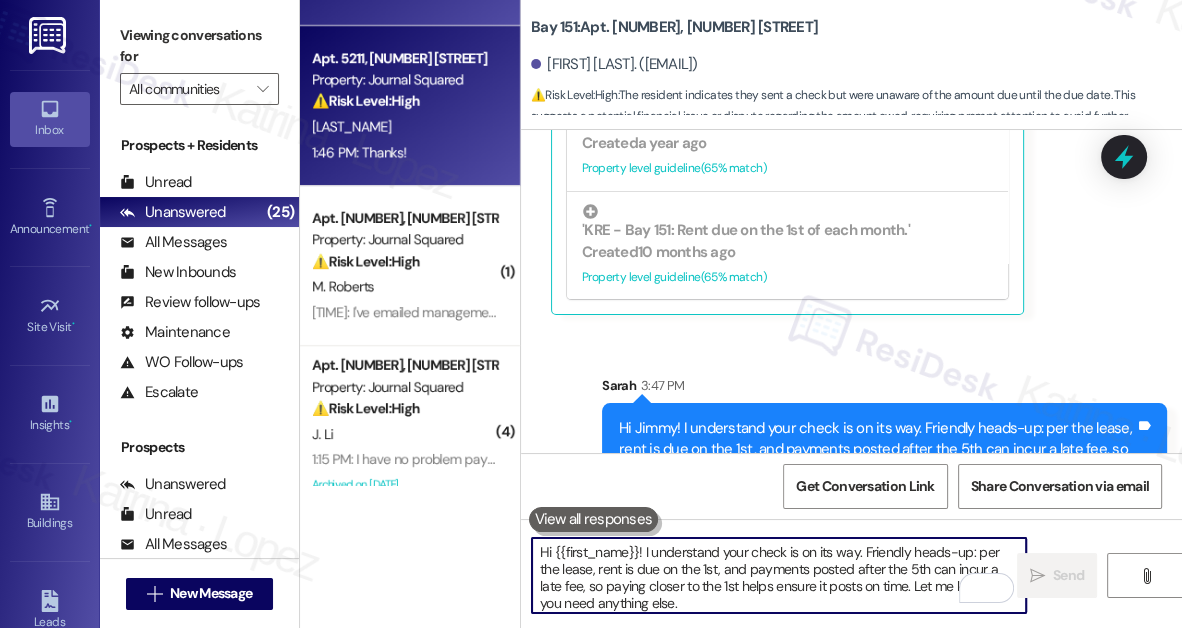 type 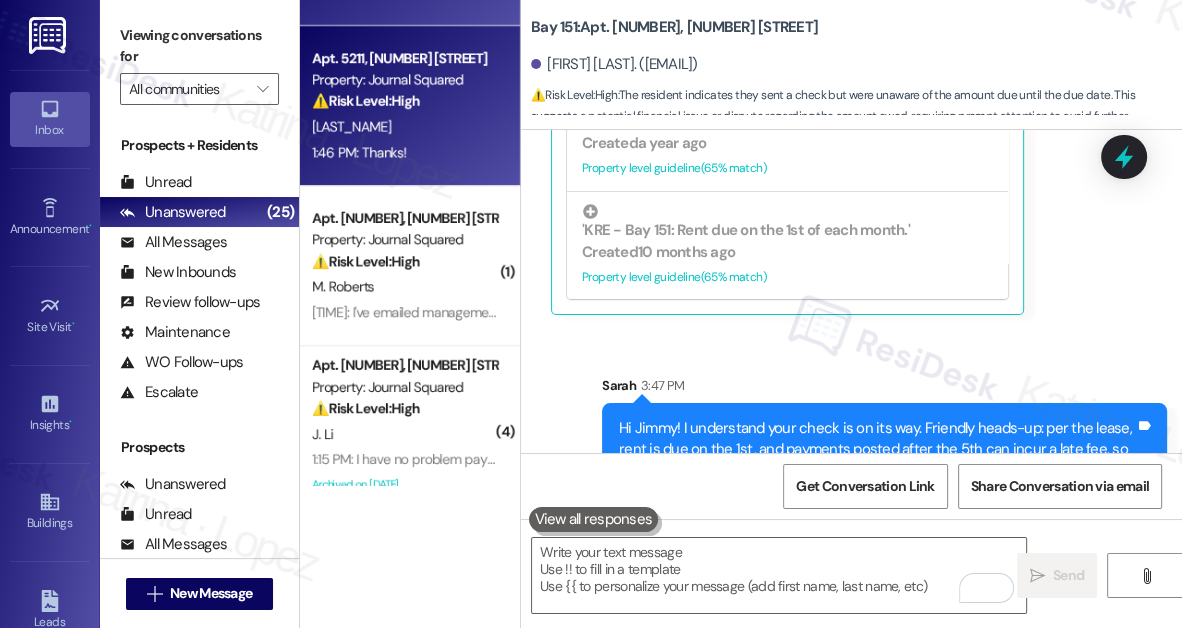 click on "1:46 PM: Thanks! 1:46 PM: Thanks!" at bounding box center [404, 152] 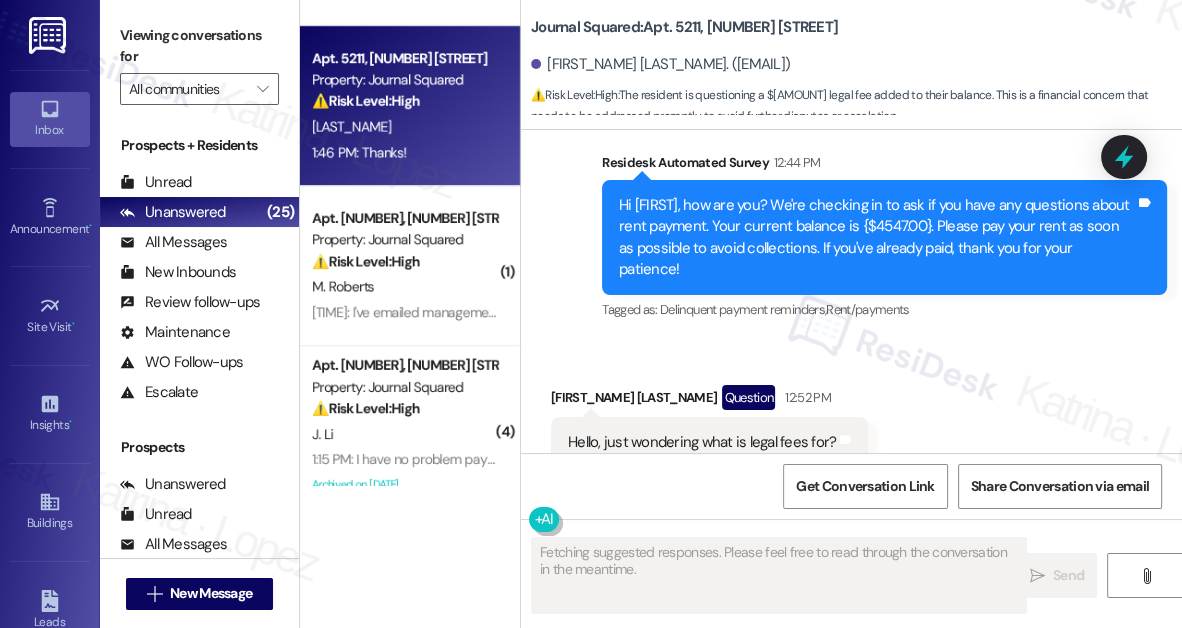 scroll, scrollTop: 3161, scrollLeft: 0, axis: vertical 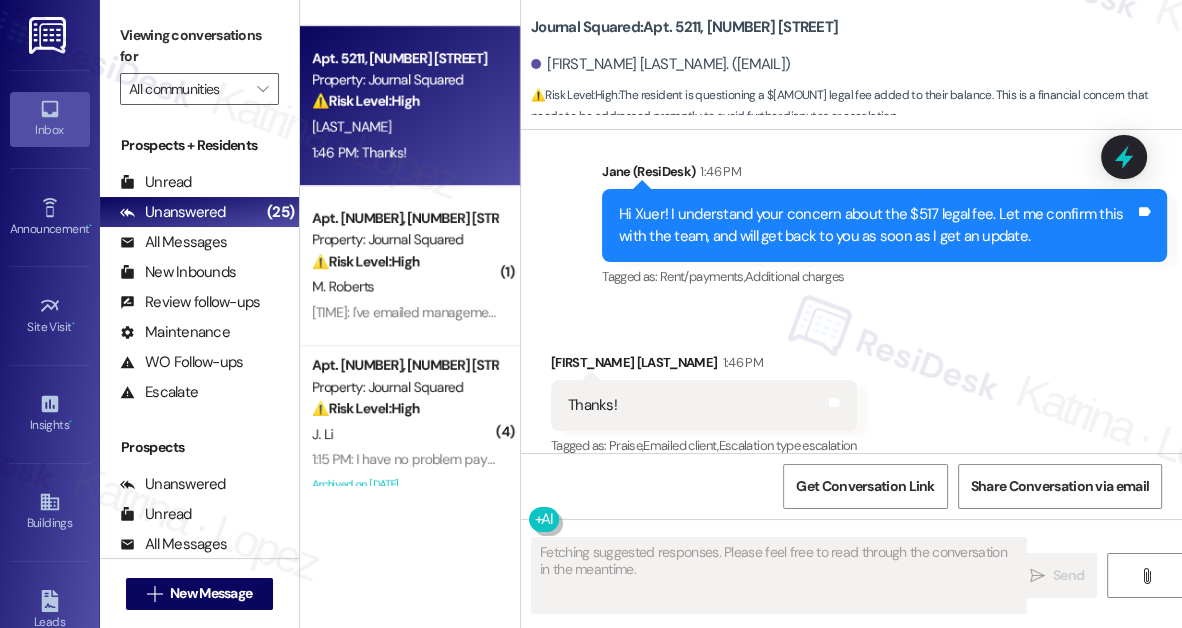 click on "Hi Xuer! I understand your concern about the $517 legal fee. Let me confirm this with the team, and will get back to you as soon as I get an update." at bounding box center [877, 225] 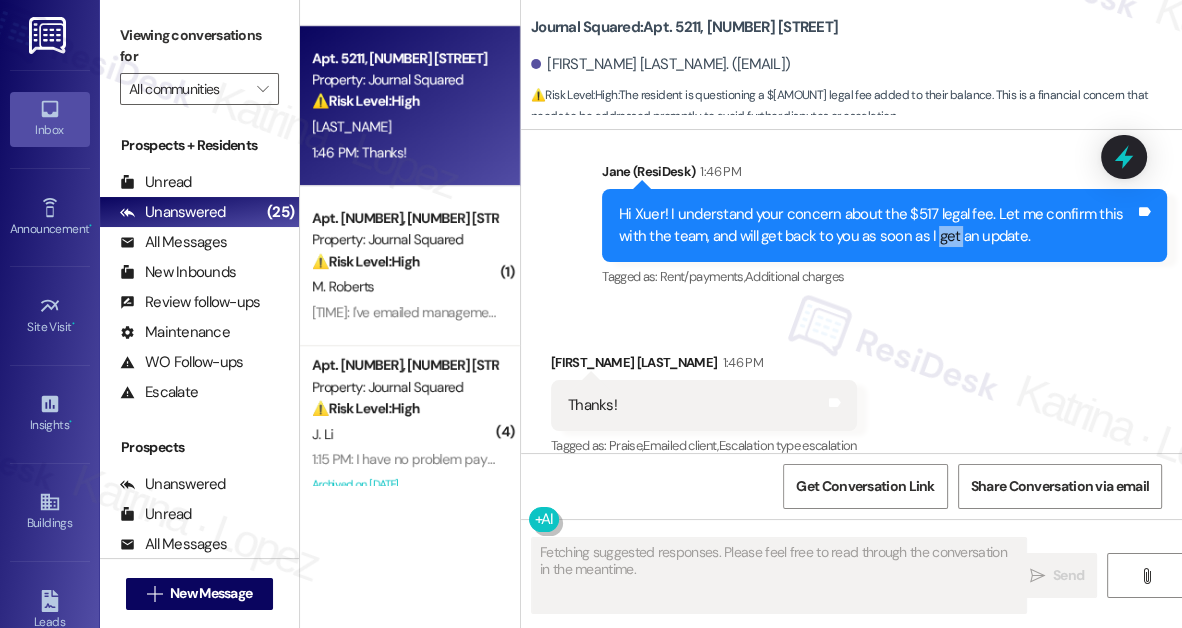 click on "Hi Xuer! I understand your concern about the $517 legal fee. Let me confirm this with the team, and will get back to you as soon as I get an update." at bounding box center (877, 225) 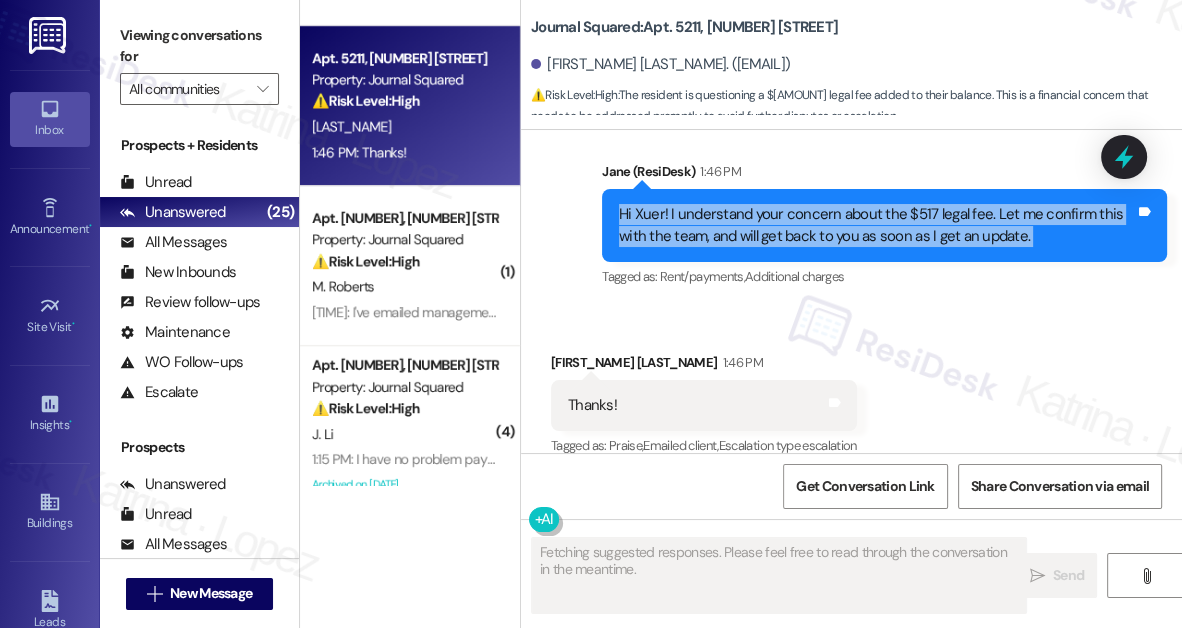 click on "Hi Xuer! I understand your concern about the $517 legal fee. Let me confirm this with the team, and will get back to you as soon as I get an update." at bounding box center (877, 225) 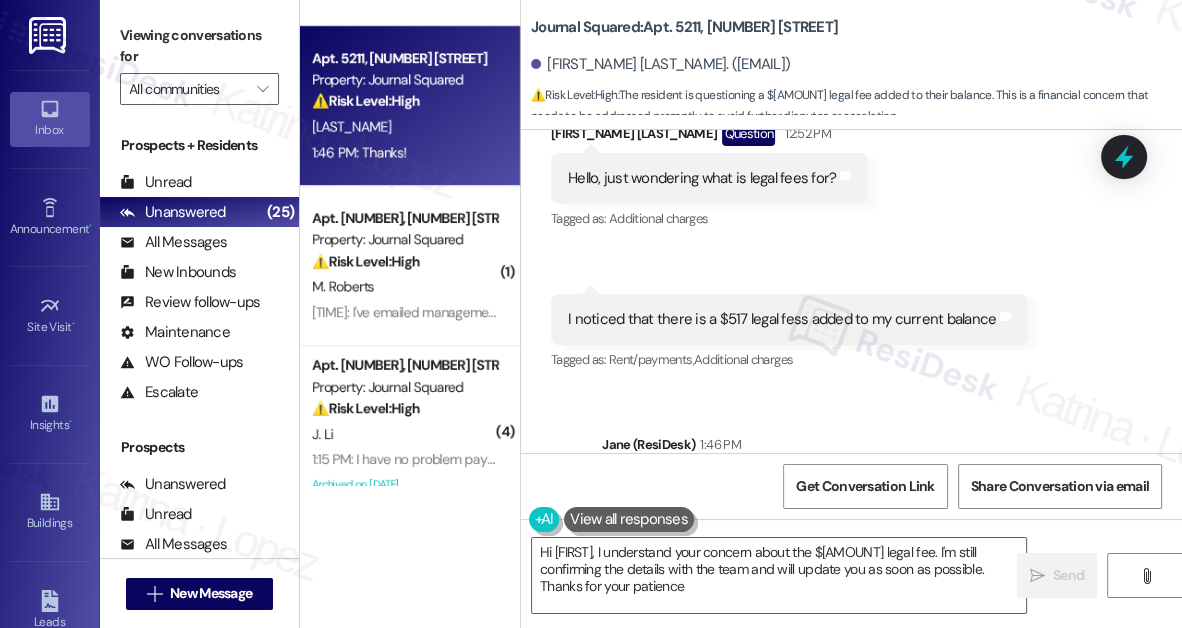 type on "Hi {{first_name}}, I understand your concern about the $517 legal fee. I'm still confirming the details with the team and will update you as soon as possible. Thanks for your patience!" 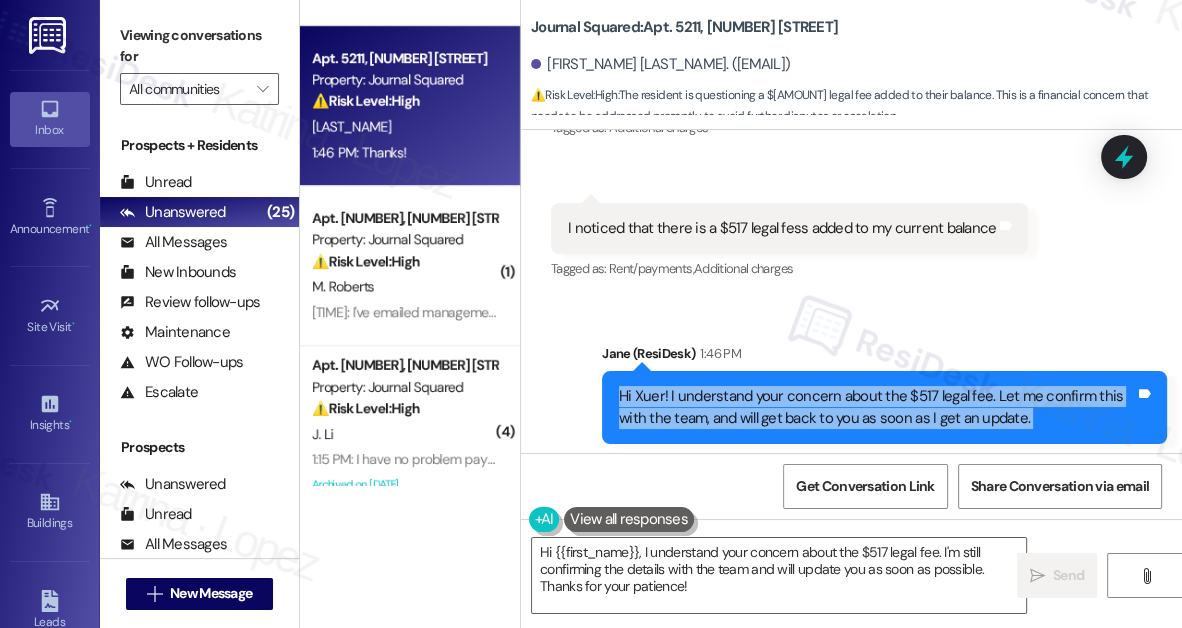 scroll, scrollTop: 3525, scrollLeft: 0, axis: vertical 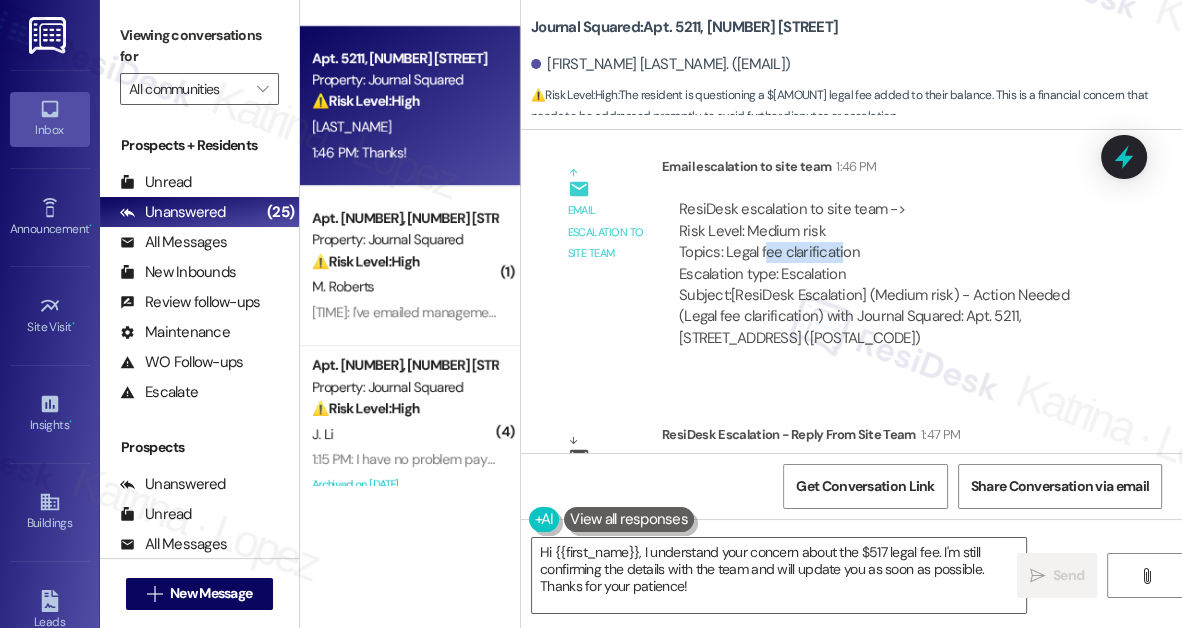 drag, startPoint x: 768, startPoint y: 234, endPoint x: 842, endPoint y: 233, distance: 74.00676 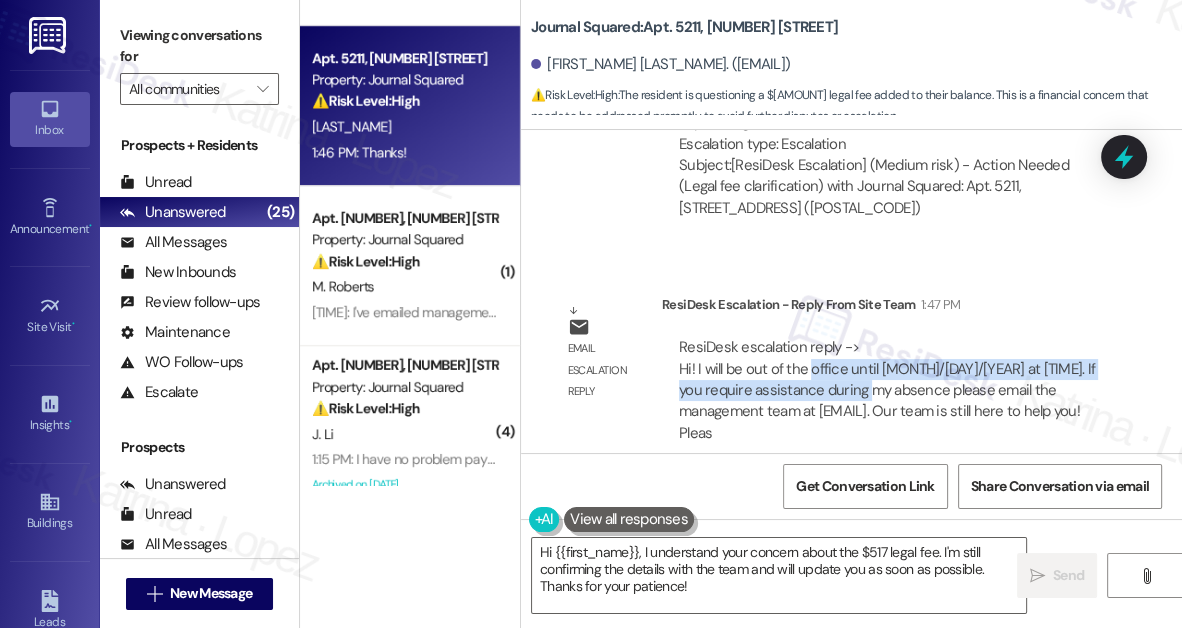 drag, startPoint x: 808, startPoint y: 352, endPoint x: 903, endPoint y: 361, distance: 95.42536 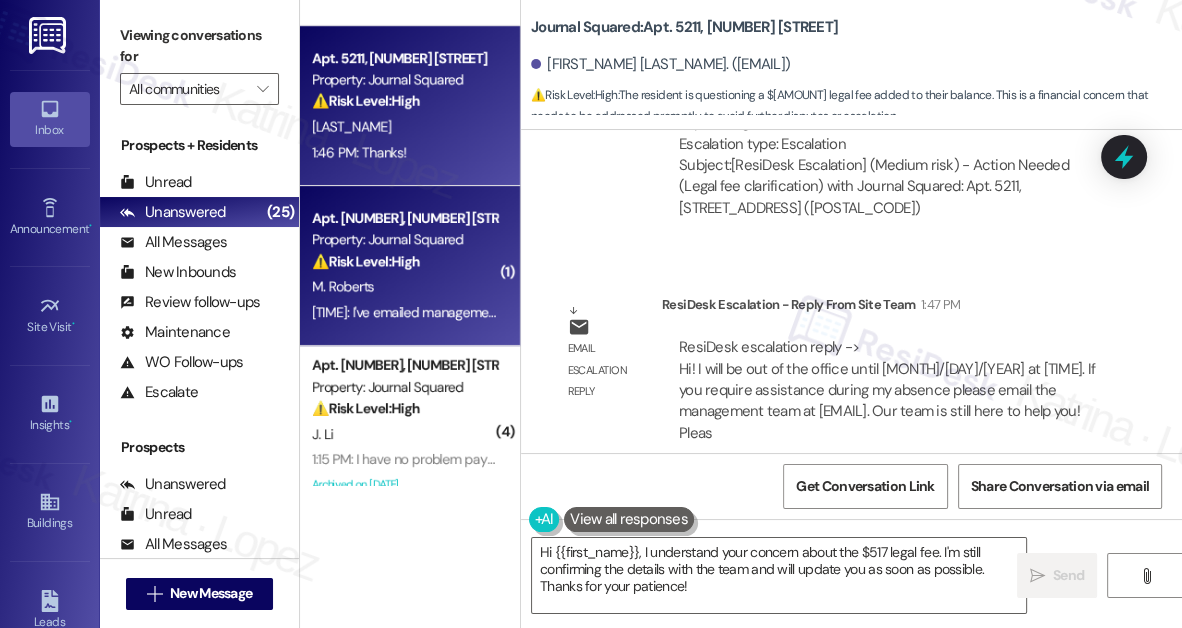 click on "M. Roberts" at bounding box center [404, 286] 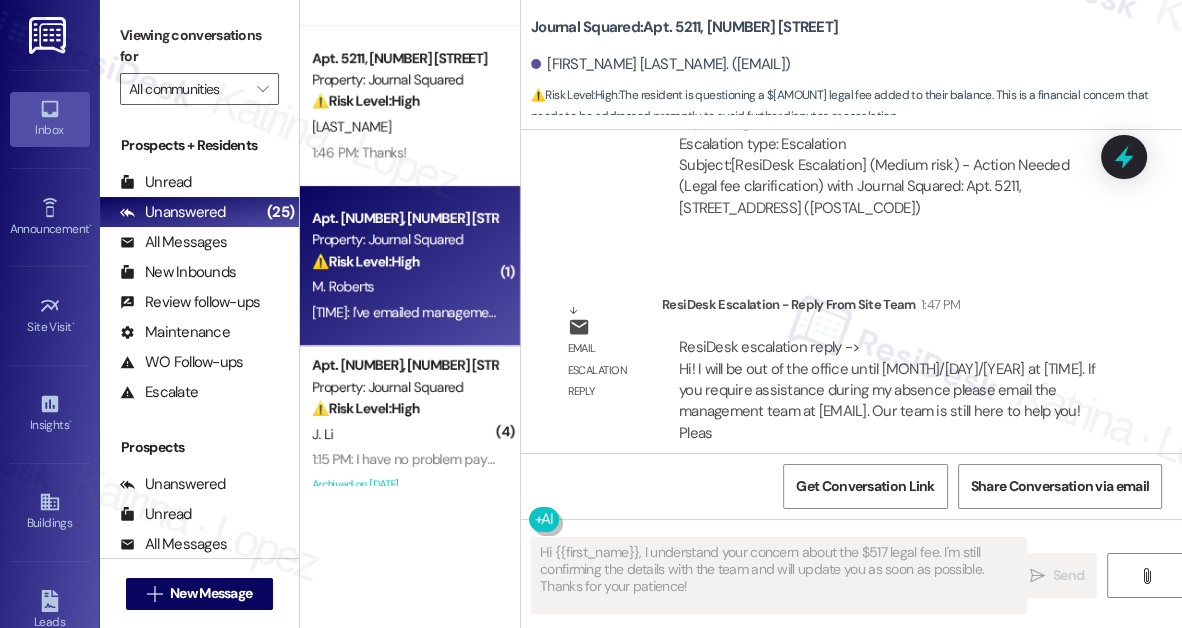 type on "Fetching suggested responses. Please feel free to read through the conversation in the meantime." 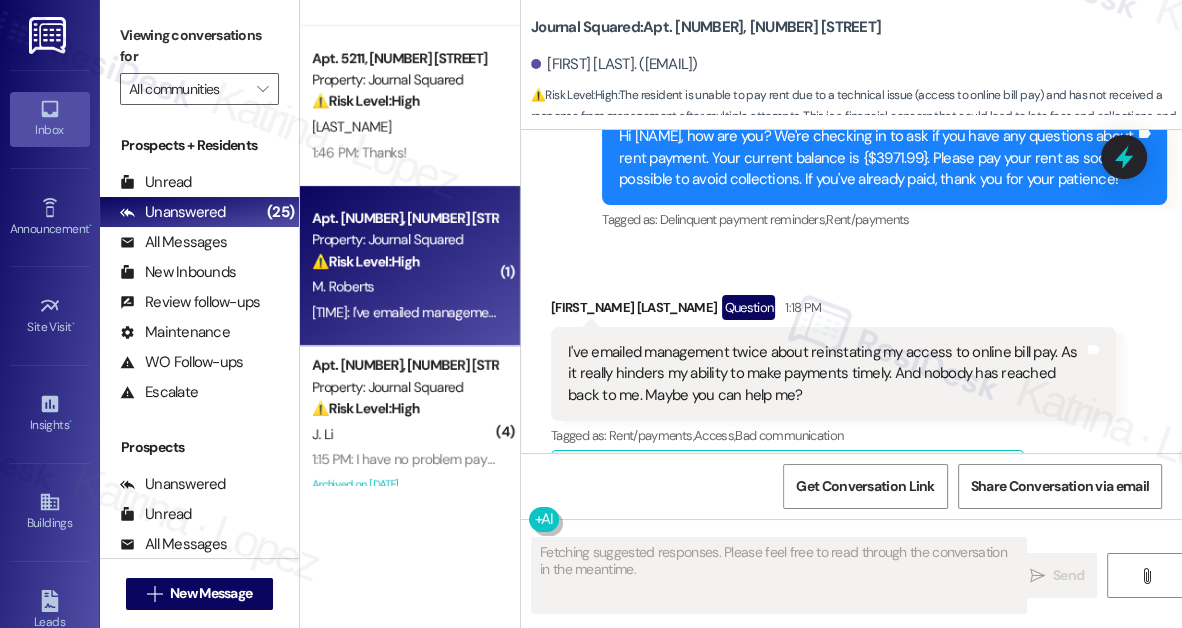 scroll, scrollTop: 29413, scrollLeft: 0, axis: vertical 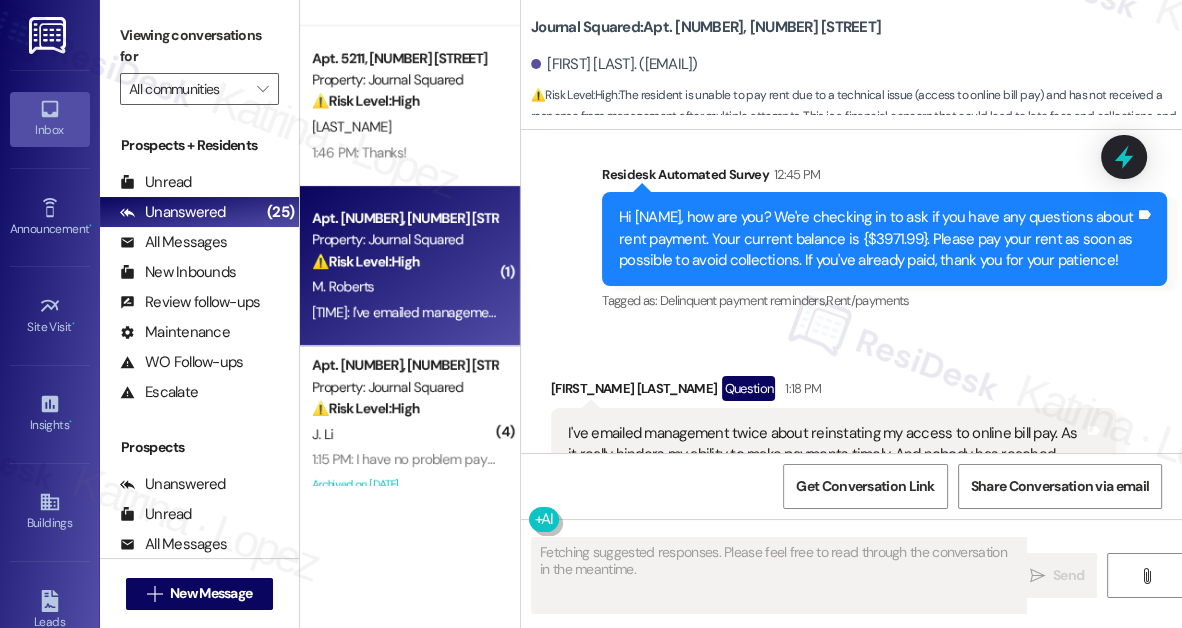 click on "I've emailed management twice about reinstating my access to online bill pay. As it really hinders my ability to make payments timely. And nobody has reached back to me. Maybe you can help me?" at bounding box center (826, 455) 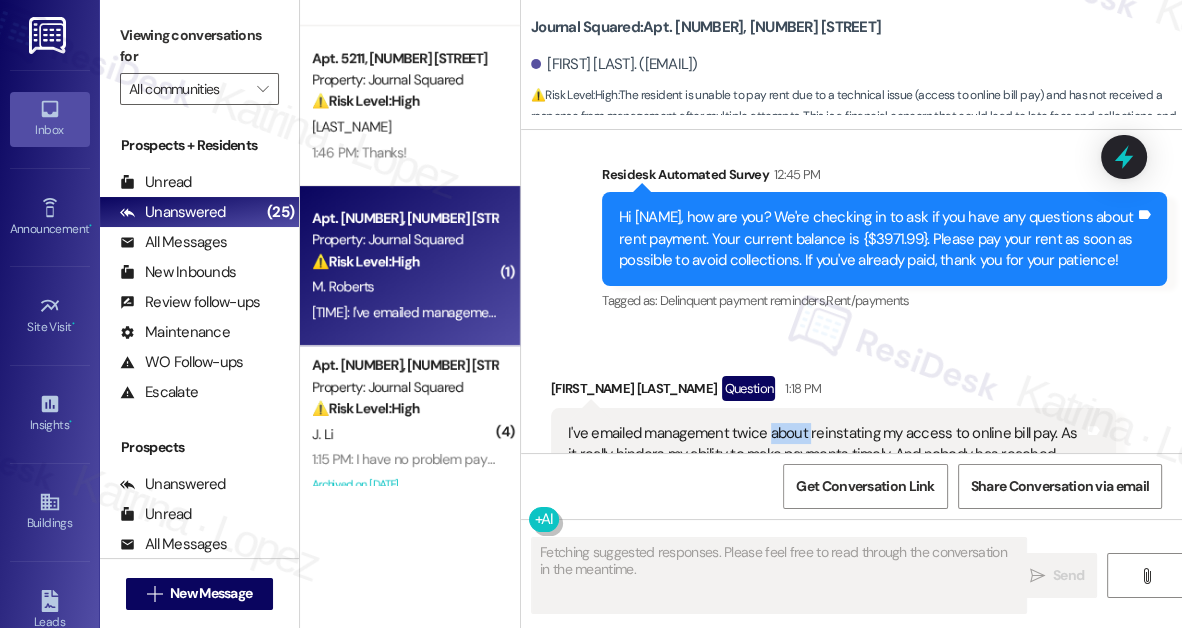 click on "I've emailed management twice about reinstating my access to online bill pay. As it really hinders my ability to make payments timely. And nobody has reached back to me. Maybe you can help me?" at bounding box center (826, 455) 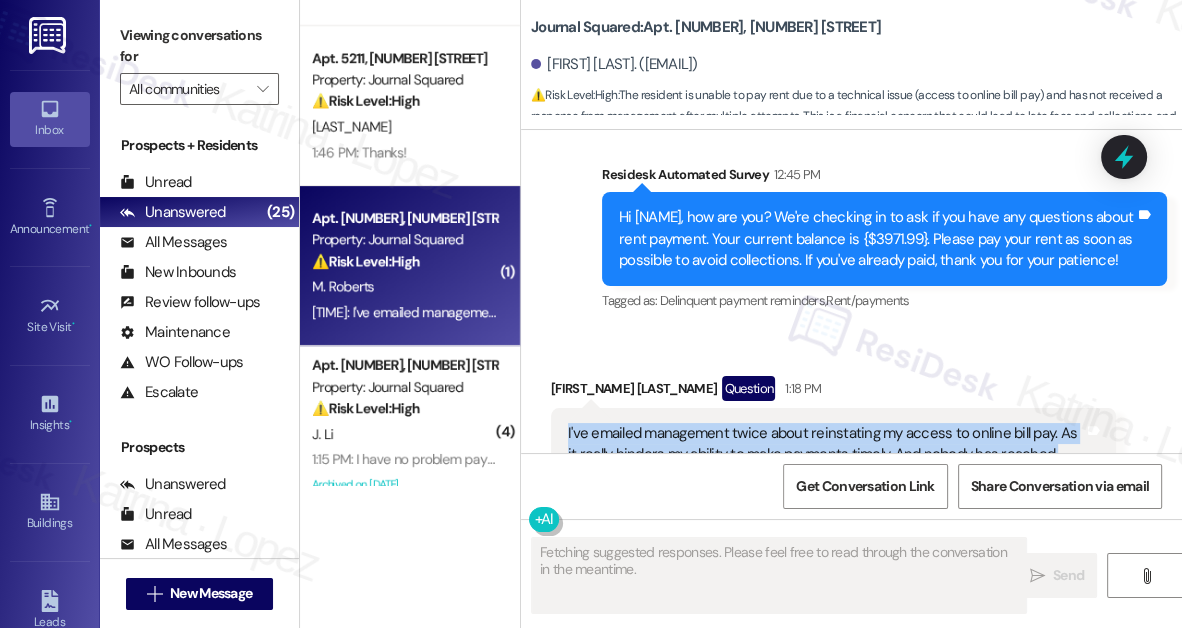click on "I've emailed management twice about reinstating my access to online bill pay. As it really hinders my ability to make payments timely. And nobody has reached back to me. Maybe you can help me?" at bounding box center [826, 455] 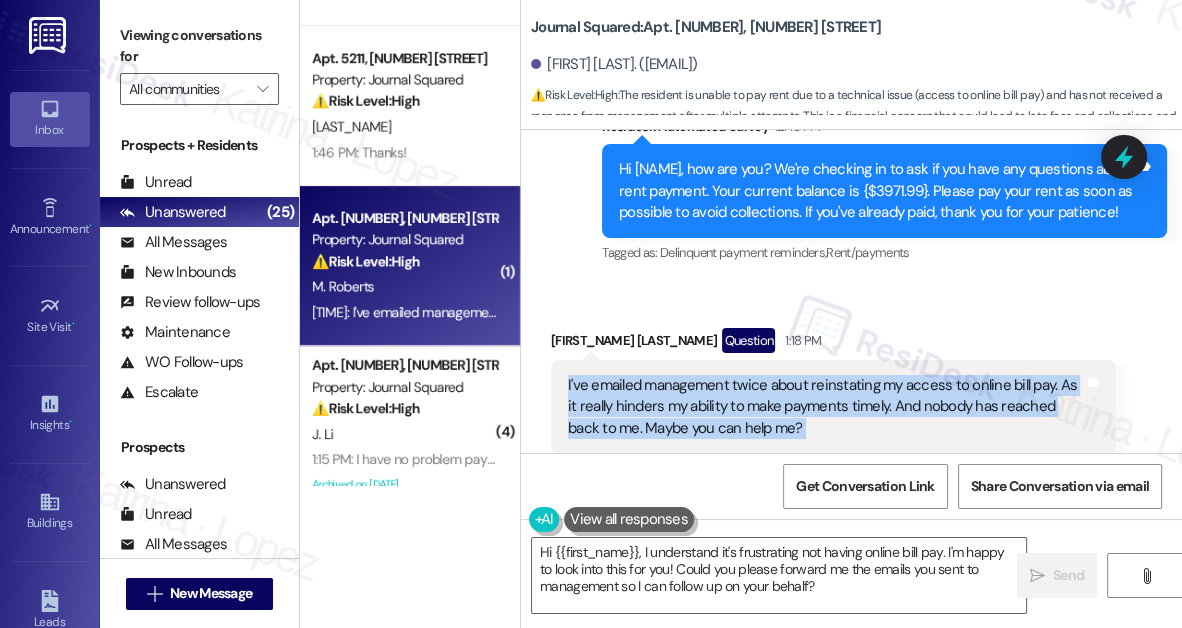scroll, scrollTop: 29504, scrollLeft: 0, axis: vertical 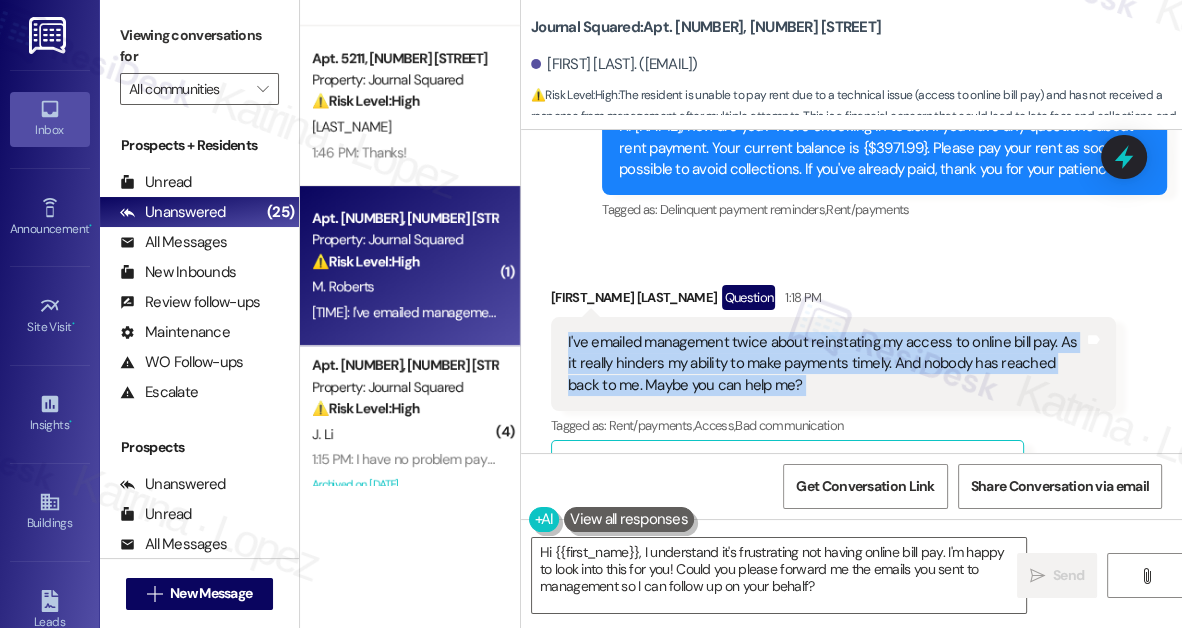 click on "I've emailed management twice about reinstating my access to online bill pay. As it really hinders my ability to make payments timely. And nobody has reached back to me. Maybe you can help me?" at bounding box center [826, 364] 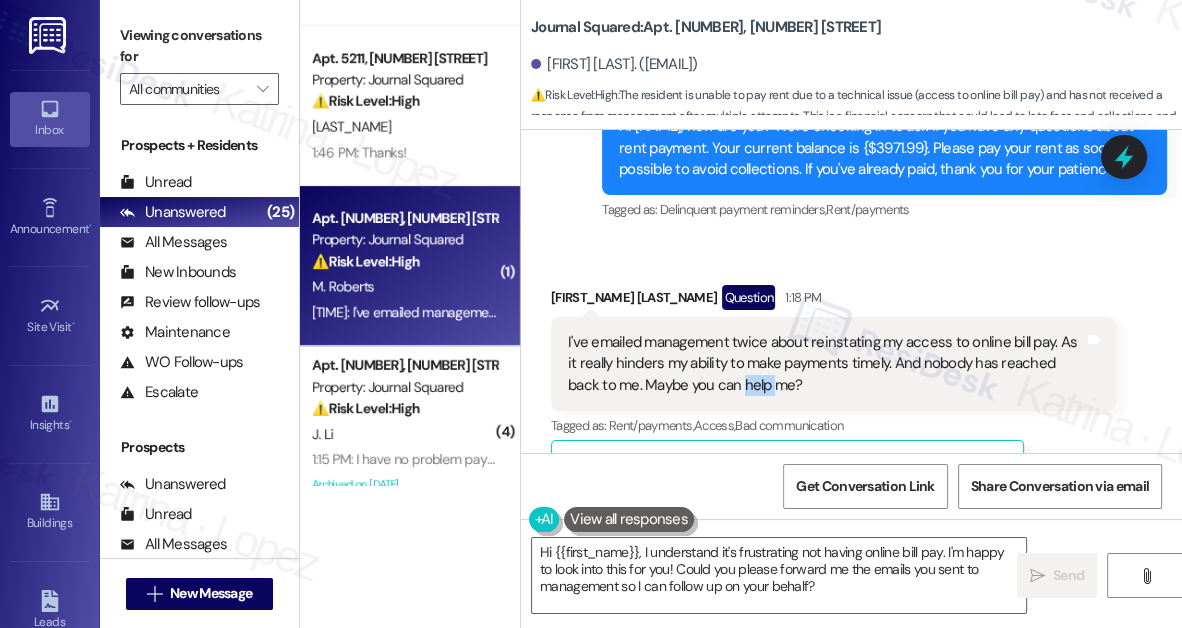 click on "I've emailed management twice about reinstating my access to online bill pay. As it really hinders my ability to make payments timely. And nobody has reached back to me. Maybe you can help me?" at bounding box center (826, 364) 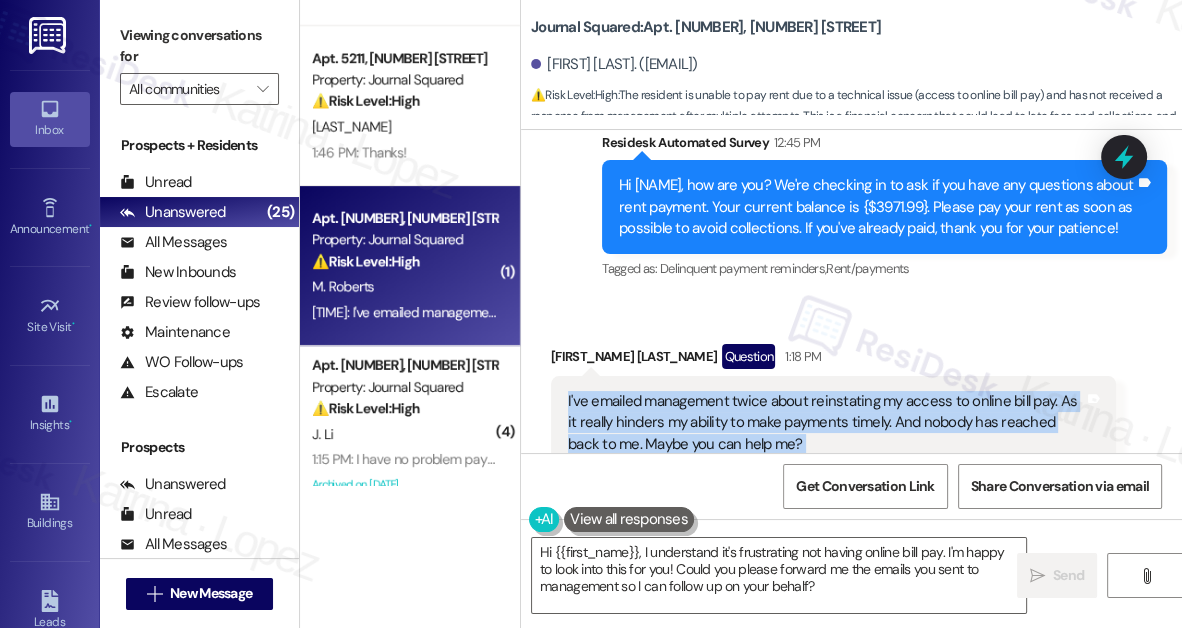 scroll, scrollTop: 29413, scrollLeft: 0, axis: vertical 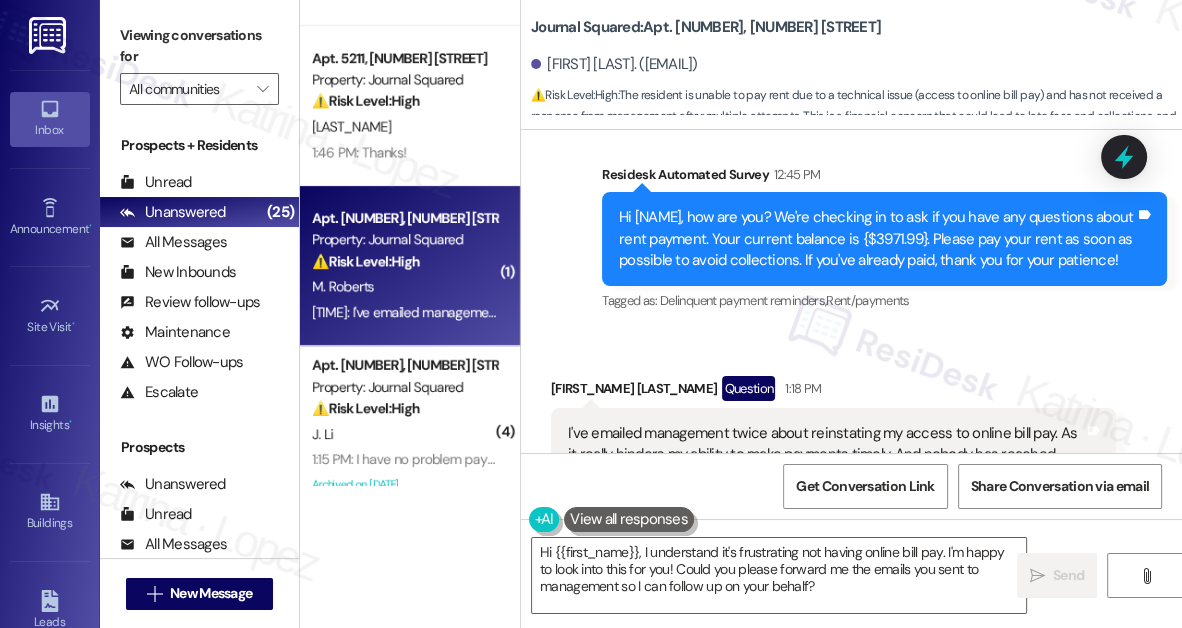 click on "Hi Michael, how are you? We're checking in to ask if you have any questions about rent payment. Your current balance is {$3971.99}. Please pay your rent as soon as possible to avoid collections. If you've already paid, thank you for your patience!" at bounding box center [877, 239] 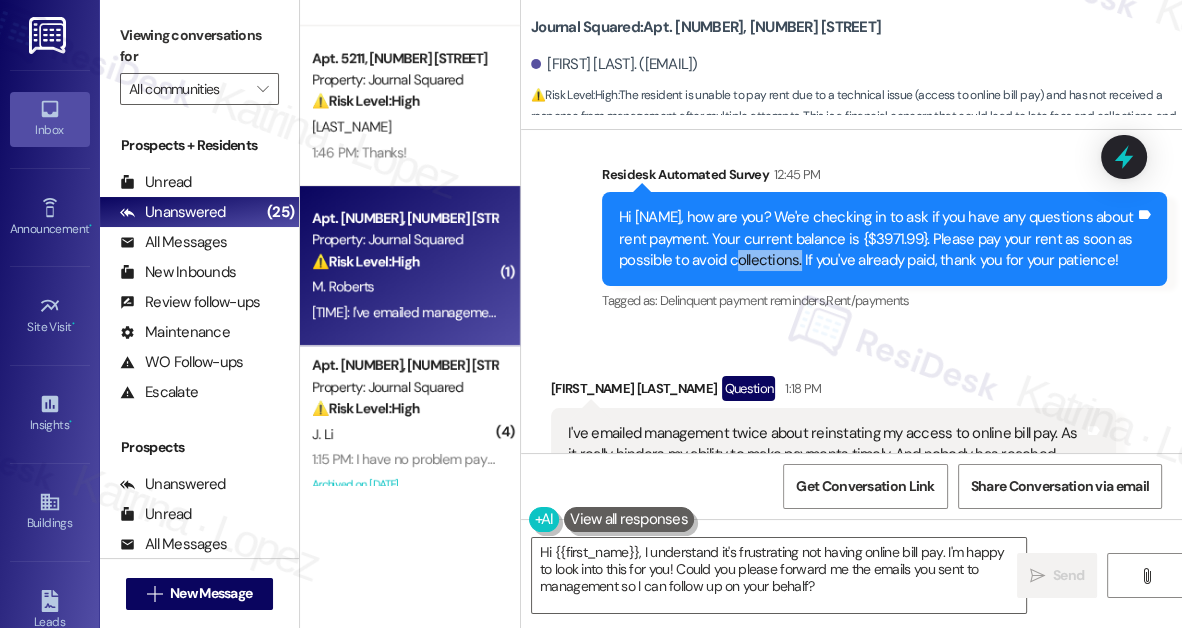 click on "Hi Michael, how are you? We're checking in to ask if you have any questions about rent payment. Your current balance is {$3971.99}. Please pay your rent as soon as possible to avoid collections. If you've already paid, thank you for your patience!" at bounding box center [877, 239] 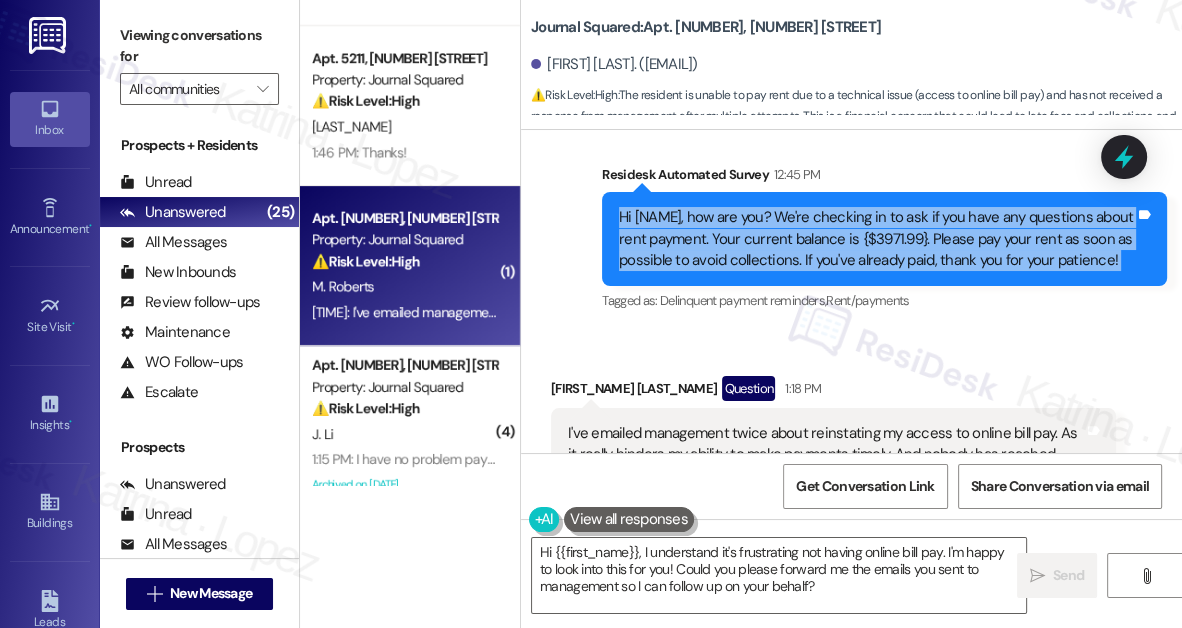 click on "Hi Michael, how are you? We're checking in to ask if you have any questions about rent payment. Your current balance is {$3971.99}. Please pay your rent as soon as possible to avoid collections. If you've already paid, thank you for your patience!" at bounding box center [877, 239] 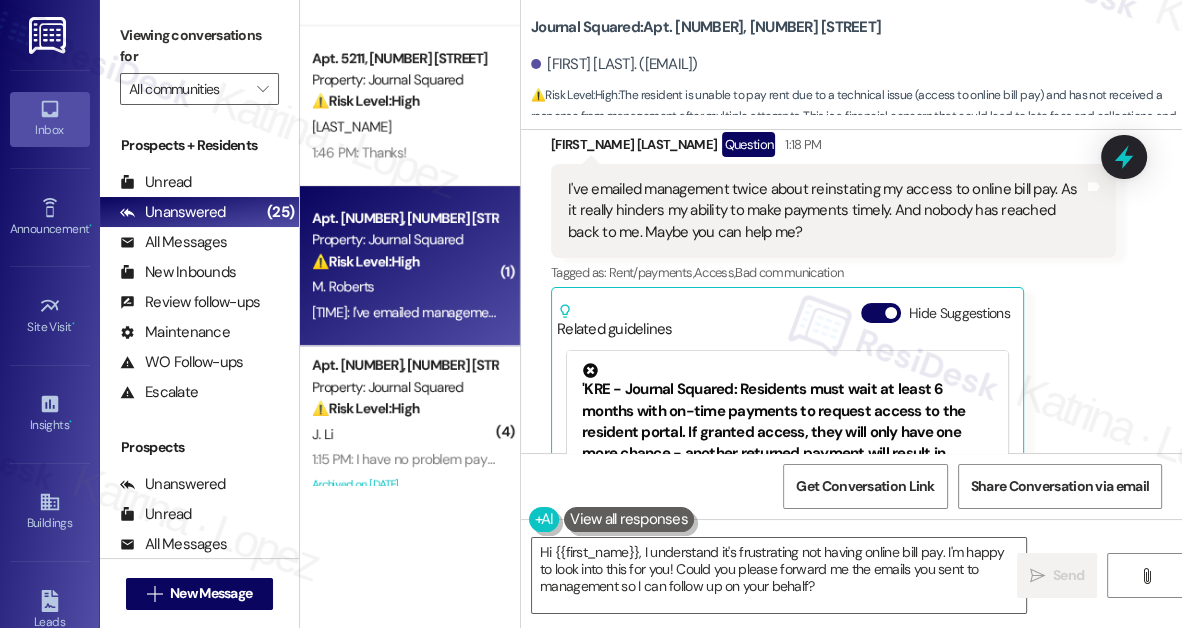 scroll, scrollTop: 29777, scrollLeft: 0, axis: vertical 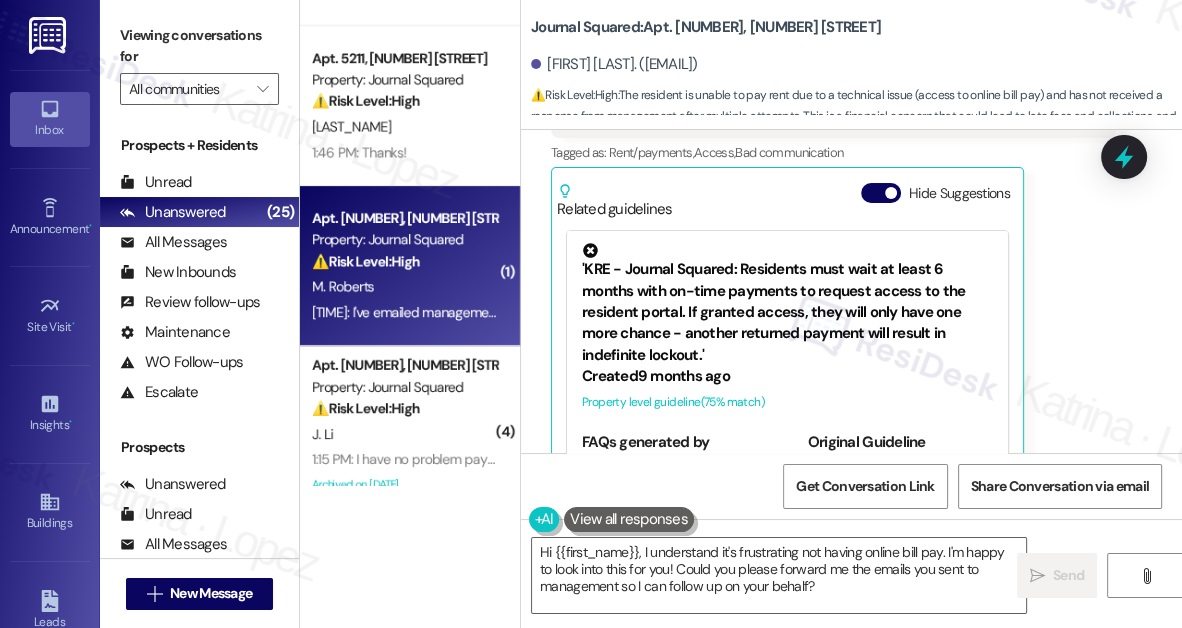 click on "'KRE - Journal Squared: Residents must wait at least 6 months with on-time payments to request access to the resident portal. If granted access, they will only have one more chance - another returned payment will result in indefinite lockout.'" at bounding box center (787, 304) 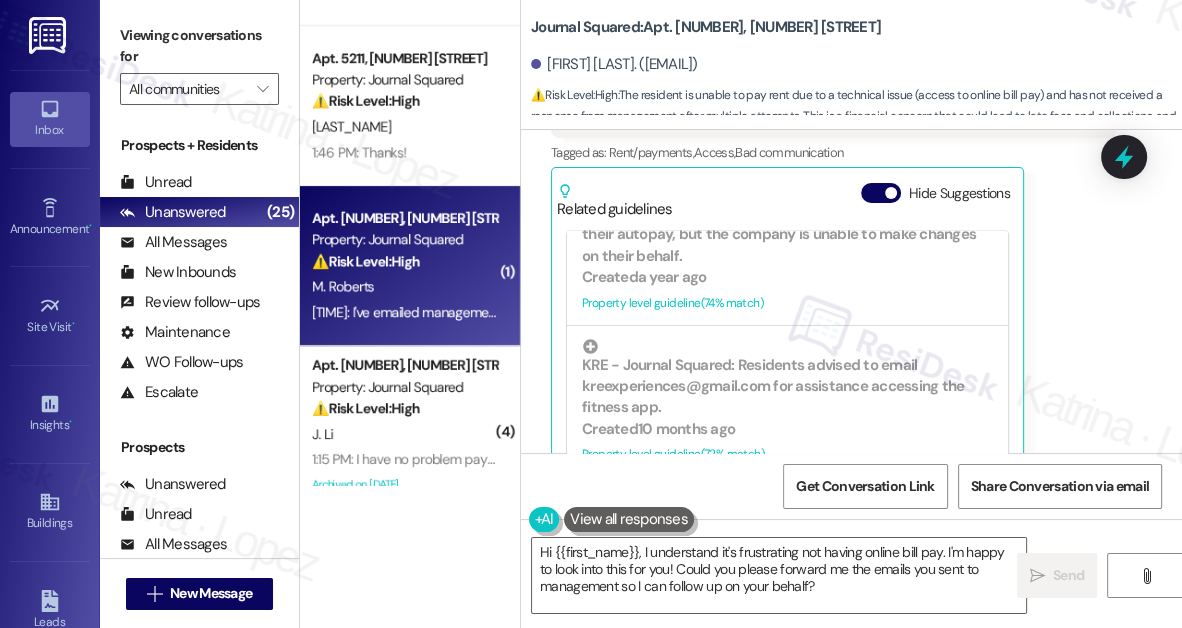 scroll, scrollTop: 90, scrollLeft: 0, axis: vertical 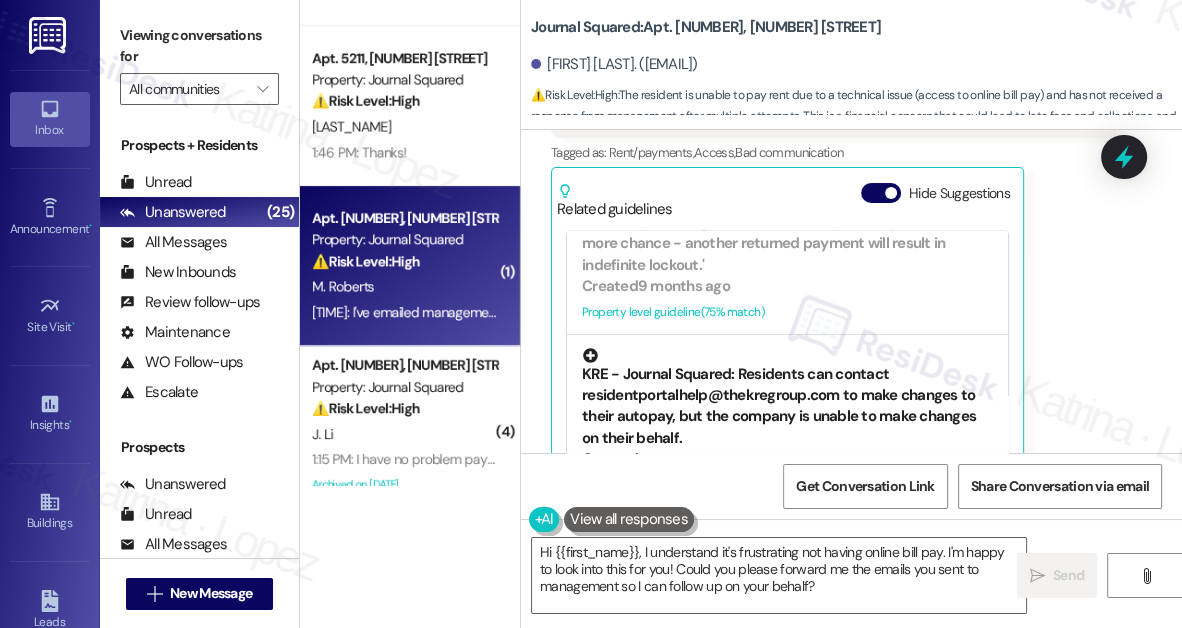 click on "KRE - Journal Squared: Residents can contact residentportalhelp@thekregroup.com to make changes to their autopay, but the company is unable to make changes on their behalf." at bounding box center (787, 399) 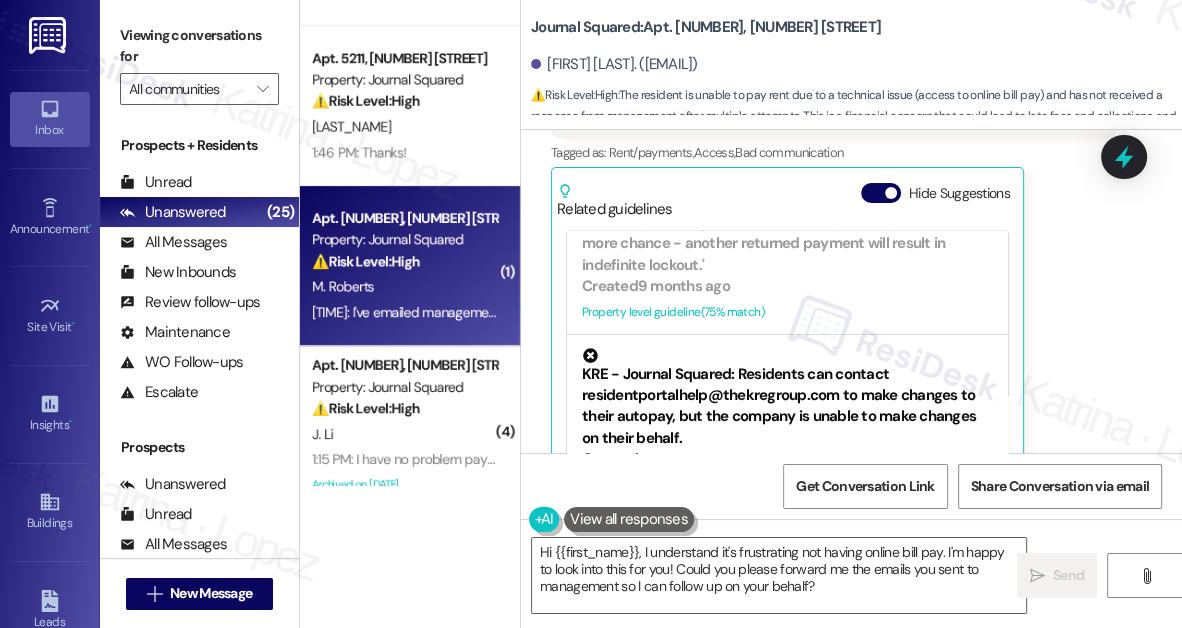 scroll, scrollTop: 272, scrollLeft: 0, axis: vertical 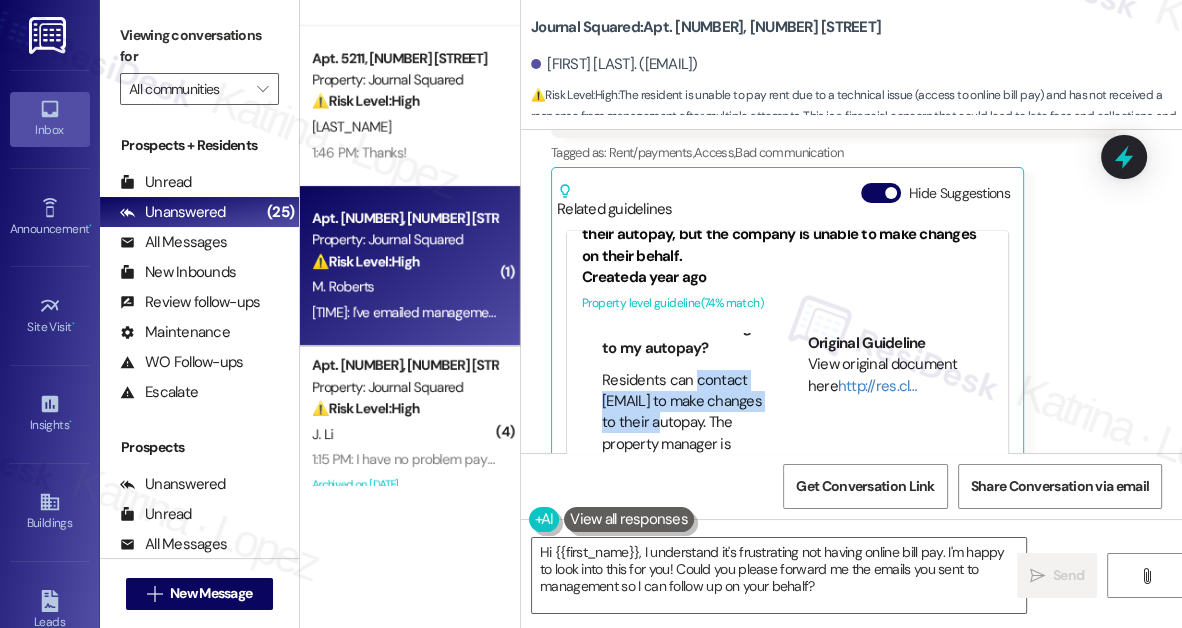 drag, startPoint x: 692, startPoint y: 359, endPoint x: 757, endPoint y: 383, distance: 69.289246 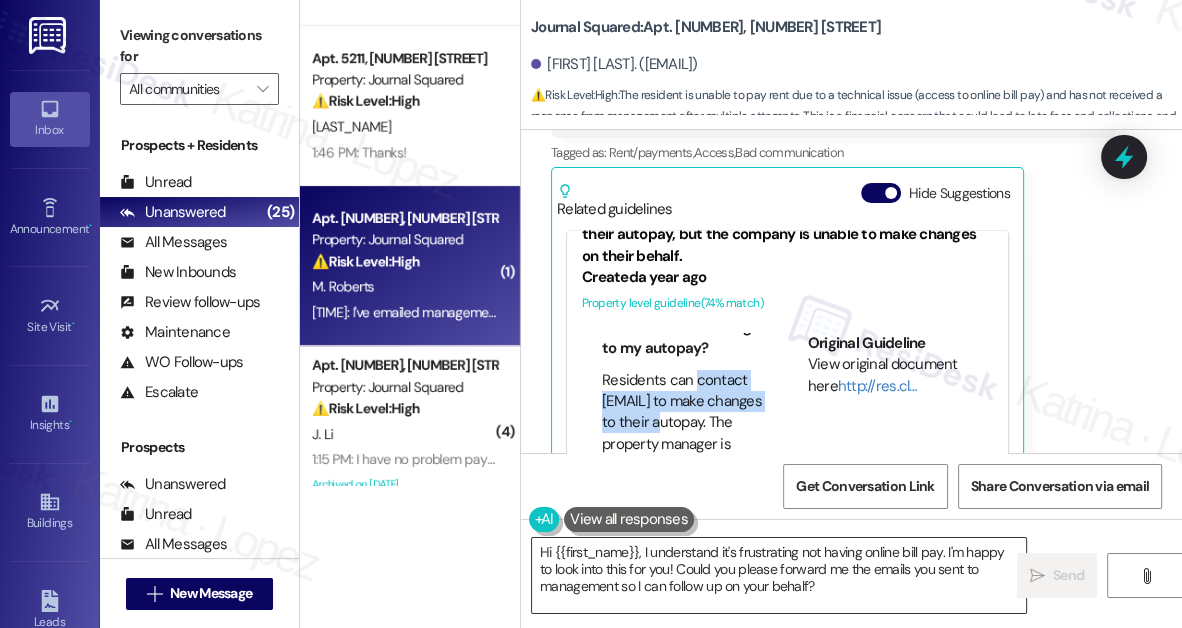 click on "Hi {{first_name}}, I understand it's frustrating not having online bill pay. I'm happy to look into this for you! Could you please forward me the emails you sent to management so I can follow up on your behalf?" at bounding box center [779, 575] 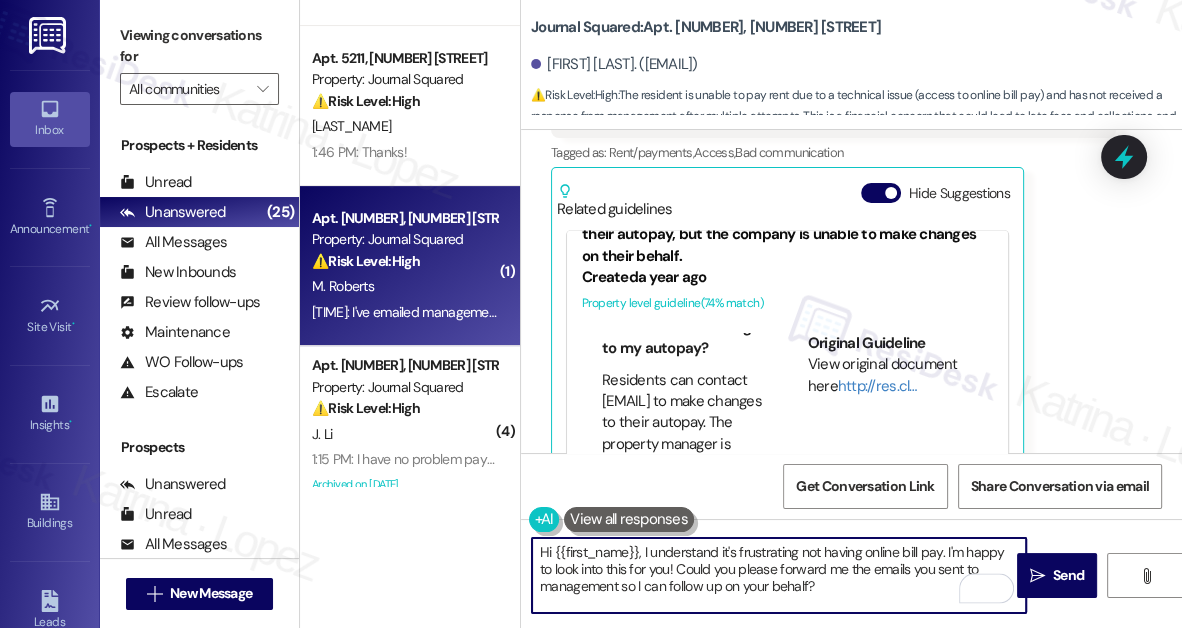 drag, startPoint x: 840, startPoint y: 594, endPoint x: 659, endPoint y: 562, distance: 183.80696 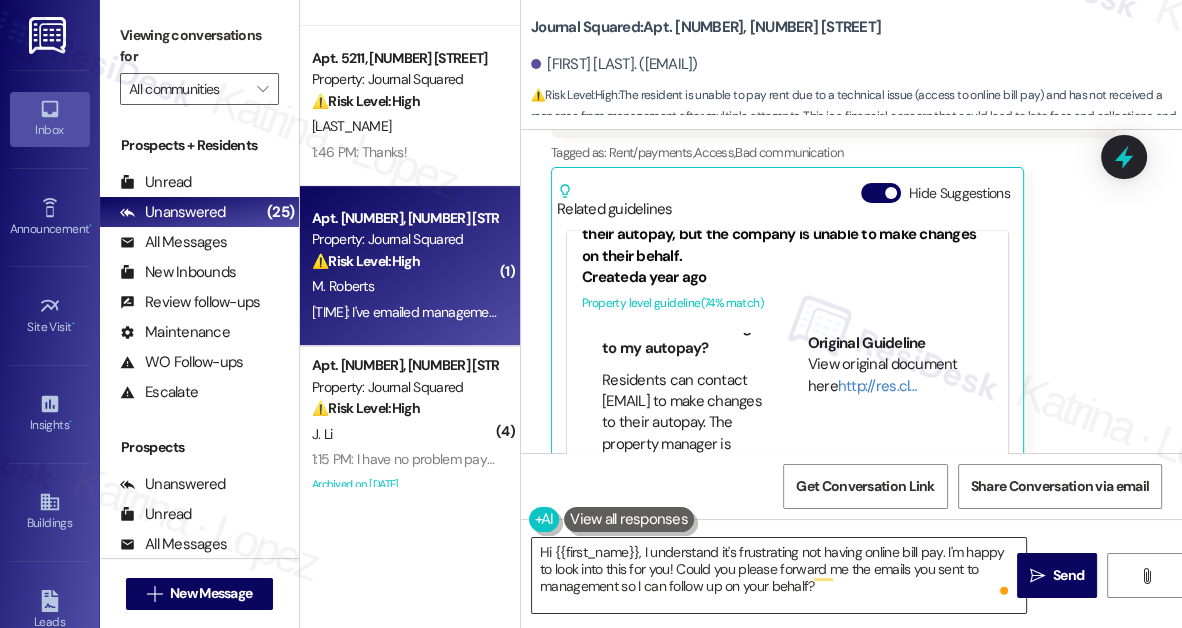 click on "Hi {{first_name}}, I understand it's frustrating not having online bill pay. I'm happy to look into this for you! Could you please forward me the emails you sent to management so I can follow up on your behalf?" at bounding box center [779, 575] 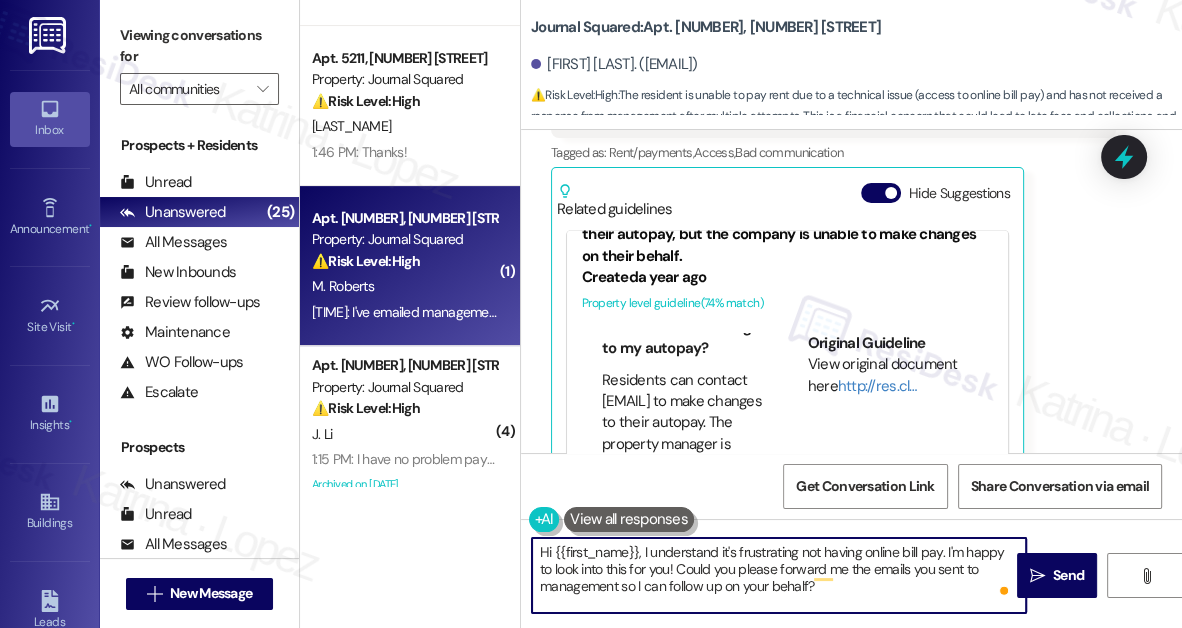 drag, startPoint x: 946, startPoint y: 551, endPoint x: 970, endPoint y: 582, distance: 39.20459 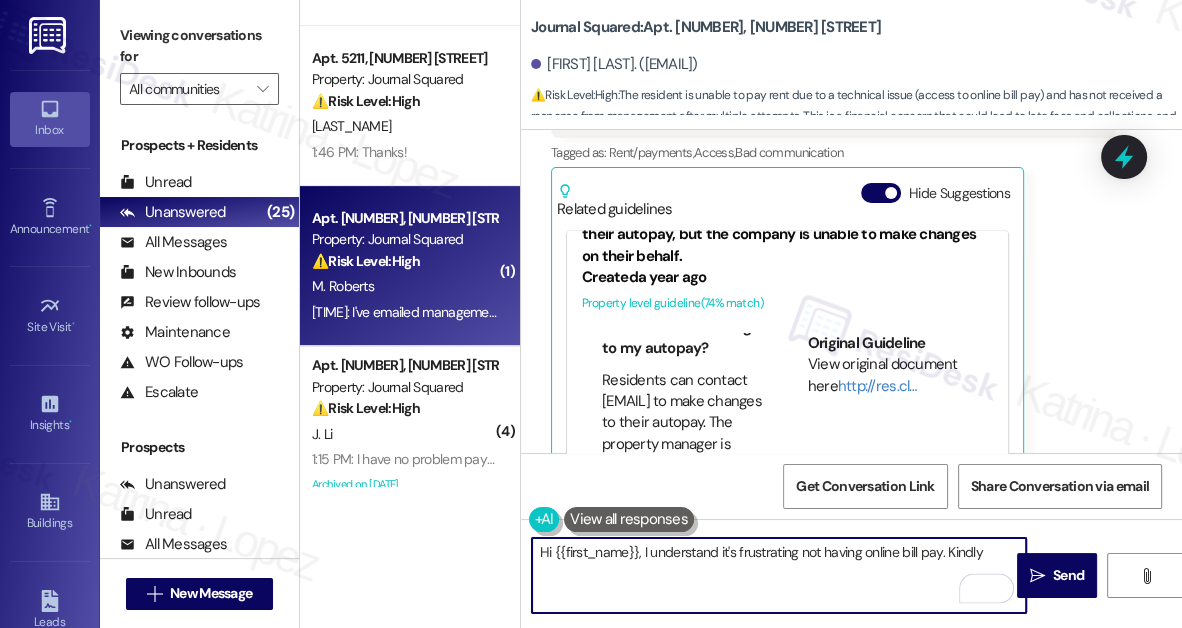paste on "contact residentportalhelp@thekregroup.com" 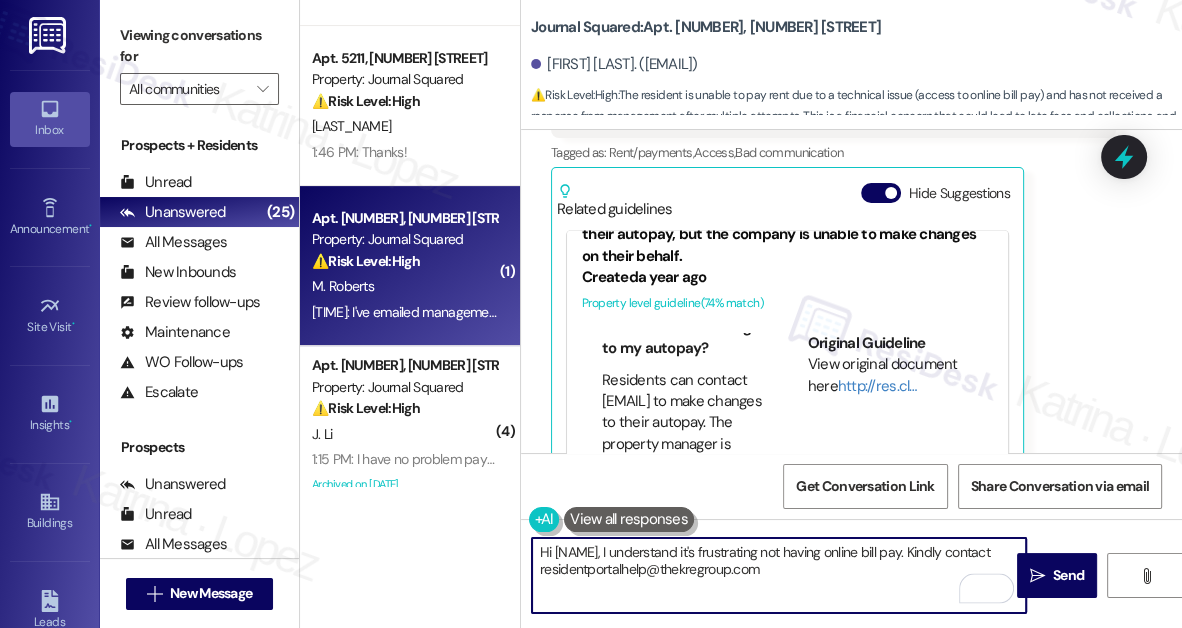 click on "Hi {{first_name}}, I understand it's frustrating not having online bill pay. Kindly contact residentportalhelp@thekregroup.com" at bounding box center (779, 575) 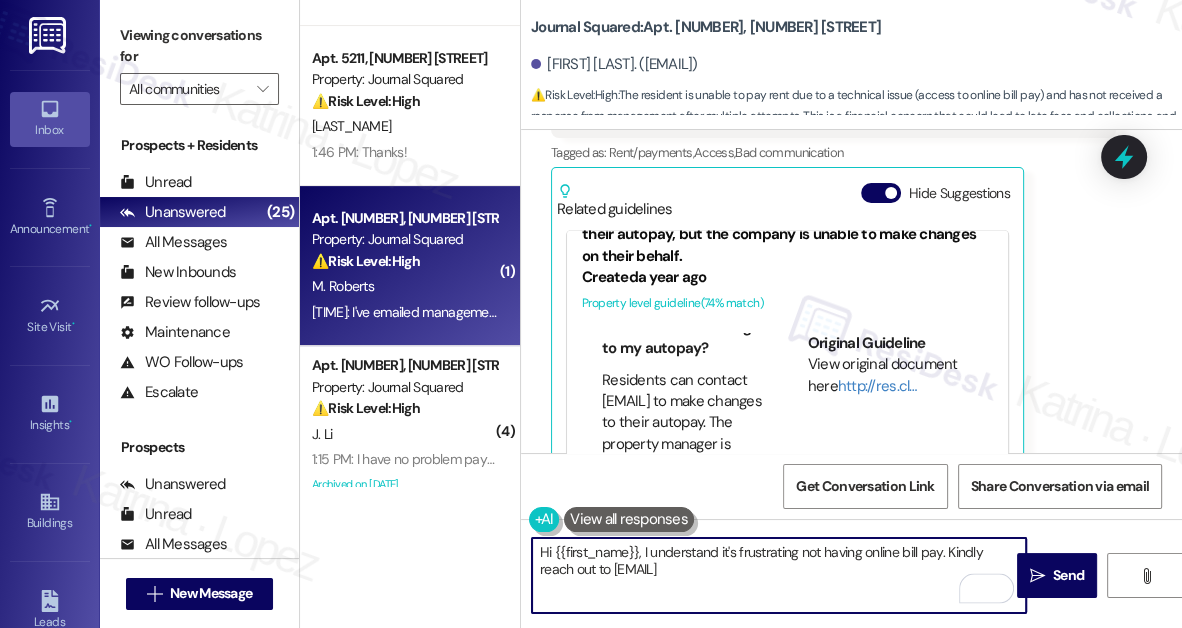 click on "Hi {{first_name}}, I understand it's frustrating not having online bill pay. Kindly reach out to residentportalhelp@thekregroup.com" at bounding box center [779, 575] 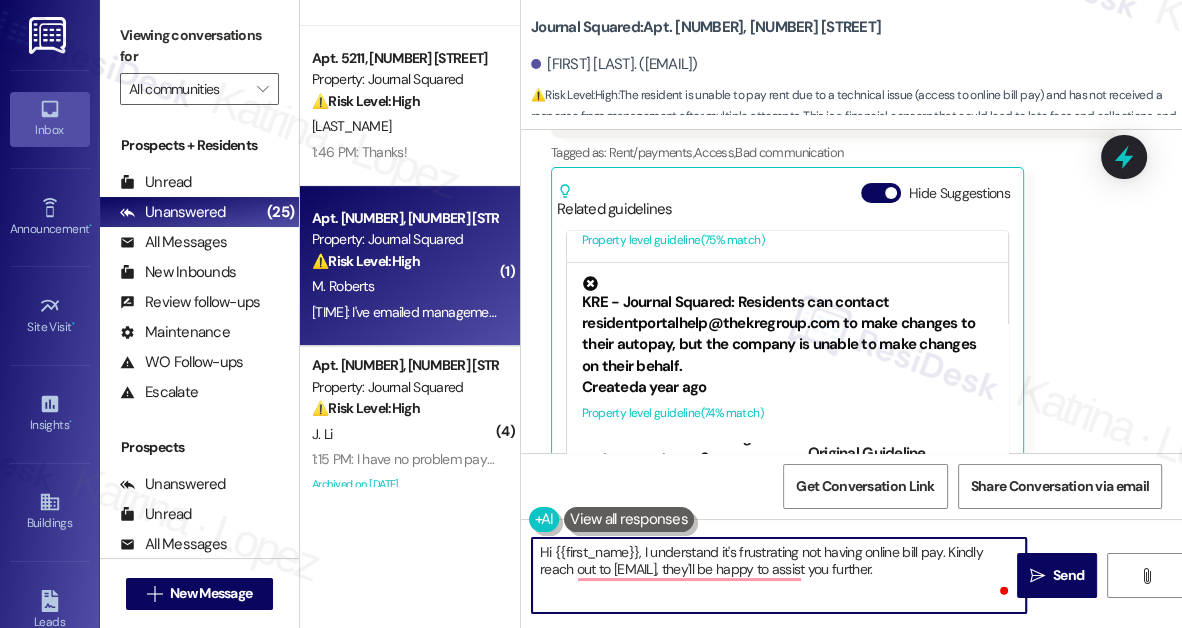 scroll, scrollTop: 0, scrollLeft: 0, axis: both 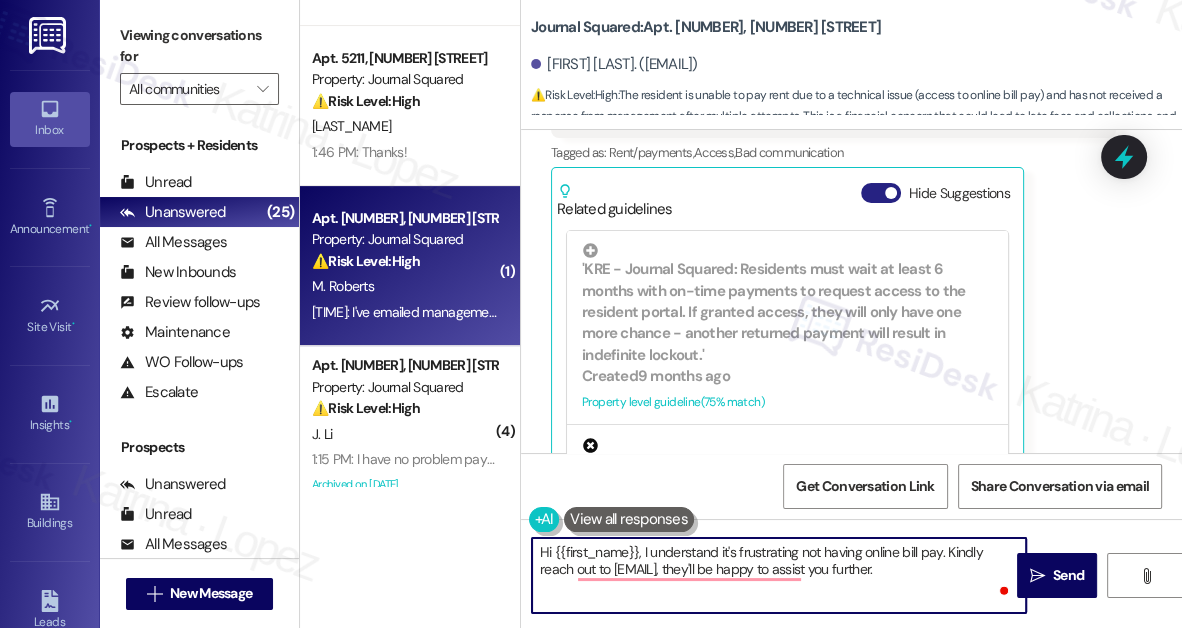 type on "Hi {{first_name}}, I understand it's frustrating not having online bill pay. Kindly reach out to residentportalhelp@thekregroup.com, they'll be happy to assist you further." 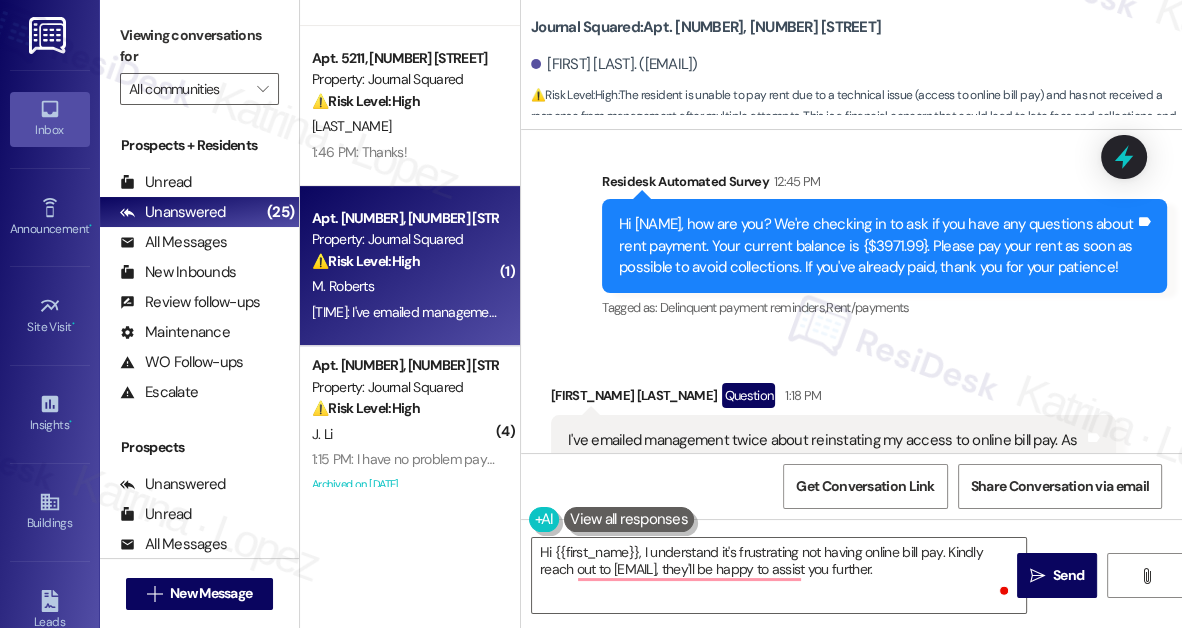 scroll, scrollTop: 29526, scrollLeft: 0, axis: vertical 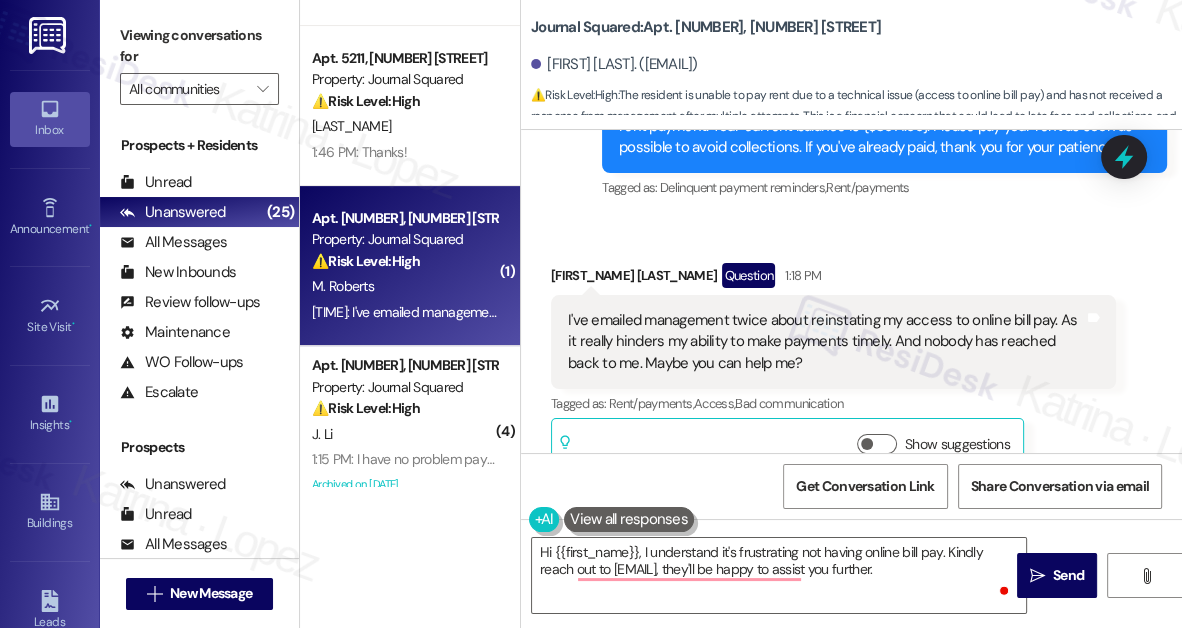 click on "I've emailed management twice about reinstating my access to online bill pay. As it really hinders my ability to make payments timely. And nobody has reached back to me. Maybe you can help me? Tags and notes" at bounding box center [833, 342] 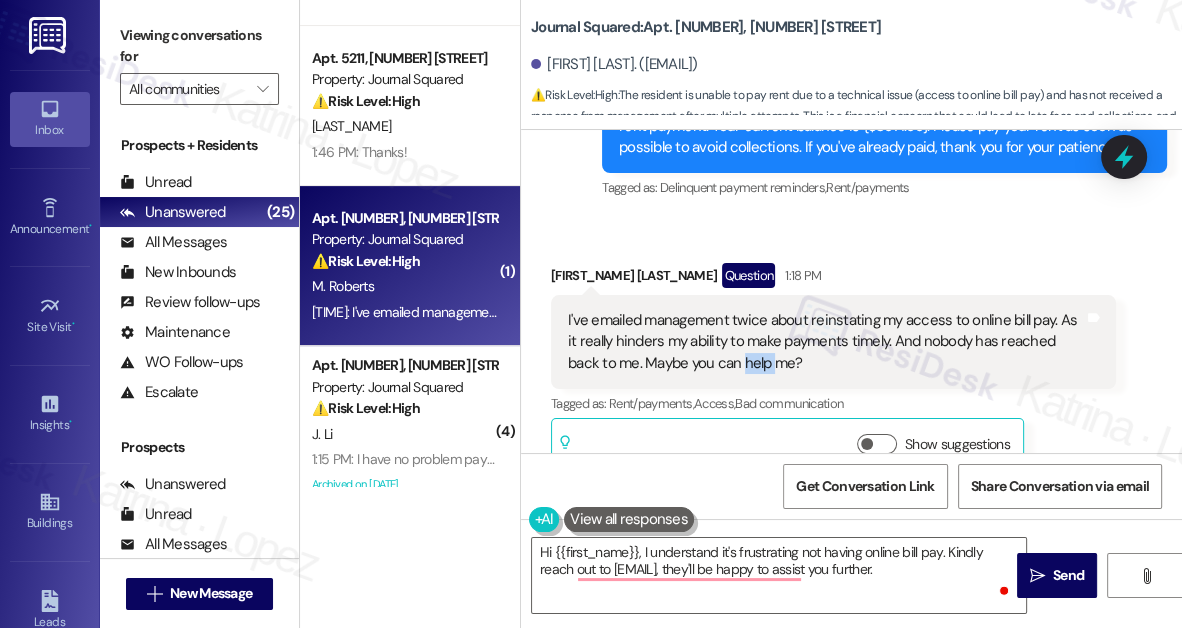 click on "I've emailed management twice about reinstating my access to online bill pay. As it really hinders my ability to make payments timely. And nobody has reached back to me. Maybe you can help me? Tags and notes" at bounding box center [833, 342] 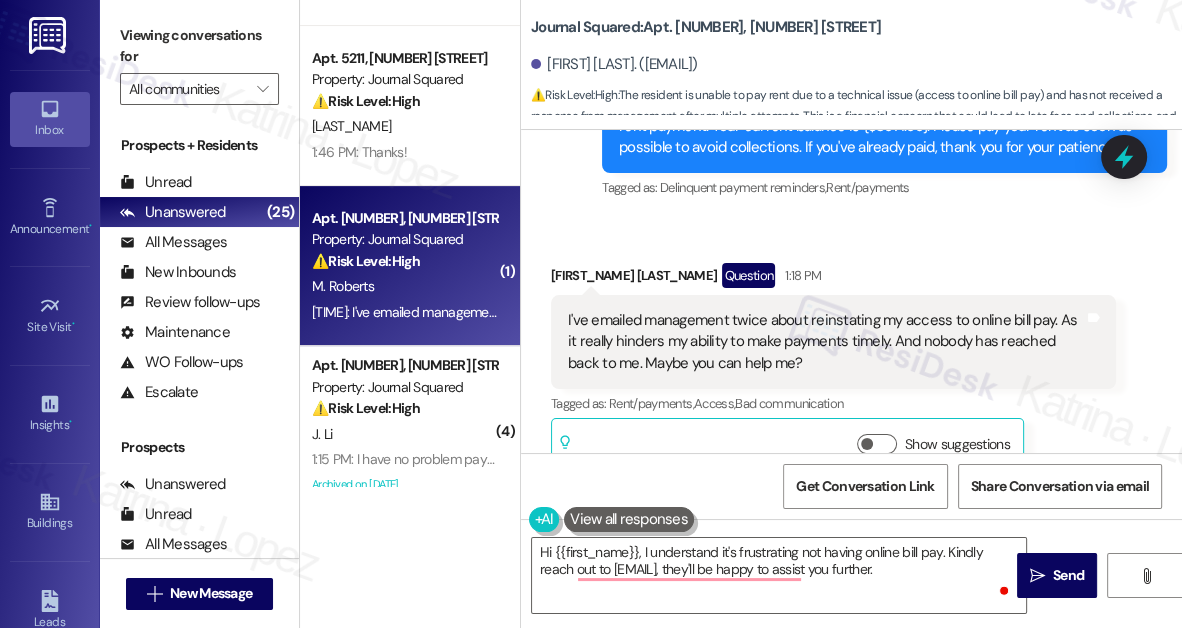 click on "I've emailed management twice about reinstating my access to online bill pay. As it really hinders my ability to make payments timely. And nobody has reached back to me. Maybe you can help me?" at bounding box center [826, 342] 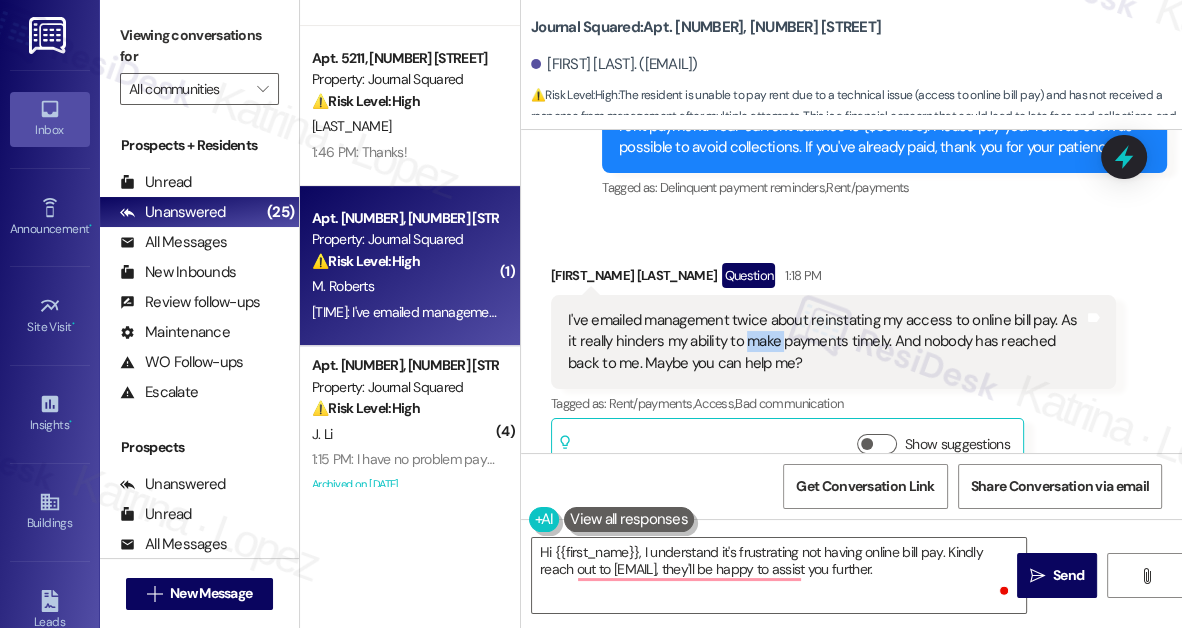 click on "I've emailed management twice about reinstating my access to online bill pay. As it really hinders my ability to make payments timely. And nobody has reached back to me. Maybe you can help me?" at bounding box center (826, 342) 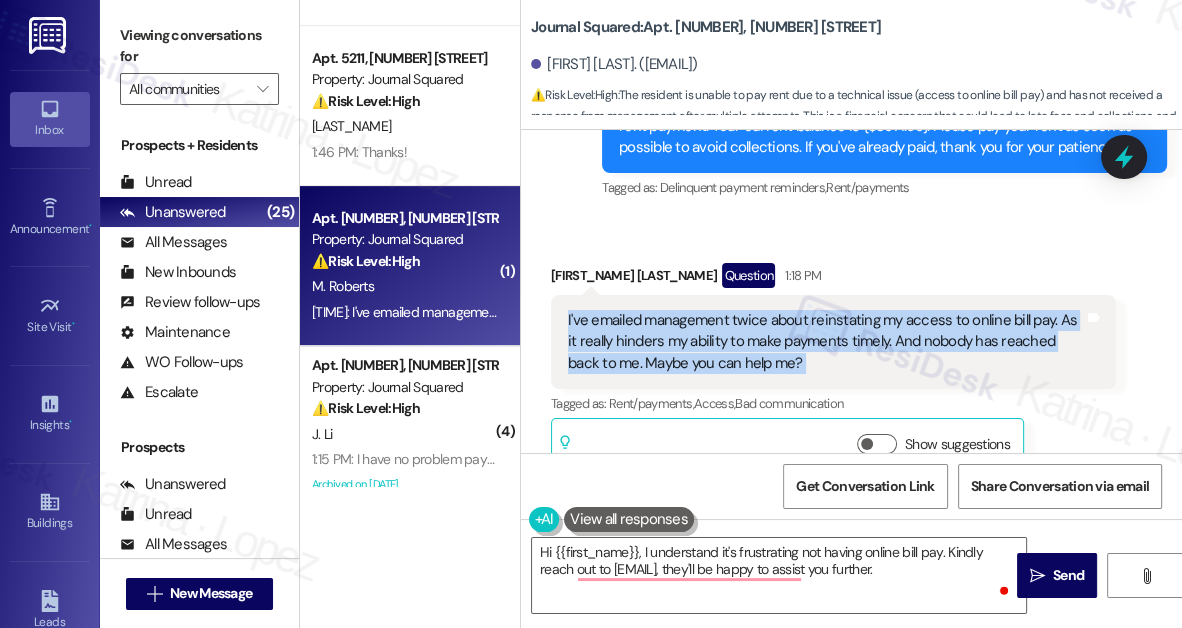 click on "I've emailed management twice about reinstating my access to online bill pay. As it really hinders my ability to make payments timely. And nobody has reached back to me. Maybe you can help me?" at bounding box center (826, 342) 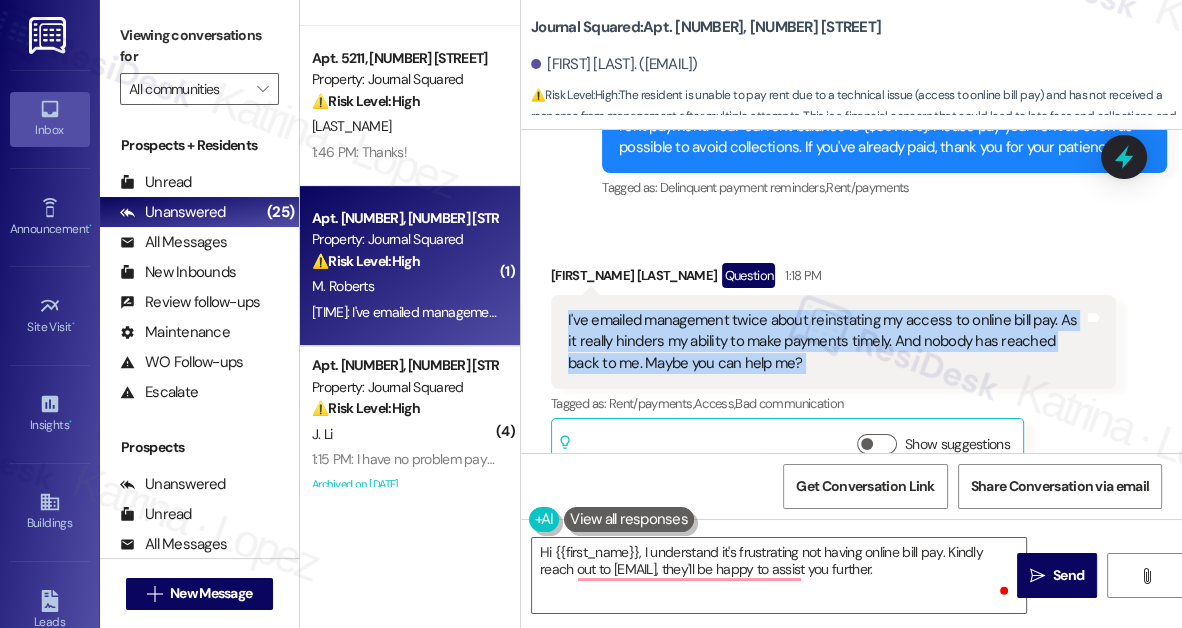 copy on "I've emailed management twice about reinstating my access to online bill pay. As it really hinders my ability to make payments timely. And nobody has reached back to me. Maybe you can help me? Tags and notes" 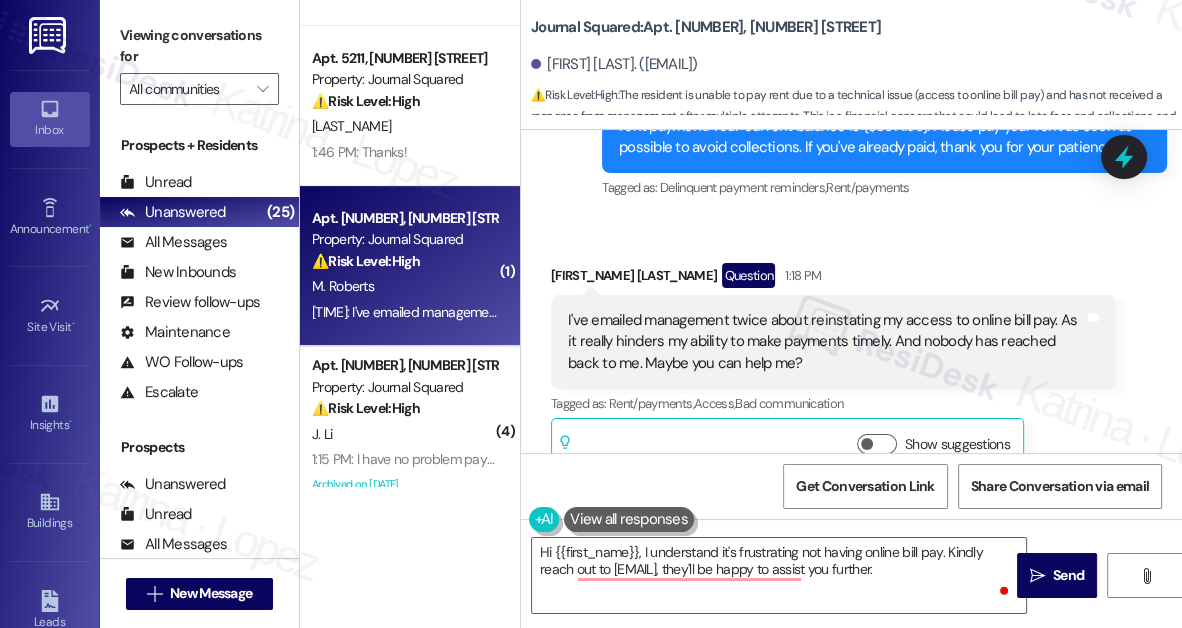 click on "Viewing conversations for" at bounding box center [199, 46] 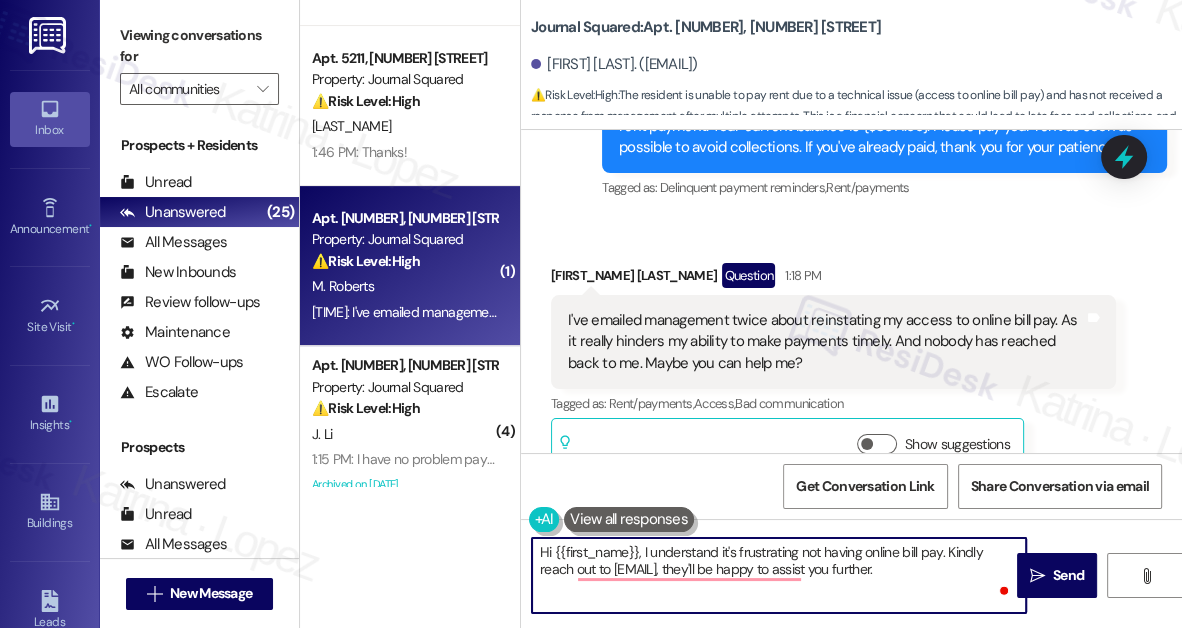 click on "Hi {{first_name}}, I understand it's frustrating not having online bill pay. Kindly reach out to residentportalhelp@thekregroup.com, they'll be happy to assist you further." at bounding box center [779, 575] 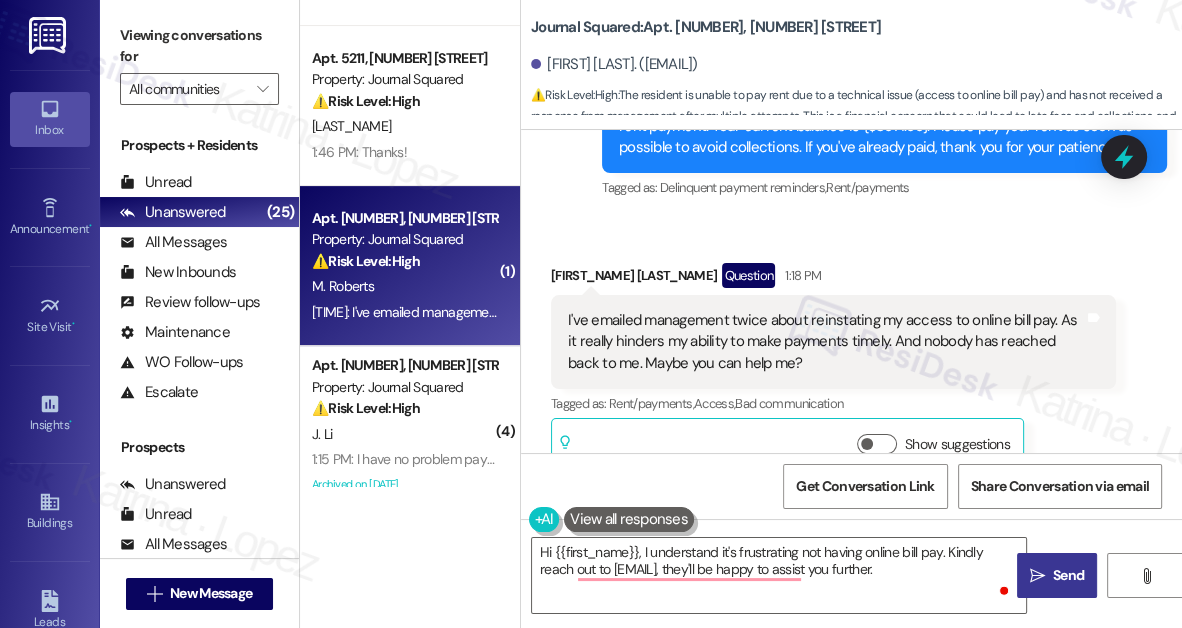 click on "Send" at bounding box center [1068, 575] 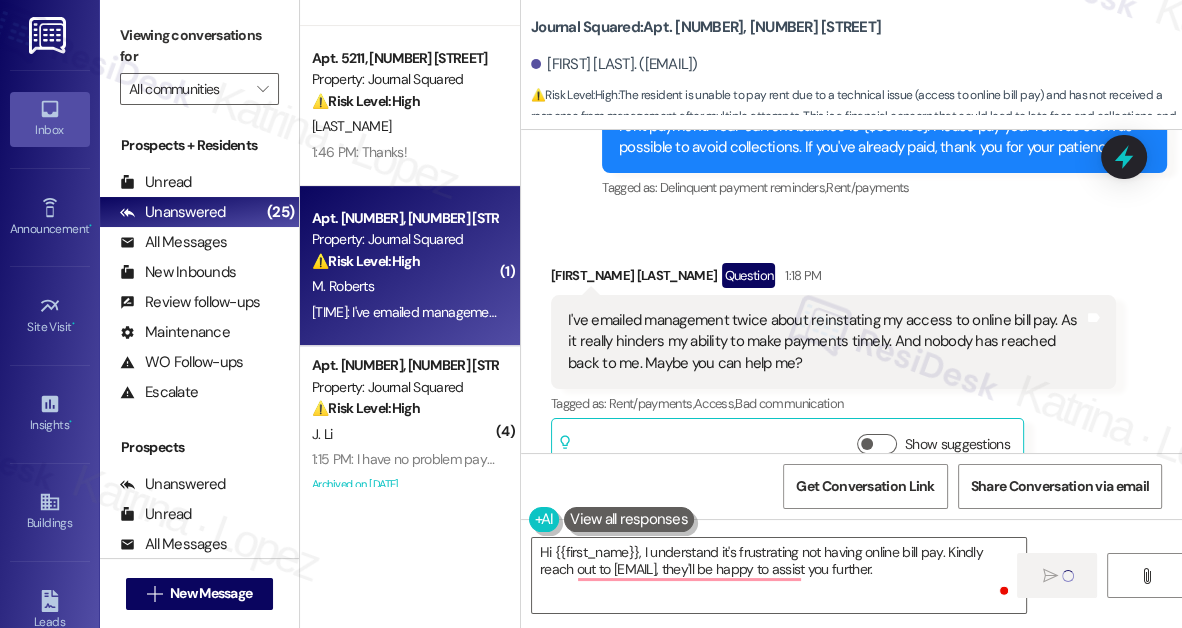 type 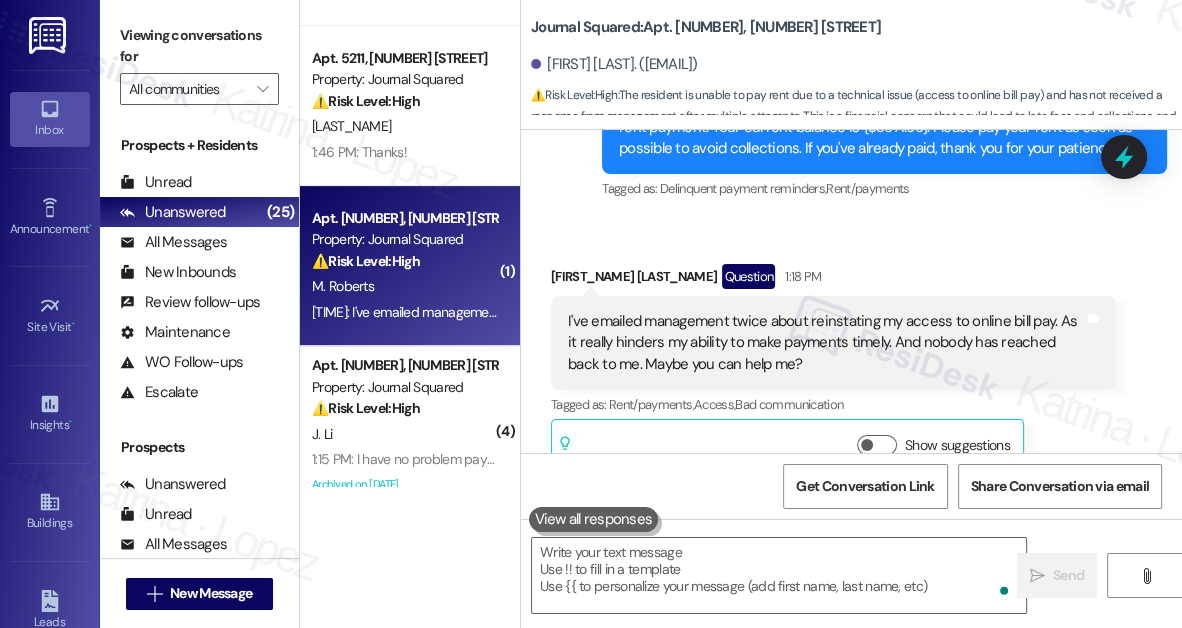 scroll, scrollTop: 29687, scrollLeft: 0, axis: vertical 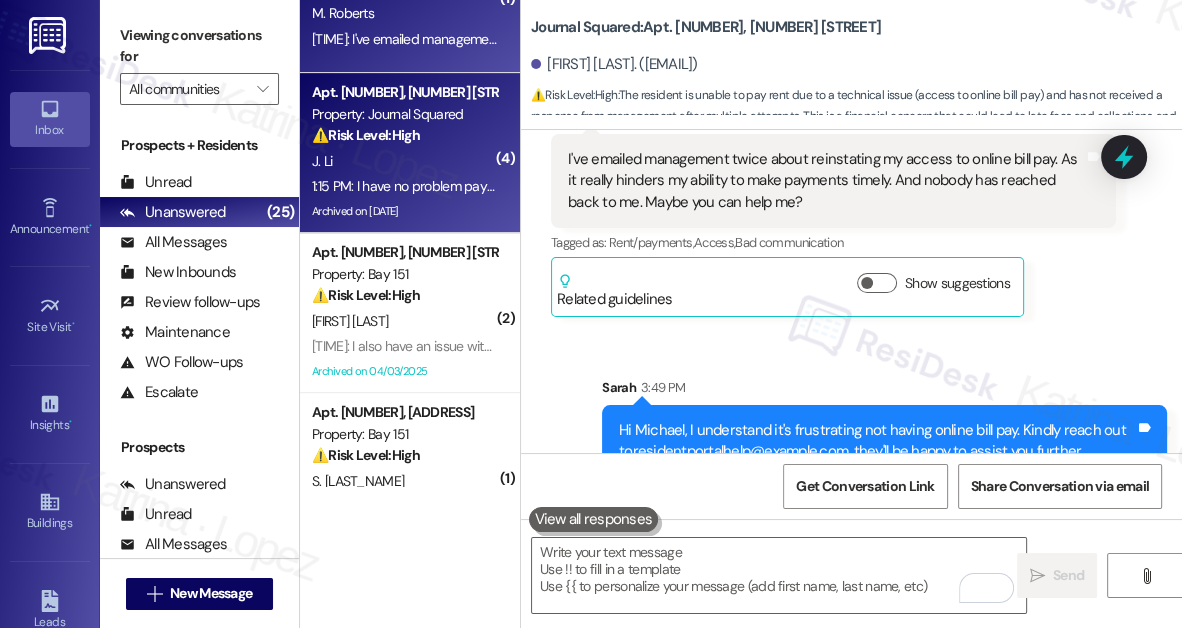 click on "J. Li" at bounding box center (404, 161) 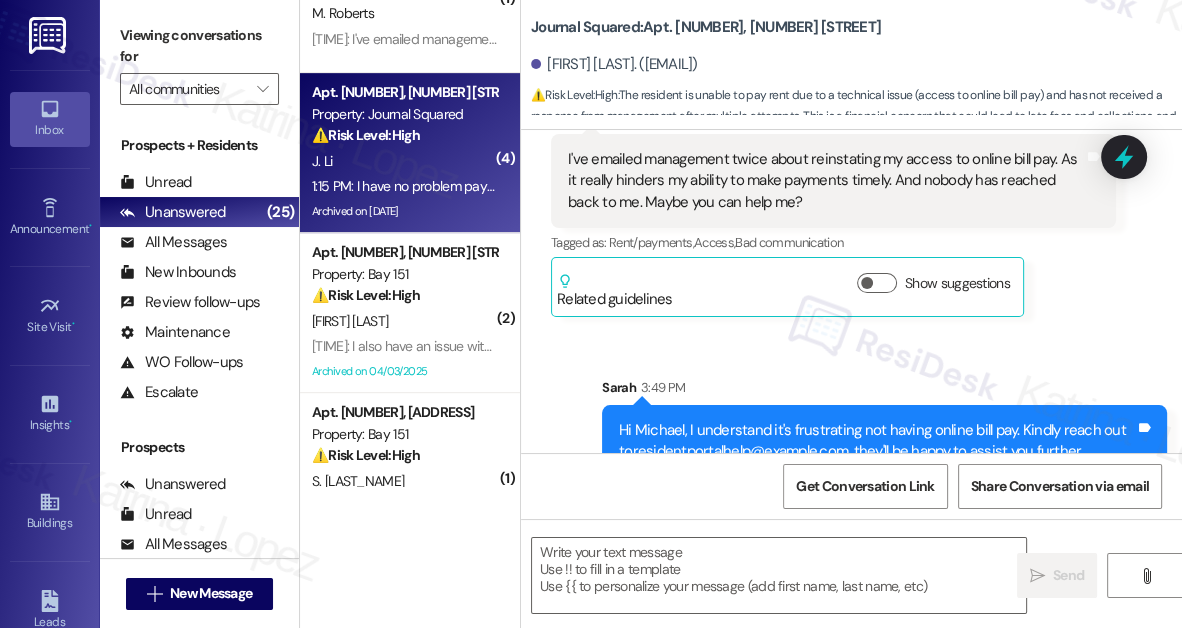 type on "Fetching suggested responses. Please feel free to read through the conversation in the meantime." 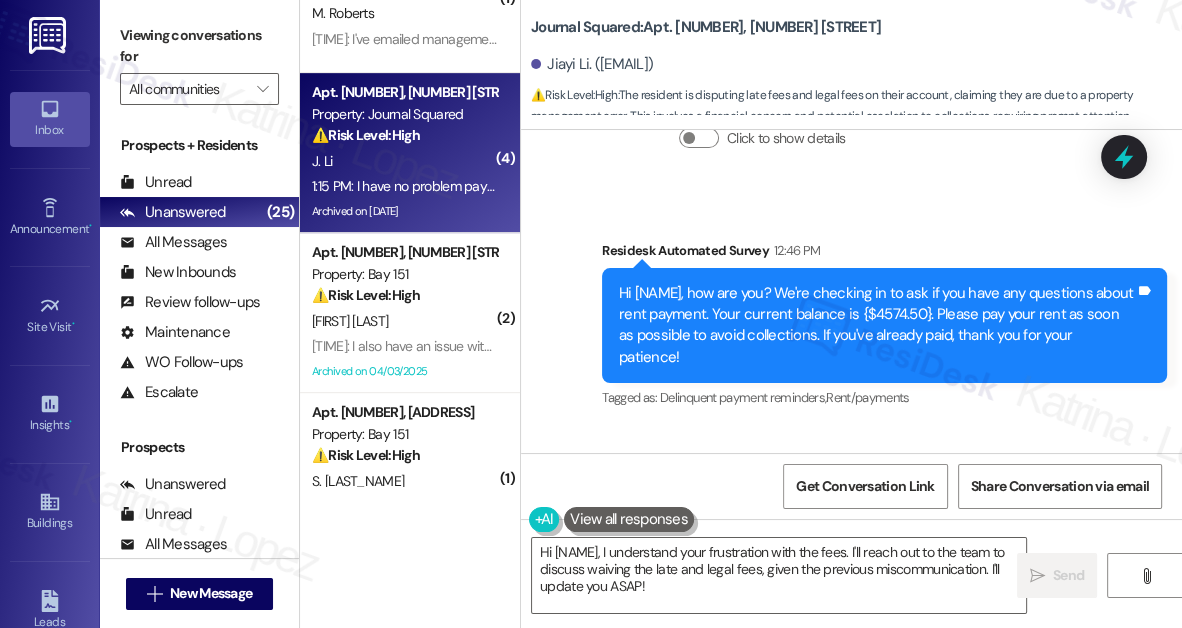 scroll, scrollTop: 17882, scrollLeft: 0, axis: vertical 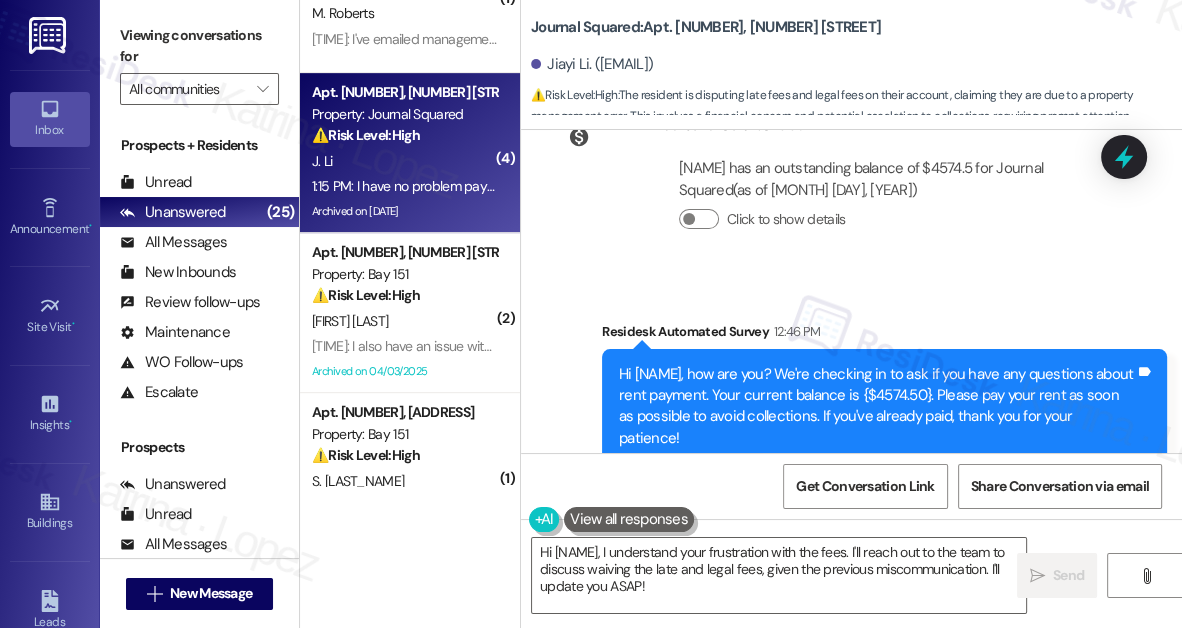 click on "Hi Jiayi, how are you? We're checking in to ask if you have any questions about rent payment. Your current balance is {$4574.50}. Please pay your rent as soon as possible to avoid collections. If you've already paid, thank you for your patience!" at bounding box center (877, 407) 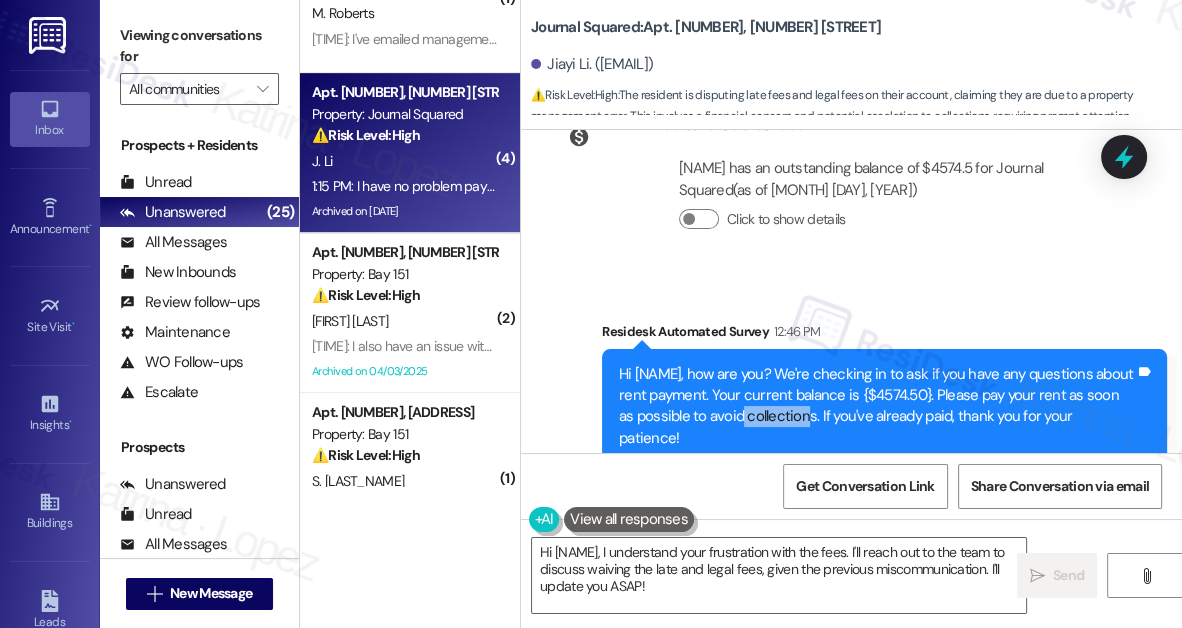 click on "Hi Jiayi, how are you? We're checking in to ask if you have any questions about rent payment. Your current balance is {$4574.50}. Please pay your rent as soon as possible to avoid collections. If you've already paid, thank you for your patience!" at bounding box center [877, 407] 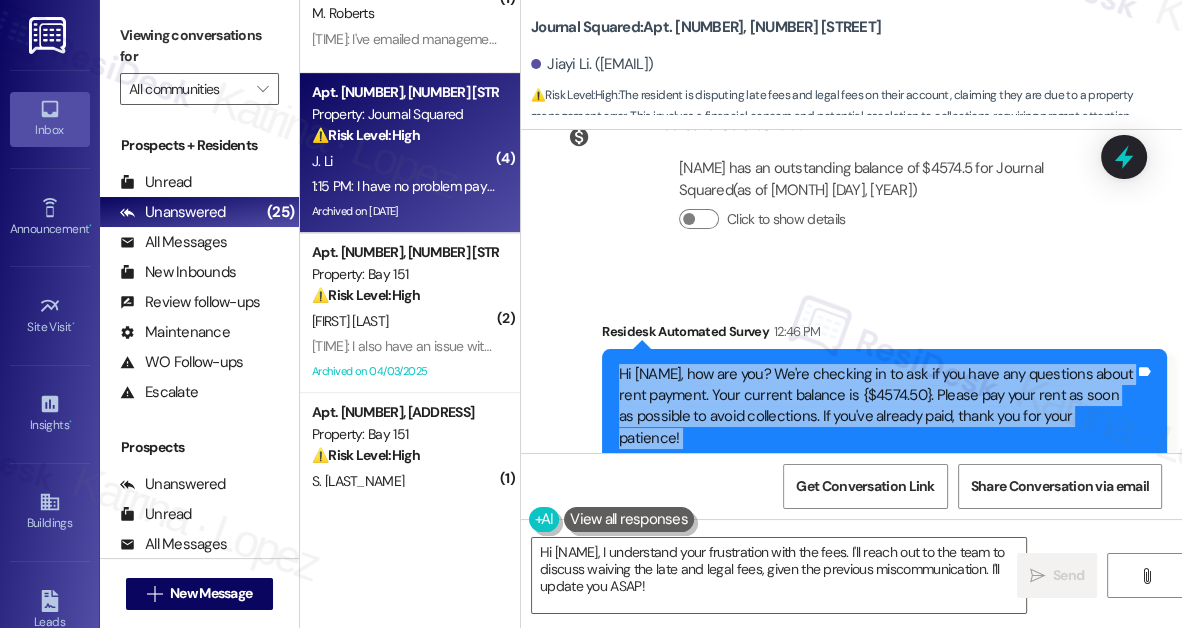 click on "Hi Jiayi, how are you? We're checking in to ask if you have any questions about rent payment. Your current balance is {$4574.50}. Please pay your rent as soon as possible to avoid collections. If you've already paid, thank you for your patience!" at bounding box center [877, 407] 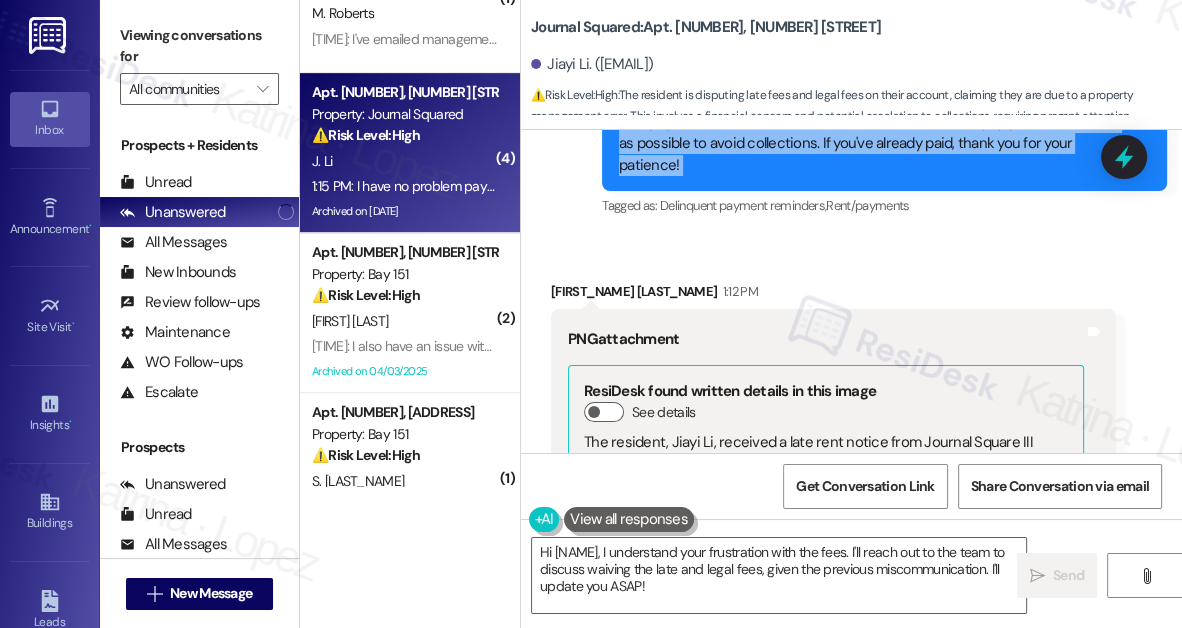 scroll, scrollTop: 18519, scrollLeft: 0, axis: vertical 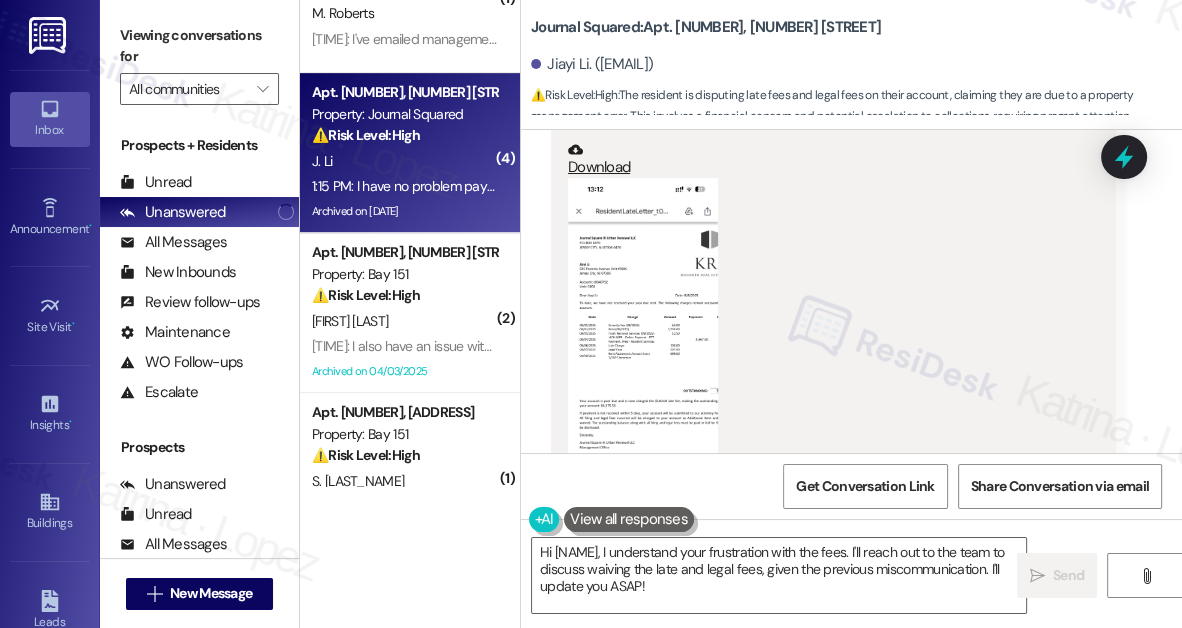 click at bounding box center (643, 340) 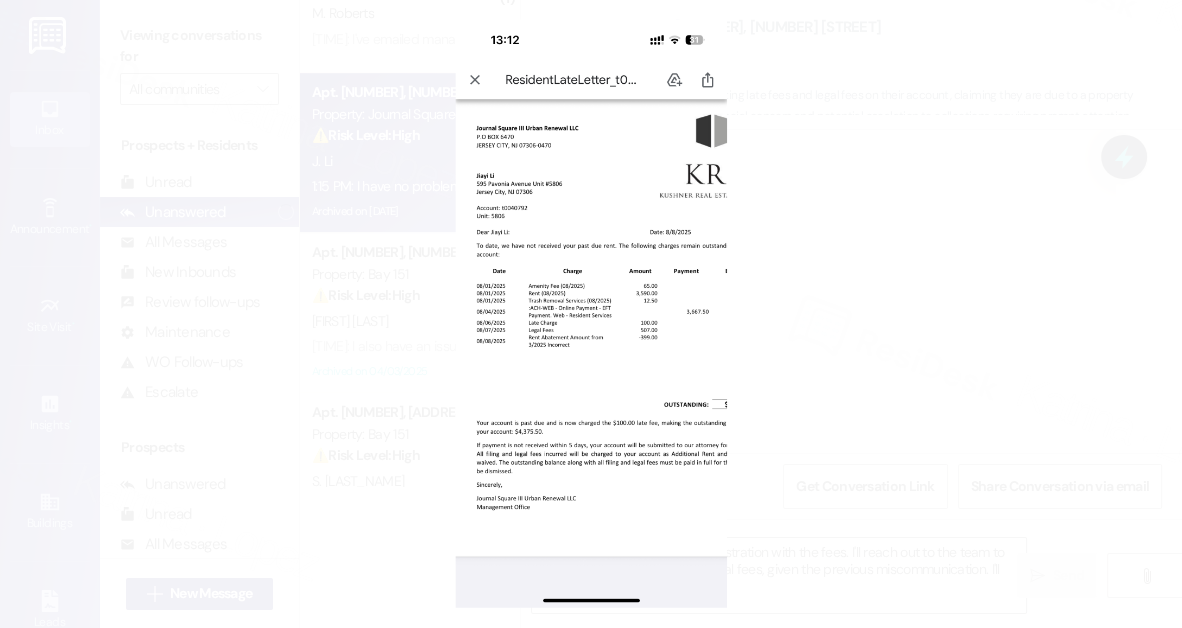 click at bounding box center [591, 314] 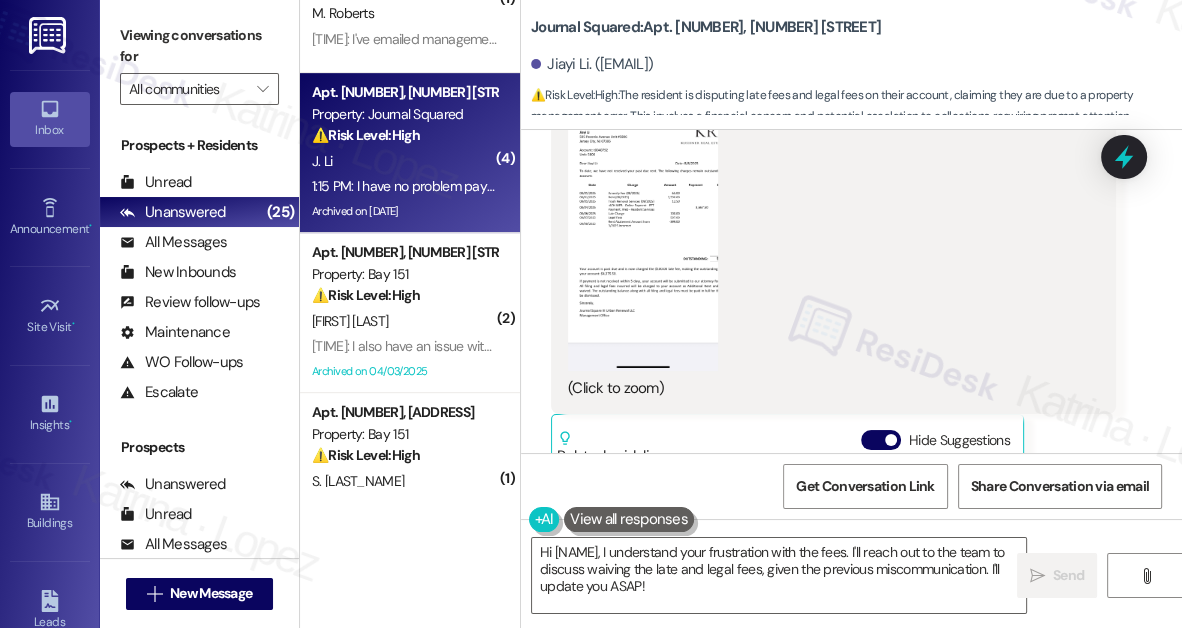 scroll, scrollTop: 18610, scrollLeft: 0, axis: vertical 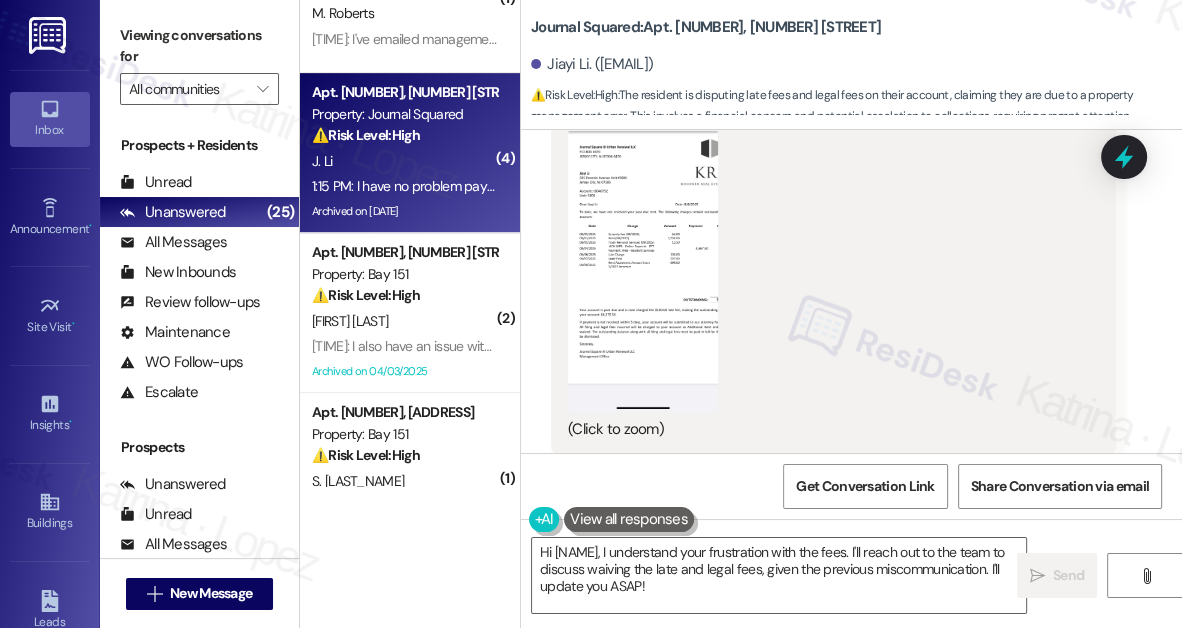 click at bounding box center (643, 249) 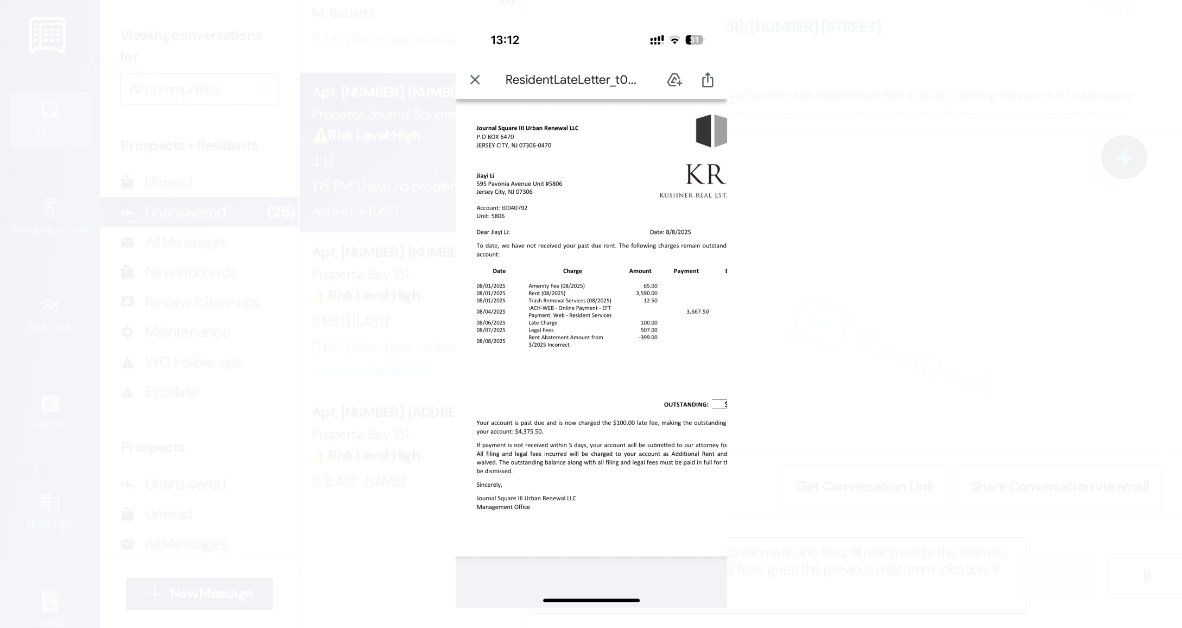 click at bounding box center [591, 314] 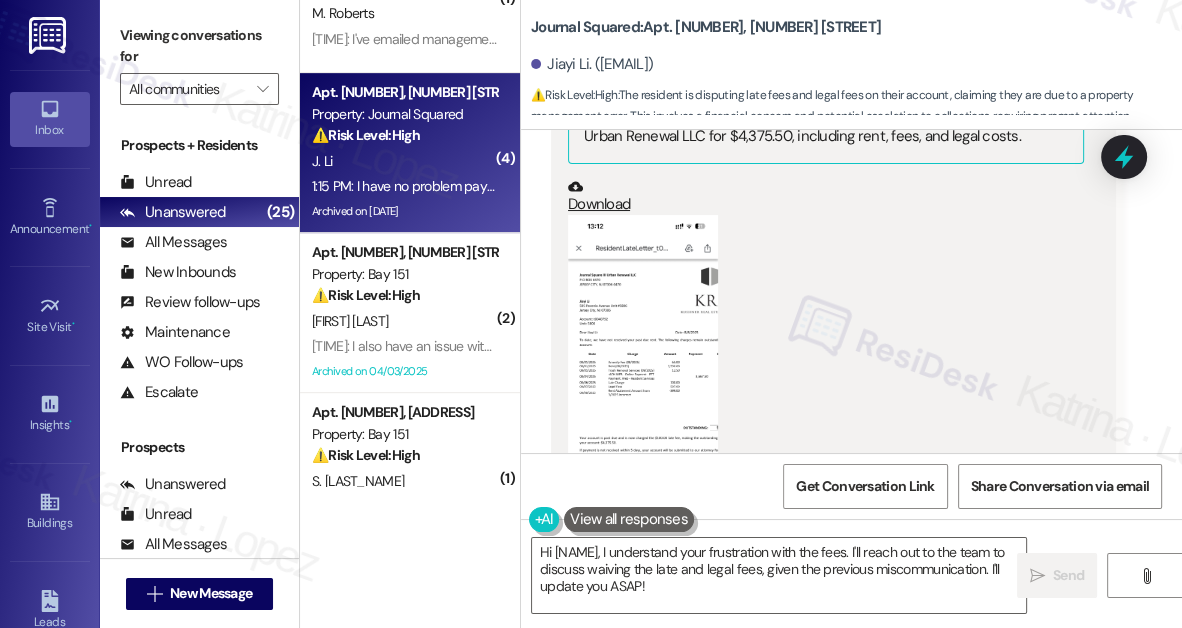 scroll, scrollTop: 18337, scrollLeft: 0, axis: vertical 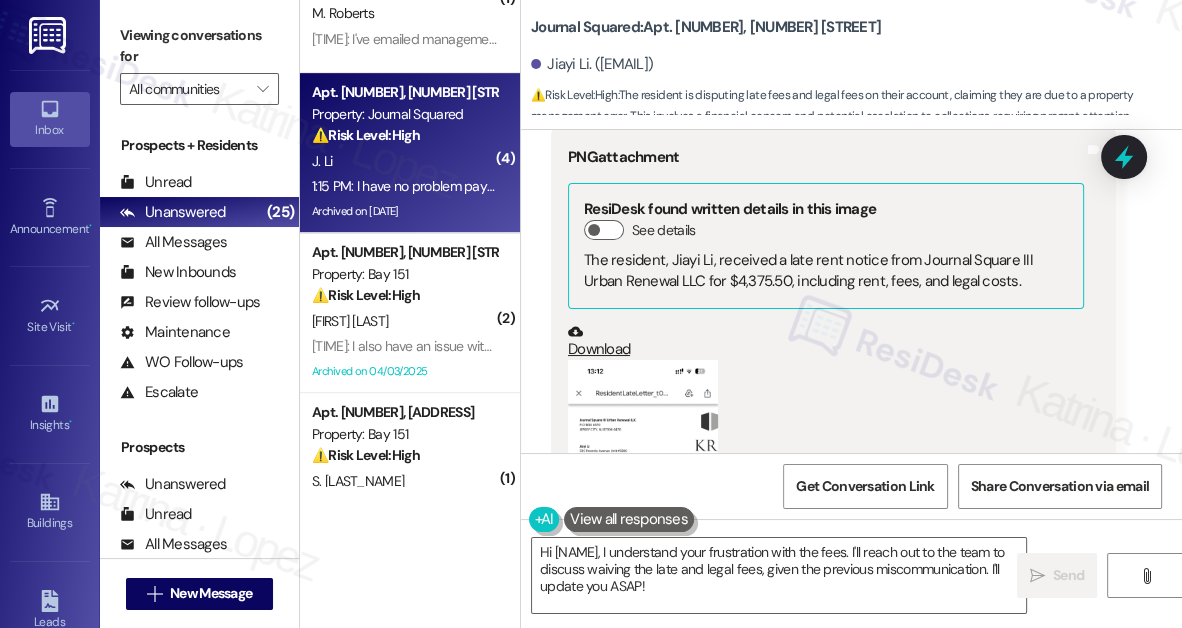 click on "Download" at bounding box center [826, 341] 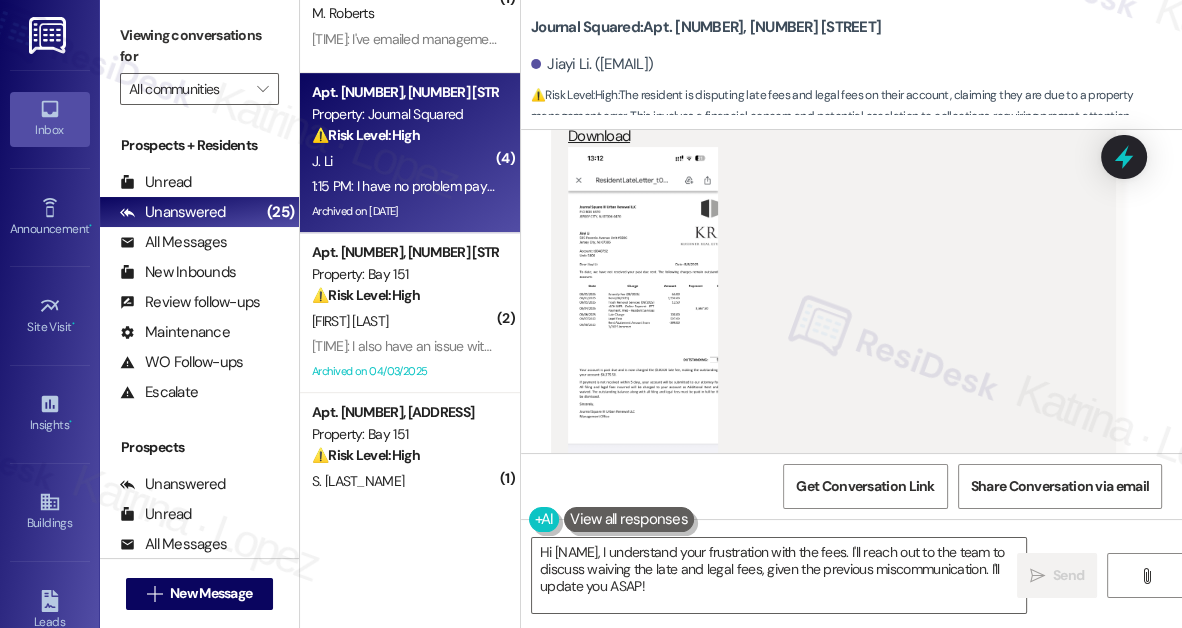 scroll, scrollTop: 18792, scrollLeft: 0, axis: vertical 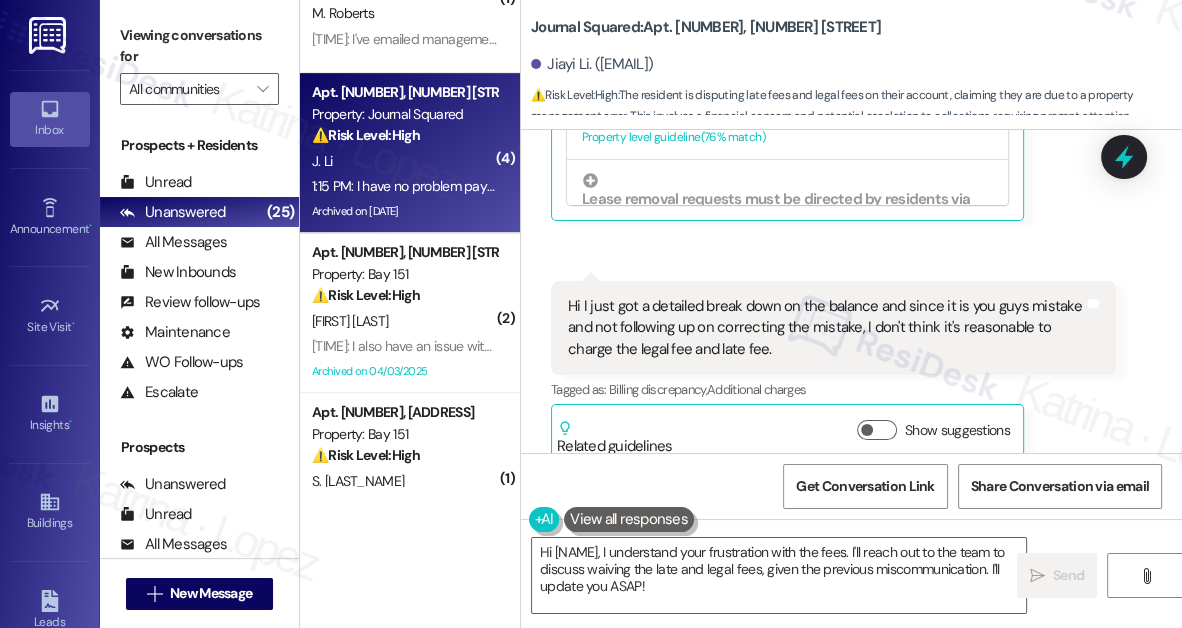 click on "Hi I just got a detailed break down on the balance and since it is you guys mistake and not following up on correcting the mistake, I don't think it's reasonable to charge the legal fee and late fee." at bounding box center (826, 328) 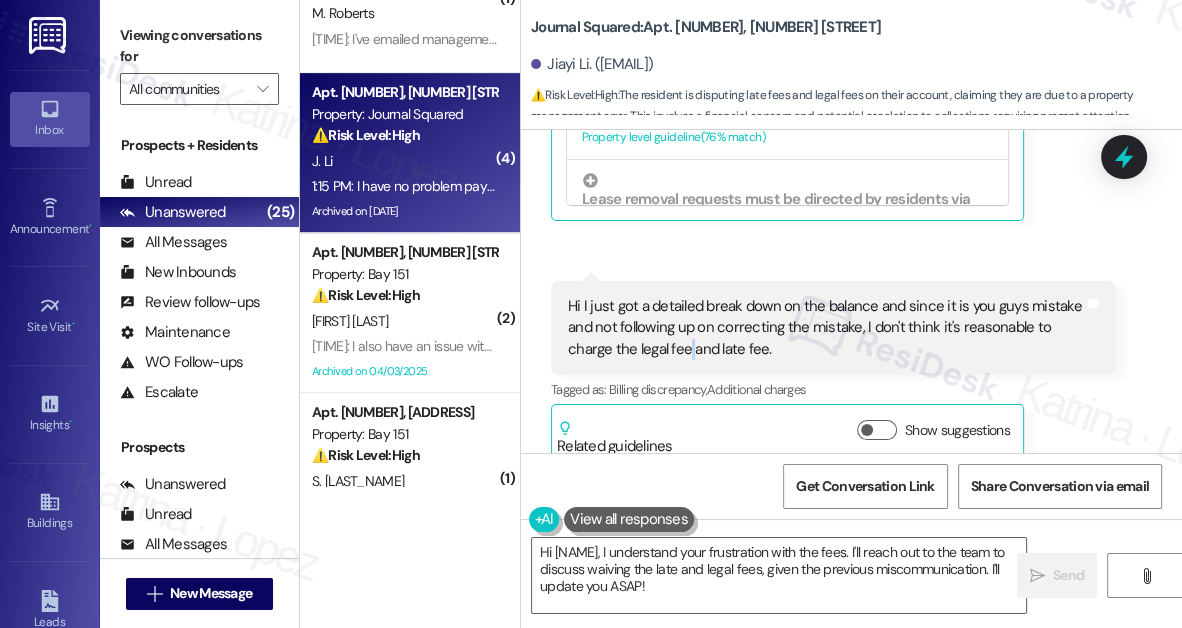 click on "Hi I just got a detailed break down on the balance and since it is you guys mistake and not following up on correcting the mistake, I don't think it's reasonable to charge the legal fee and late fee." at bounding box center (826, 328) 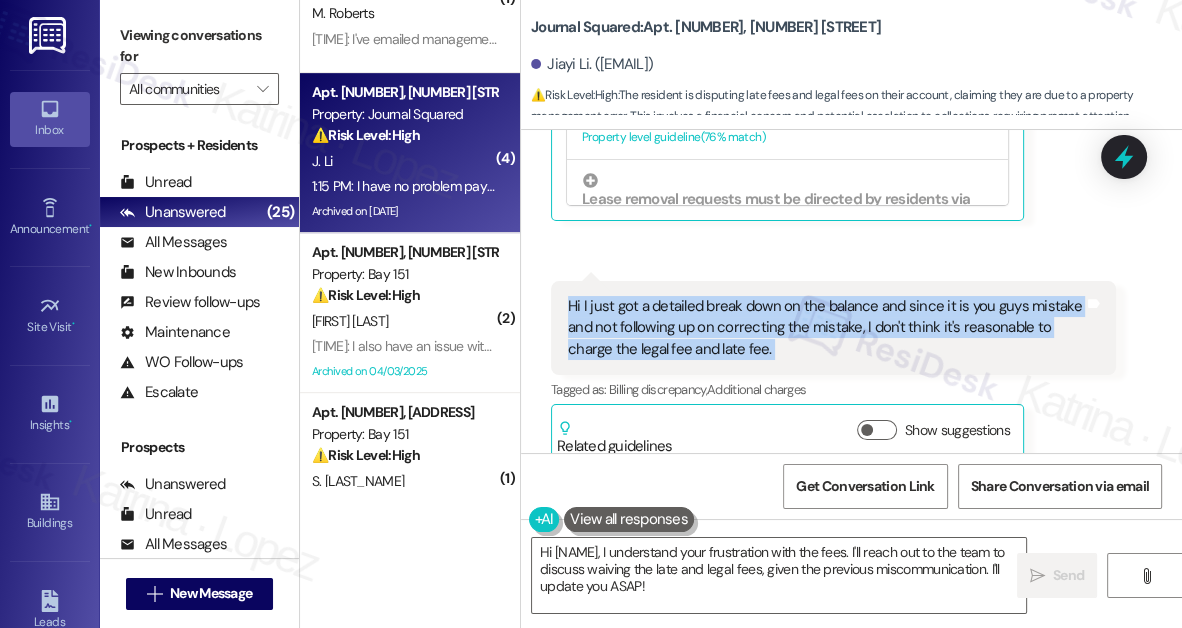 click on "Hi I just got a detailed break down on the balance and since it is you guys mistake and not following up on correcting the mistake, I don't think it's reasonable to charge the legal fee and late fee." at bounding box center [826, 328] 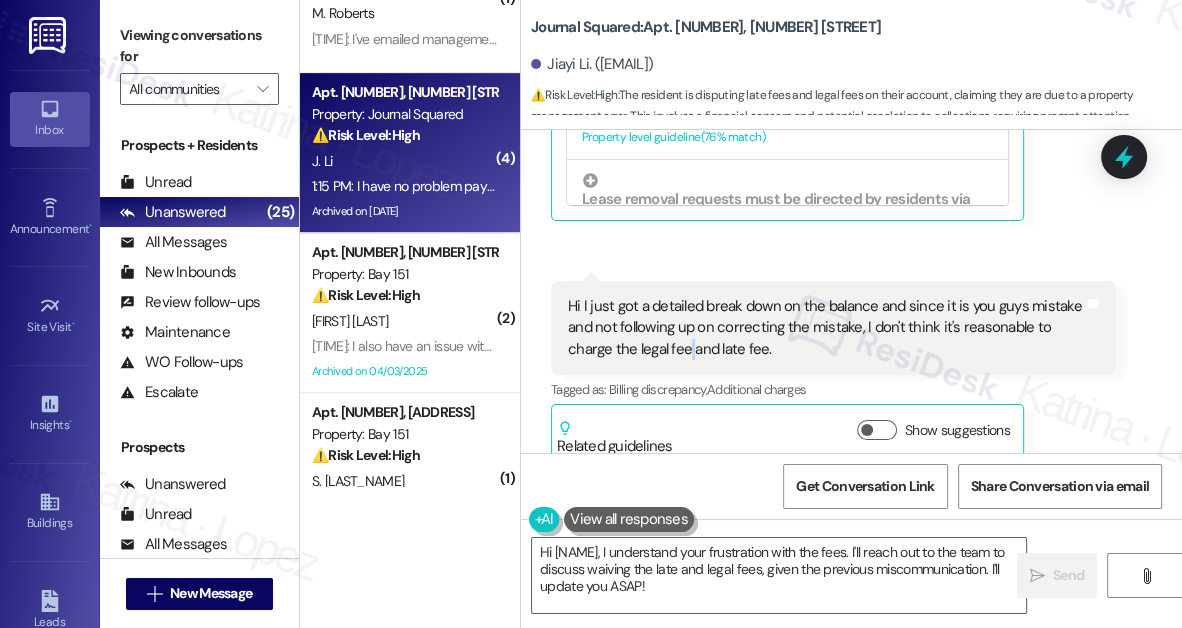 click on "Hi I just got a detailed break down on the balance and since it is you guys mistake and not following up on correcting the mistake, I don't think it's reasonable to charge the legal fee and late fee." at bounding box center (826, 328) 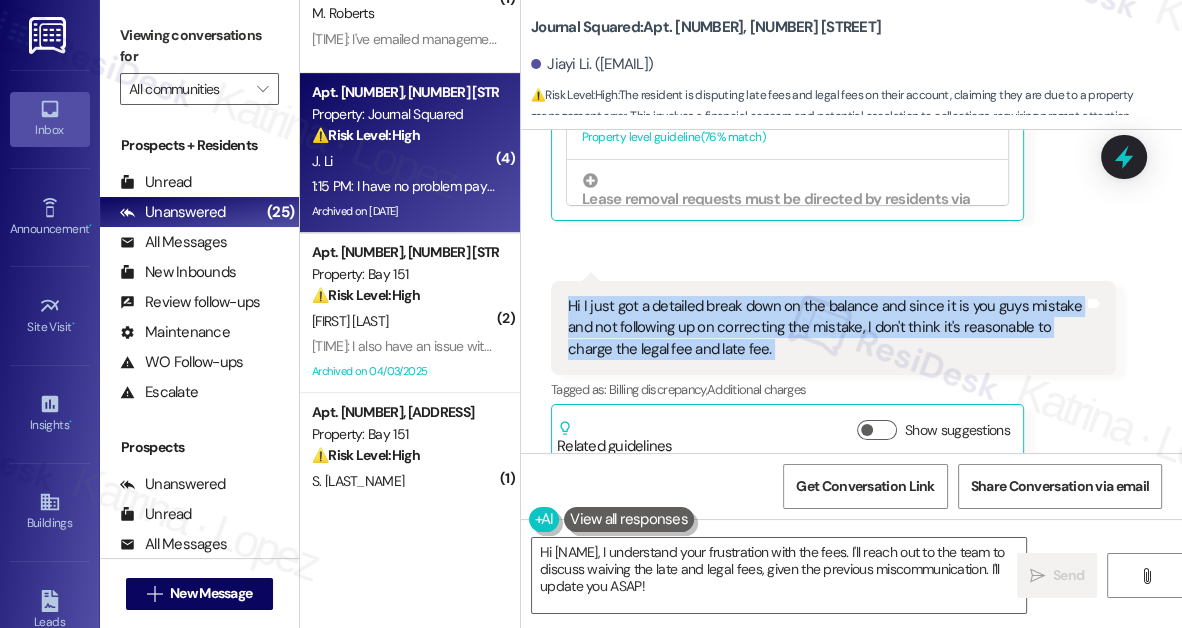click on "Hi I just got a detailed break down on the balance and since it is you guys mistake and not following up on correcting the mistake, I don't think it's reasonable to charge the legal fee and late fee." at bounding box center (826, 328) 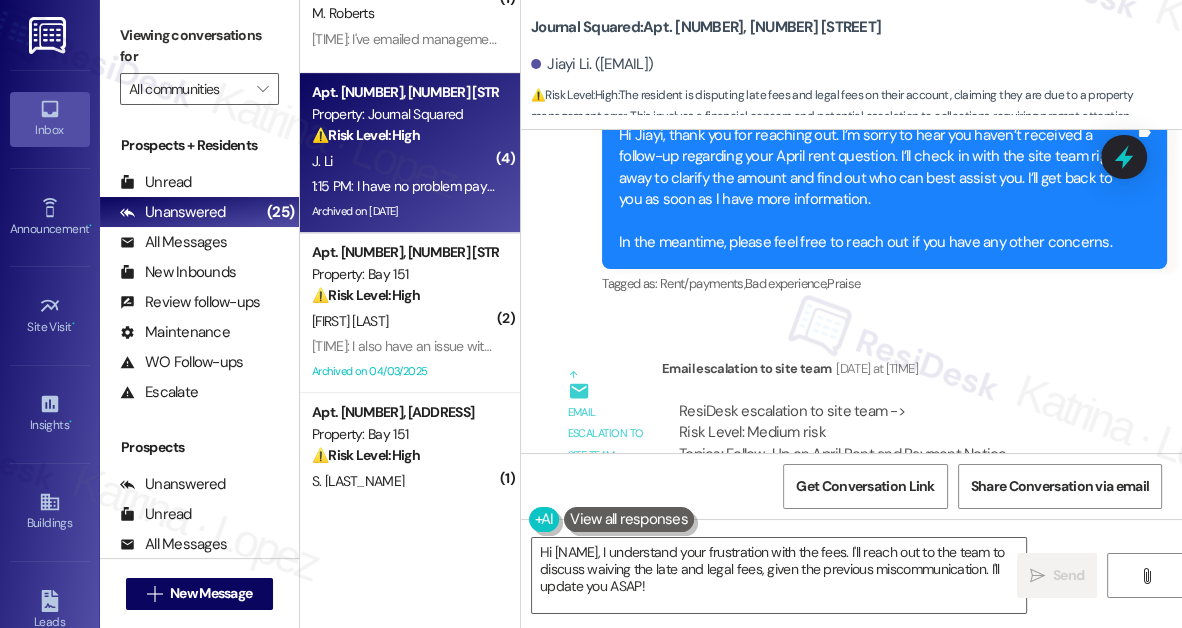 scroll, scrollTop: 12701, scrollLeft: 0, axis: vertical 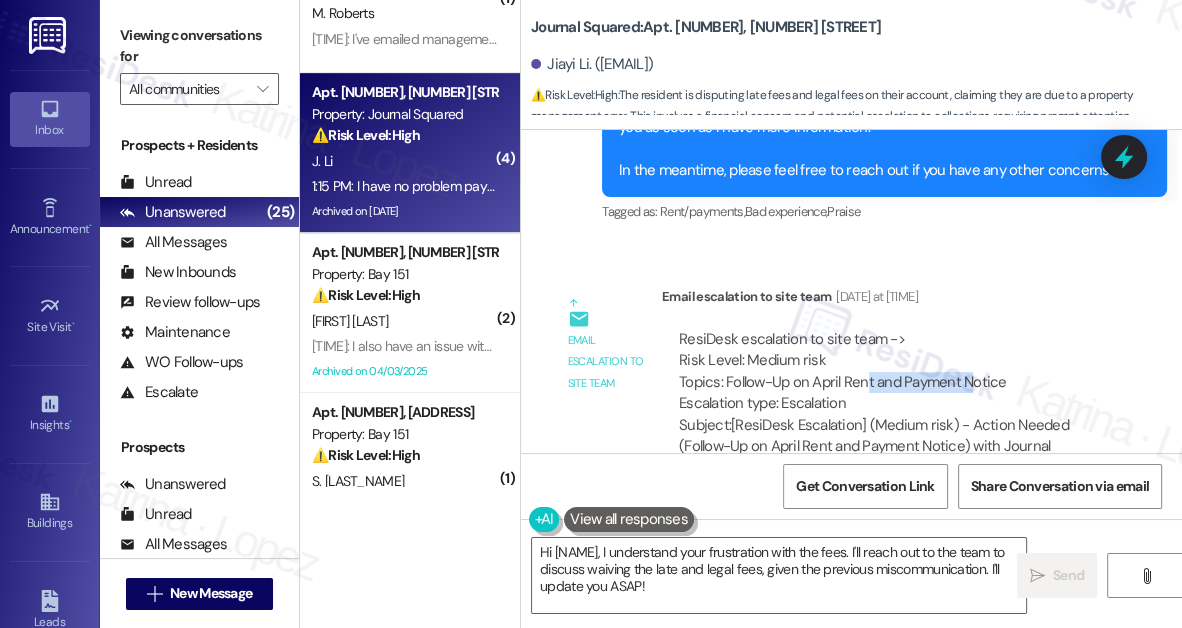 drag, startPoint x: 862, startPoint y: 333, endPoint x: 970, endPoint y: 341, distance: 108.29589 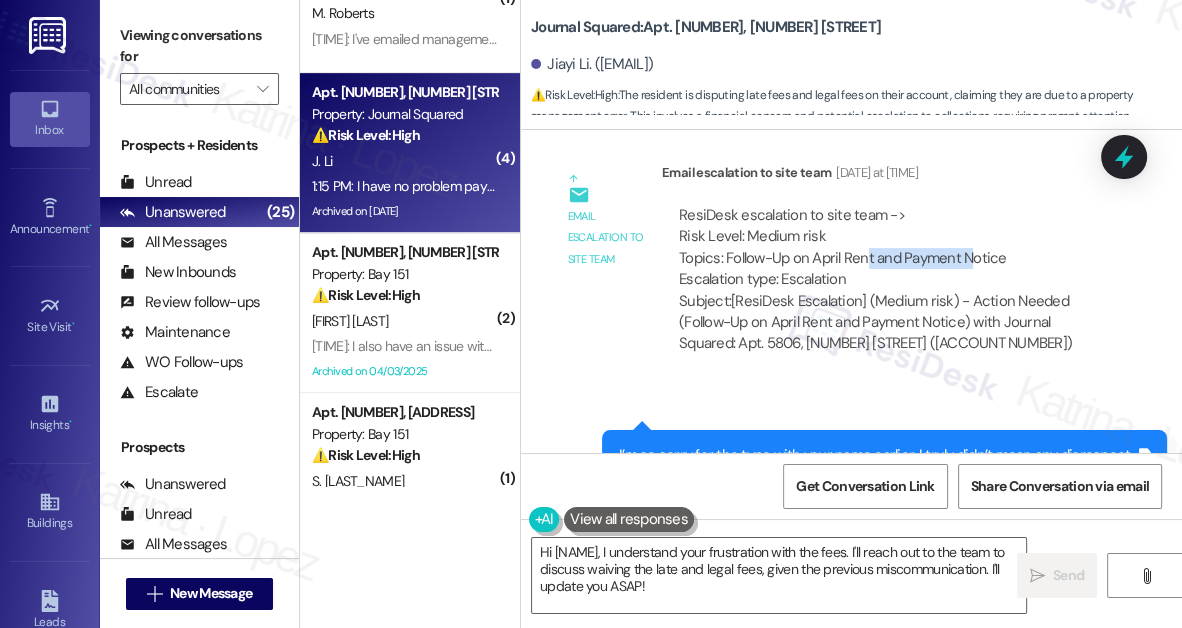 scroll, scrollTop: 13064, scrollLeft: 0, axis: vertical 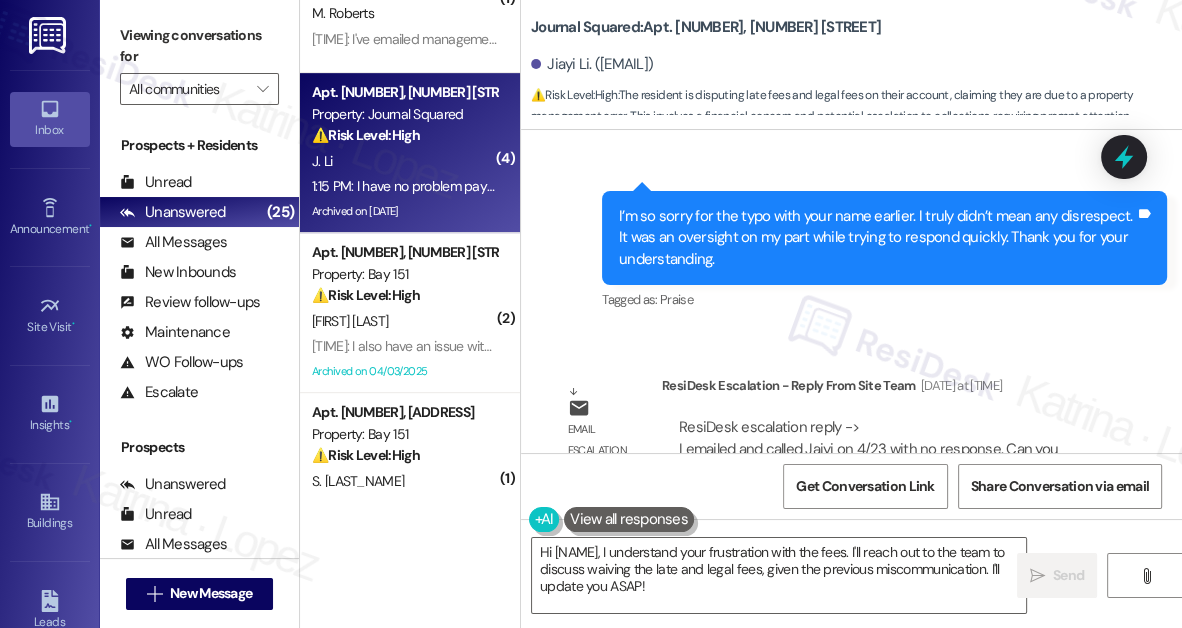 click on "I’m so sorry for the typo with your name earlier. I truly didn’t mean any disrespect. It was an oversight on my part while trying to respond quickly. Thank you for your understanding." at bounding box center [877, 238] 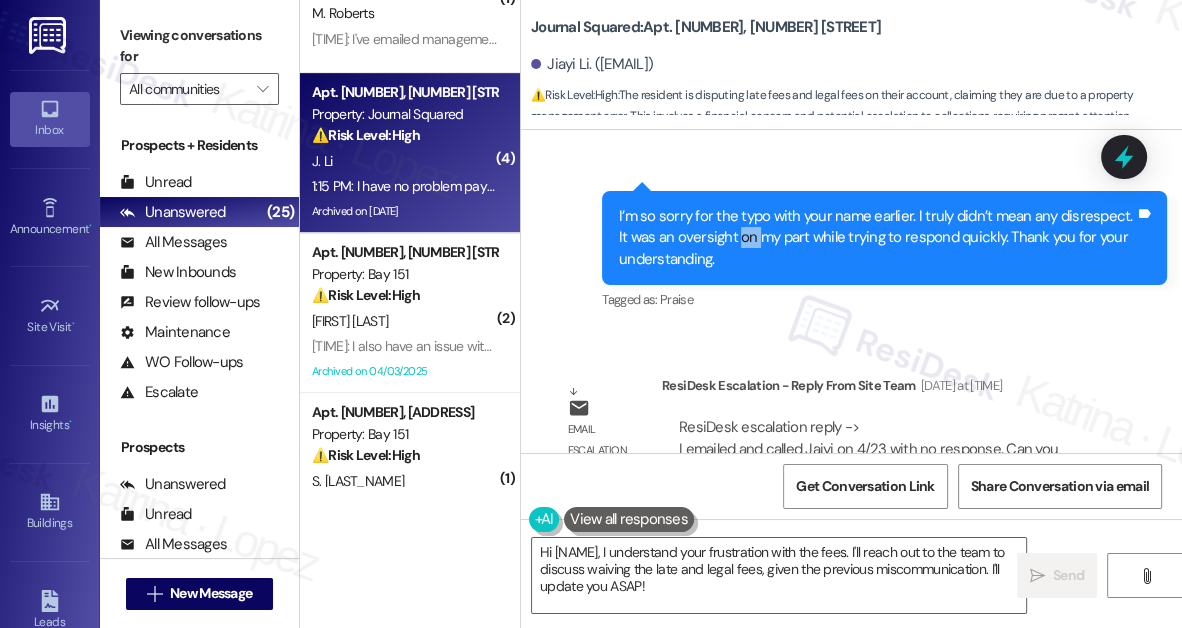 click on "I’m so sorry for the typo with your name earlier. I truly didn’t mean any disrespect. It was an oversight on my part while trying to respond quickly. Thank you for your understanding." at bounding box center (877, 238) 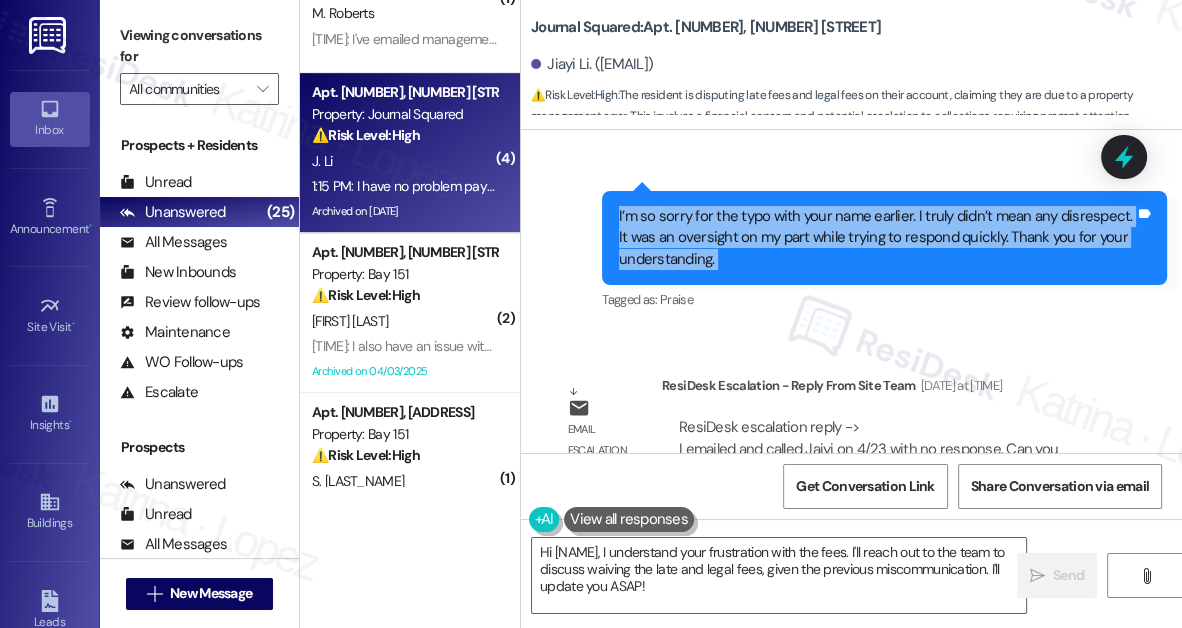 click on "I’m so sorry for the typo with your name earlier. I truly didn’t mean any disrespect. It was an oversight on my part while trying to respond quickly. Thank you for your understanding." at bounding box center (877, 238) 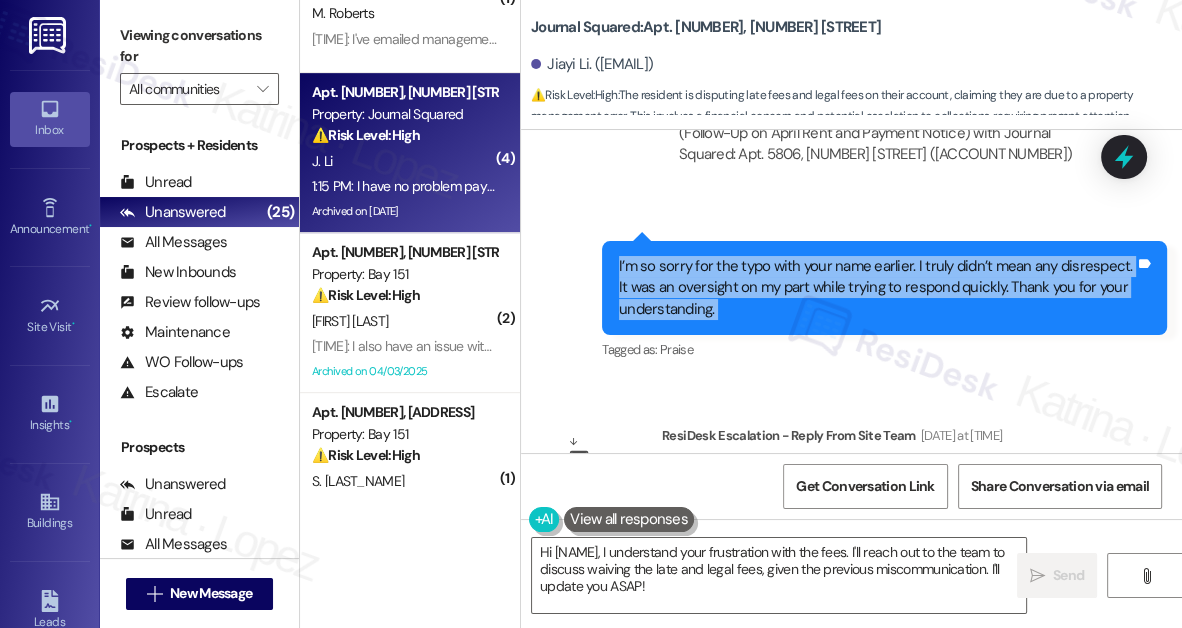 scroll, scrollTop: 12973, scrollLeft: 0, axis: vertical 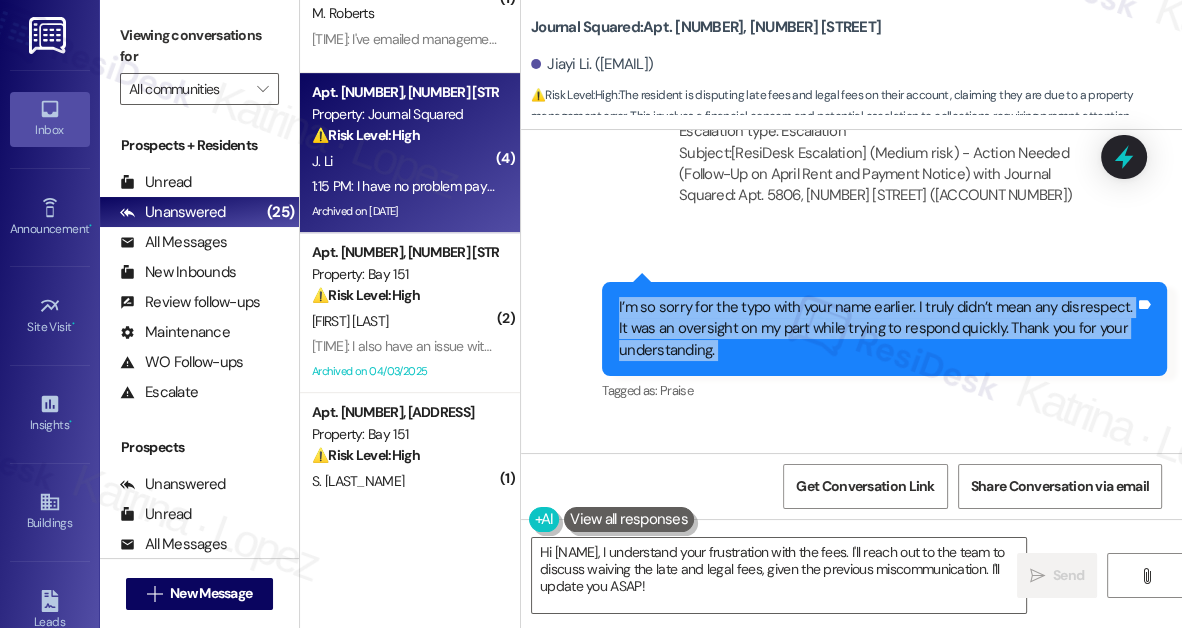 click on "I’m so sorry for the typo with your name earlier. I truly didn’t mean any disrespect. It was an oversight on my part while trying to respond quickly. Thank you for your understanding." at bounding box center [877, 329] 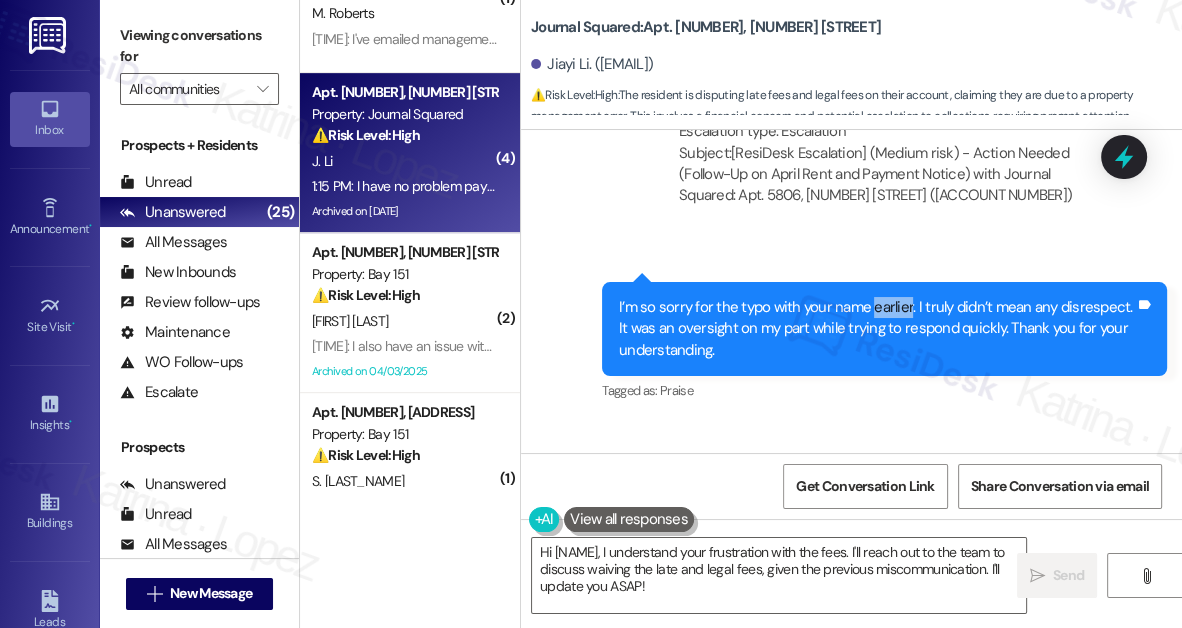 click on "I’m so sorry for the typo with your name earlier. I truly didn’t mean any disrespect. It was an oversight on my part while trying to respond quickly. Thank you for your understanding." at bounding box center [877, 329] 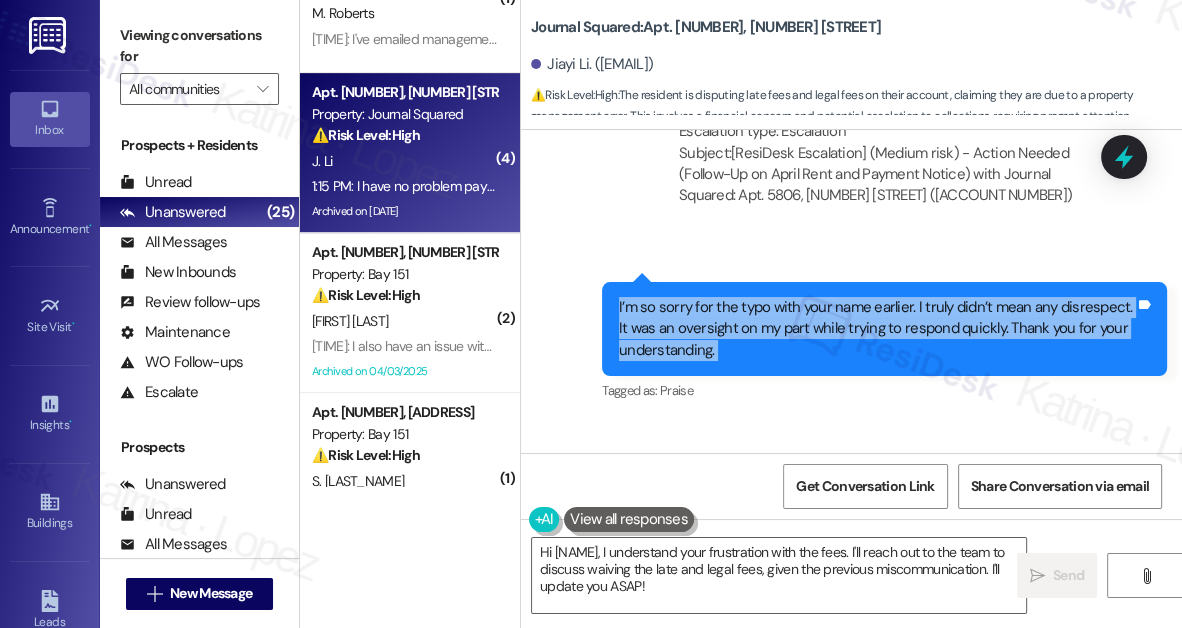 click on "I’m so sorry for the typo with your name earlier. I truly didn’t mean any disrespect. It was an oversight on my part while trying to respond quickly. Thank you for your understanding." at bounding box center (877, 329) 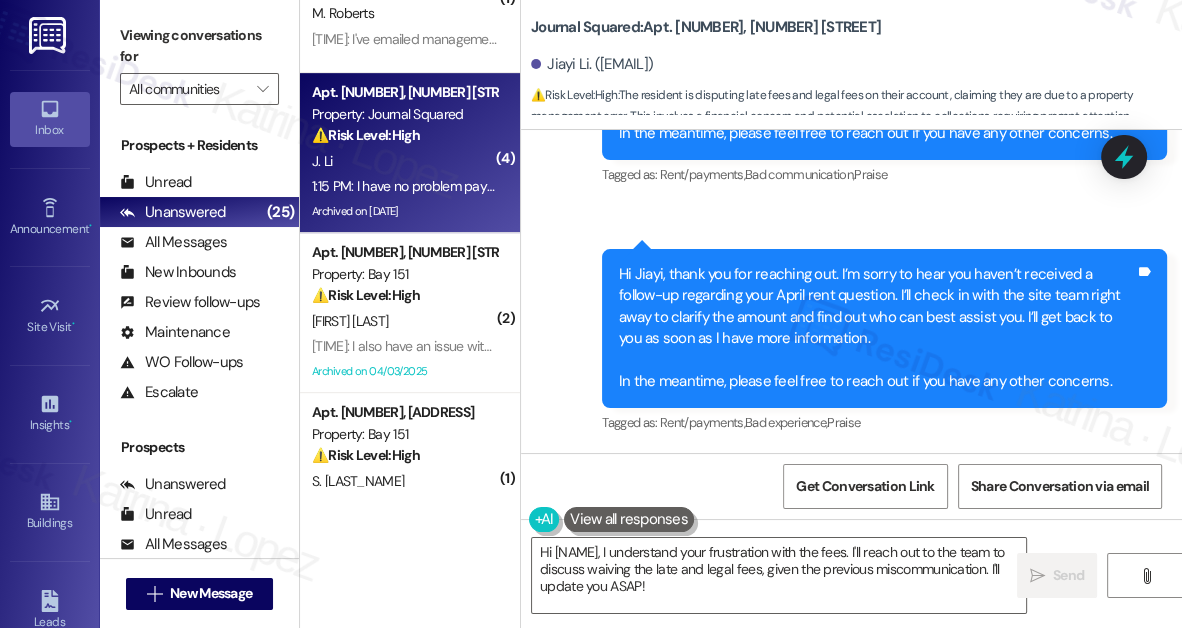 scroll, scrollTop: 12428, scrollLeft: 0, axis: vertical 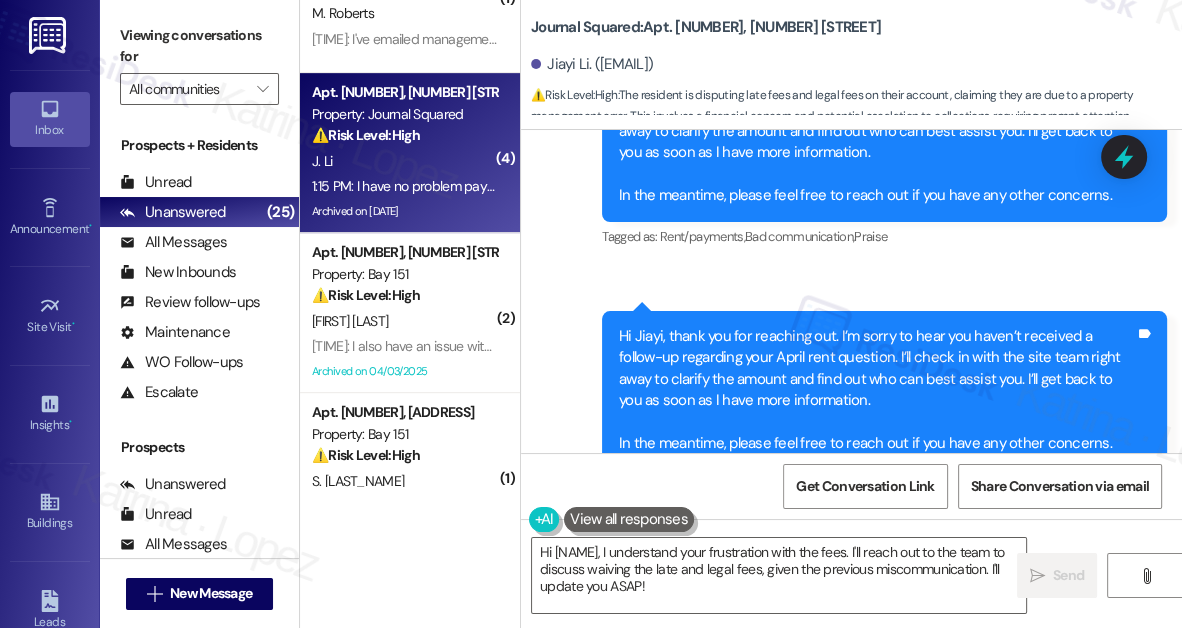 click on "Hi Jiayi, thank you for reaching out. I’m sorry to hear you haven’t received a follow-up regarding your April rent question. I’ll check in with the site team right away to clarify the amount and find out who can best assist you. I’ll get back to you as soon as I have more information.
In the meantime, please feel free to reach out if you have any other concerns." at bounding box center (877, 390) 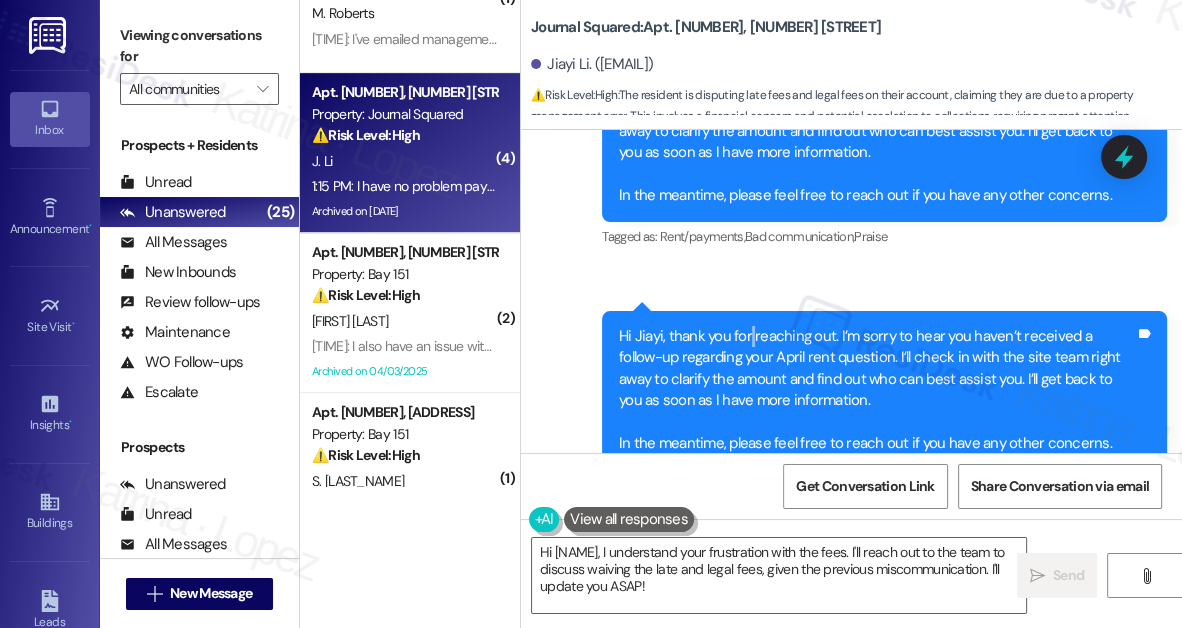 click on "Hi Jiayi, thank you for reaching out. I’m sorry to hear you haven’t received a follow-up regarding your April rent question. I’ll check in with the site team right away to clarify the amount and find out who can best assist you. I’ll get back to you as soon as I have more information.
In the meantime, please feel free to reach out if you have any other concerns." at bounding box center (877, 390) 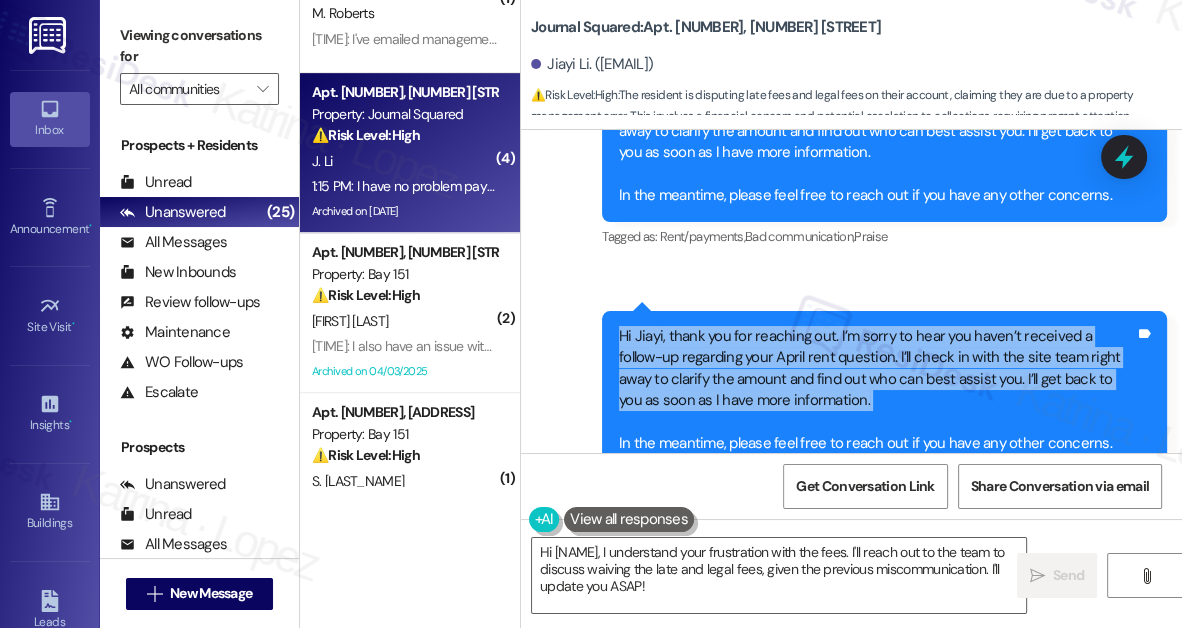 click on "Hi Jiayi, thank you for reaching out. I’m sorry to hear you haven’t received a follow-up regarding your April rent question. I’ll check in with the site team right away to clarify the amount and find out who can best assist you. I’ll get back to you as soon as I have more information.
In the meantime, please feel free to reach out if you have any other concerns." at bounding box center [877, 390] 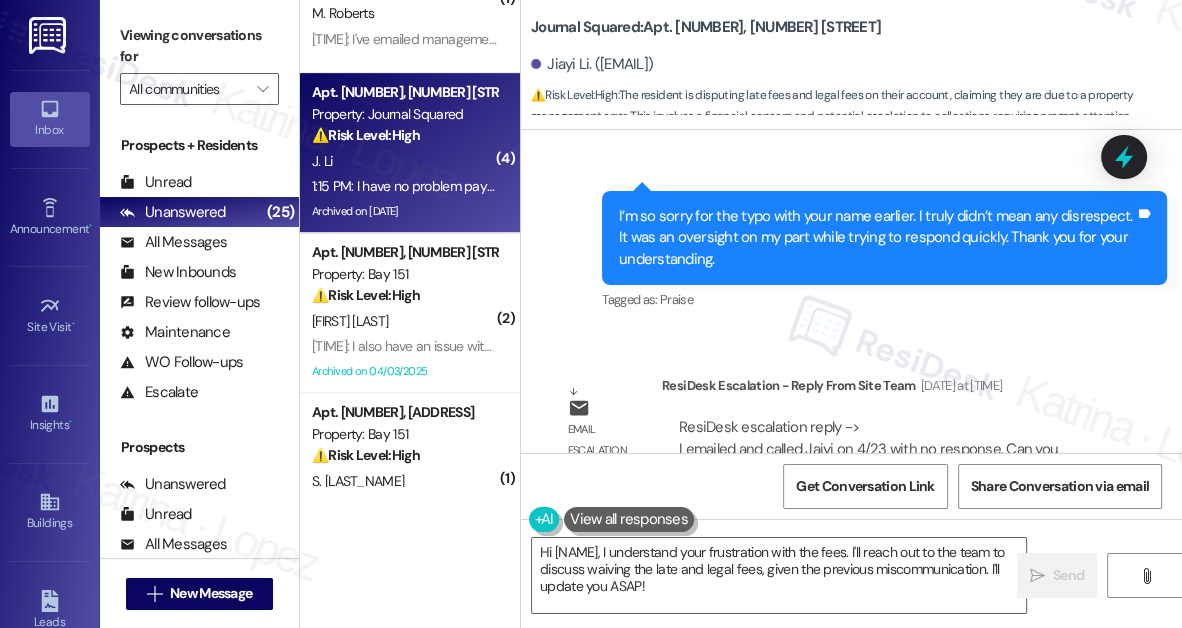 scroll, scrollTop: 12973, scrollLeft: 0, axis: vertical 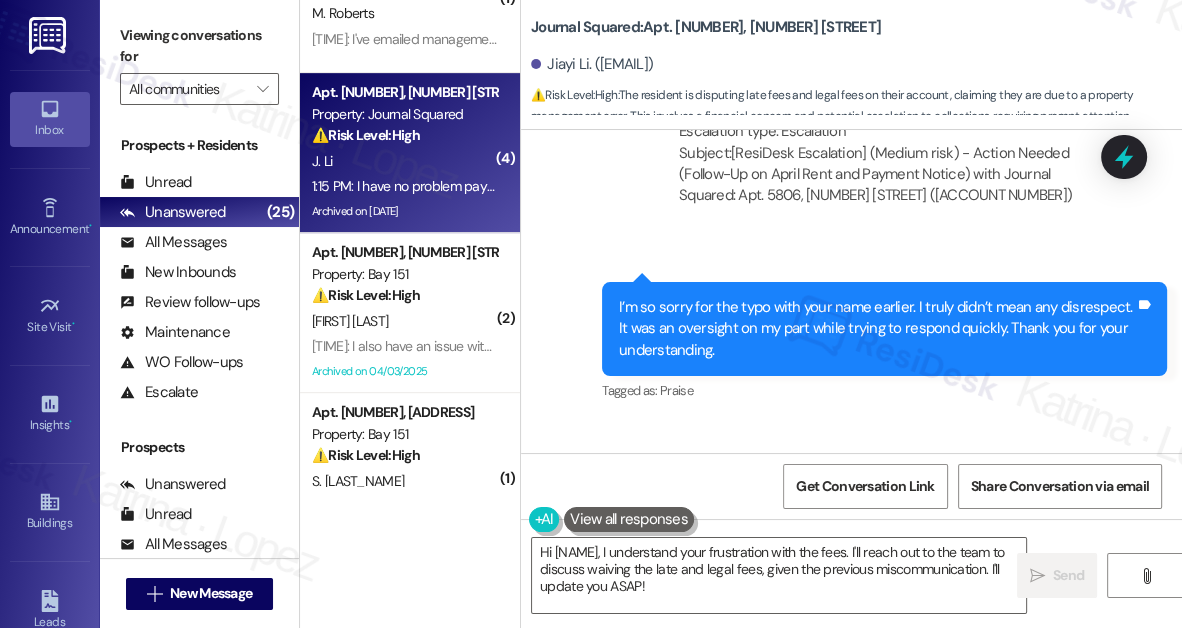 click on "I’m so sorry for the typo with your name earlier. I truly didn’t mean any disrespect. It was an oversight on my part while trying to respond quickly. Thank you for your understanding." at bounding box center (877, 329) 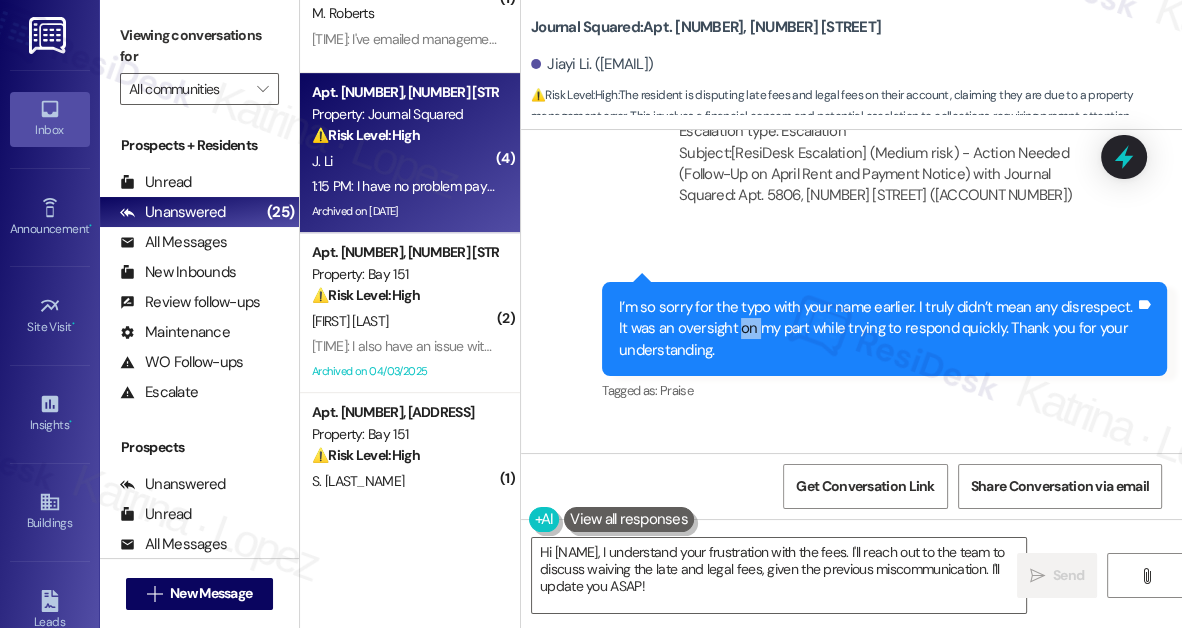 click on "I’m so sorry for the typo with your name earlier. I truly didn’t mean any disrespect. It was an oversight on my part while trying to respond quickly. Thank you for your understanding." at bounding box center (877, 329) 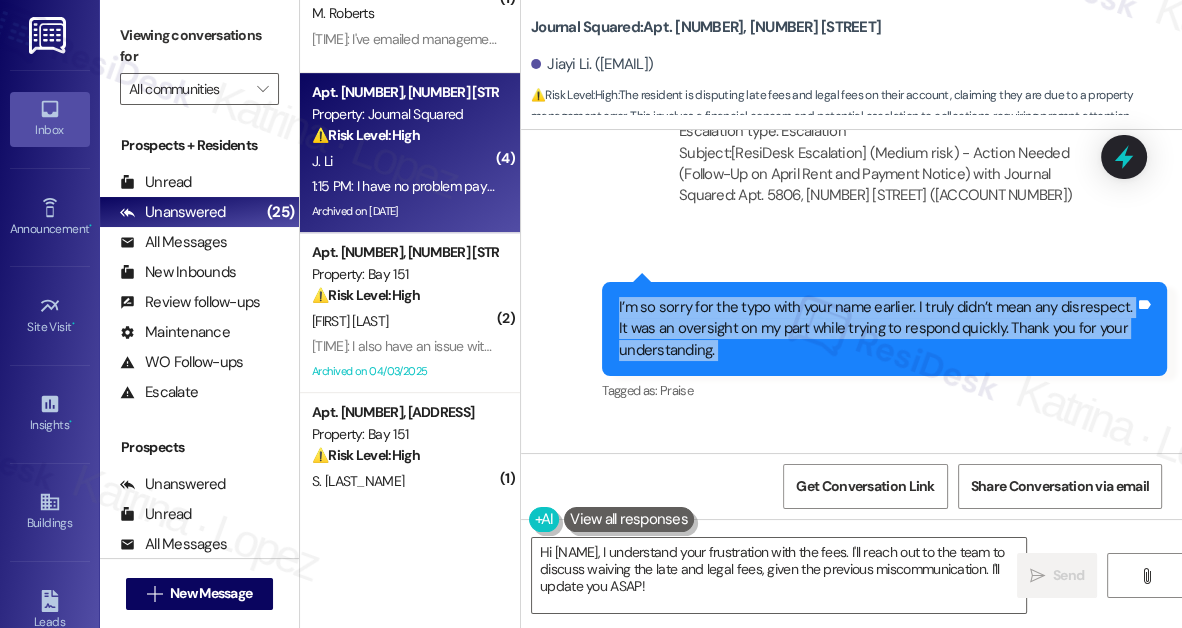 click on "I’m so sorry for the typo with your name earlier. I truly didn’t mean any disrespect. It was an oversight on my part while trying to respond quickly. Thank you for your understanding." at bounding box center (877, 329) 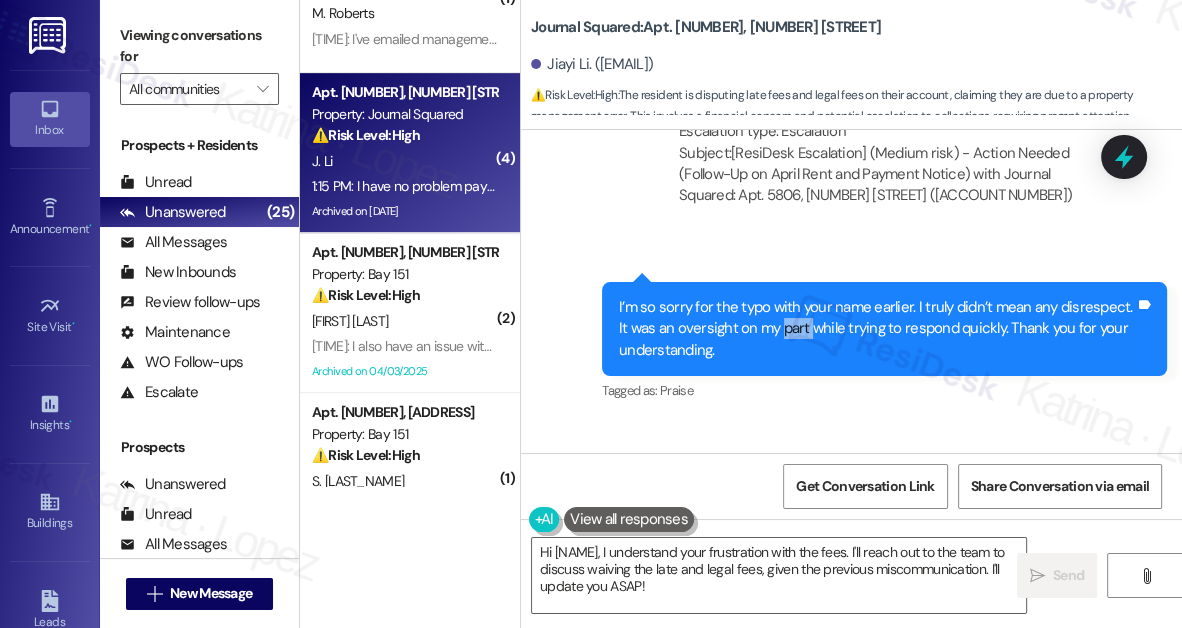 click on "I’m so sorry for the typo with your name earlier. I truly didn’t mean any disrespect. It was an oversight on my part while trying to respond quickly. Thank you for your understanding." at bounding box center (877, 329) 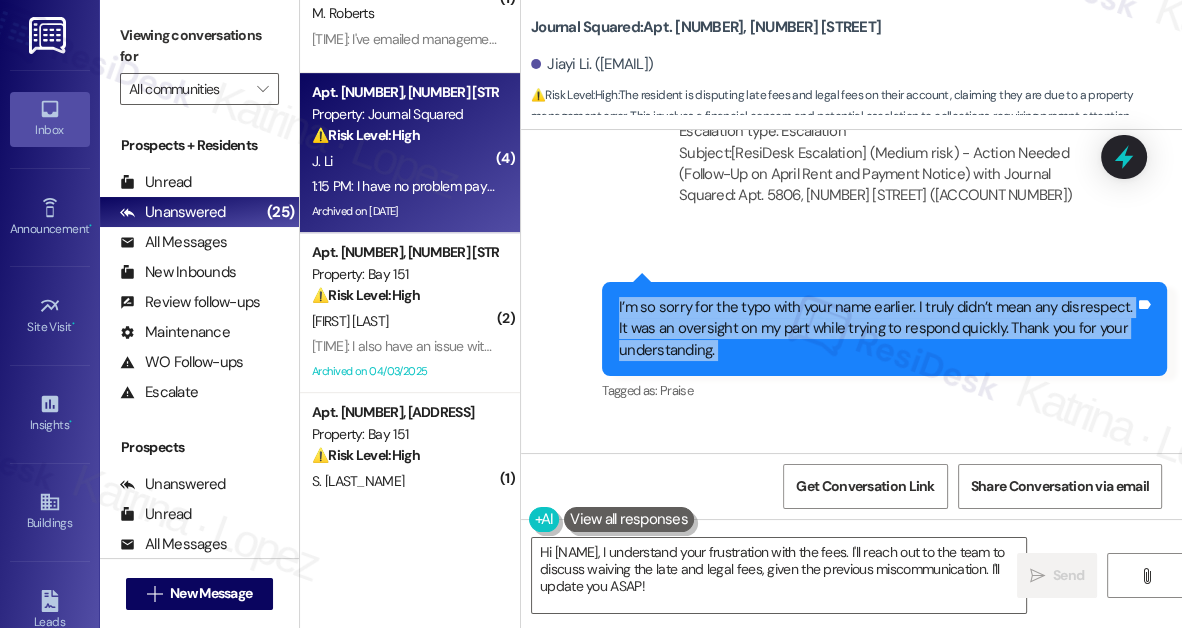 click on "I’m so sorry for the typo with your name earlier. I truly didn’t mean any disrespect. It was an oversight on my part while trying to respond quickly. Thank you for your understanding." at bounding box center [877, 329] 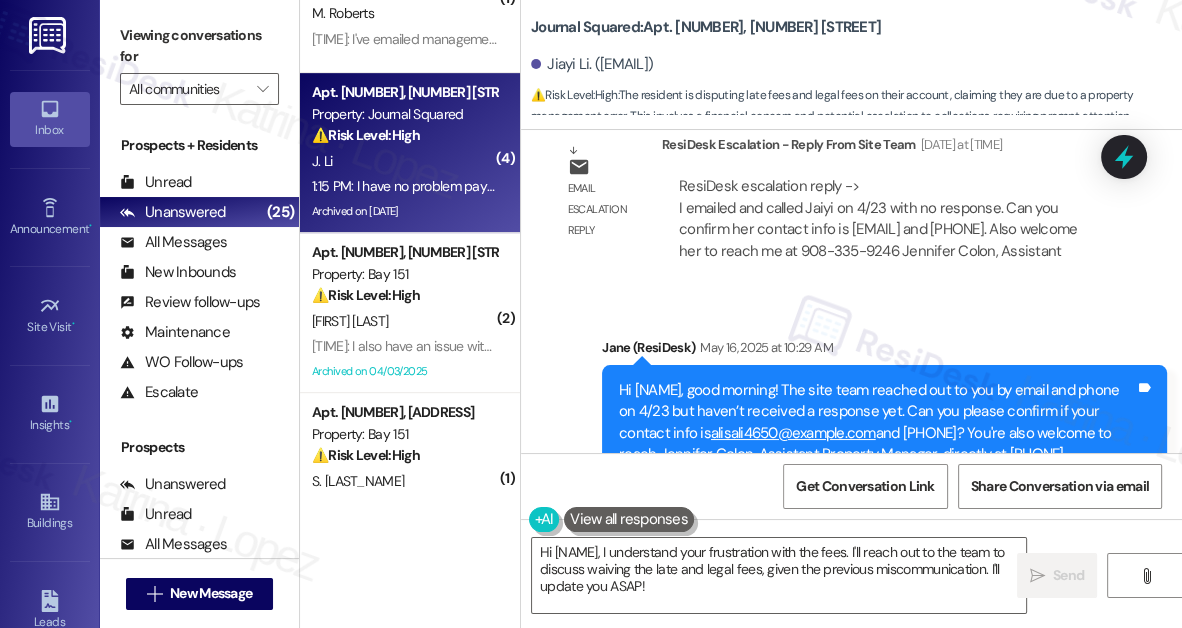 scroll, scrollTop: 13337, scrollLeft: 0, axis: vertical 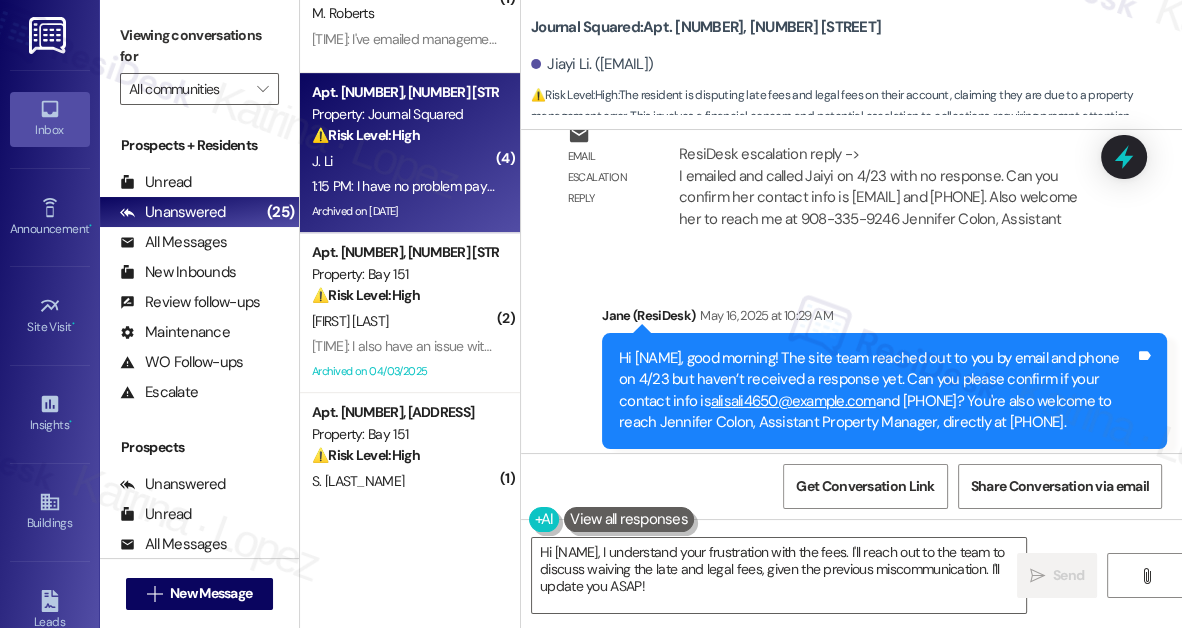 click on "Hi Jiayi, good morning! The site team reached out to you by email and phone on 4/23 but haven’t received a response yet. Can you please confirm if your contact info is  alisali4650@gmail.com  and 617-429-9792? You're also welcome to reach Jennifer Colon, Assistant Property Manager, directly at 908-335-9246. Tags and notes" at bounding box center [884, 391] 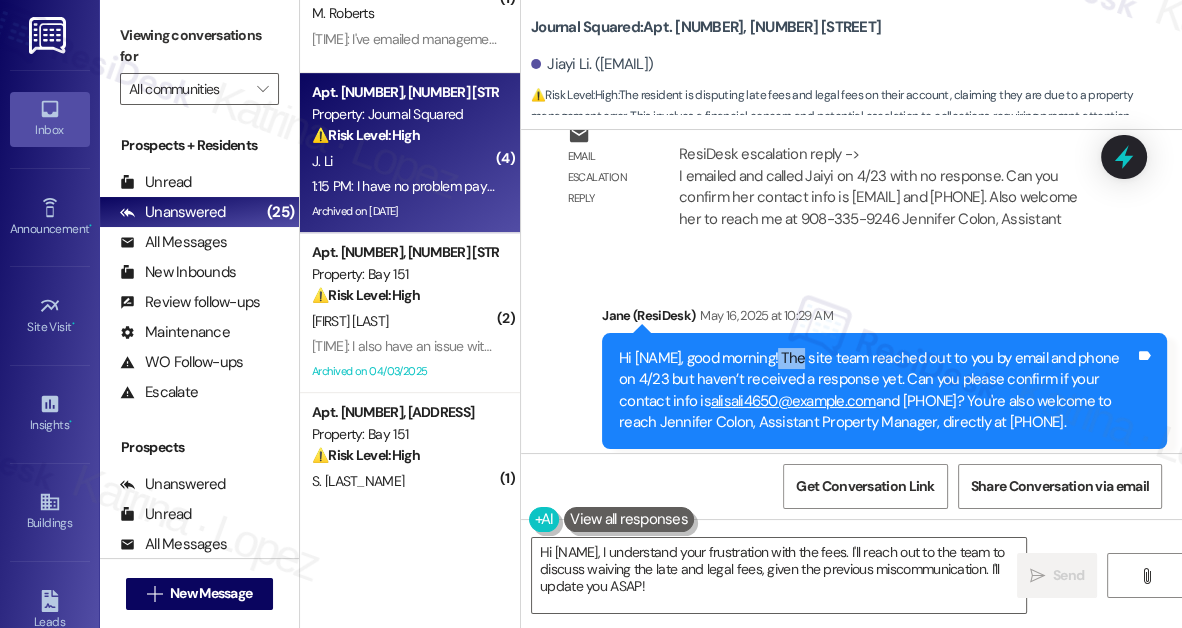 click on "Hi Jiayi, good morning! The site team reached out to you by email and phone on 4/23 but haven’t received a response yet. Can you please confirm if your contact info is  alisali4650@gmail.com  and 617-429-9792? You're also welcome to reach Jennifer Colon, Assistant Property Manager, directly at 908-335-9246. Tags and notes" at bounding box center [884, 391] 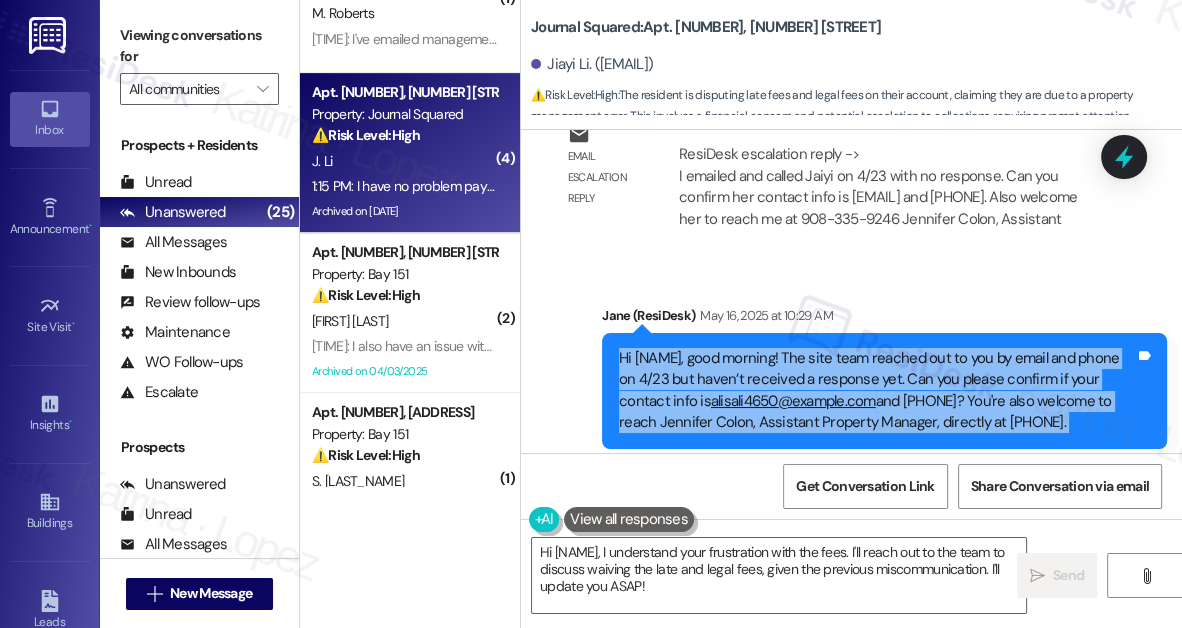 click on "Hi Jiayi, good morning! The site team reached out to you by email and phone on 4/23 but haven’t received a response yet. Can you please confirm if your contact info is  alisali4650@gmail.com  and 617-429-9792? You're also welcome to reach Jennifer Colon, Assistant Property Manager, directly at 908-335-9246. Tags and notes" at bounding box center (884, 391) 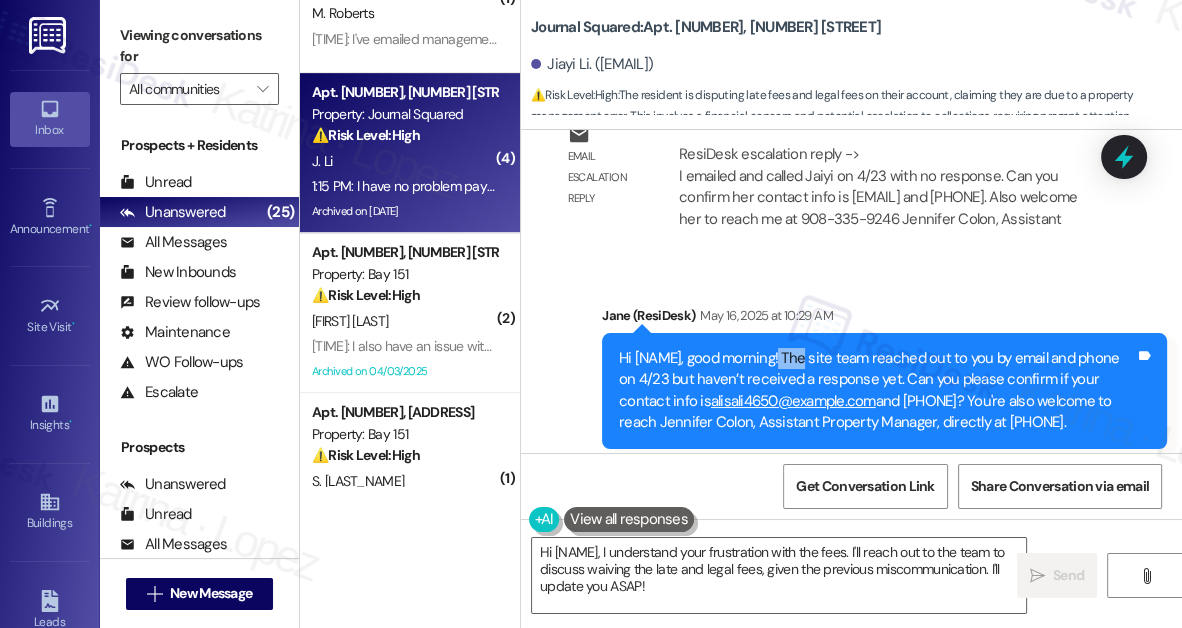 click on "Hi Jiayi, good morning! The site team reached out to you by email and phone on 4/23 but haven’t received a response yet. Can you please confirm if your contact info is  alisali4650@gmail.com  and 617-429-9792? You're also welcome to reach Jennifer Colon, Assistant Property Manager, directly at 908-335-9246. Tags and notes" at bounding box center (884, 391) 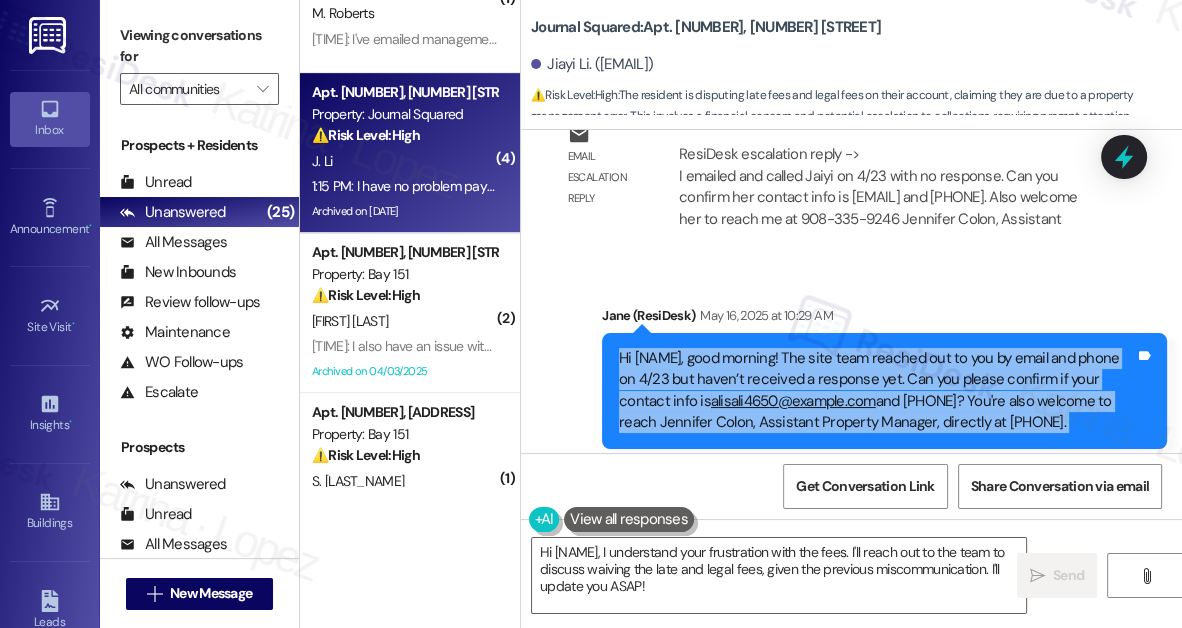 click on "Hi Jiayi, good morning! The site team reached out to you by email and phone on 4/23 but haven’t received a response yet. Can you please confirm if your contact info is  alisali4650@gmail.com  and 617-429-9792? You're also welcome to reach Jennifer Colon, Assistant Property Manager, directly at 908-335-9246. Tags and notes" at bounding box center [884, 391] 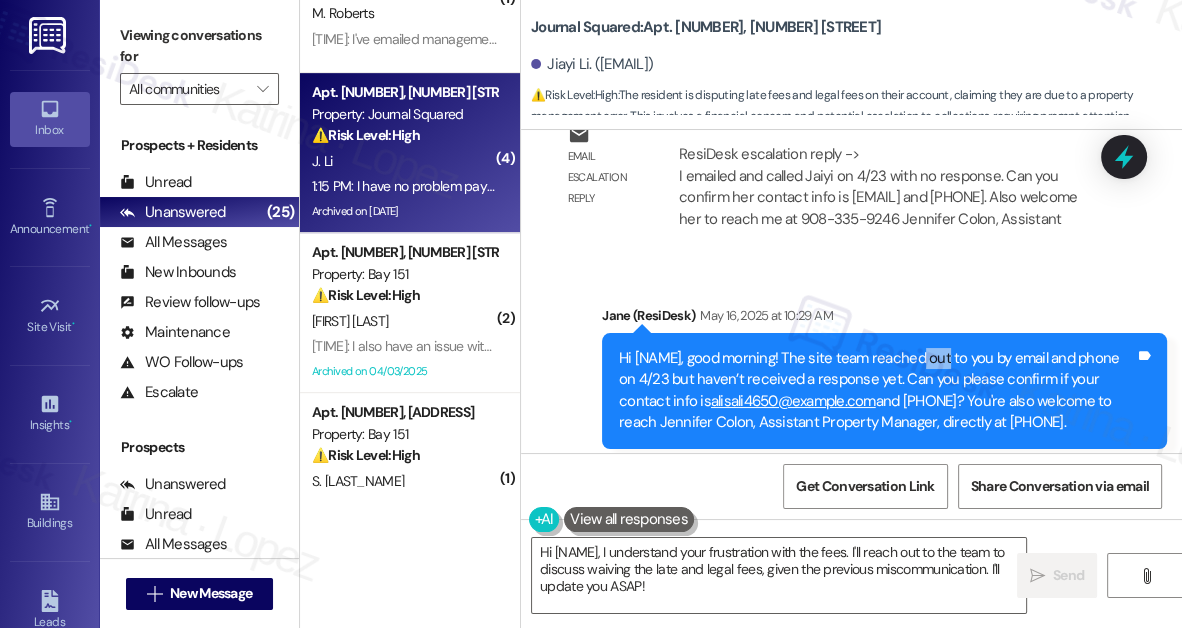 click on "Hi Jiayi, good morning! The site team reached out to you by email and phone on 4/23 but haven’t received a response yet. Can you please confirm if your contact info is  alisali4650@gmail.com  and 617-429-9792? You're also welcome to reach Jennifer Colon, Assistant Property Manager, directly at 908-335-9246." at bounding box center (877, 391) 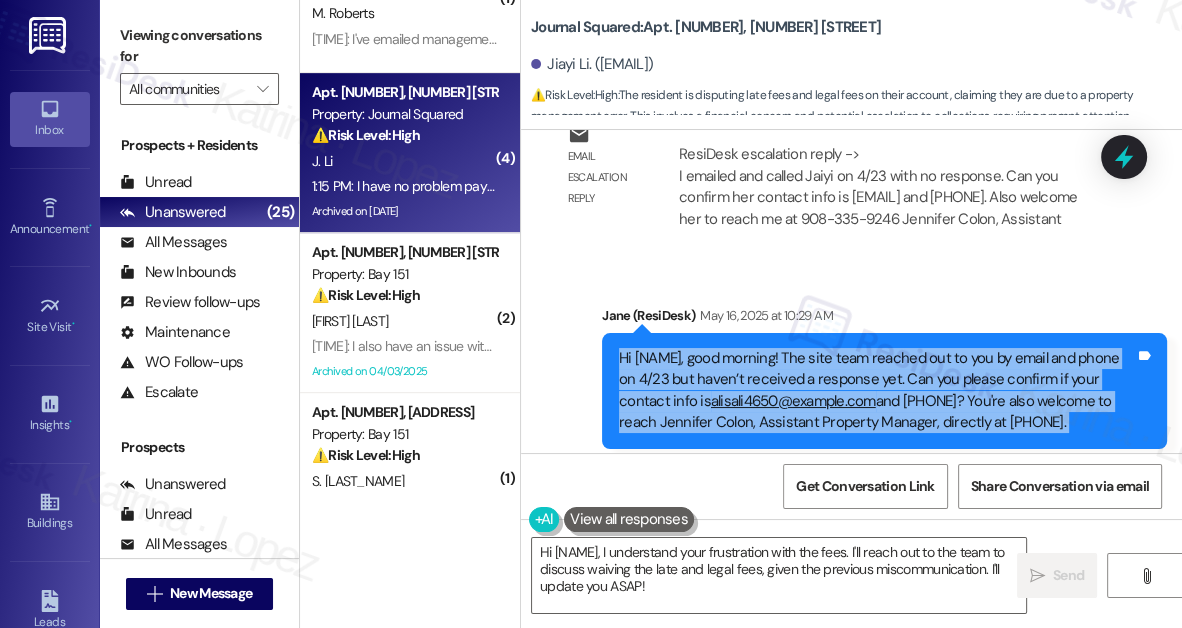 click on "Hi Jiayi, good morning! The site team reached out to you by email and phone on 4/23 but haven’t received a response yet. Can you please confirm if your contact info is  alisali4650@gmail.com  and 617-429-9792? You're also welcome to reach Jennifer Colon, Assistant Property Manager, directly at 908-335-9246." at bounding box center (877, 391) 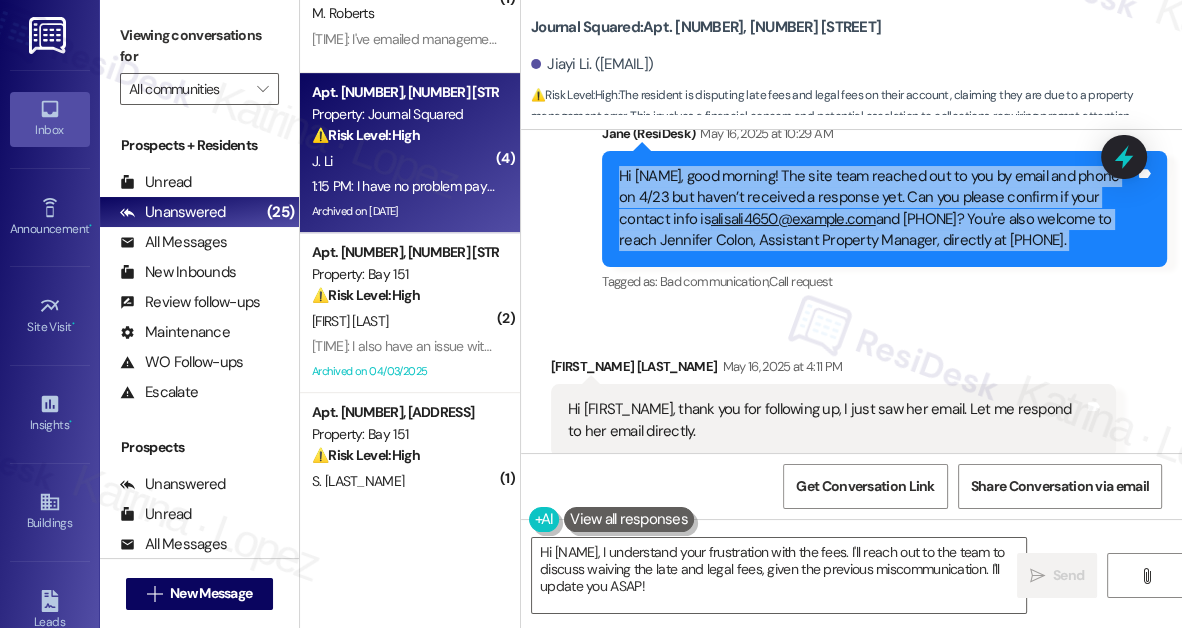 scroll, scrollTop: 13610, scrollLeft: 0, axis: vertical 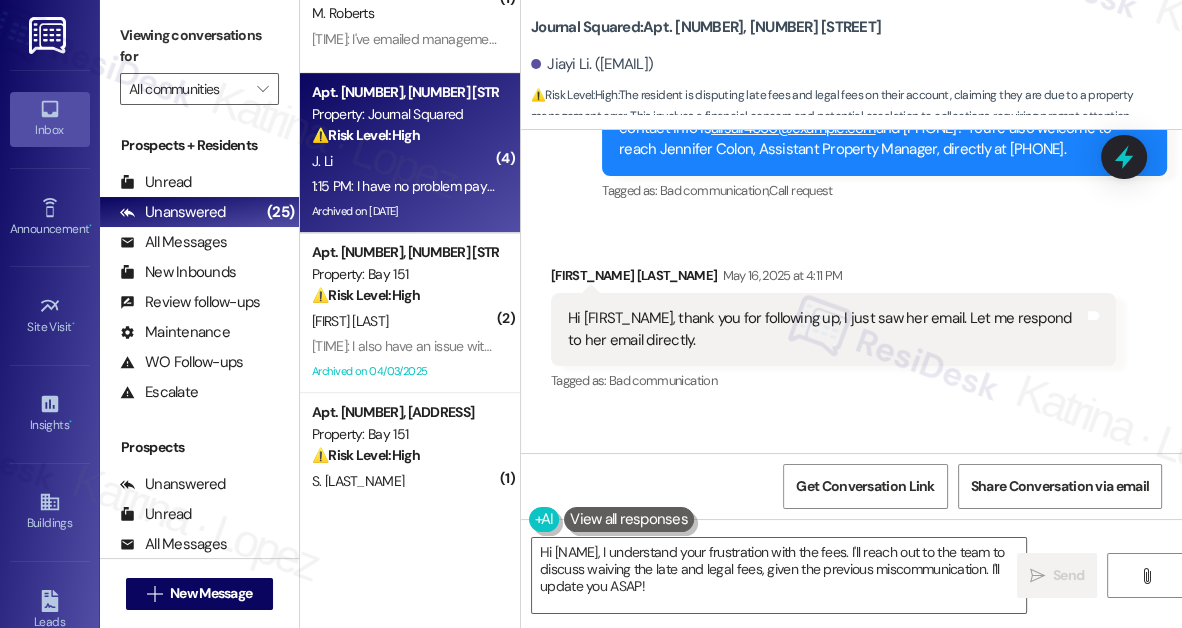 click on "Hi Jane, thank you for following up, I just saw her email. Let me respond to her email directly." at bounding box center [826, 329] 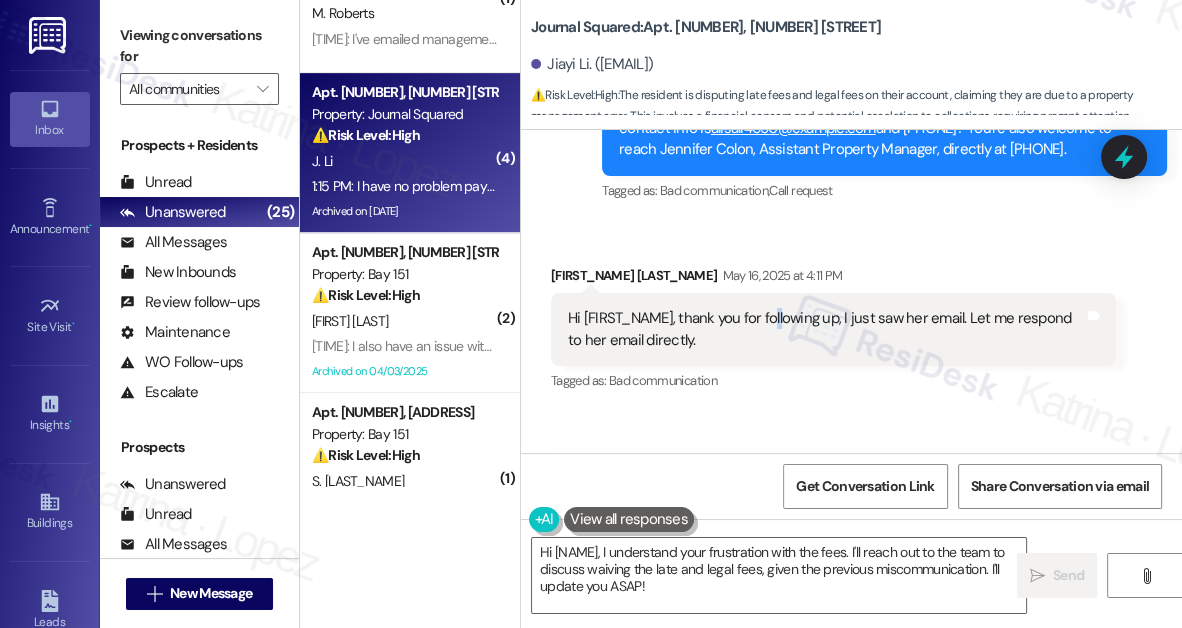 click on "Hi Jane, thank you for following up, I just saw her email. Let me respond to her email directly." at bounding box center (826, 329) 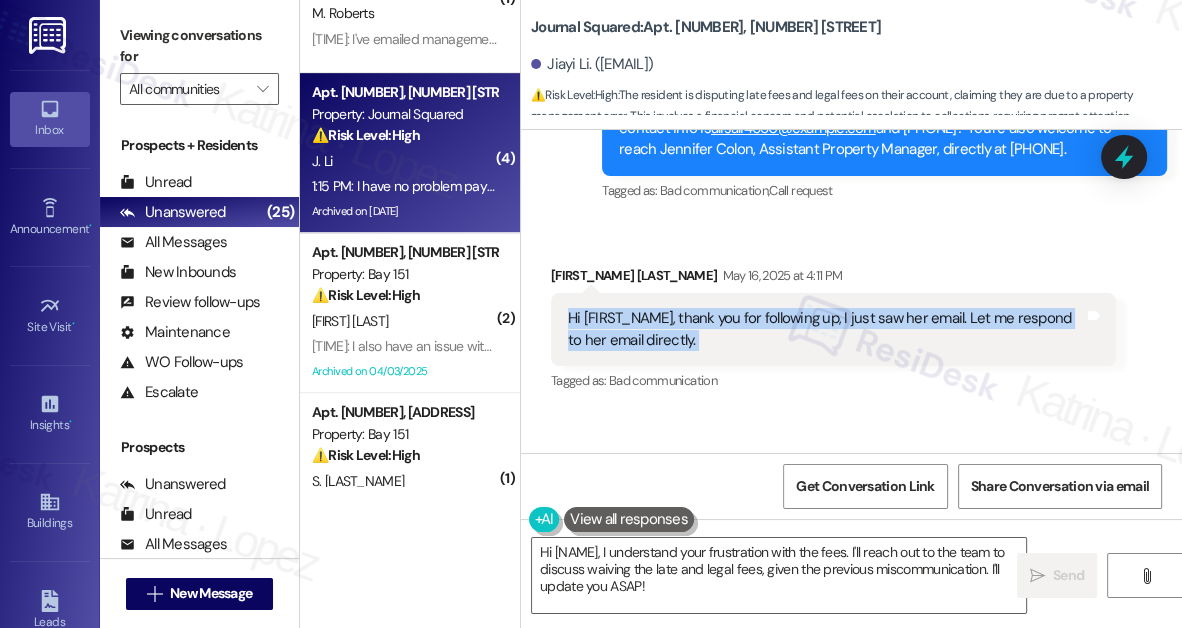 click on "Hi Jane, thank you for following up, I just saw her email. Let me respond to her email directly." at bounding box center (826, 329) 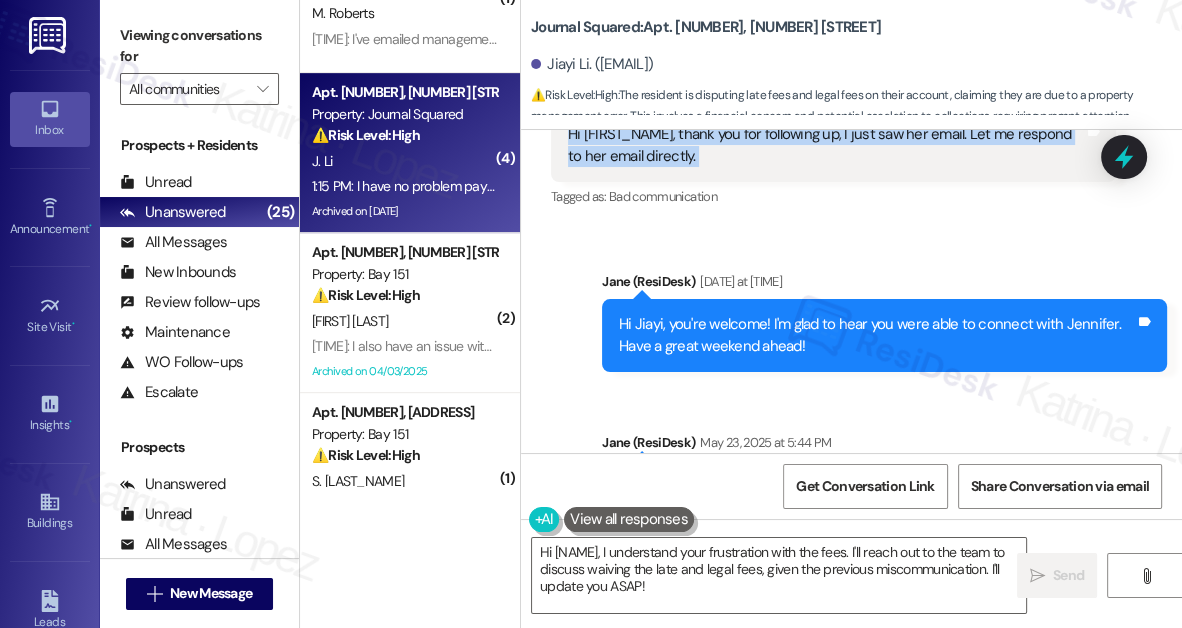 scroll, scrollTop: 13792, scrollLeft: 0, axis: vertical 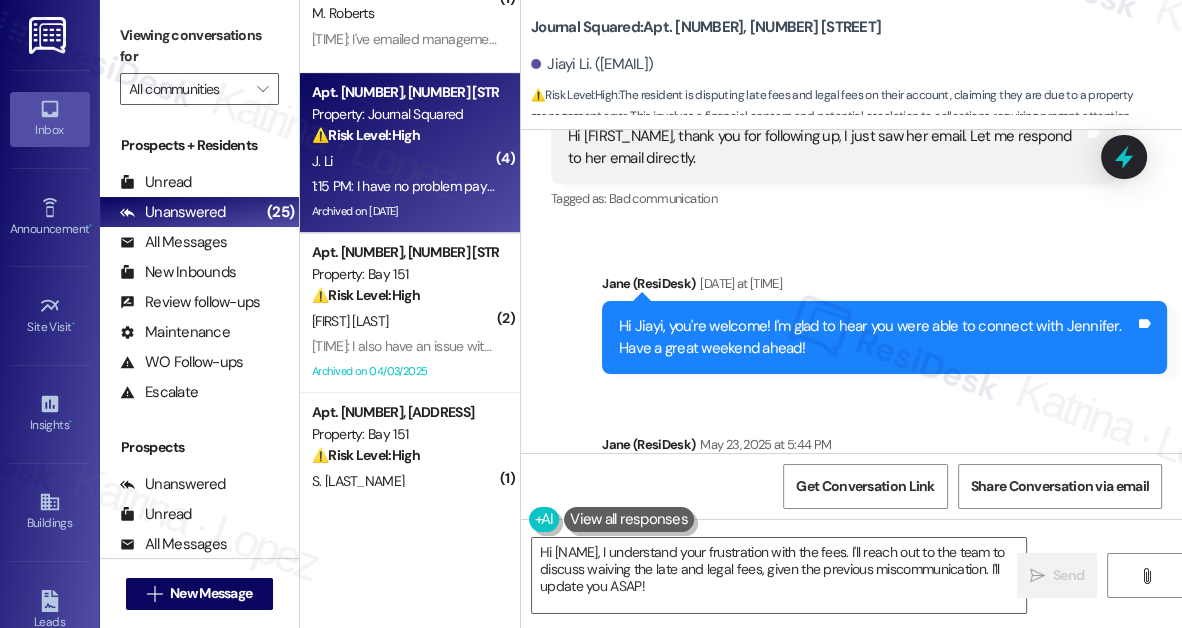 click on "Hi Jiayi, you're welcome! I'm glad to hear you were able to connect with Jennifer. Have a great weekend ahead!" at bounding box center [877, 337] 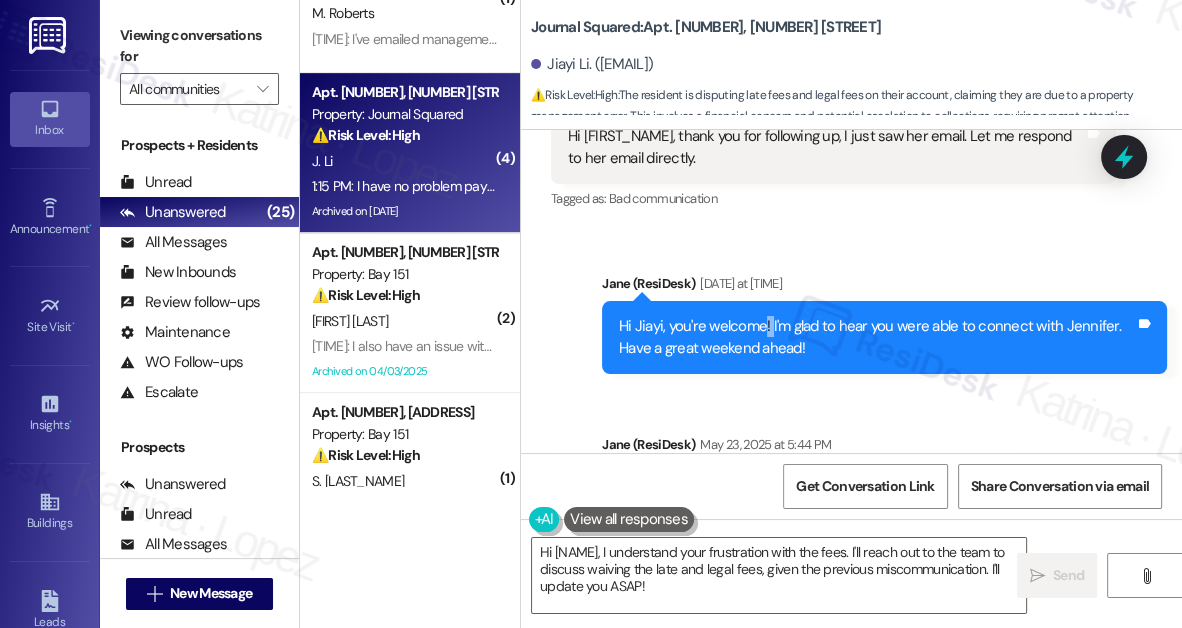 click on "Hi Jiayi, you're welcome! I'm glad to hear you were able to connect with Jennifer. Have a great weekend ahead!" at bounding box center [877, 337] 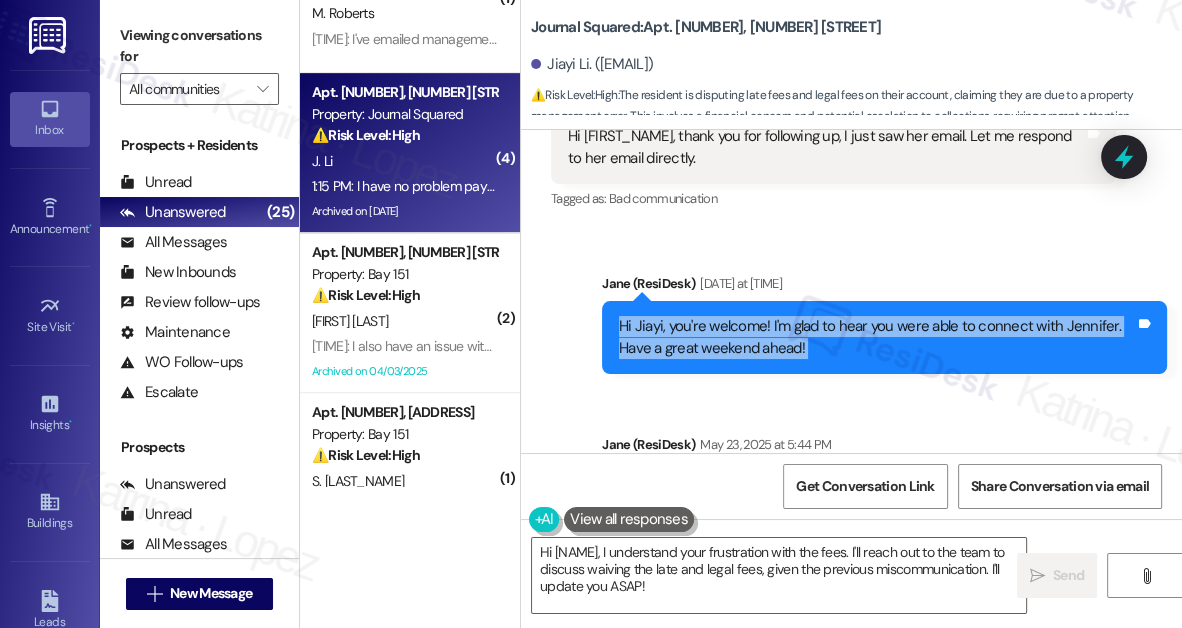 click on "Hi Jiayi, you're welcome! I'm glad to hear you were able to connect with Jennifer. Have a great weekend ahead!" at bounding box center (877, 337) 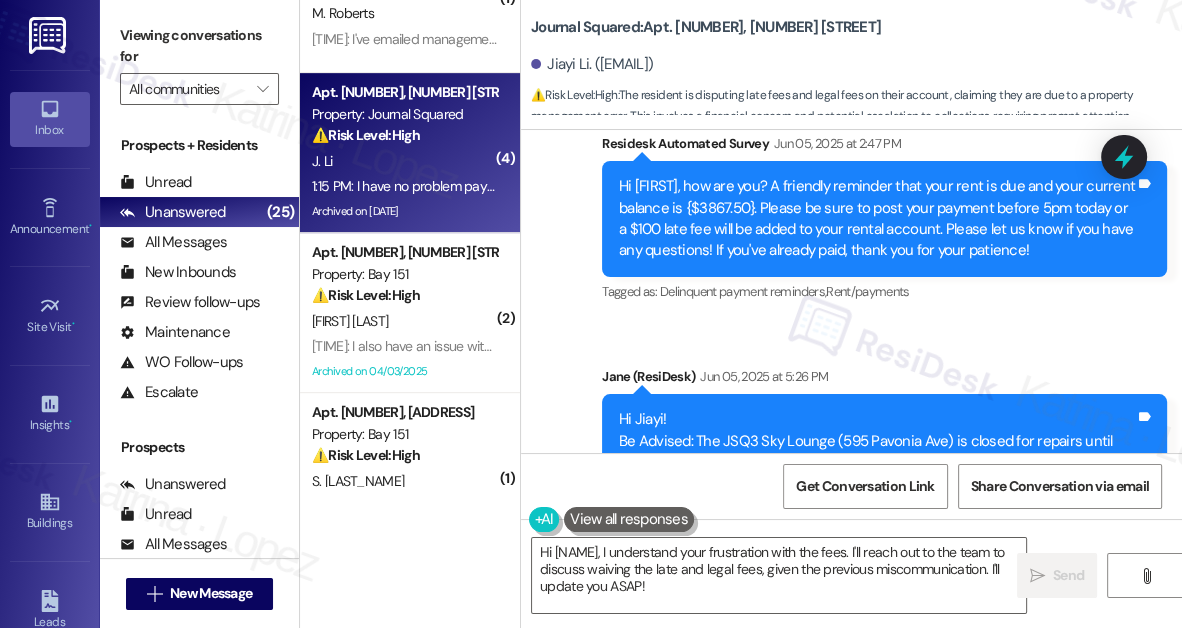 scroll, scrollTop: 14519, scrollLeft: 0, axis: vertical 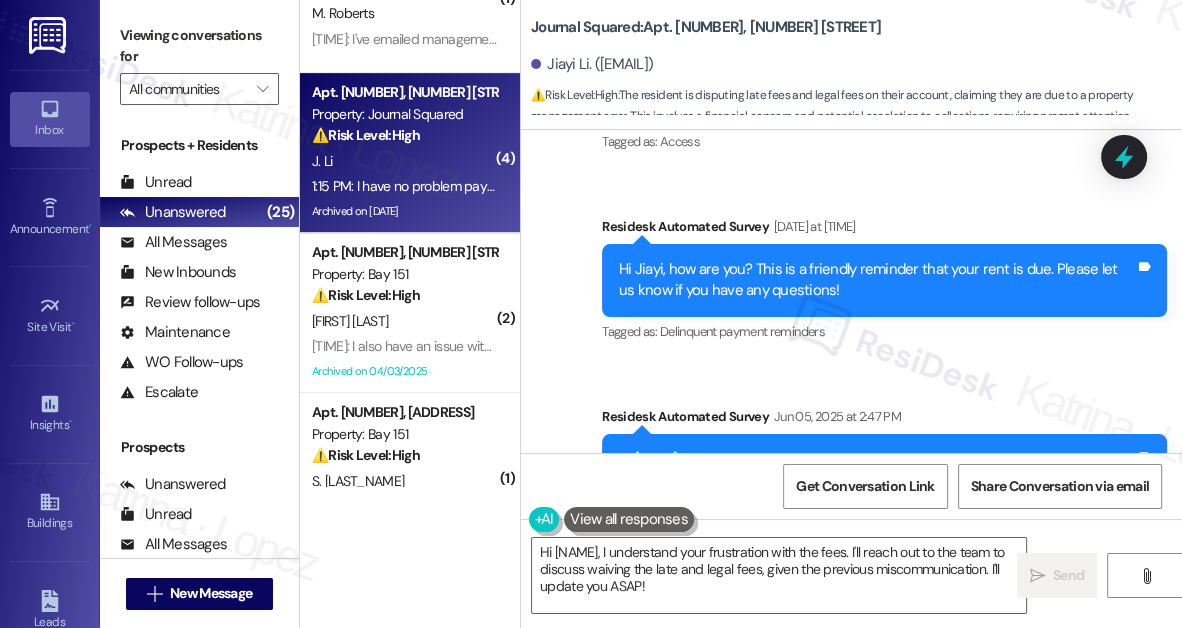 click on "Hi Jiayi, how are you? This is a friendly reminder that your rent is due. Please let us know if you have any questions!" at bounding box center [877, 280] 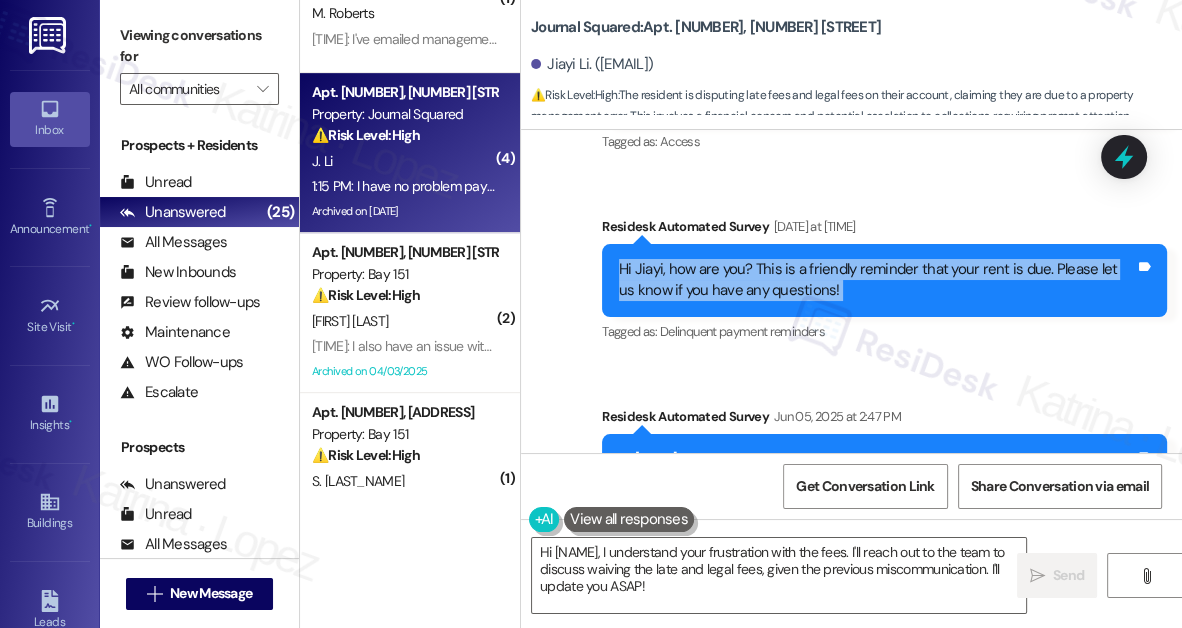 click on "Hi Jiayi, how are you? This is a friendly reminder that your rent is due. Please let us know if you have any questions!" at bounding box center [877, 280] 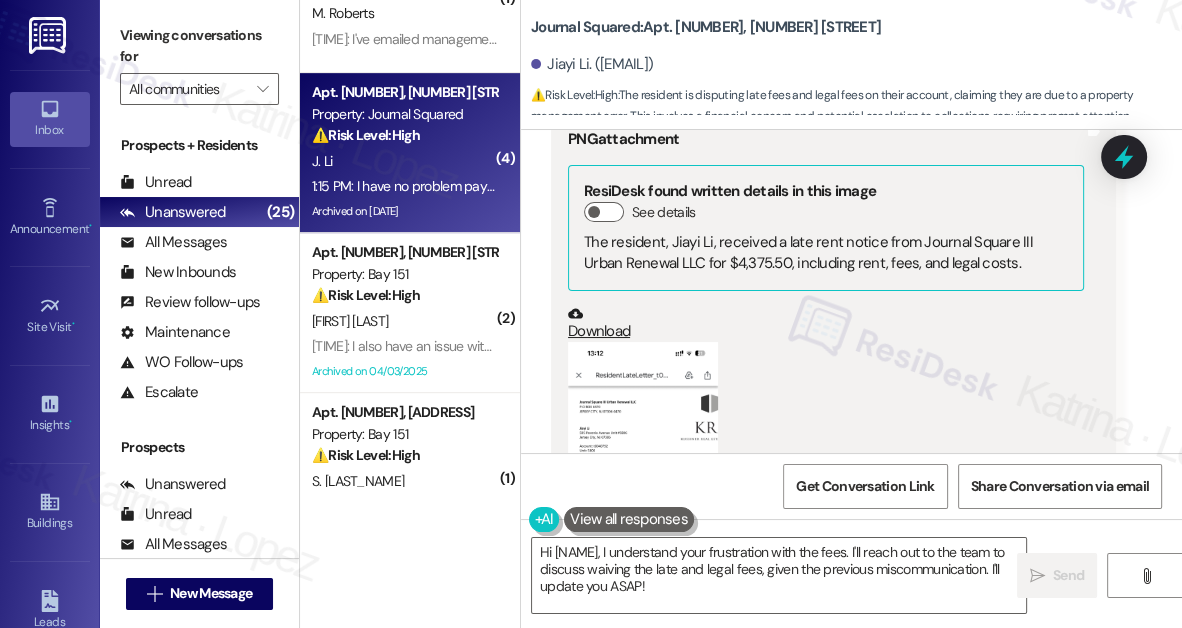 scroll, scrollTop: 18610, scrollLeft: 0, axis: vertical 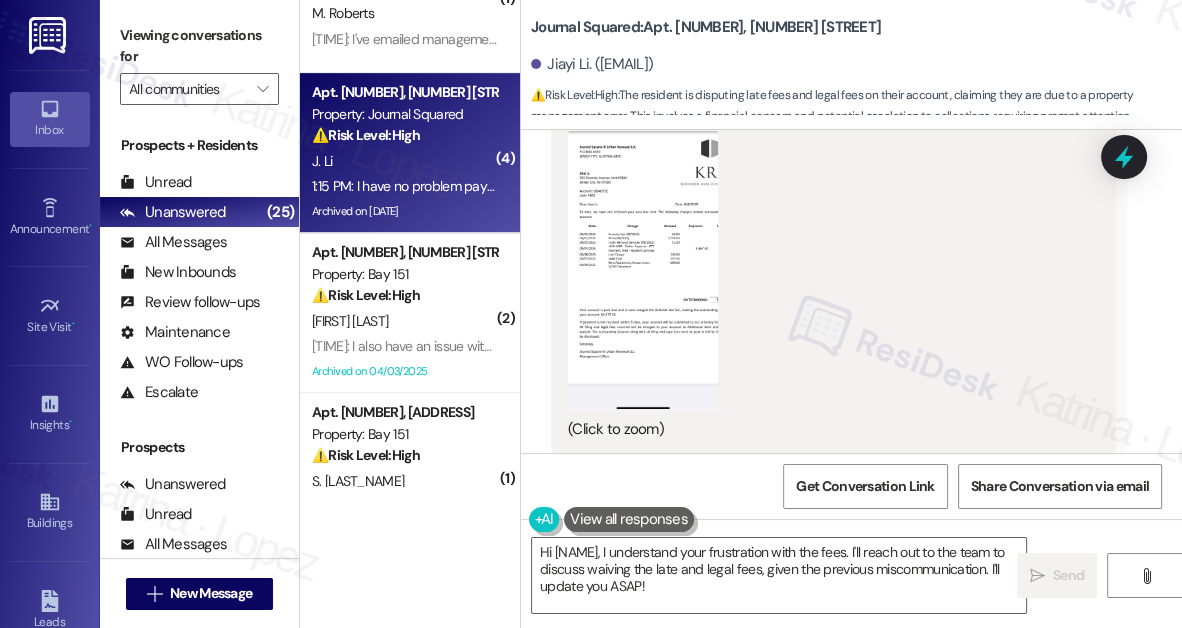 click at bounding box center (643, 249) 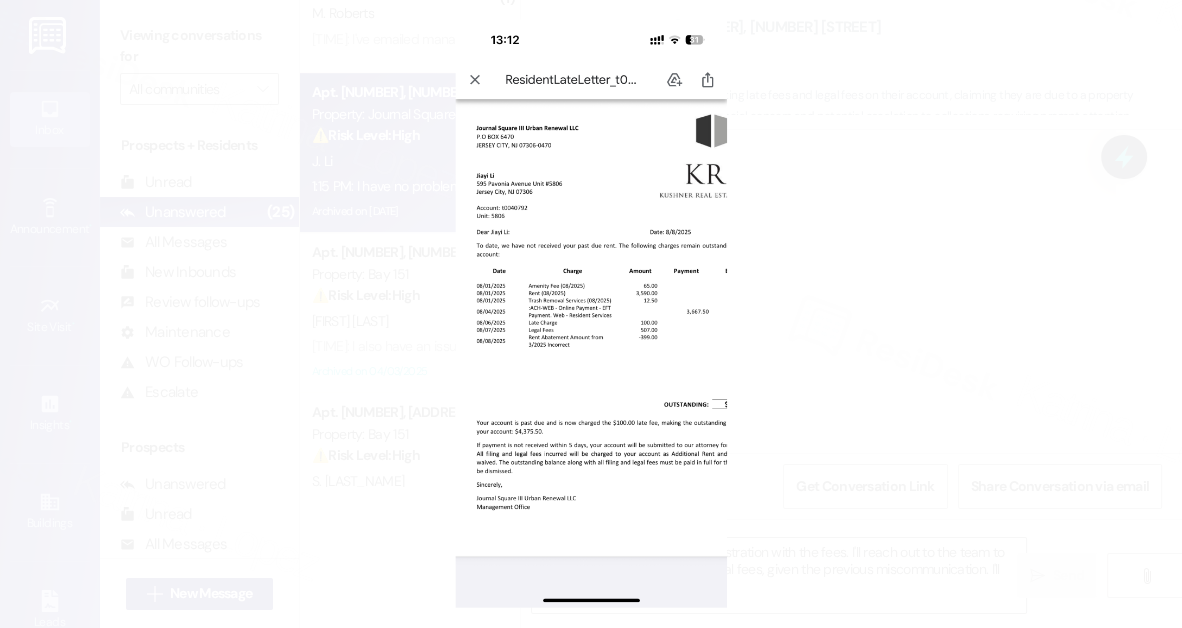 click at bounding box center [591, 314] 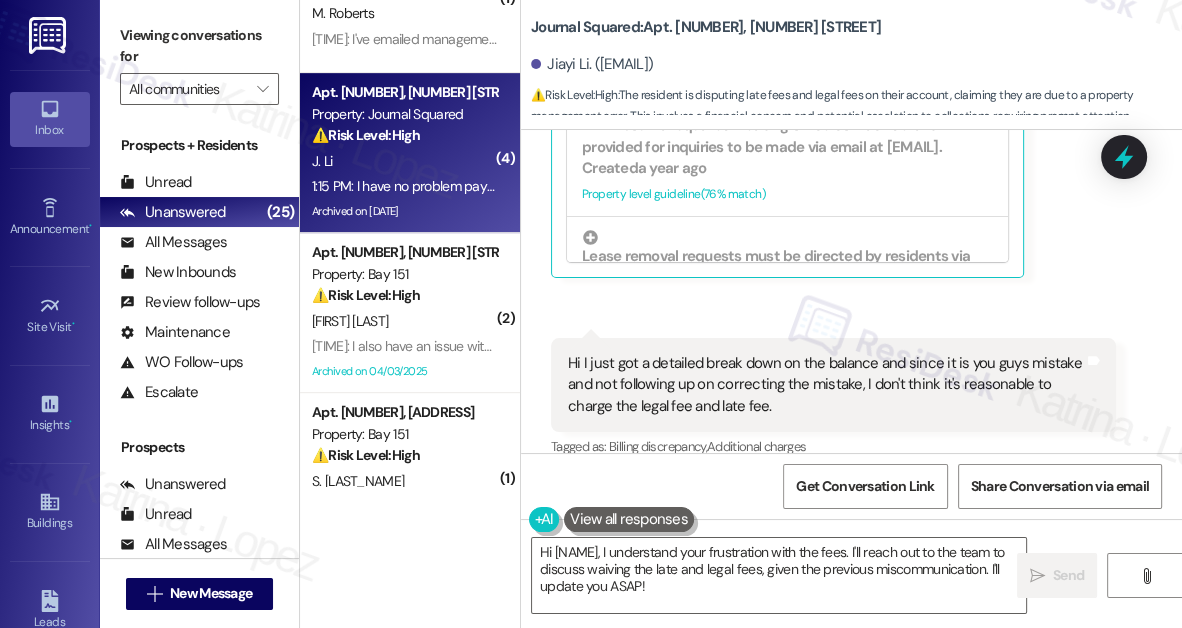 scroll, scrollTop: 19155, scrollLeft: 0, axis: vertical 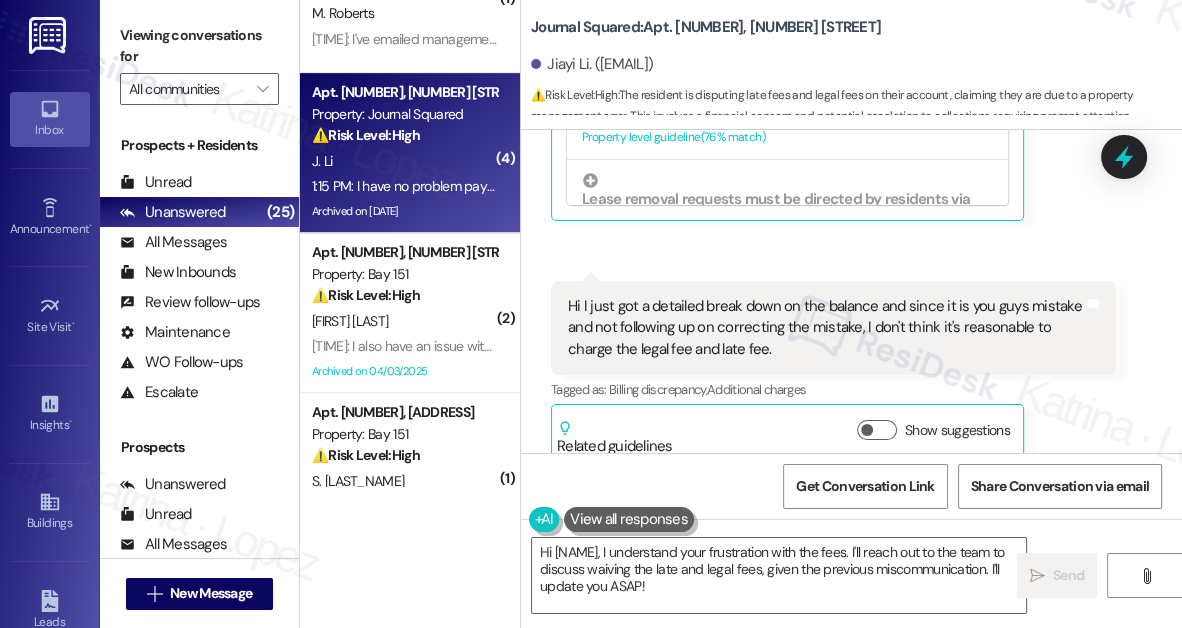 click on "Hi I just got a detailed break down on the balance and since it is you guys mistake and not following up on correcting the mistake, I don't think it's reasonable to charge the legal fee and late fee." at bounding box center [826, 328] 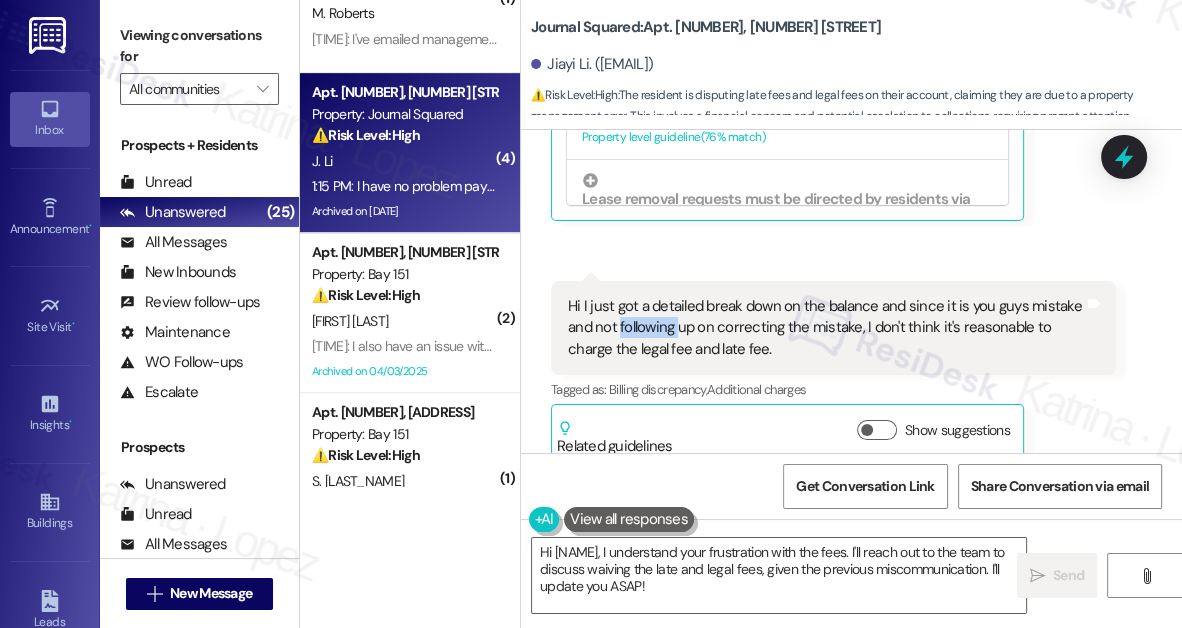 click on "Hi I just got a detailed break down on the balance and since it is you guys mistake and not following up on correcting the mistake, I don't think it's reasonable to charge the legal fee and late fee." at bounding box center [826, 328] 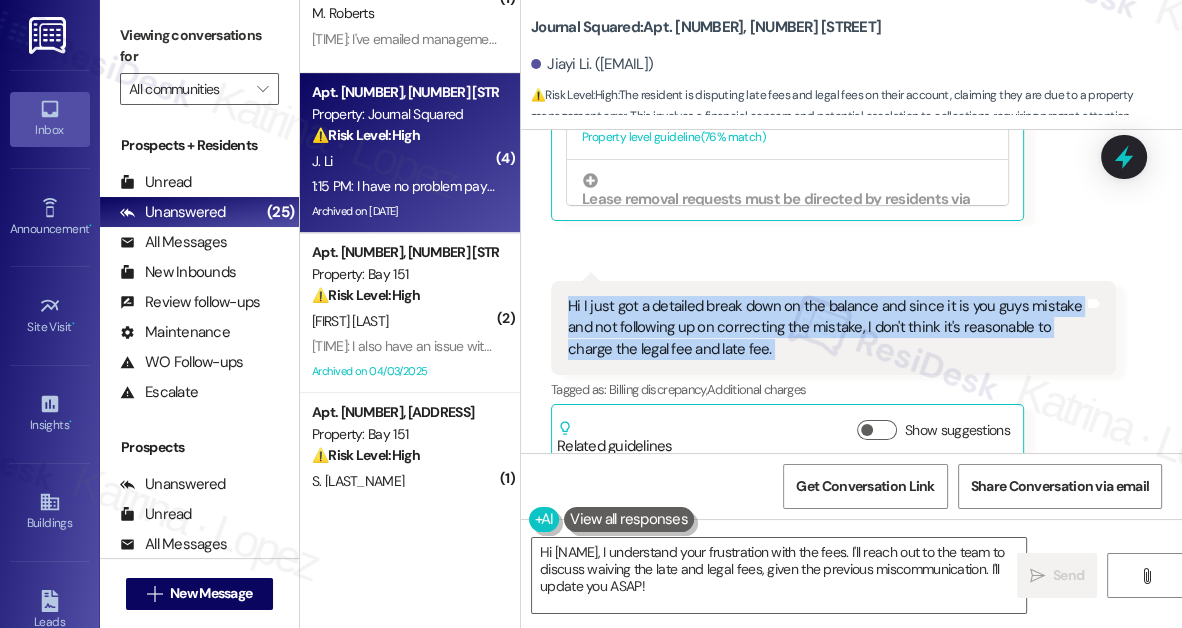 click on "Hi I just got a detailed break down on the balance and since it is you guys mistake and not following up on correcting the mistake, I don't think it's reasonable to charge the legal fee and late fee." at bounding box center (826, 328) 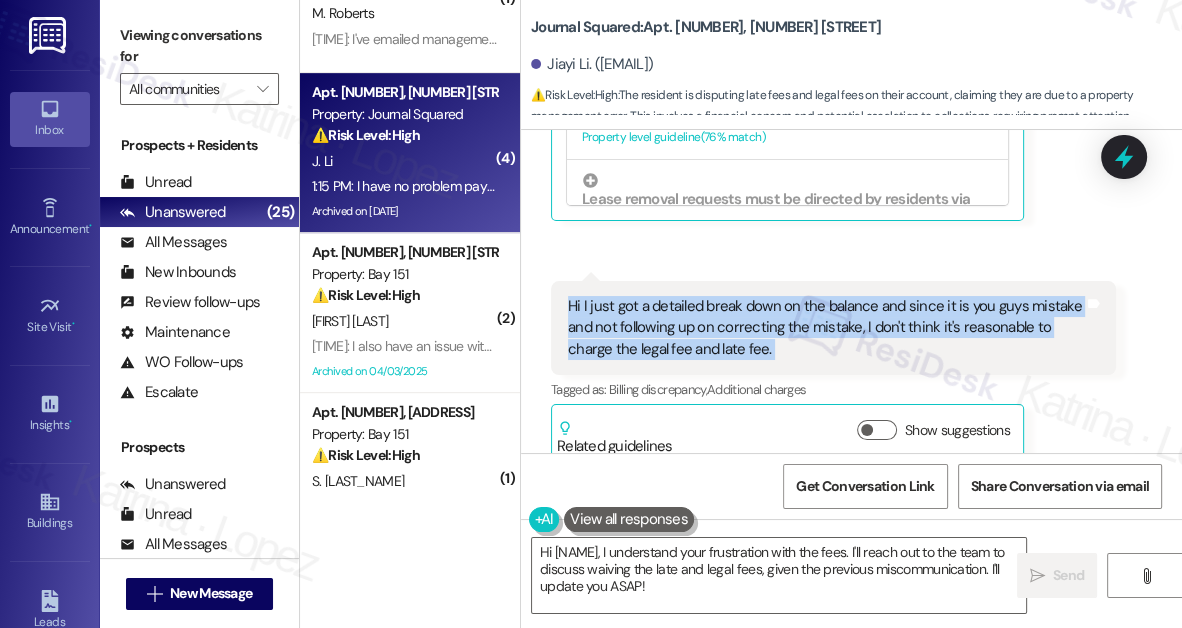 click on "Received via SMS 1:13 PM Jiayi Li 1:13 PM Hi I just got a detailed break down on the balance and since it is you guys mistake and not following up on correcting the mistake, I don't think it's reasonable to charge the legal fee and late fee.  Tags and notes Tagged as:   Billing discrepancy ,  Click to highlight conversations about Billing discrepancy Additional charges Click to highlight conversations about Additional charges  Related guidelines Show suggestions" at bounding box center (833, 372) 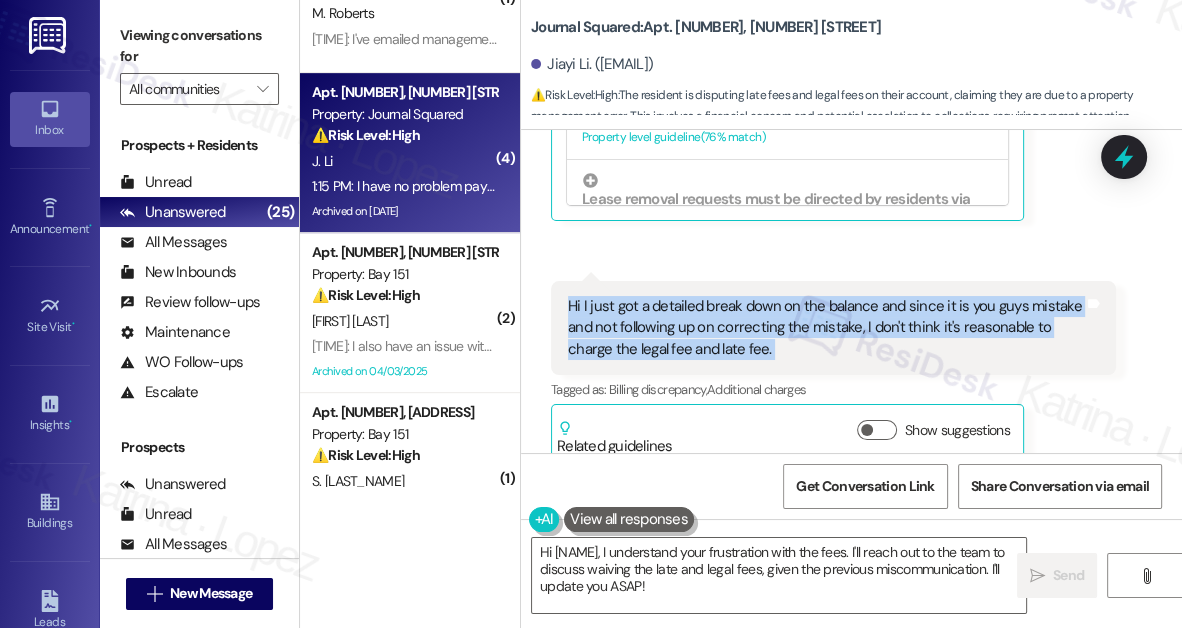 click on "Hi I just got a detailed break down on the balance and since it is you guys mistake and not following up on correcting the mistake, I don't think it's reasonable to charge the legal fee and late fee." at bounding box center (826, 328) 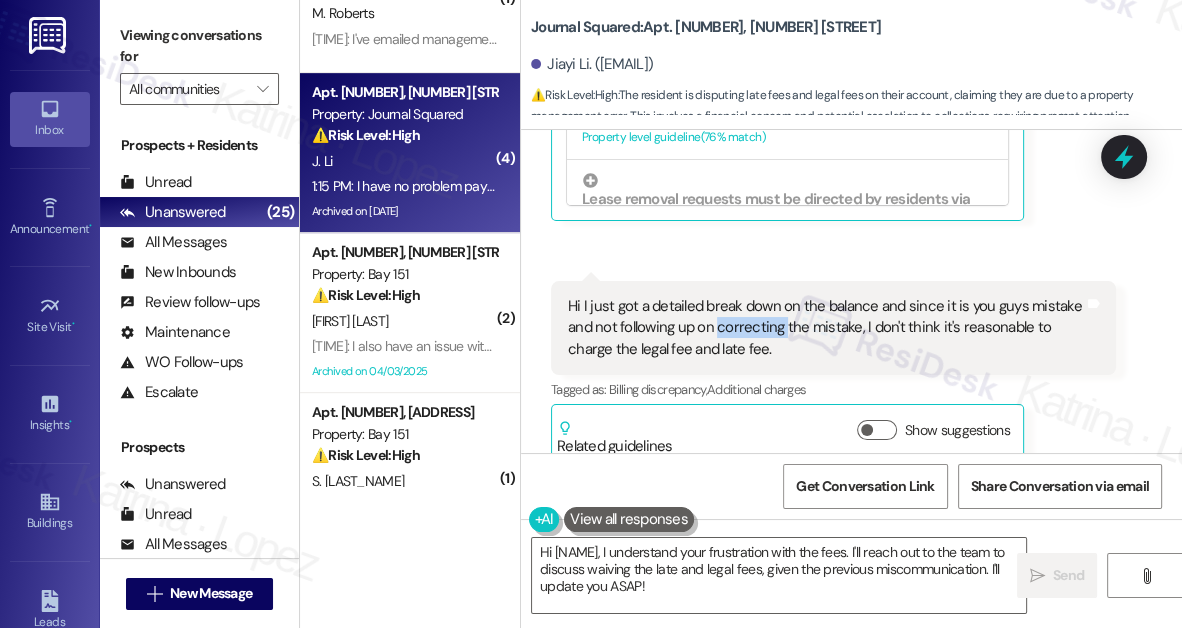 click on "Hi I just got a detailed break down on the balance and since it is you guys mistake and not following up on correcting the mistake, I don't think it's reasonable to charge the legal fee and late fee." at bounding box center [826, 328] 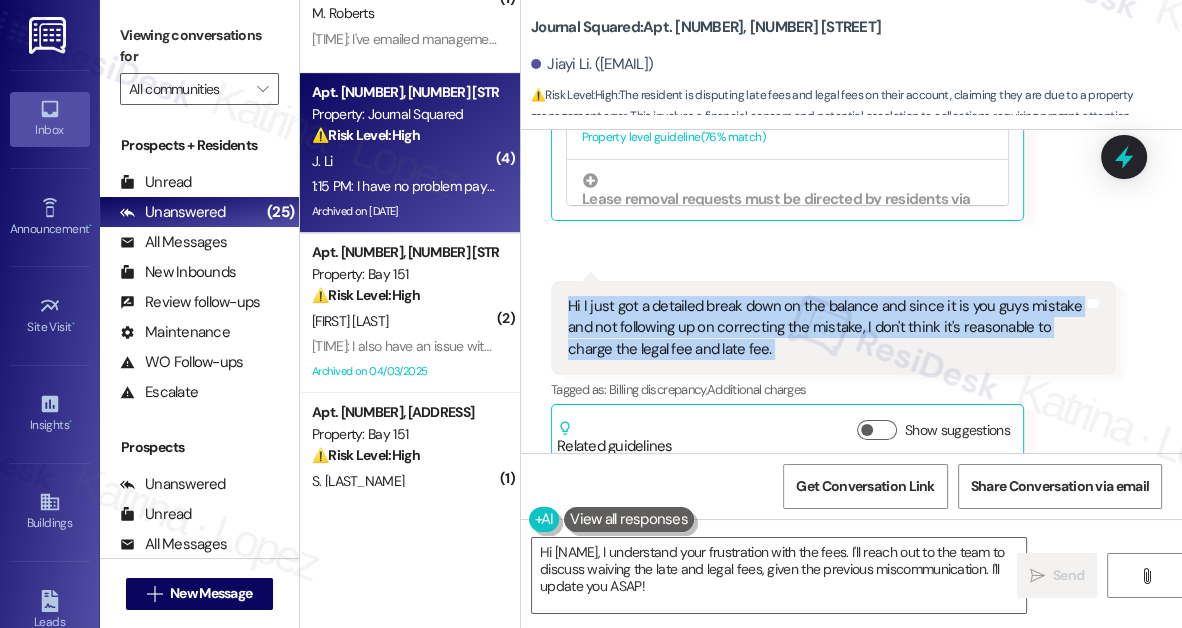 click on "Hi I just got a detailed break down on the balance and since it is you guys mistake and not following up on correcting the mistake, I don't think it's reasonable to charge the legal fee and late fee." at bounding box center [826, 328] 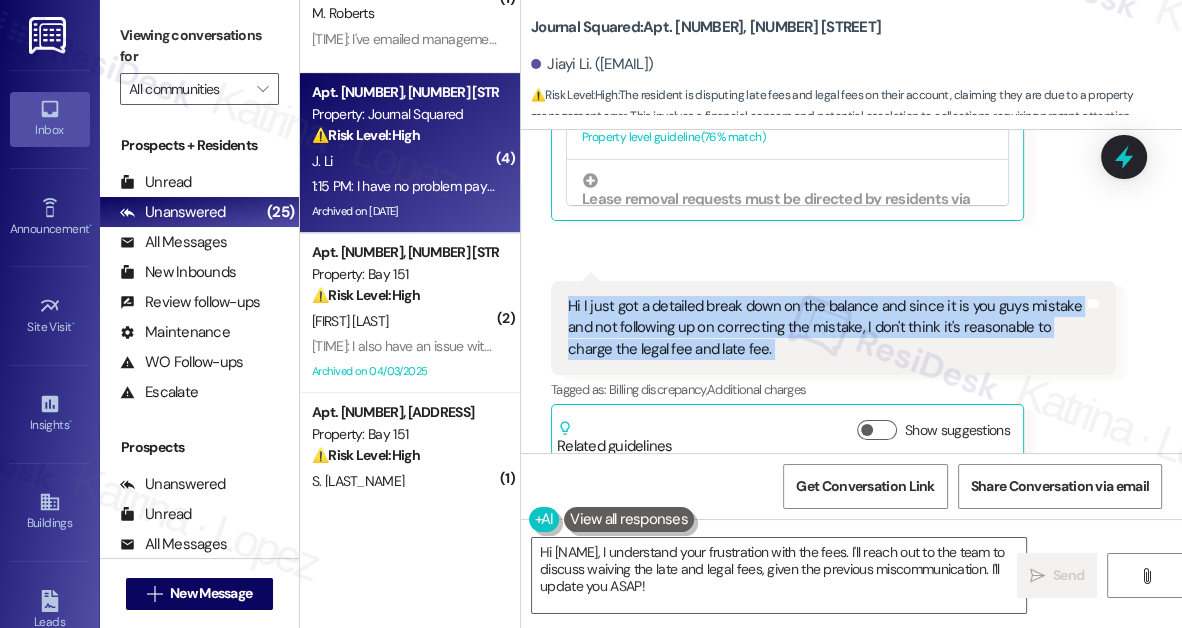 click on "Received via SMS 1:13 PM Jiayi Li 1:13 PM Hi I just got a detailed break down on the balance and since it is you guys mistake and not following up on correcting the mistake, I don't think it's reasonable to charge the legal fee and late fee.  Tags and notes Tagged as:   Billing discrepancy ,  Click to highlight conversations about Billing discrepancy Additional charges Click to highlight conversations about Additional charges  Related guidelines Show suggestions" at bounding box center [833, 372] 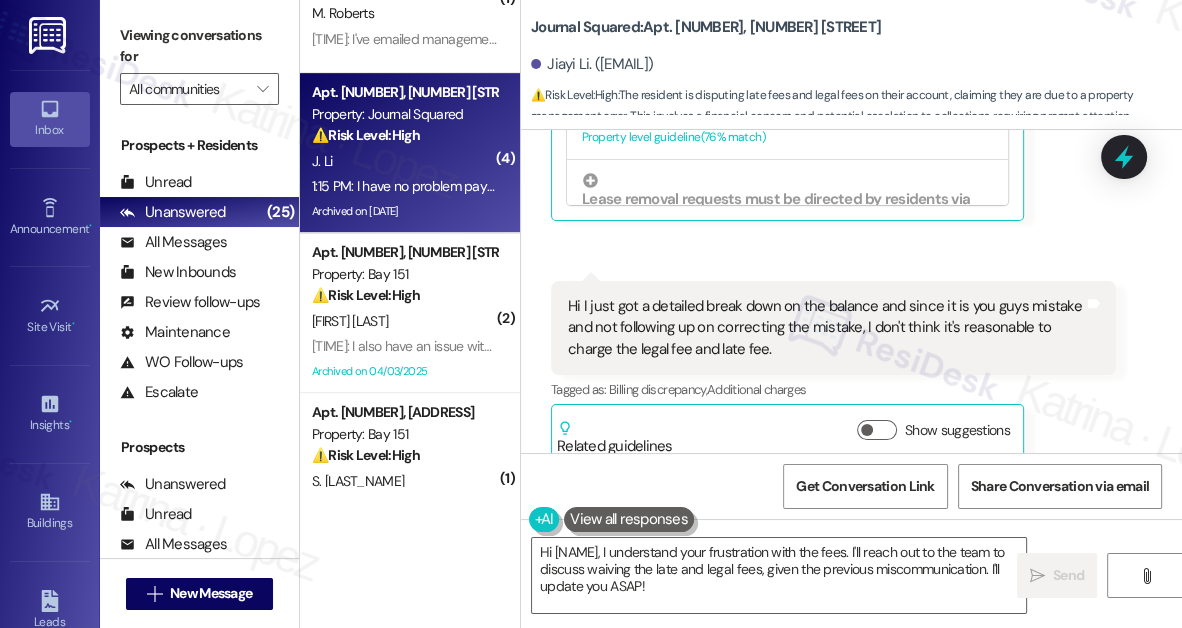 click on "Hi I just got a detailed break down on the balance and since it is you guys mistake and not following up on correcting the mistake, I don't think it's reasonable to charge the legal fee and late fee." at bounding box center [826, 328] 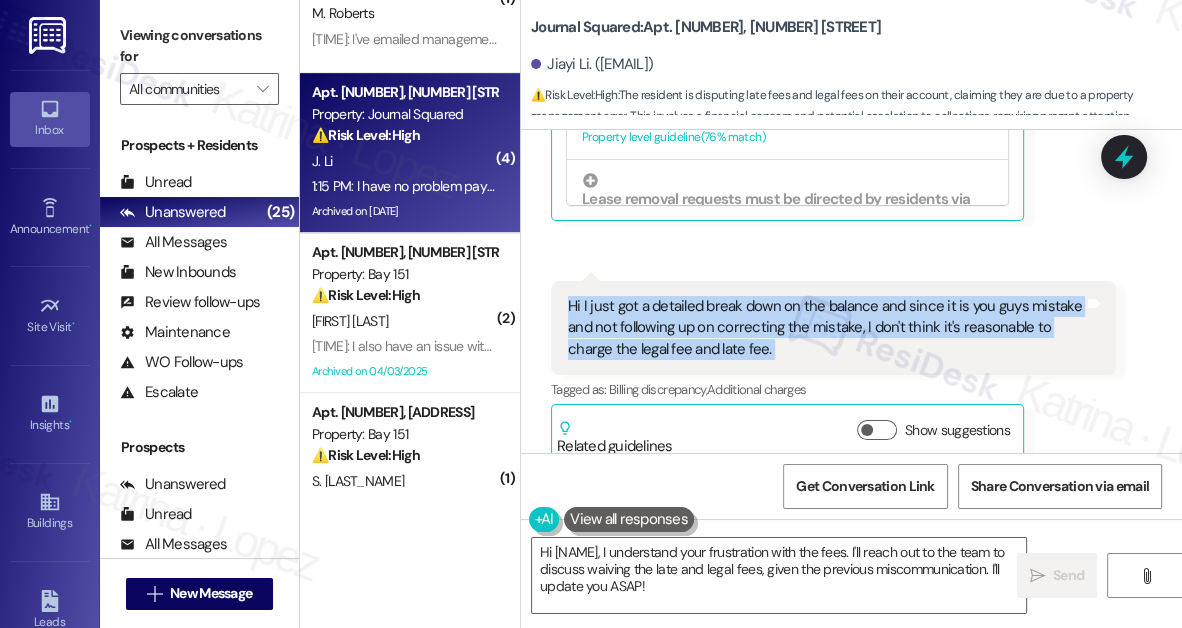click on "Hi I just got a detailed break down on the balance and since it is you guys mistake and not following up on correcting the mistake, I don't think it's reasonable to charge the legal fee and late fee." at bounding box center (826, 328) 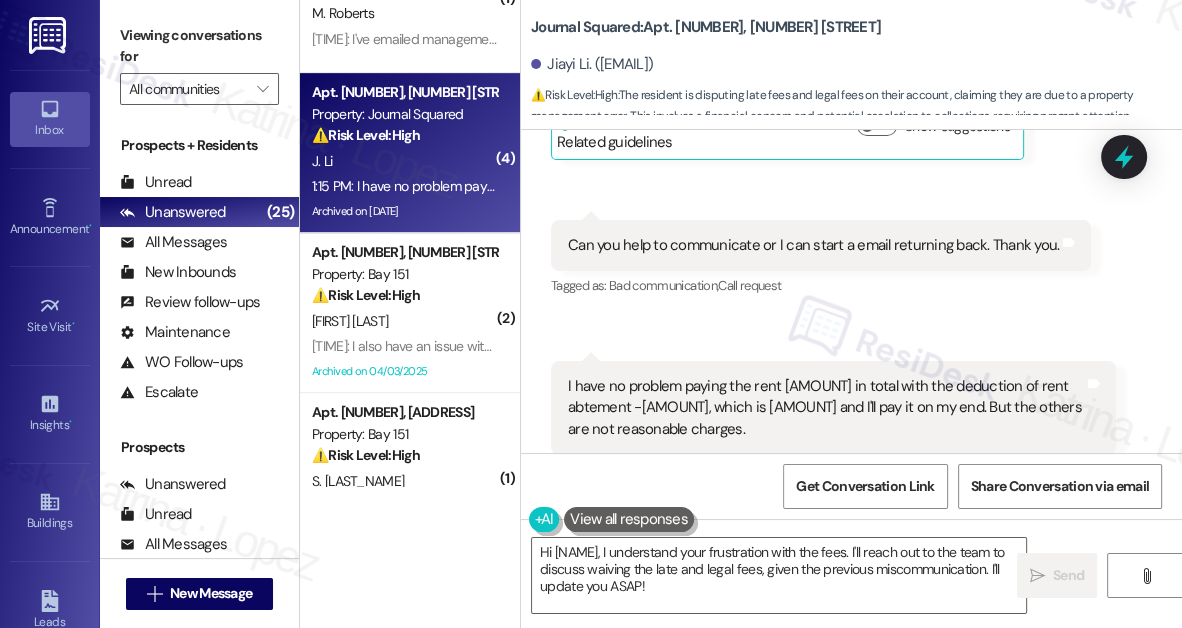 scroll, scrollTop: 19337, scrollLeft: 0, axis: vertical 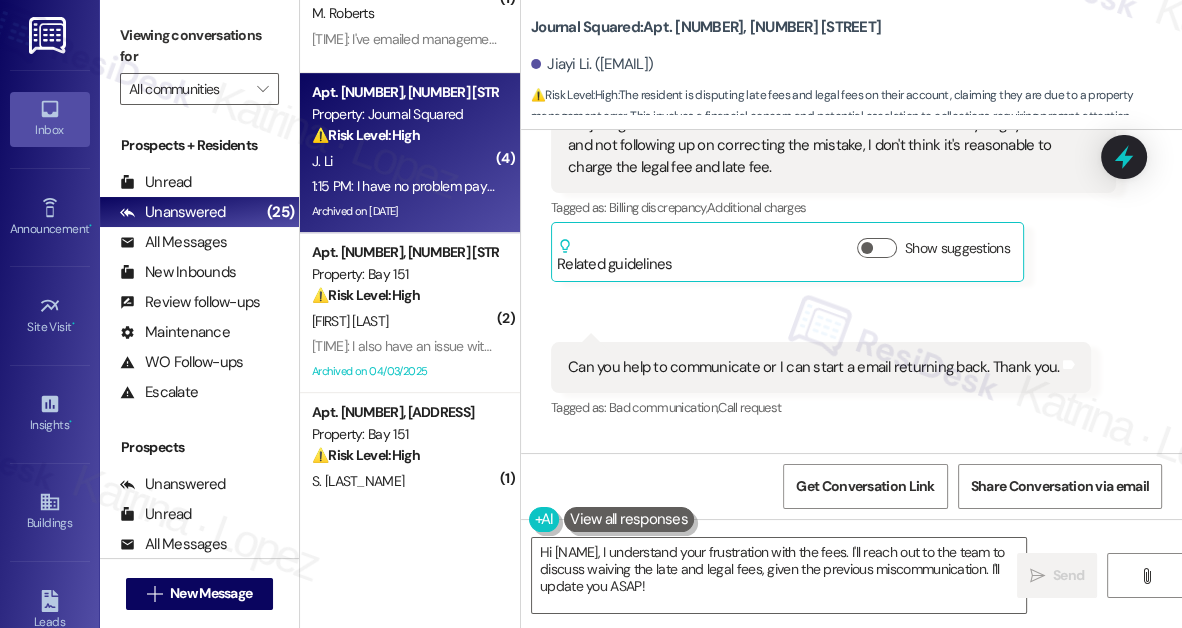 click on "Can you help to communicate or I can start a email returning back. Thank you." at bounding box center [813, 367] 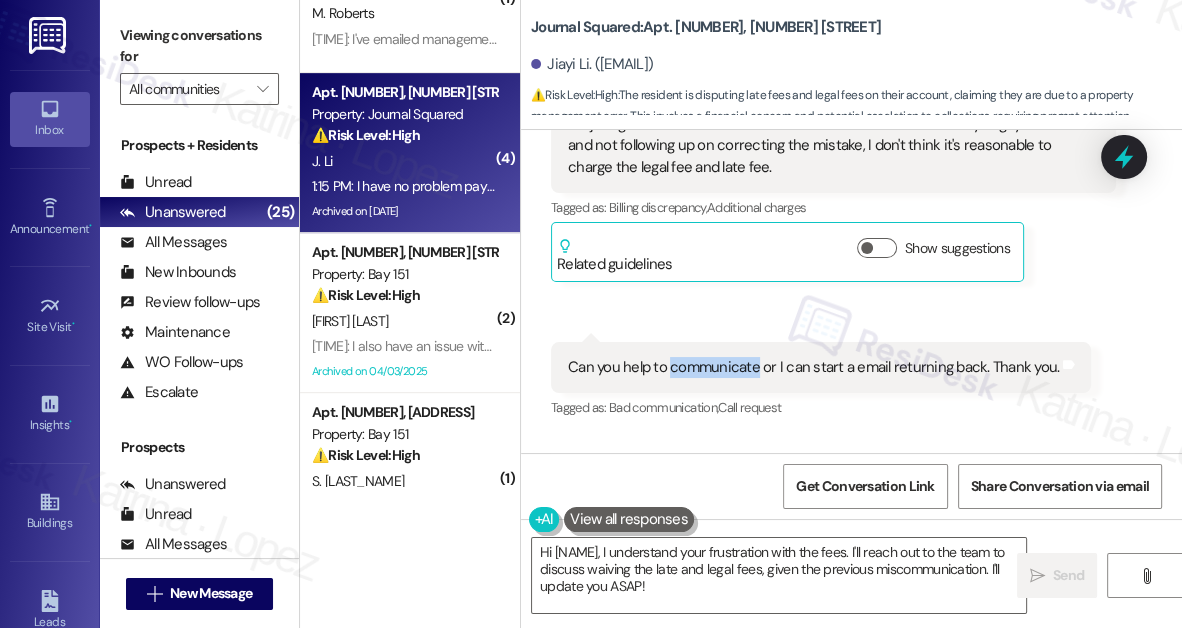 click on "Can you help to communicate or I can start a email returning back. Thank you." at bounding box center [813, 367] 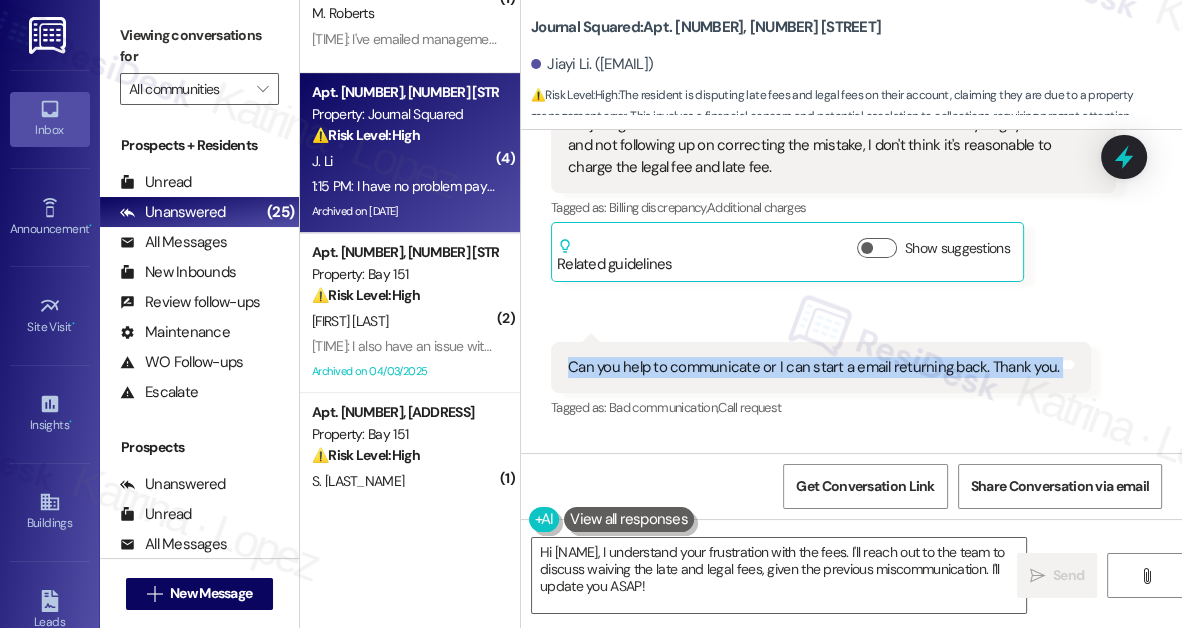 click on "Can you help to communicate or I can start a email returning back. Thank you." at bounding box center [813, 367] 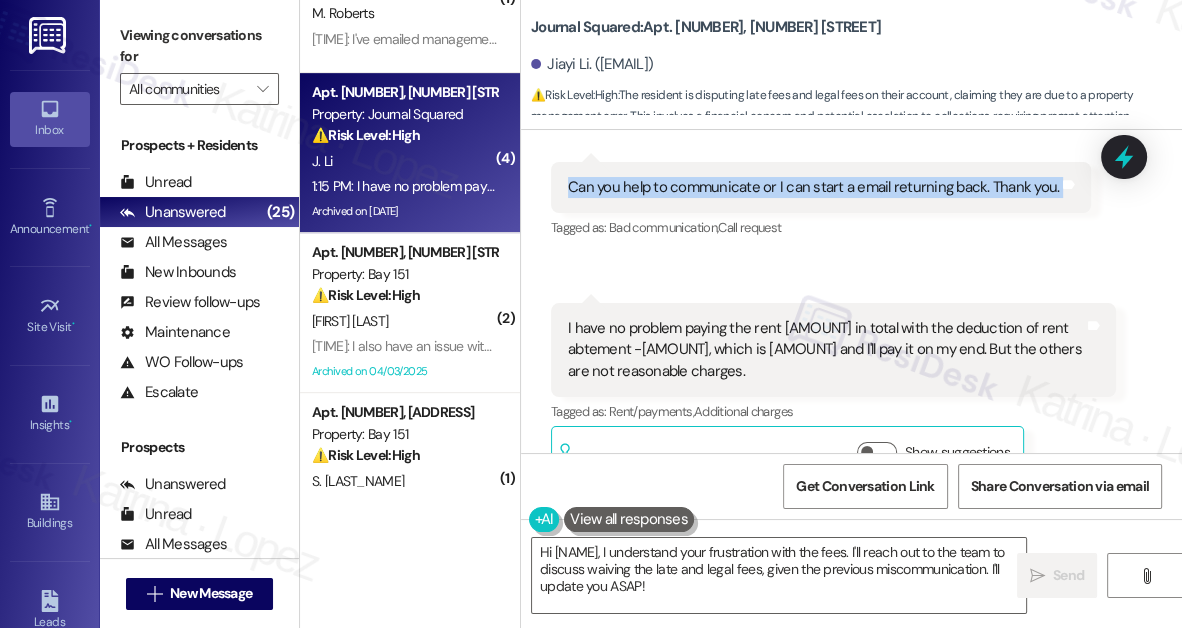 scroll, scrollTop: 19519, scrollLeft: 0, axis: vertical 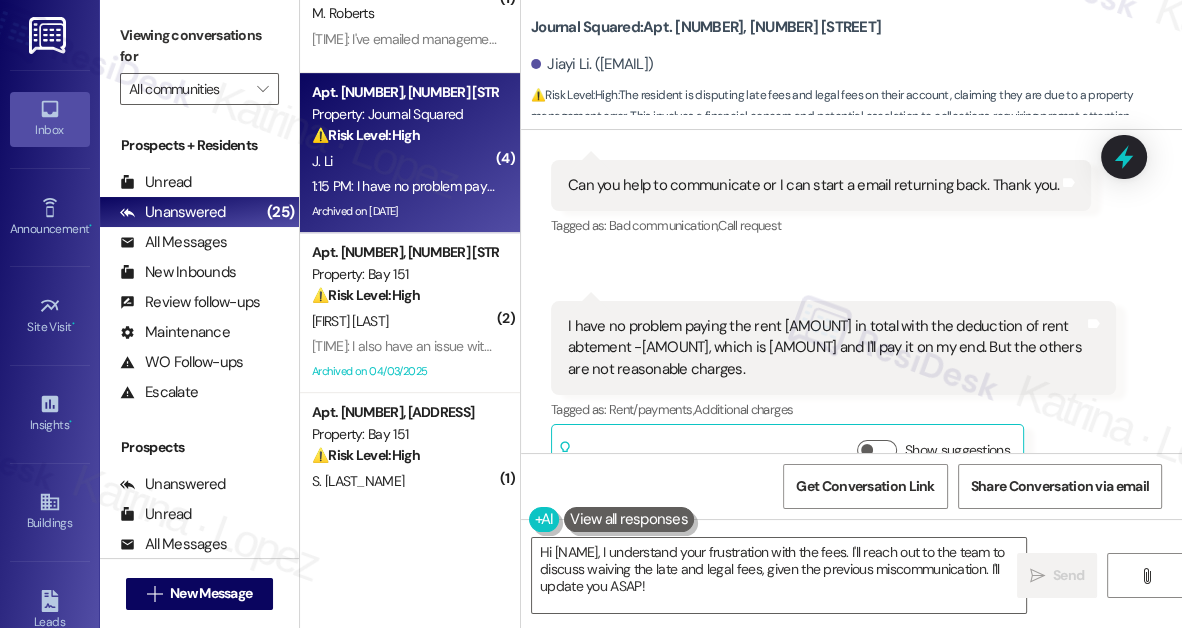 click on "I have no problem paying the rent 3667.5 in total with the deduction of rent abtement -399, which is 3268.5 and I'll pay it on my end. But the others are not reasonable charges." at bounding box center [826, 348] 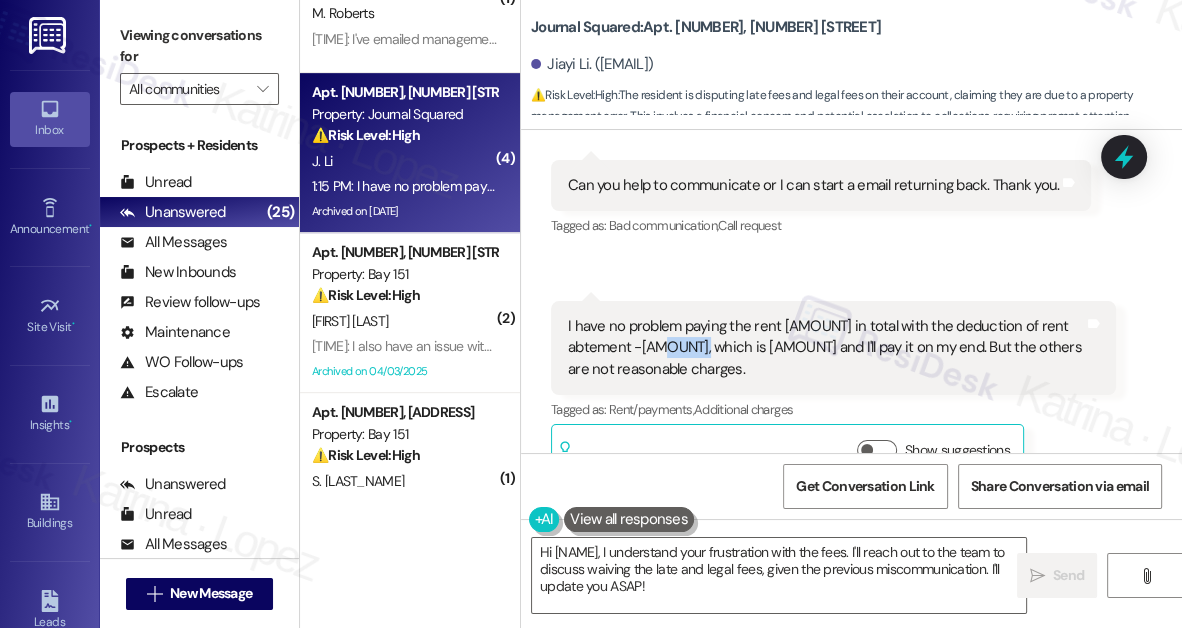 click on "I have no problem paying the rent 3667.5 in total with the deduction of rent abtement -399, which is 3268.5 and I'll pay it on my end. But the others are not reasonable charges." at bounding box center (826, 348) 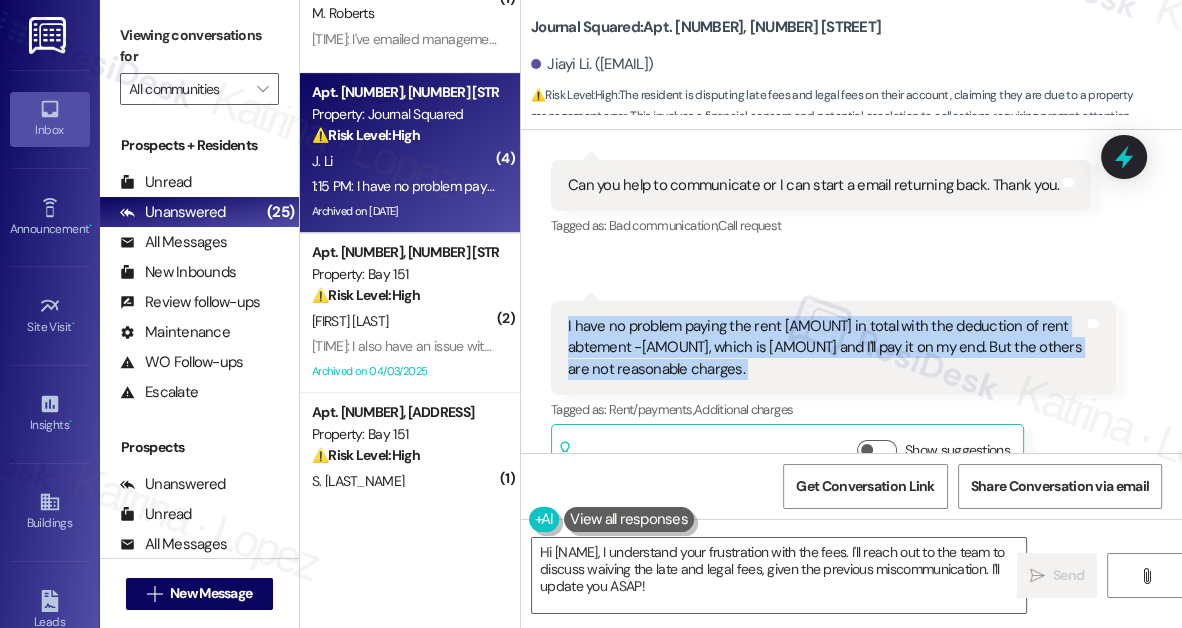 click on "I have no problem paying the rent 3667.5 in total with the deduction of rent abtement -399, which is 3268.5 and I'll pay it on my end. But the others are not reasonable charges." at bounding box center (826, 348) 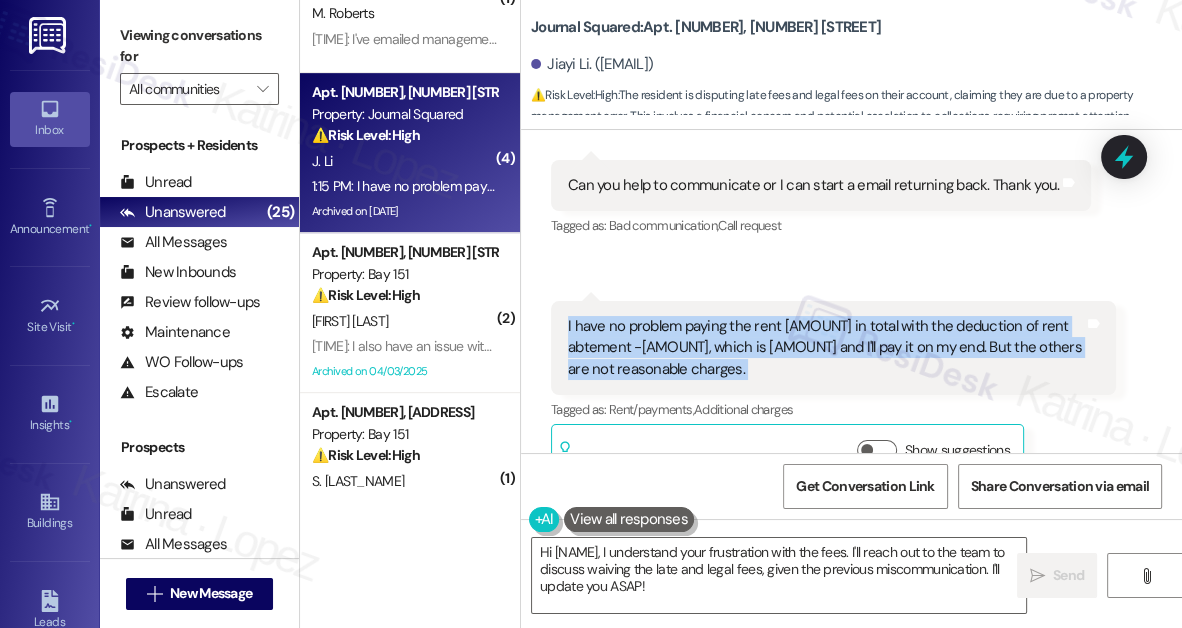 click on "Received via SMS Jiayi Li 1:12 PM PNG  attachment ResiDesk found written details in this image   See details The resident, Jiayi Li, received a late rent notice from Journal Square III Urban Renewal LLC for $4,375.50, including rent, fees, and legal costs.
Download   (Click to zoom) Tags and notes  Related guidelines Hide Suggestions 'KRE - Journal Squared: Parking is $300/month with limited availability. Residents can contact the management office at jsqmgmt@thekregroup.com to inquire about availability and be added to the waitlist if no parking is available.' Created  9 months ago Property level guideline  ( 76 % match) FAQs generated by ResiDesk AI How much does parking cost per month? Parking costs $300 per month. Is parking readily available for all residents? No, there's limited availability for parking. What email address should I contact about parking availability? You can contact jsqmgmt@thekregroup.com to inquire about parking availability. Who manages the parking for the property? Created   ( 76" at bounding box center (851, -315) 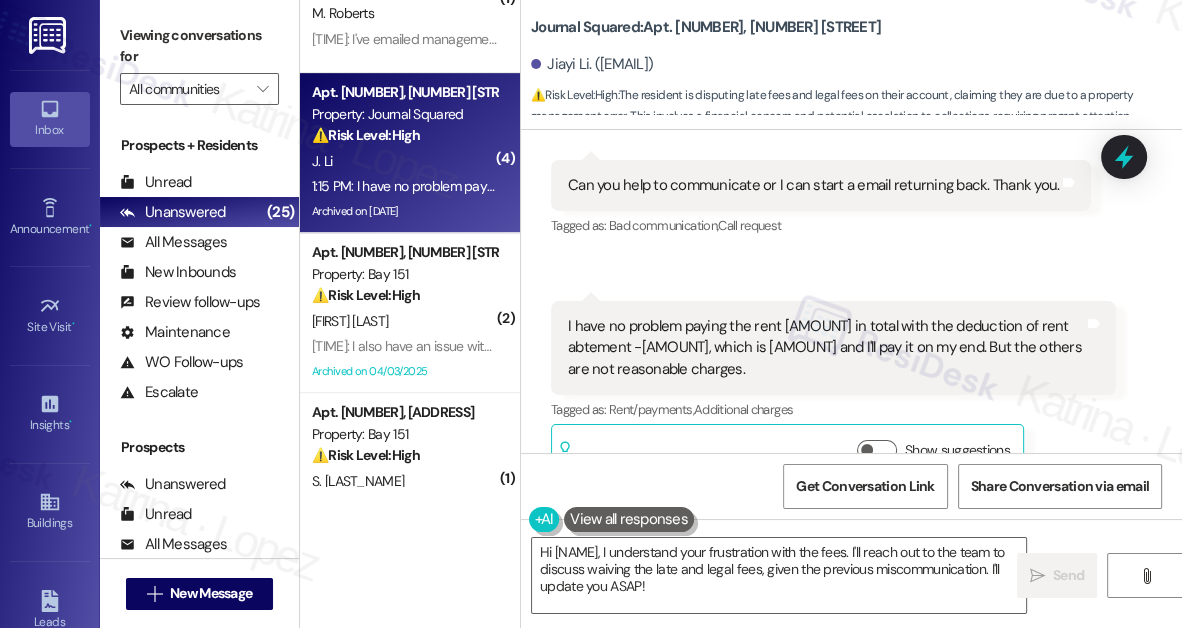 click on "I have no problem paying the rent 3667.5 in total with the deduction of rent abtement -399, which is 3268.5 and I'll pay it on my end. But the others are not reasonable charges." at bounding box center [826, 348] 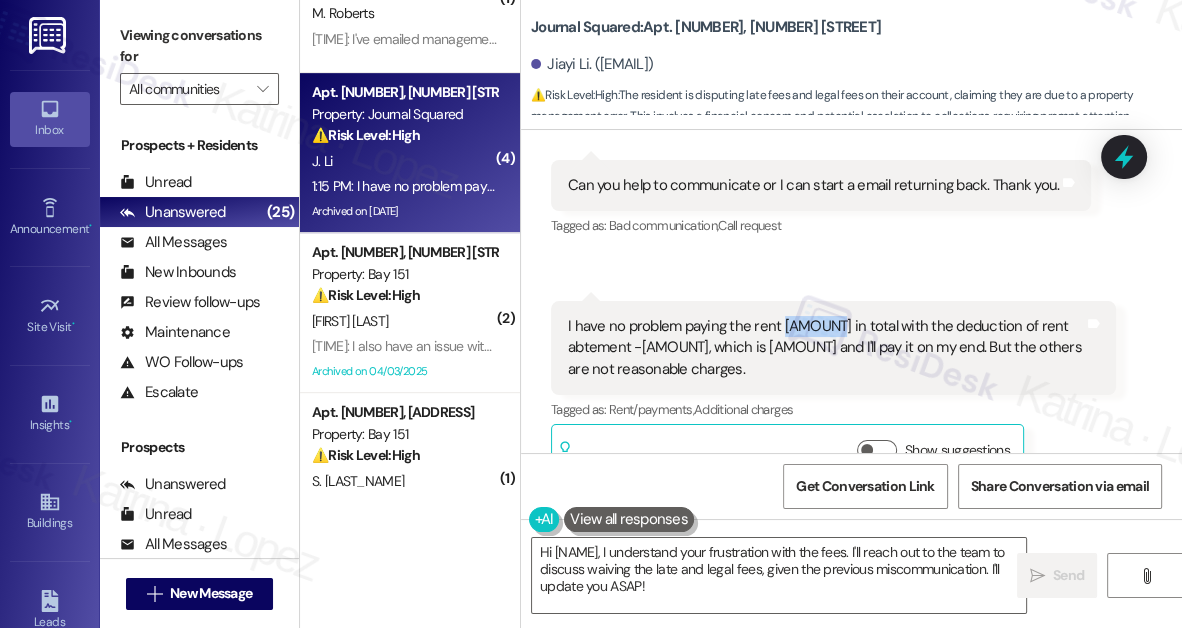 click on "I have no problem paying the rent 3667.5 in total with the deduction of rent abtement -399, which is 3268.5 and I'll pay it on my end. But the others are not reasonable charges." at bounding box center [826, 348] 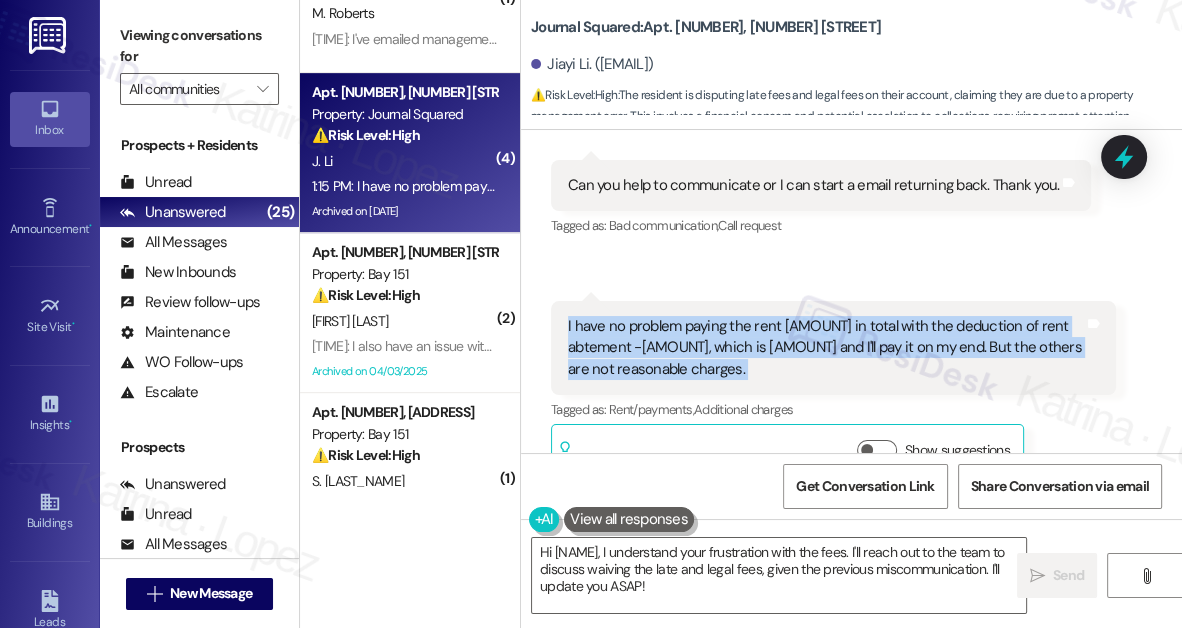 click on "I have no problem paying the rent 3667.5 in total with the deduction of rent abtement -399, which is 3268.5 and I'll pay it on my end. But the others are not reasonable charges." at bounding box center [826, 348] 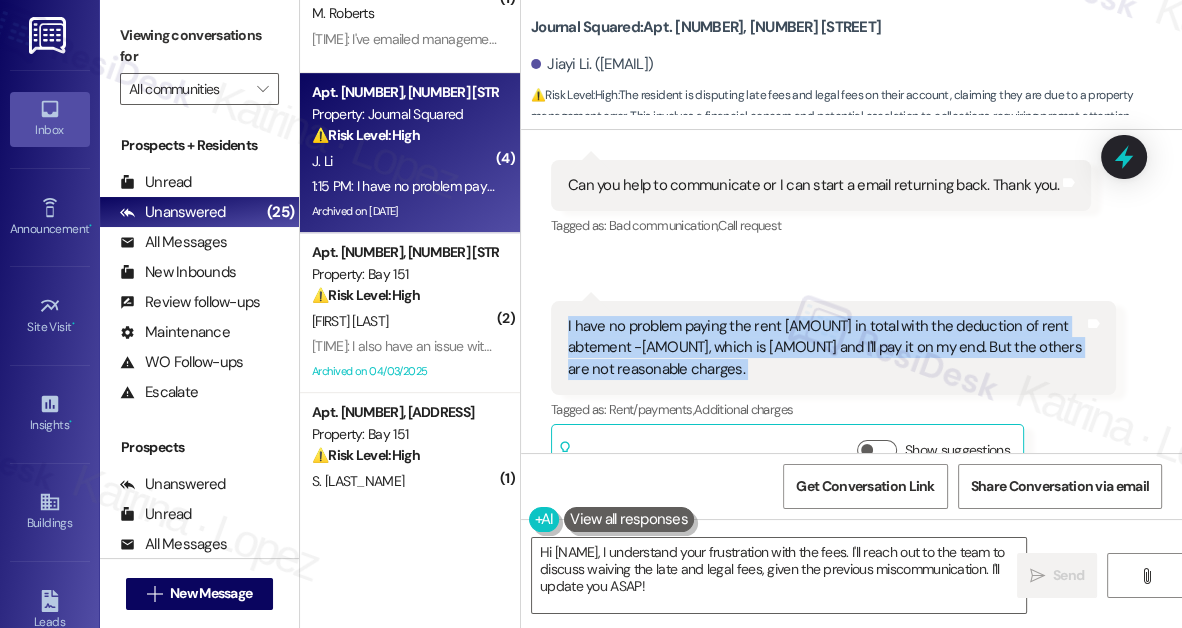 click on "I have no problem paying the rent 3667.5 in total with the deduction of rent abtement -399, which is 3268.5 and I'll pay it on my end. But the others are not reasonable charges." at bounding box center (826, 348) 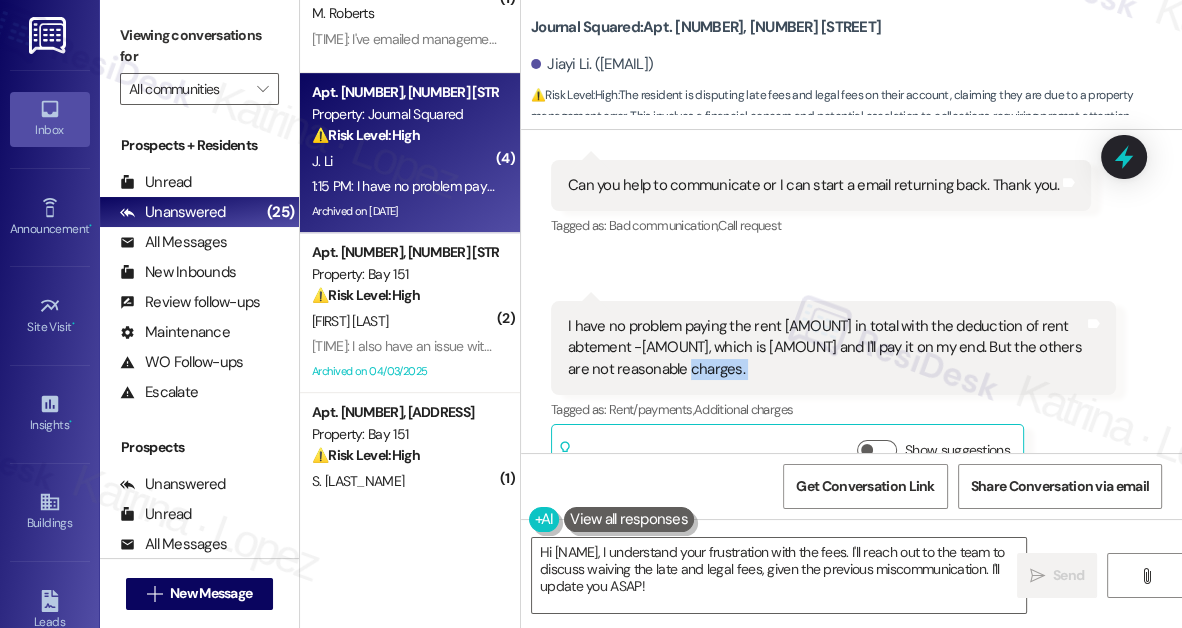 click on "I have no problem paying the rent 3667.5 in total with the deduction of rent abtement -399, which is 3268.5 and I'll pay it on my end. But the others are not reasonable charges." at bounding box center (826, 348) 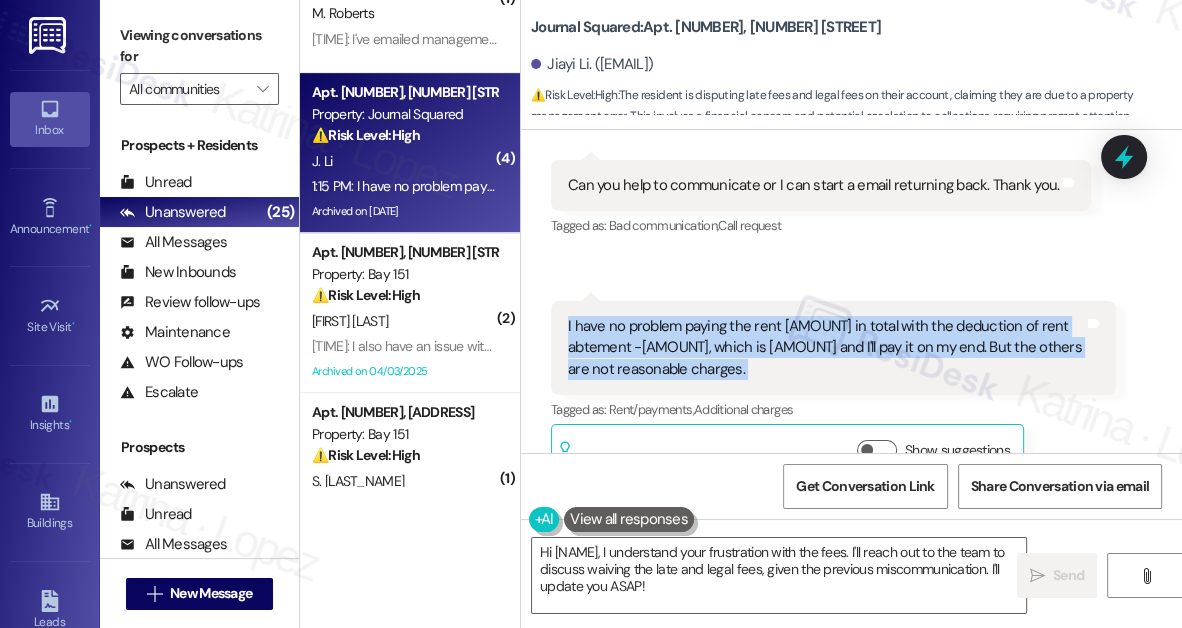click on "I have no problem paying the rent 3667.5 in total with the deduction of rent abtement -399, which is 3268.5 and I'll pay it on my end. But the others are not reasonable charges." at bounding box center (826, 348) 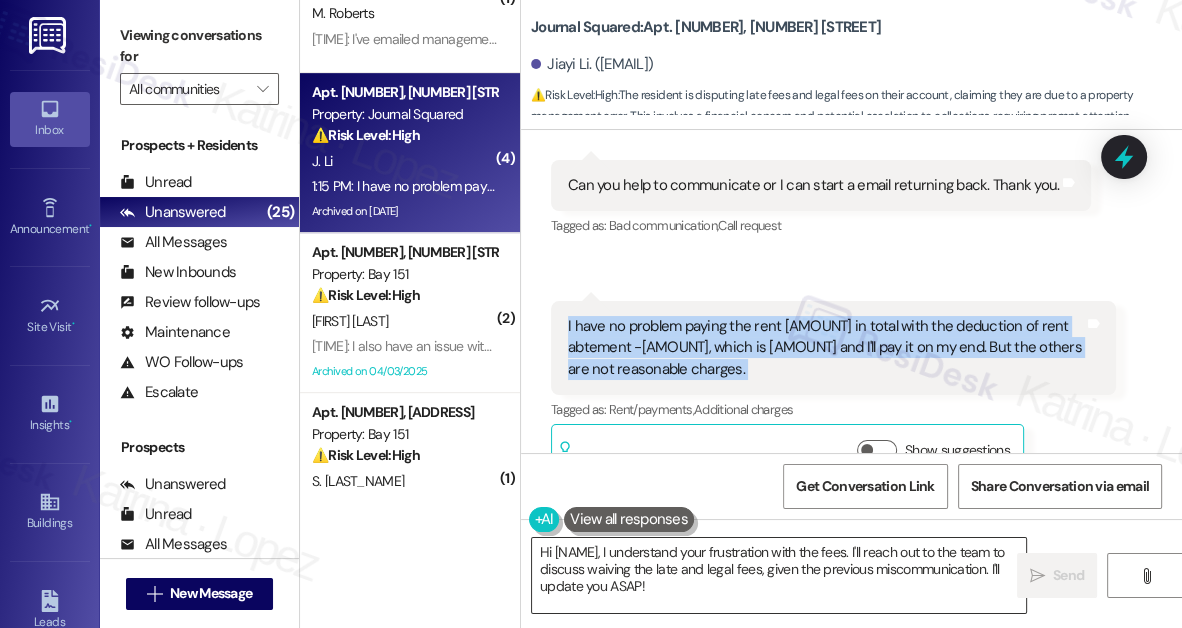 click on "Hi {{first_name}}, I understand your frustration with the fees. I'll reach out to the team to discuss waiving the late and legal fees, given the previous miscommunication. I'll update you ASAP!" at bounding box center [779, 575] 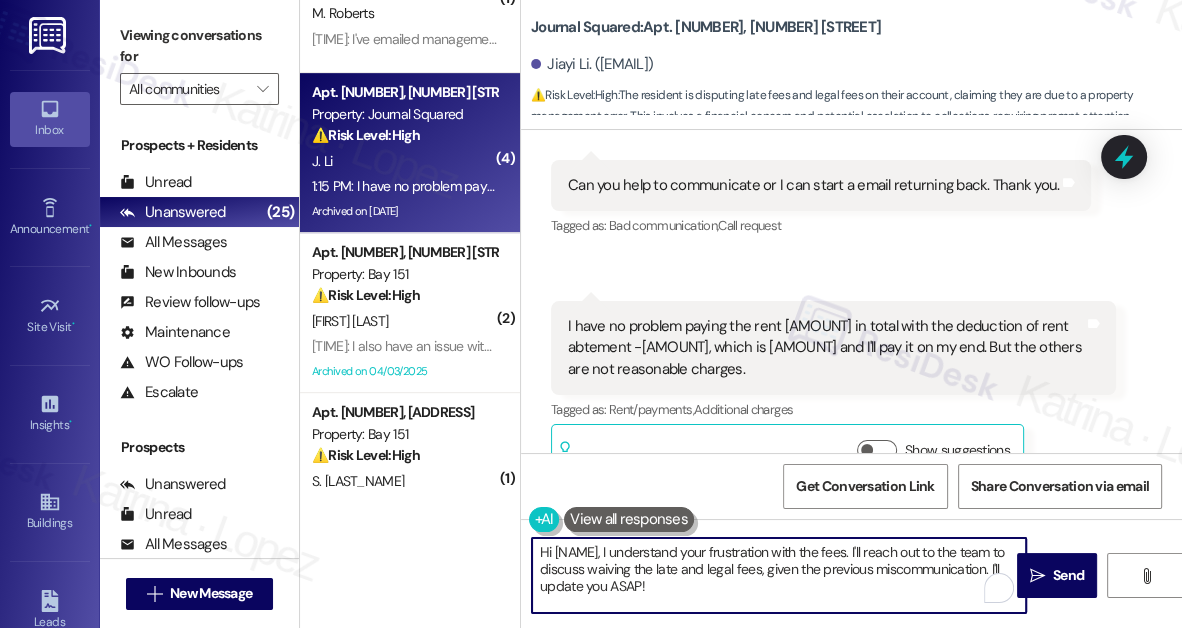 click on "Hi {{first_name}}, I understand your frustration with the fees. I'll reach out to the team to discuss waiving the late and legal fees, given the previous miscommunication. I'll update you ASAP!" at bounding box center (779, 575) 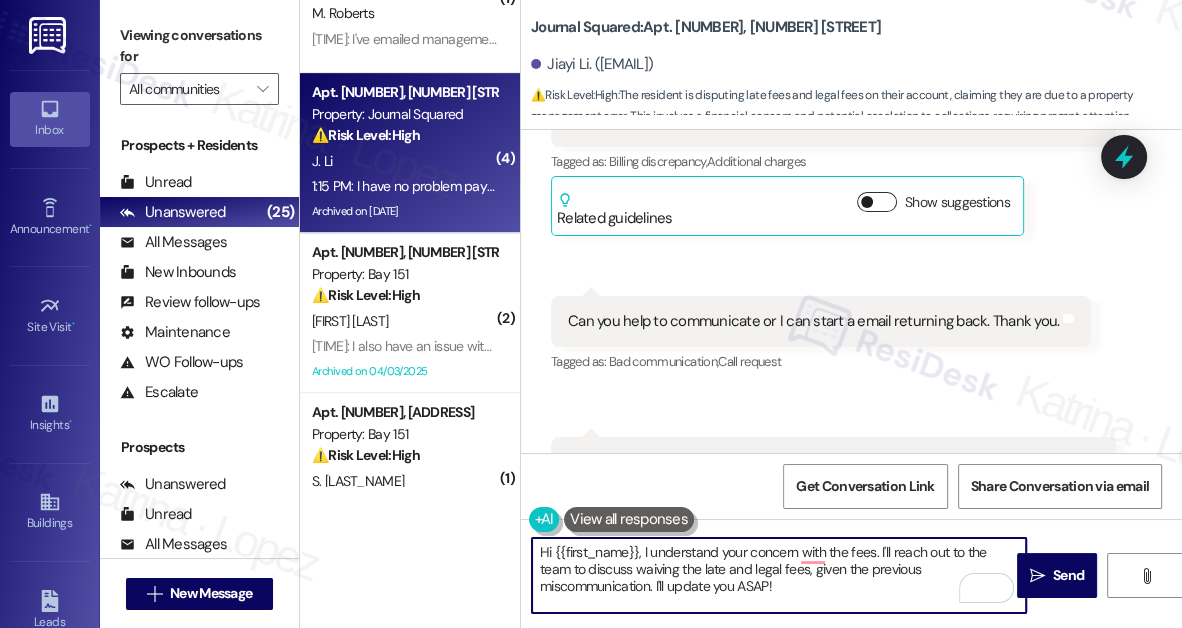 scroll, scrollTop: 19155, scrollLeft: 0, axis: vertical 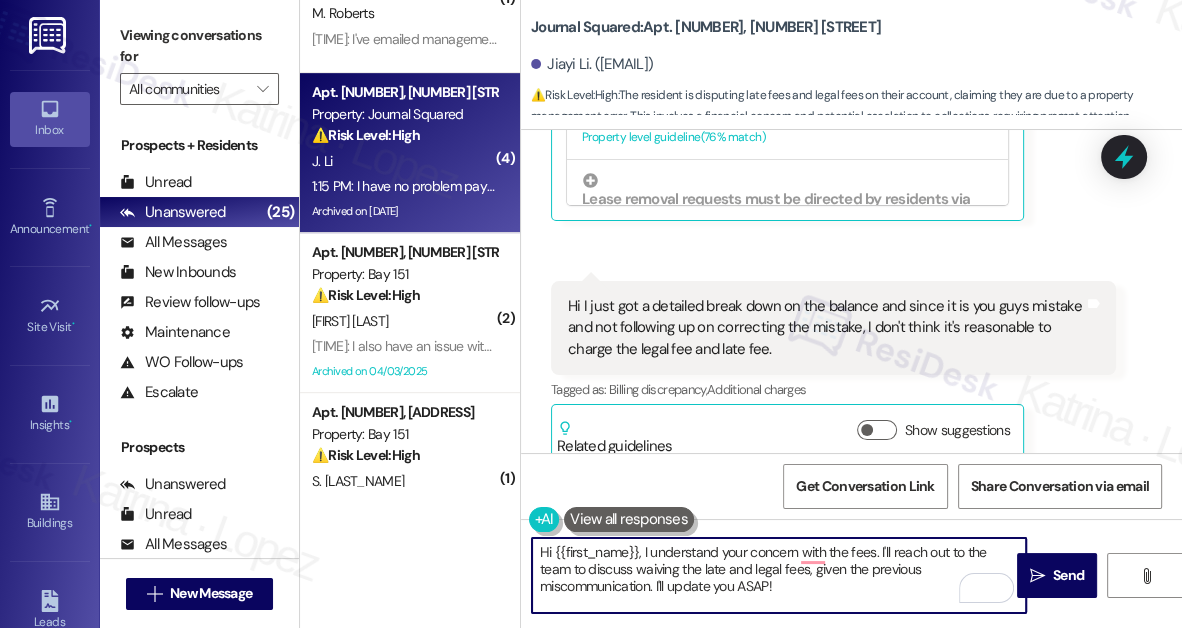 click on "Hi {{first_name}}, I understand your concern with the fees. I'll reach out to the team to discuss waiving the late and legal fees, given the previous miscommunication. I'll update you ASAP!" at bounding box center [779, 575] 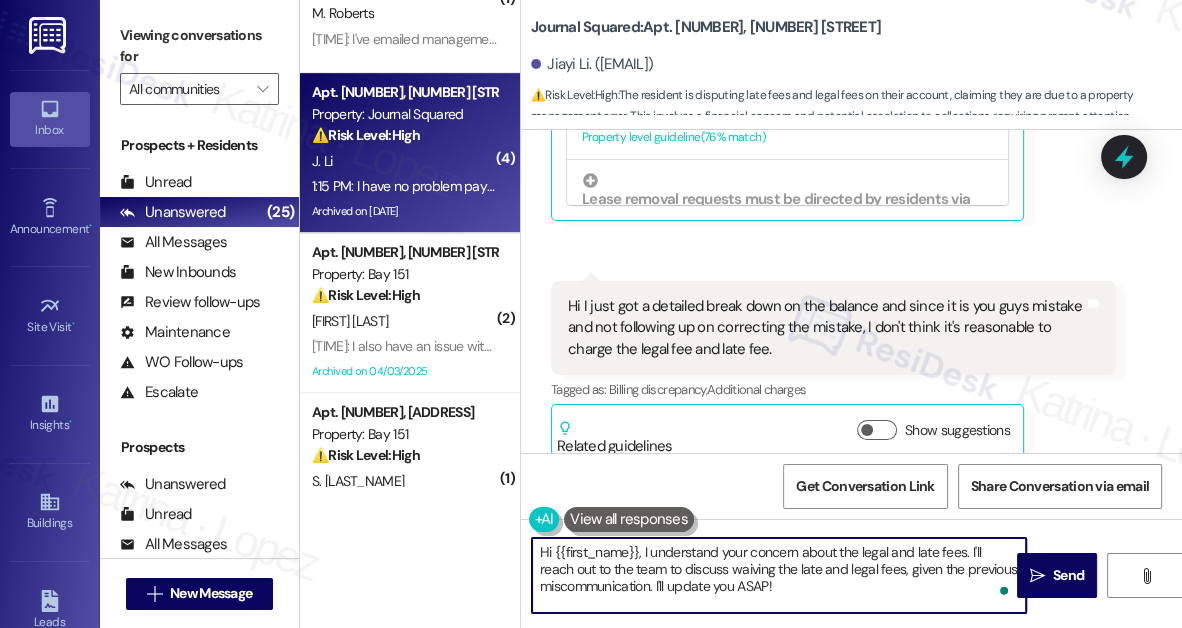 drag, startPoint x: 793, startPoint y: 583, endPoint x: 738, endPoint y: 580, distance: 55.081757 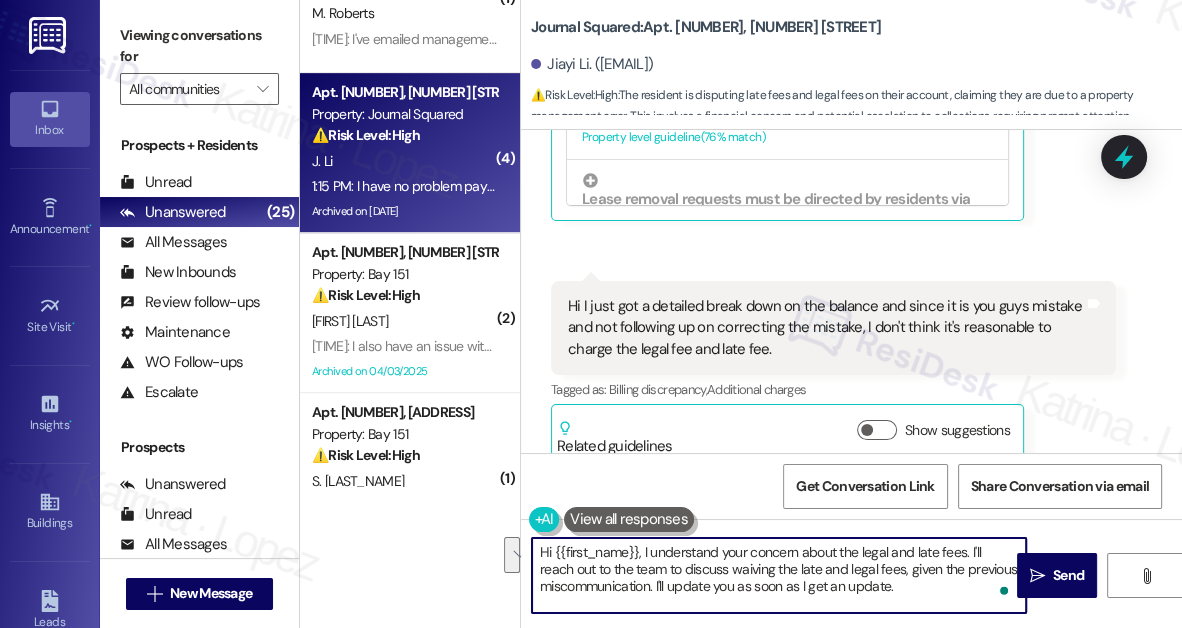 drag, startPoint x: 654, startPoint y: 588, endPoint x: 633, endPoint y: 572, distance: 26.400757 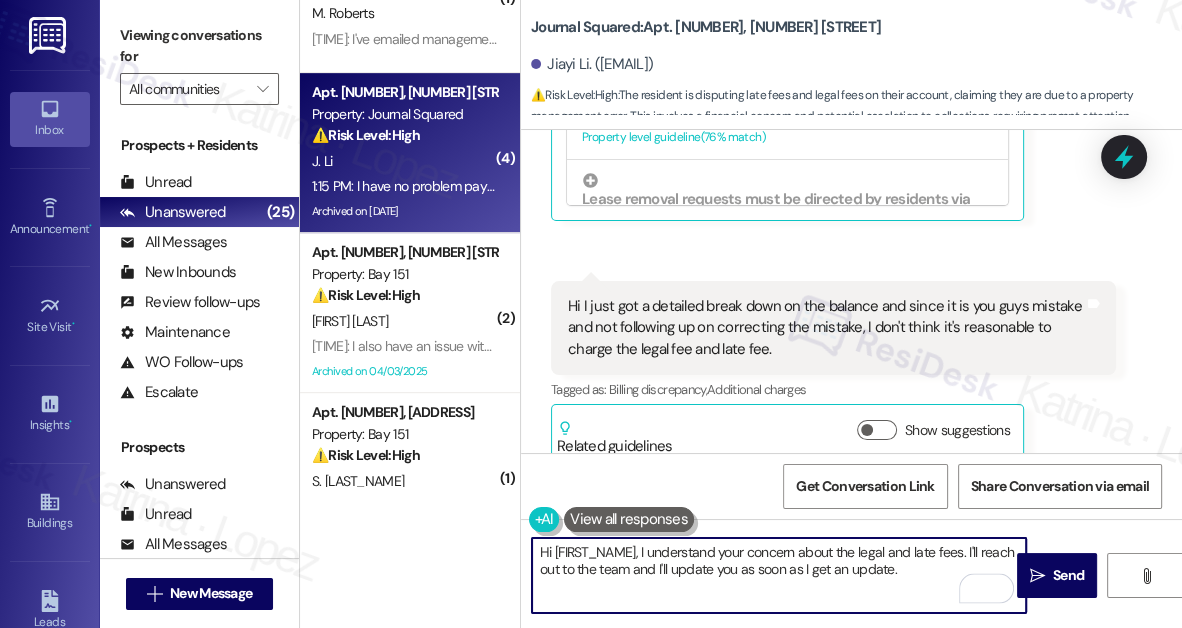 click on "Hi {{first_name}}, I understand your concern about the legal and late fees. I'll reach out to the team and I'll update you as soon as I get an update." at bounding box center (779, 575) 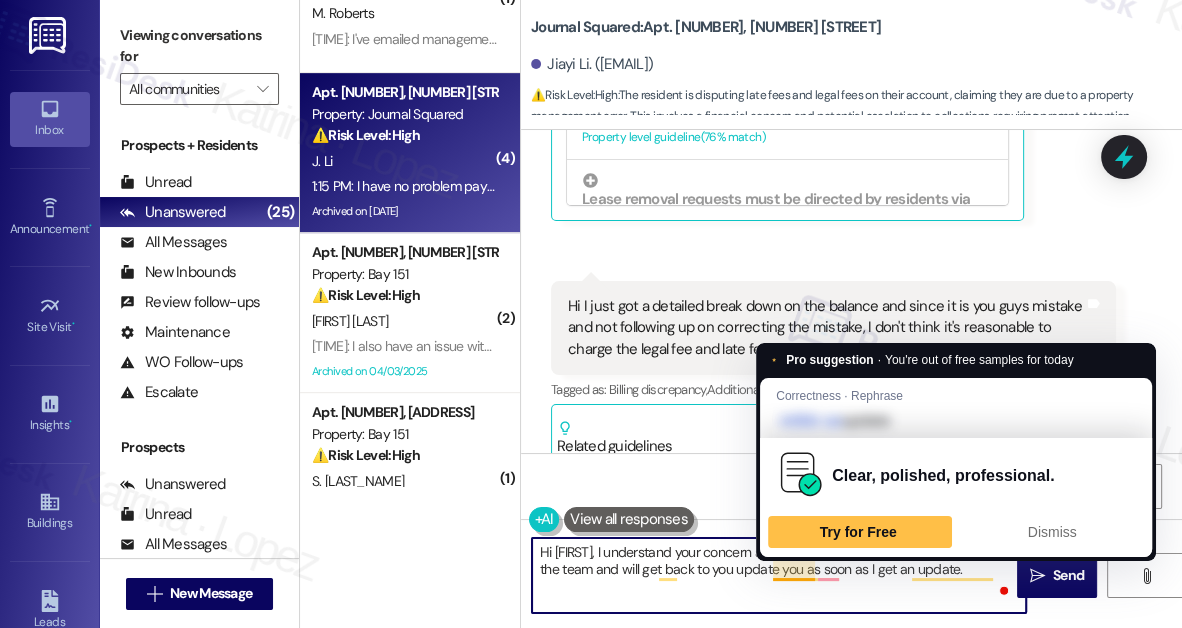 click on "Hi {{first_name}}, I understand your concern about the legal and late fees. I'll reach out to the team and will get back to you update you as soon as I get an update." at bounding box center (779, 575) 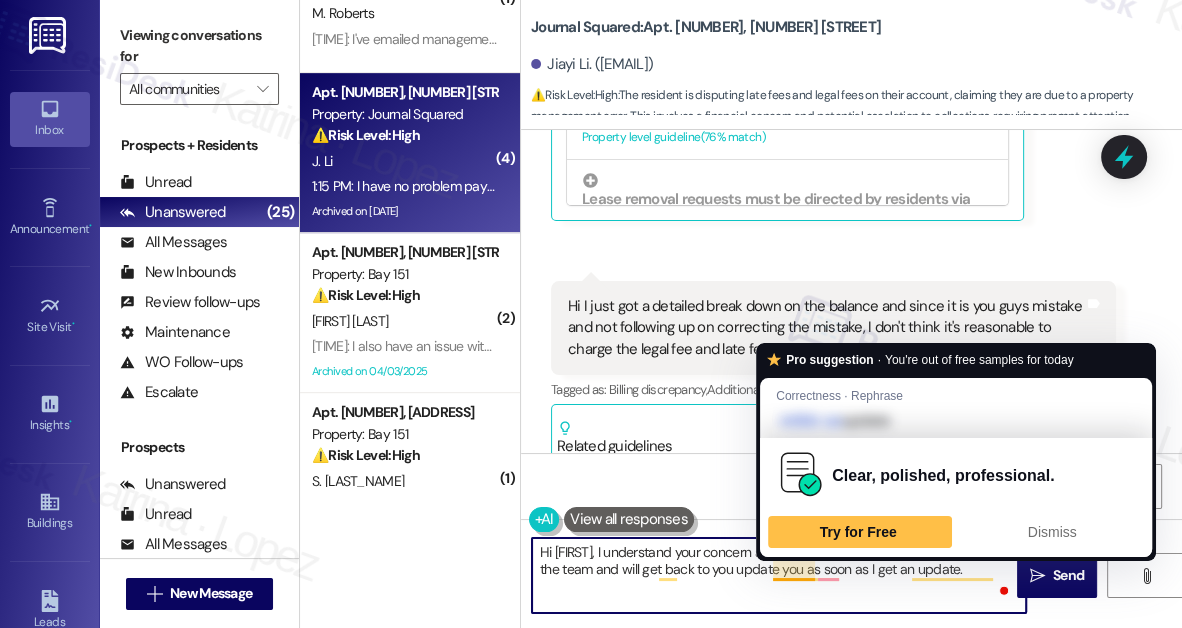 click on "Hi {{first_name}}, I understand your concern about the legal and late fees. I'll reach out to the team and will get back to you update you as soon as I get an update." at bounding box center (779, 575) 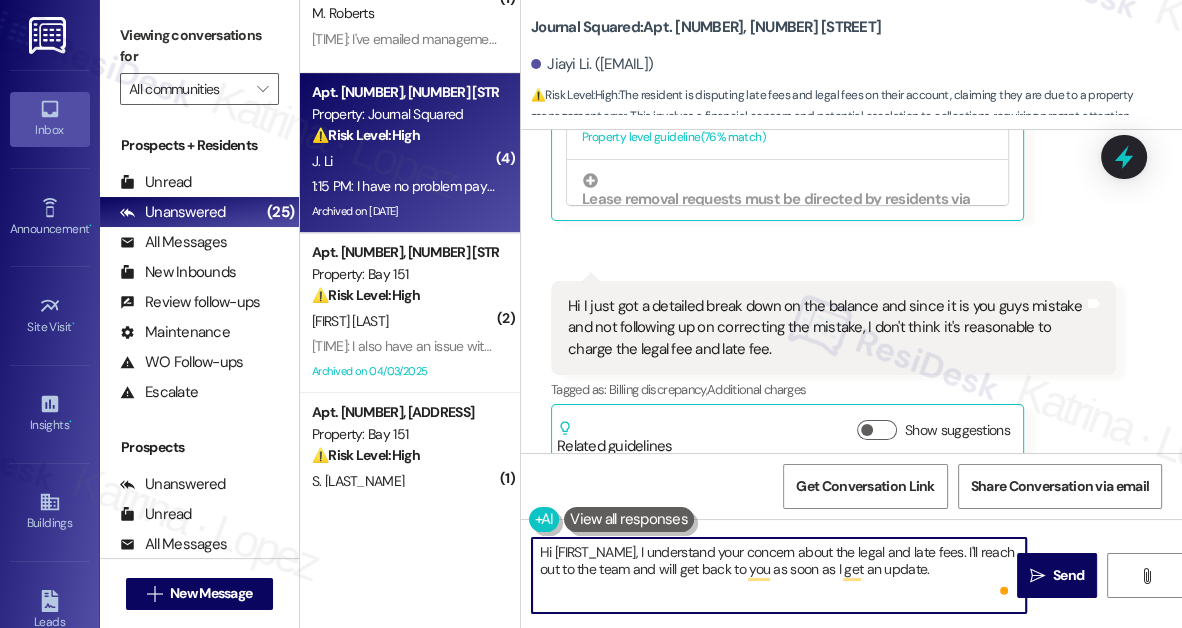 click on "Hi {{first_name}}, I understand your concern about the legal and late fees. I'll reach out to the team and will get back to you as soon as I get an update." at bounding box center (779, 575) 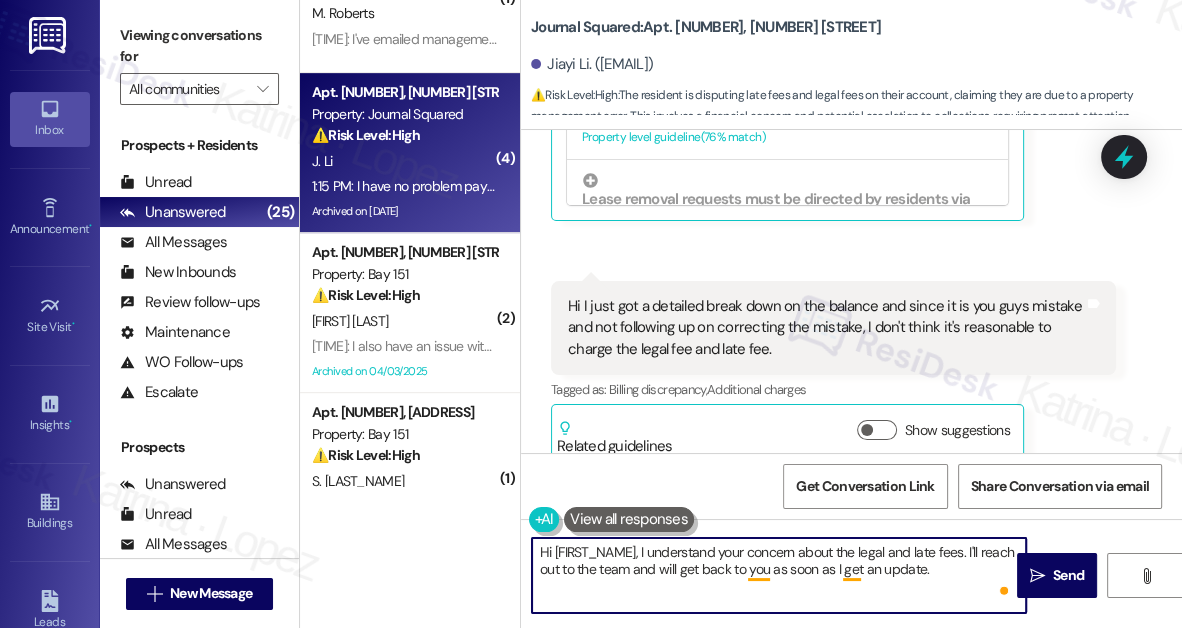 click on "Hi {{first_name}}, I understand your concern about the legal and late fees. I'll reach out to the team and will get back to you as soon as I get an update." at bounding box center [779, 575] 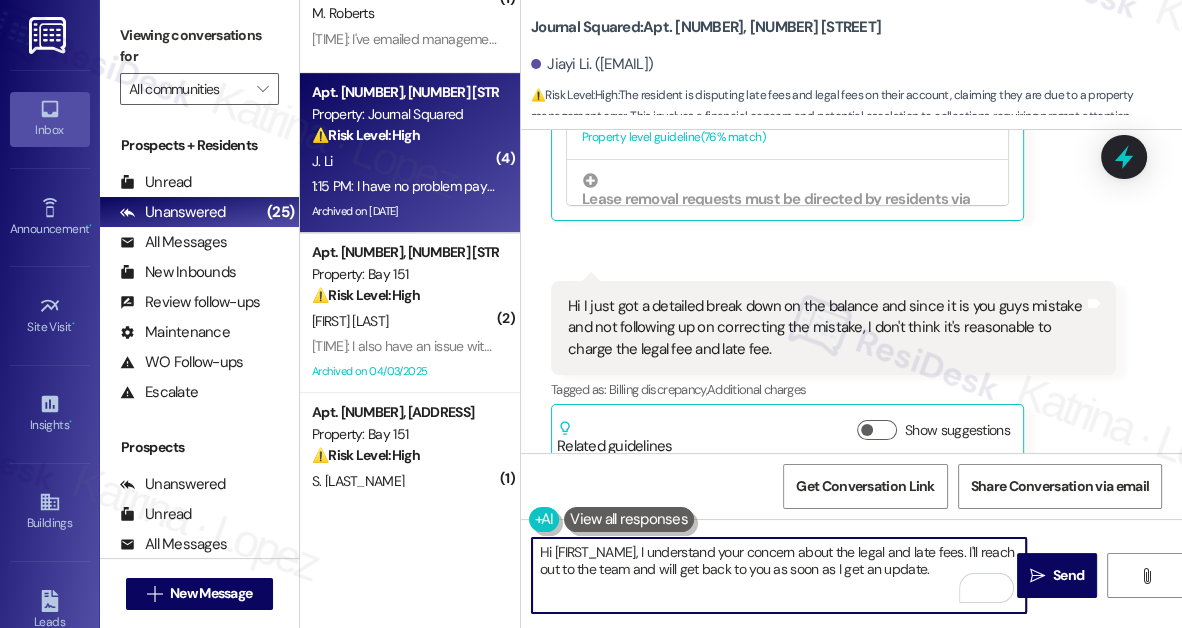 click on "Hi {{first_name}}, I understand your concern about the legal and late fees. I'll reach out to the team and will get back to you as soon as I get an update." at bounding box center (779, 575) 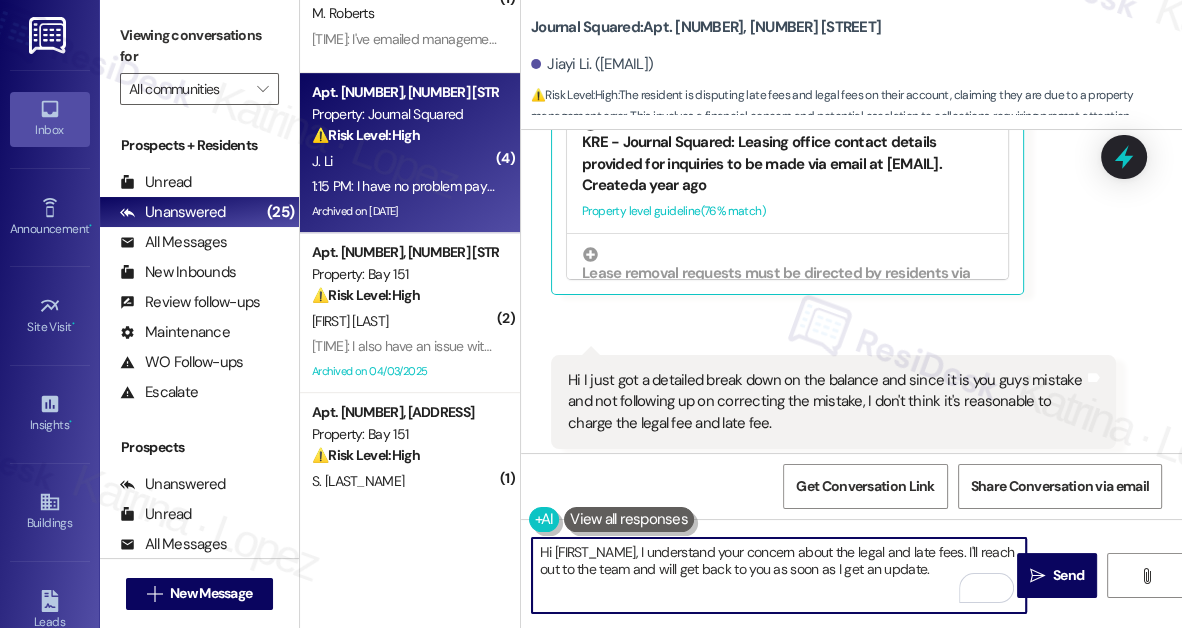 scroll, scrollTop: 18973, scrollLeft: 0, axis: vertical 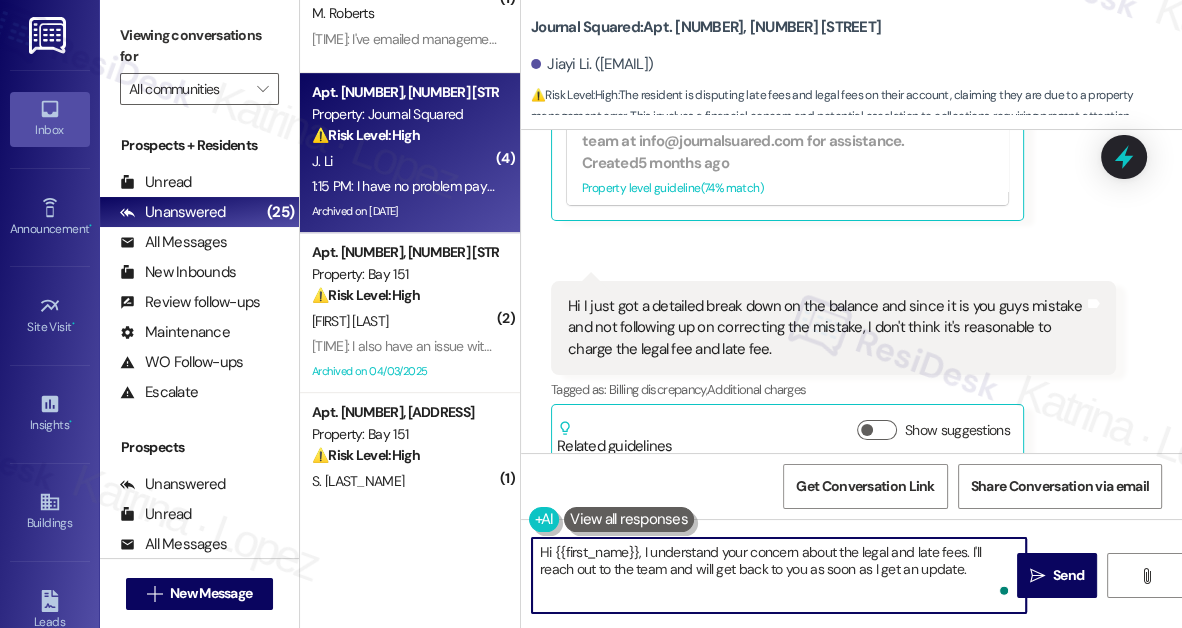 type on "Hi {{first_name}}, I understand your concern about the legal and late fees. I'll reach out to the team and will get back to you as soon as I get an update." 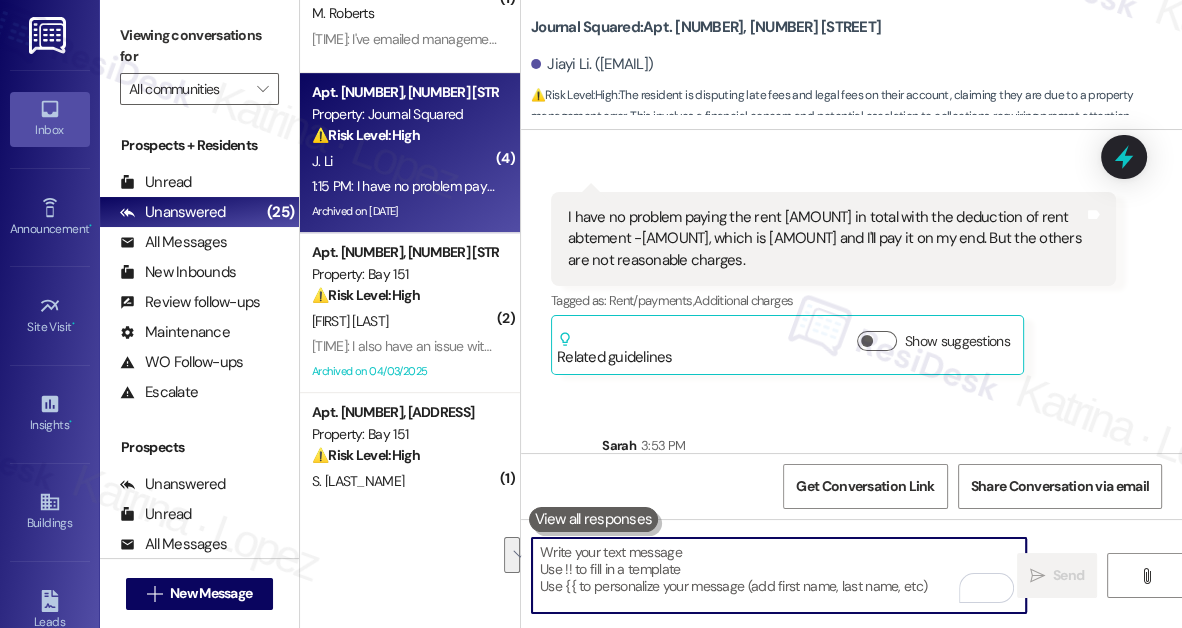 scroll, scrollTop: 19680, scrollLeft: 0, axis: vertical 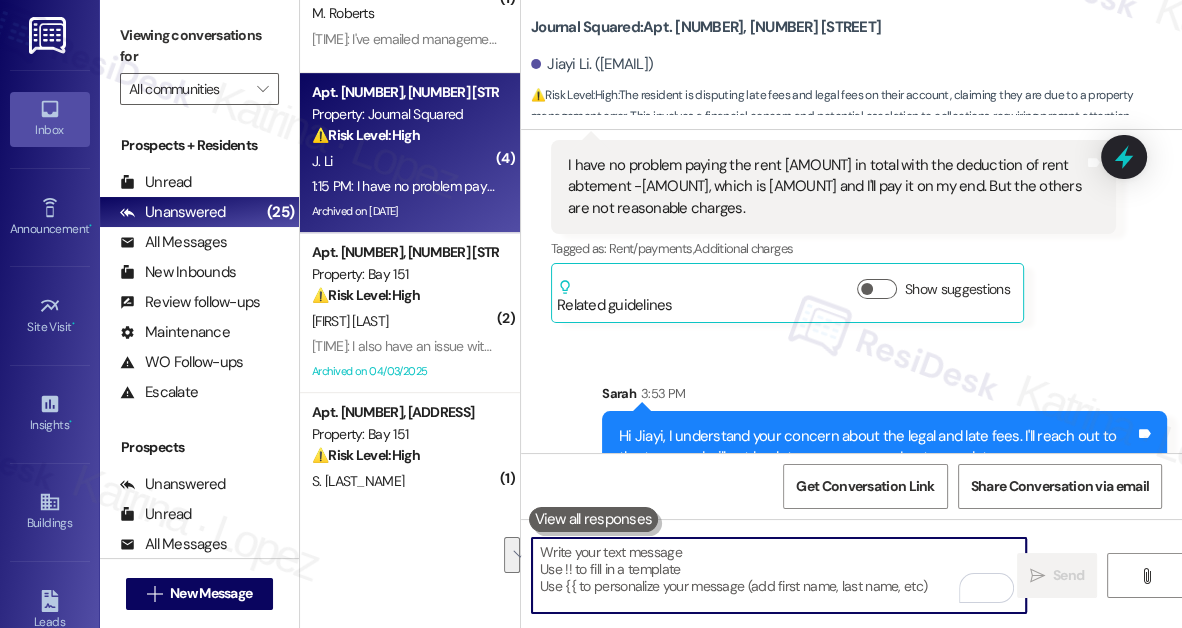 type 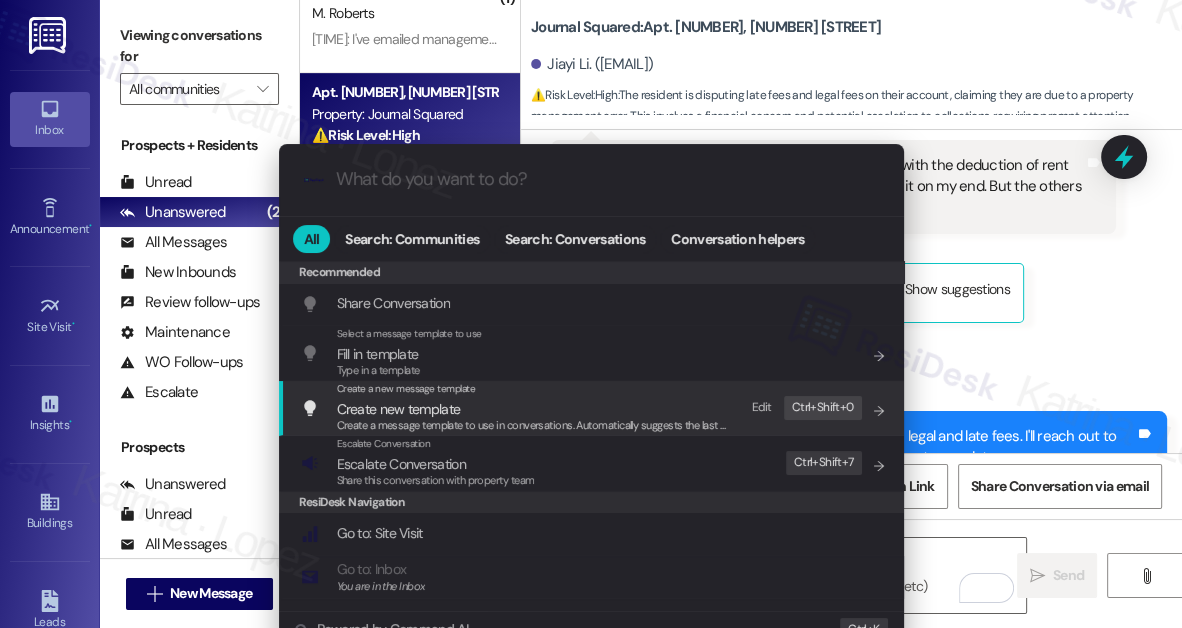 click on "Create a message template to use in conversations. Automatically suggests the last message you sent." at bounding box center [571, 425] 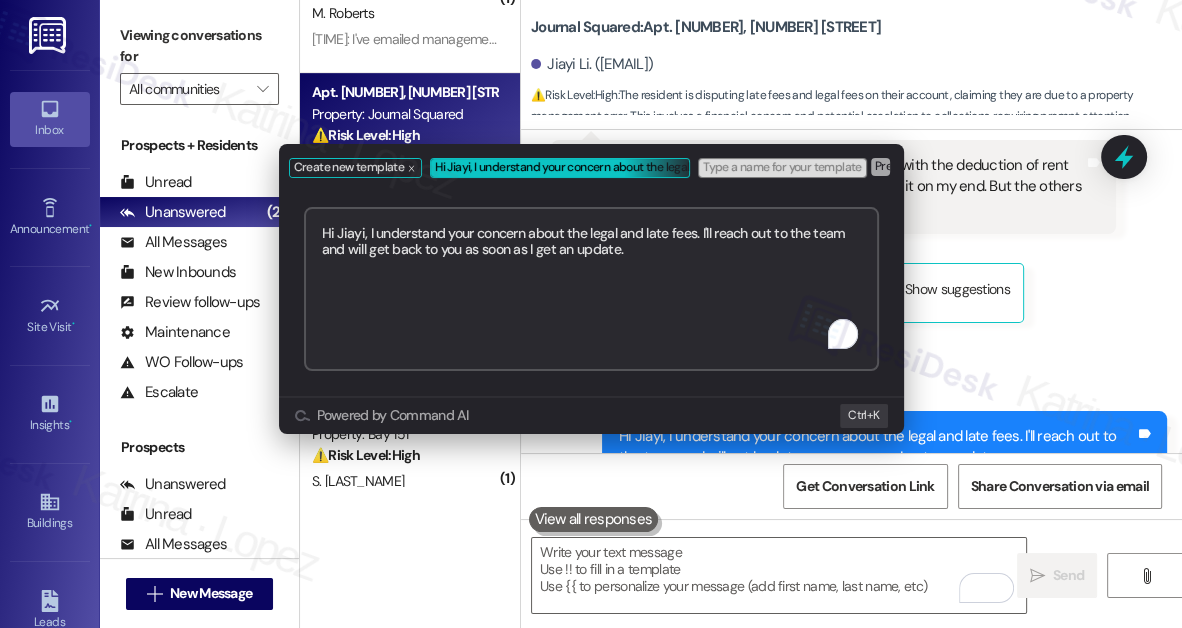 click on "Create new template Hi Jiayi, I understand your concern about the legal and late fees. I'll reach out to the team and will get back to you as soon as I get an update. Type a name for your template Press Ctrl+Enter or click here to submit   Hi Jiayi, I understand your concern about the legal and late fees. I'll reach out to the team and will get back to you as soon as I get an update. Submit Powered by Command AI Ctrl+ K" at bounding box center (591, 314) 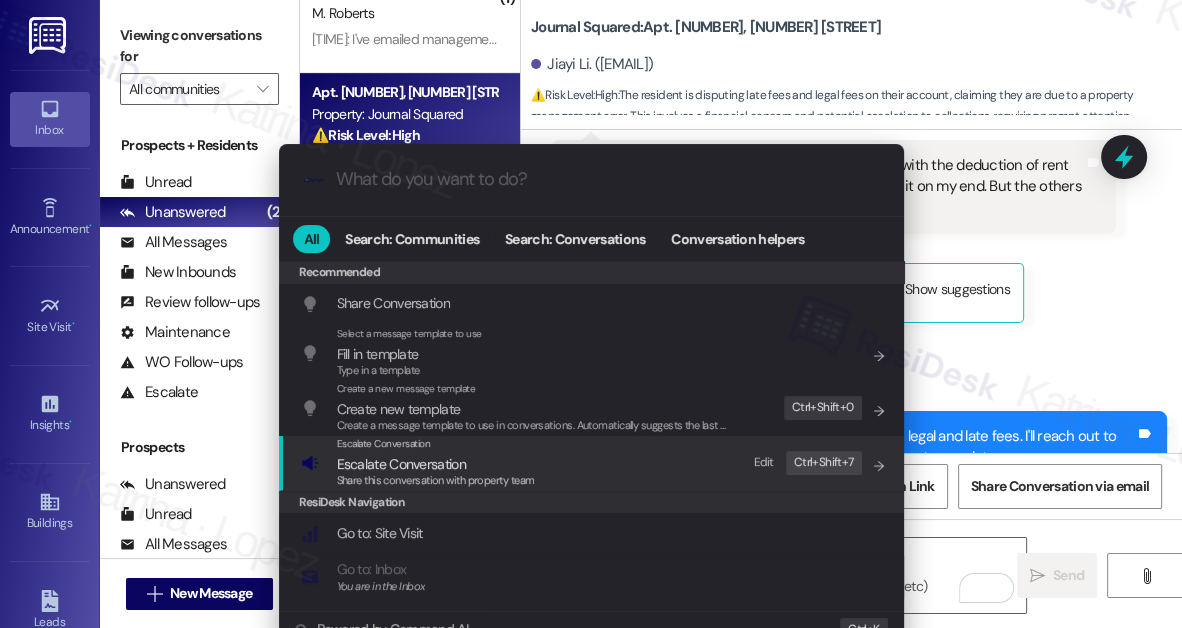 click on "Escalate Conversation" at bounding box center (401, 464) 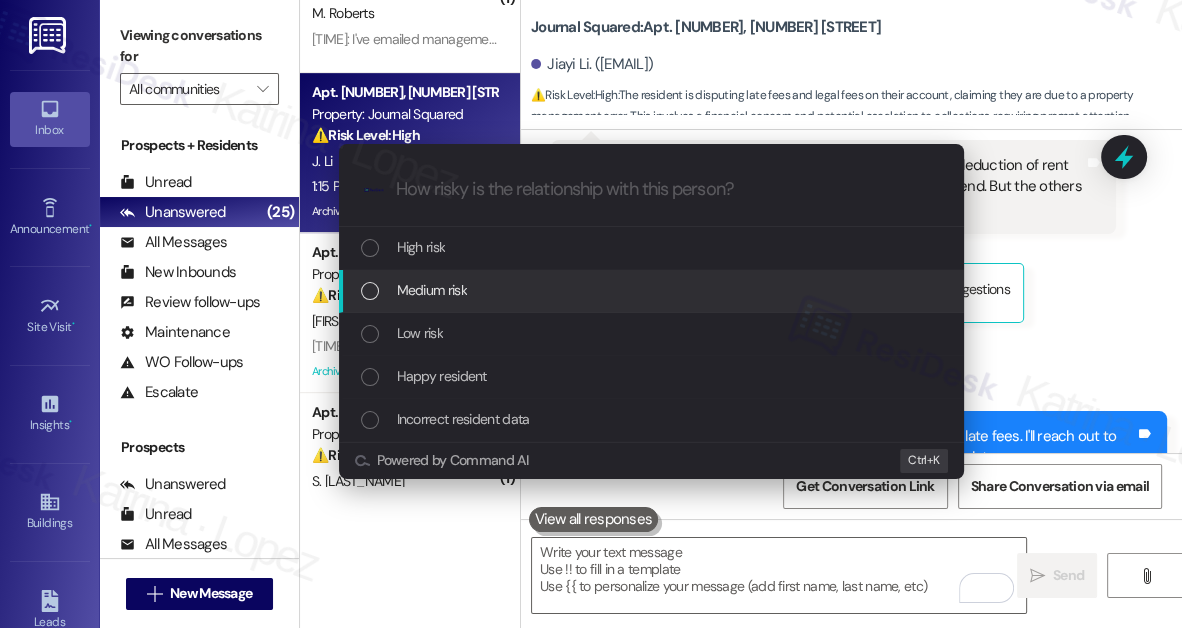 click on "Medium risk" at bounding box center (653, 290) 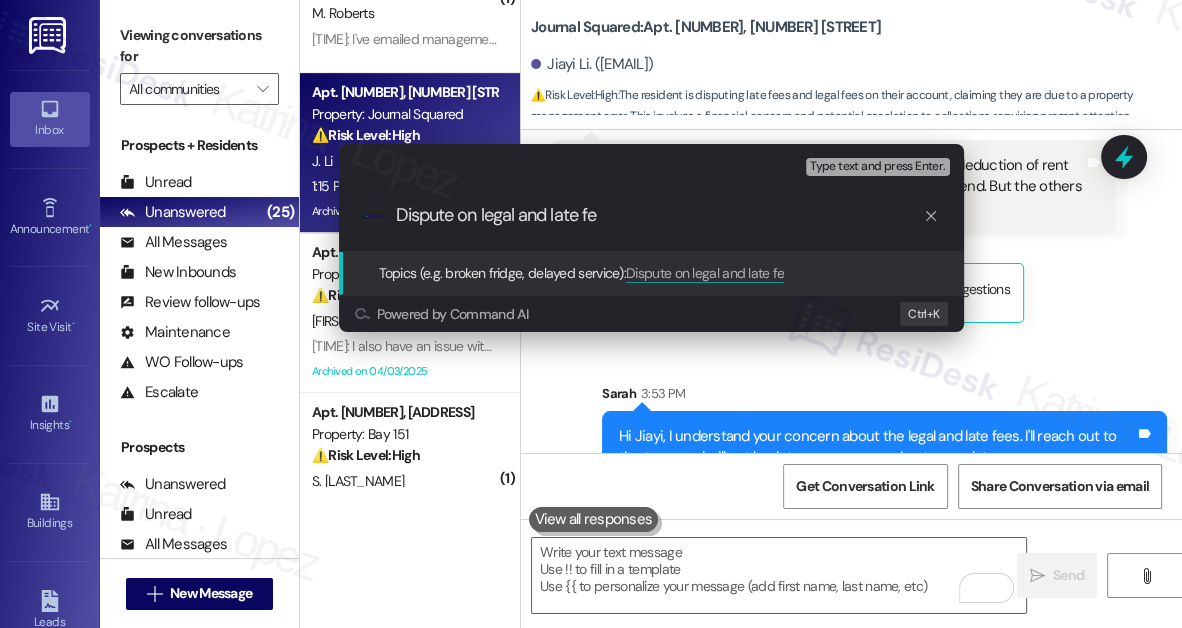 type on "Dispute on legal and late fee" 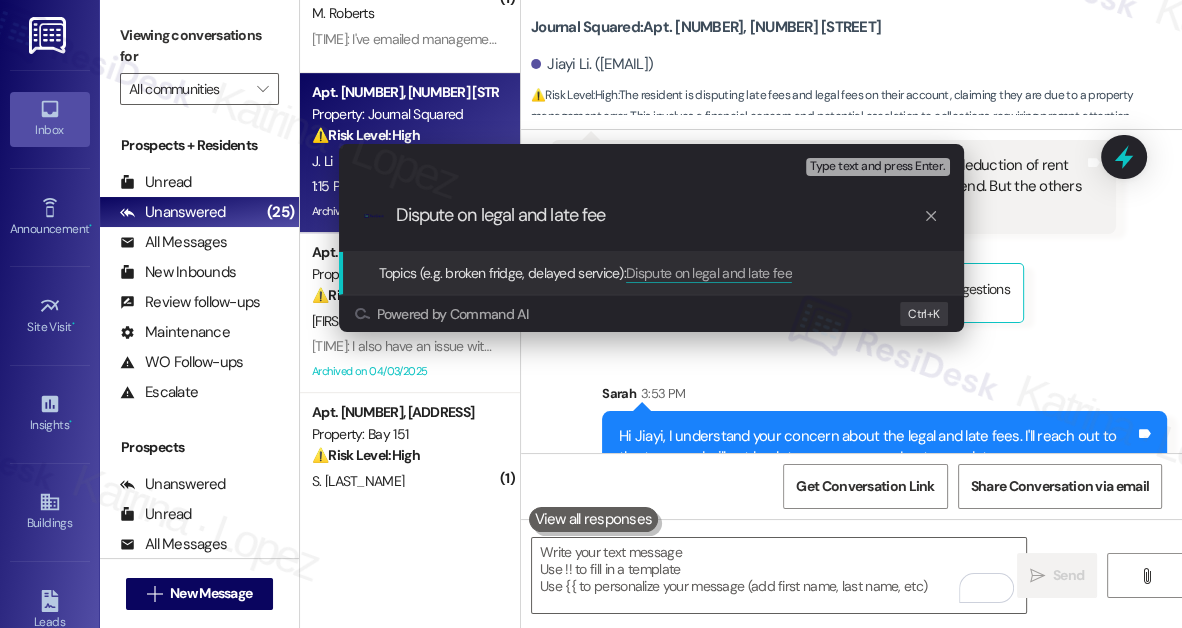 type 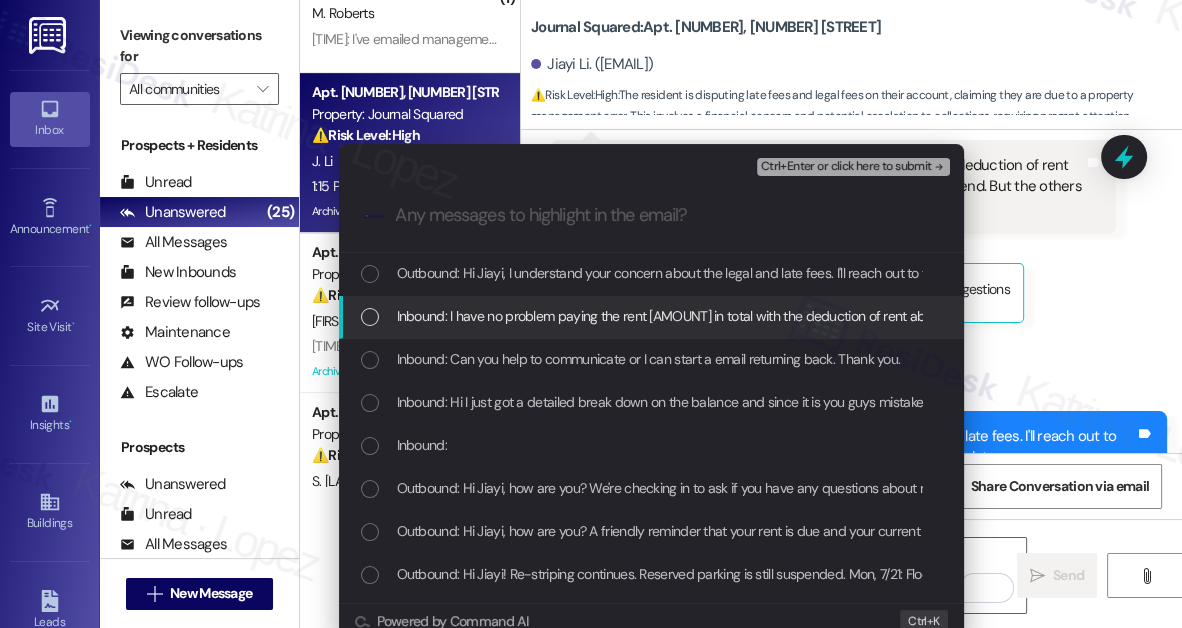 click on "Inbound: I have no problem paying the rent 3667.5 in total with the deduction of rent abtement -399, which is 3268.5 and I'll pay it on my end. But the others are not reasonable charges." at bounding box center (973, 316) 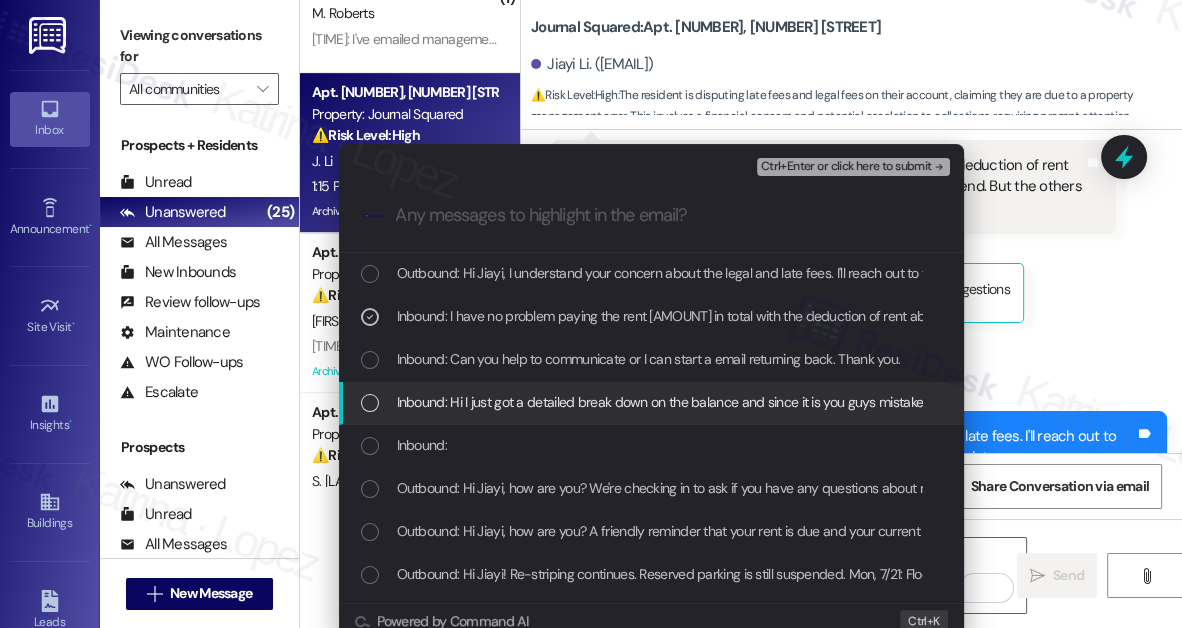 click on "Inbound: Hi I just got a detailed break down on the balance and since it is you guys mistake and not following up on correcting the mistake, I don't think it's reasonable to charge the legal fee and late fee." at bounding box center (977, 402) 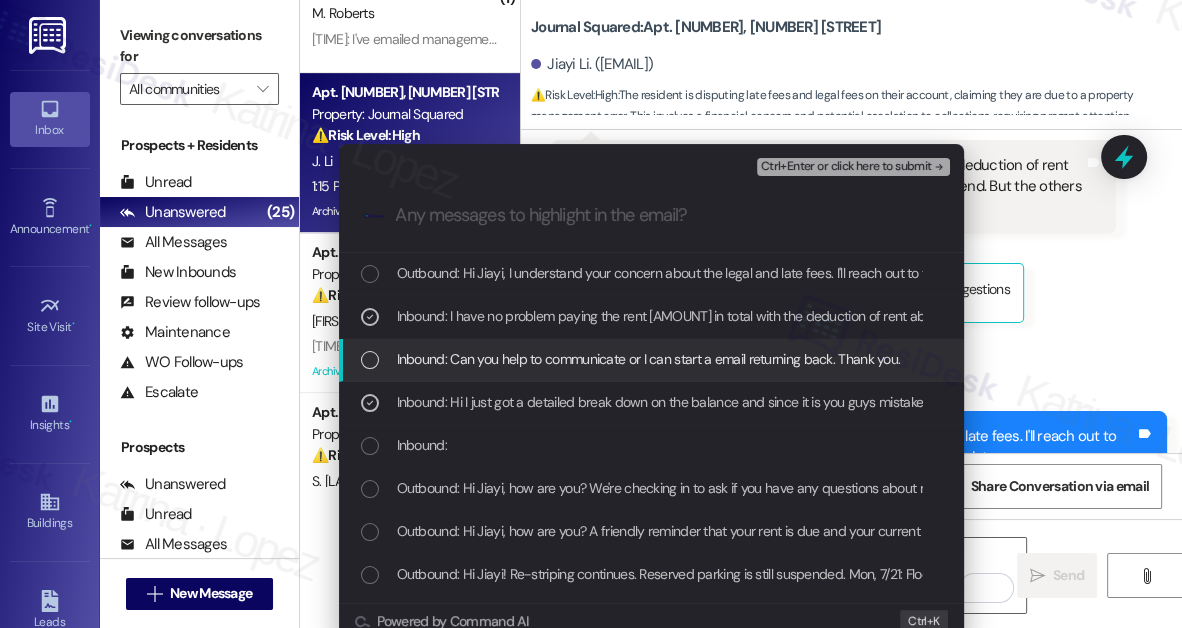 click on "Inbound: Can you help to communicate or I can start a email returning back. Thank you." at bounding box center (649, 359) 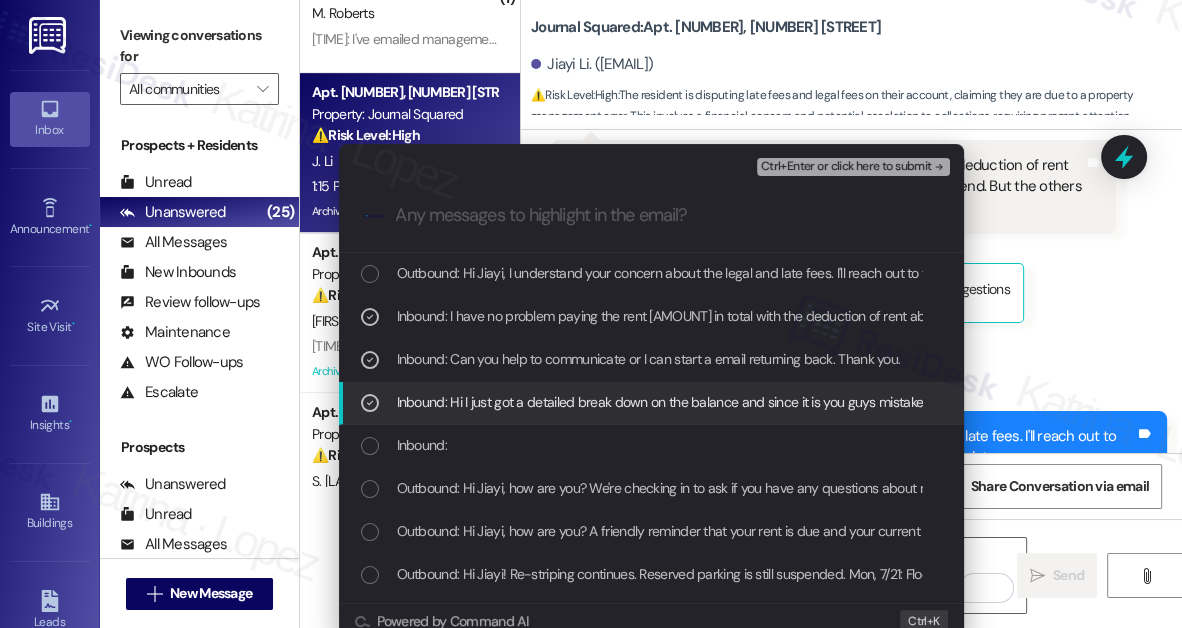 click on "Inbound: Hi I just got a detailed break down on the balance and since it is you guys mistake and not following up on correcting the mistake, I don't think it's reasonable to charge the legal fee and late fee." at bounding box center [651, 403] 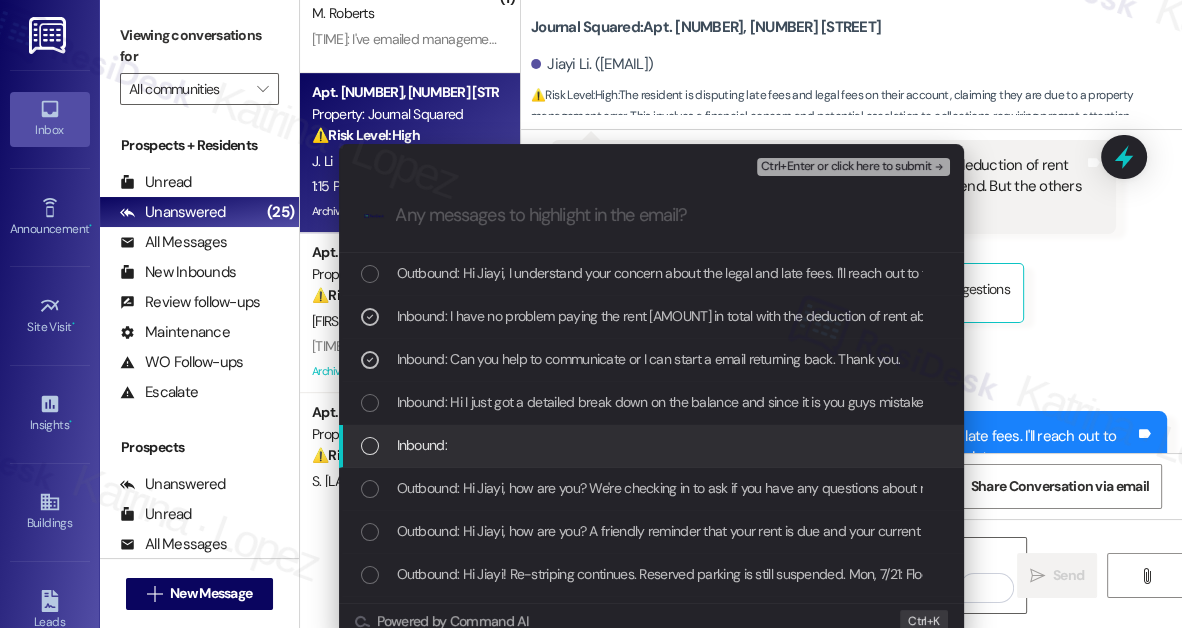 click on "Inbound:" at bounding box center (653, 445) 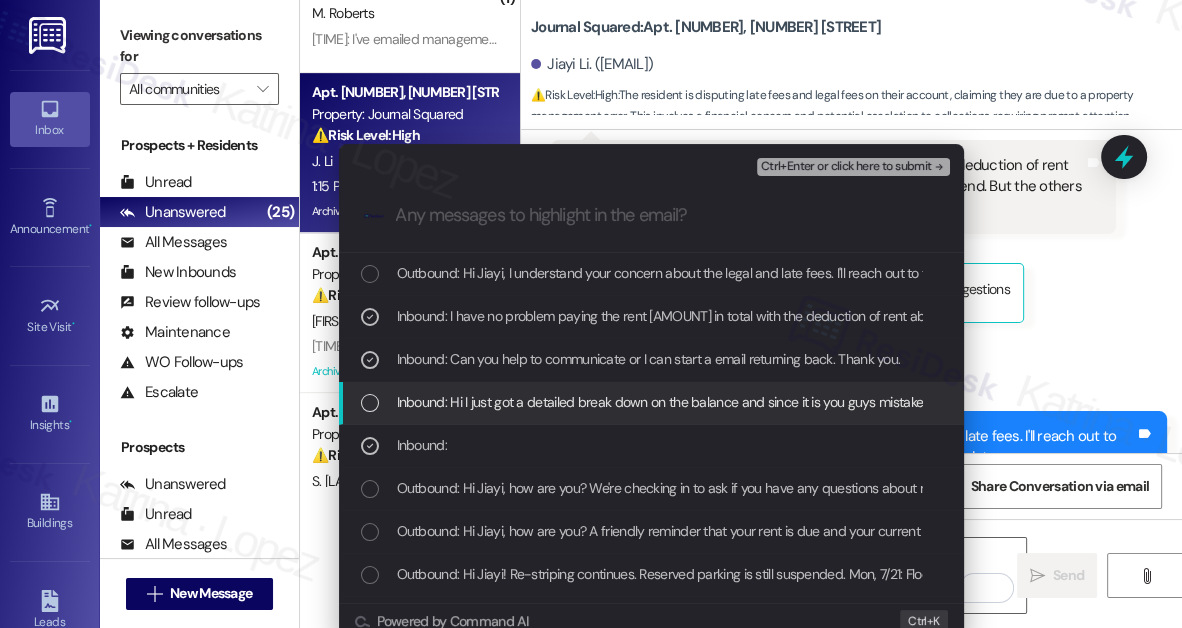 click on "Inbound: Hi I just got a detailed break down on the balance and since it is you guys mistake and not following up on correcting the mistake, I don't think it's reasonable to charge the legal fee and late fee." at bounding box center [651, 403] 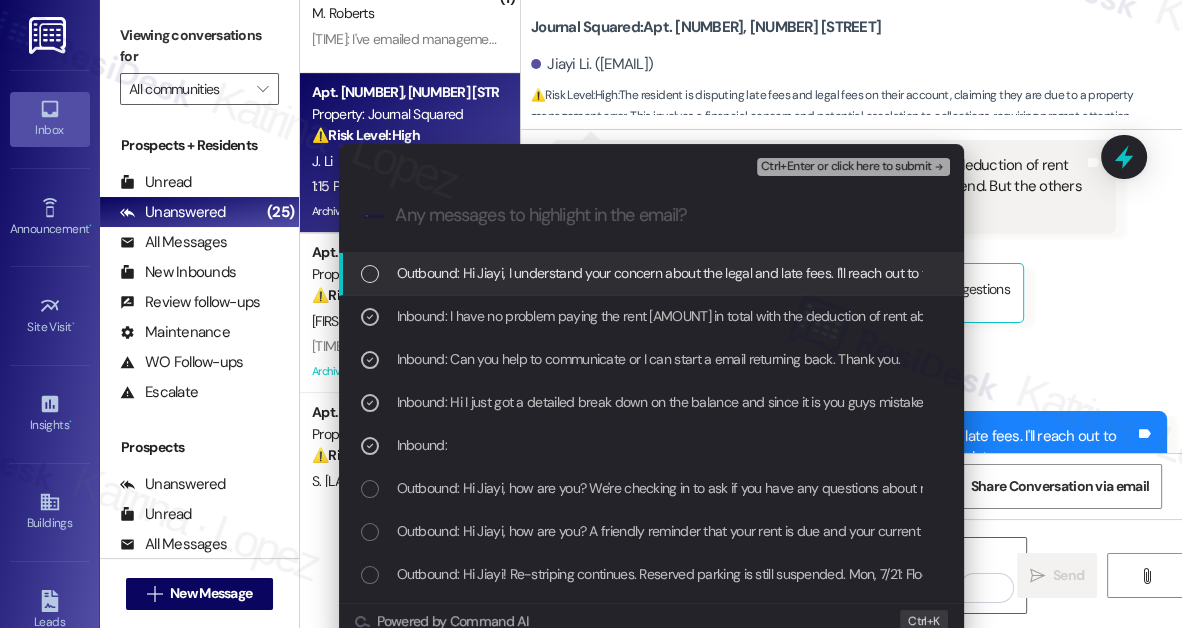 click on "Ctrl+Enter or click here to submit" at bounding box center (846, 167) 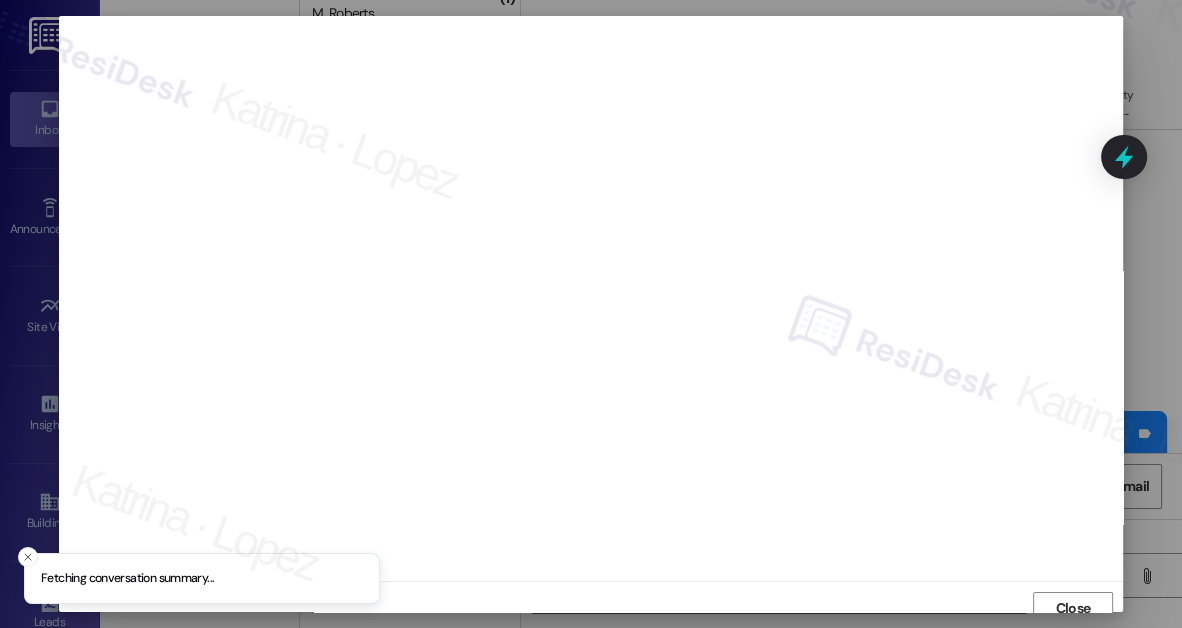 scroll, scrollTop: 11, scrollLeft: 0, axis: vertical 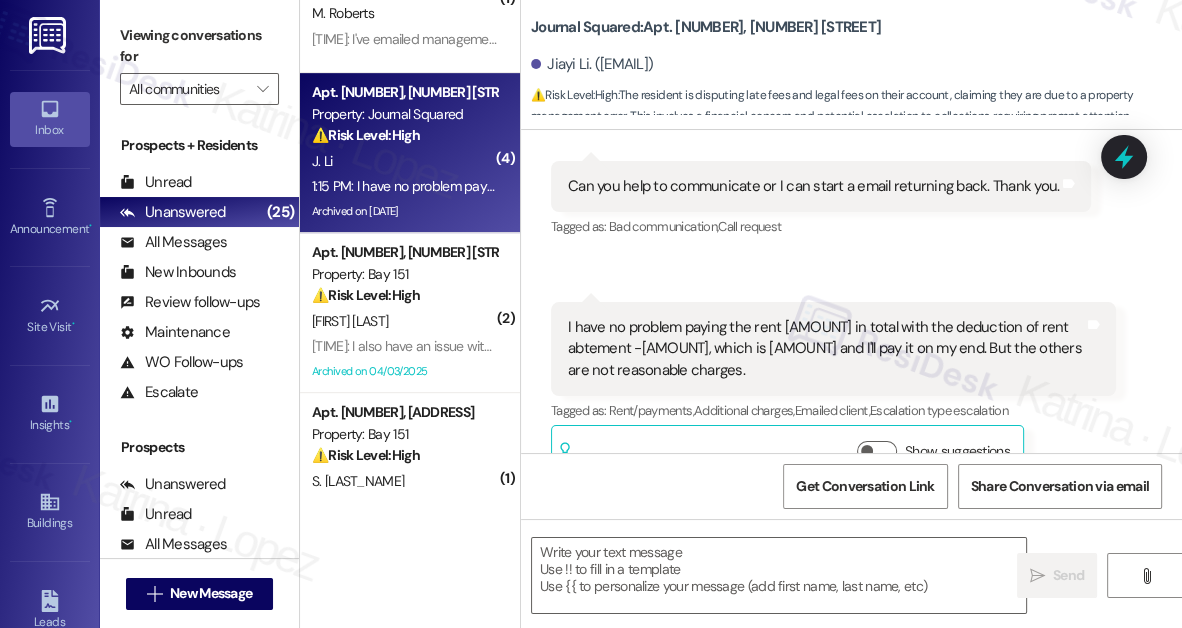 type on "Fetching suggested responses. Please feel free to read through the conversation in the meantime." 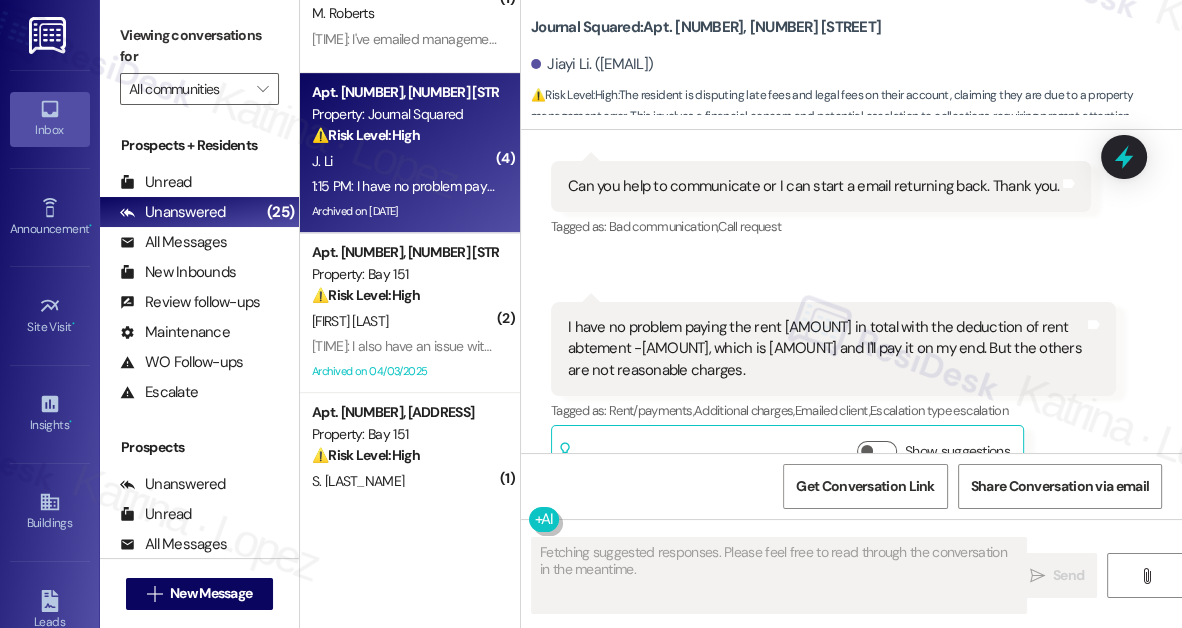 scroll, scrollTop: 19709, scrollLeft: 0, axis: vertical 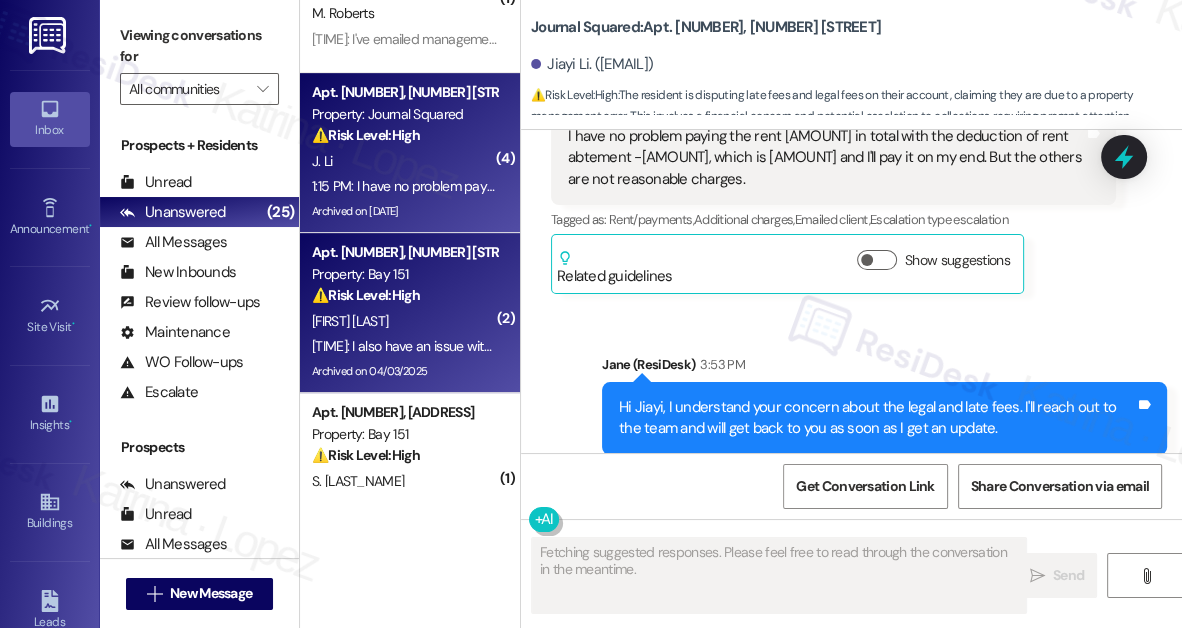 click on "⚠️  Risk Level:  High" at bounding box center (366, 295) 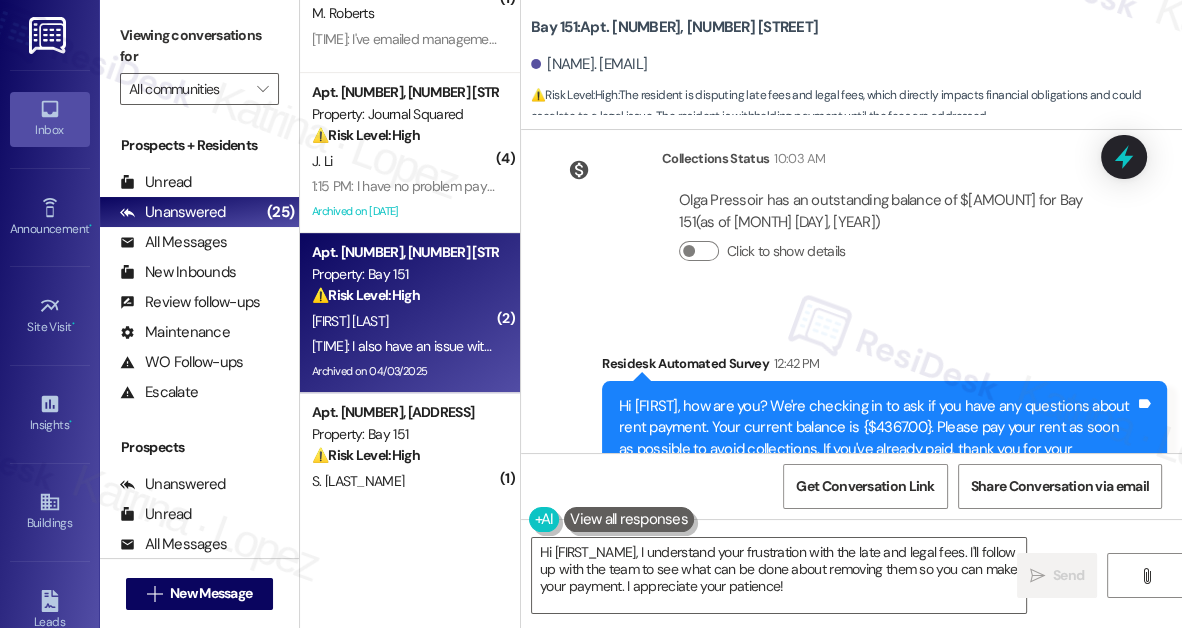 scroll, scrollTop: 45594, scrollLeft: 0, axis: vertical 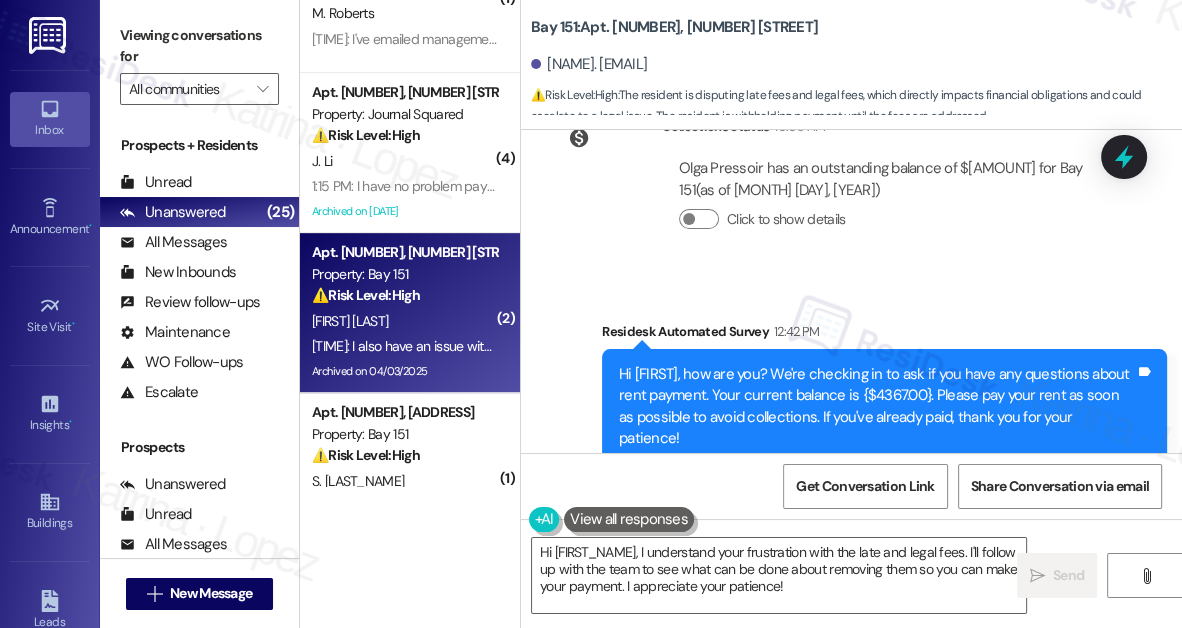 click on "Yes I need the late fees removed then I will pay  Tags and notes" at bounding box center (787, 607) 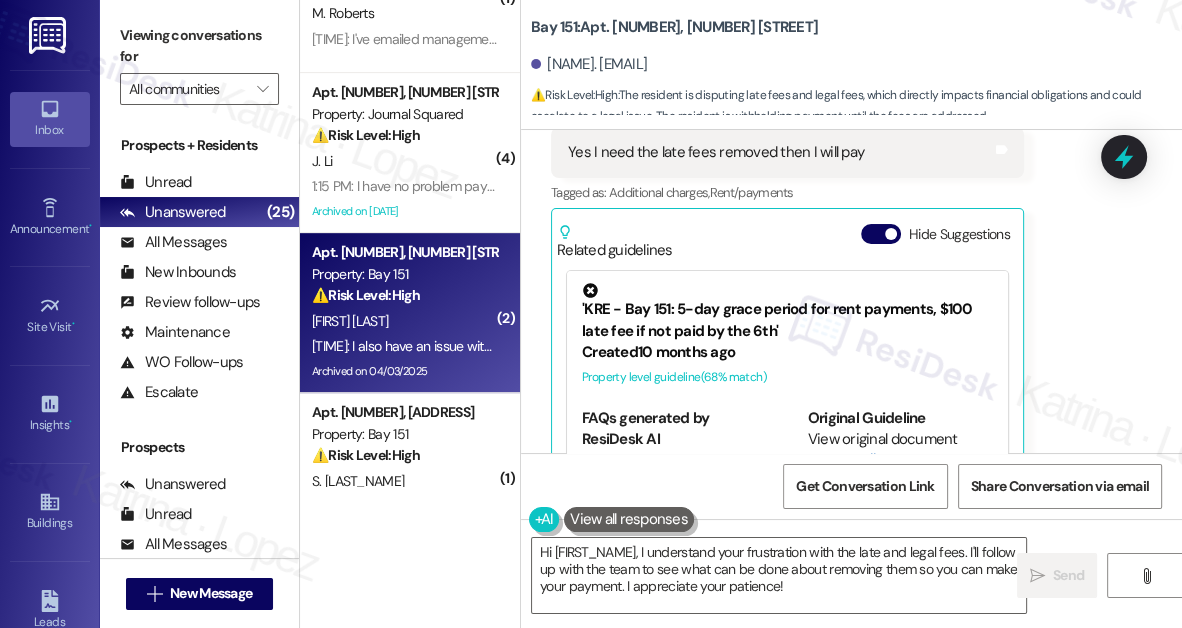 click on "I also have an issue with these legal fees" at bounding box center [695, 603] 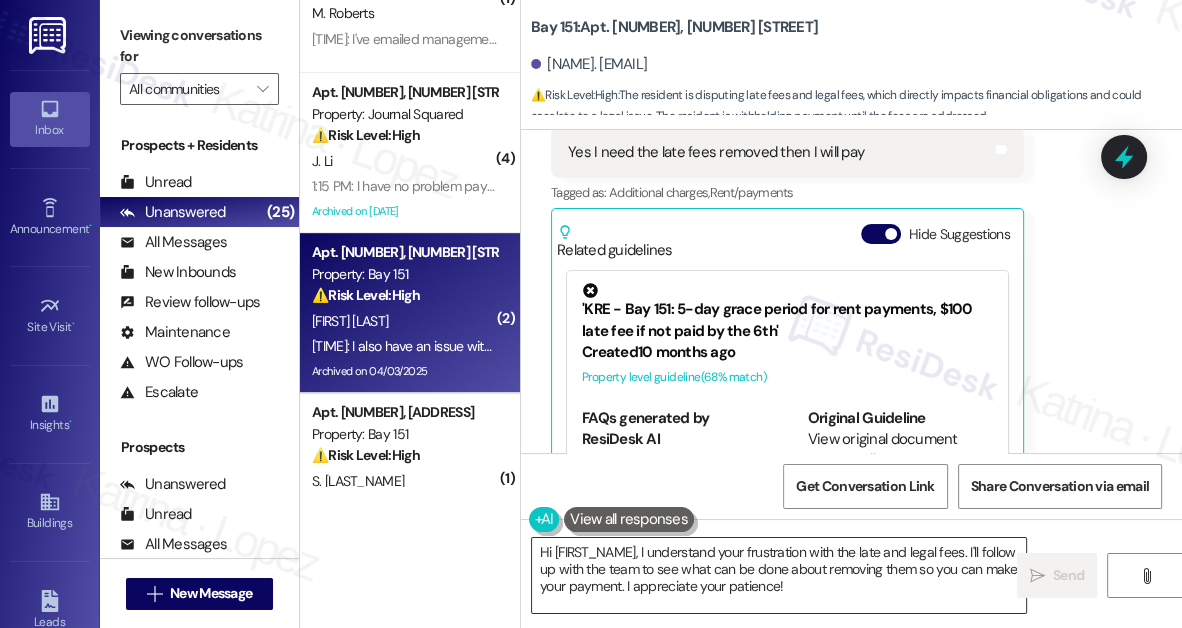 click on "Hi {{first_name}}, I understand your frustration with the late and legal fees. I'll follow up with the team to see what can be done about removing them so you can make your payment. I appreciate your patience!" at bounding box center [779, 575] 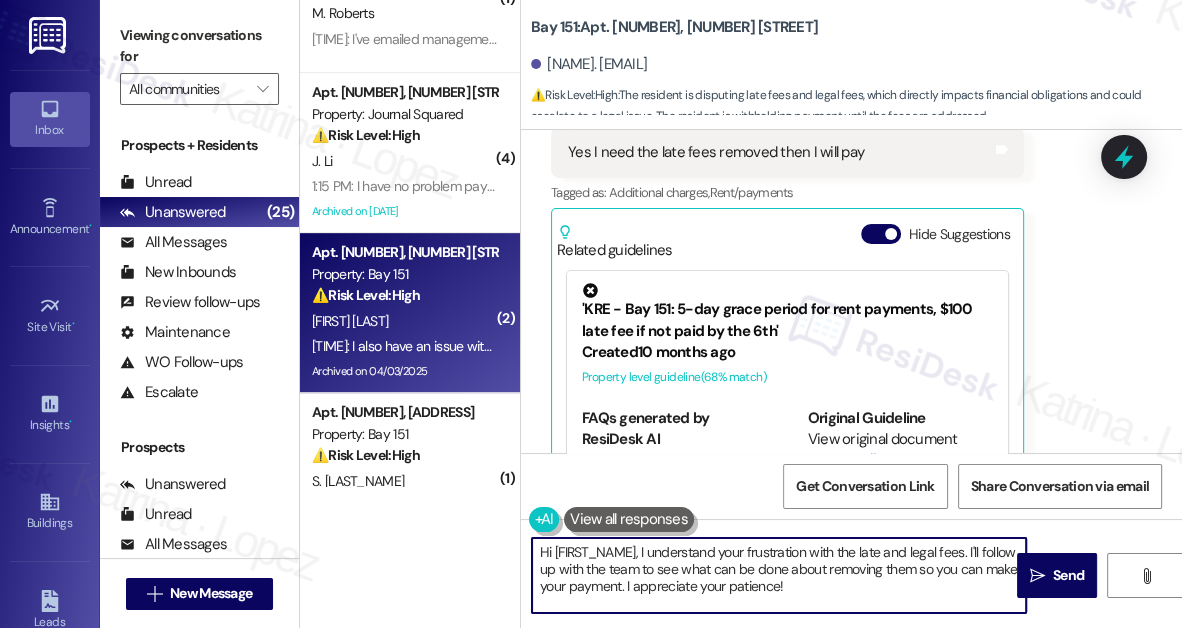 click on "Hi {{first_name}}, I understand your frustration with the late and legal fees. I'll follow up with the team to see what can be done about removing them so you can make your payment. I appreciate your patience!" at bounding box center [779, 575] 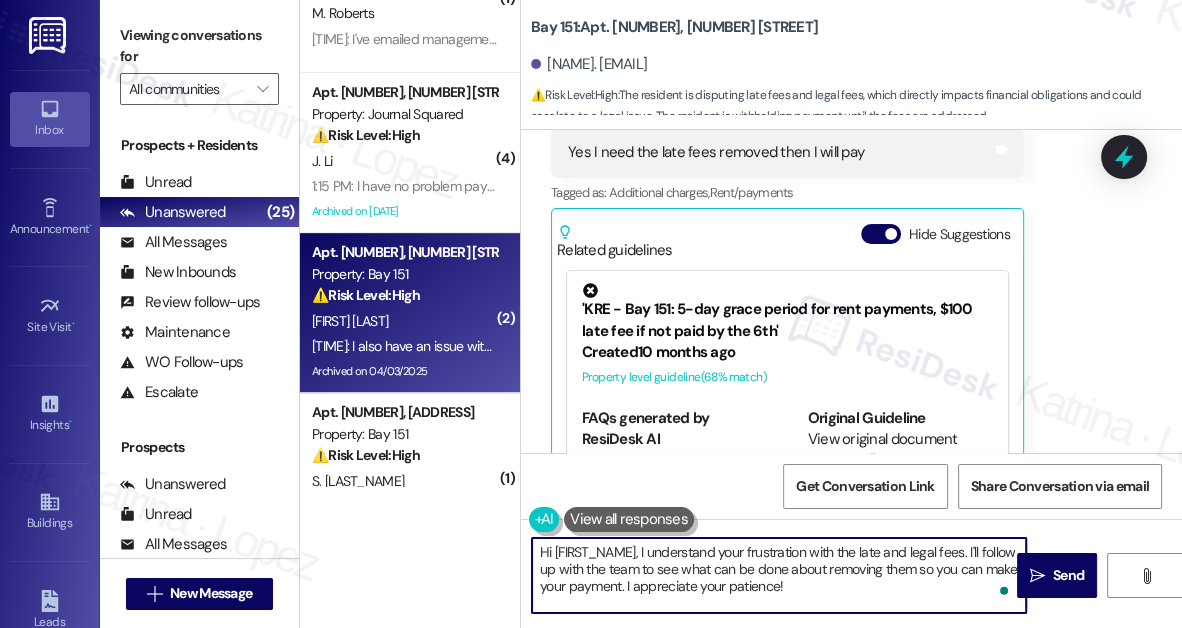 click on "Hi {{first_name}}, I understand your frustration with the late and legal fees. I'll follow up with the team to see what can be done about removing them so you can make your payment. I appreciate your patience!" at bounding box center (779, 575) 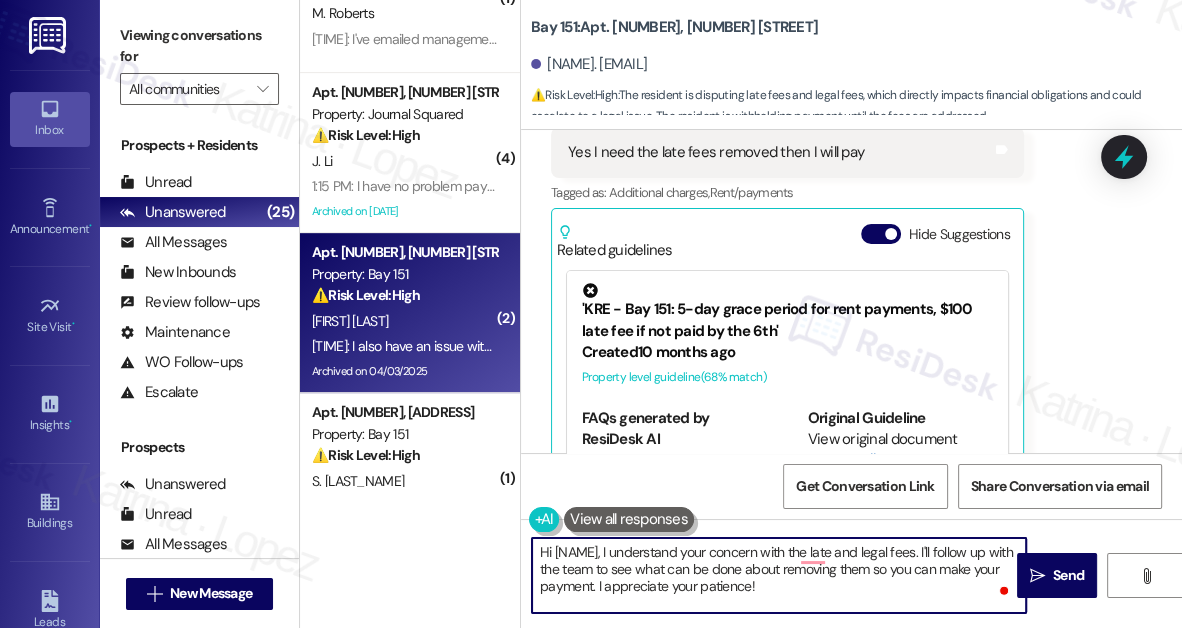 click on "Hi {{first_name}}, I understand your concern with the late and legal fees. I'll follow up with the team to see what can be done about removing them so you can make your payment. I appreciate your patience!" at bounding box center [779, 575] 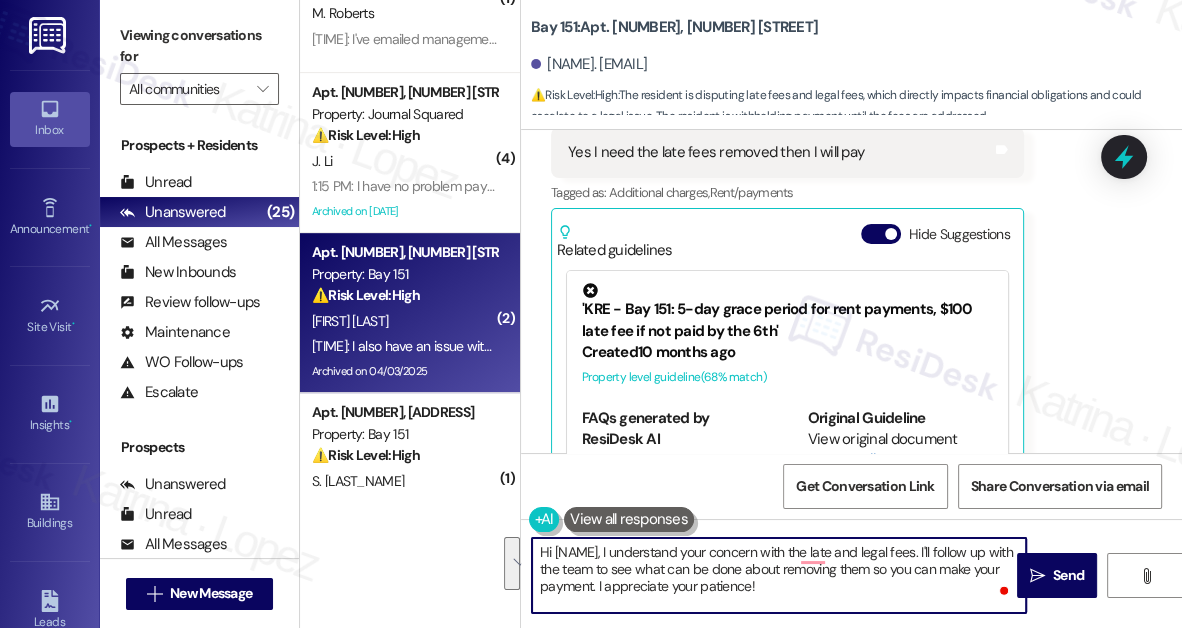 click on "Hi {{first_name}}, I understand your concern with the late and legal fees. I'll follow up with the team to see what can be done about removing them so you can make your payment. I appreciate your patience!" at bounding box center (779, 575) 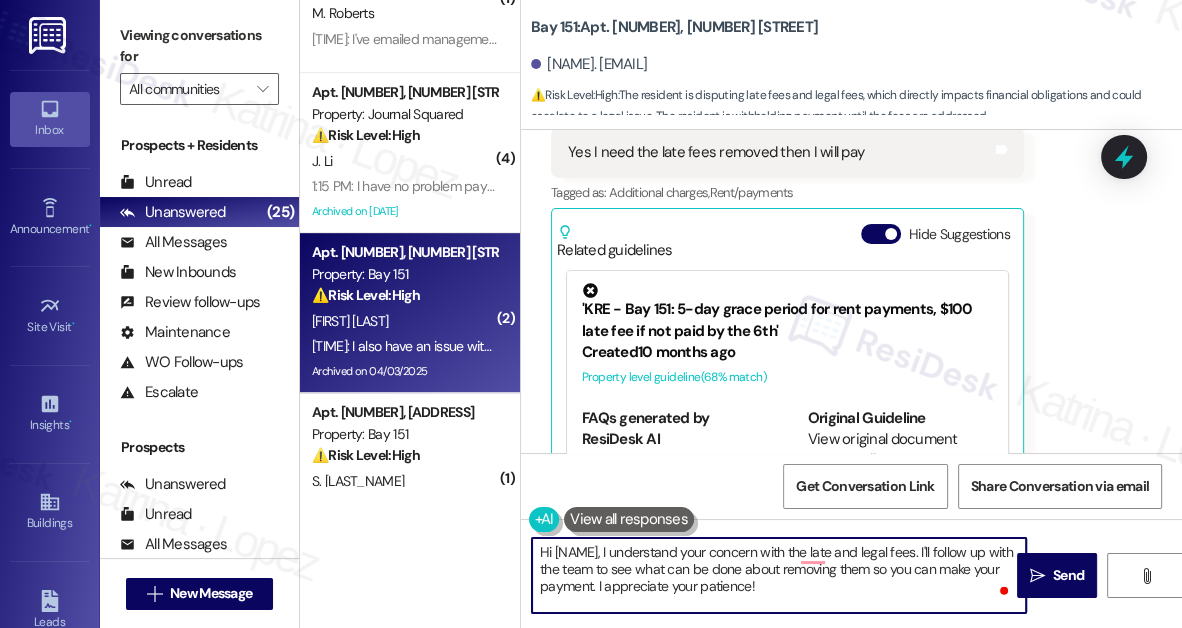 click on "Hi {{first_name}}, I understand your concern with the late and legal fees. I'll follow up with the team to see what can be done about removing them so you can make your payment. I appreciate your patience!" at bounding box center [779, 575] 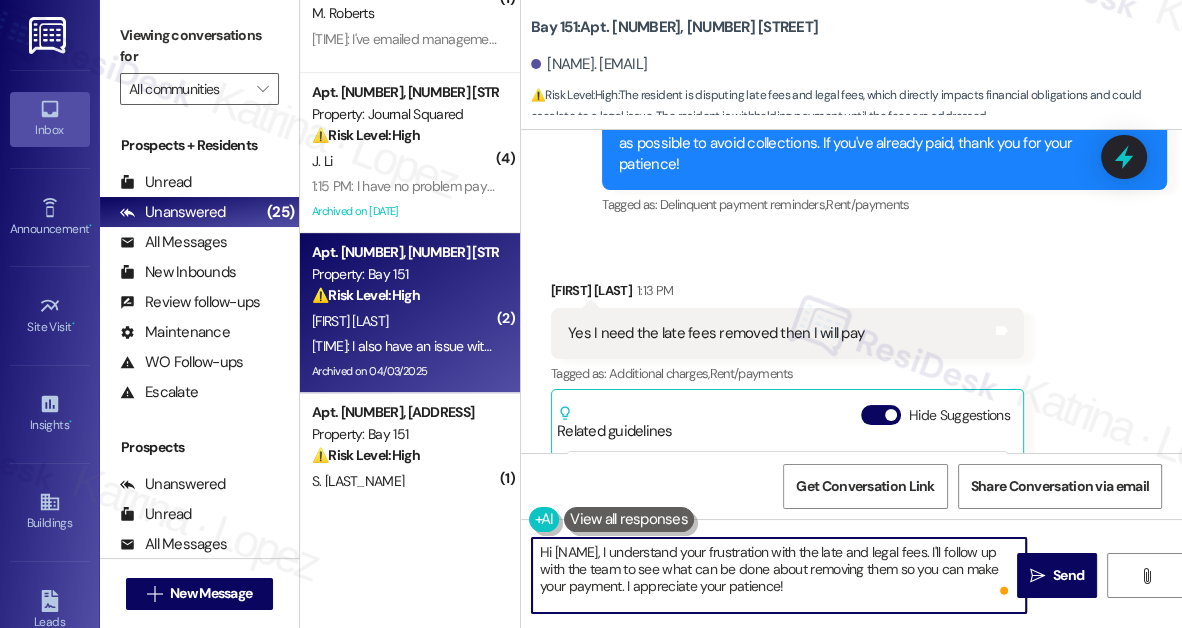 scroll, scrollTop: 45686, scrollLeft: 0, axis: vertical 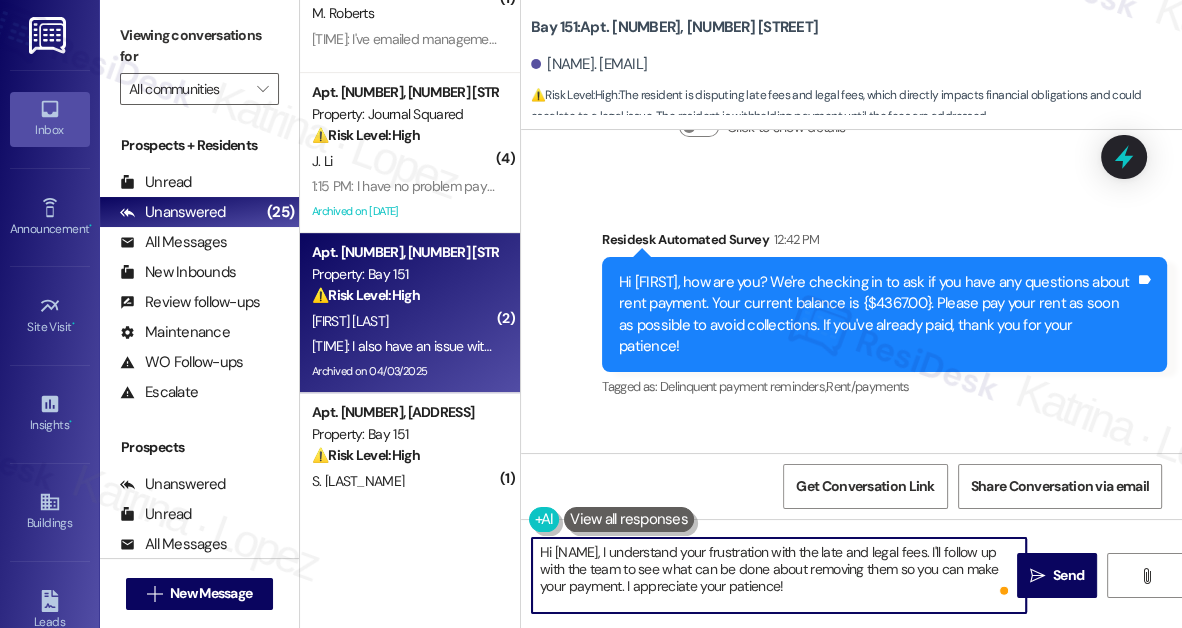 click on "Hi {{first_name}}, I understand your concern about the late and legal fees. I'll follow up with the team to see what can be done about removing them so you can make your payment. I appreciate your patience!" at bounding box center (779, 575) 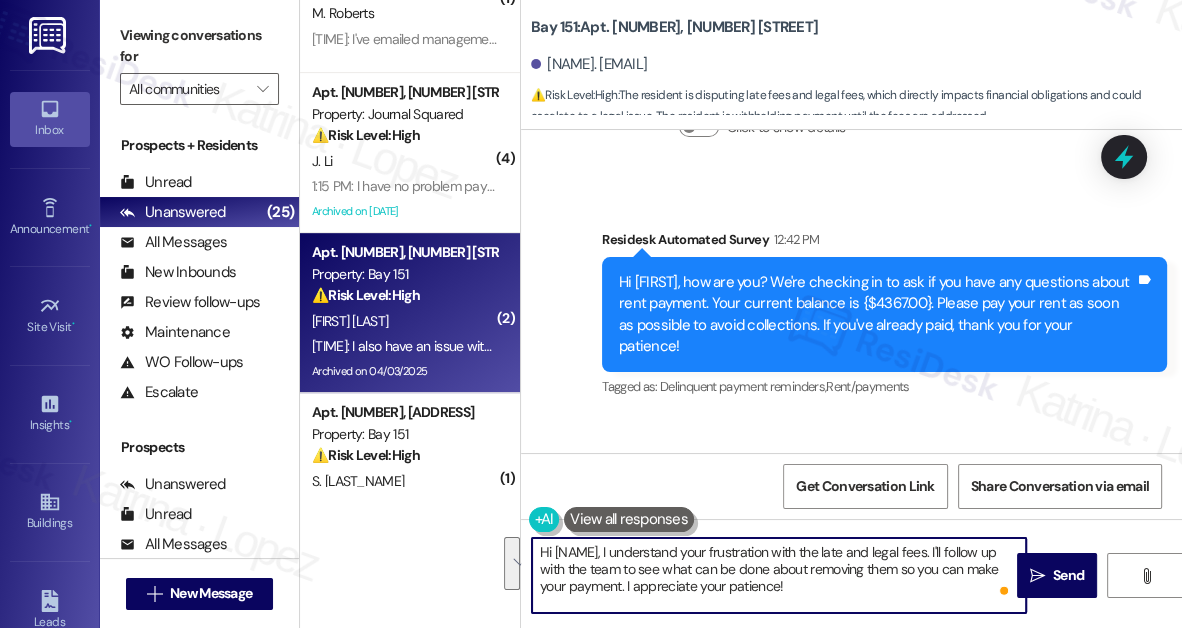 click on "Hi {{first_name}}, I understand your concern about the late and legal fees. I'll follow up with the team to see what can be done about removing them so you can make your payment. I appreciate your patience!" at bounding box center [779, 575] 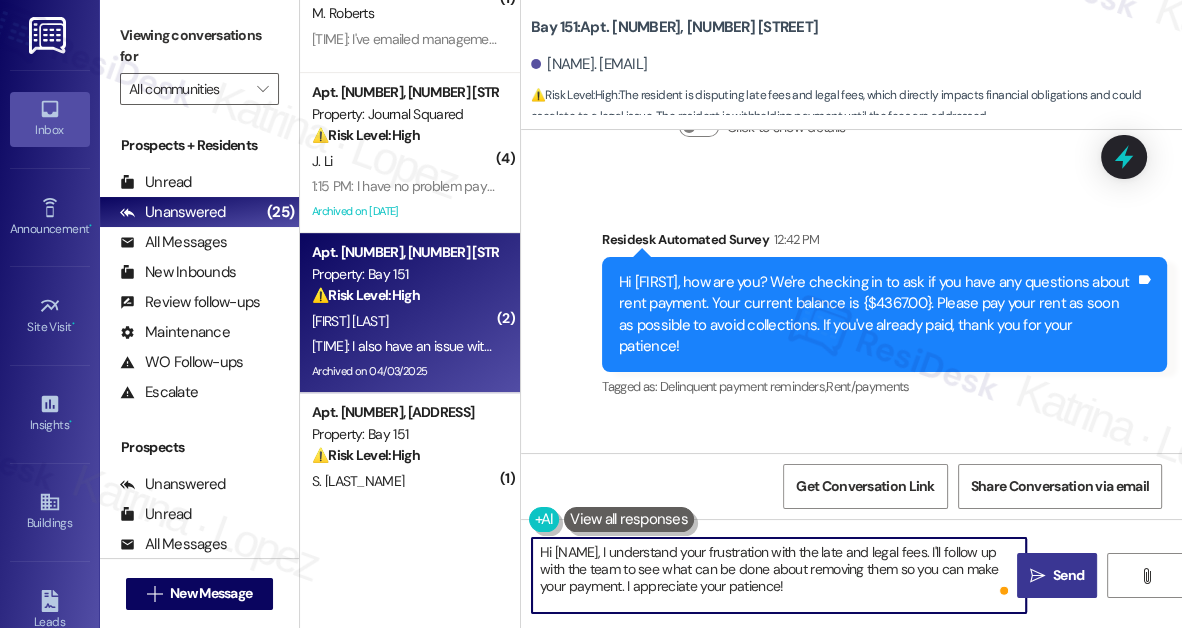 type on "Hi {{first_name}}, I understand your concern about the late and legal fees. I'll follow up with the team to see what can be done about removing them so you can make your payment. I appreciate your patience!" 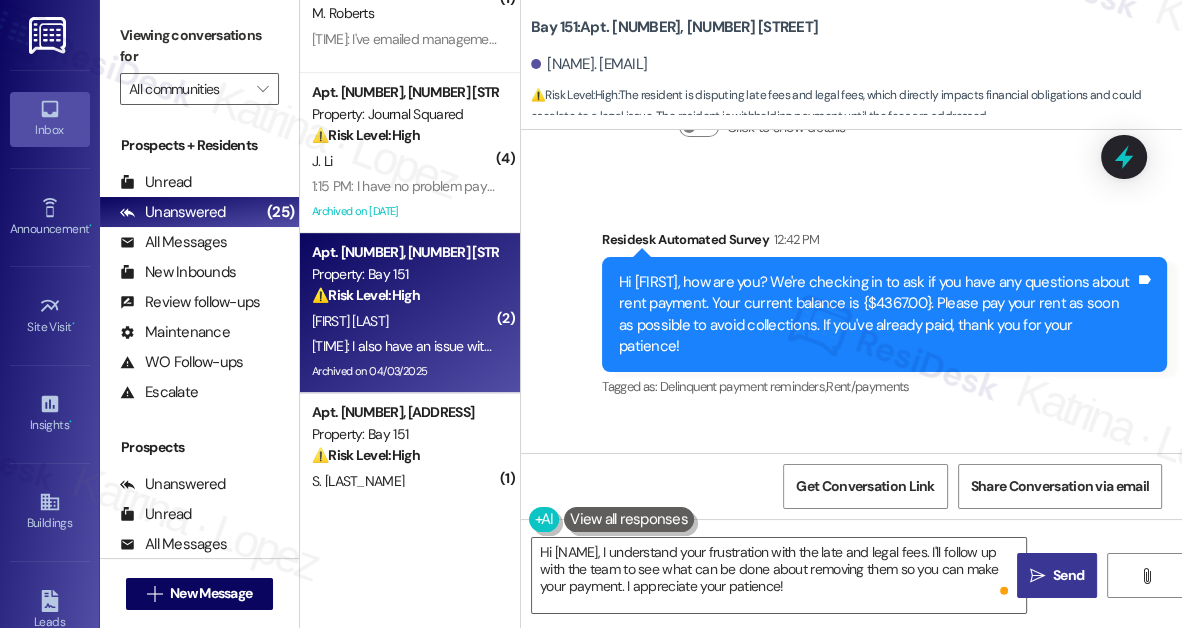 click on " Send" at bounding box center [1057, 575] 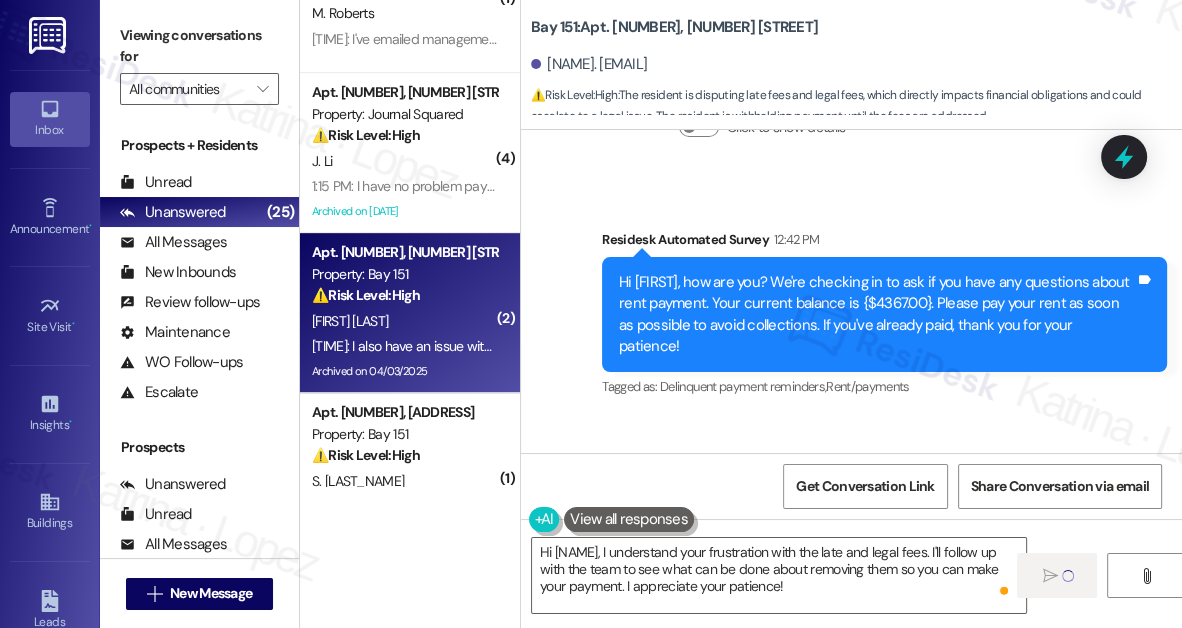 type 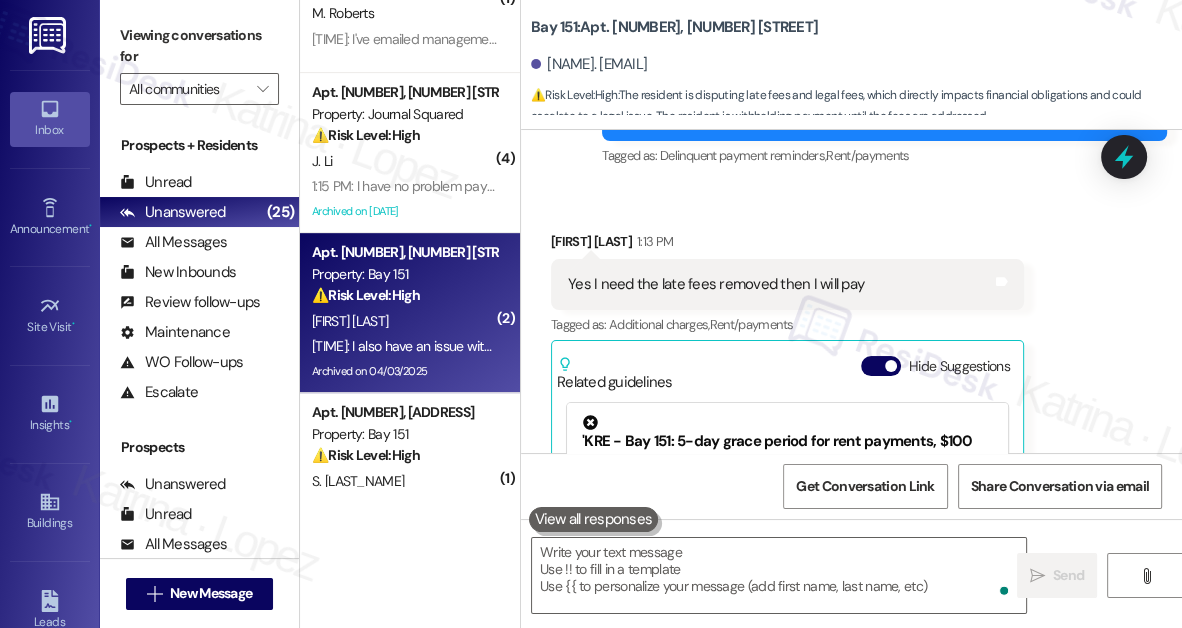 scroll, scrollTop: 46048, scrollLeft: 0, axis: vertical 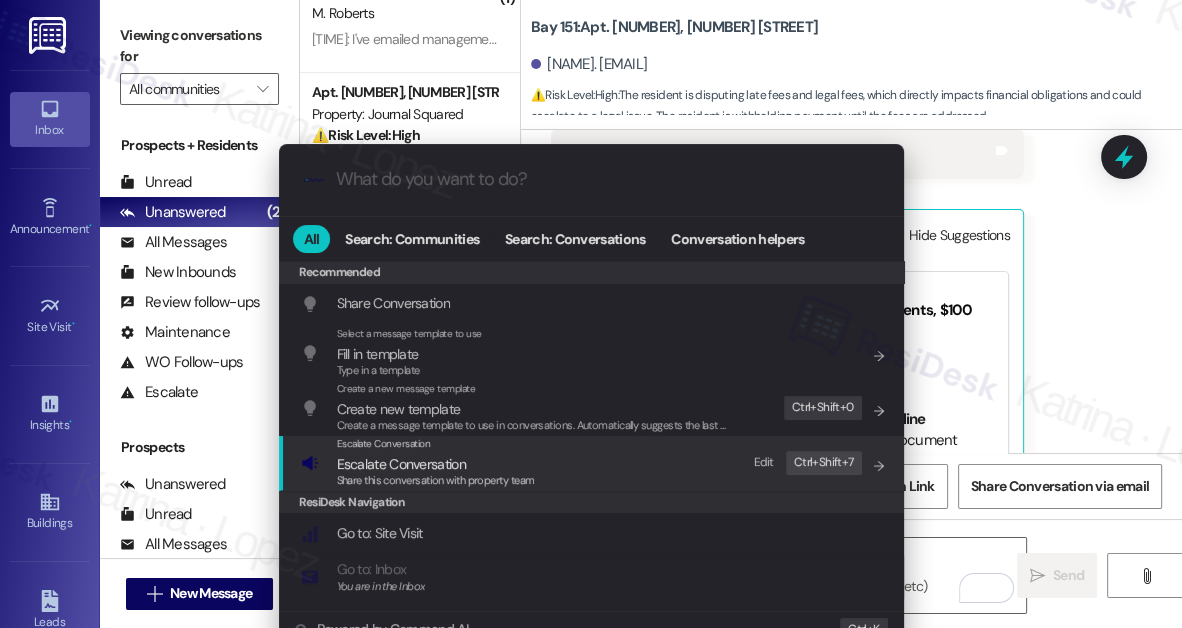 click on "Escalate Conversation" at bounding box center [436, 444] 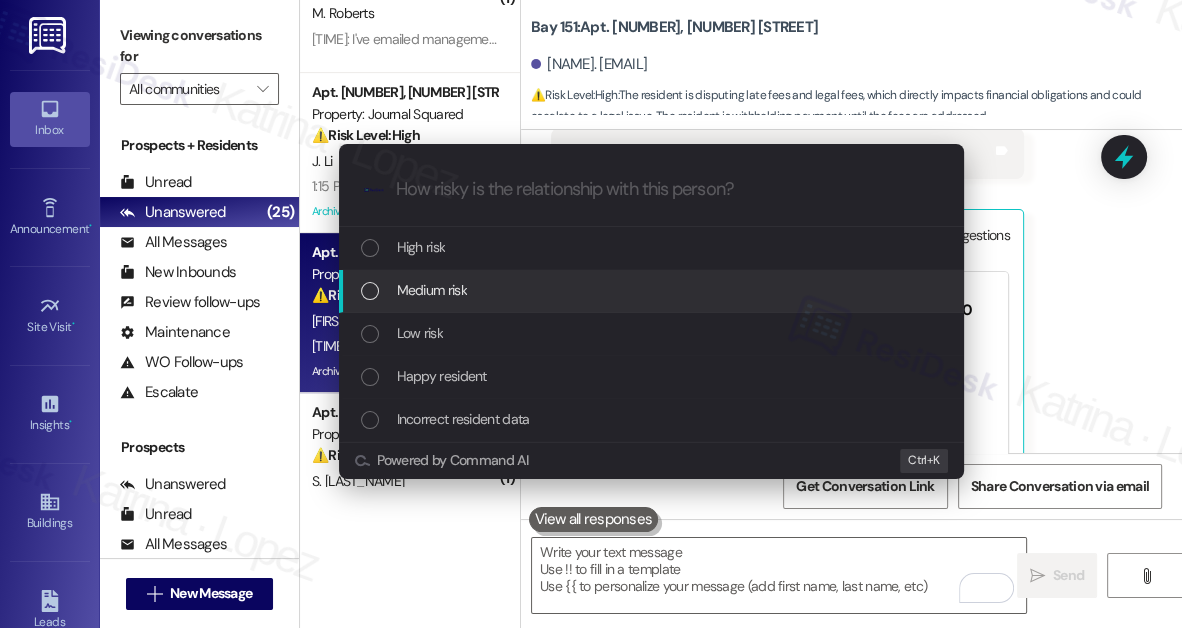 click on "Medium risk" at bounding box center [653, 290] 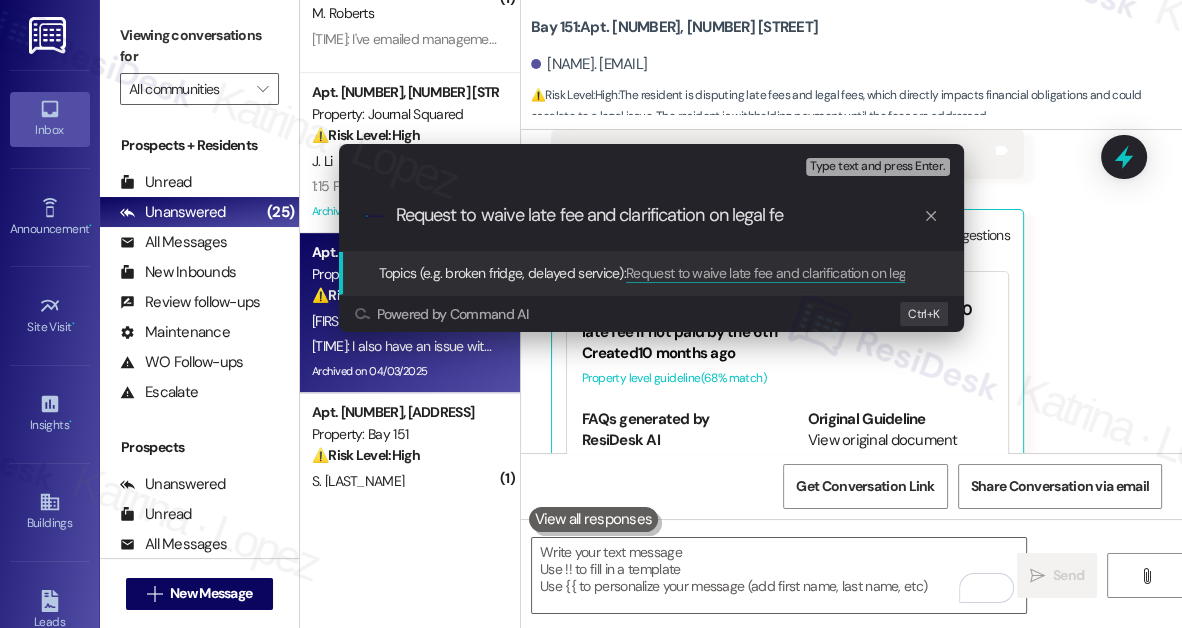 type on "Request to waive late fee and clarification on legal fee" 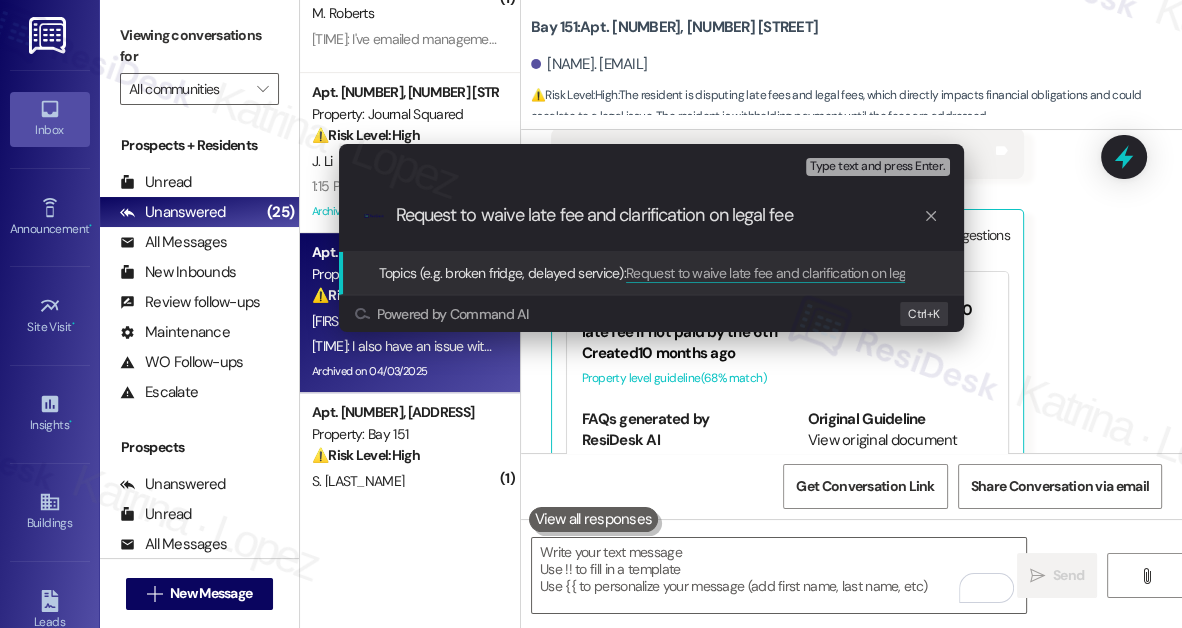 type 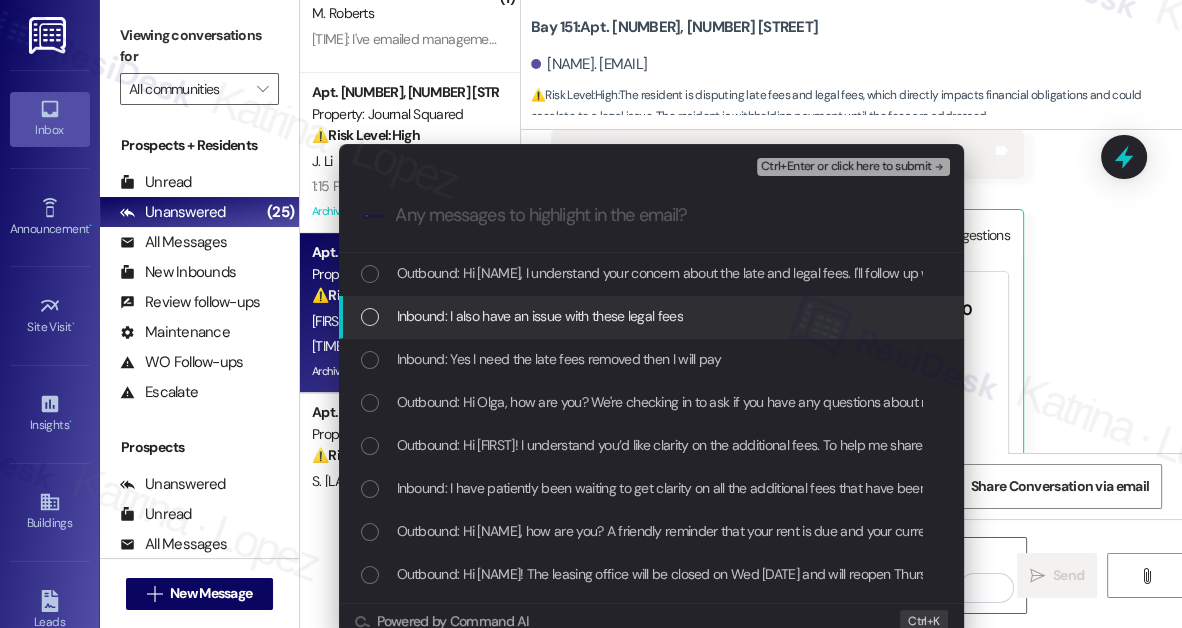 click on "Inbound: I also have an issue with these legal fees" at bounding box center [540, 316] 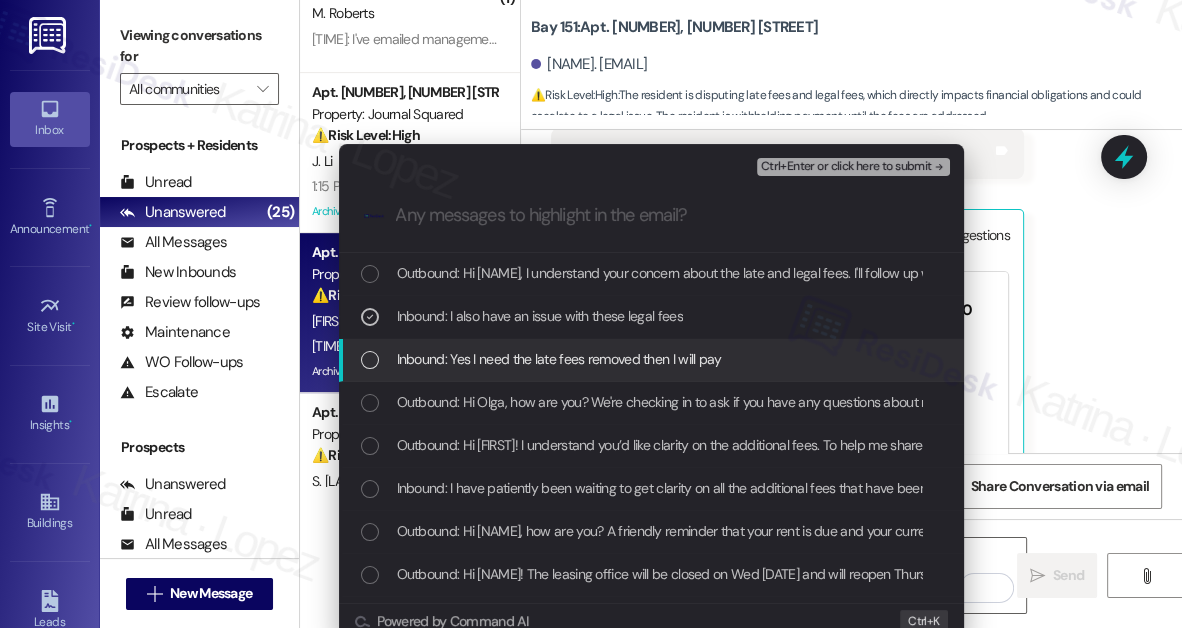 click on "Inbound: Yes I need the late fees removed then I will pay" at bounding box center (559, 359) 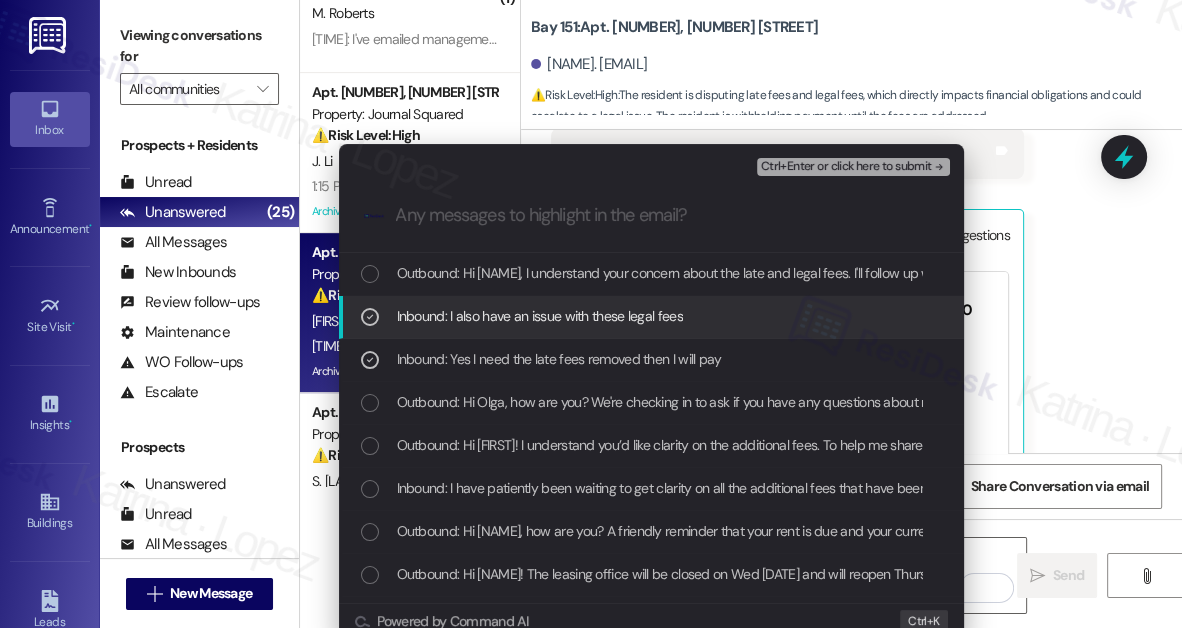 click on "Ctrl+Enter or click here to submit" at bounding box center (846, 167) 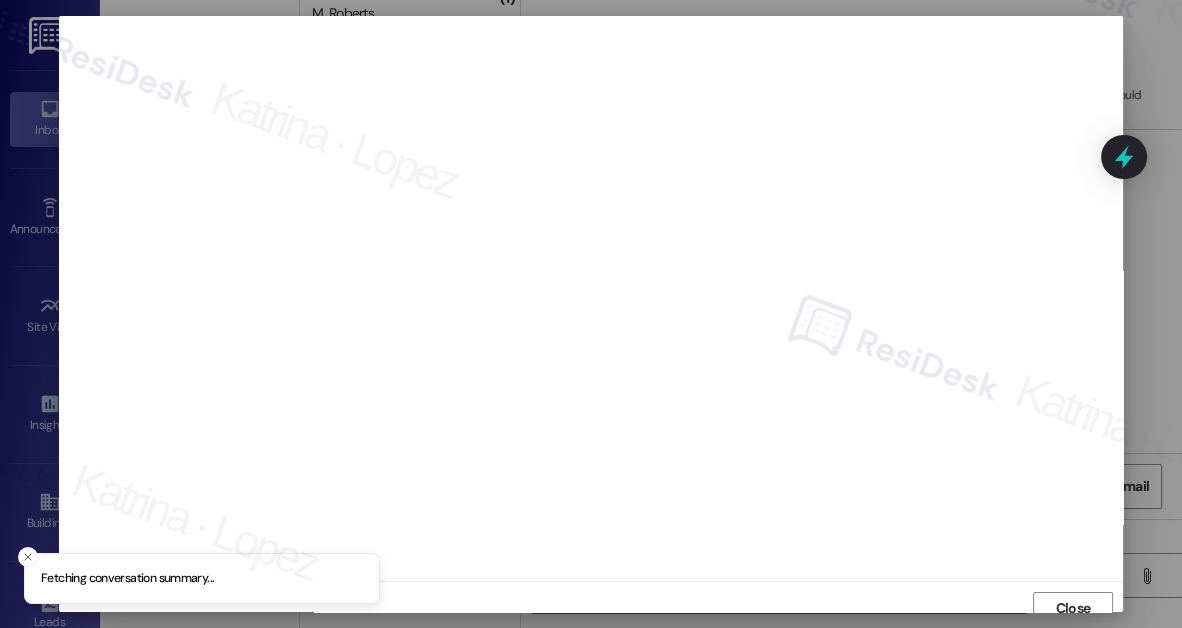 scroll, scrollTop: 11, scrollLeft: 0, axis: vertical 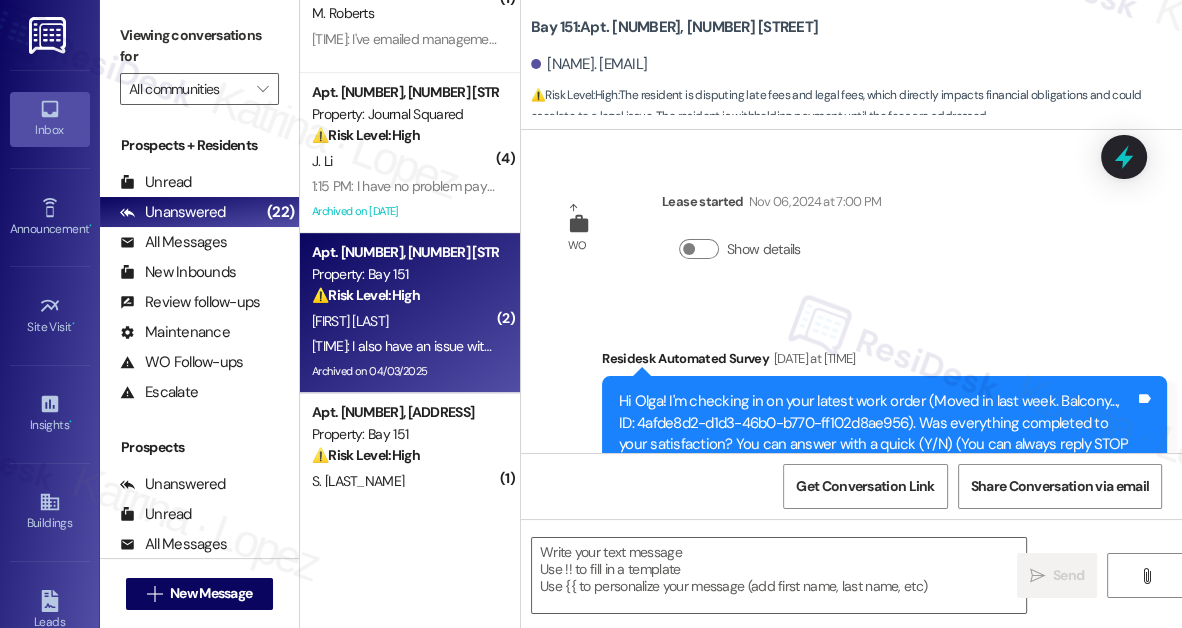 type on "Fetching suggested responses. Please feel free to read through the conversation in the meantime." 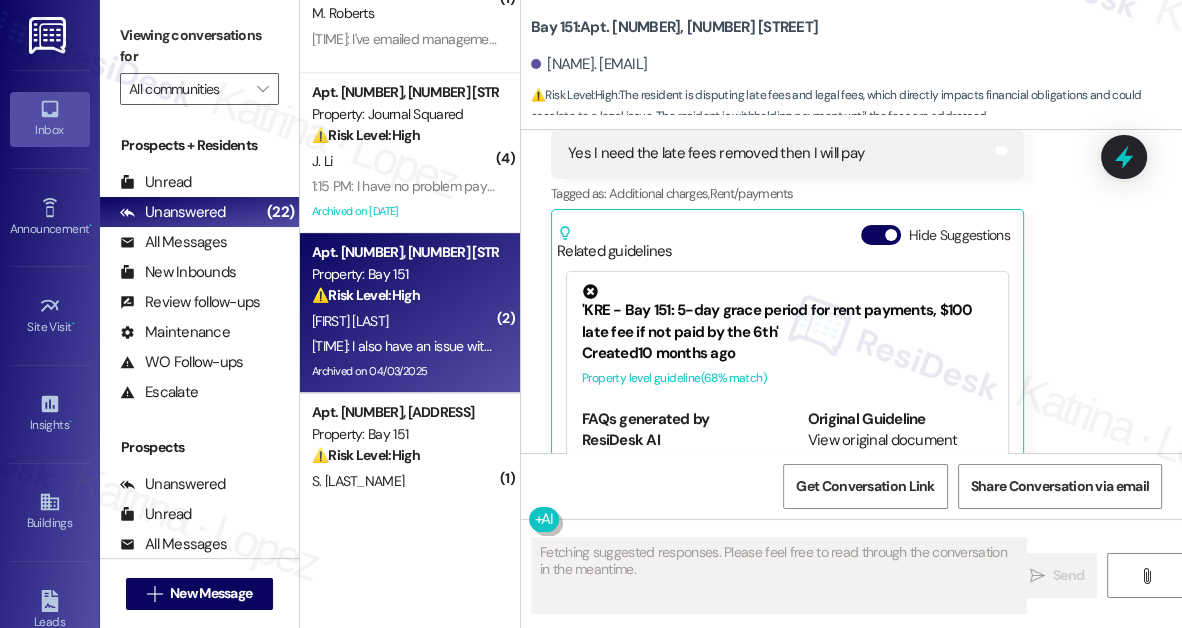 scroll, scrollTop: 46261, scrollLeft: 0, axis: vertical 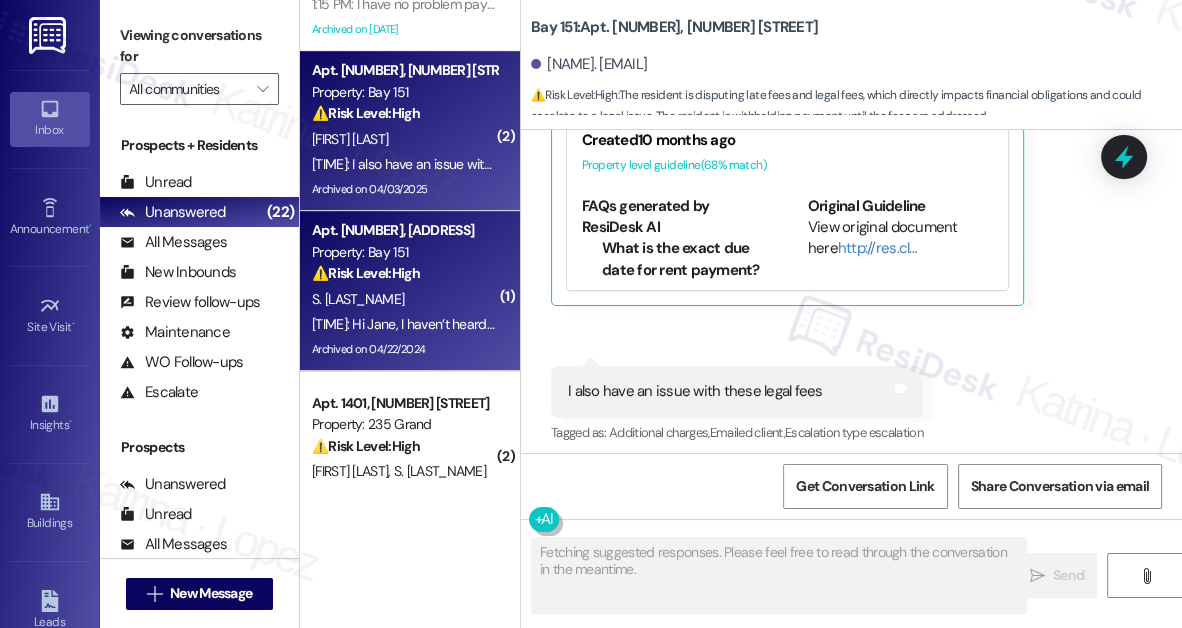 click on "⚠️  Risk Level:  High" at bounding box center (366, 273) 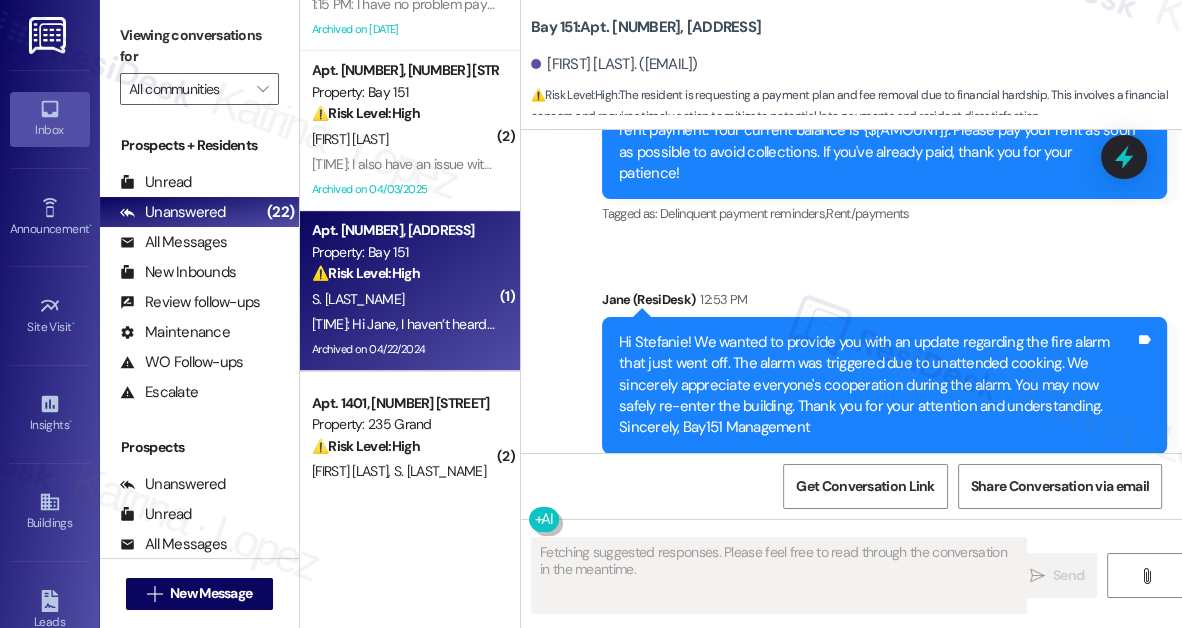 scroll, scrollTop: 74831, scrollLeft: 0, axis: vertical 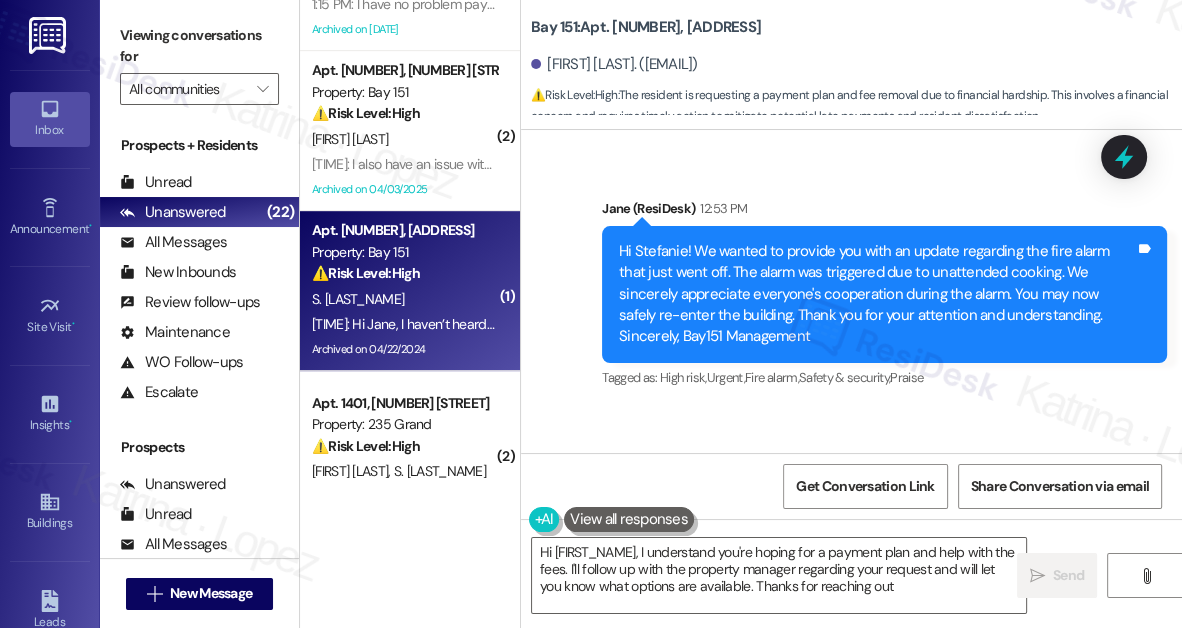 type on "Hi {{first_name}}, I understand you're hoping for a payment plan and help with the fees. I'll follow up with the property manager regarding your request and will let you know what options are available. Thanks for reaching out!" 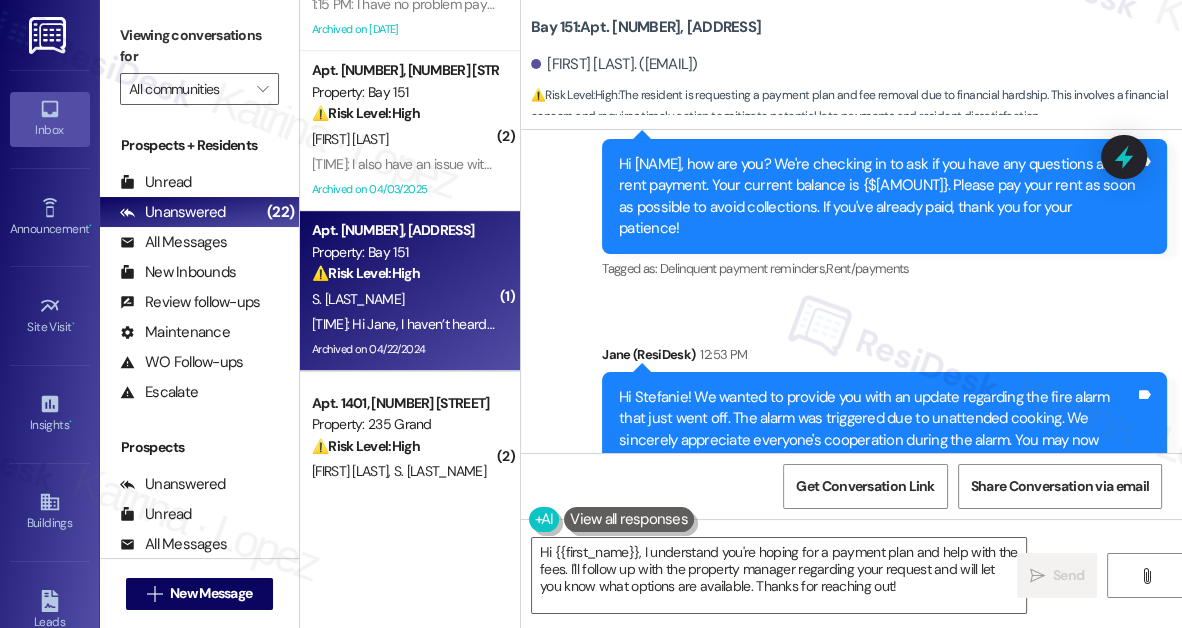 scroll, scrollTop: 74649, scrollLeft: 0, axis: vertical 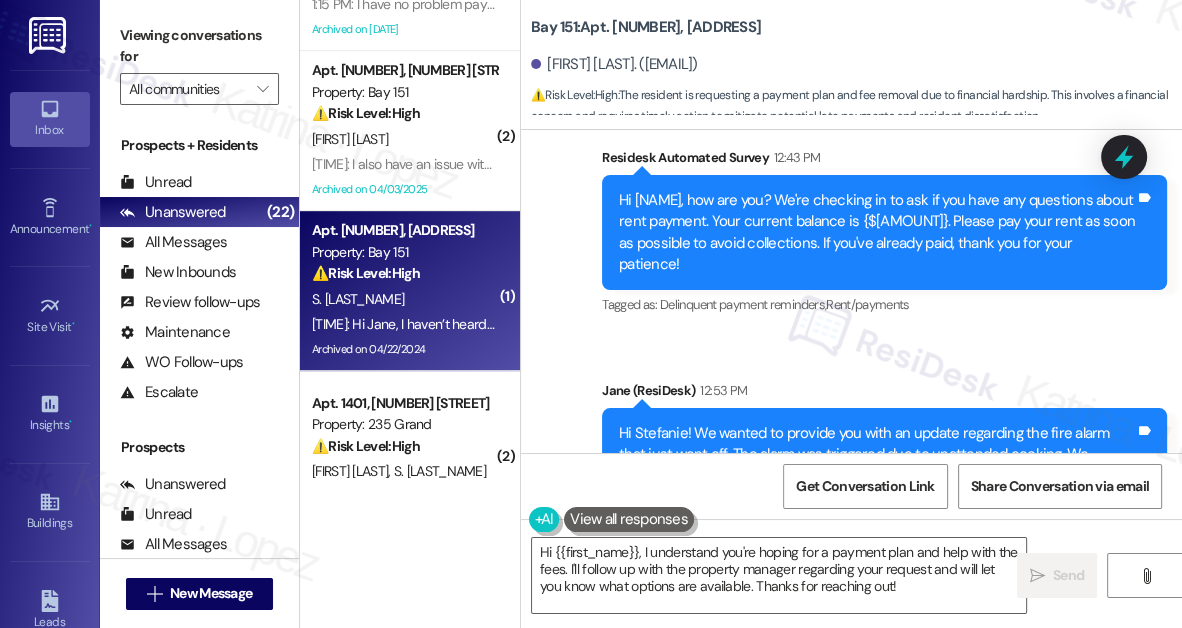 click on "Hi Stefanie! We wanted to provide you with an update regarding the fire alarm that just went off. The alarm was triggered due to unattended cooking. We sincerely appreciate everyone's cooperation during the alarm. You may now safely re-enter the building. Thank you for your attention and understanding. Sincerely, Bay151 Management" at bounding box center (877, 476) 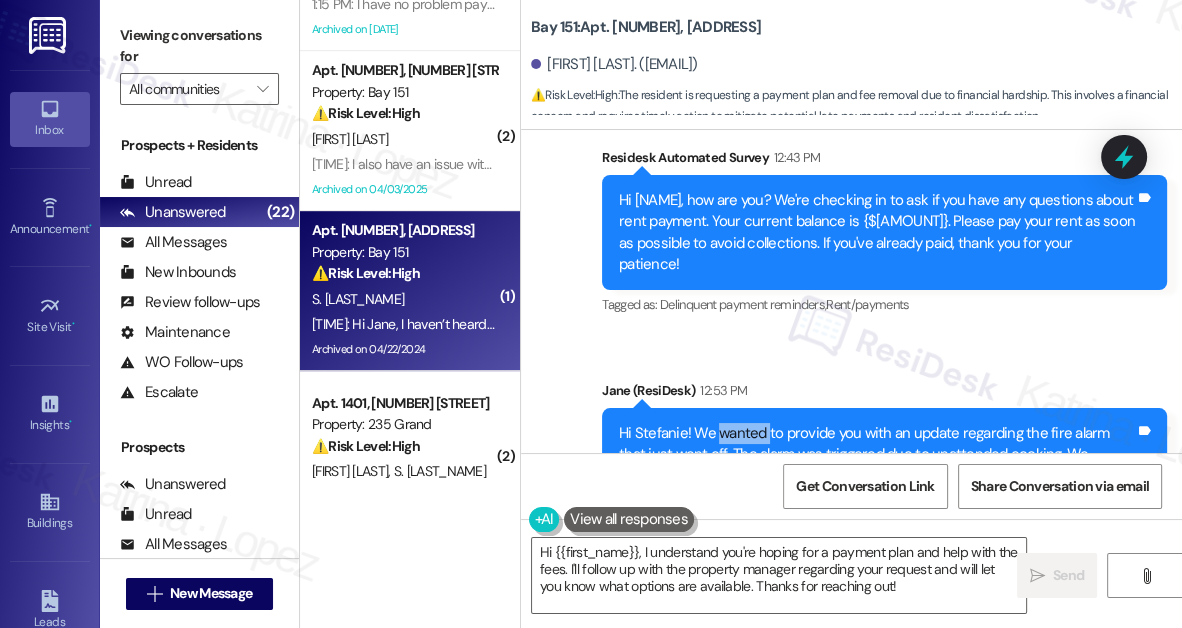 click on "Hi Stefanie! We wanted to provide you with an update regarding the fire alarm that just went off. The alarm was triggered due to unattended cooking. We sincerely appreciate everyone's cooperation during the alarm. You may now safely re-enter the building. Thank you for your attention and understanding. Sincerely, Bay151 Management" at bounding box center (877, 476) 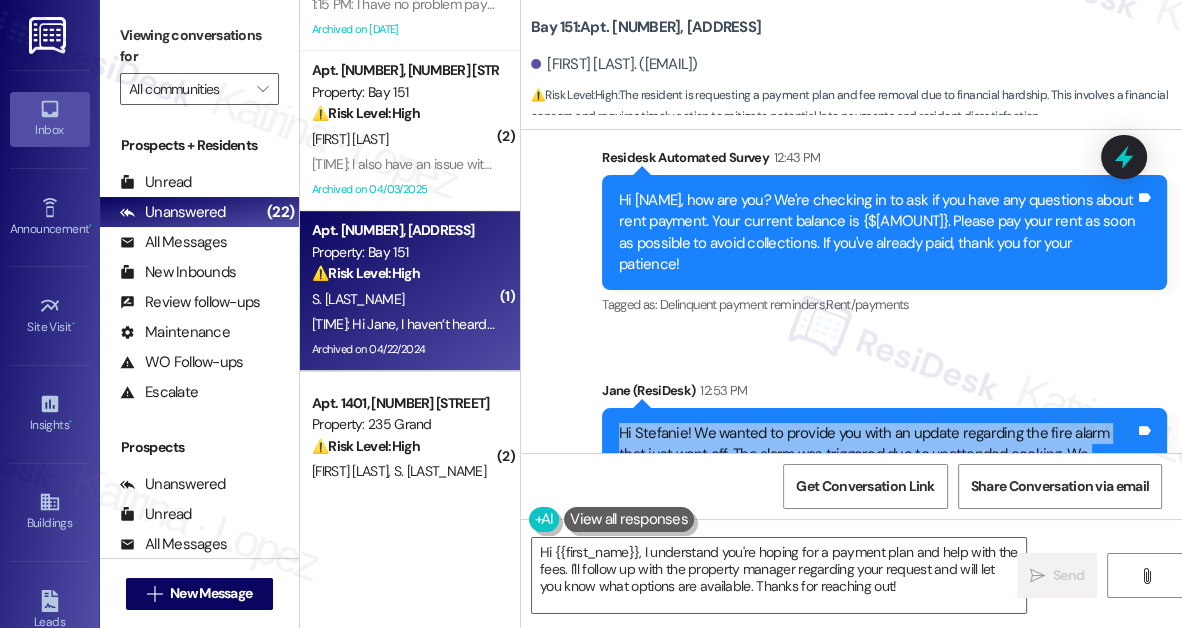 click on "Hi Stefanie! We wanted to provide you with an update regarding the fire alarm that just went off. The alarm was triggered due to unattended cooking. We sincerely appreciate everyone's cooperation during the alarm. You may now safely re-enter the building. Thank you for your attention and understanding. Sincerely, Bay151 Management" at bounding box center [877, 476] 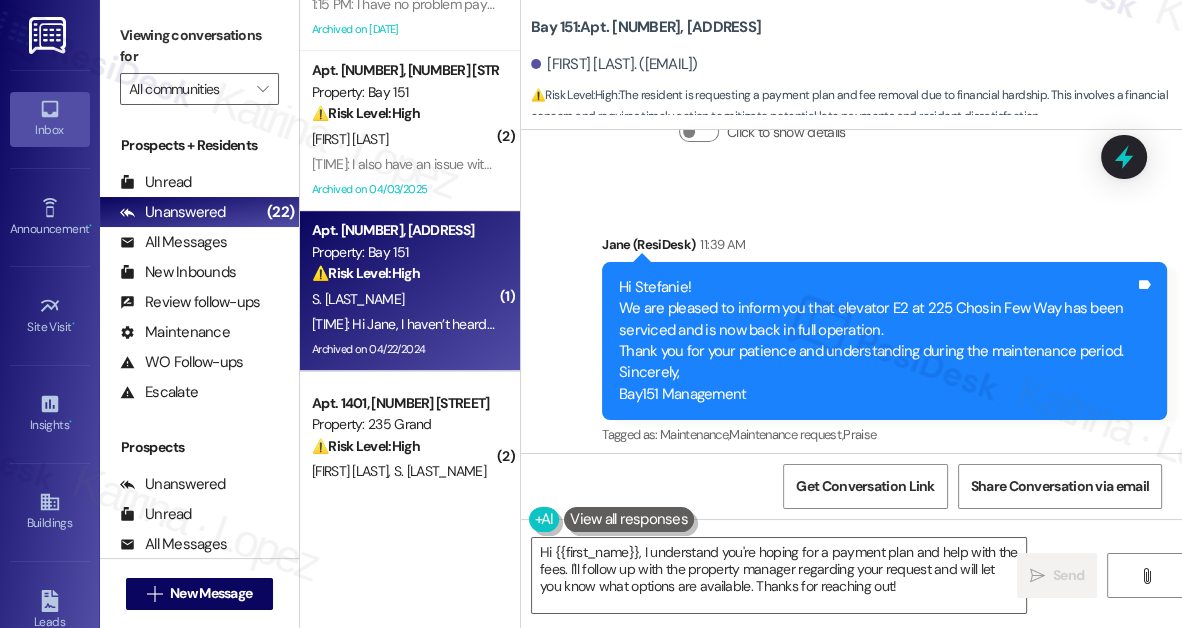 scroll, scrollTop: 74285, scrollLeft: 0, axis: vertical 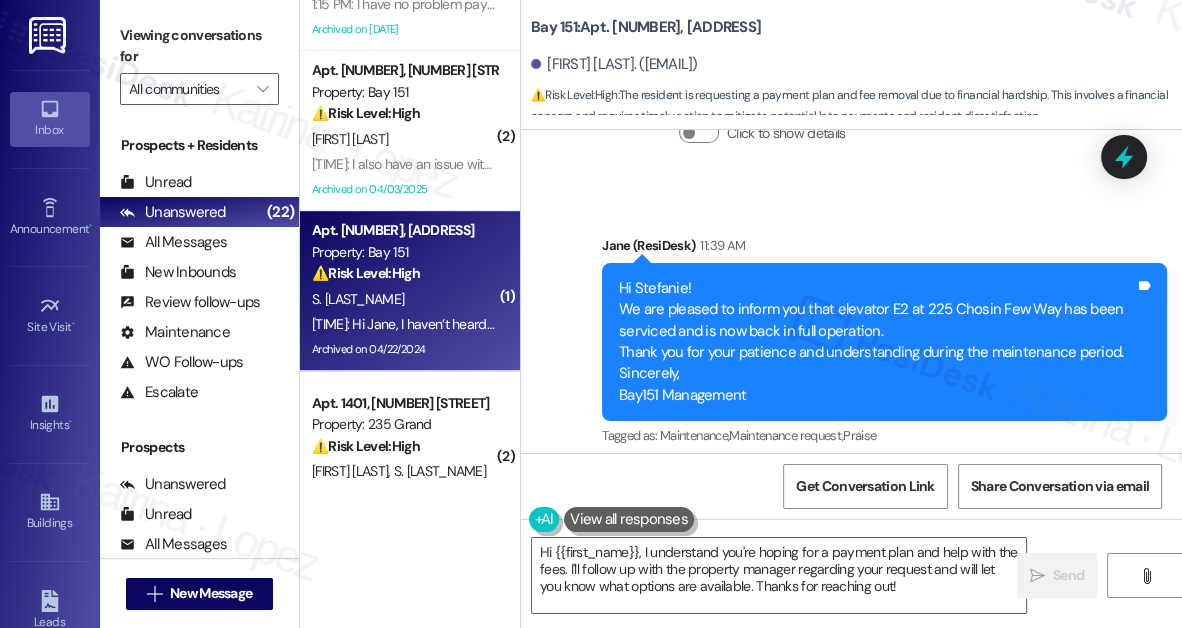 drag, startPoint x: 859, startPoint y: 405, endPoint x: 919, endPoint y: 404, distance: 60.00833 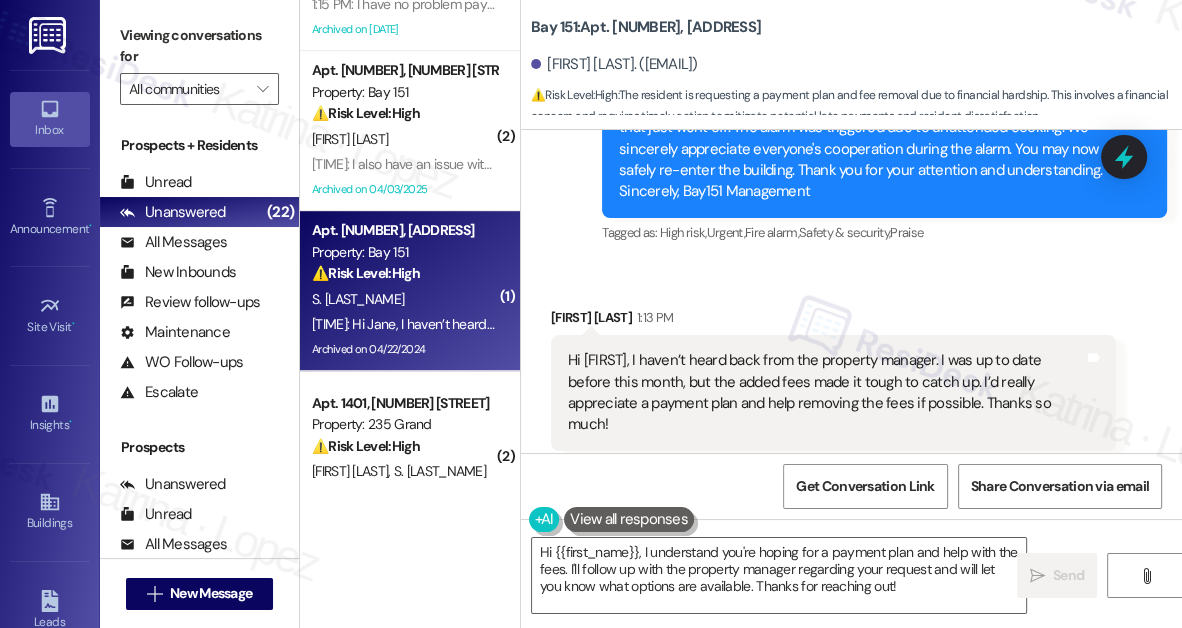 scroll, scrollTop: 75104, scrollLeft: 0, axis: vertical 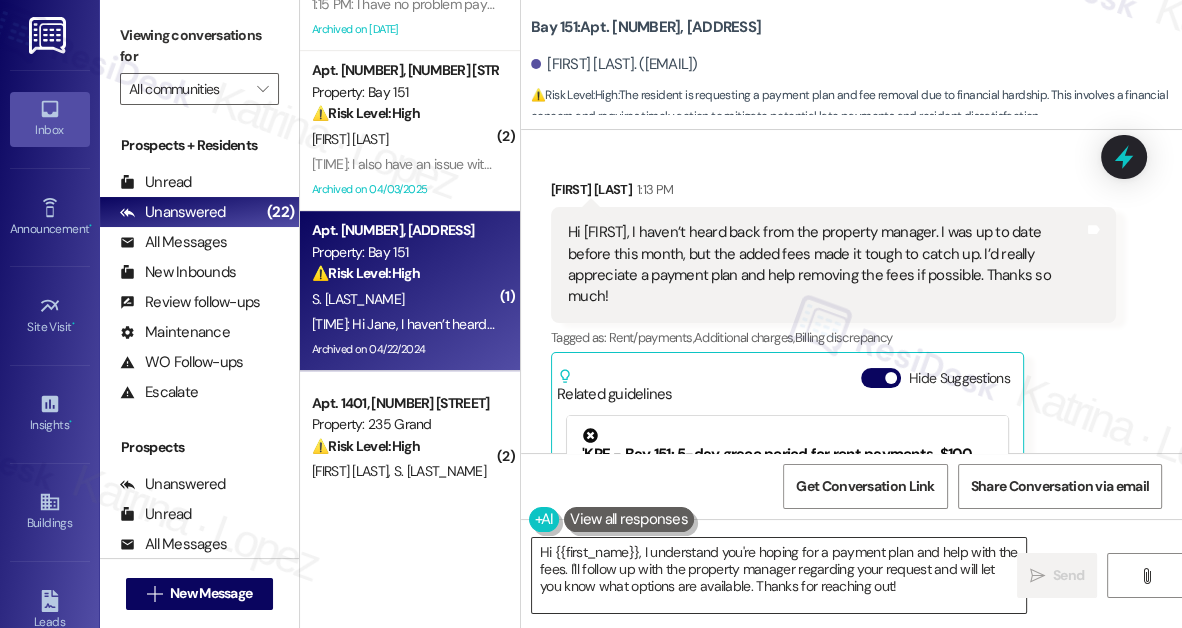 click on "Hi {{first_name}}, I understand you're hoping for a payment plan and help with the fees. I'll follow up with the property manager regarding your request and will let you know what options are available. Thanks for reaching out!" at bounding box center [779, 575] 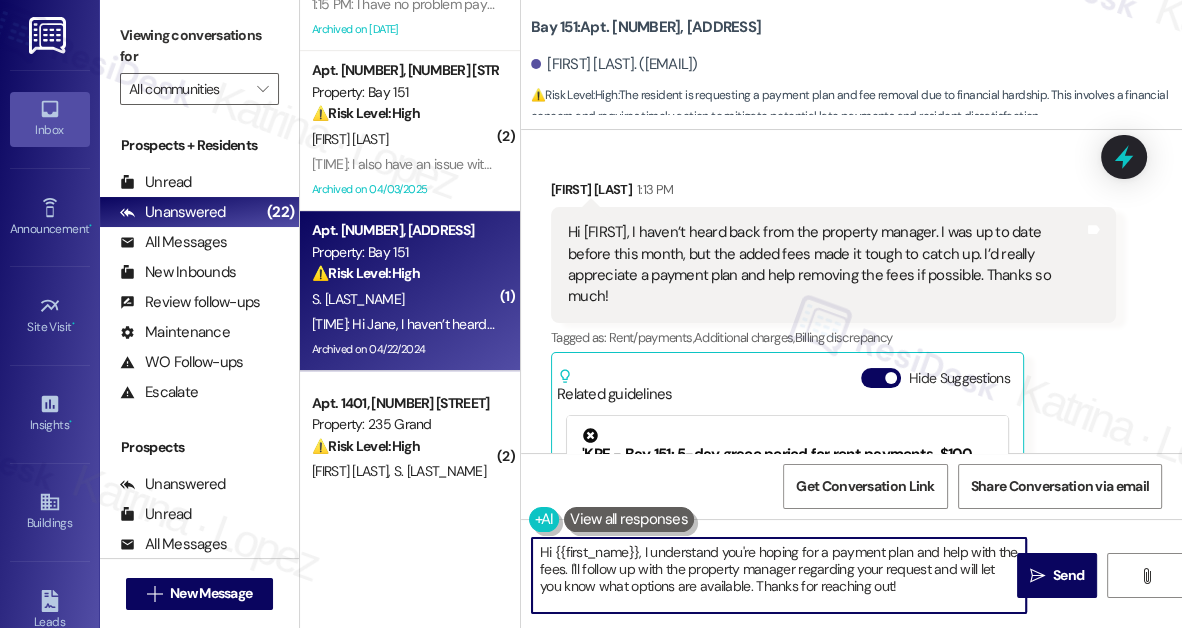click on "Hi {{first_name}}, I understand you're hoping for a payment plan and help with the fees. I'll follow up with the property manager regarding your request and will let you know what options are available. Thanks for reaching out!" at bounding box center (779, 575) 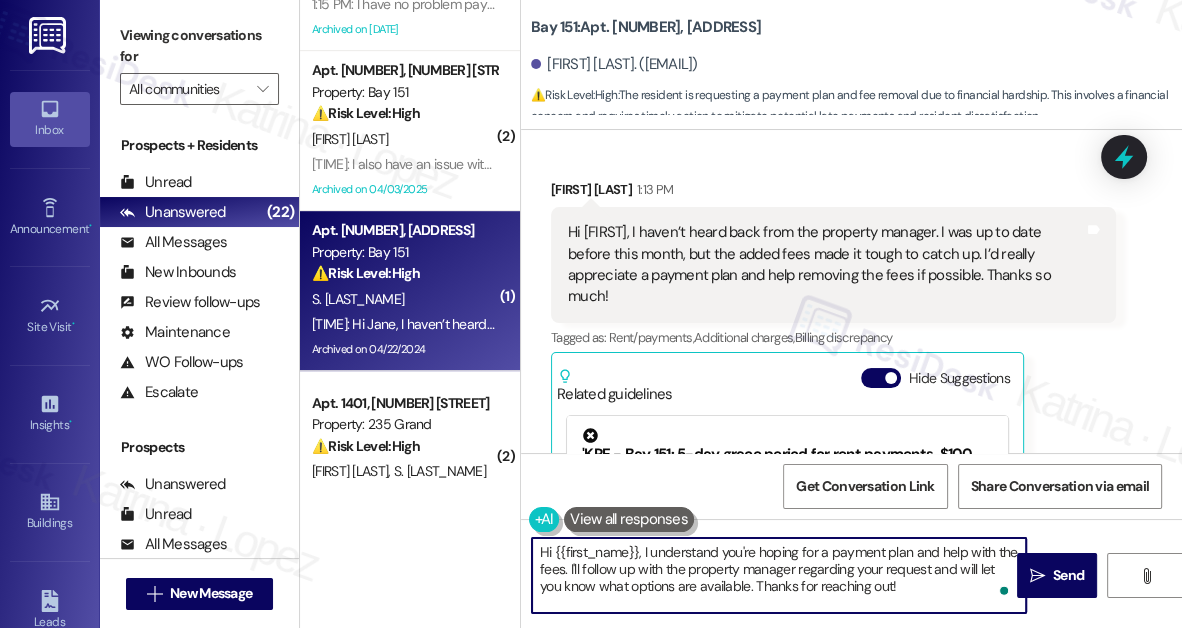 click on "Hi {{first_name}}, I understand you're hoping for a payment plan and help with the fees. I'll follow up with the property manager regarding your request and will let you know what options are available. Thanks for reaching out!" at bounding box center (779, 575) 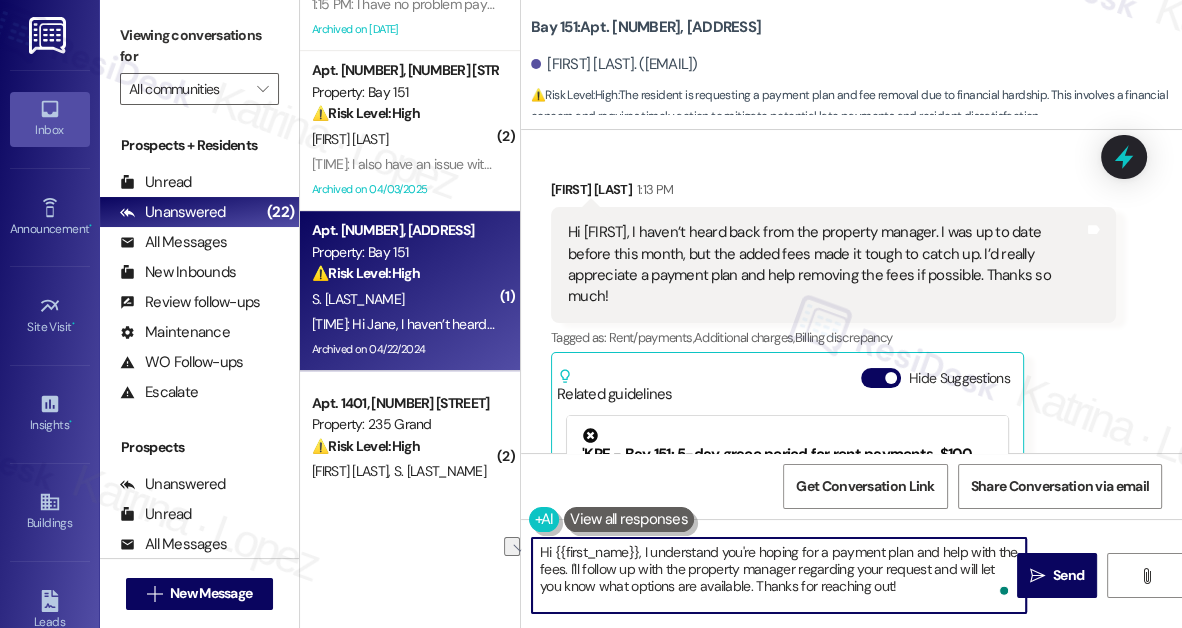 click on "Hi {{first_name}}, I understand you're hoping for a payment plan and help with the fees. I'll follow up with the property manager regarding your request and will let you know what options are available. Thanks for reaching out!" at bounding box center [779, 575] 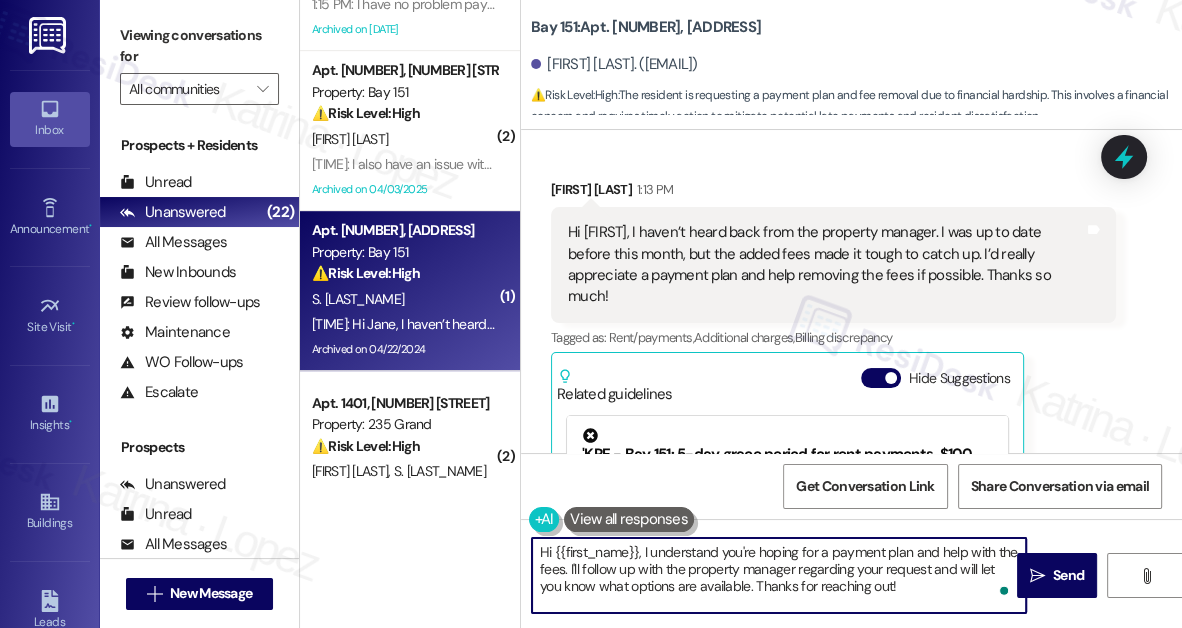 click on "Hi {{first_name}}, I understand you're hoping for a payment plan and help with the fees. I'll follow up with the property manager regarding your request and will let you know what options are available. Thanks for reaching out!" at bounding box center [779, 575] 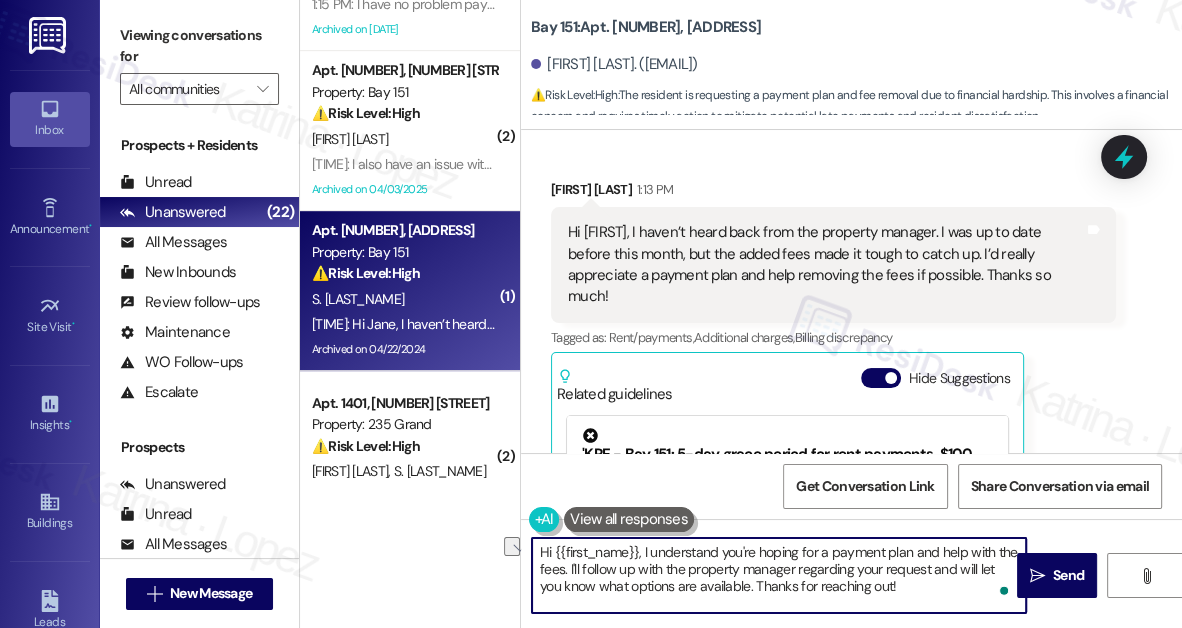 drag, startPoint x: 682, startPoint y: 570, endPoint x: 795, endPoint y: 570, distance: 113 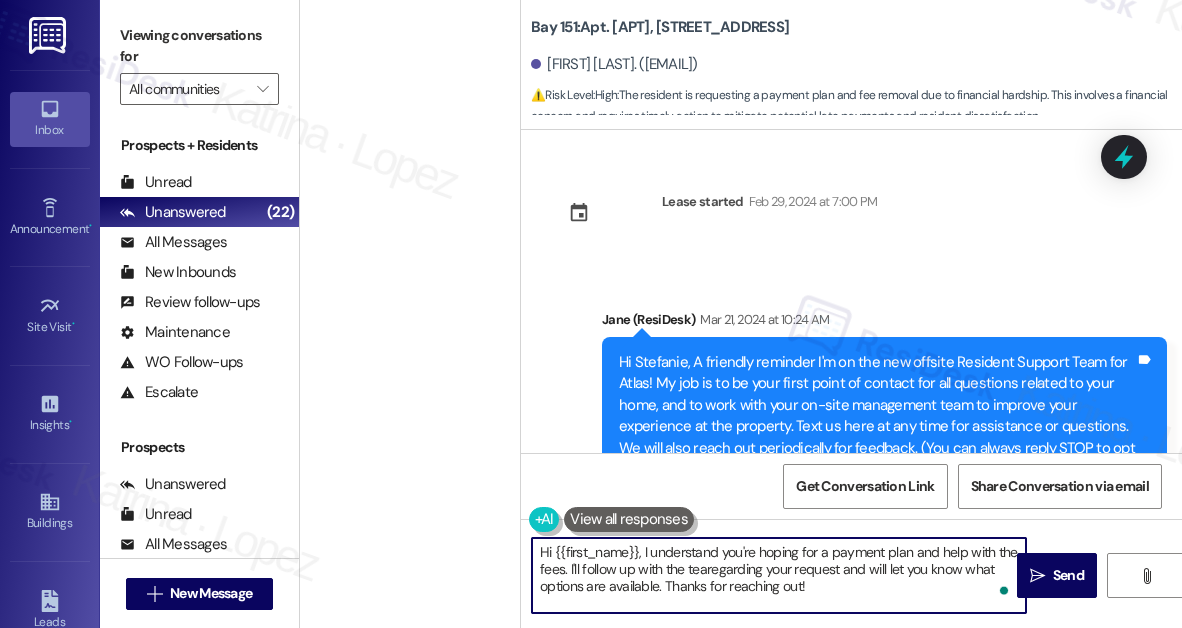 scroll, scrollTop: 0, scrollLeft: 0, axis: both 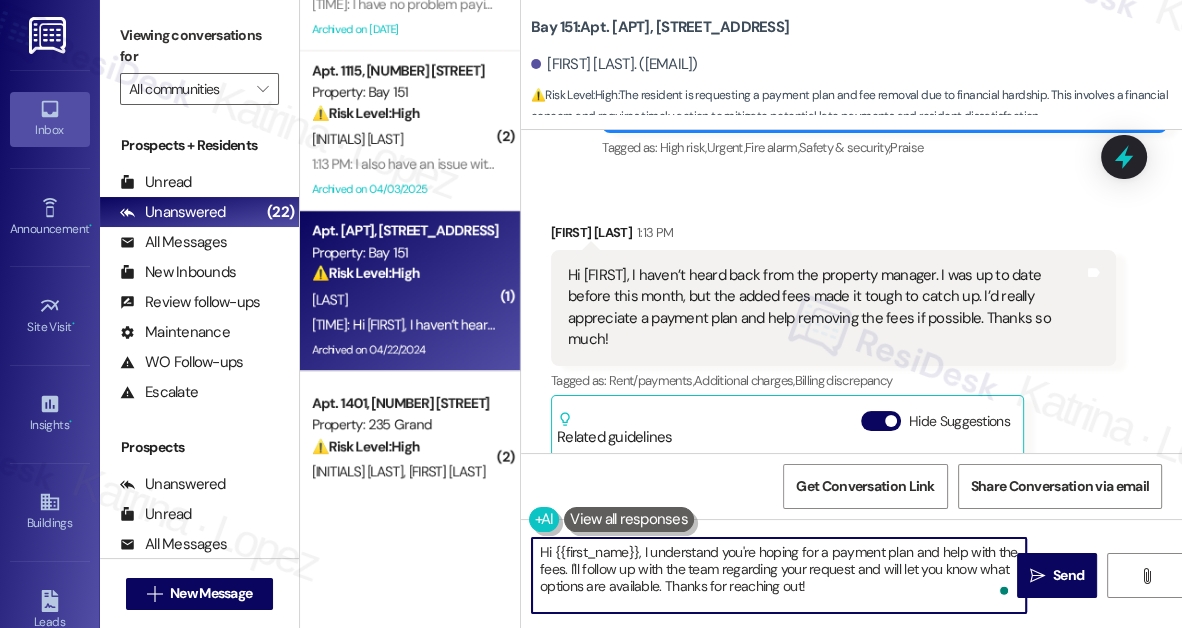 click on "Hi {{first_name}}, I understand you're hoping for a payment plan and help with the fees. I'll follow up with the team regarding your request and will let you know what options are available. Thanks for reaching out!" at bounding box center [779, 575] 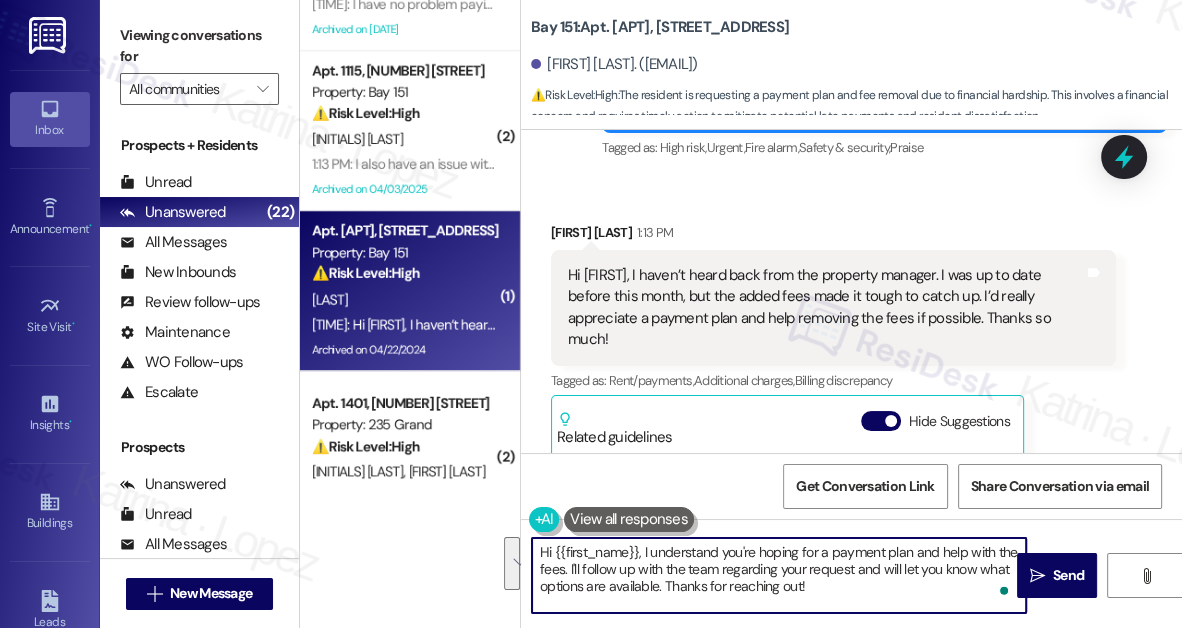 click on "Hi {{first_name}}, I understand you're hoping for a payment plan and help with the fees. I'll follow up with the team regarding your request and will let you know what options are available. Thanks for reaching out!" at bounding box center (779, 575) 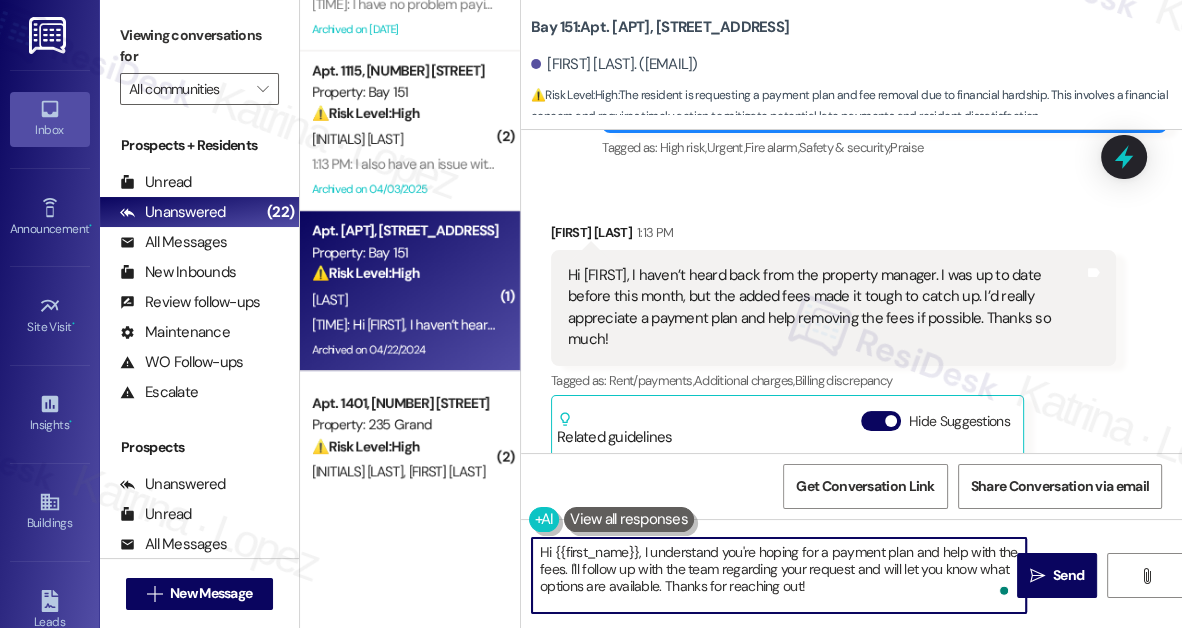 click on "Hi {{first_name}}, I understand you're hoping for a payment plan and help with the fees. I'll follow up with the team regarding your request and will let you know what options are available. Thanks for reaching out!" at bounding box center [779, 575] 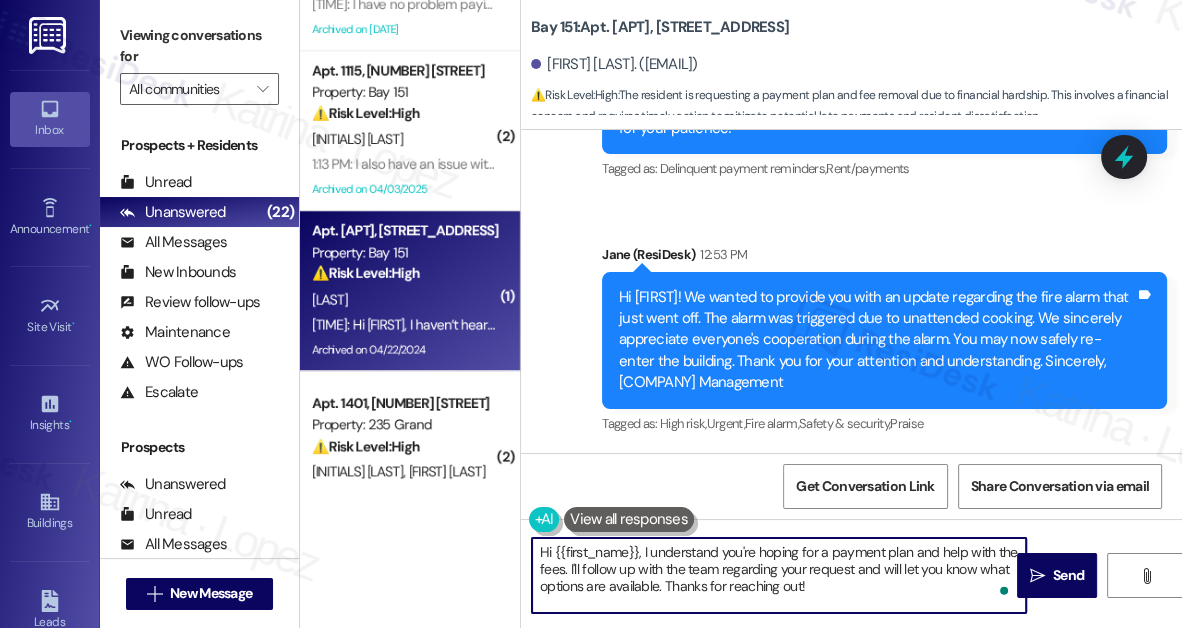 scroll, scrollTop: 74831, scrollLeft: 0, axis: vertical 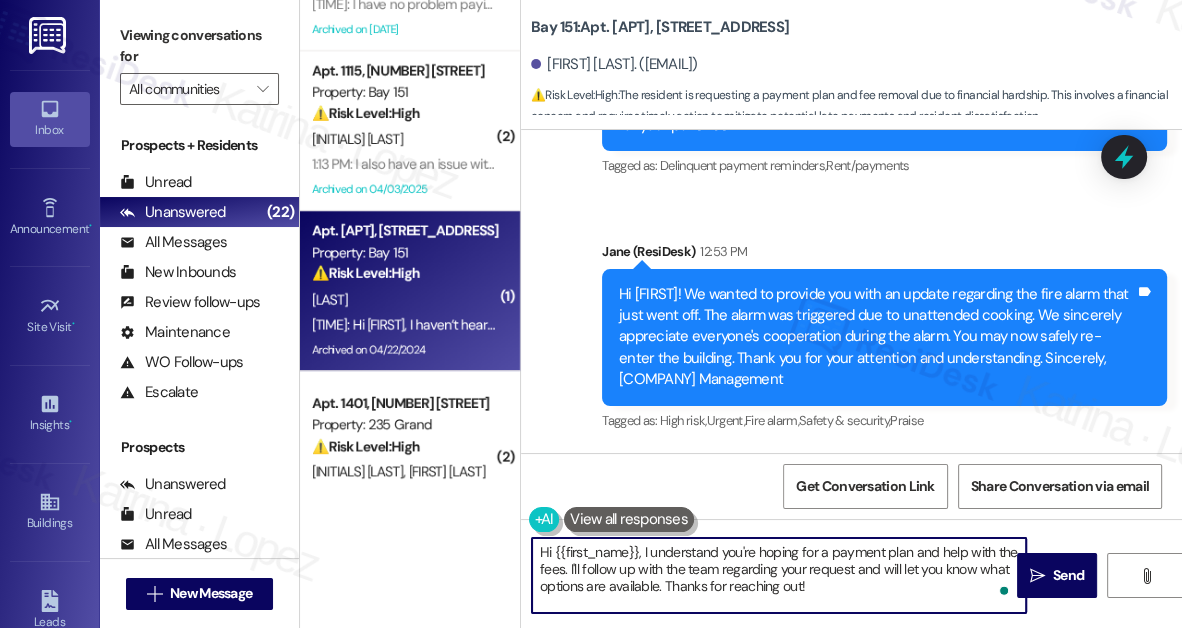 click on "Hi [FIRST], I haven’t heard back from the property manager. I was up to date before this month, but the added fees made it tough to catch up. I’d really appreciate a payment plan and help removing the fees if possible. Thanks so much!" at bounding box center [826, 581] 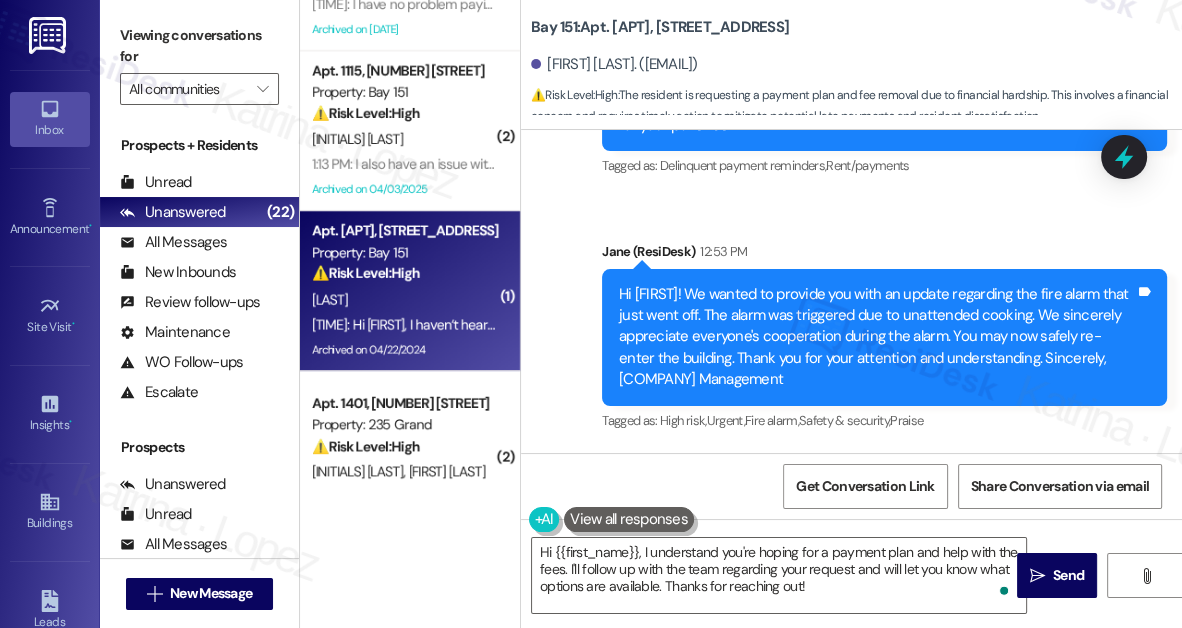 click on "Hi [FIRST], I haven’t heard back from the property manager. I was up to date before this month, but the added fees made it tough to catch up. I’d really appreciate a payment plan and help removing the fees if possible. Thanks so much!" at bounding box center (826, 581) 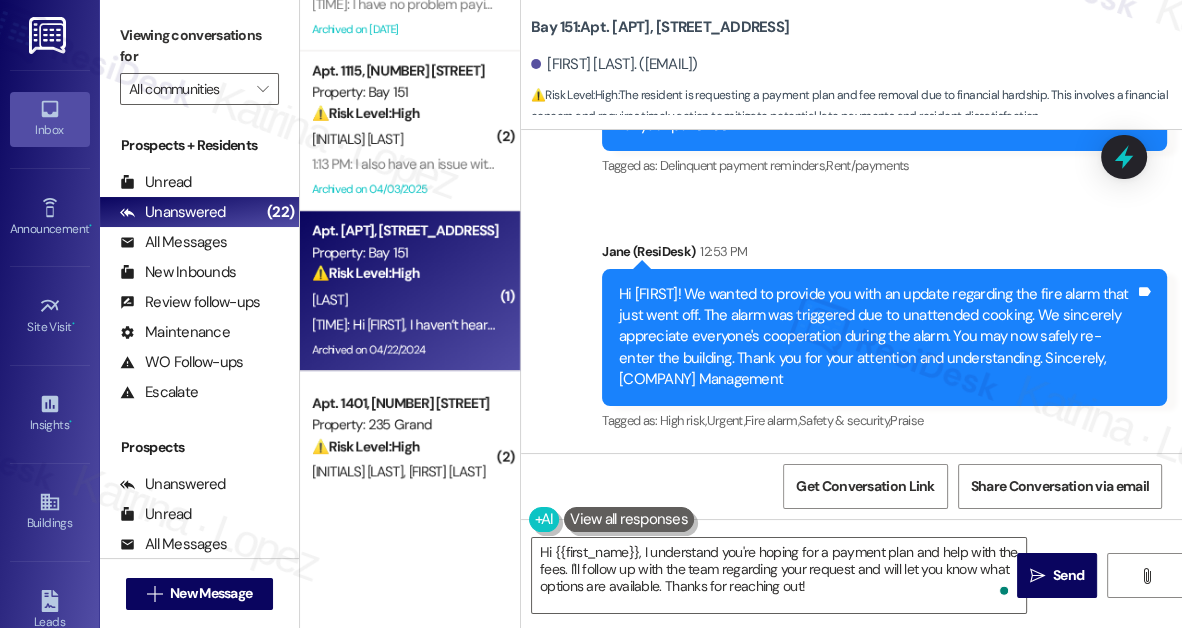 click on "Viewing conversations for" at bounding box center [199, 46] 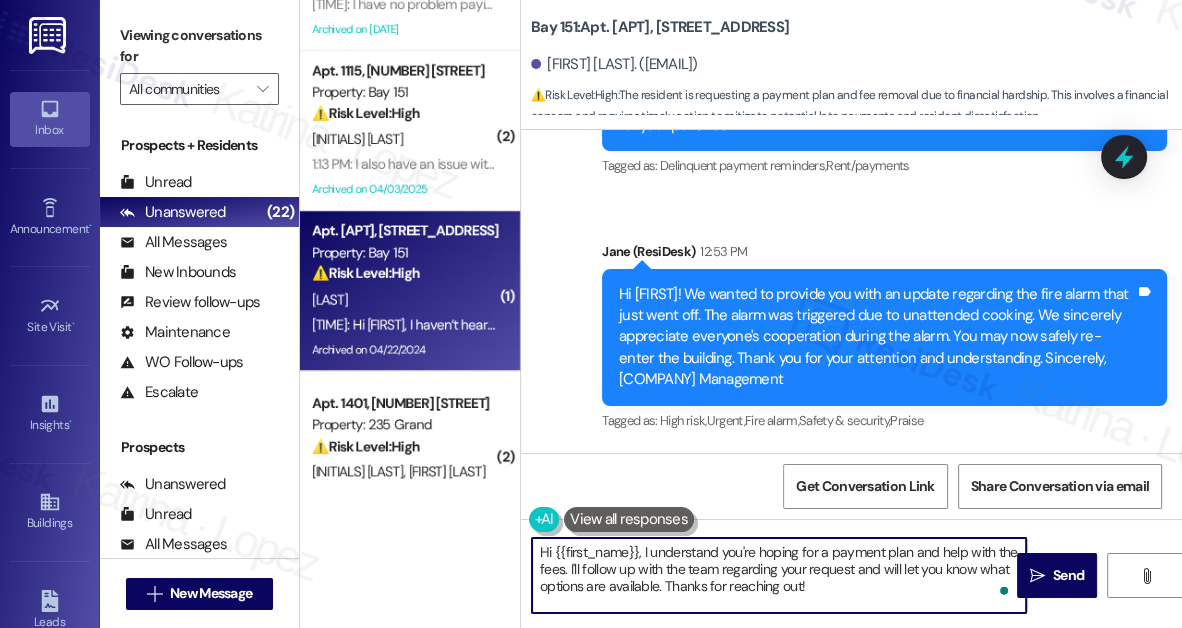 click on "Hi {{first_name}}, I understand you're hoping for a payment plan and help with the fees. I'll follow up with the team regarding your request and will let you know what options are available. Thanks for reaching out!" at bounding box center (779, 575) 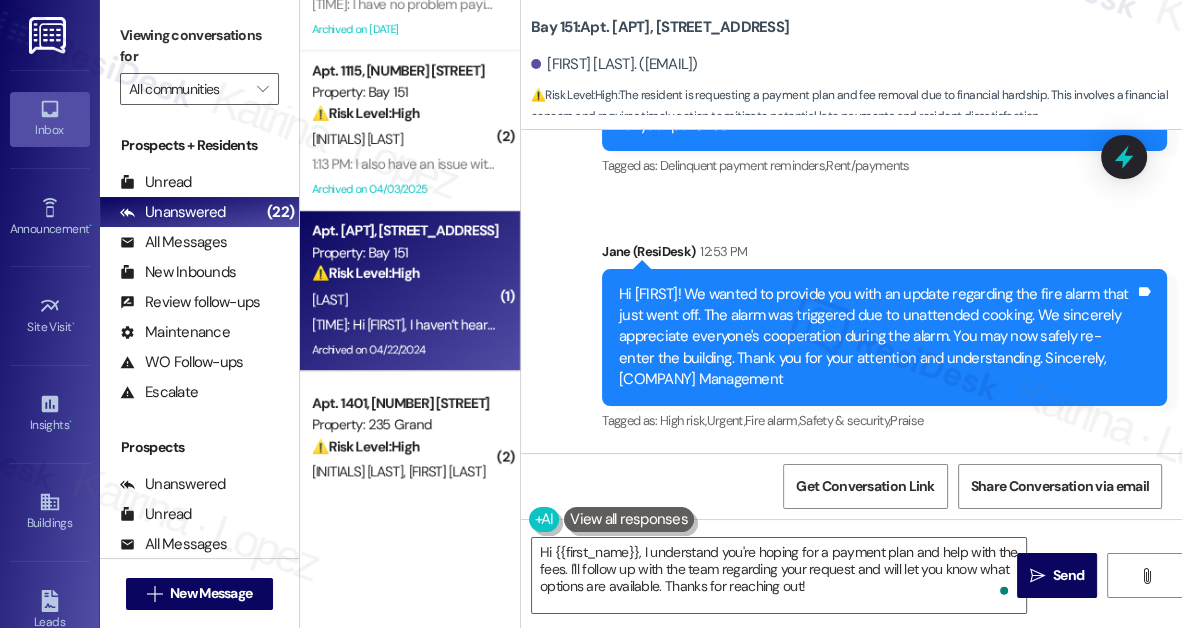 click on "Viewing conversations for" at bounding box center [199, 46] 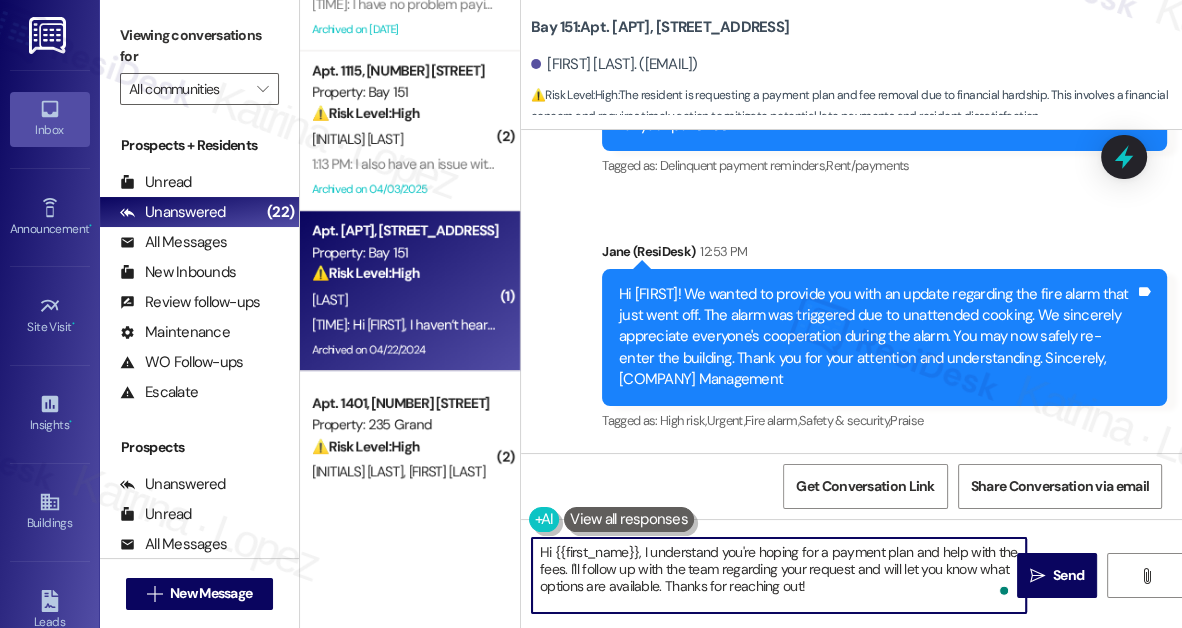 click on "Hi {{first_name}}, I understand you're hoping for a payment plan and help with the fees. I'll follow up with the team regarding your request and will let you know what options are available. Thanks for reaching out!" at bounding box center (779, 575) 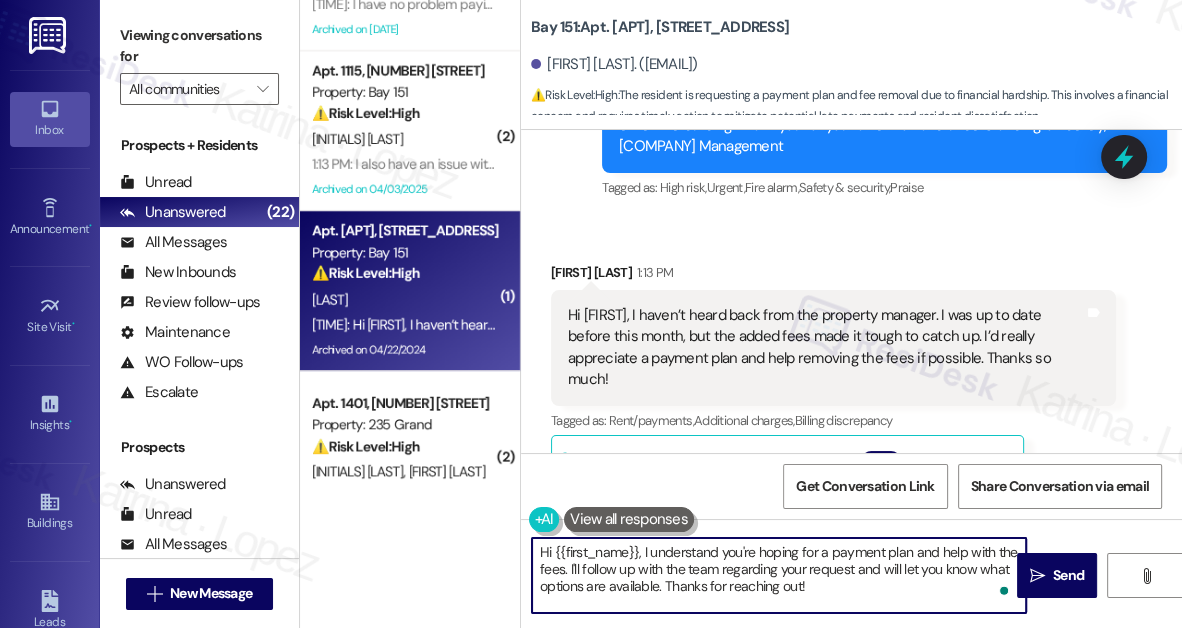 scroll, scrollTop: 75104, scrollLeft: 0, axis: vertical 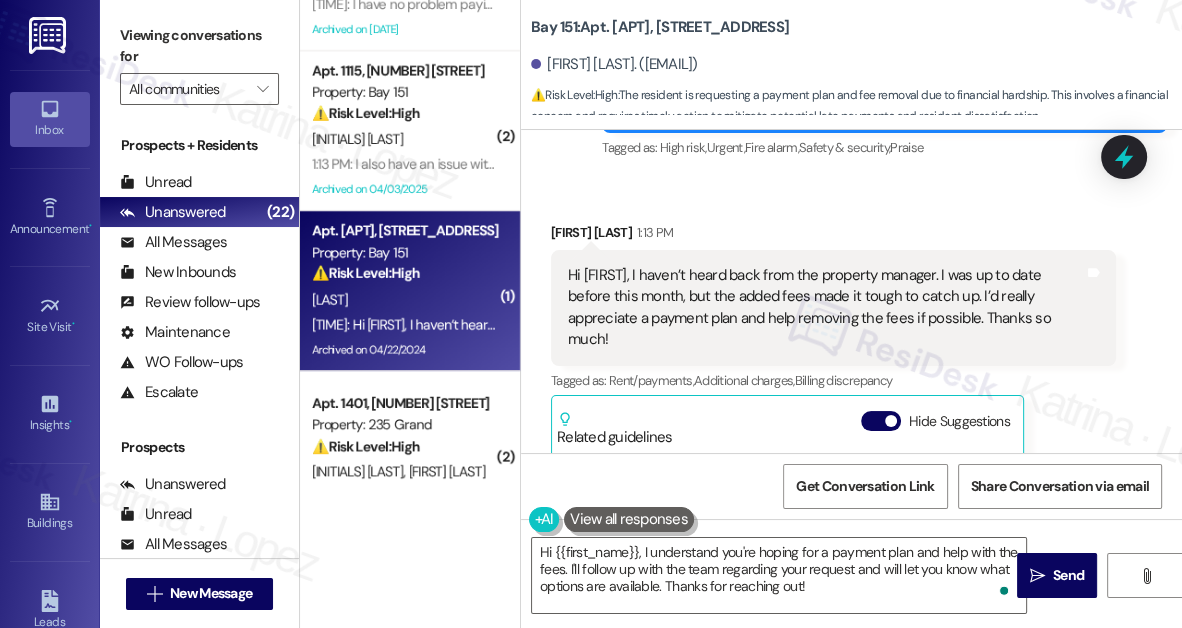 click on "Viewing conversations for" at bounding box center [199, 46] 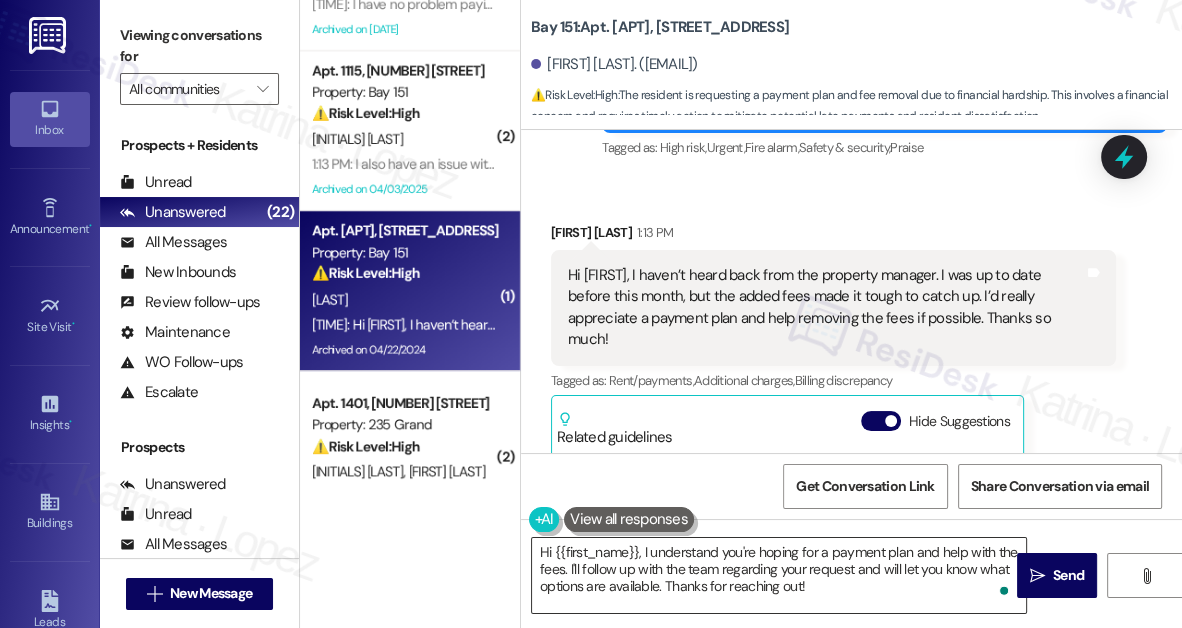 click on "Hi {{first_name}}, I understand you're hoping for a payment plan and help with the fees. I'll follow up with the team regarding your request and will let you know what options are available. Thanks for reaching out!" at bounding box center [779, 575] 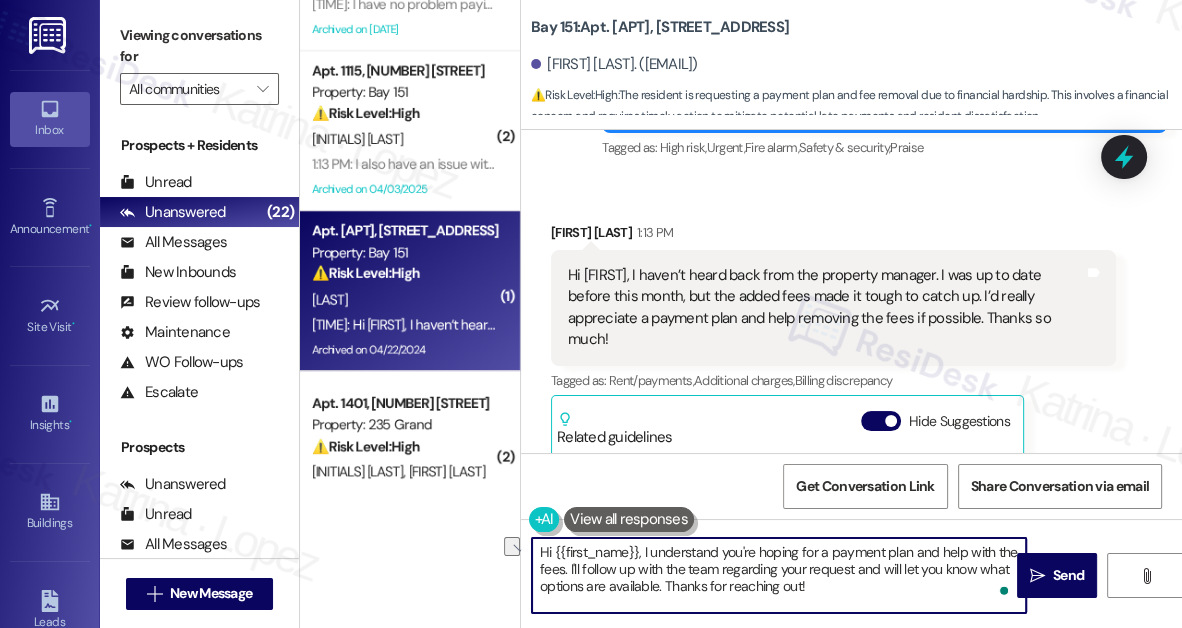 drag, startPoint x: 656, startPoint y: 586, endPoint x: 533, endPoint y: 584, distance: 123.01626 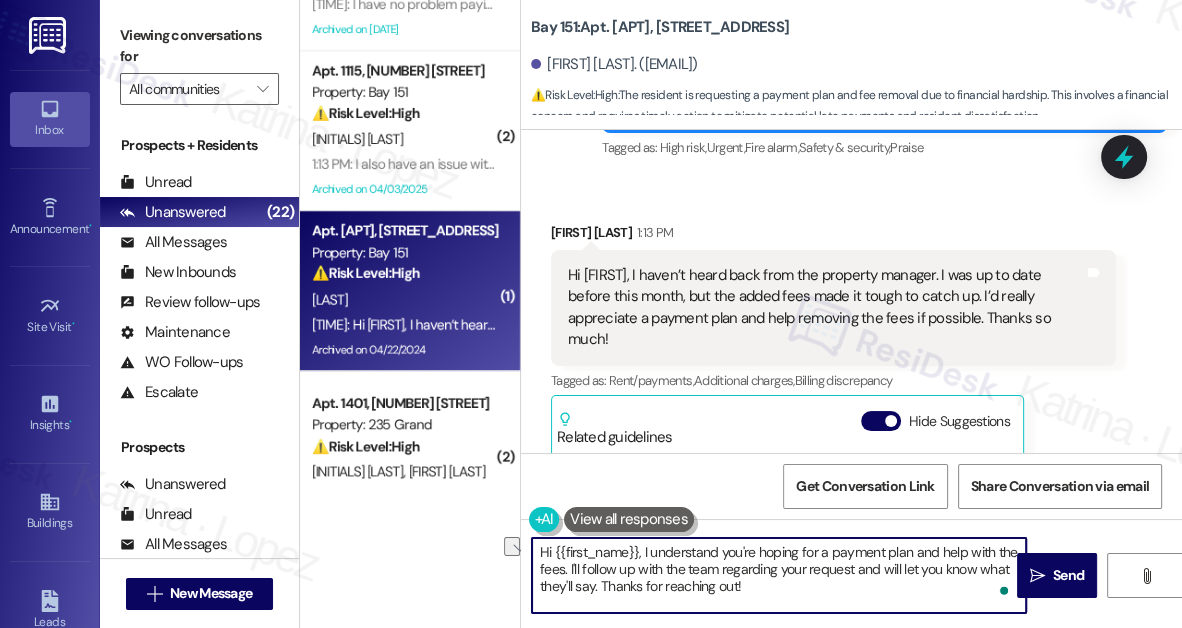drag, startPoint x: 769, startPoint y: 586, endPoint x: 608, endPoint y: 580, distance: 161.11176 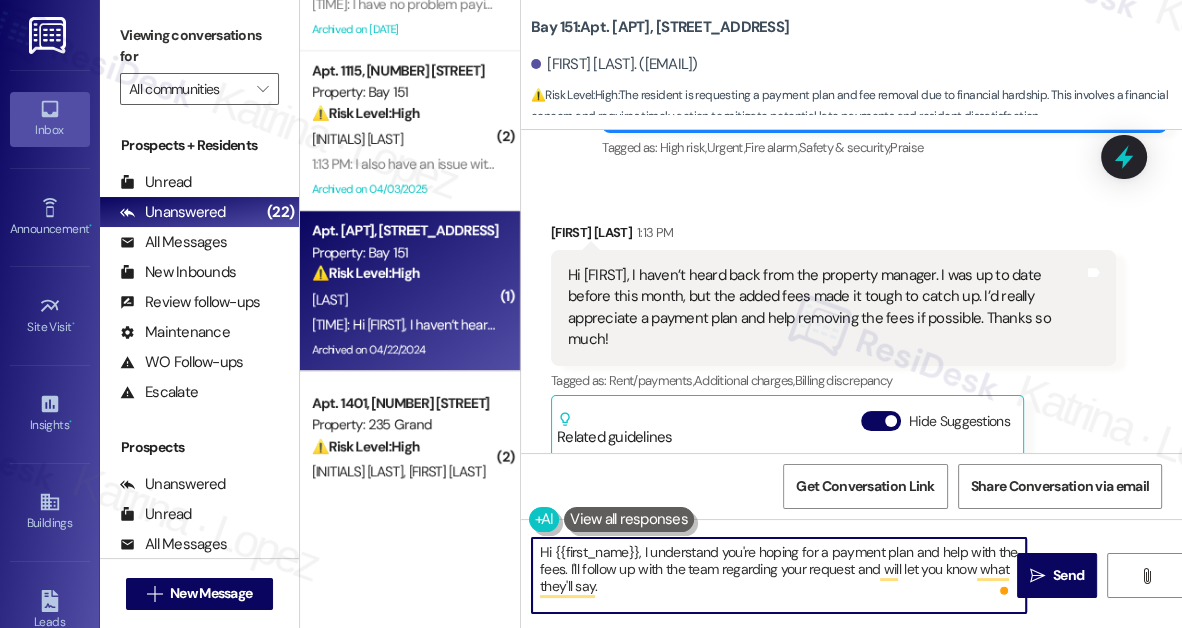 click on "Hi {{first_name}}, I understand you're hoping for a payment plan and help with the fees. I'll follow up with the team regarding your request and will let you know what they'll say." at bounding box center [779, 575] 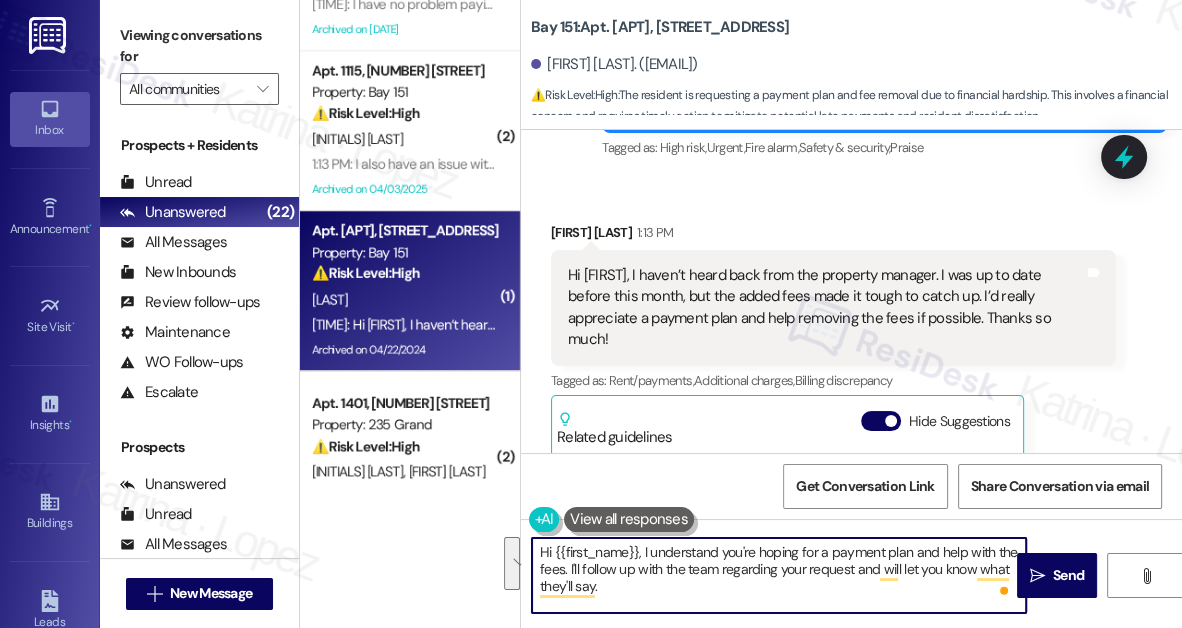 click on "Hi {{first_name}}, I understand you're hoping for a payment plan and help with the fees. I'll follow up with the team regarding your request and will let you know what they'll say." at bounding box center [779, 575] 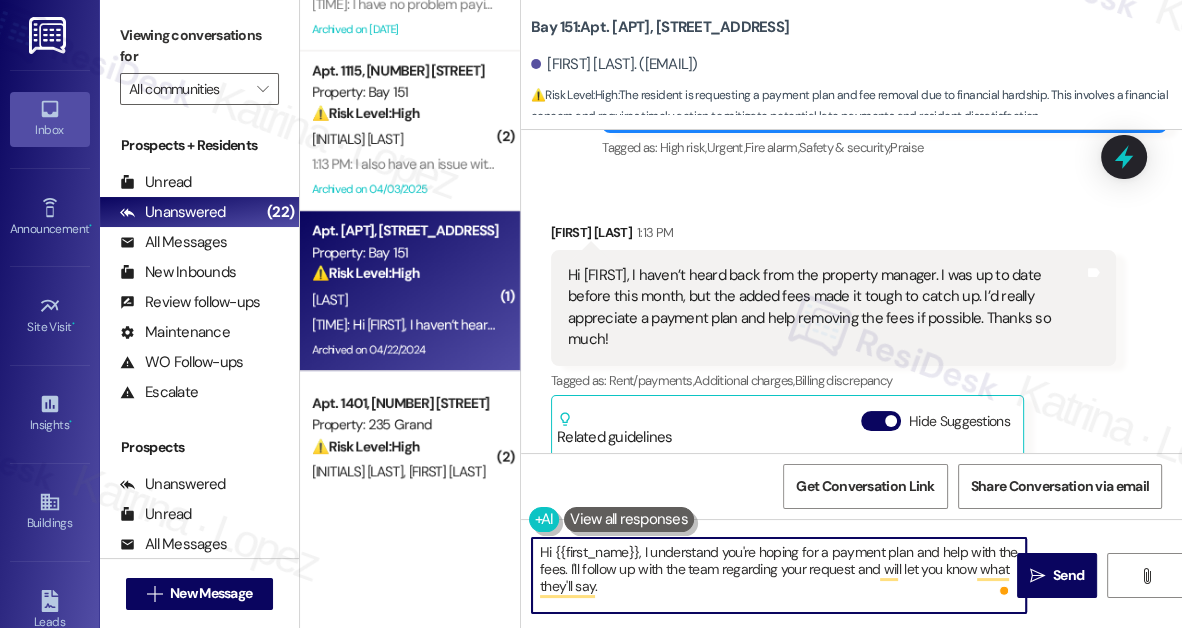 scroll, scrollTop: 1090, scrollLeft: 0, axis: vertical 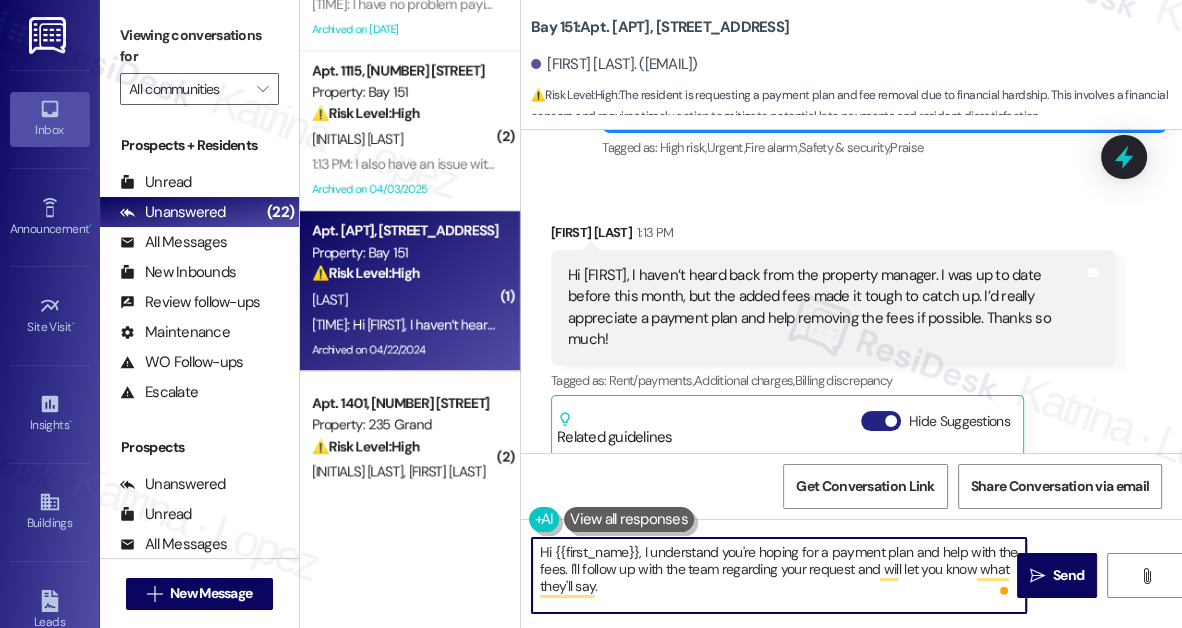 type on "Hi {{first_name}}, I understand you're hoping for a payment plan and help with the fees. I'll follow up with the team regarding your request and will let you know what they'll say." 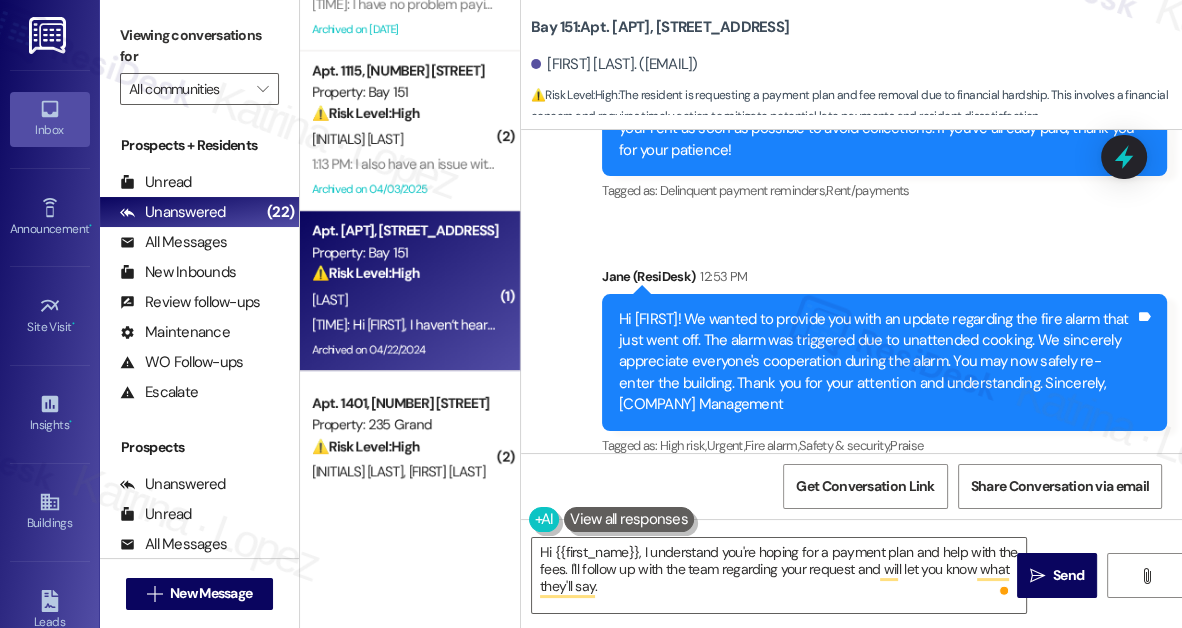 scroll, scrollTop: 74762, scrollLeft: 0, axis: vertical 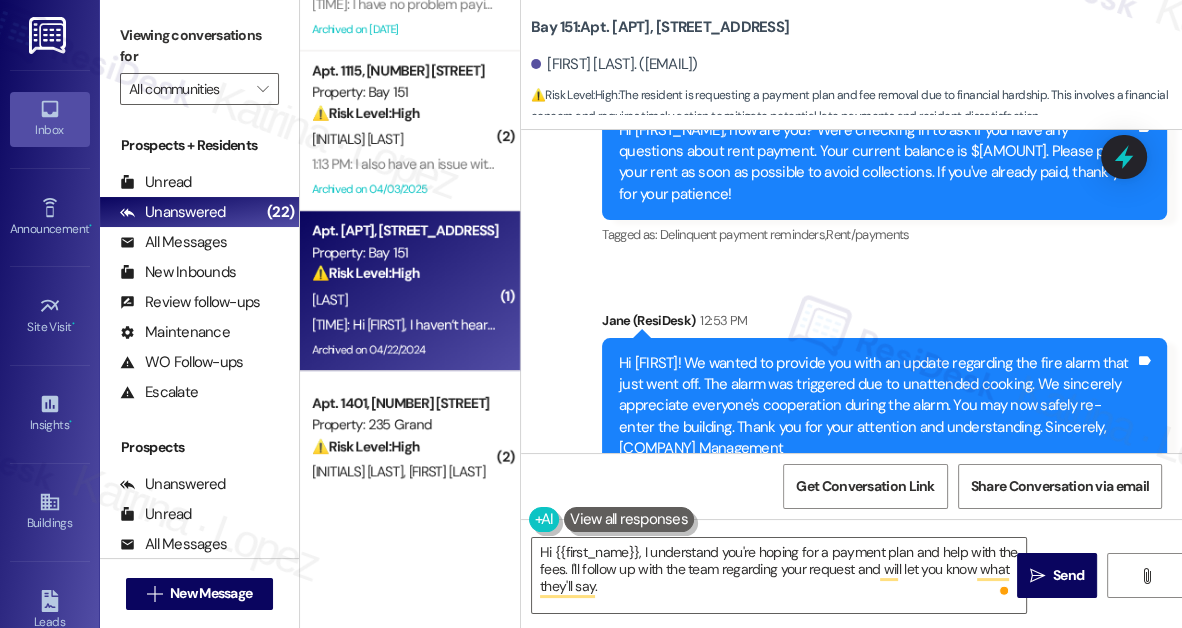 click on "Hi [FIRST], I haven’t heard back from the property manager. I was up to date before this month, but the added fees made it tough to catch up. I’d really appreciate a payment plan and help removing the fees if possible. Thanks so much!" at bounding box center [826, 650] 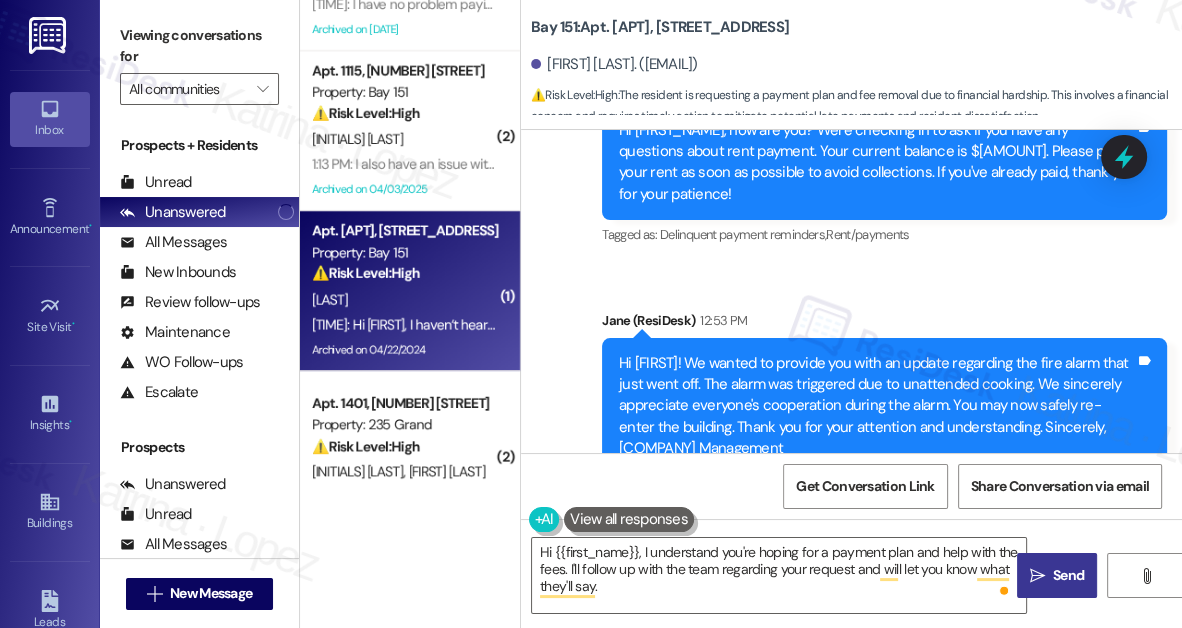click on " Send" at bounding box center (1057, 575) 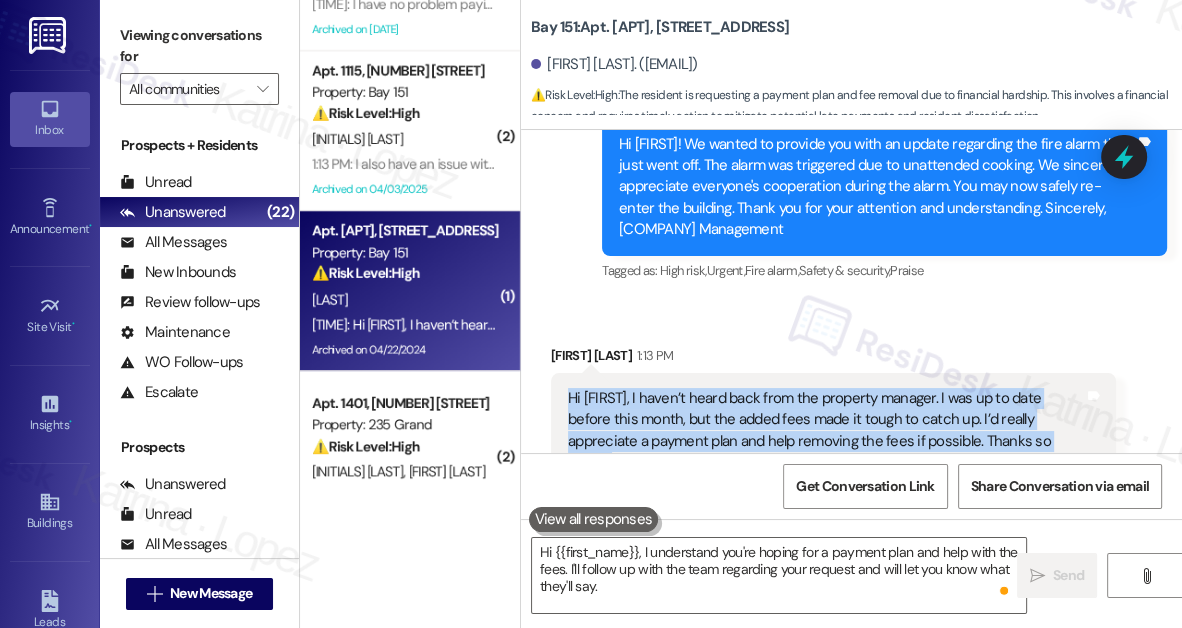scroll, scrollTop: 75034, scrollLeft: 0, axis: vertical 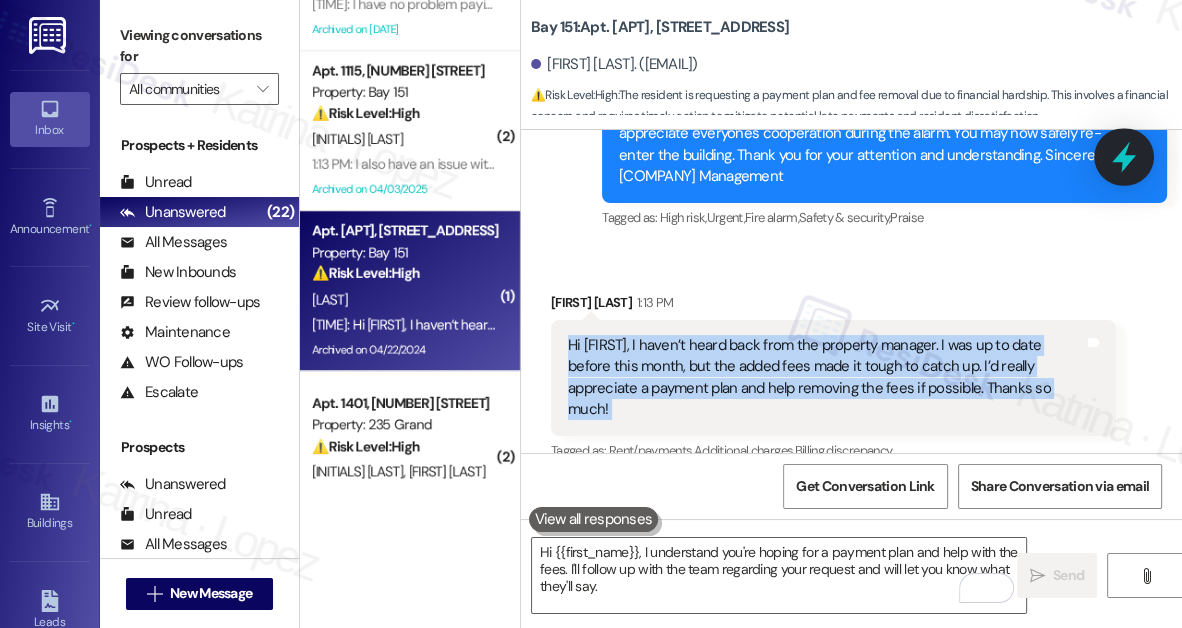 click 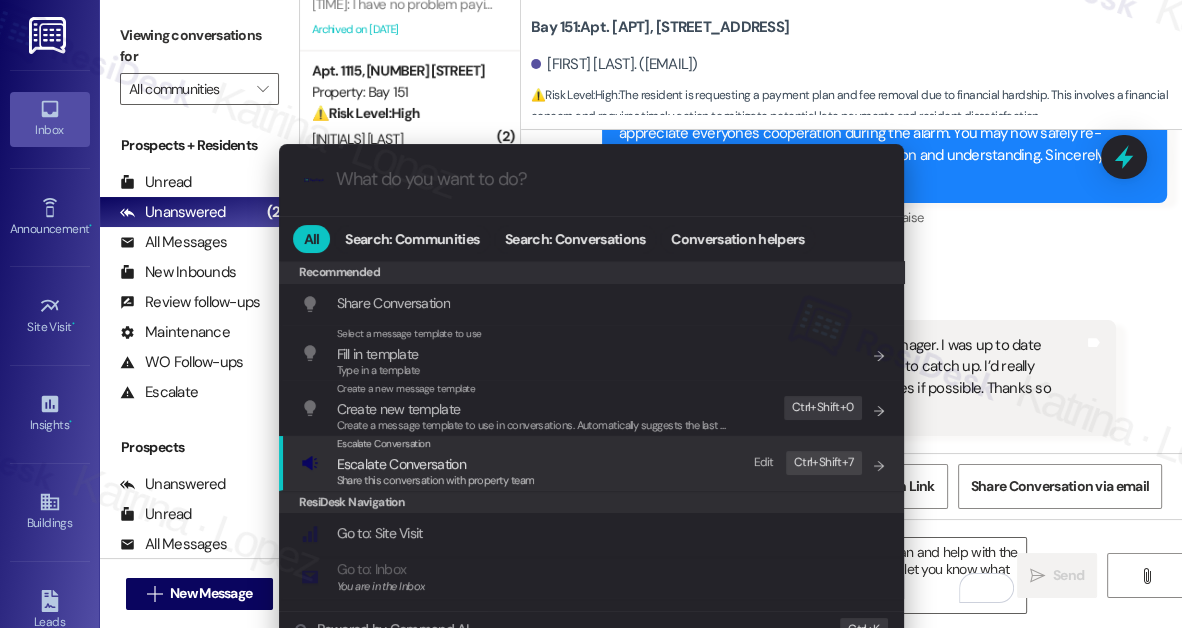 click on "Escalate Conversation" at bounding box center [436, 464] 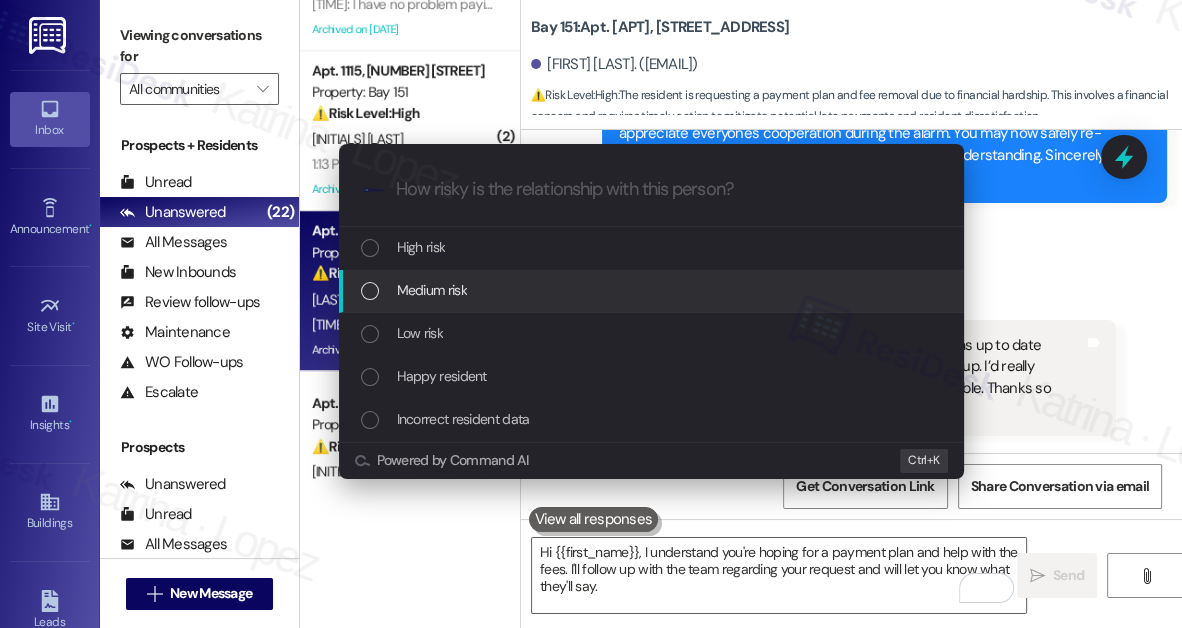 click on "Medium risk" at bounding box center [432, 290] 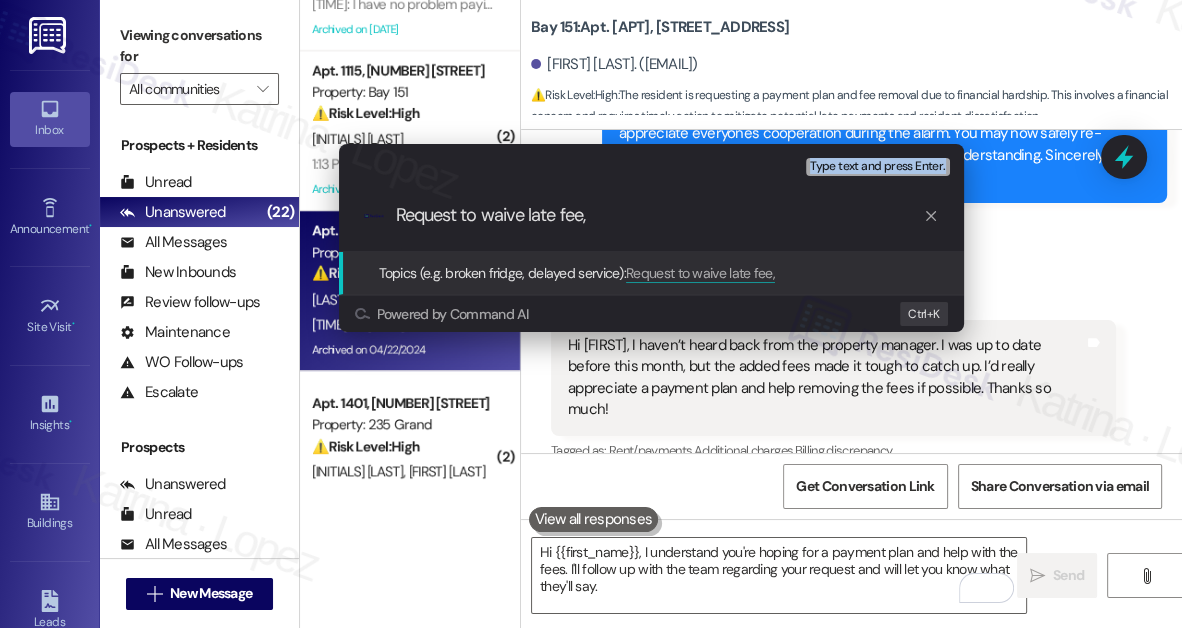 drag, startPoint x: 154, startPoint y: 20, endPoint x: 669, endPoint y: 211, distance: 549.2777 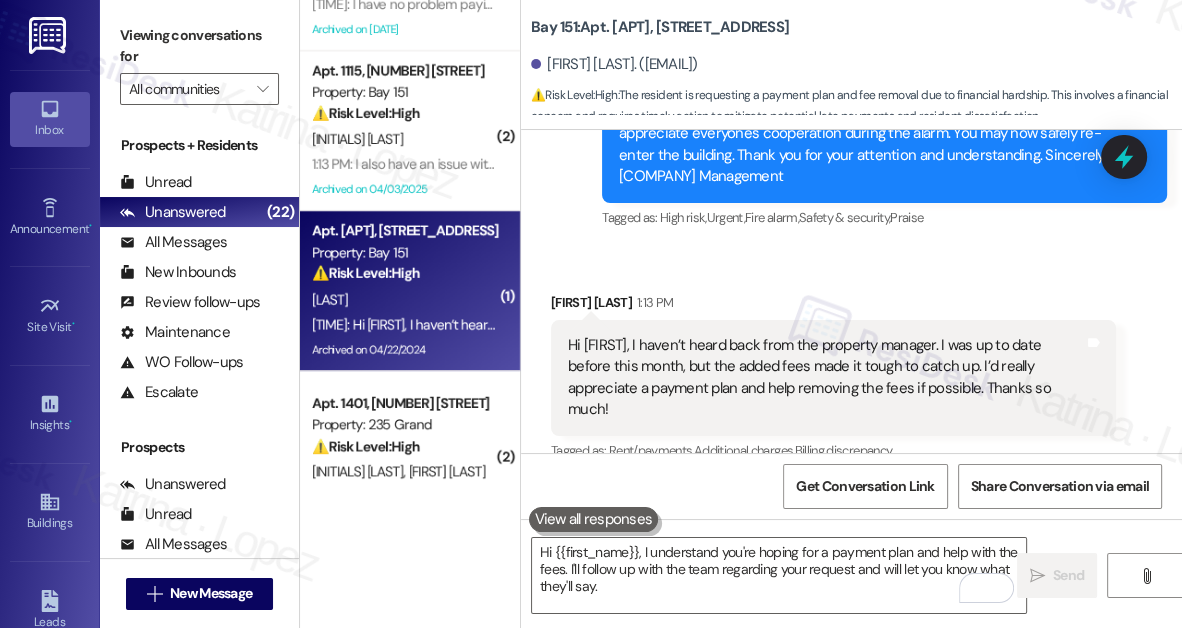 click on "Related guidelines Show suggestions" at bounding box center [787, 494] 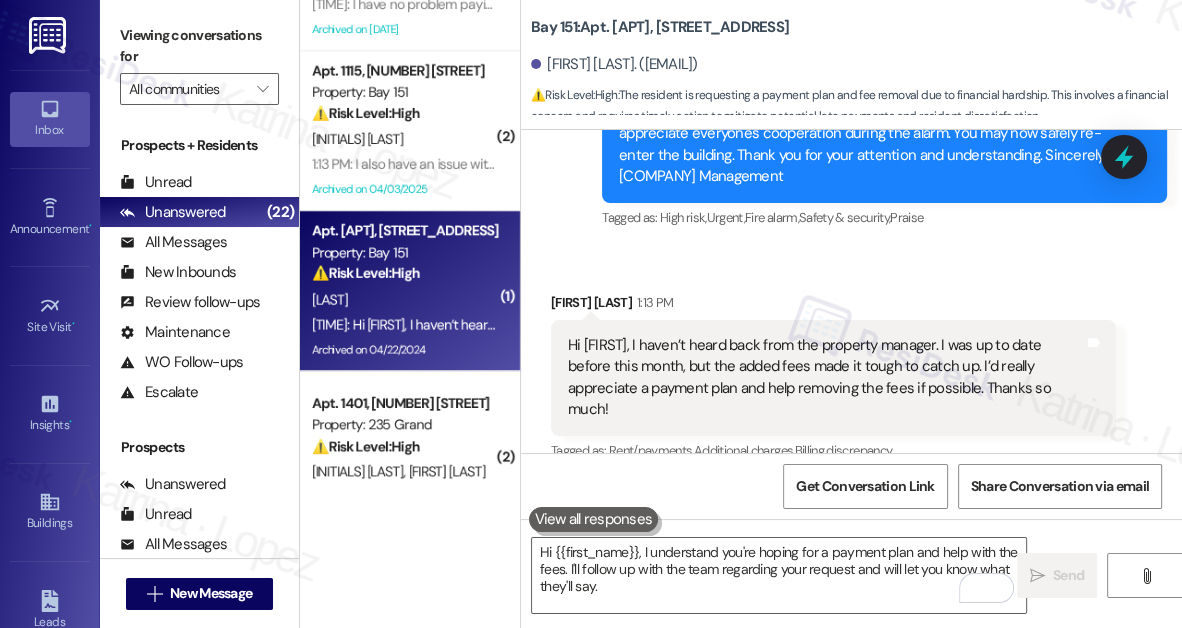 click on "Viewing conversations for" at bounding box center (199, 46) 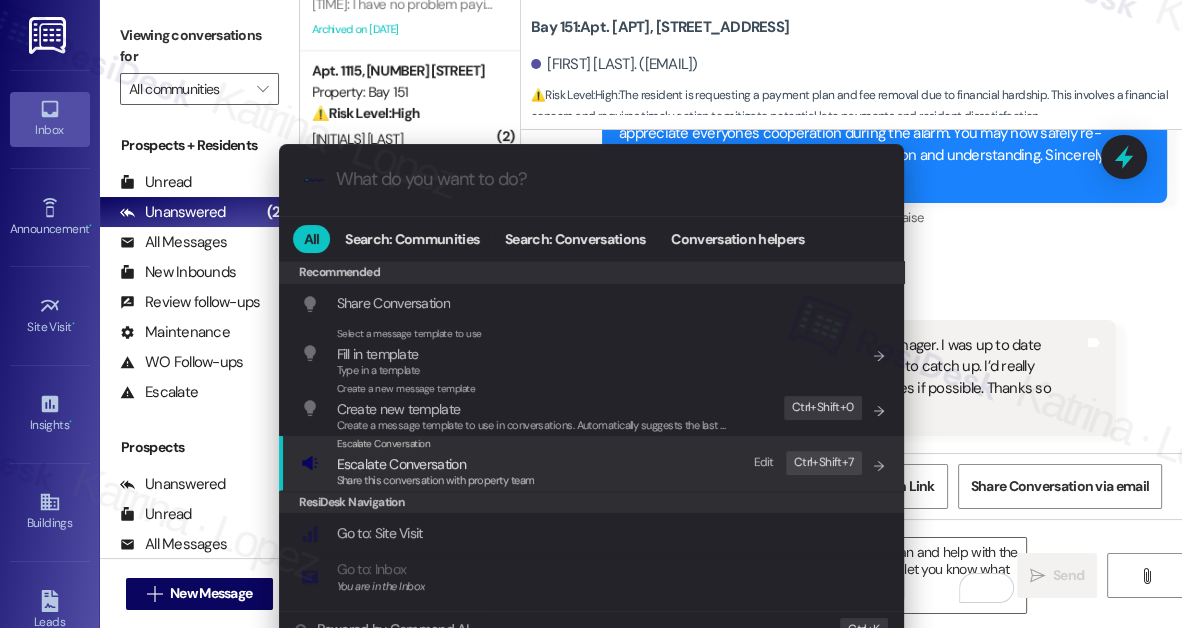 click on "Share this conversation with property team" at bounding box center (436, 480) 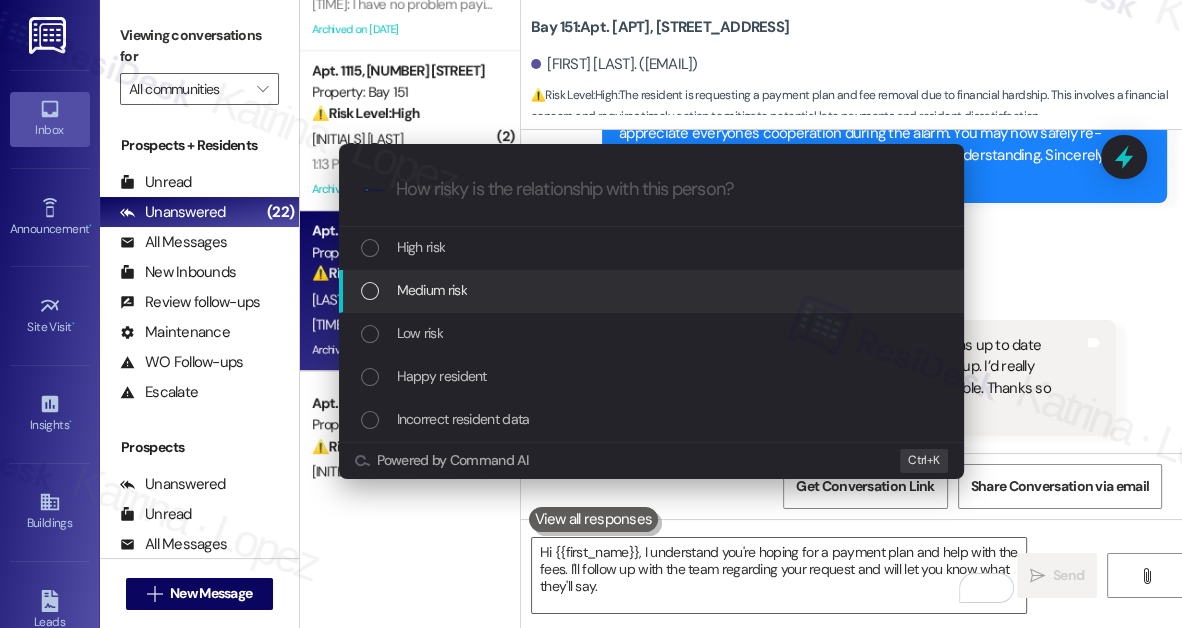 click on "Medium risk" at bounding box center (432, 290) 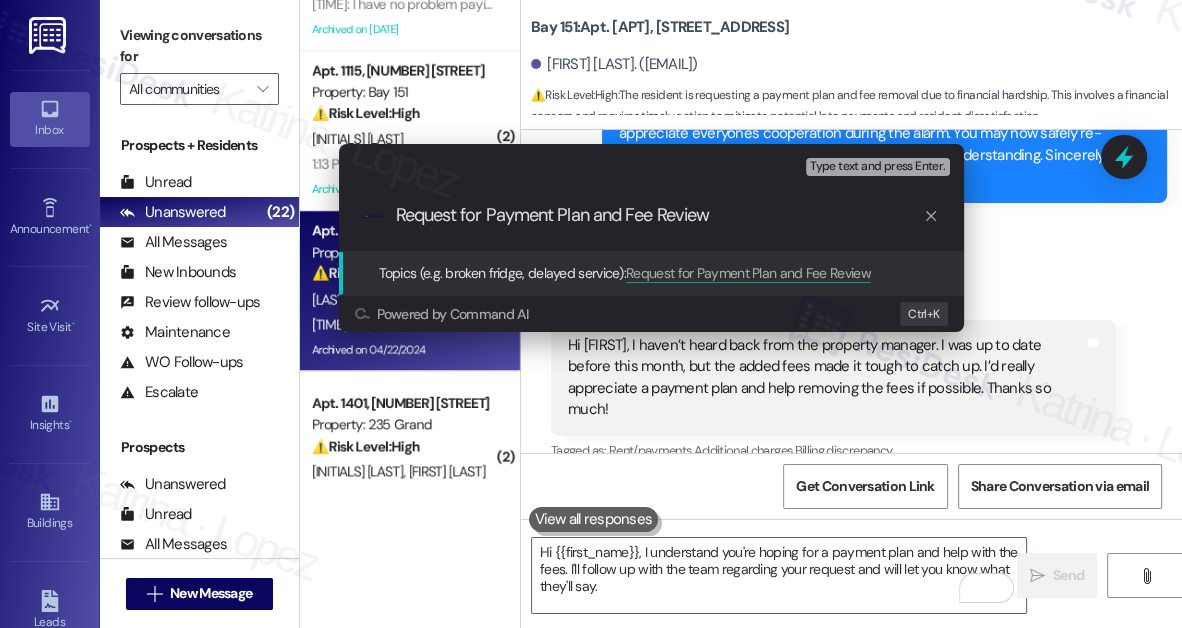 click on "Request for Payment Plan and Fee Review" at bounding box center (659, 215) 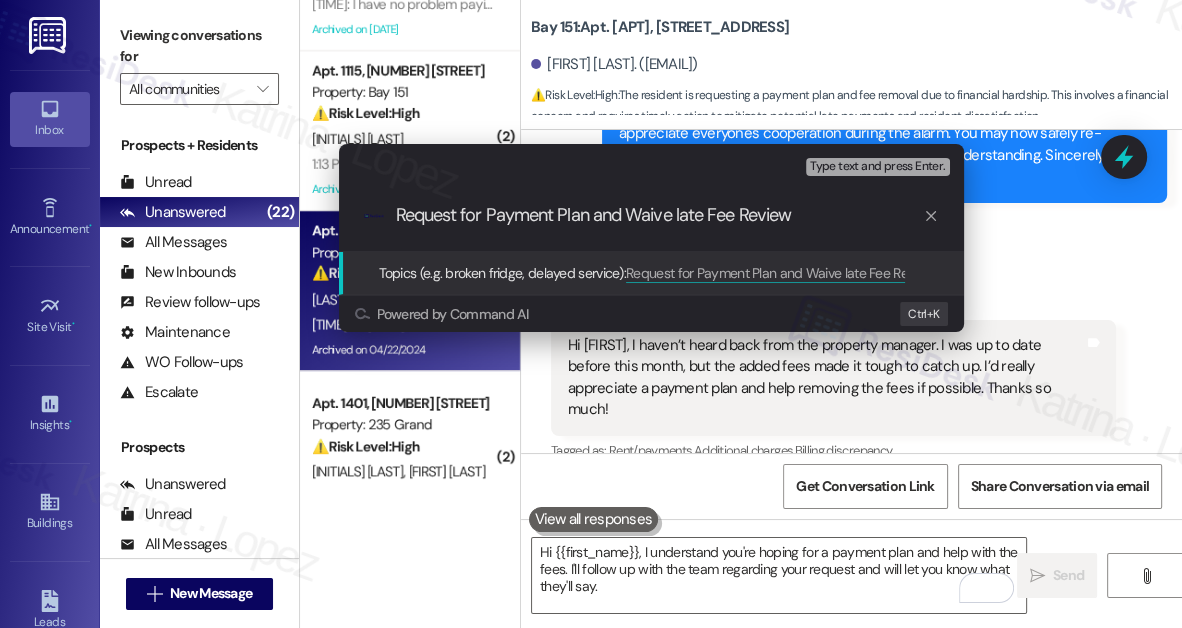 click on "Request for Payment Plan and Waive late Fee Review" at bounding box center (659, 215) 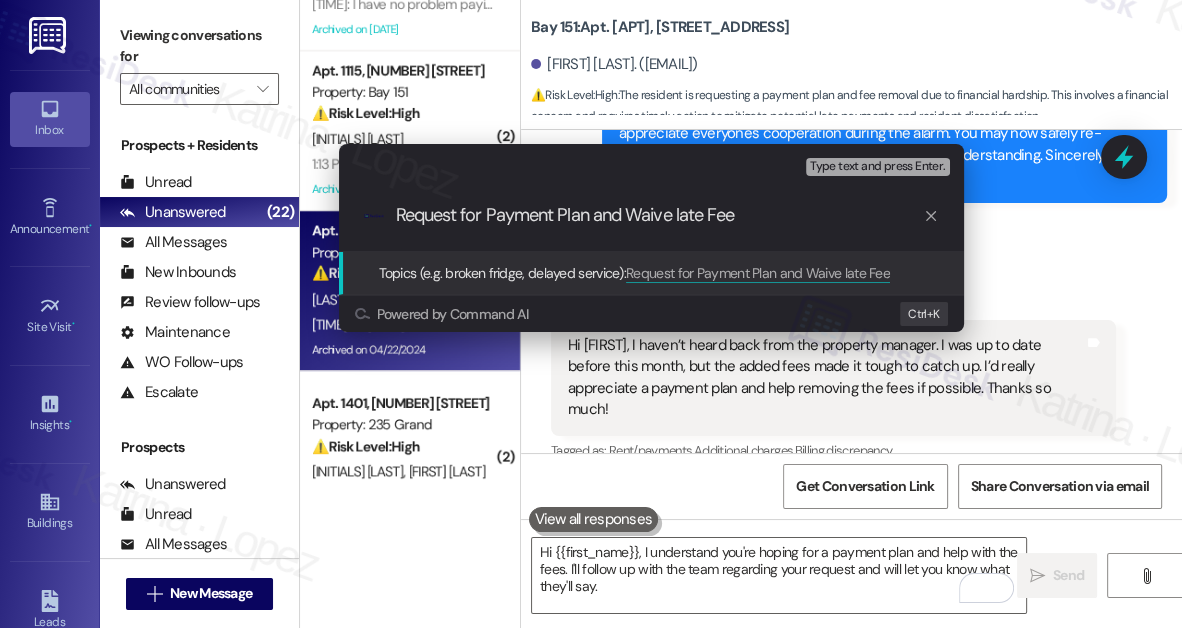 type on "Request for Payment Plan and Waive late Fee" 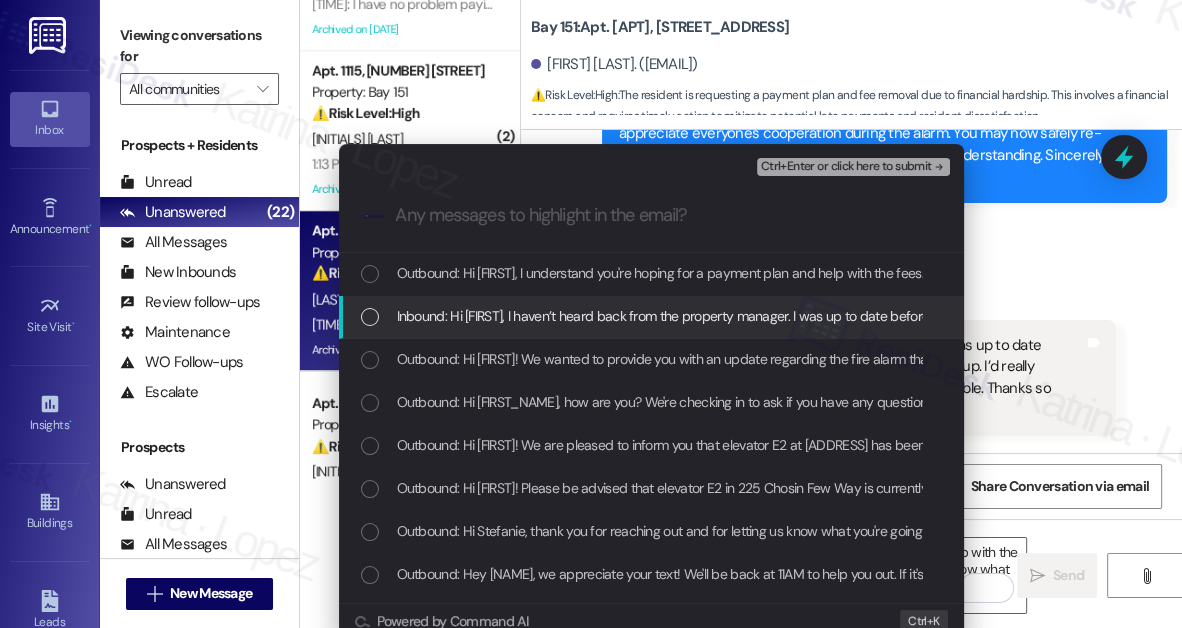 click on "Inbound: Hi Jane, I haven’t heard back from the property manager. I was up to date before this month, but the added fees made it tough to catch up. I’d really appreciate a payment plan and help removing the fees if possible. Thanks so much!" at bounding box center (1104, 316) 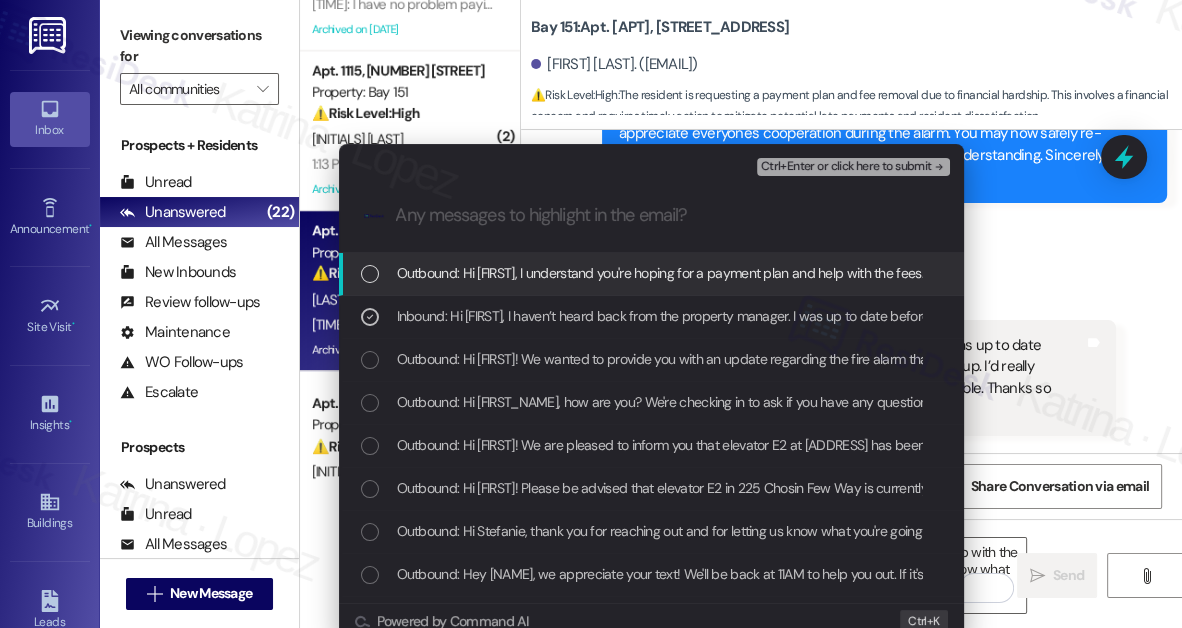 click on "Ctrl+Enter or click here to submit" at bounding box center [846, 167] 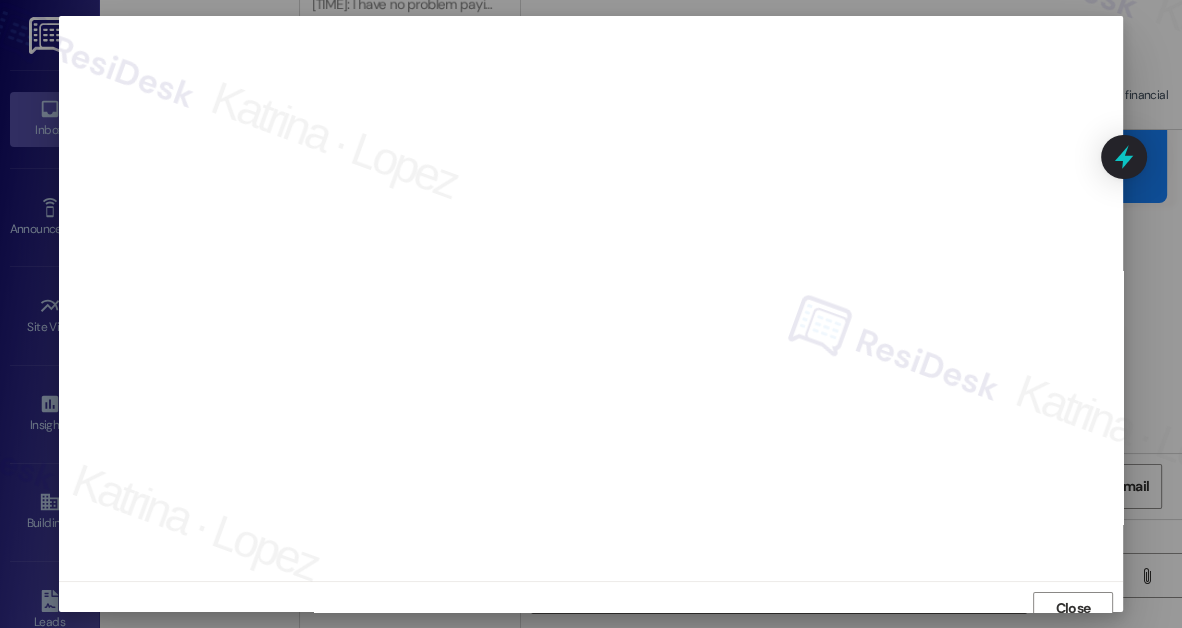 scroll, scrollTop: 11, scrollLeft: 0, axis: vertical 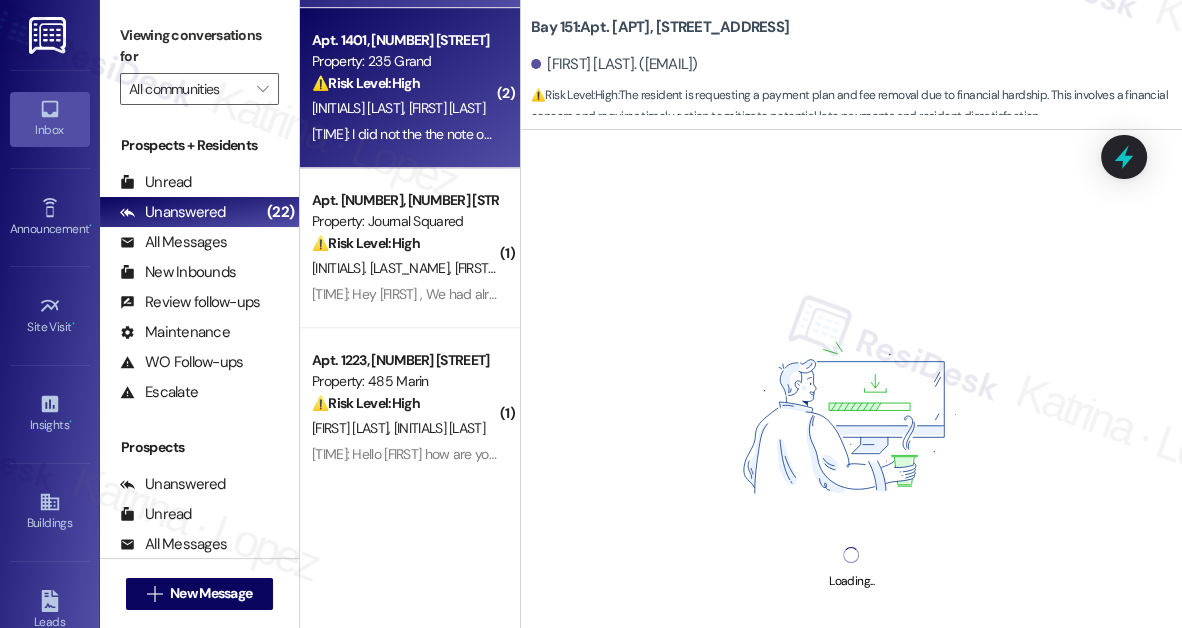 click on "Apt. 1401, 235 Grand Street Property: 235 Grand ⚠️  Risk Level:  High The resident claims a check for an unusually large amount ($8175.50) was sent, while the property management indicates a balance of $575.50. This discrepancy and the large sum involved warrant immediate investigation to prevent financial loss or fraud. P. Jiang S. Ye 1:11 PM: I did not the the note on it but the check was sent by Wanxiang (Joyce) Peng, let me know if a photo copy of the check is needed.  1:11 PM: I did not the the note on it but the check was sent by Wanxiang (Joyce) Peng, let me know if a photo copy of the check is needed." at bounding box center [410, 88] 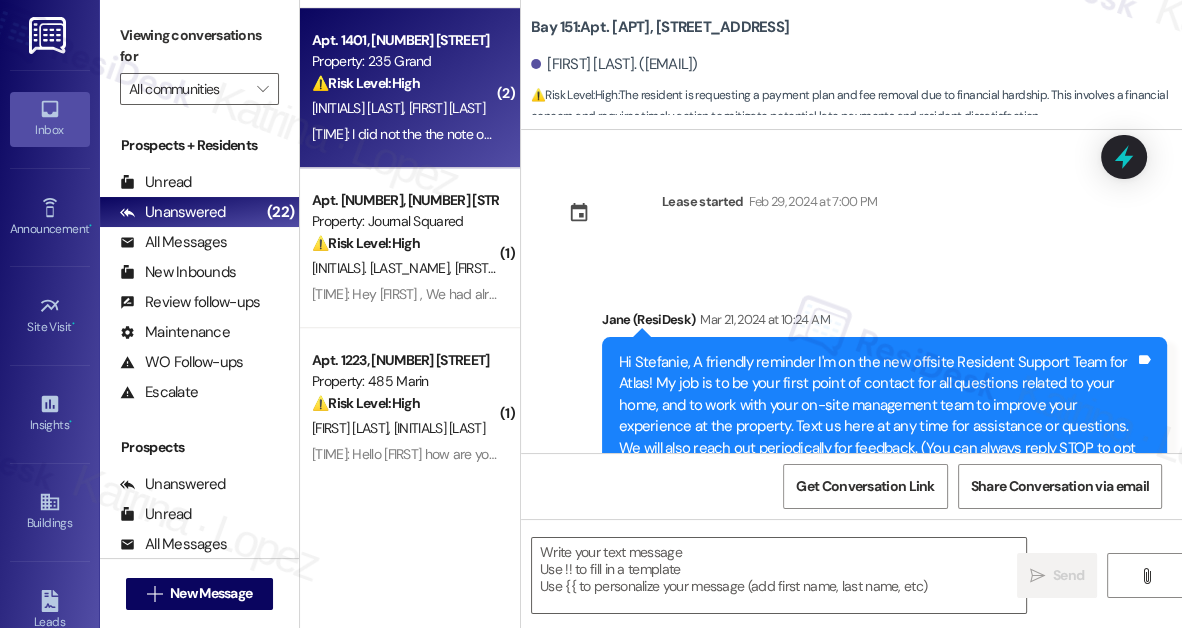 click on "1:11 PM: I did not the the note on it but the check was sent by Wanxiang (Joyce) Peng, let me know if a photo copy of the check is needed.  1:11 PM: I did not the the note on it but the check was sent by Wanxiang (Joyce) Peng, let me know if a photo copy of the check is needed." at bounding box center [706, 134] 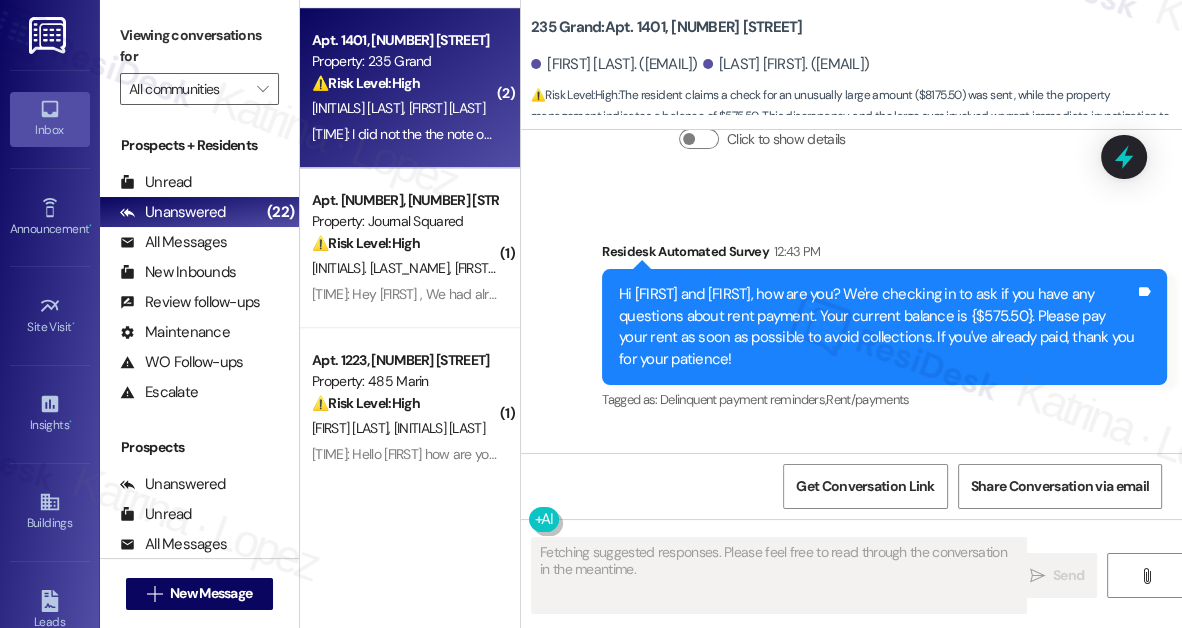 scroll, scrollTop: 13302, scrollLeft: 0, axis: vertical 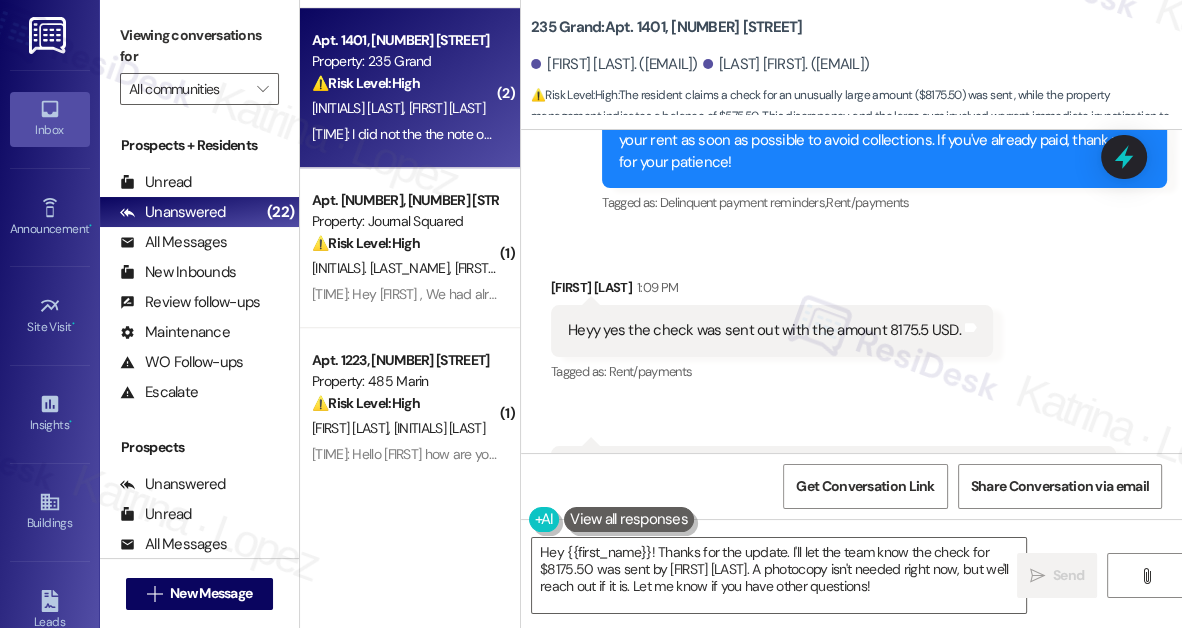 click on "I did not the the note on it but the check was sent by Wanxiang (Joyce) Peng, let me know if a photo copy of the check is needed." at bounding box center (826, 482) 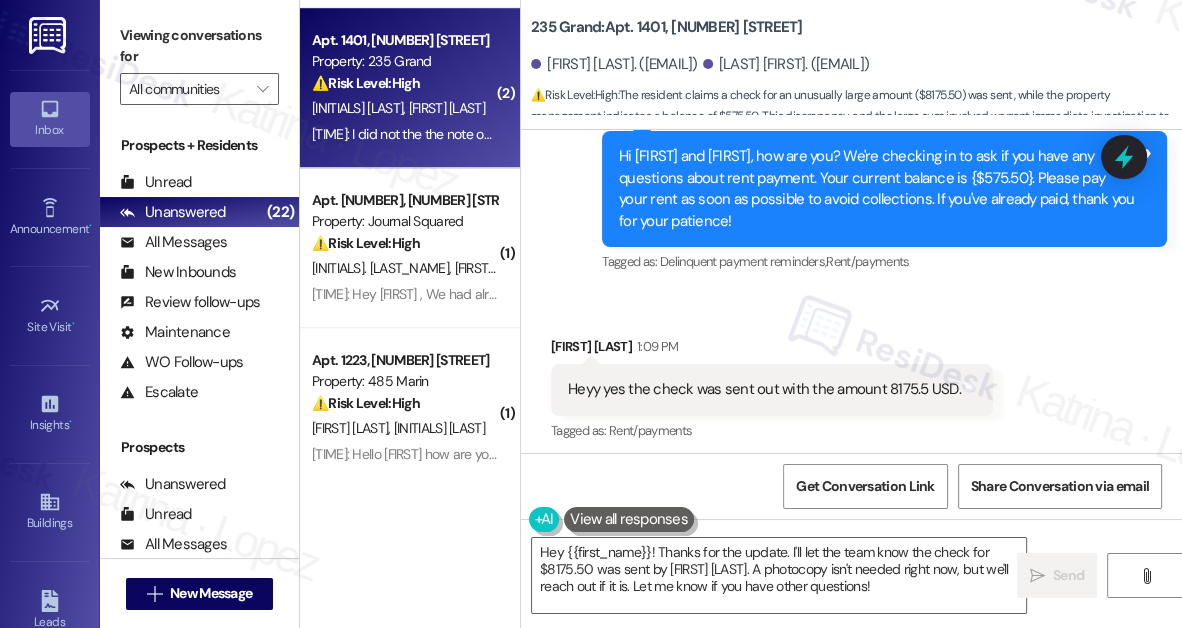 scroll, scrollTop: 13211, scrollLeft: 0, axis: vertical 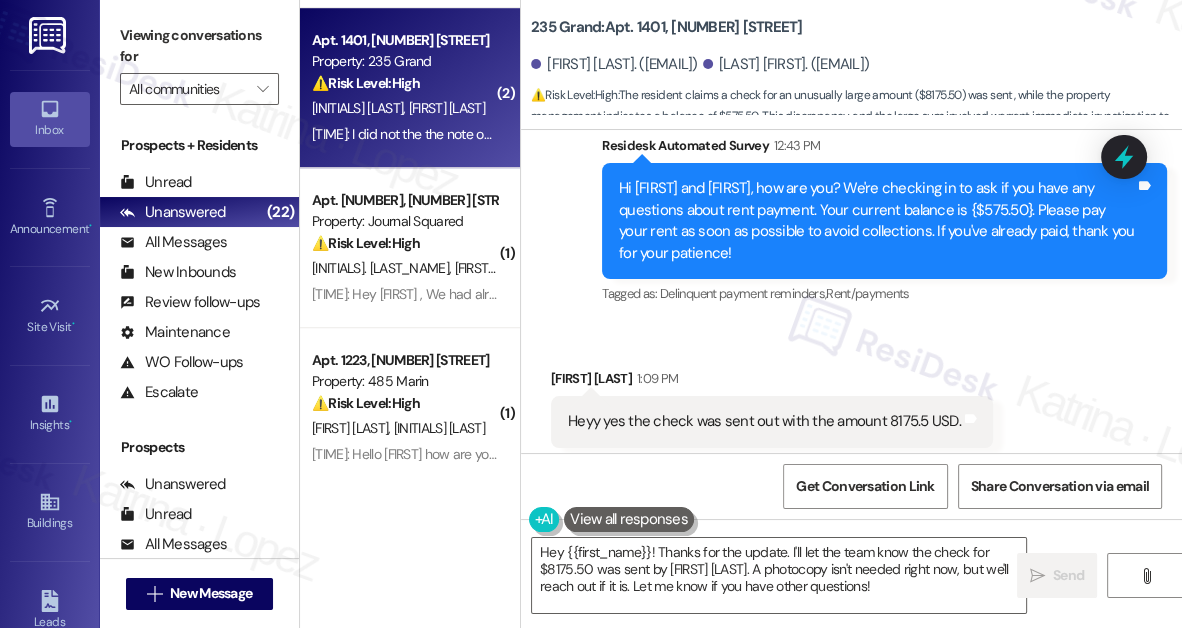 click on "Heyy yes the check was sent out with the amount 8175.5 USD." at bounding box center [764, 421] 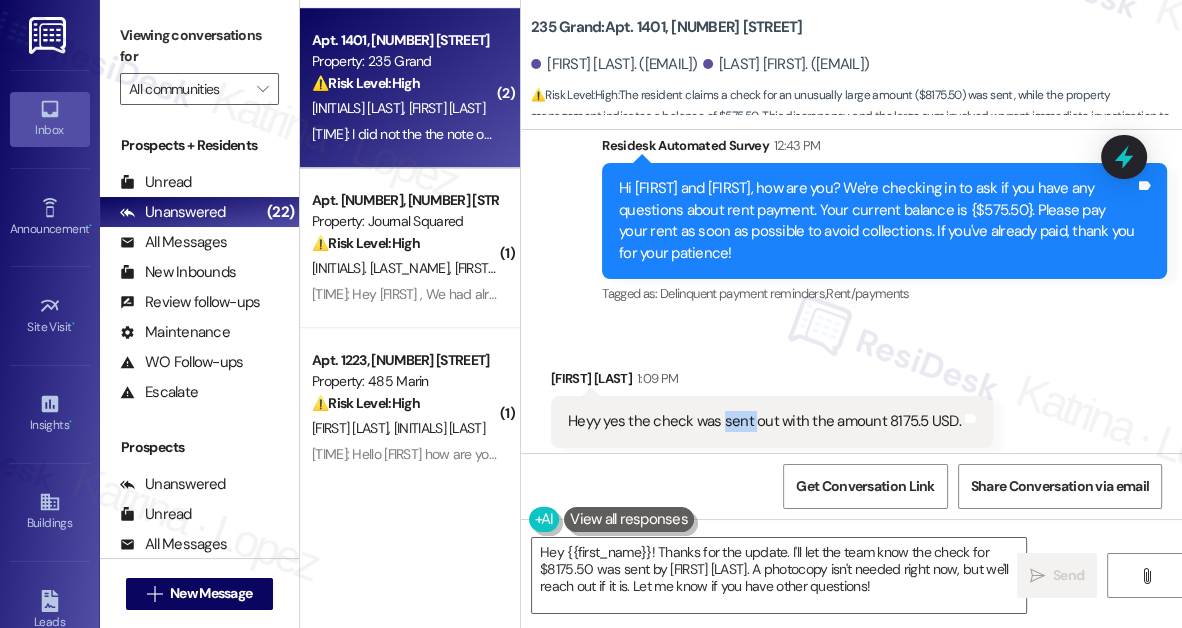click on "Heyy yes the check was sent out with the amount 8175.5 USD." at bounding box center [764, 421] 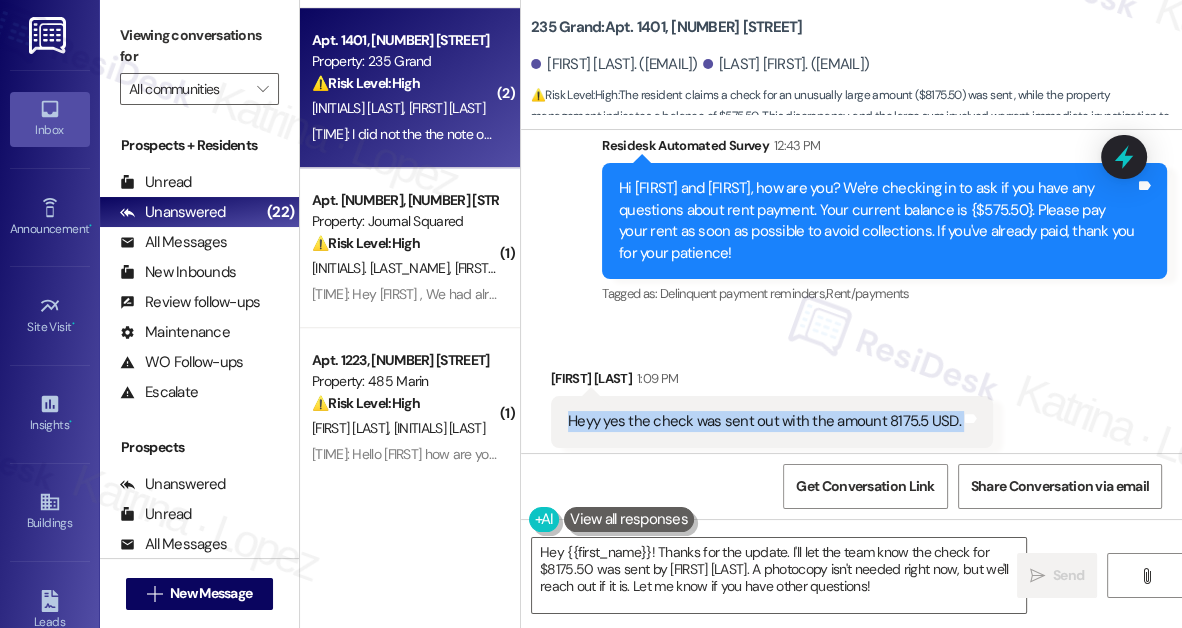 click on "Heyy yes the check was sent out with the amount 8175.5 USD." at bounding box center (764, 421) 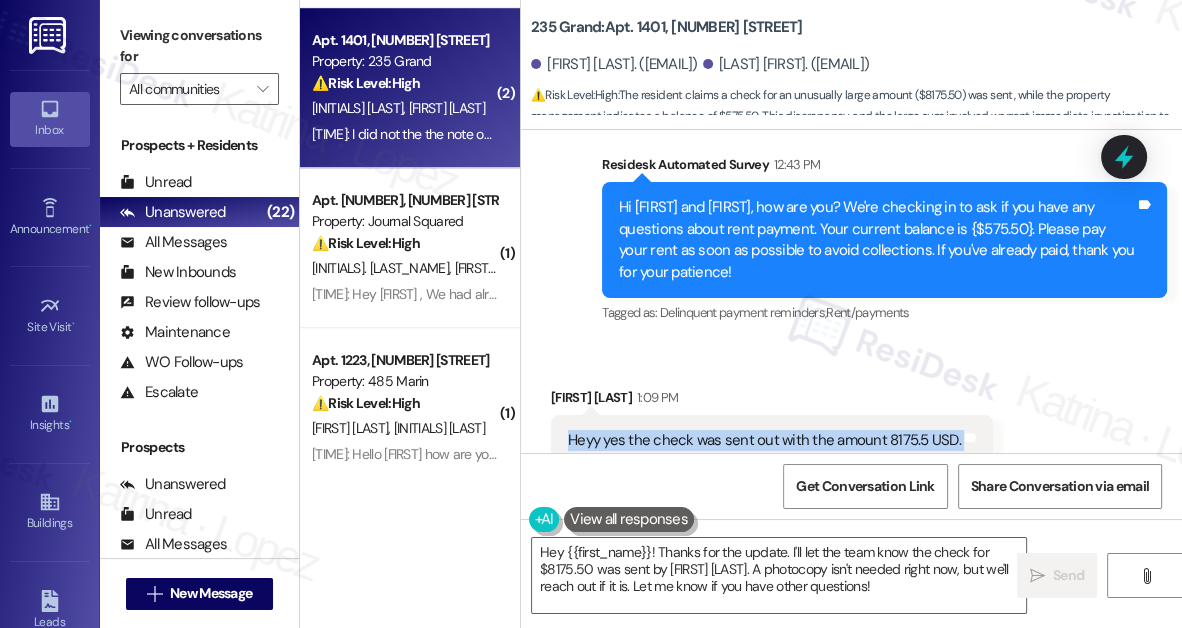 scroll, scrollTop: 13302, scrollLeft: 0, axis: vertical 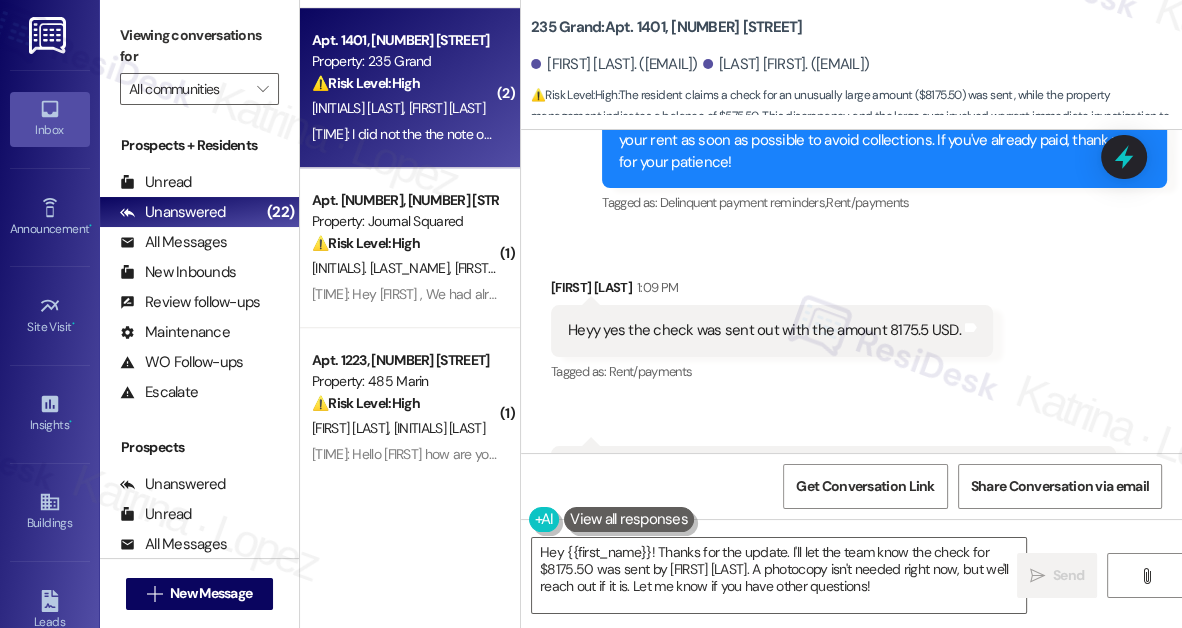 click on "I did not the the note on it but the check was sent by Wanxiang (Joyce) Peng, let me know if a photo copy of the check is needed." at bounding box center (826, 482) 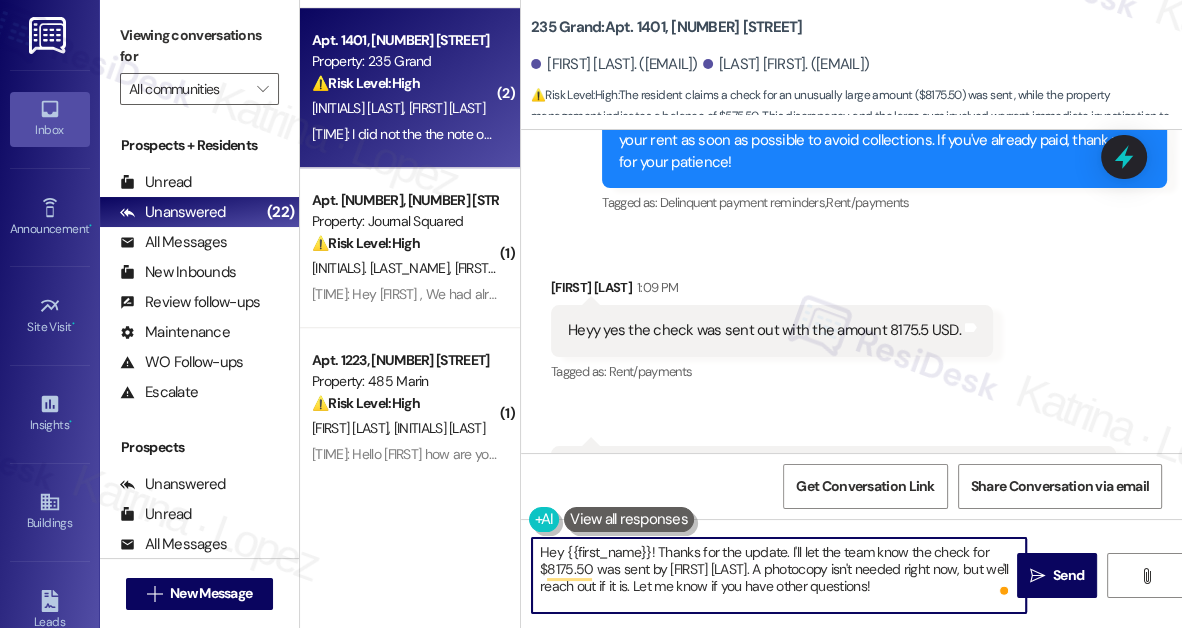 drag, startPoint x: 946, startPoint y: 584, endPoint x: 806, endPoint y: 571, distance: 140.60228 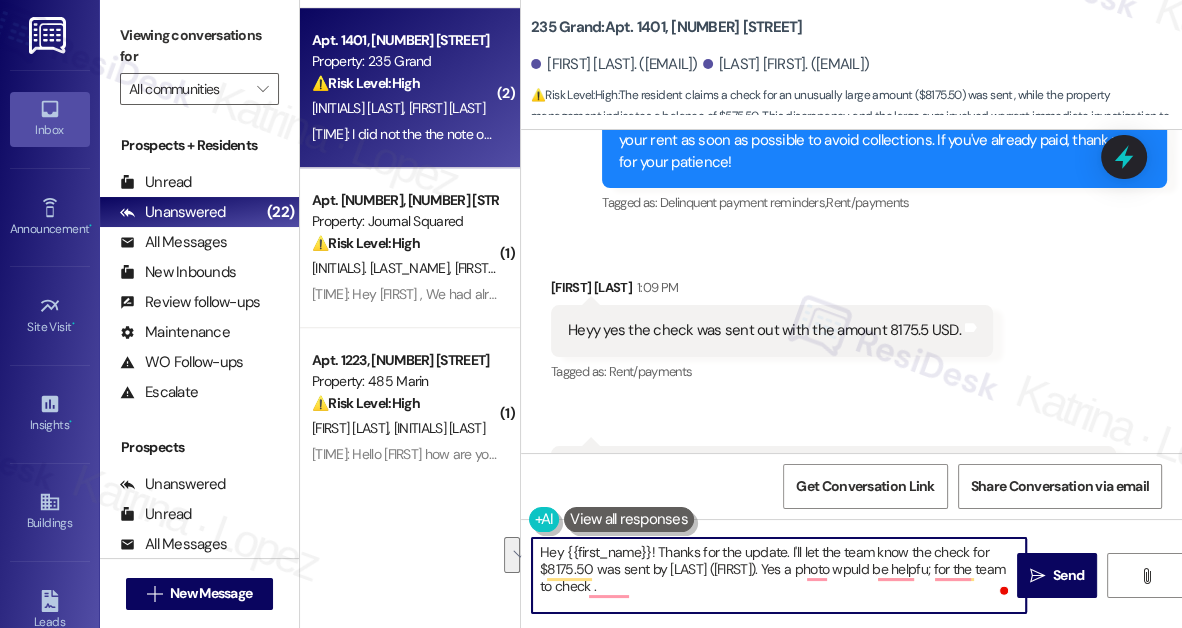 drag, startPoint x: 656, startPoint y: 589, endPoint x: 805, endPoint y: 569, distance: 150.33629 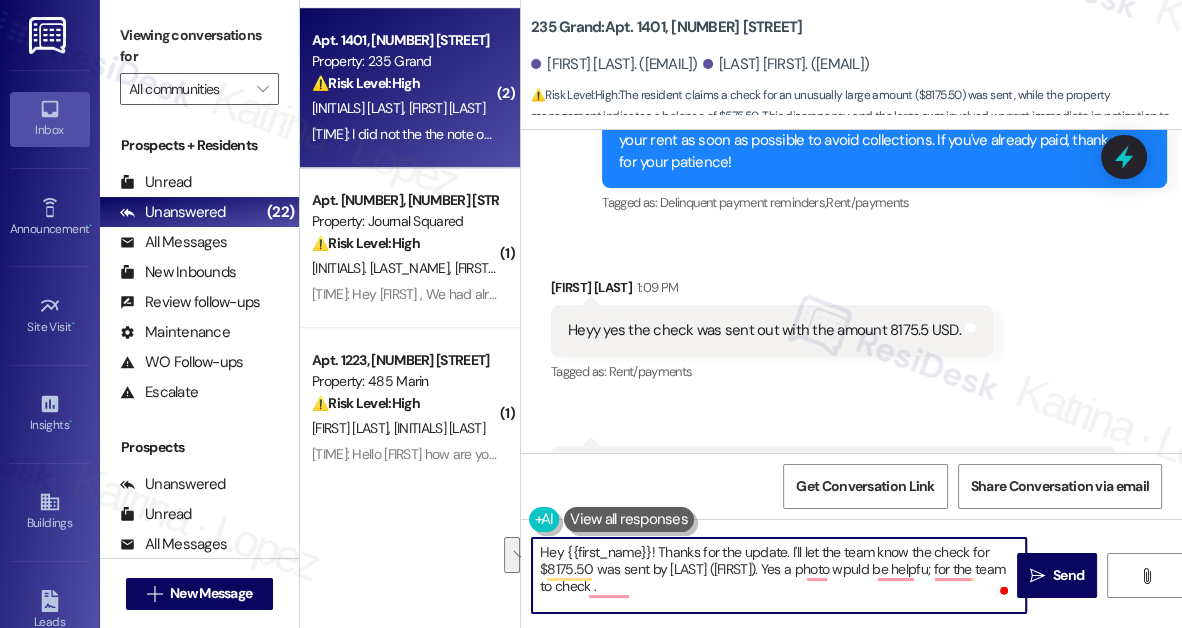 click on "Hey {{first_name}}! Thanks for the update. I'll let the team know the check for $8175.50 was sent by Wanxiang (Joyce) Peng. Yes a photo wpuld be helpfu; for the team to check ." at bounding box center [779, 575] 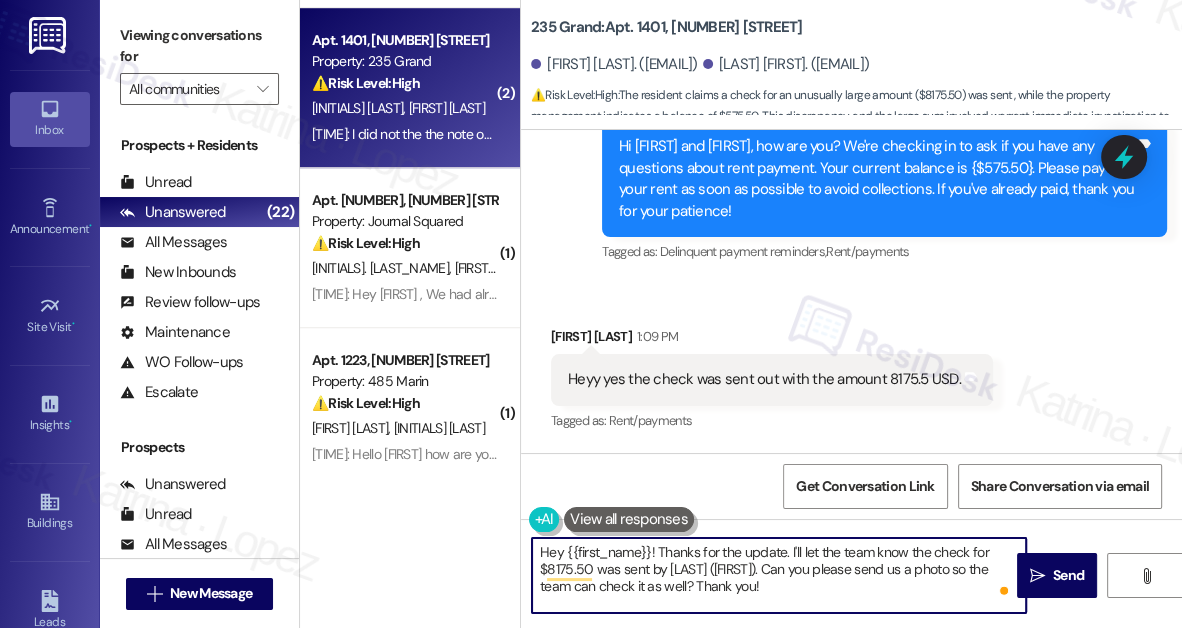 scroll, scrollTop: 13120, scrollLeft: 0, axis: vertical 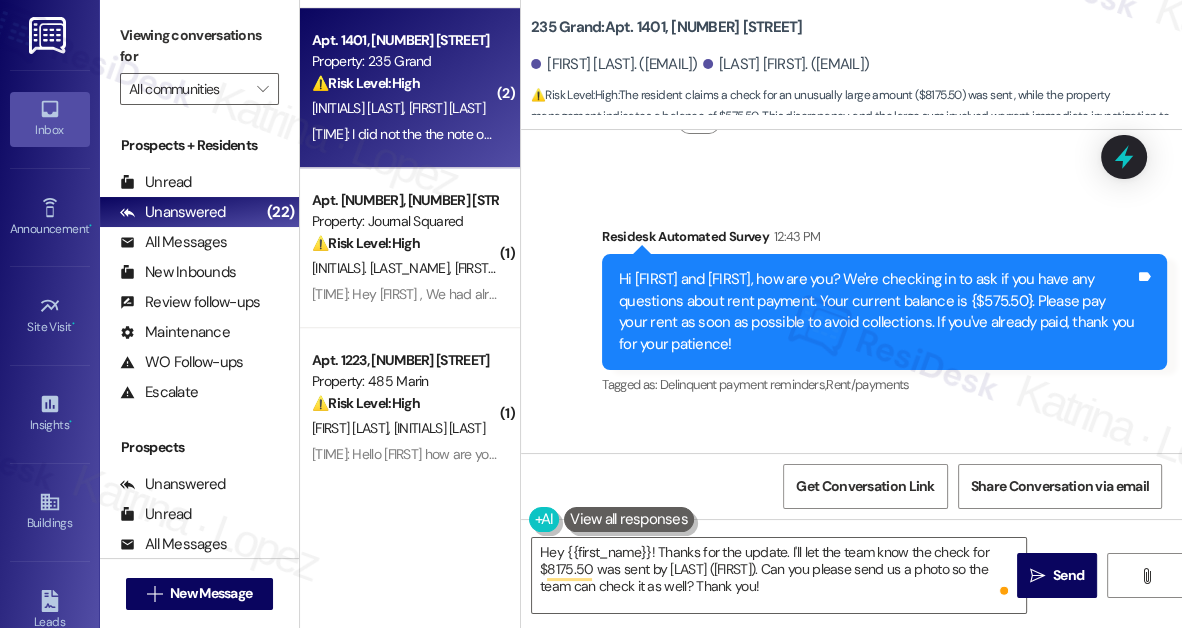click on "Peilin Jiang 1:09 PM" at bounding box center (772, 473) 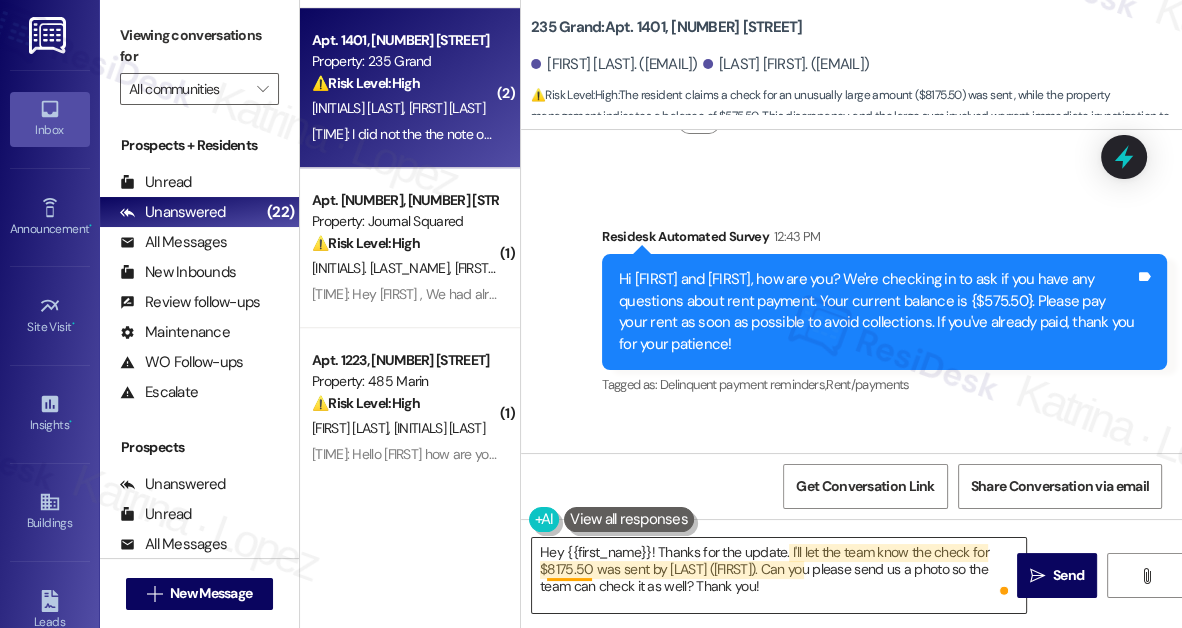 click on "Hey {{first_name}}! Thanks for the update. I'll let the team know the check for $8175.50 was sent by Wanxiang (Joyce) Peng. Can you please send us a photo so the team can check it as well? Thank you!" at bounding box center [779, 575] 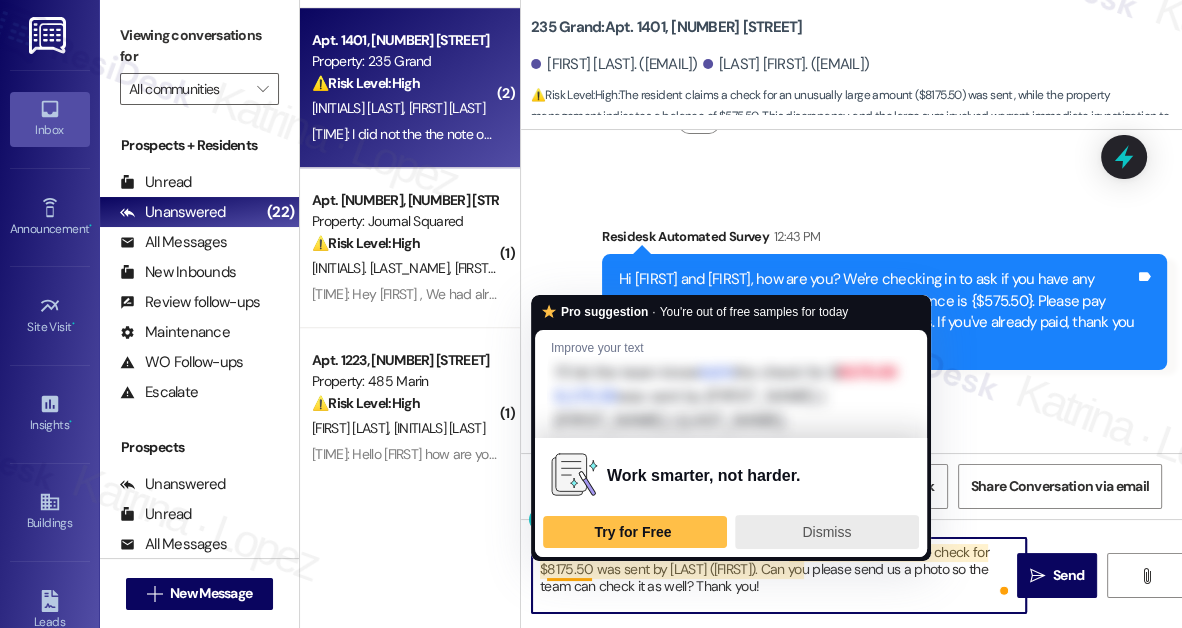 click on "Dismiss" at bounding box center [826, 532] 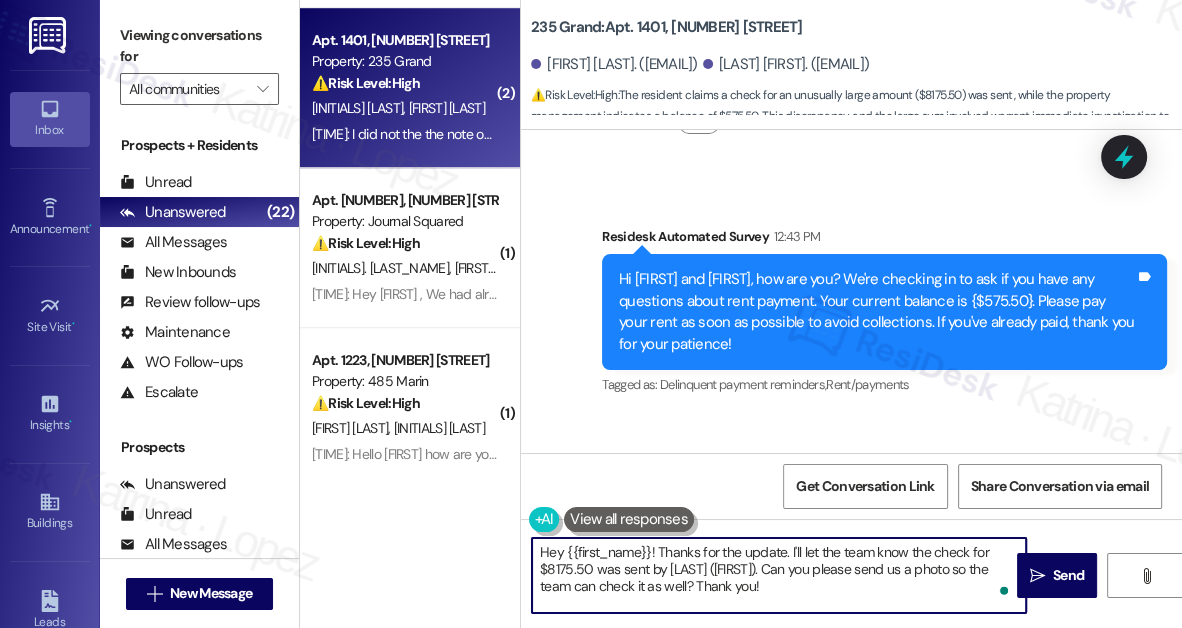 drag, startPoint x: 565, startPoint y: 554, endPoint x: 648, endPoint y: 548, distance: 83.21658 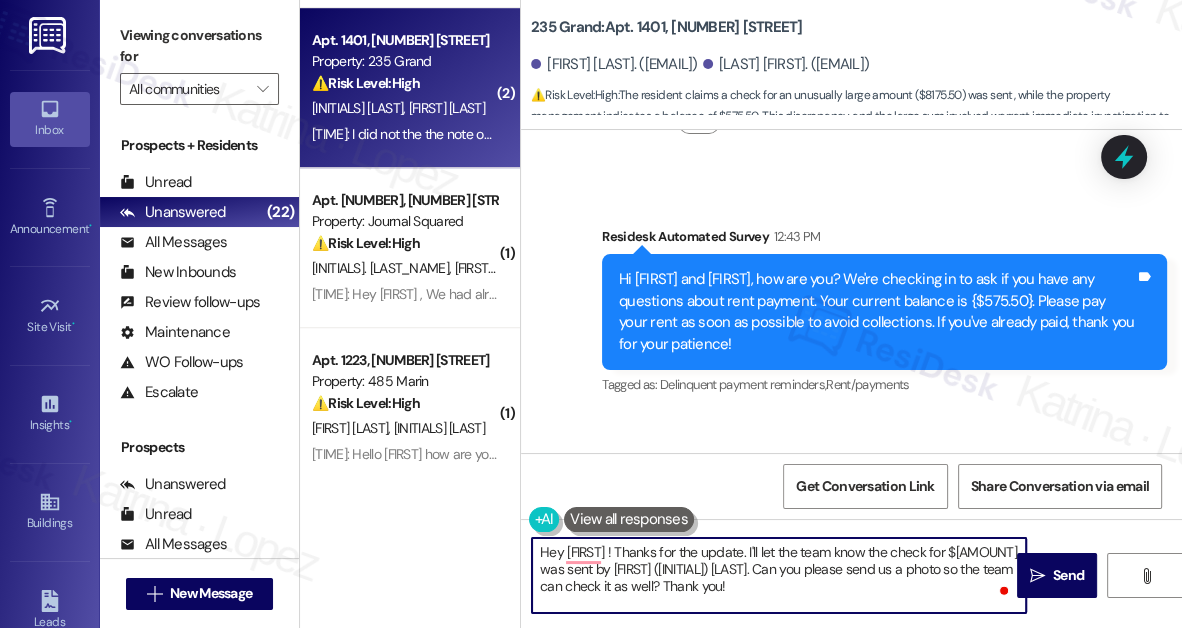 click on "Hey Peilin ! Thanks for the update. I'll let the team know the check for $8175.50 was sent by Wanxiang (Joyce) Peng. Can you please send us a photo so the team can check it as well? Thank you!" at bounding box center [779, 575] 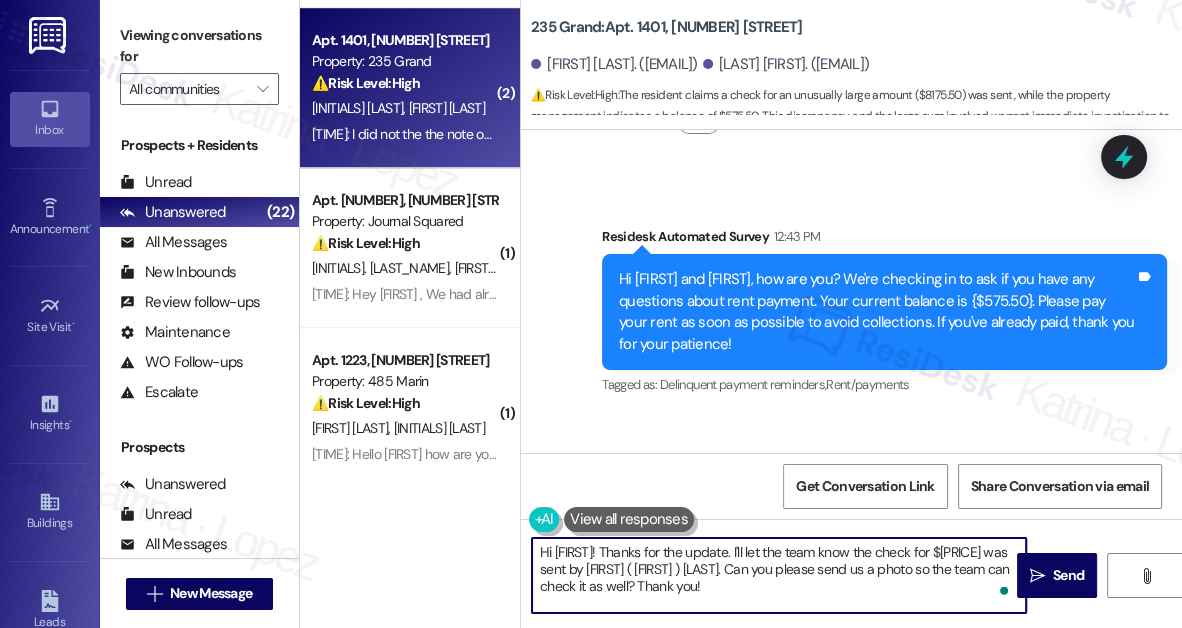 click on "Hi Peilin! Thanks for the update. I'll let the team know the check for $8175.50 was sent by Wanxiang (Joyce) Peng. Can you please send us a photo so the team can check it as well? Thank you!" at bounding box center (779, 575) 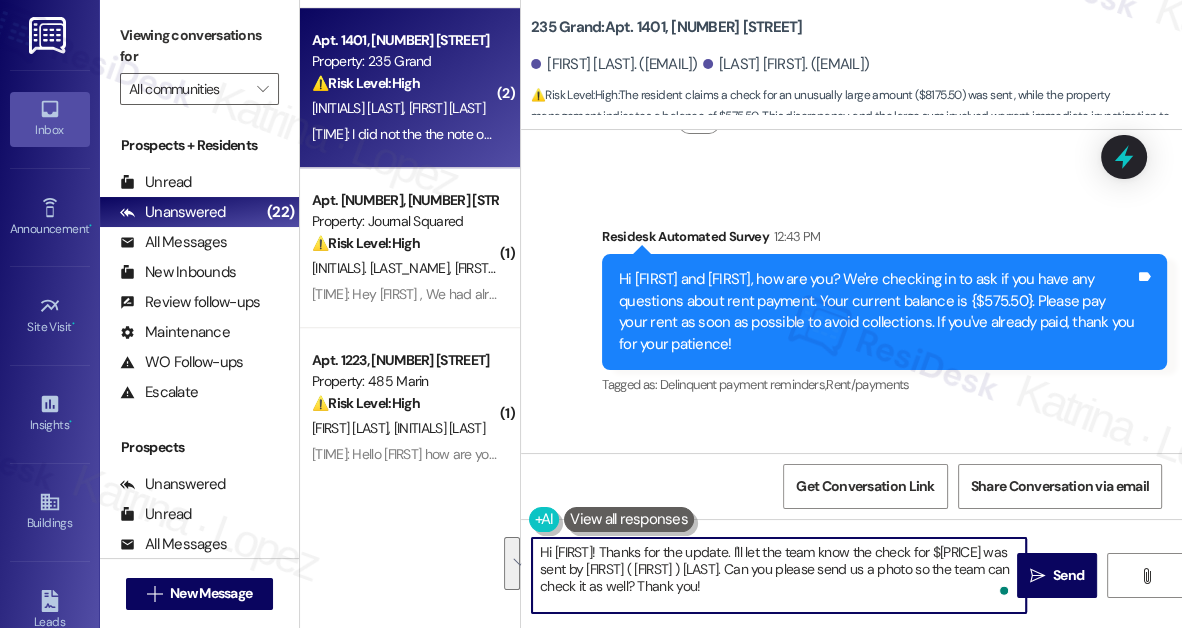 click on "Hi Peilin! Thanks for the update. I'll let the team know the check for $8175.50 was sent by Wanxiang (Joyce) Peng. Can you please send us a photo so the team can check it as well? Thank you!" at bounding box center [779, 575] 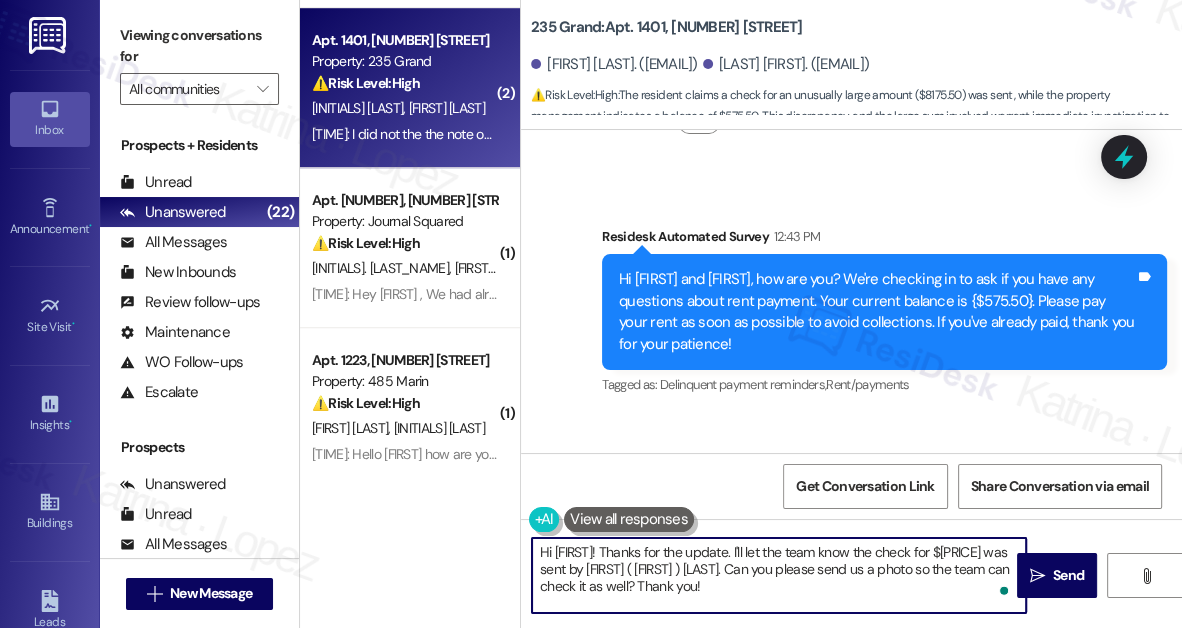 click on "Hi Peilin! Thanks for the update. I'll let the team know the check for $8175.50 was sent by Wanxiang (Joyce) Peng. Can you please send us a photo so the team can check it as well? Thank you!" at bounding box center (779, 575) 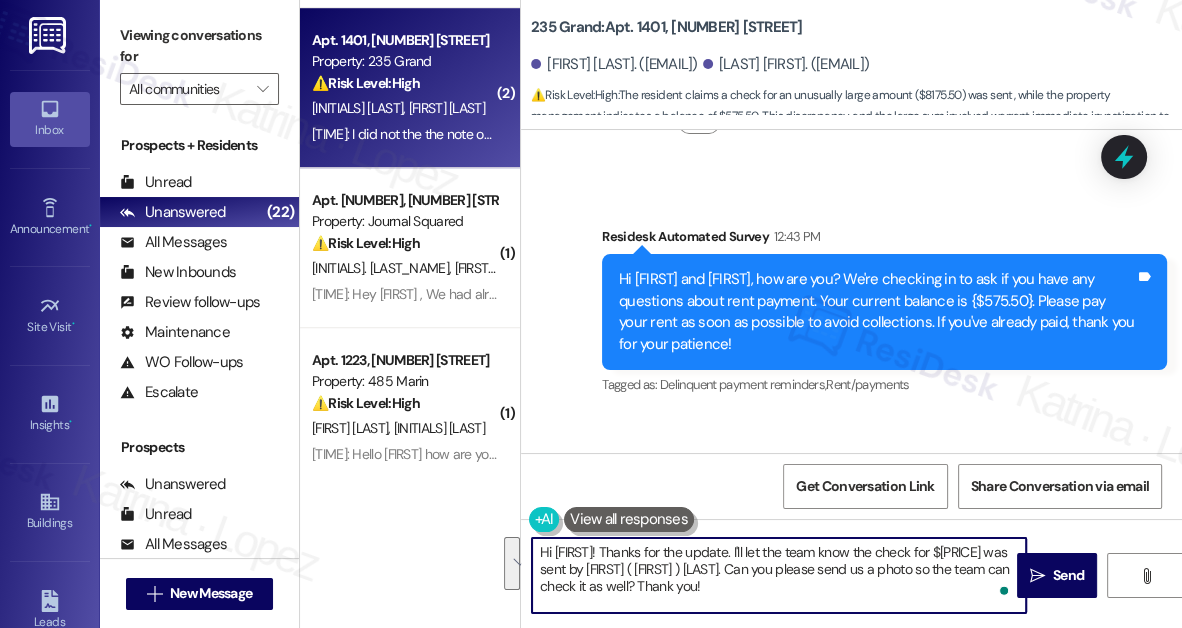 click on "Hi Peilin! Thanks for the update. I'll let the team know the check for $8175.50 was sent by Wanxiang (Joyce) Peng. Can you please send us a photo so the team can check it as well? Thank you!" at bounding box center [779, 575] 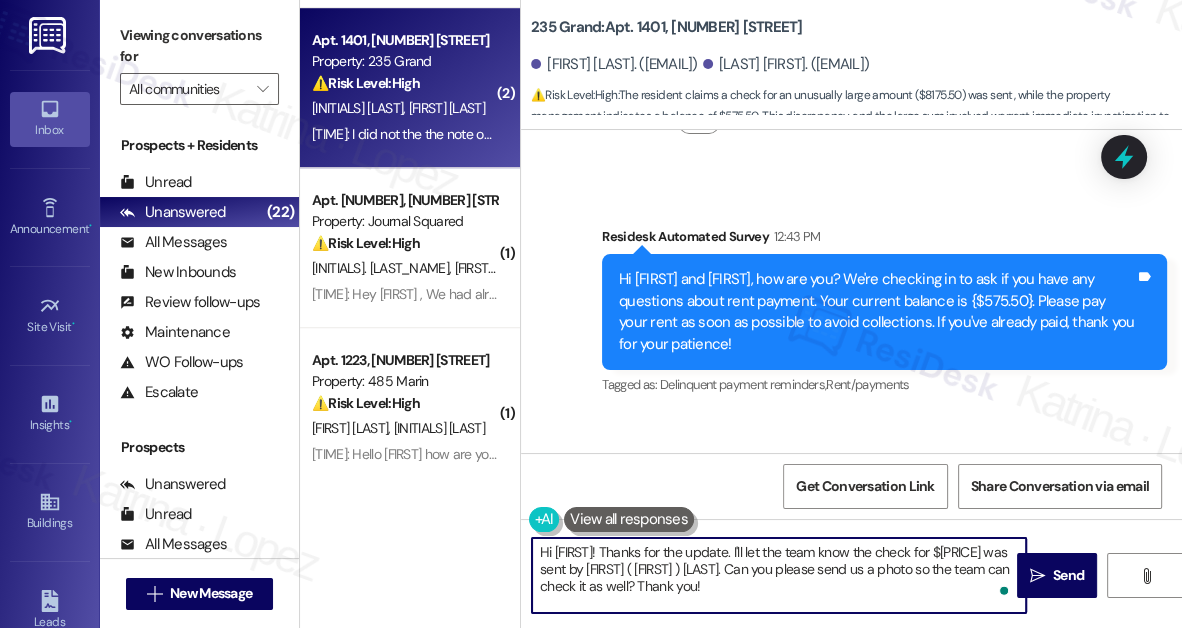 click on "Hi Peilin! Thanks for the update. I'll let the team know the check for $8175.50 was sent by Wanxiang (Joyce) Peng. Can you please send us a photo so the team can check it as well? Thank you!" at bounding box center [779, 575] 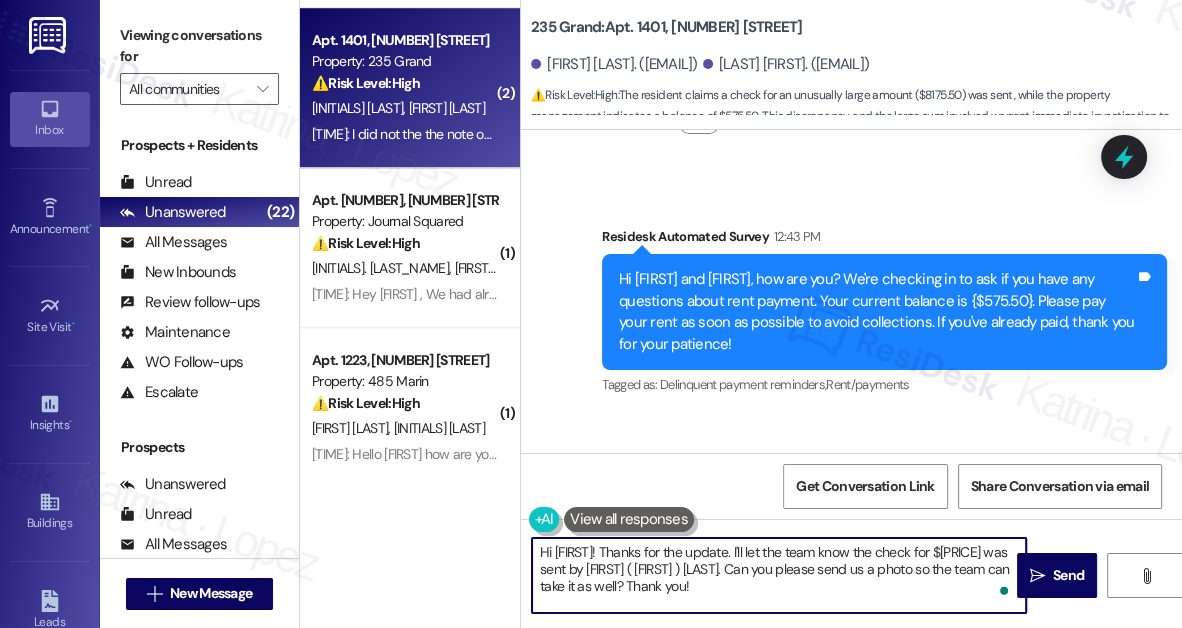 click on "Hi Peilin! Thanks for the update. I'll let the team know the check for $8175.50 was sent by Wanxiang (Joyce) Peng. Can you please send us a photo so the team can take it as well? Thank you!" at bounding box center (779, 575) 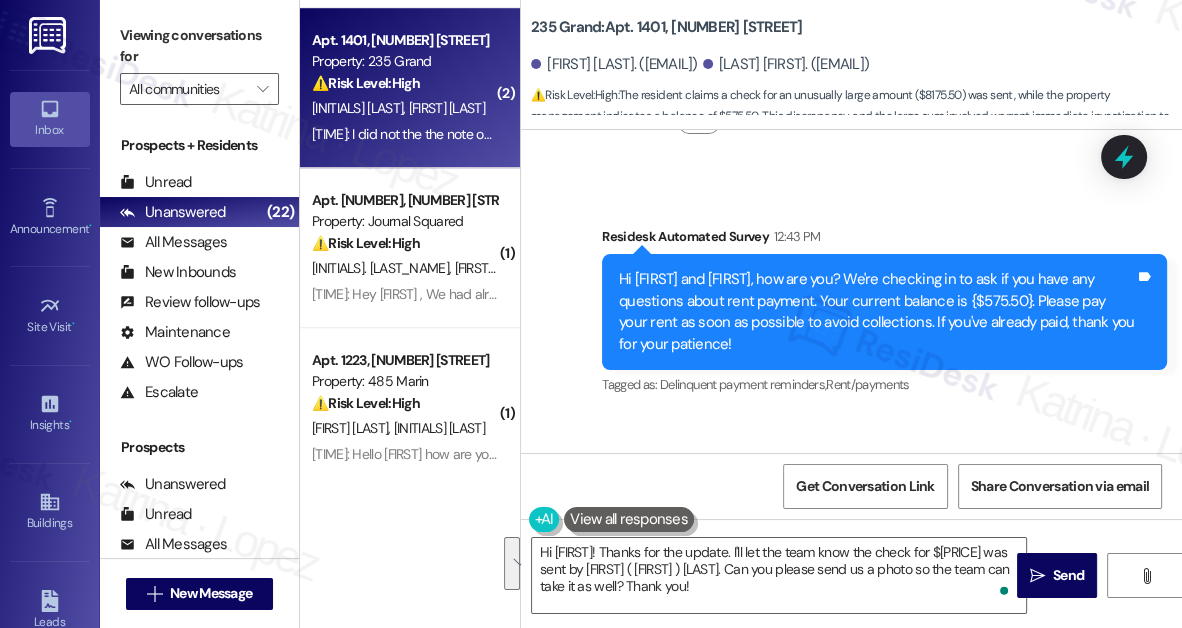click on "Viewing conversations for" at bounding box center [199, 46] 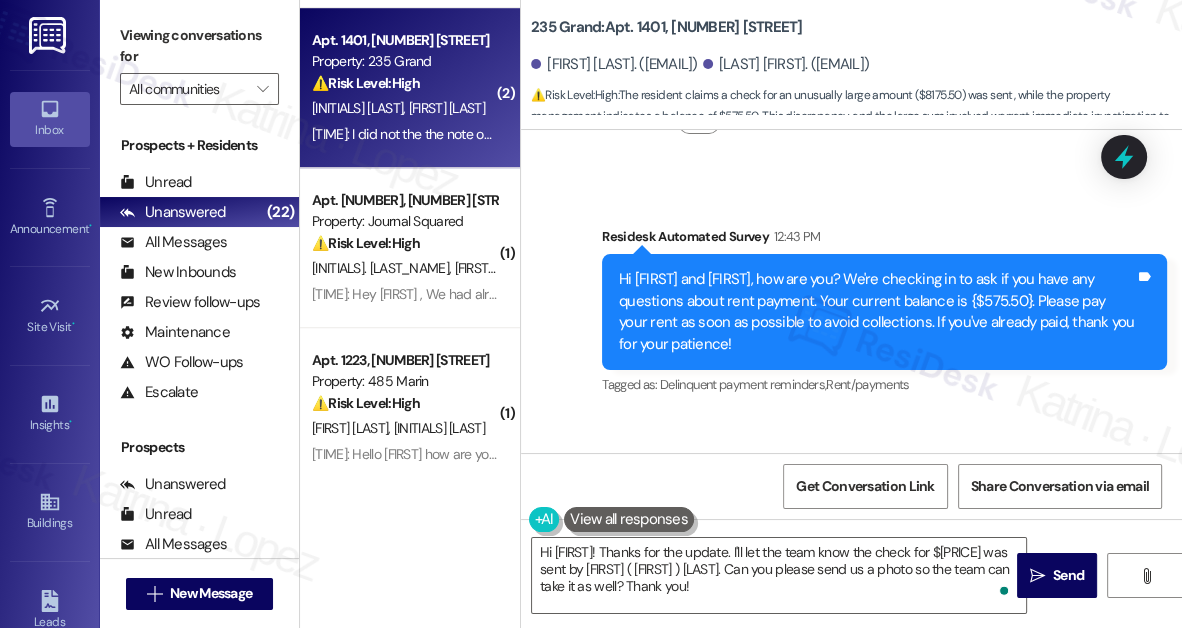 click on "Viewing conversations for" at bounding box center [199, 46] 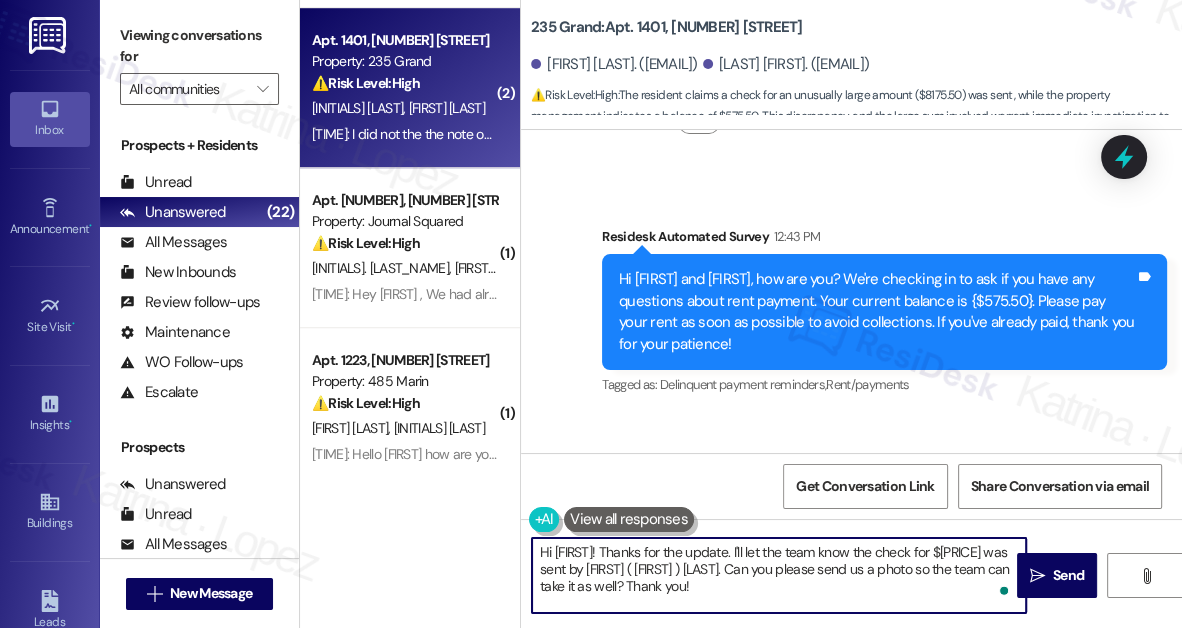click on "Hi Peilin! Thanks for the update. I'll let the team know the check for $8175.50 was sent by Wanxiang (Joyce) Peng. Can you please send us a photo so the team can take it as well? Thank you!" at bounding box center [779, 575] 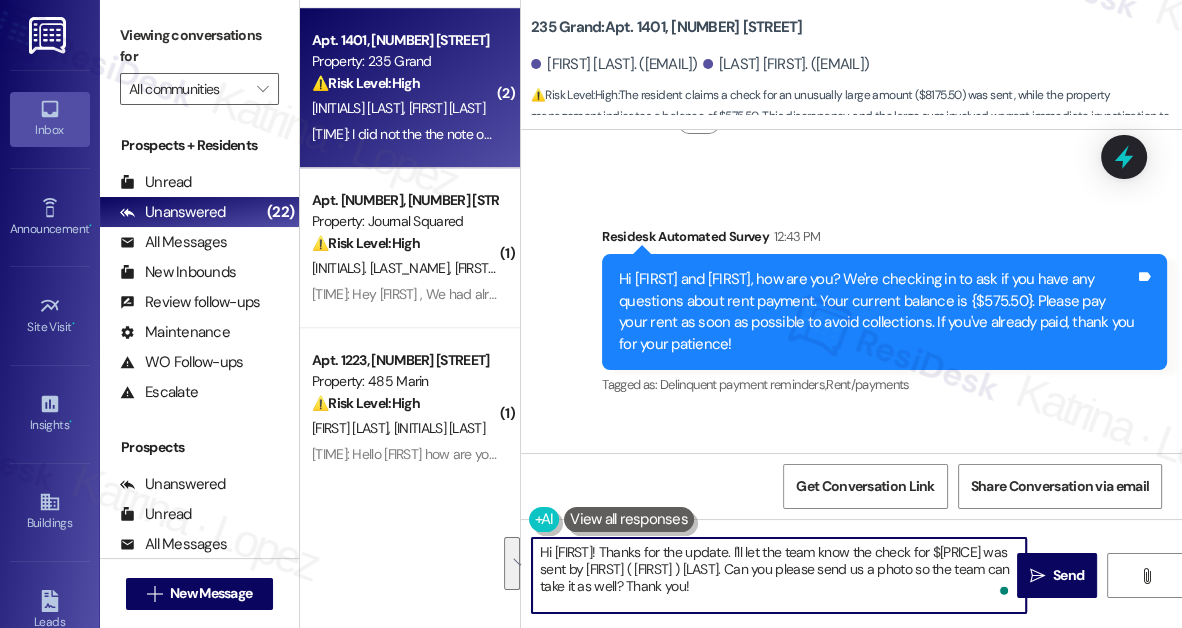 paste on "’ll let the team know that the $8,175.50 check was sent by Wanxiang (Joyce) Peng. Could you please send us a photo of the check so the team can have it on file as well? Thank you!" 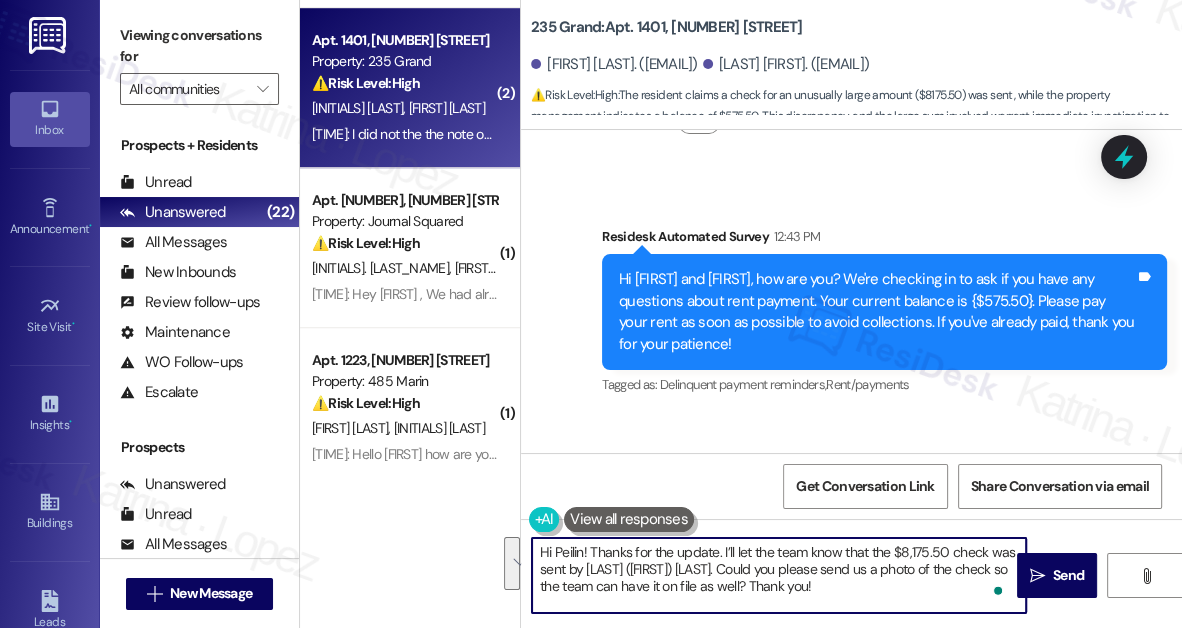 scroll, scrollTop: 16, scrollLeft: 0, axis: vertical 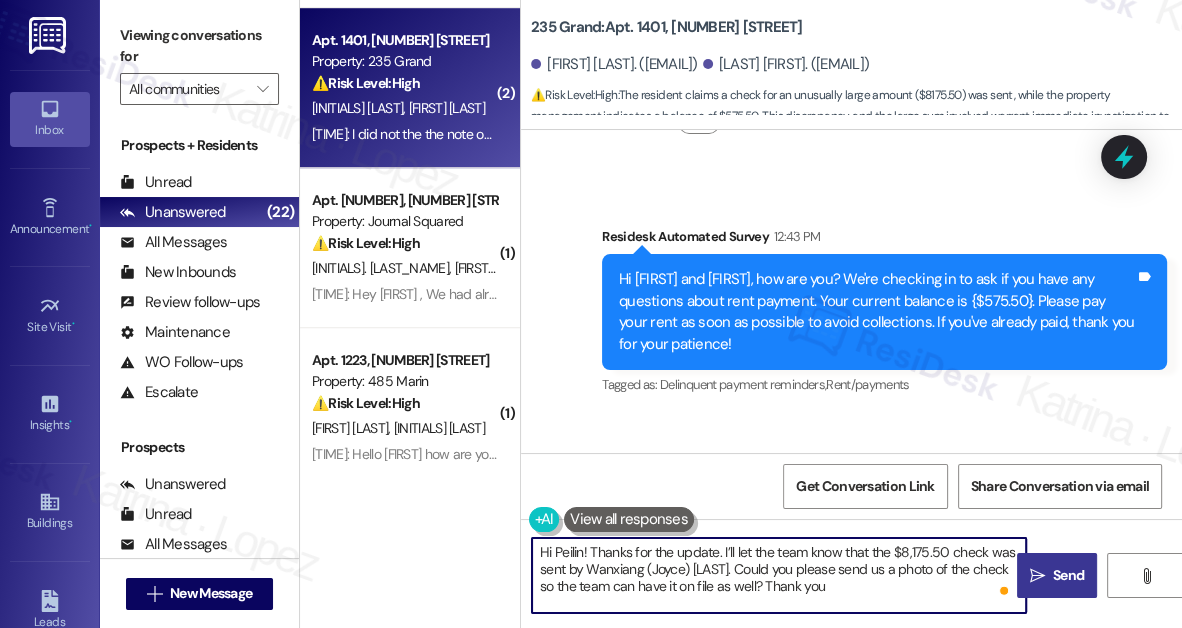 type on "Hi Peilin! Thanks for the update. I’ll let the team know that the $8,175.50 check was sent by Wanxiang (Joyce) Peng. Could you please send us a photo of the check so the team can have it on file as well? Thank you" 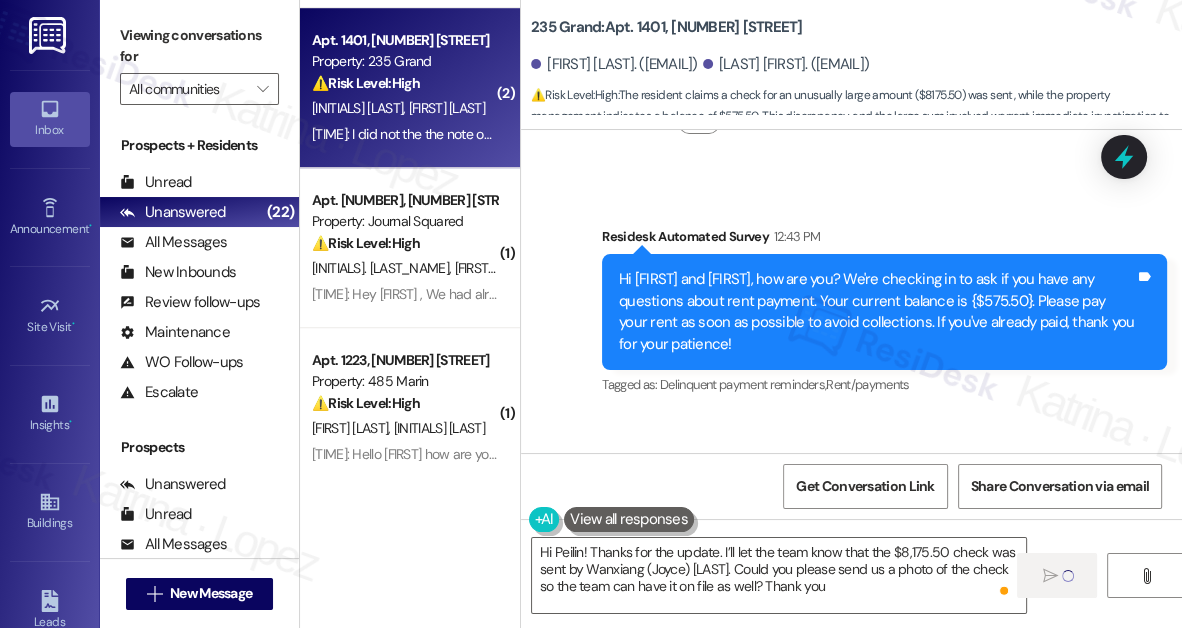 type 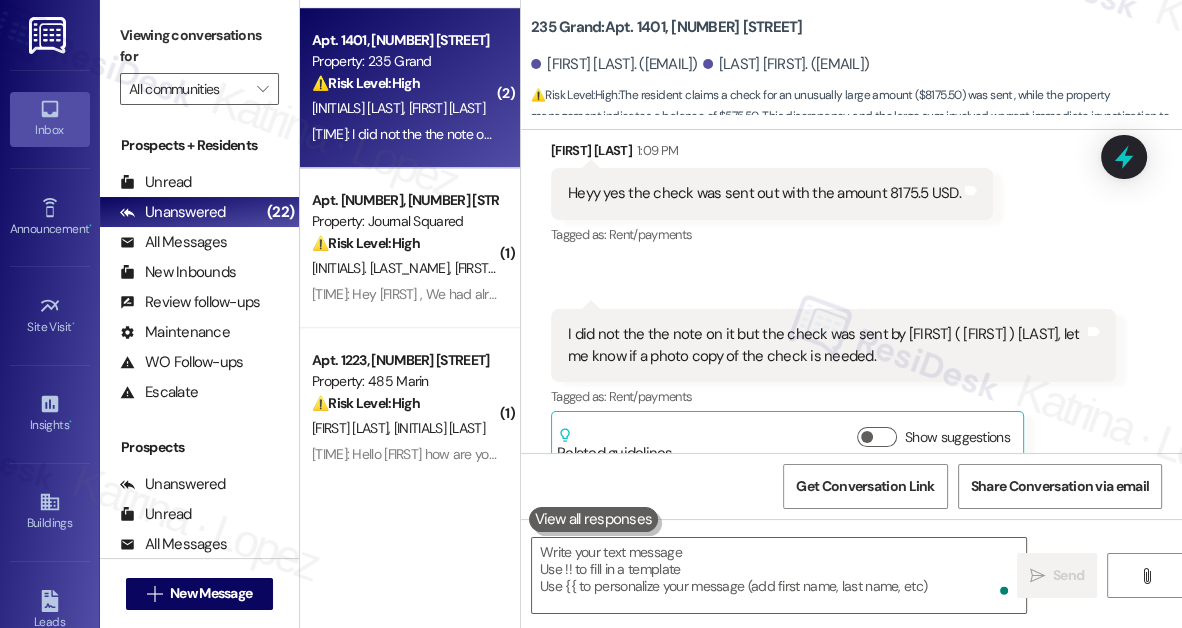 scroll, scrollTop: 13484, scrollLeft: 0, axis: vertical 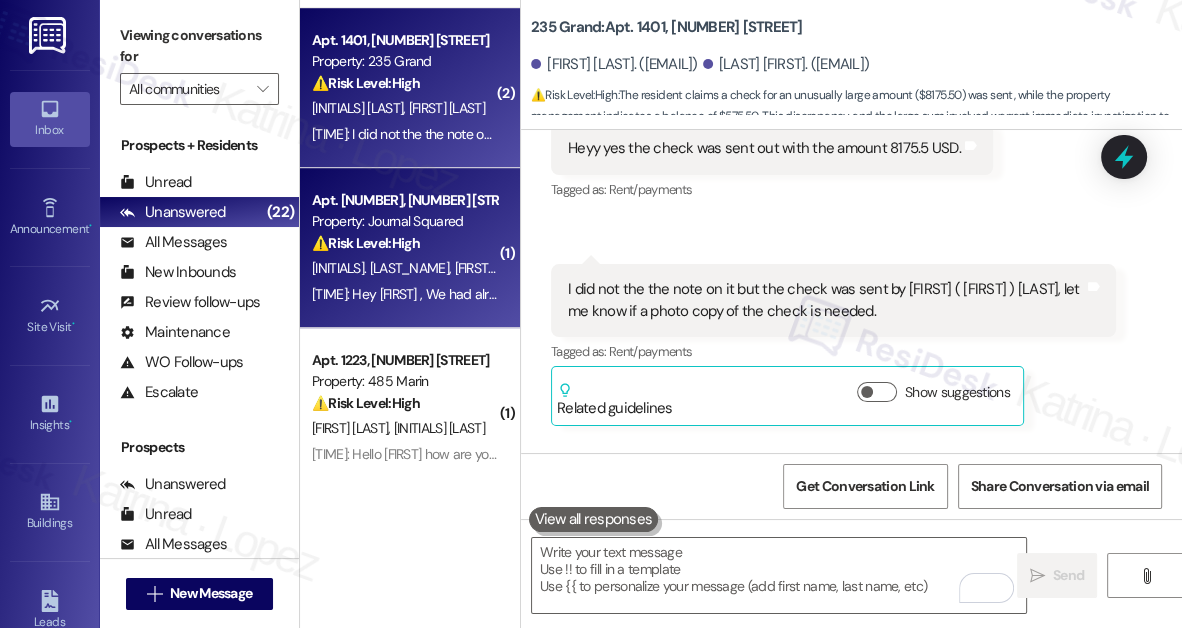 click on "Apt. 1208, 605 Pavonia Avenue Property: Journal Squared ⚠️  Risk Level:  High The resident indicates they initiated payment but are unsure why it didn't go through and are requesting a waiver of late fees. This involves a financial concern and requires investigation and potential risk mitigation. S. Murali P. Haridass 12:59 PM: Hey Jane , We had already initiated the payment on 1st but not sure why it didn't get through . Also my other bank Pnc was not available to link to make payment. So now I have initiated the payment again hopefully this gets through.
It is our first time making the payment so we just figured it out . It would be great if you can help us cancel the late charge since it is our first time . Please help us out with this one .
Thanks for your patience greatly appreciate it !" at bounding box center [410, 248] 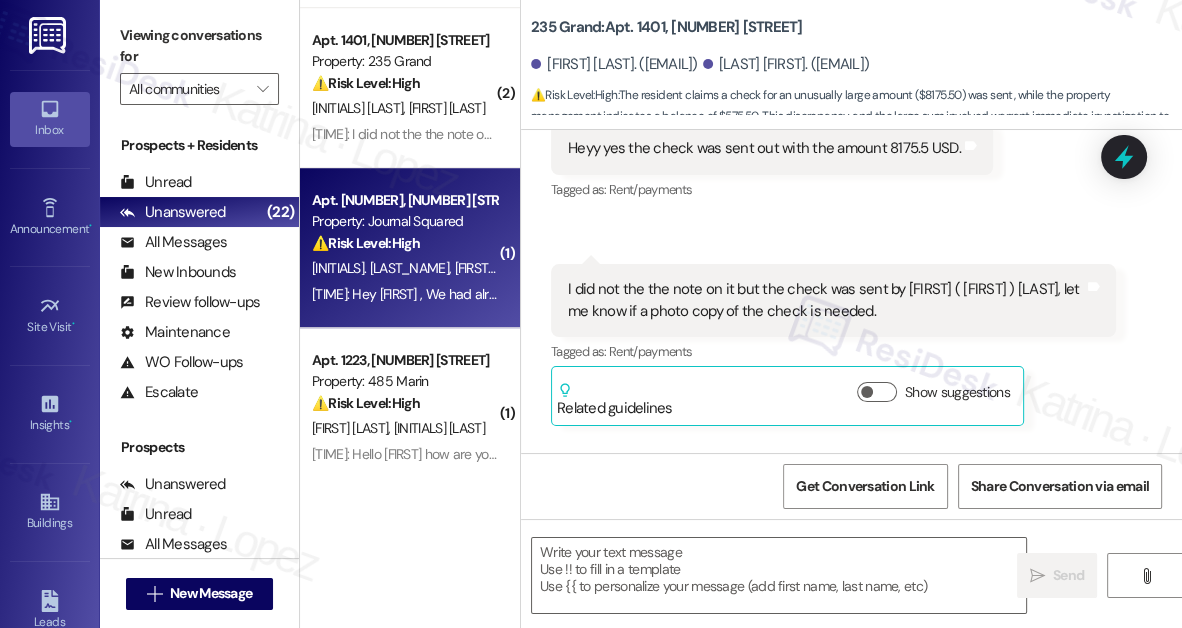 type on "Fetching suggested responses. Please feel free to read through the conversation in the meantime." 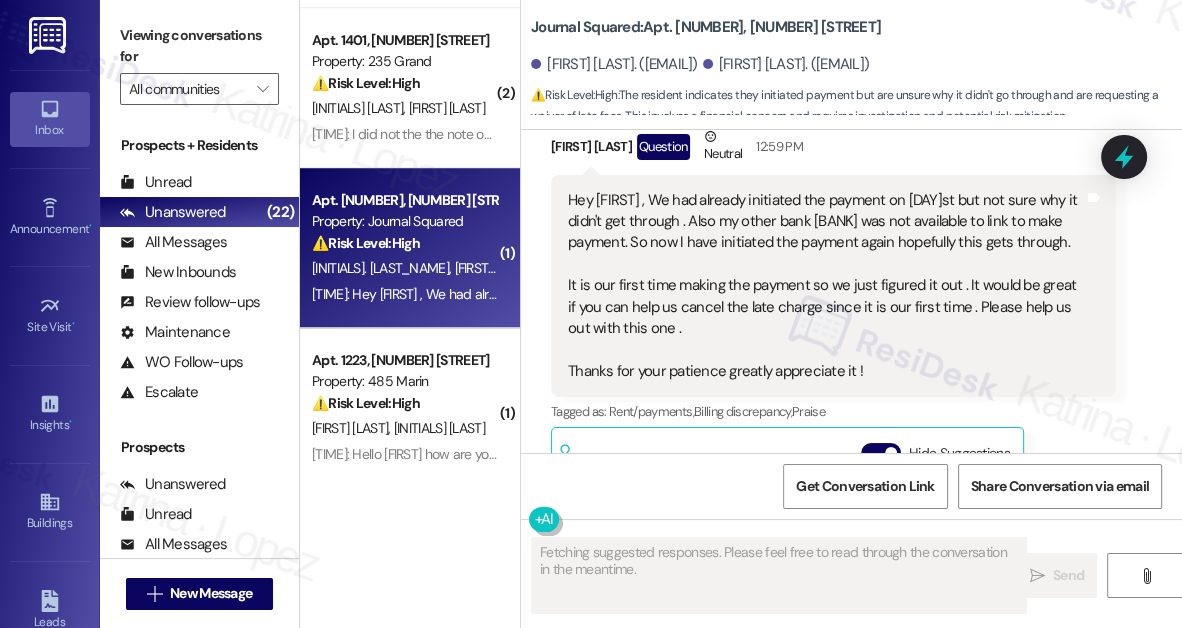 scroll, scrollTop: 1749, scrollLeft: 0, axis: vertical 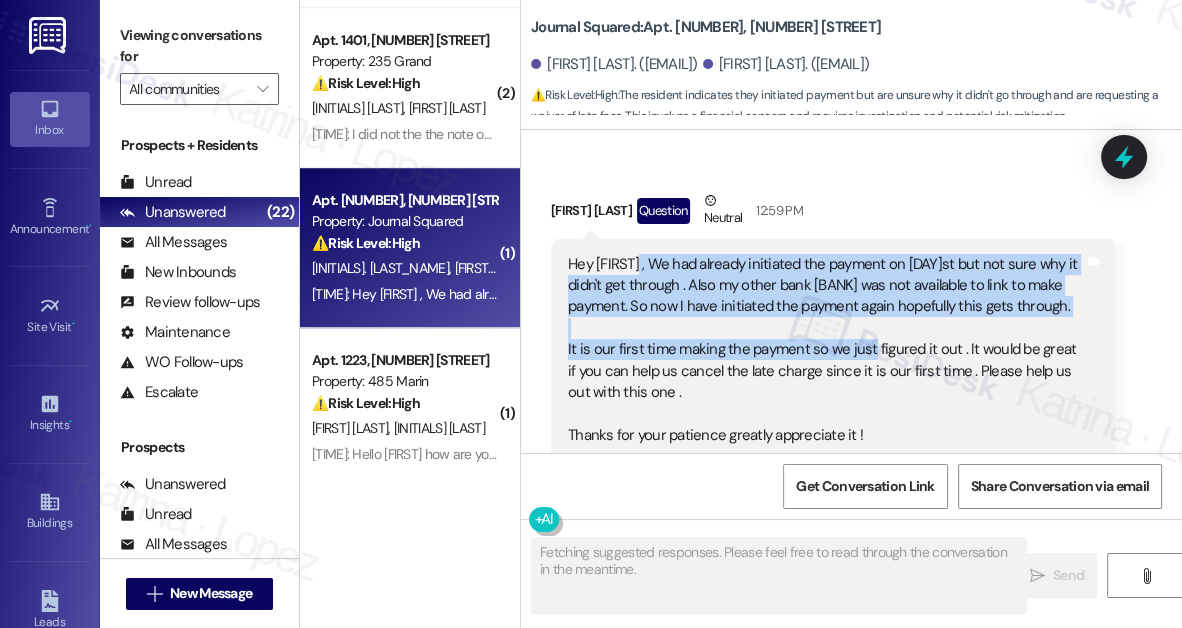 drag, startPoint x: 637, startPoint y: 268, endPoint x: 866, endPoint y: 342, distance: 240.65952 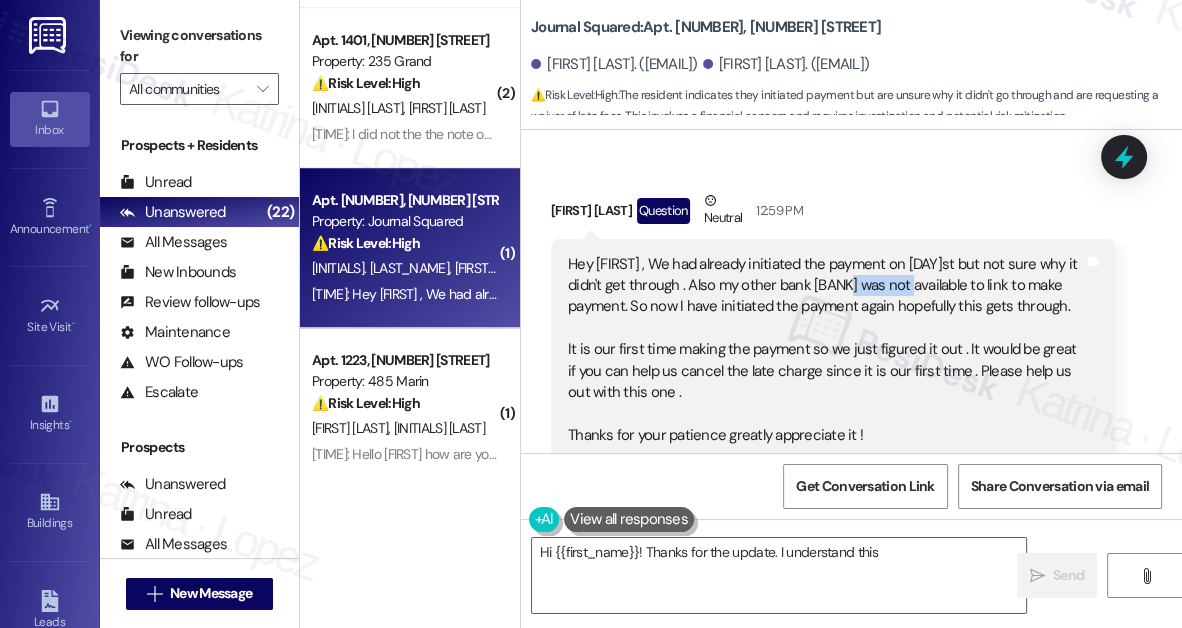 click on "Hey Jane , We had already initiated the payment on 1st but not sure why it didn't get through . Also my other bank Pnc was not available to link to make payment. So now I have initiated the payment again hopefully this gets through.
It is our first time making the payment so we just figured it out . It would be great if you can help us cancel the late charge since it is our first time . Please help us out with this one .
Thanks for your patience greatly appreciate it !" at bounding box center [826, 350] 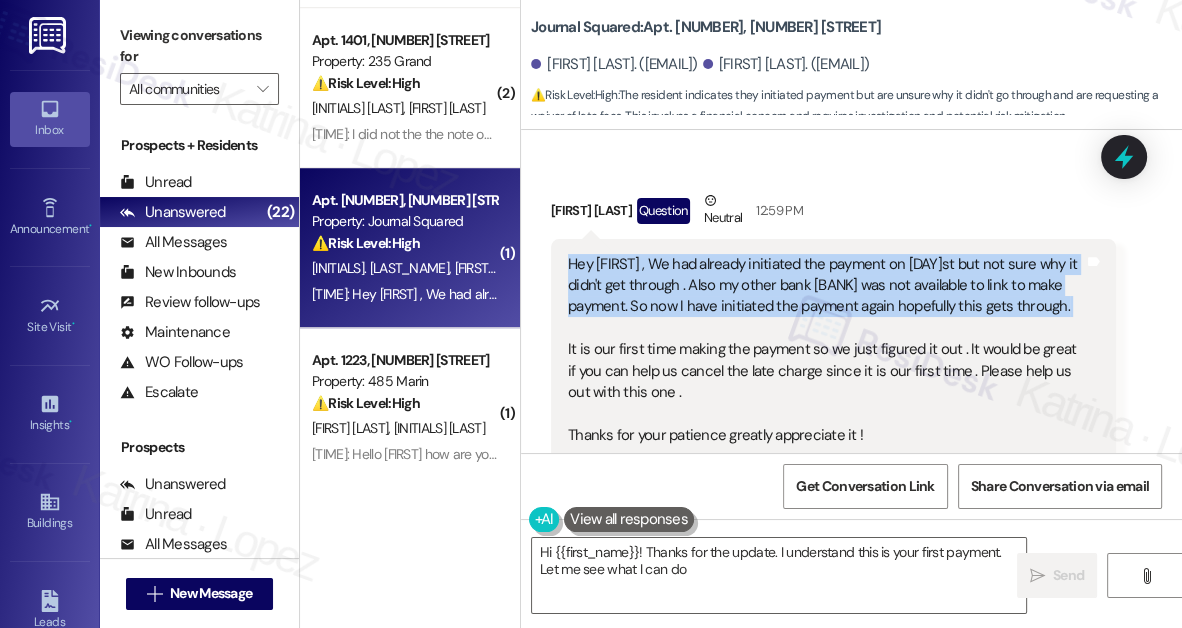 click on "Hey Jane , We had already initiated the payment on 1st but not sure why it didn't get through . Also my other bank Pnc was not available to link to make payment. So now I have initiated the payment again hopefully this gets through.
It is our first time making the payment so we just figured it out . It would be great if you can help us cancel the late charge since it is our first time . Please help us out with this one .
Thanks for your patience greatly appreciate it !" at bounding box center [826, 350] 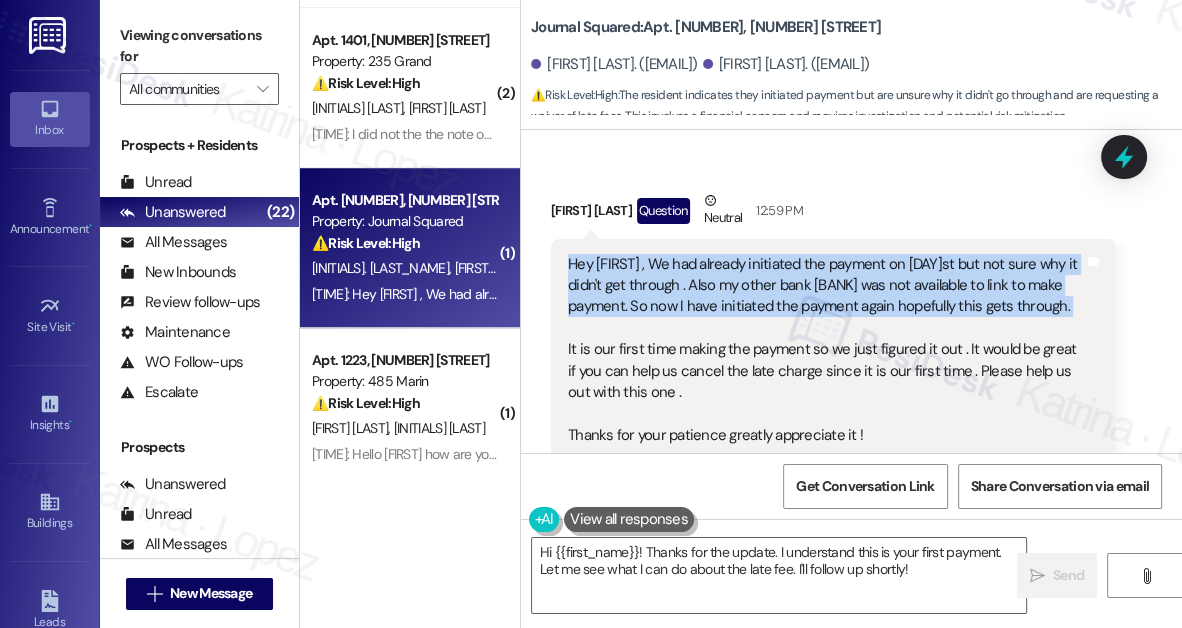 click on "Hey Jane , We had already initiated the payment on 1st but not sure why it didn't get through . Also my other bank Pnc was not available to link to make payment. So now I have initiated the payment again hopefully this gets through.
It is our first time making the payment so we just figured it out . It would be great if you can help us cancel the late charge since it is our first time . Please help us out with this one .
Thanks for your patience greatly appreciate it !" at bounding box center (826, 350) 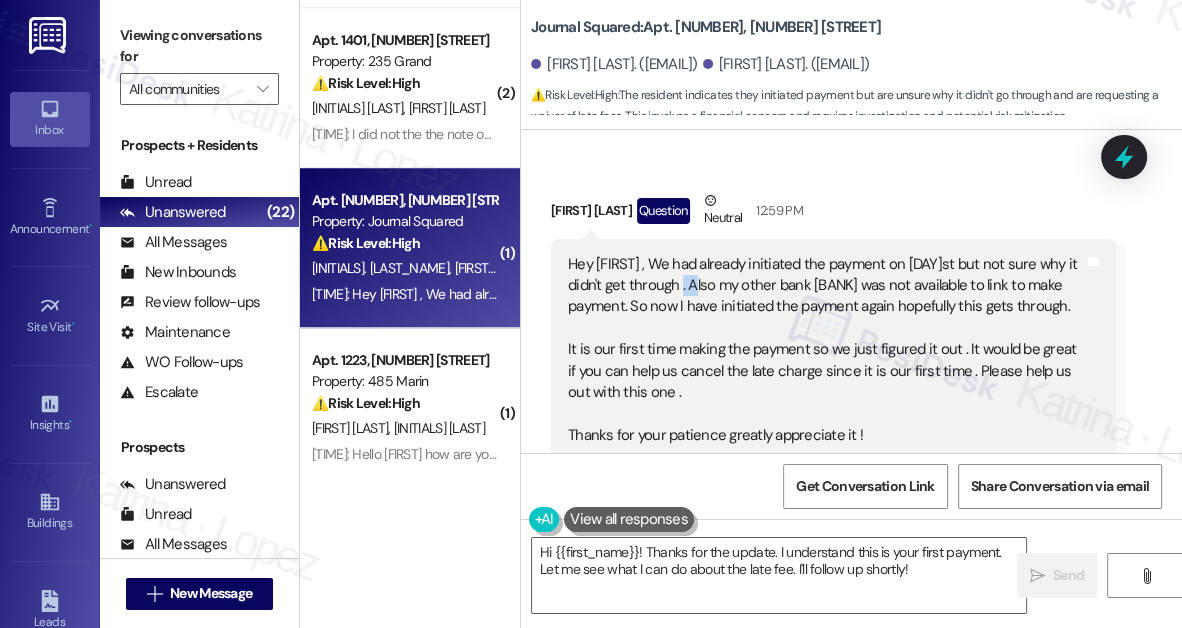 click on "Hey Jane , We had already initiated the payment on 1st but not sure why it didn't get through . Also my other bank Pnc was not available to link to make payment. So now I have initiated the payment again hopefully this gets through.
It is our first time making the payment so we just figured it out . It would be great if you can help us cancel the late charge since it is our first time . Please help us out with this one .
Thanks for your patience greatly appreciate it !" at bounding box center (826, 350) 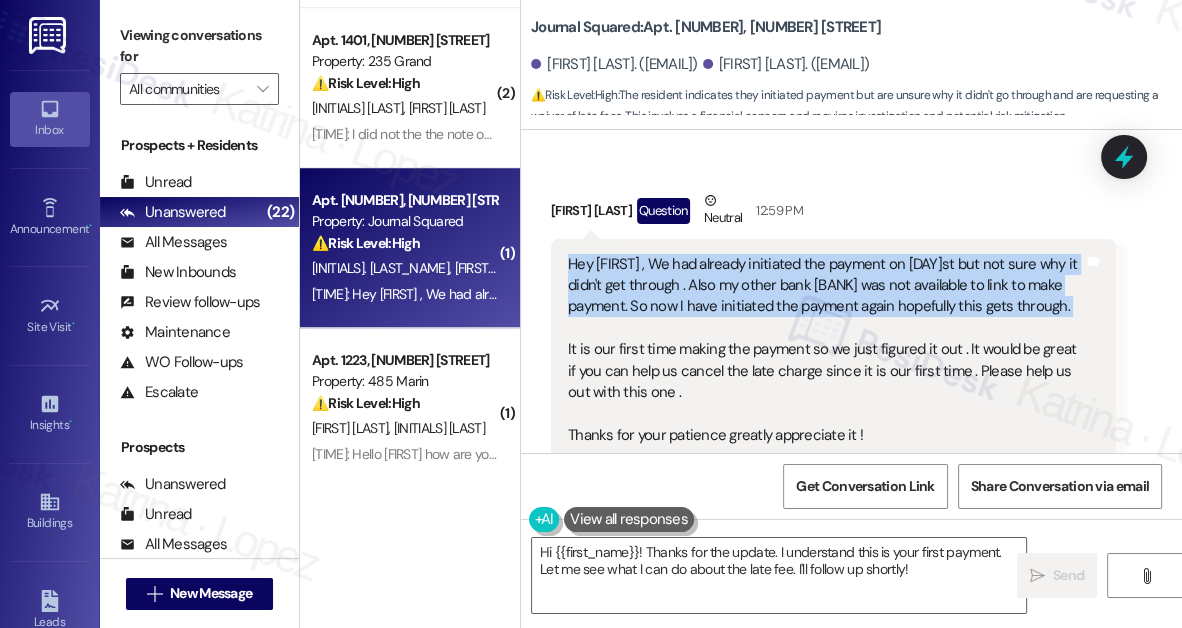 click on "Hey Jane , We had already initiated the payment on 1st but not sure why it didn't get through . Also my other bank Pnc was not available to link to make payment. So now I have initiated the payment again hopefully this gets through.
It is our first time making the payment so we just figured it out . It would be great if you can help us cancel the late charge since it is our first time . Please help us out with this one .
Thanks for your patience greatly appreciate it !" at bounding box center (826, 350) 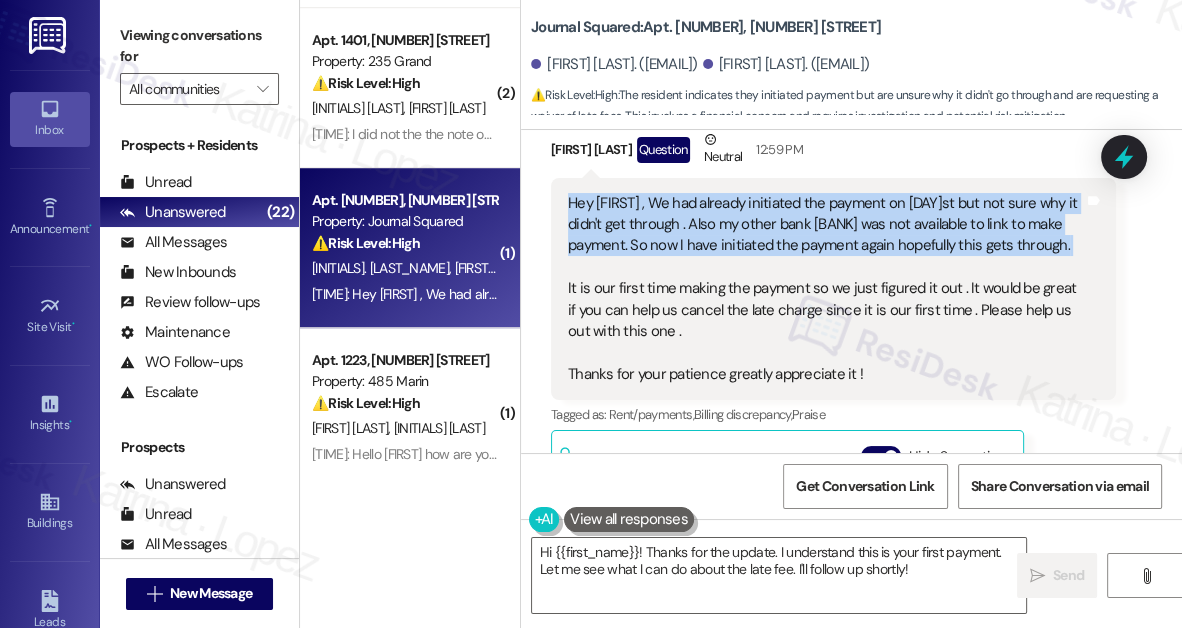 scroll, scrollTop: 1840, scrollLeft: 0, axis: vertical 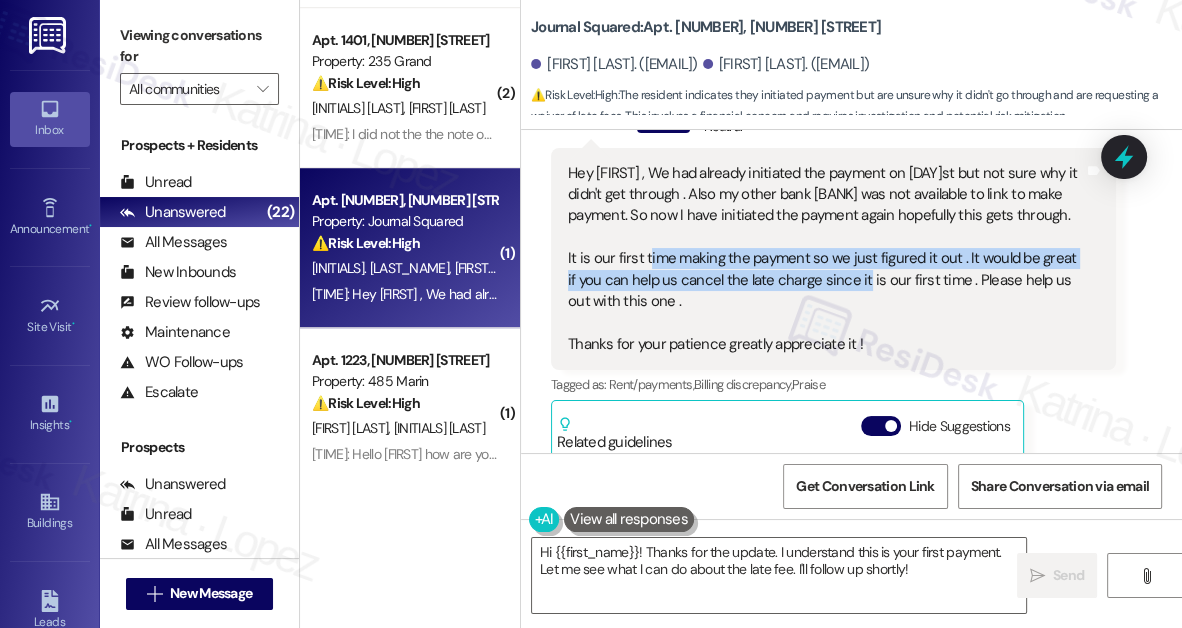 drag, startPoint x: 648, startPoint y: 264, endPoint x: 864, endPoint y: 283, distance: 216.83405 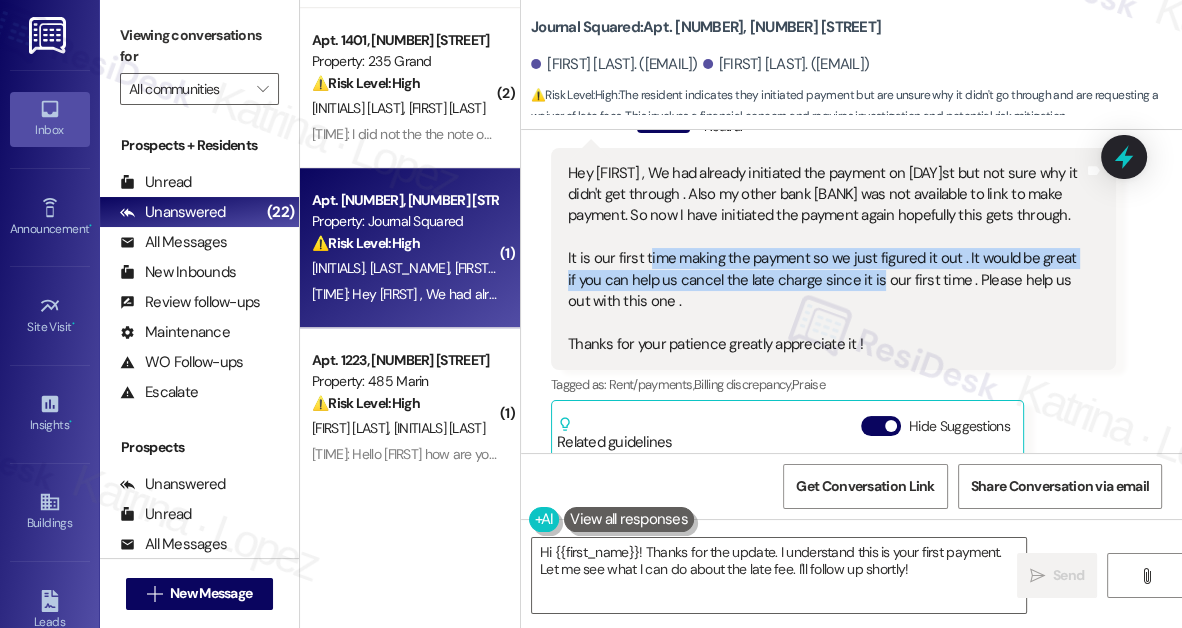 click on "Hey Jane , We had already initiated the payment on 1st but not sure why it didn't get through . Also my other bank Pnc was not available to link to make payment. So now I have initiated the payment again hopefully this gets through.
It is our first time making the payment so we just figured it out . It would be great if you can help us cancel the late charge since it is our first time . Please help us out with this one .
Thanks for your patience greatly appreciate it !" at bounding box center [826, 259] 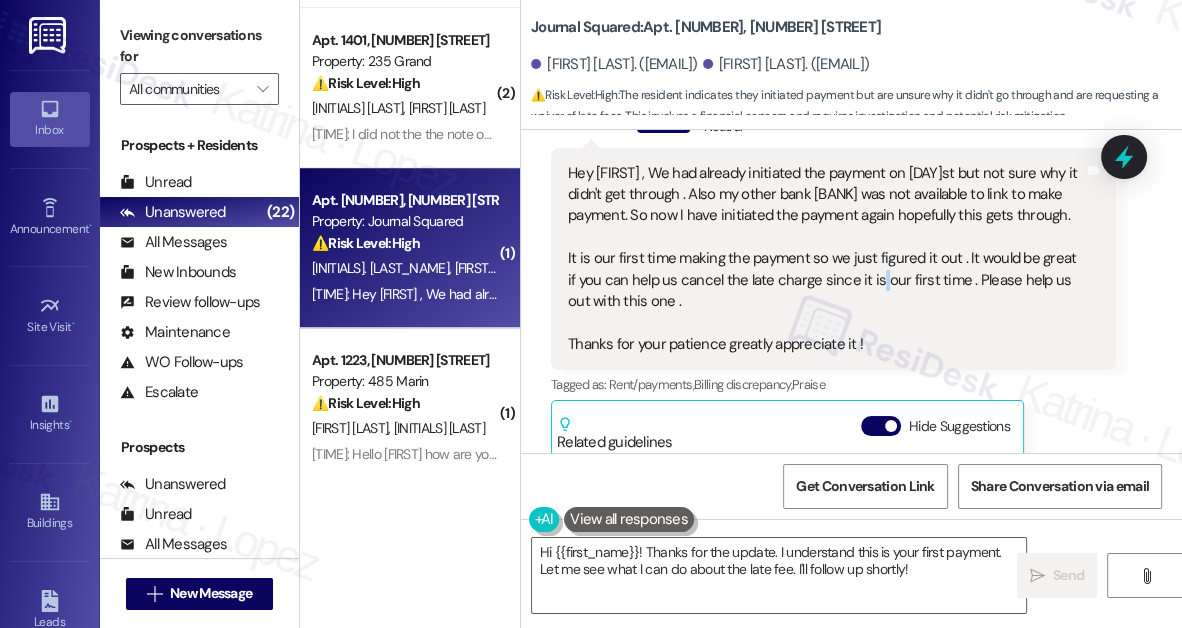 click on "Hey Jane , We had already initiated the payment on 1st but not sure why it didn't get through . Also my other bank Pnc was not available to link to make payment. So now I have initiated the payment again hopefully this gets through.
It is our first time making the payment so we just figured it out . It would be great if you can help us cancel the late charge since it is our first time . Please help us out with this one .
Thanks for your patience greatly appreciate it !" at bounding box center [826, 259] 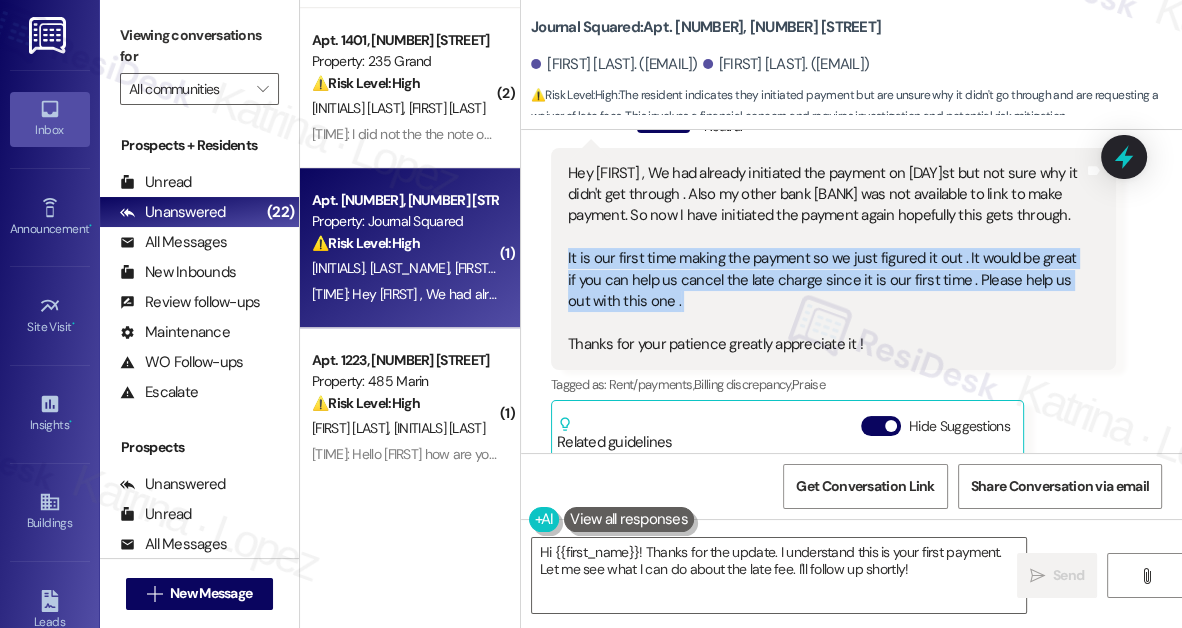 click on "Hey Jane , We had already initiated the payment on 1st but not sure why it didn't get through . Also my other bank Pnc was not available to link to make payment. So now I have initiated the payment again hopefully this gets through.
It is our first time making the payment so we just figured it out . It would be great if you can help us cancel the late charge since it is our first time . Please help us out with this one .
Thanks for your patience greatly appreciate it !" at bounding box center [826, 259] 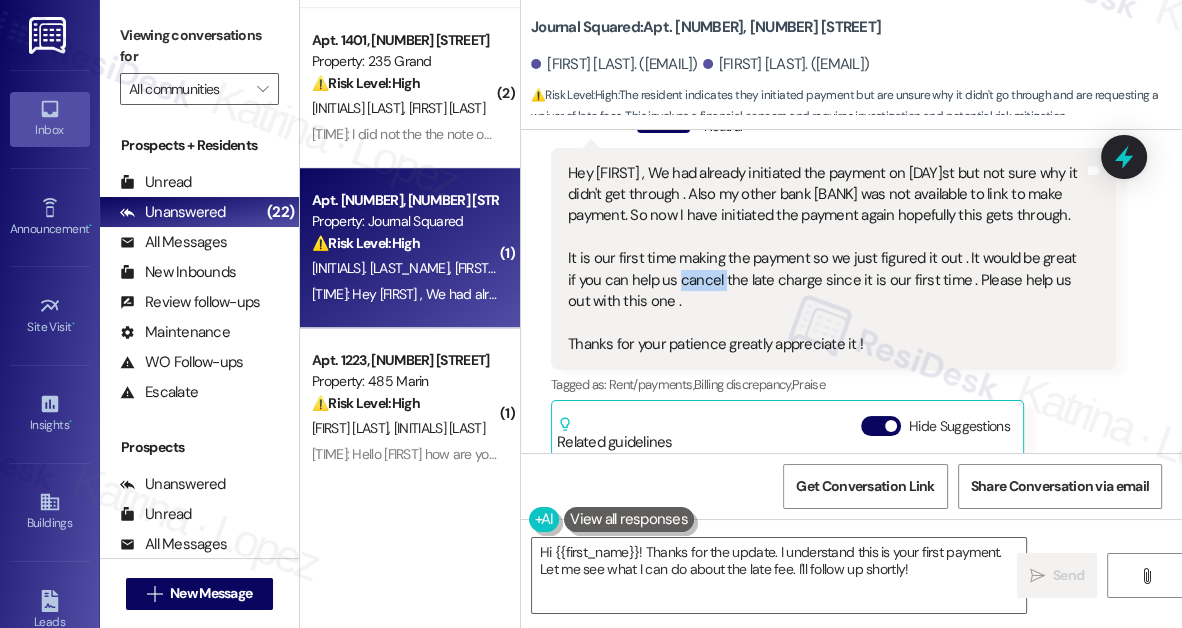 click on "Hey Jane , We had already initiated the payment on 1st but not sure why it didn't get through . Also my other bank Pnc was not available to link to make payment. So now I have initiated the payment again hopefully this gets through.
It is our first time making the payment so we just figured it out . It would be great if you can help us cancel the late charge since it is our first time . Please help us out with this one .
Thanks for your patience greatly appreciate it !" at bounding box center (826, 259) 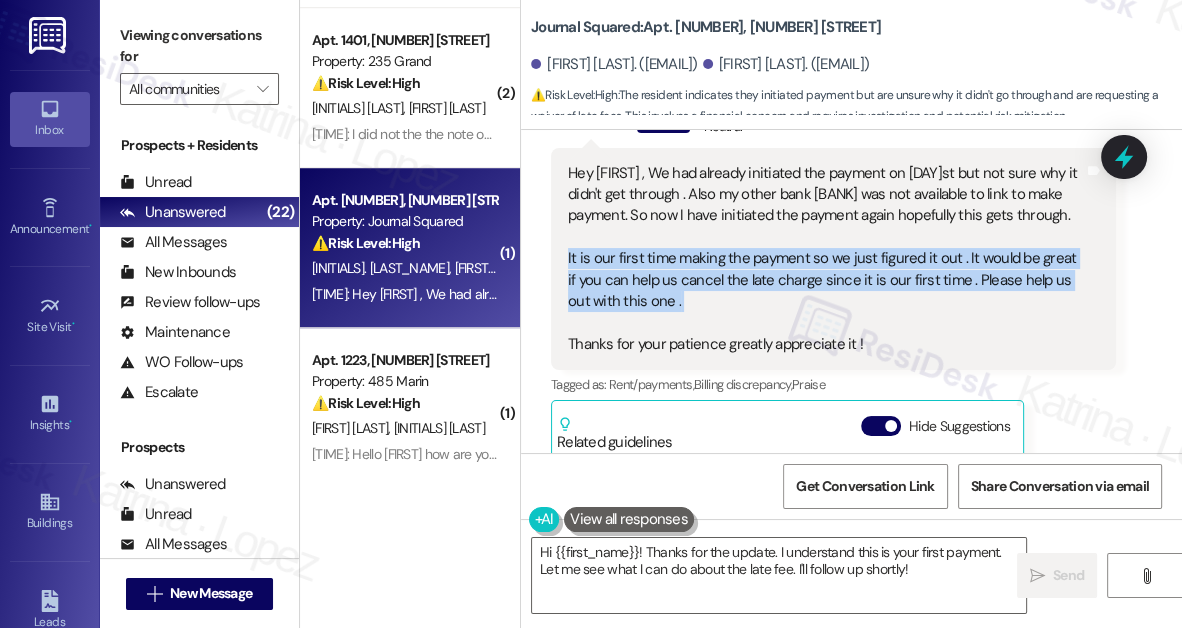 click on "Hey Jane , We had already initiated the payment on 1st but not sure why it didn't get through . Also my other bank Pnc was not available to link to make payment. So now I have initiated the payment again hopefully this gets through.
It is our first time making the payment so we just figured it out . It would be great if you can help us cancel the late charge since it is our first time . Please help us out with this one .
Thanks for your patience greatly appreciate it !" at bounding box center (826, 259) 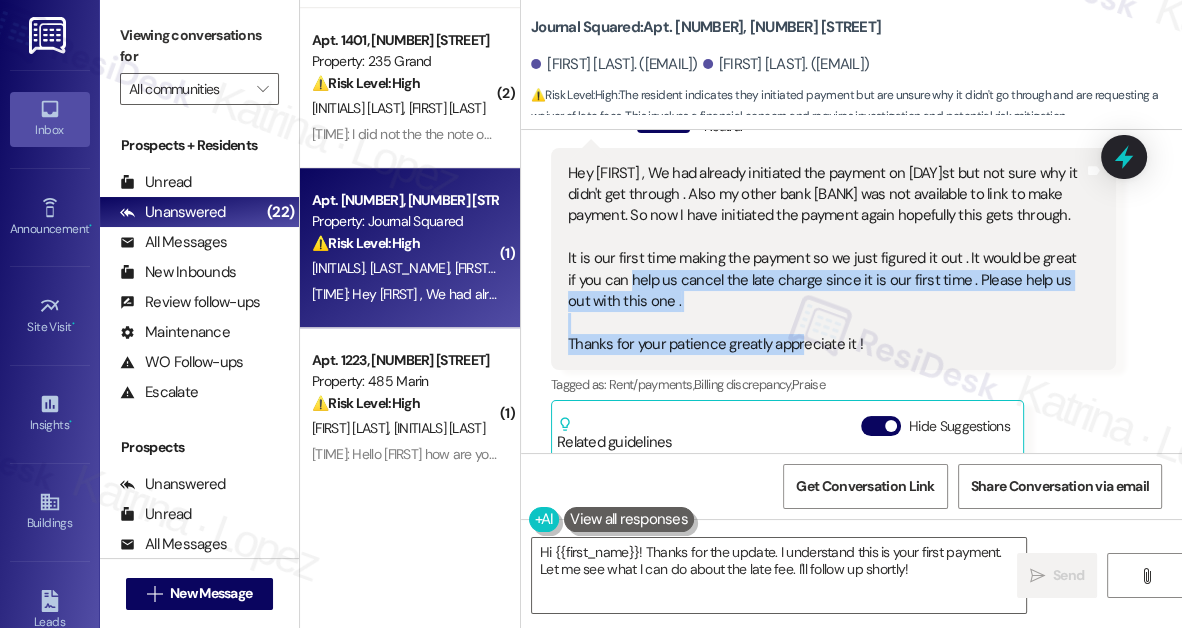 drag, startPoint x: 797, startPoint y: 348, endPoint x: 620, endPoint y: 259, distance: 198.11613 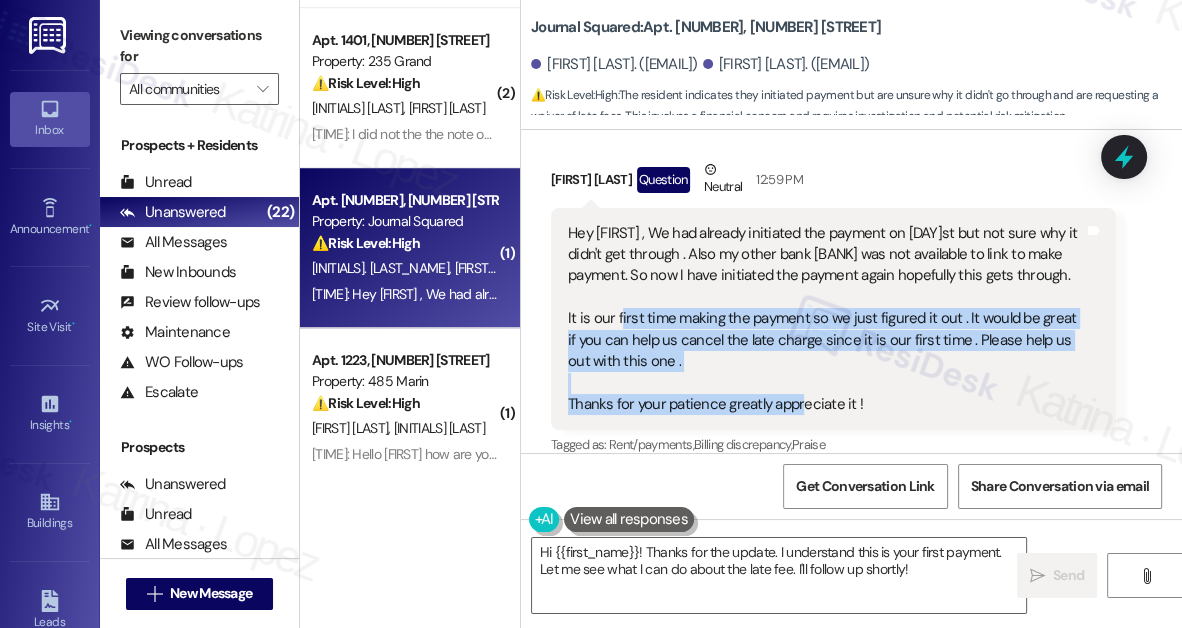 scroll, scrollTop: 1749, scrollLeft: 0, axis: vertical 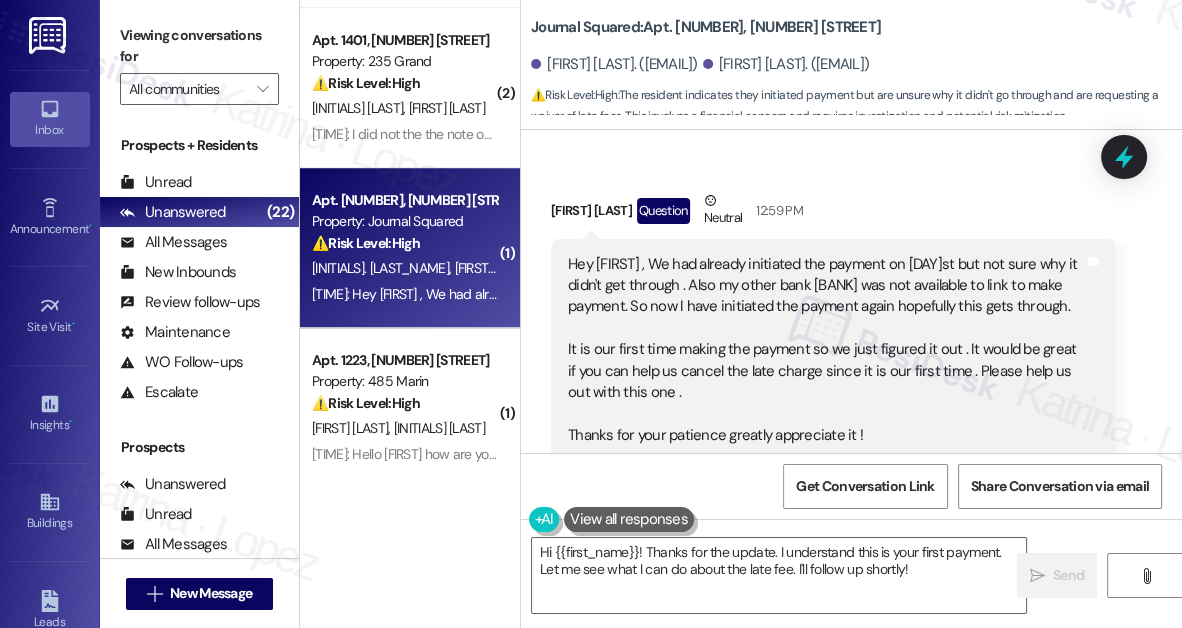 click on "Pratiba Haridass Question   Neutral 12:59 PM" at bounding box center [833, 214] 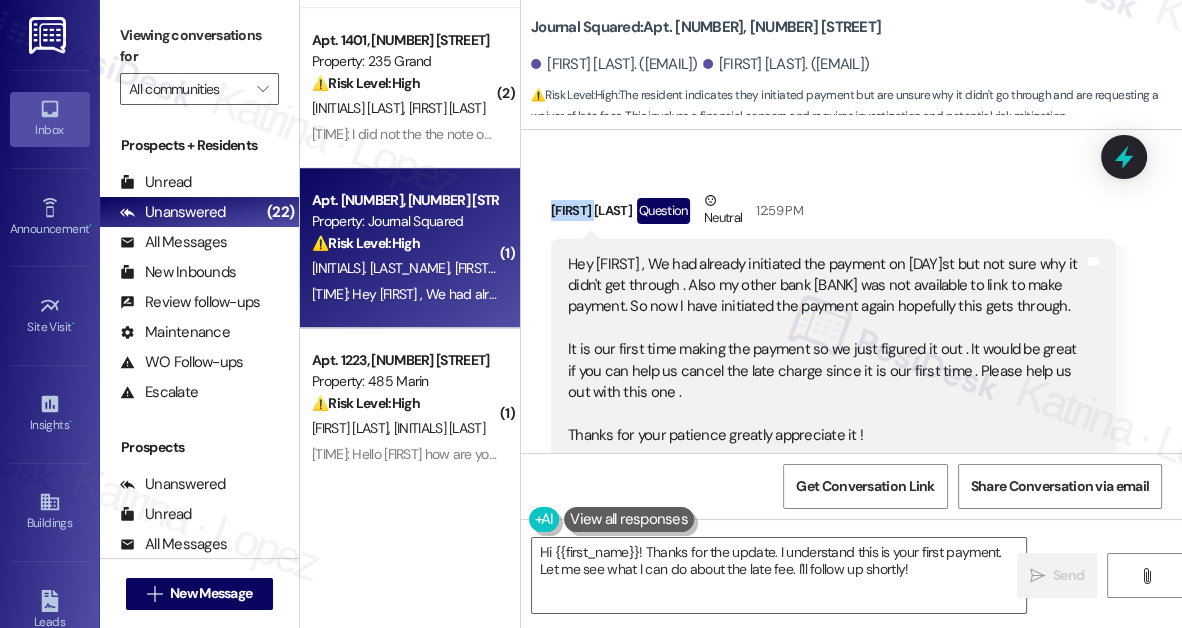 click on "Pratiba Haridass Question   Neutral 12:59 PM" at bounding box center [833, 214] 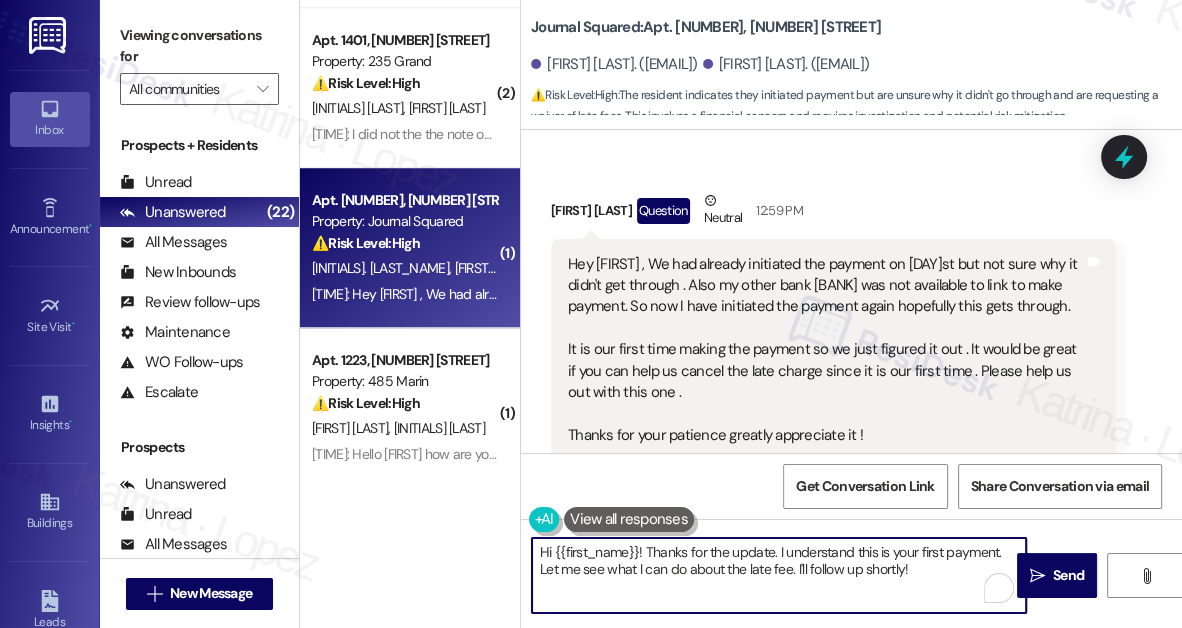 drag, startPoint x: 554, startPoint y: 548, endPoint x: 640, endPoint y: 536, distance: 86.833176 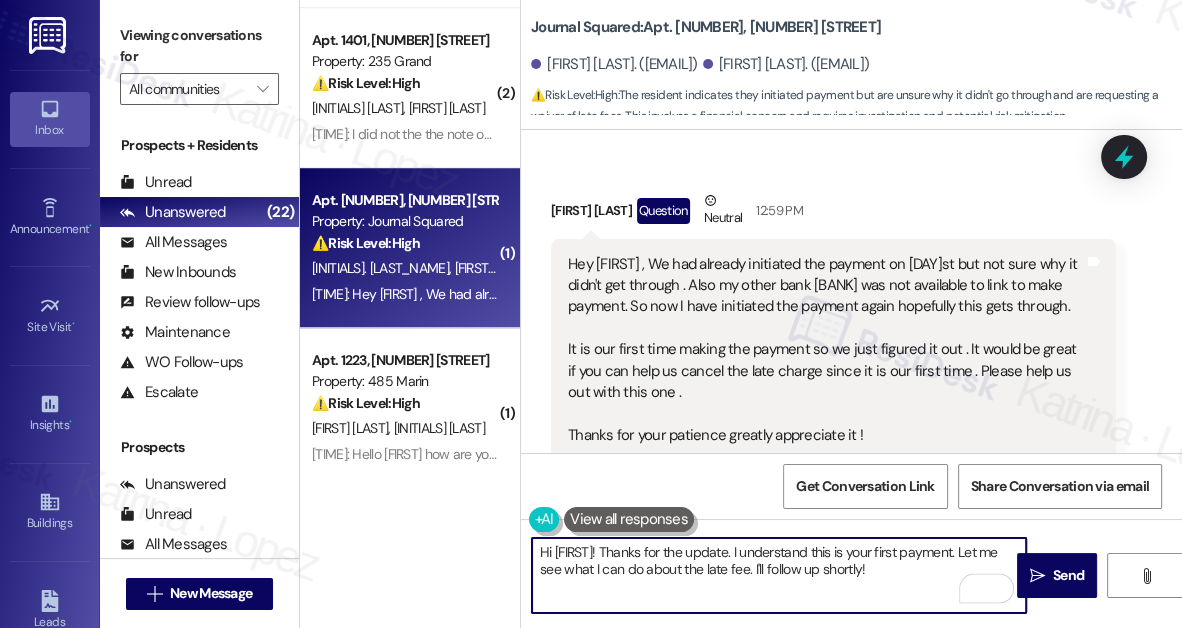 click on "Hi Pratiba! Thanks for the update. I understand this is your first payment. Let me see what I can do about the late fee. I'll follow up shortly!" at bounding box center (779, 575) 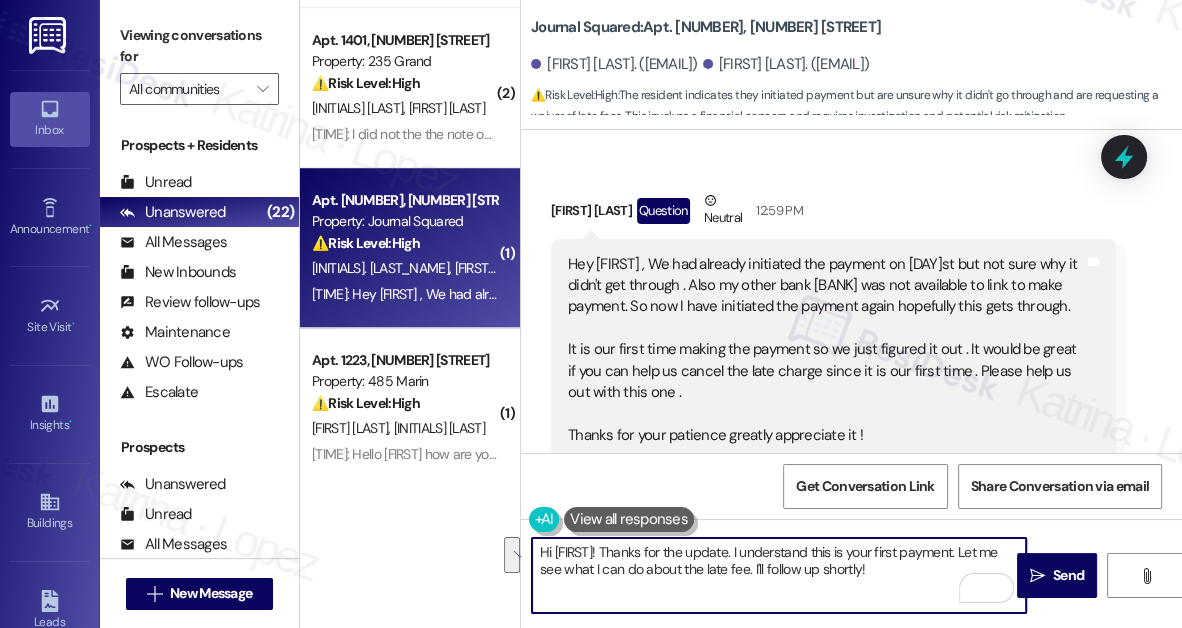 click on "Hi Pratiba! Thanks for the update. I understand this is your first payment. Let me see what I can do about the late fee. I'll follow up shortly!" at bounding box center (779, 575) 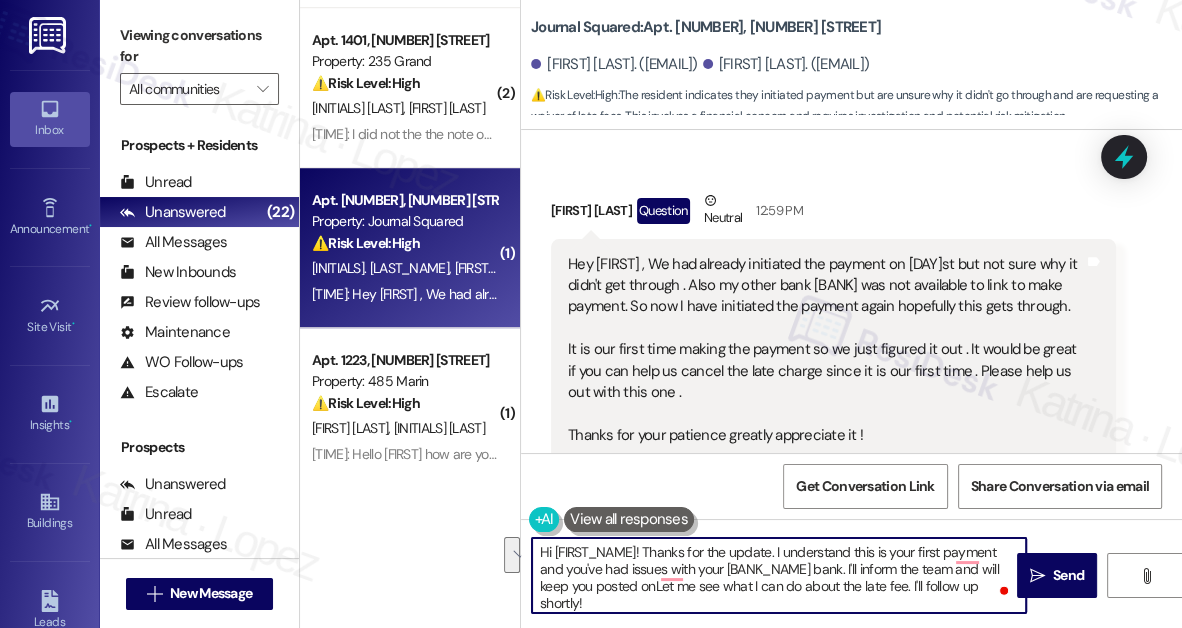 drag, startPoint x: 898, startPoint y: 585, endPoint x: 970, endPoint y: 564, distance: 75 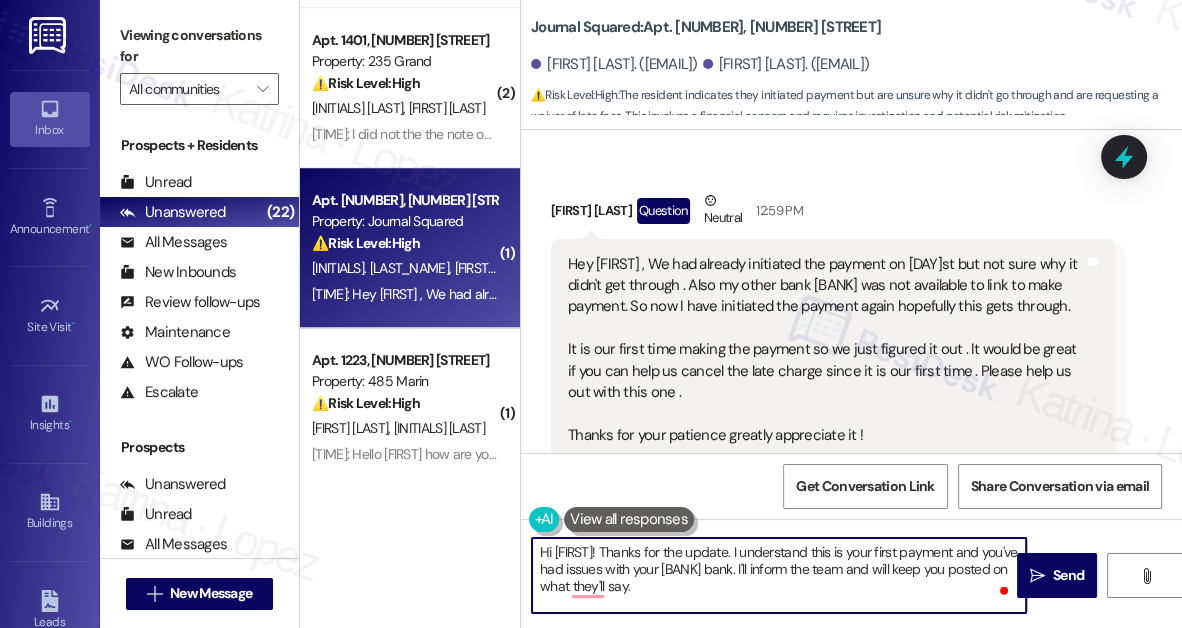click on "Hi Pratiba! Thanks for the update. I understand this is your first payment and you've had issues with your PNC bank. I'll inform the team and will keep you posted on what they'll say." at bounding box center [779, 575] 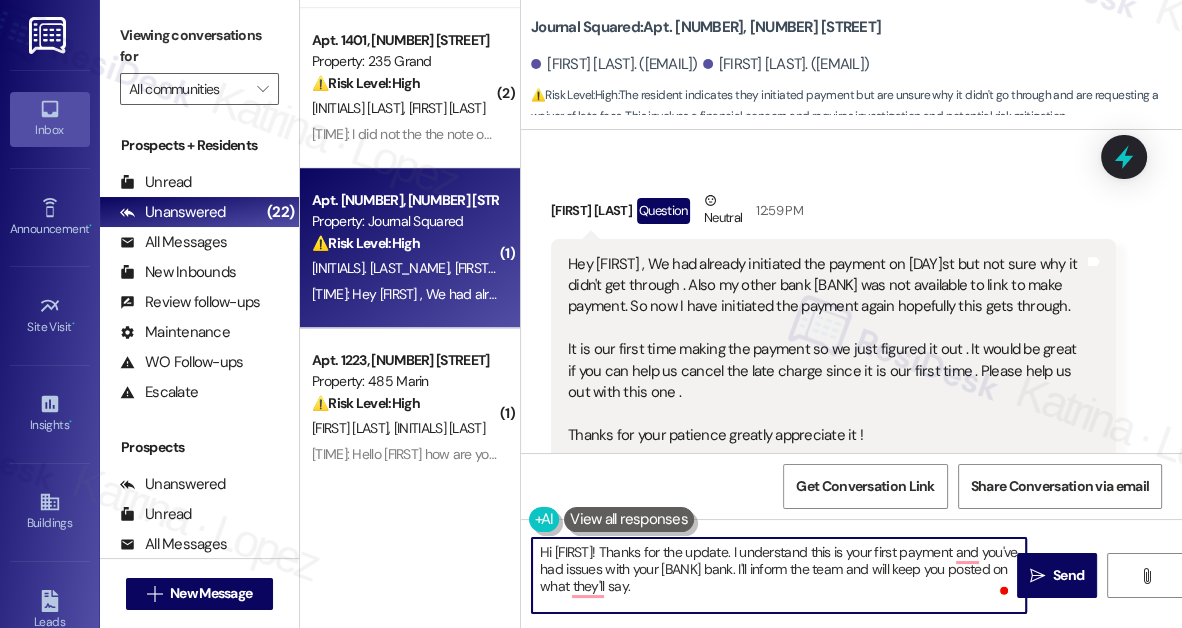 click on "Hi Pratiba! Thanks for the update. I understand this is your first payment and you've had issues with your PNC bank. I'll inform the team and will keep you posted on what they'll say." at bounding box center [779, 575] 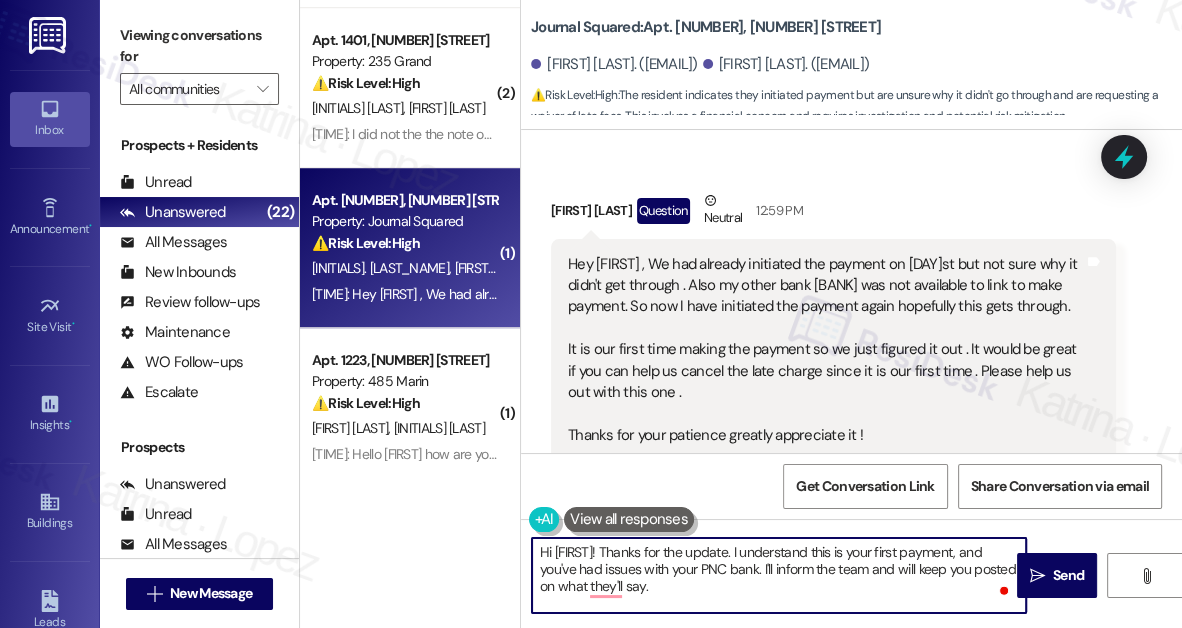 click on "Hi Pratiba! Thanks for the update. I understand this is your first payment, and you've had issues with your PNC bank. I'll inform the team and will keep you posted on what they'll say." at bounding box center [779, 575] 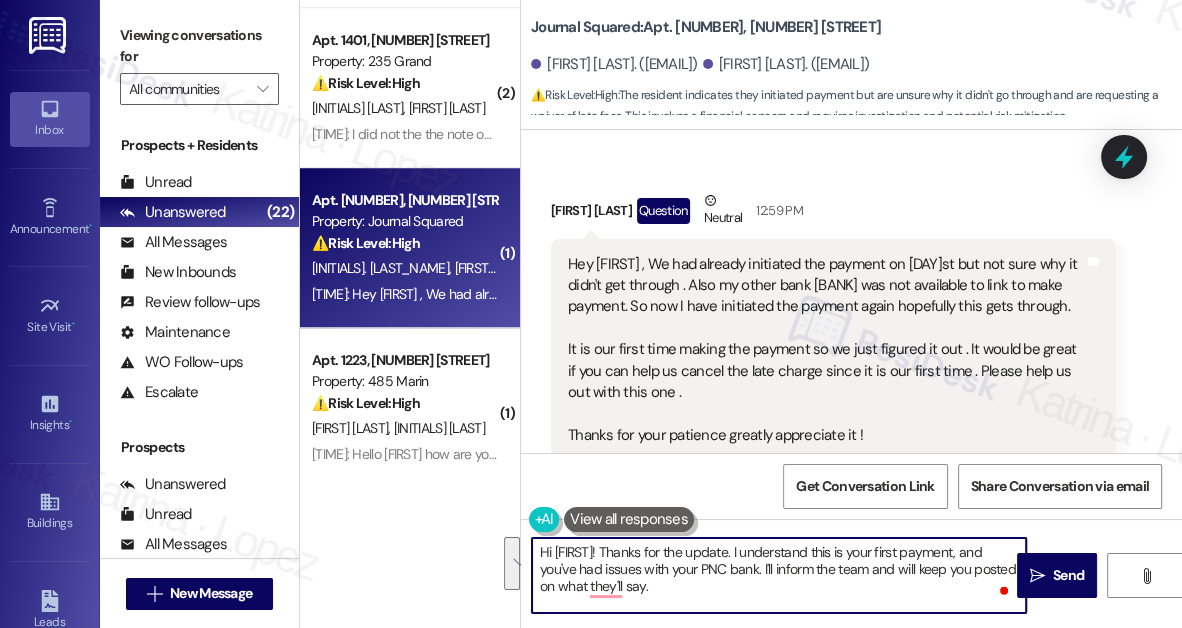 click on "Hi Pratiba! Thanks for the update. I understand this is your first payment, and you've had issues with your PNC bank. I'll inform the team and will keep you posted on what they'll say." at bounding box center [779, 575] 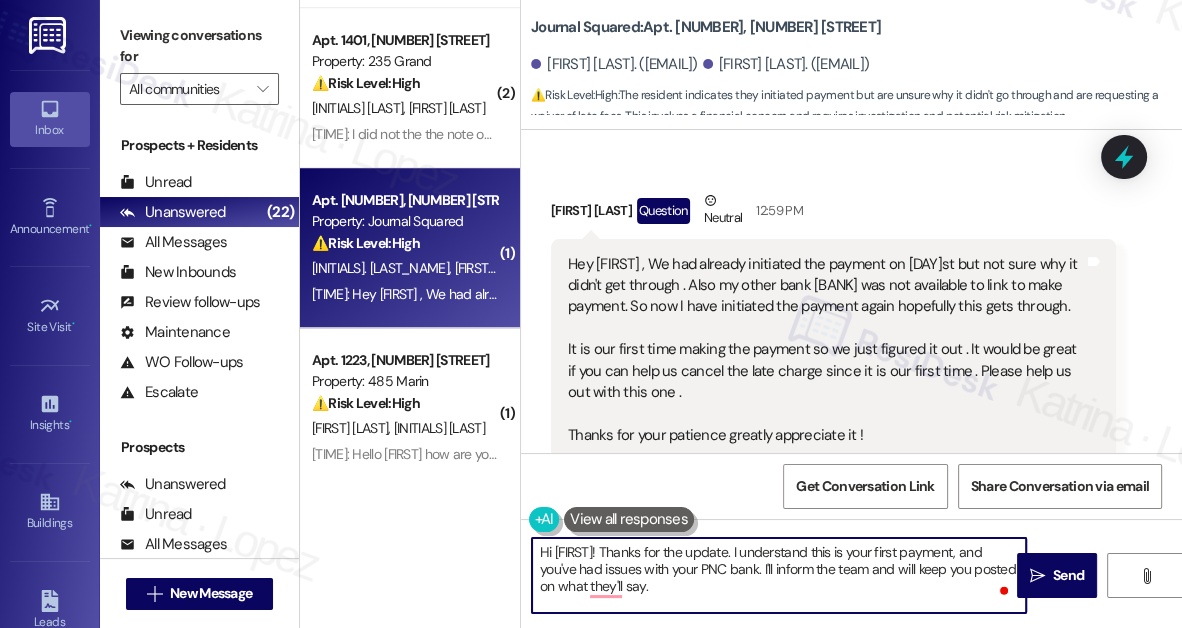 click on "Hi Pratiba! Thanks for the update. I understand this is your first payment, and you've had issues with your PNC bank. I'll inform the team and will keep you posted on what they'll say." at bounding box center (779, 575) 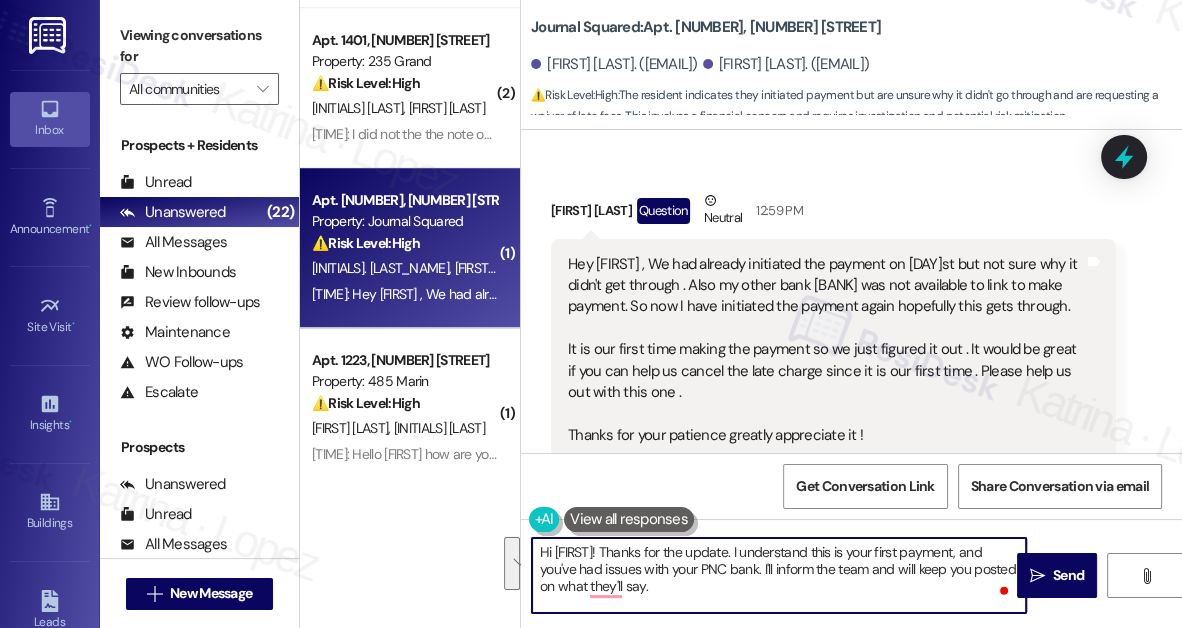 click on "Hi Pratiba! Thanks for the update. I understand this is your first payment, and you've had issues with your PNC bank. I'll inform the team and will keep you posted on what they'll say." at bounding box center (779, 575) 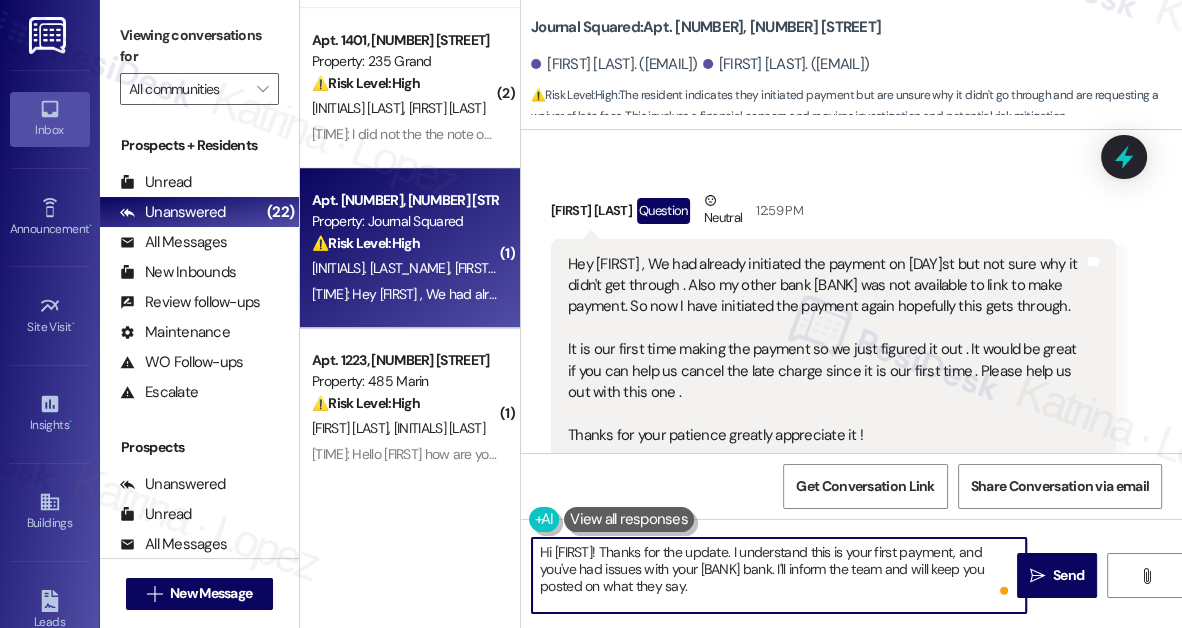 click on "Hi [FIRST_NAME]! Thanks for the update. I understand this is your first payment, and you've had issues with your PNC bank. I'll inform the team and will keep you posted on what they say." at bounding box center [779, 575] 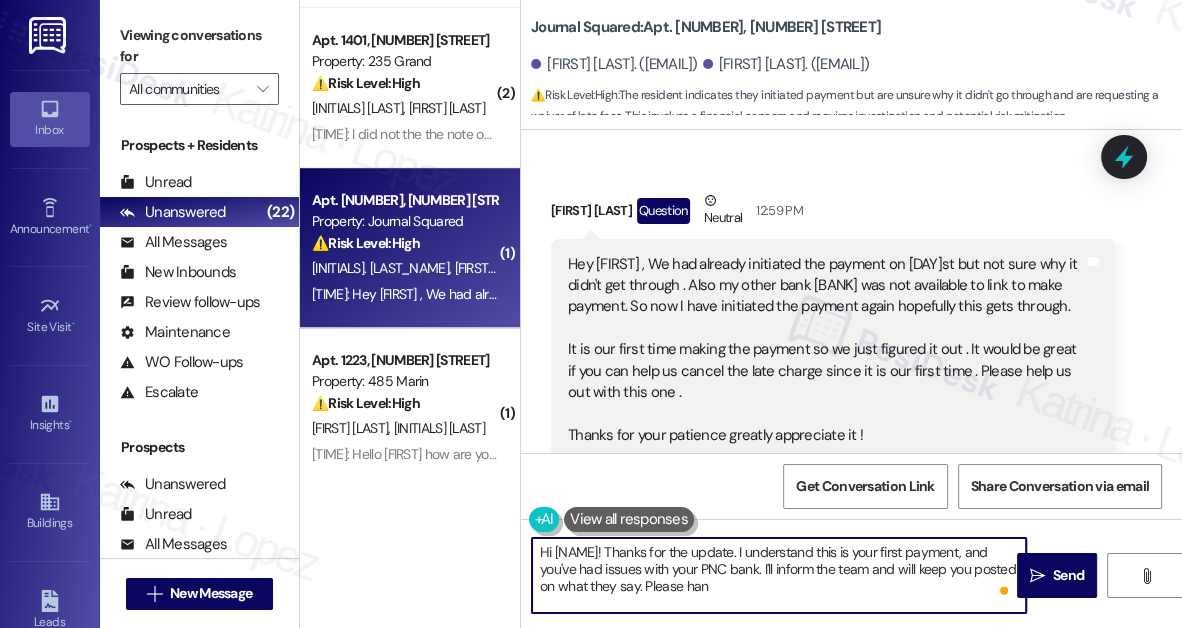 type on "Hi Pratiba! Thanks for the update. I understand this is your first payment, and you've had issues with your PNC bank. I'll inform the team and will keep you posted on what they say. Please hand" 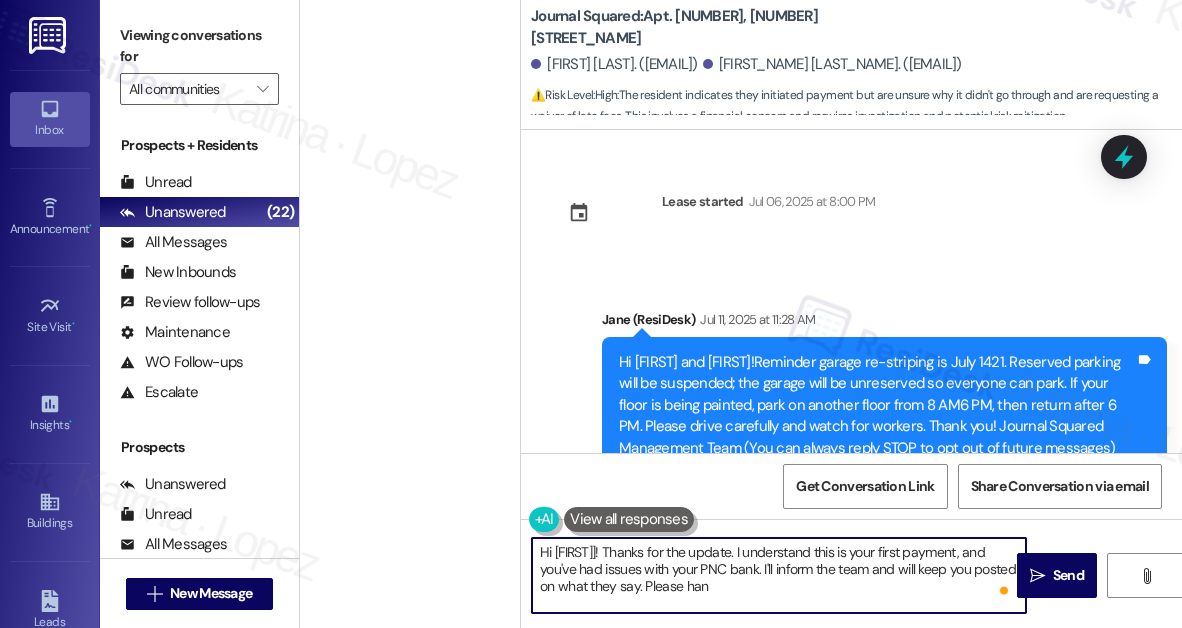 scroll, scrollTop: 0, scrollLeft: 0, axis: both 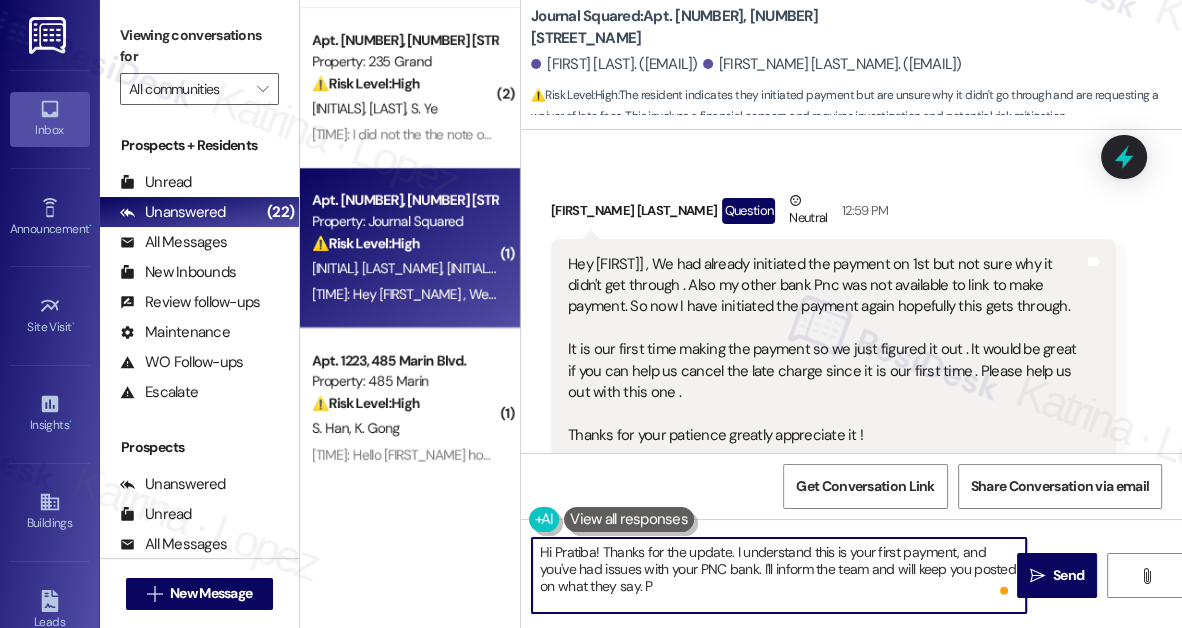 type on "Hi [FIRST_NAME]! Thanks for the update. I understand this is your first payment, and you've had issues with your PNC bank. I'll inform the team and will keep you posted on what they say." 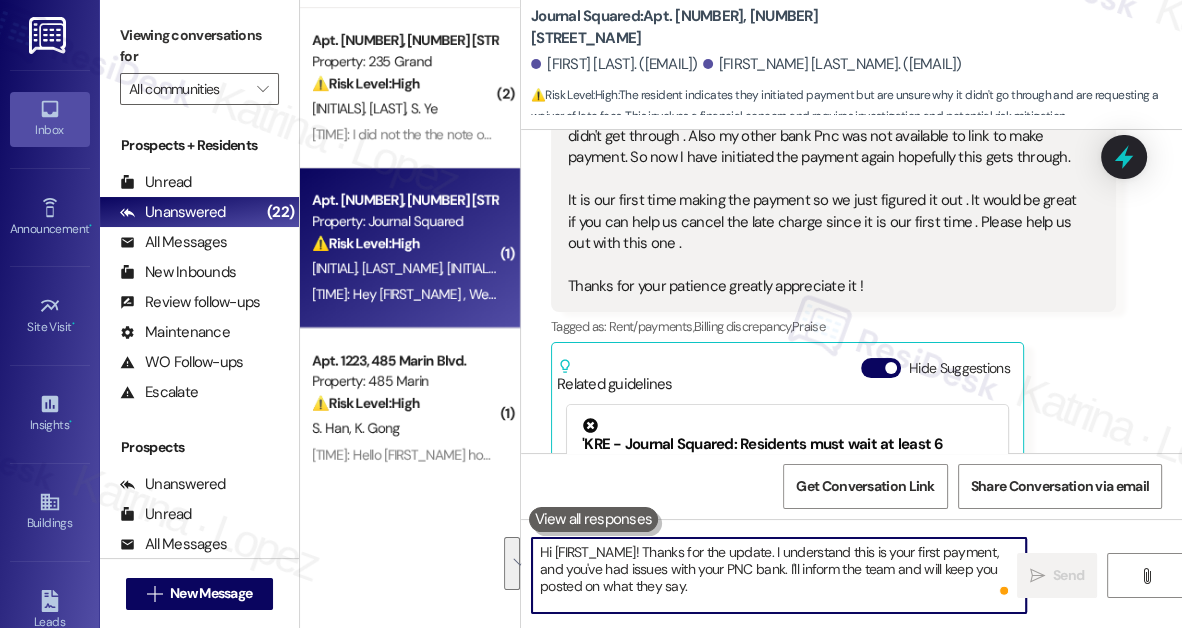scroll, scrollTop: 2112, scrollLeft: 0, axis: vertical 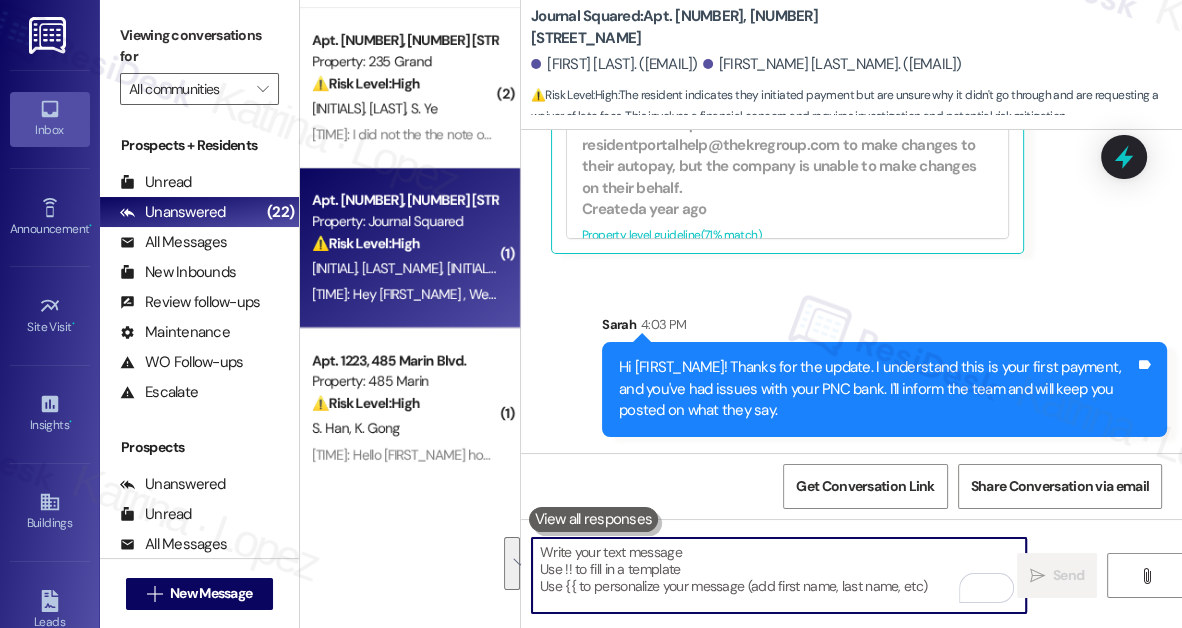 type 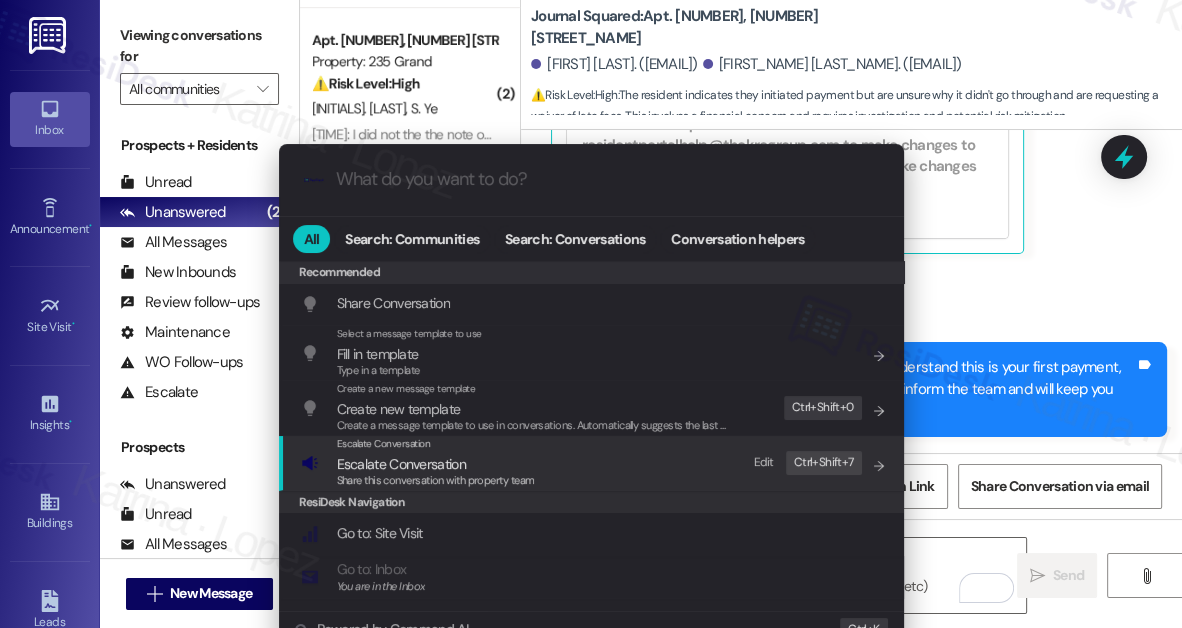 click on "Escalate Conversation Escalate Conversation Share this conversation with property team Edit Ctrl+ Shift+ 7" at bounding box center [593, 463] 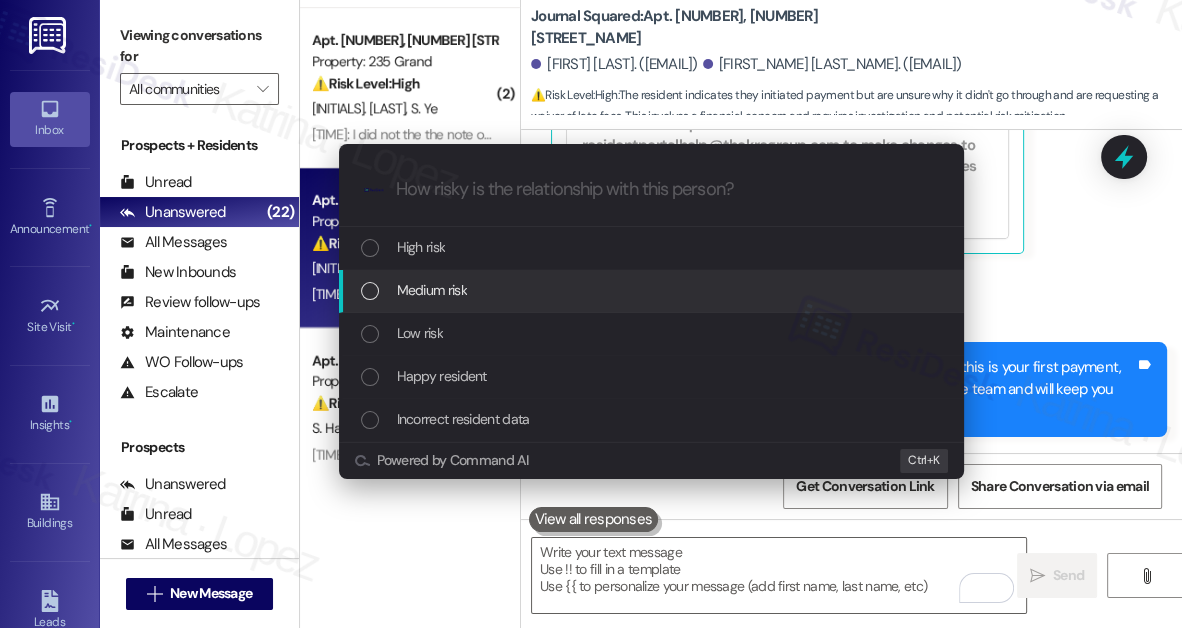 click on "Medium risk" at bounding box center [653, 290] 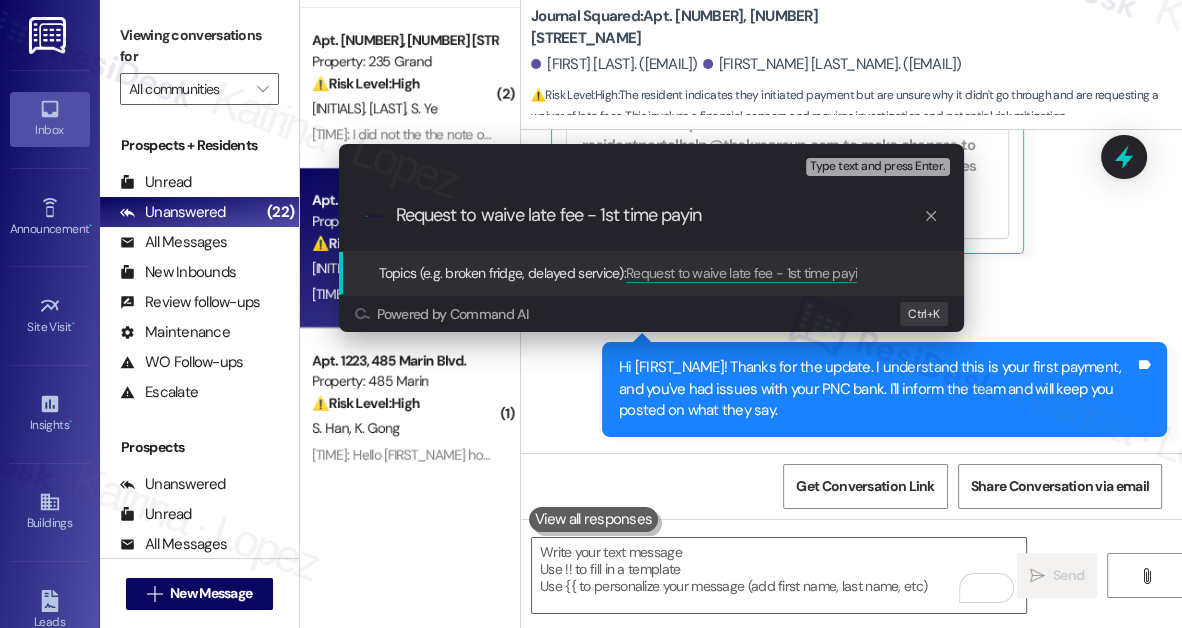 type on "Request to waive late fee - 1st time paying" 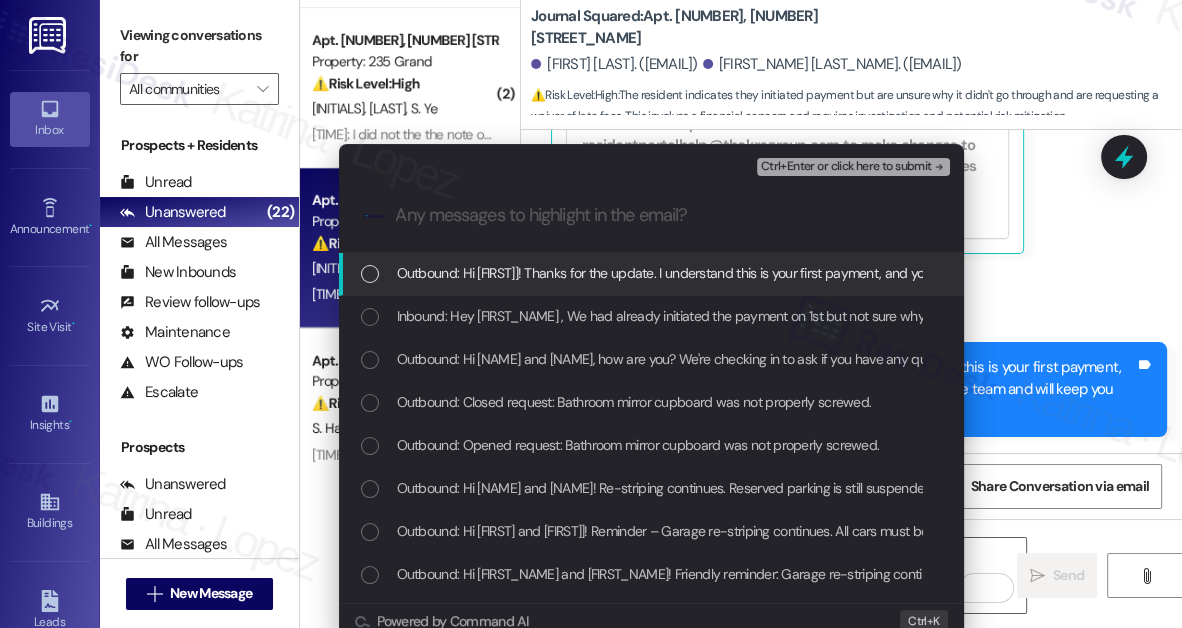 click on "Outbound: Hi [FIRST]]! Thanks for the update. I understand this is your first payment, and you've had issues with your PNC bank. I'll inform the team and will keep you posted on what they say." at bounding box center [651, 274] 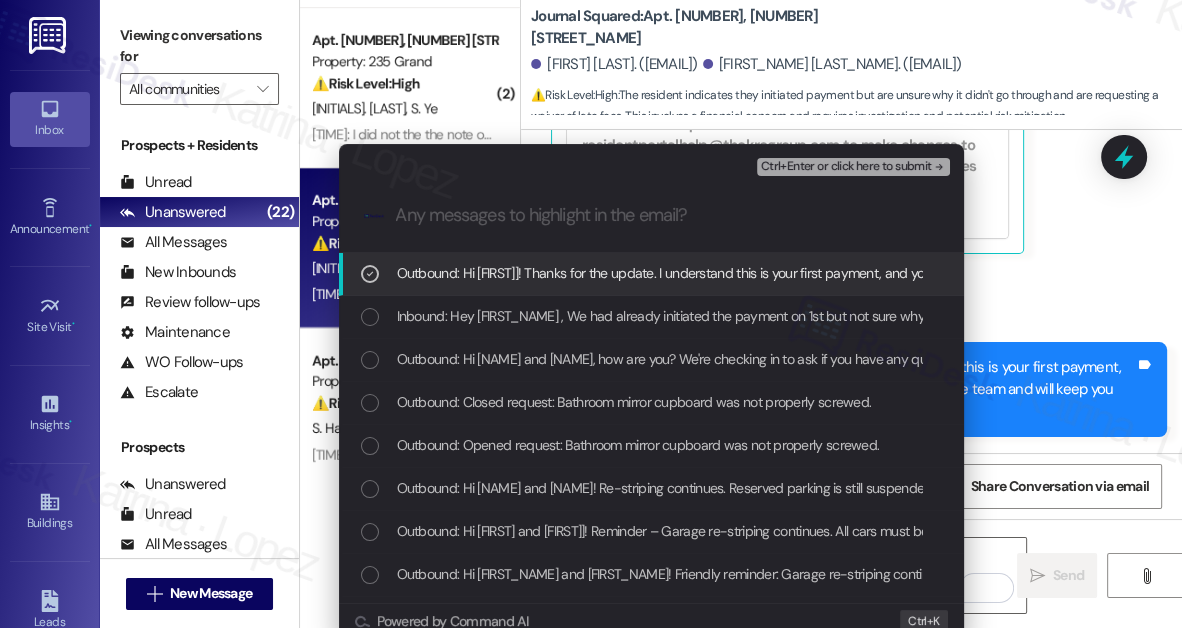 click on "Outbound: Hi [FIRST]]! Thanks for the update. I understand this is your first payment, and you've had issues with your PNC bank. I'll inform the team and will keep you posted on what they say." at bounding box center (945, 273) 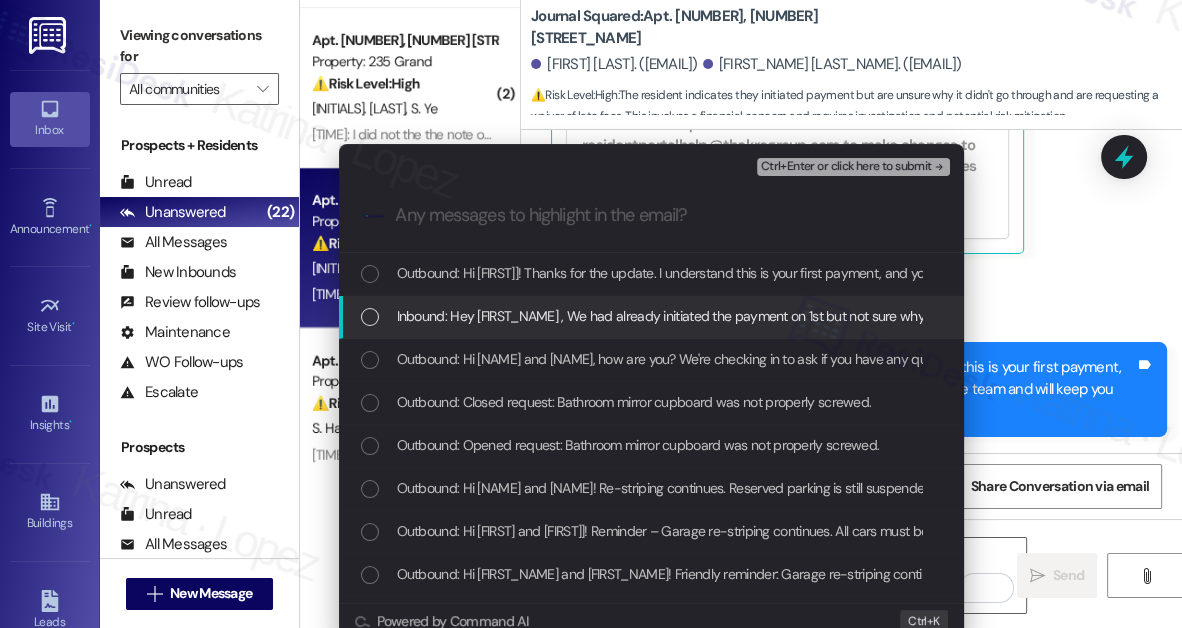 click on "Inbound: Hey [FIRST_NAME] , We had already initiated the payment on 1st but not sure why it didn't get through . Also my other bank Pnc was not available to link to make payment. So now I have initiated the payment again hopefully this gets through.
It is our first time making the payment so we just figured it out . It would be great if you can help us cancel the late charge since it is our first time . Please help us out with this one .
Thanks for your patience greatly appreciate it !" at bounding box center (1771, 316) 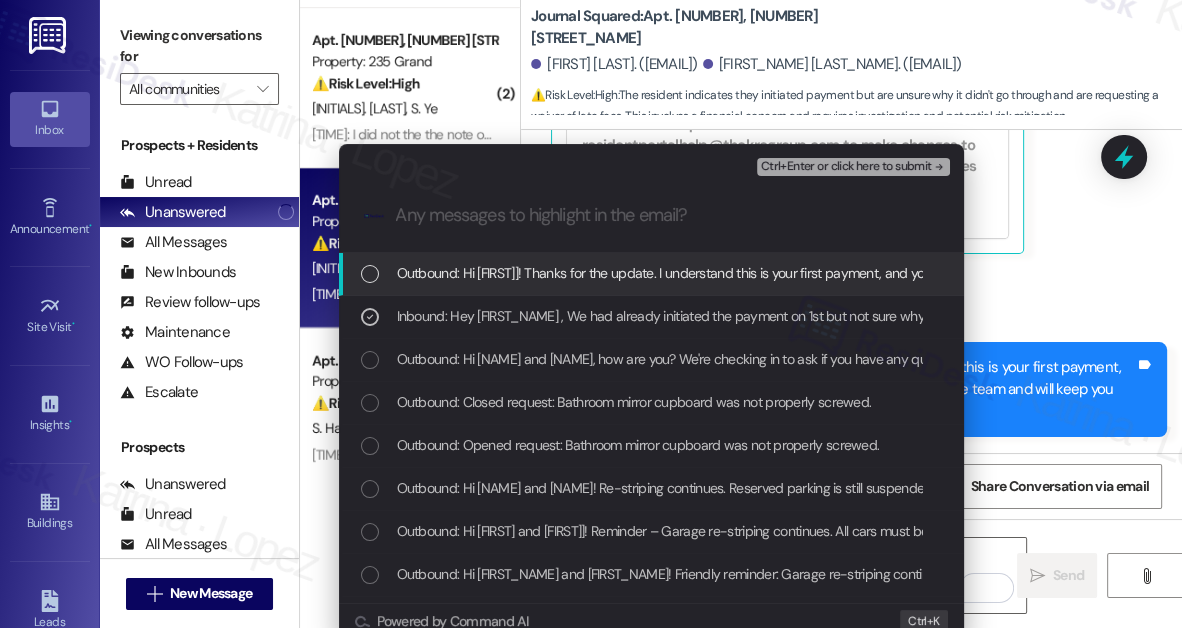 click on "Ctrl+Enter or click here to submit" at bounding box center [846, 167] 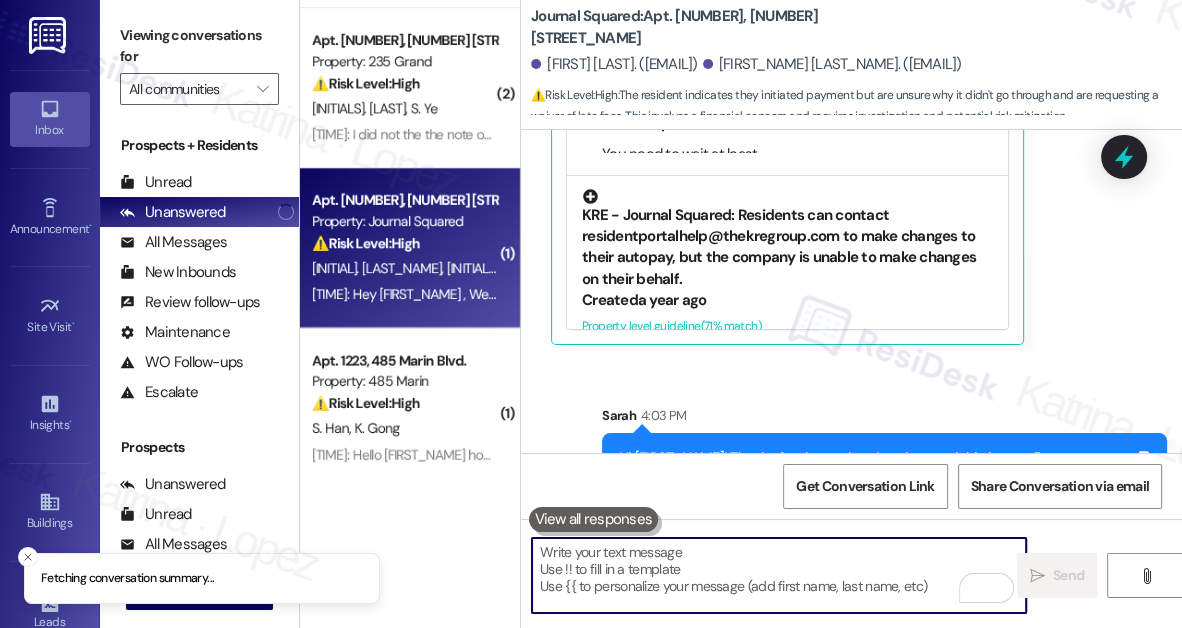 scroll, scrollTop: 2114, scrollLeft: 0, axis: vertical 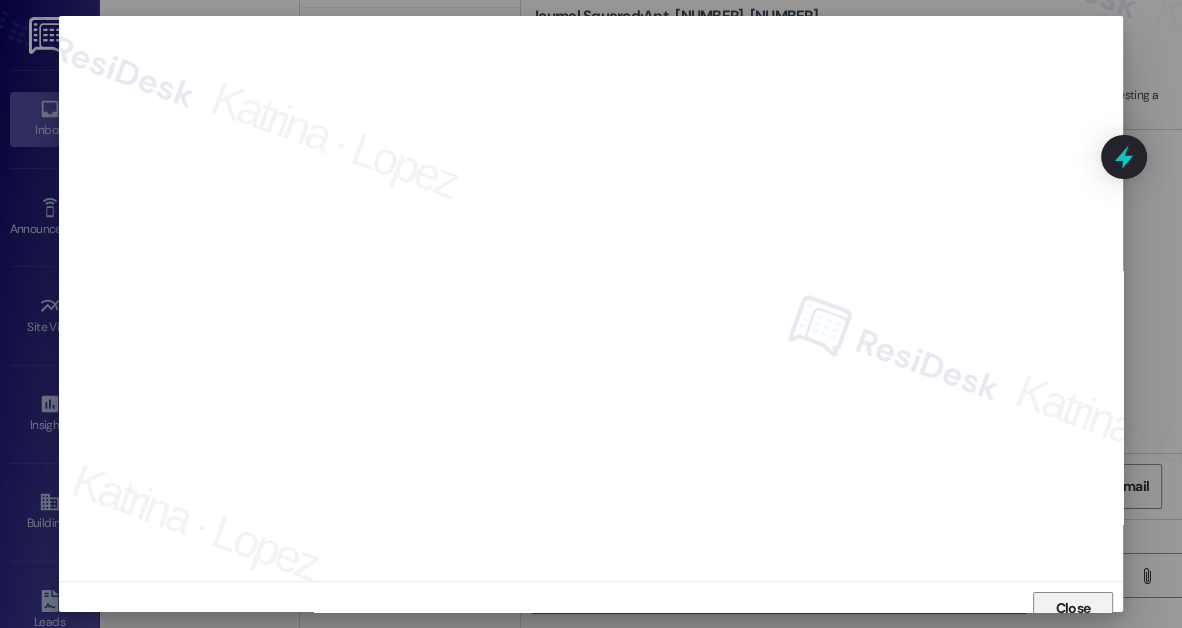 click on "Close" at bounding box center (1073, 608) 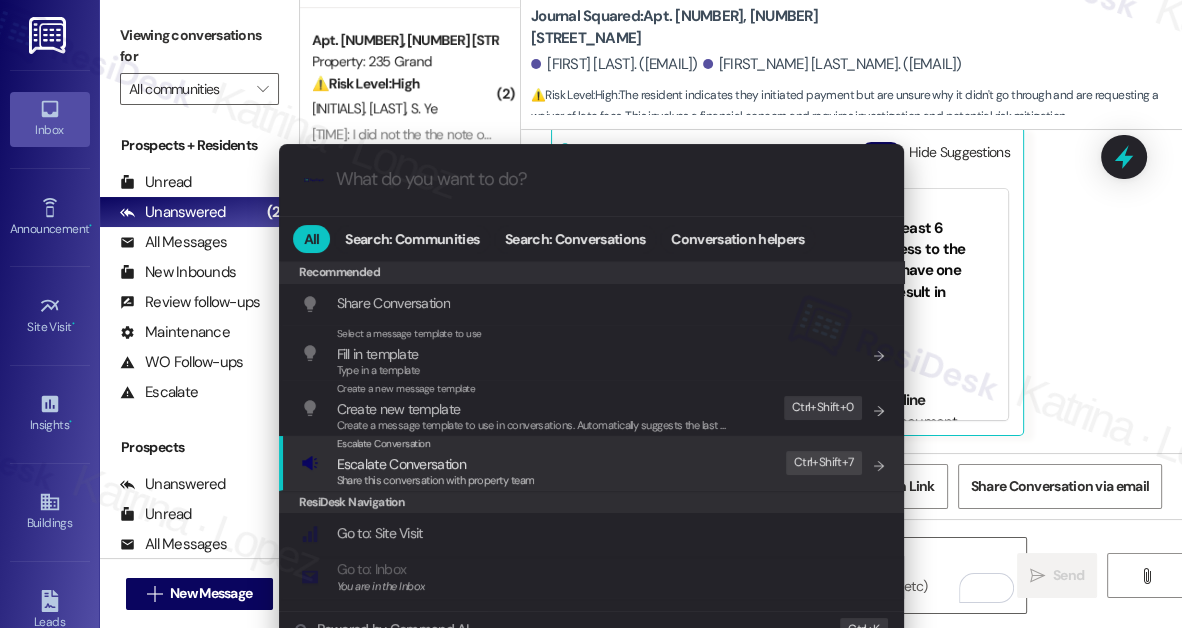 click on "Escalate Conversation Escalate Conversation Share this conversation with property team Edit Ctrl+ Shift+ 7" at bounding box center (593, 463) 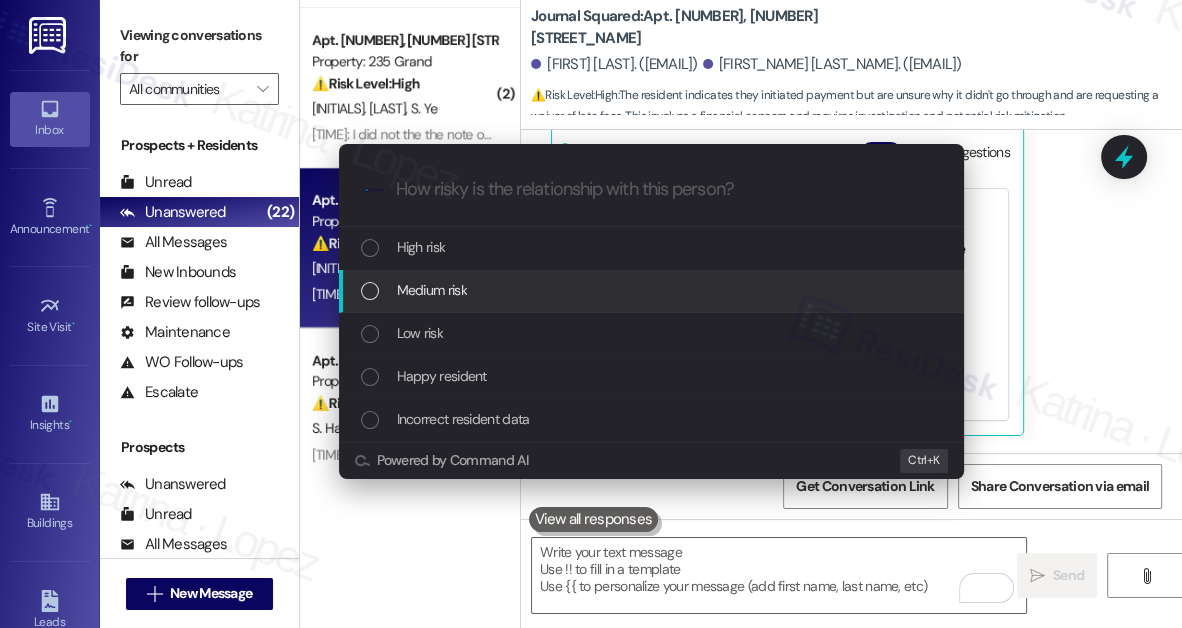 click on "Medium risk" at bounding box center (653, 290) 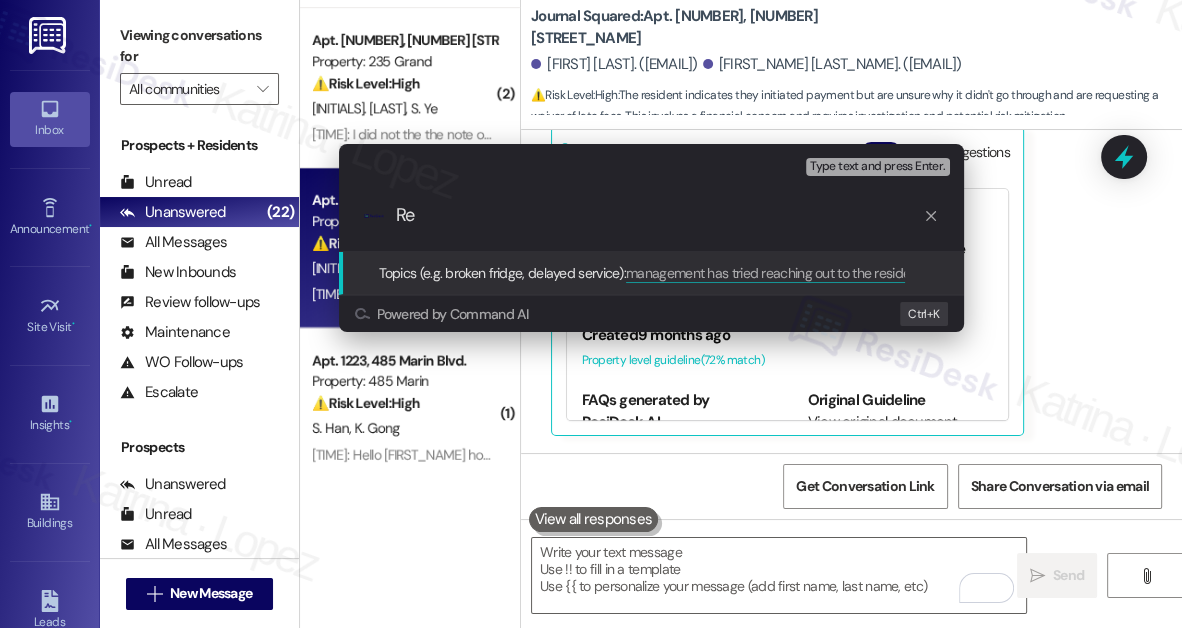 scroll, scrollTop: 0, scrollLeft: 0, axis: both 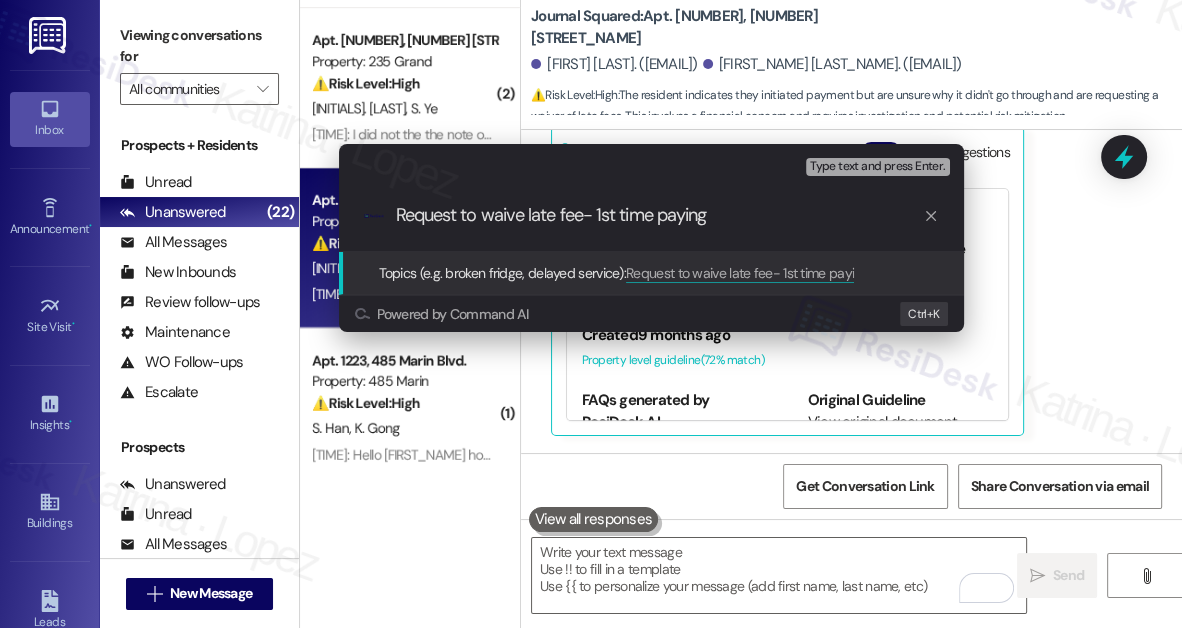 type on "Request to waive late fee- 1st time paying" 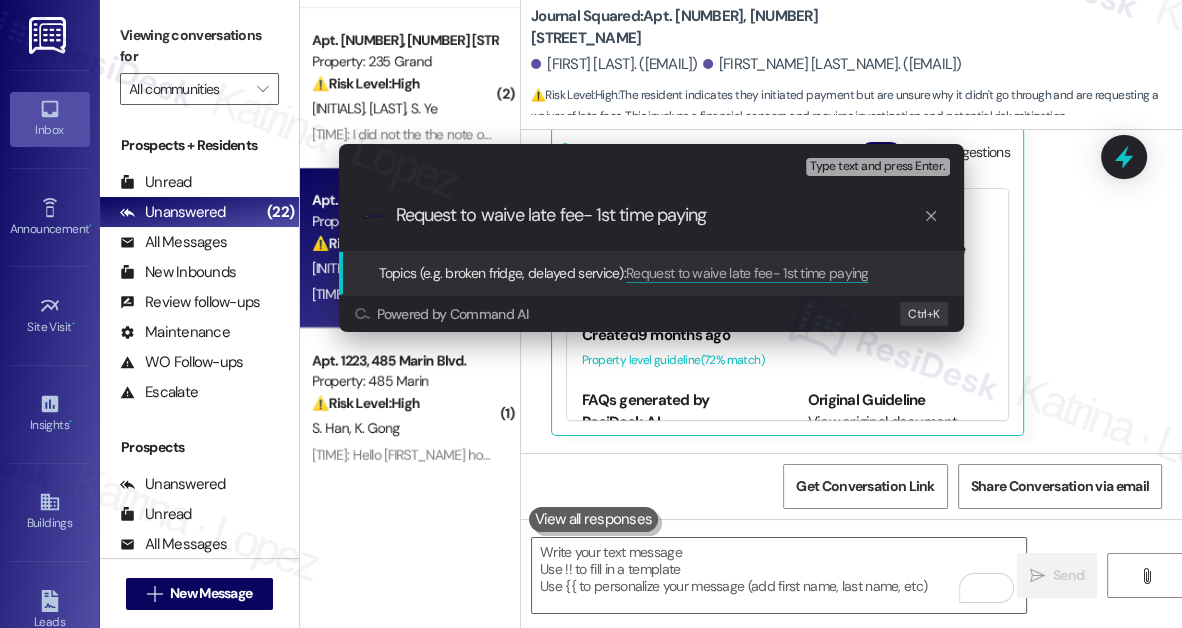 type 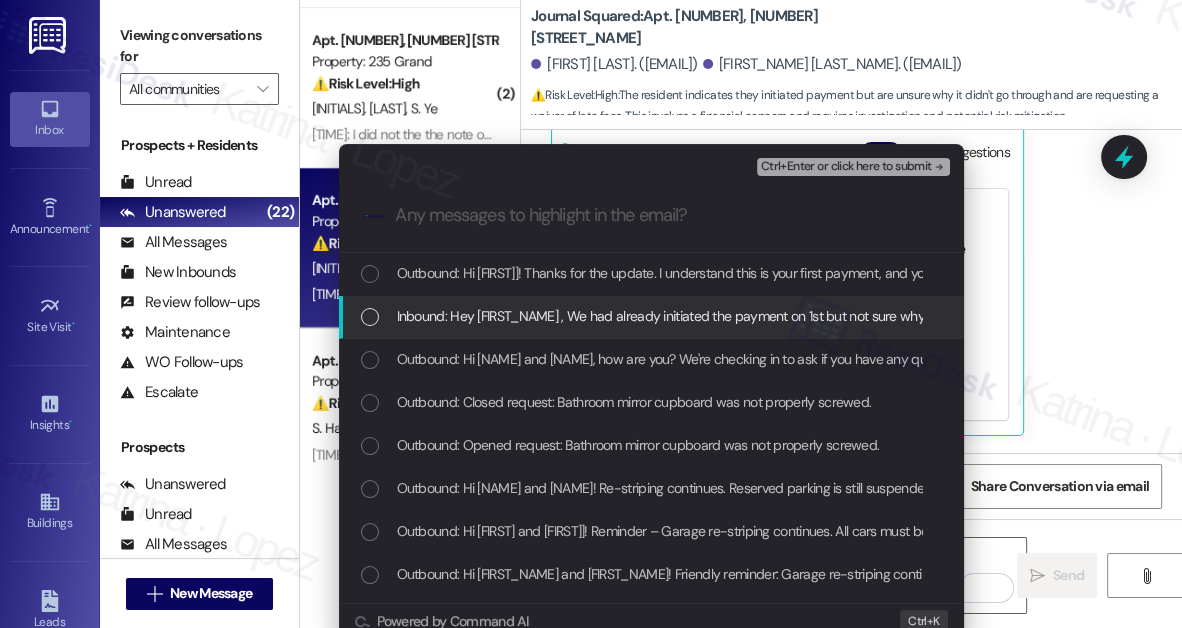 click on "Inbound: Hey Jane , We had already initiated the payment on 1st but not sure why it didn't get through . Also my other bank Pnc was not available to link to make payment. So now I have initiated the payment again hopefully this gets through.
It is our first time making the payment so we just figured it out . It would be great if you can help us cancel the late charge since it is our first time . Please help us out with this one .
Thanks for your patience greatly appreciate it !" at bounding box center [1771, 316] 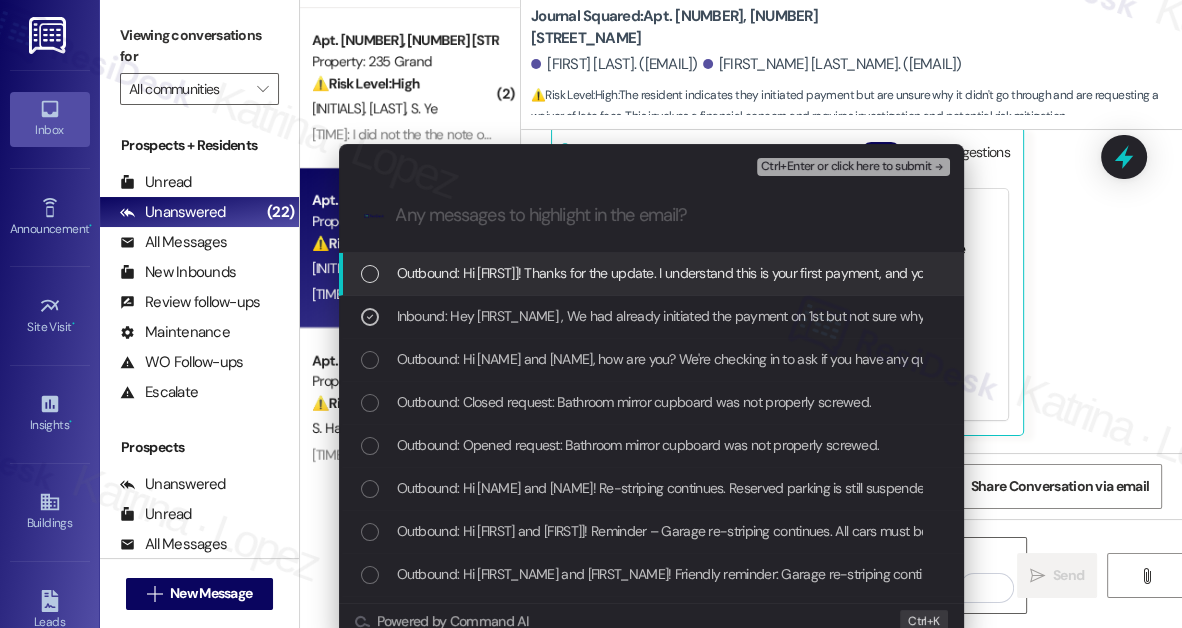 click on "Ctrl+Enter or click here to submit" at bounding box center (846, 167) 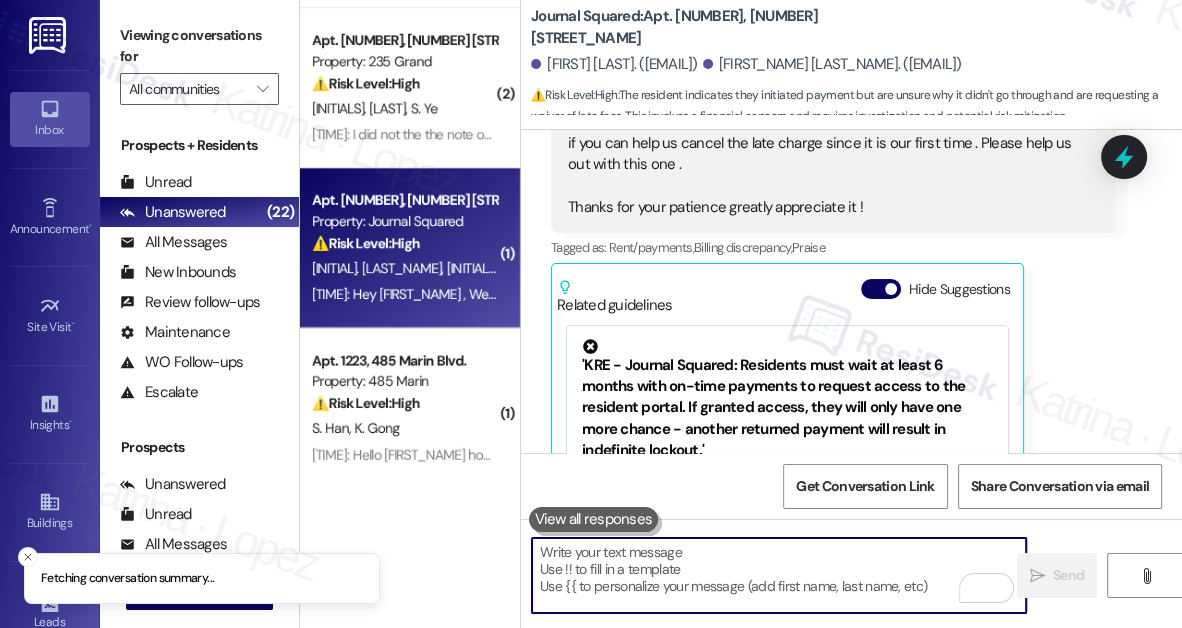 scroll, scrollTop: 1841, scrollLeft: 0, axis: vertical 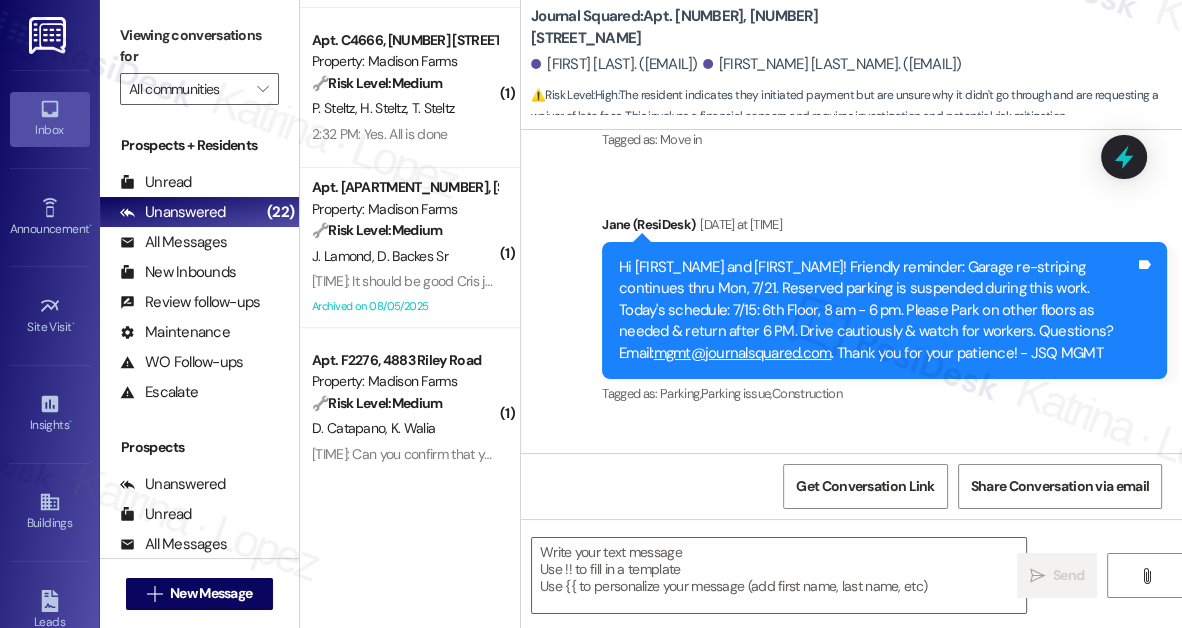 type on "Fetching suggested responses. Please feel free to read through the conversation in the meantime." 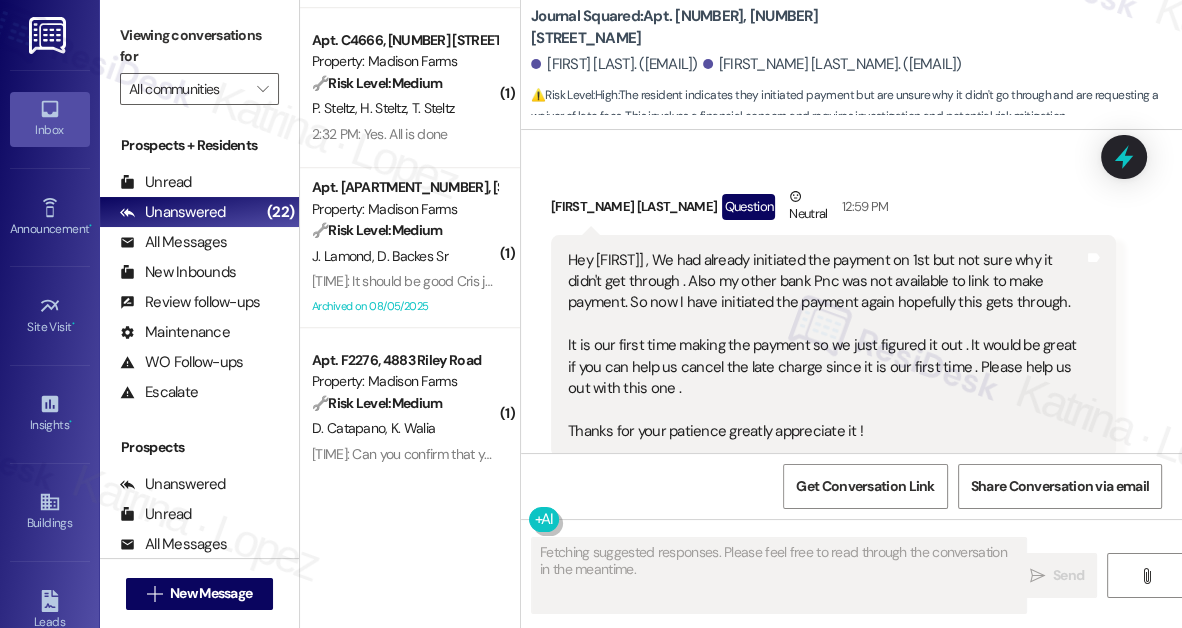 scroll, scrollTop: 2112, scrollLeft: 0, axis: vertical 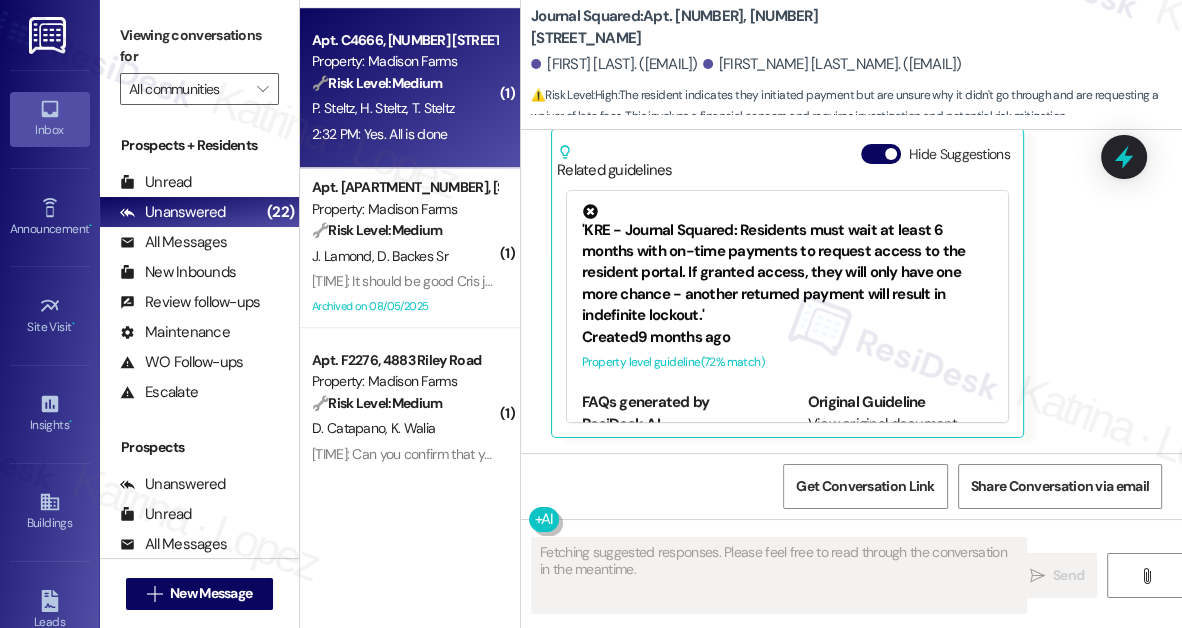click on "🔧  Risk Level:  Medium The resident confirmed that the payment was made and received a confirmation. This is a routine follow-up to a rent reminder and does not indicate any issues or disputes." at bounding box center (404, 83) 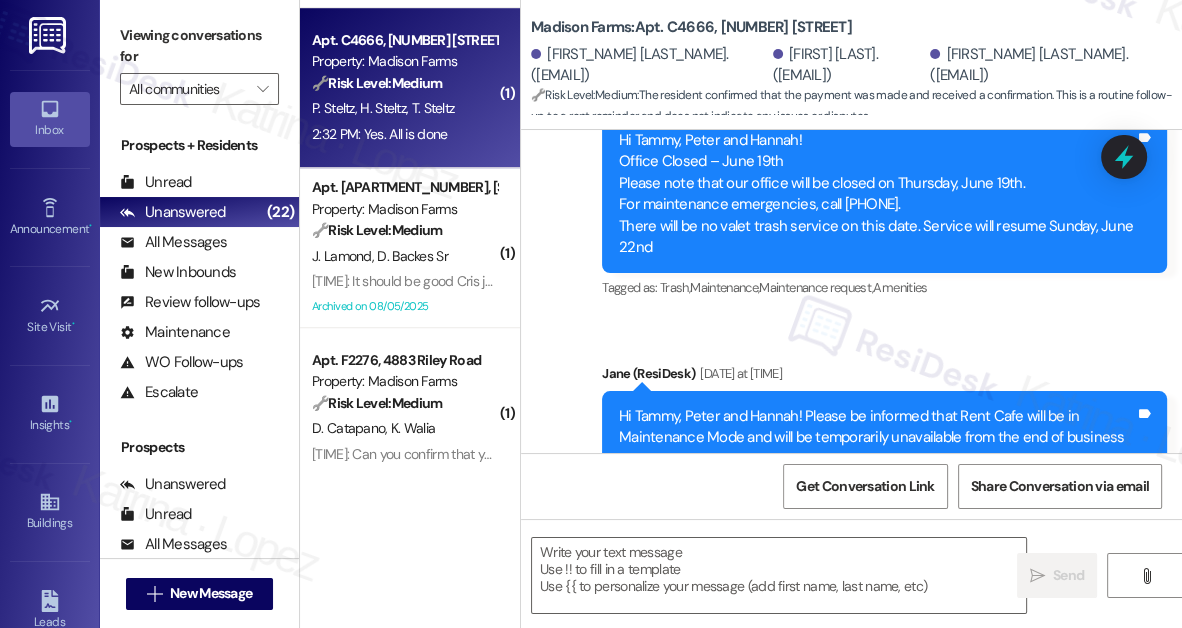 type on "Fetching suggested responses. Please feel free to read through the conversation in the meantime." 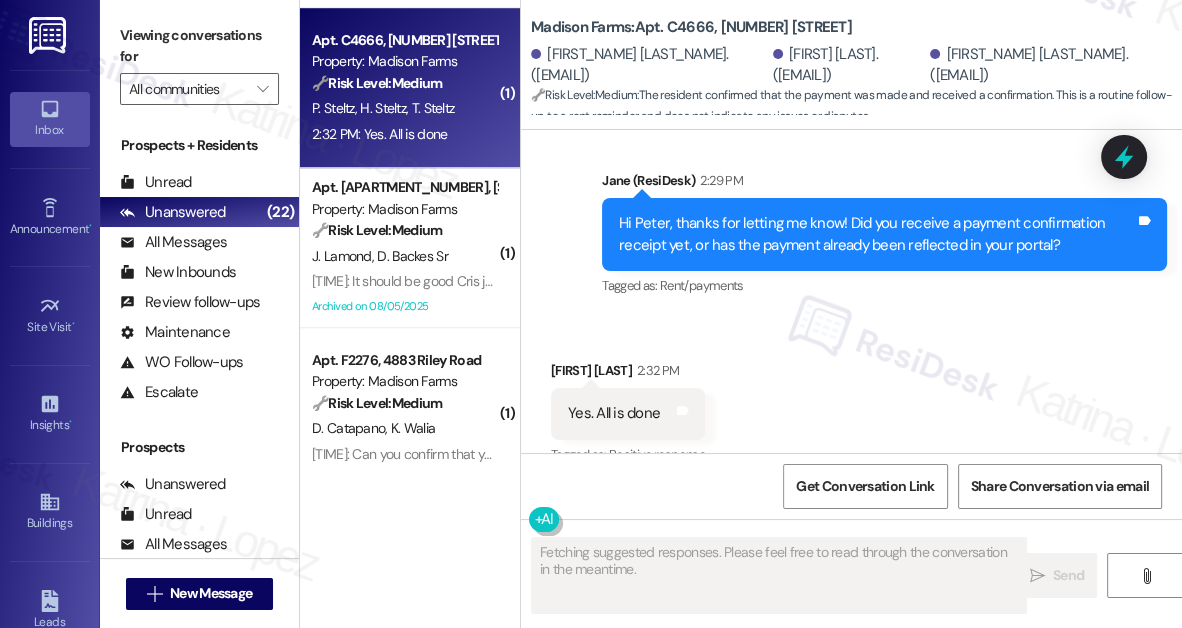 scroll, scrollTop: 2282, scrollLeft: 0, axis: vertical 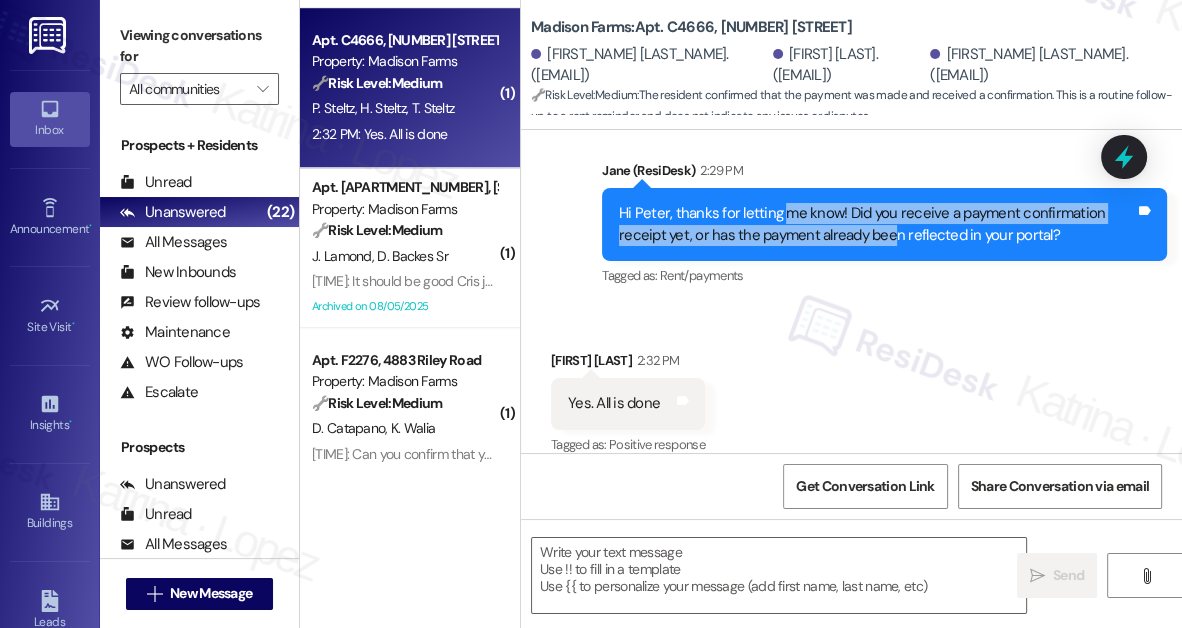 drag, startPoint x: 779, startPoint y: 194, endPoint x: 893, endPoint y: 222, distance: 117.388245 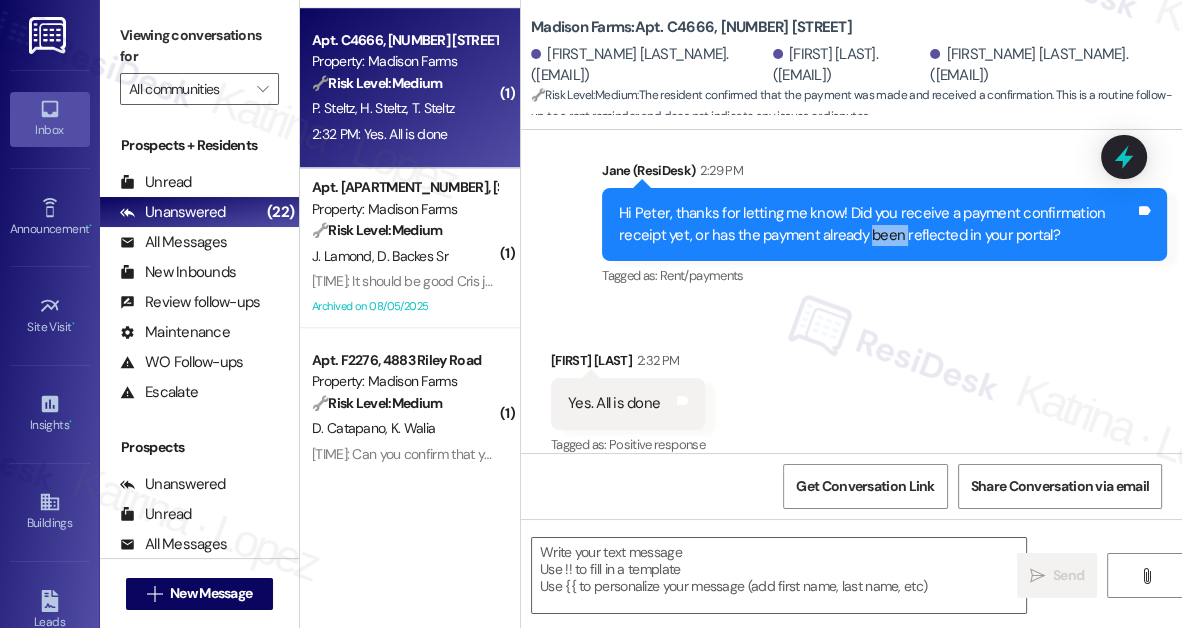 click on "Hi Peter, thanks for letting me know! Did you receive a payment confirmation receipt yet, or has the payment already been reflected in your portal?" at bounding box center [877, 224] 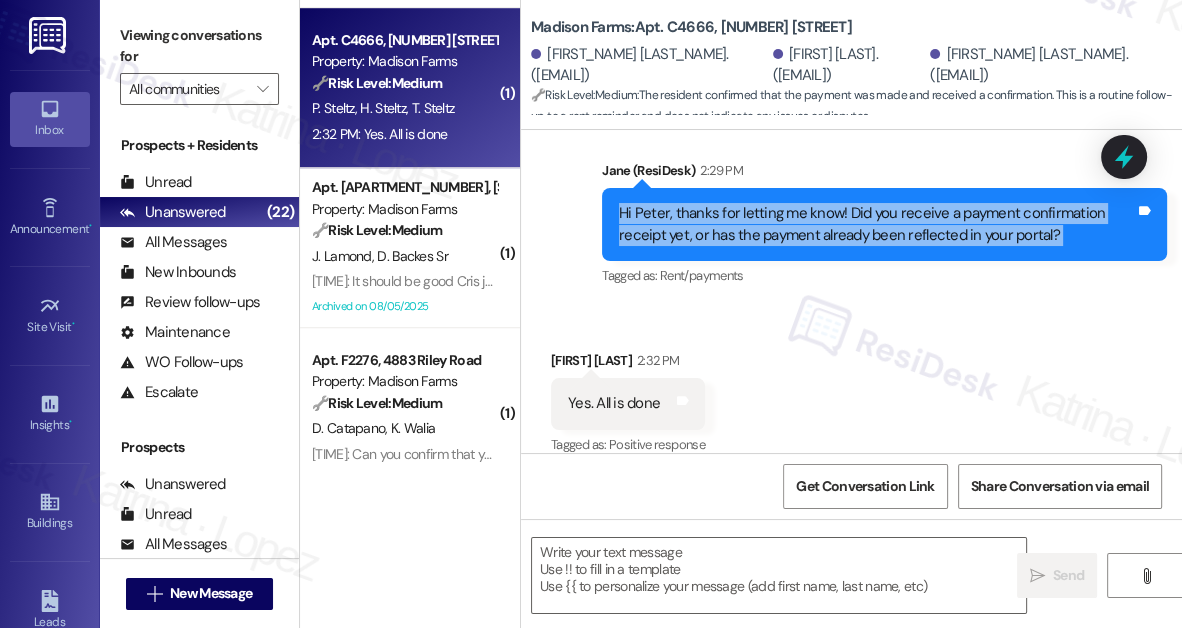 click on "Hi Peter, thanks for letting me know! Did you receive a payment confirmation receipt yet, or has the payment already been reflected in your portal?" at bounding box center [877, 224] 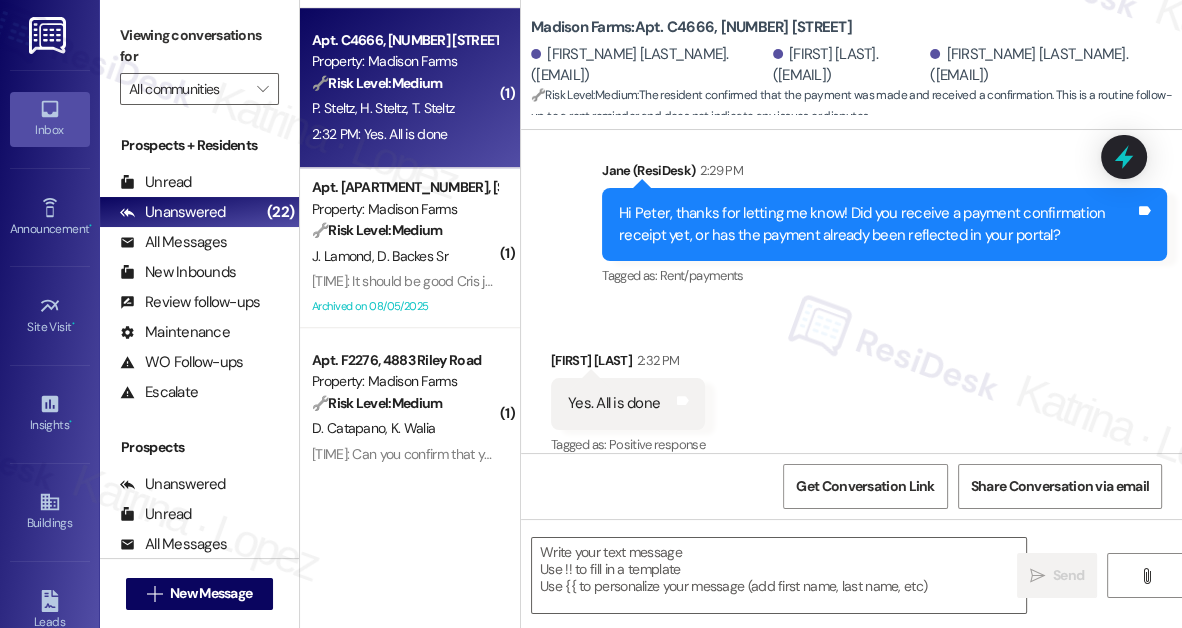 click on "Viewing conversations for" at bounding box center [199, 46] 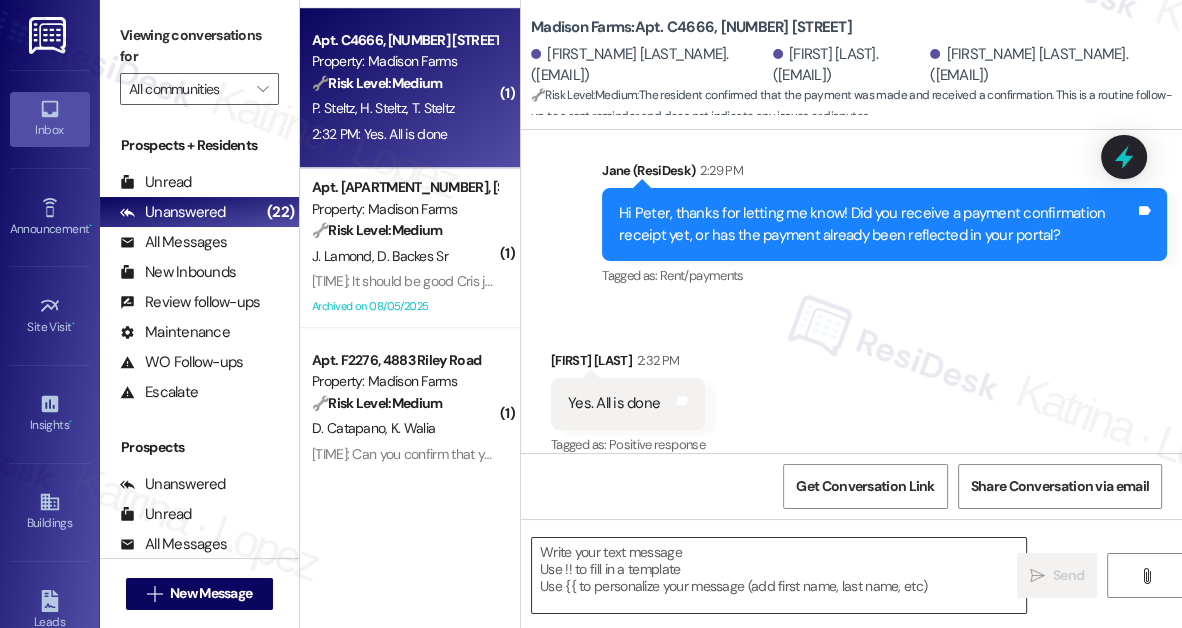 click at bounding box center (779, 575) 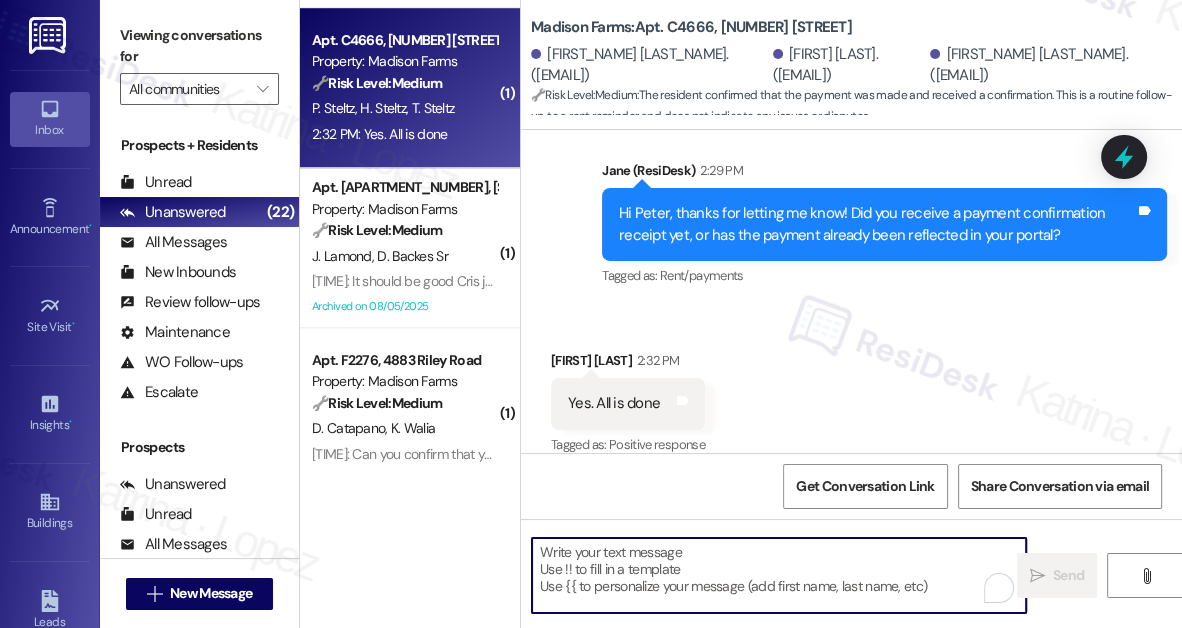 paste on "Great! Thanks for confirming. If you have any questions or concerns in the future, please feel free to let us know. Have a wonderful evening!" 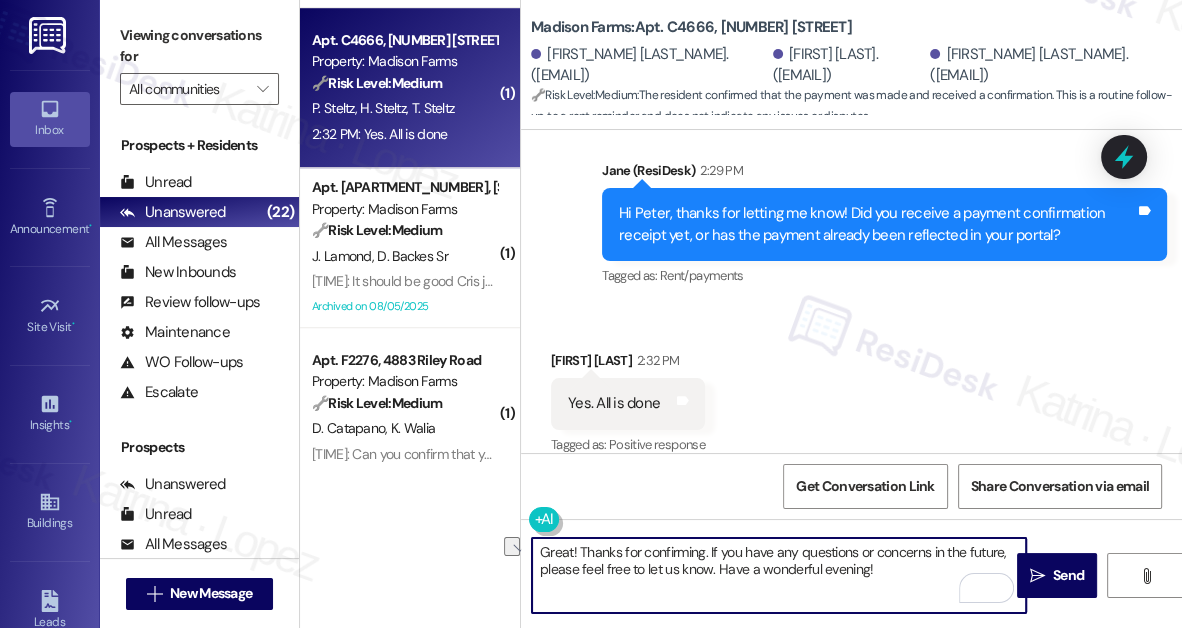 drag, startPoint x: 703, startPoint y: 548, endPoint x: 581, endPoint y: 548, distance: 122 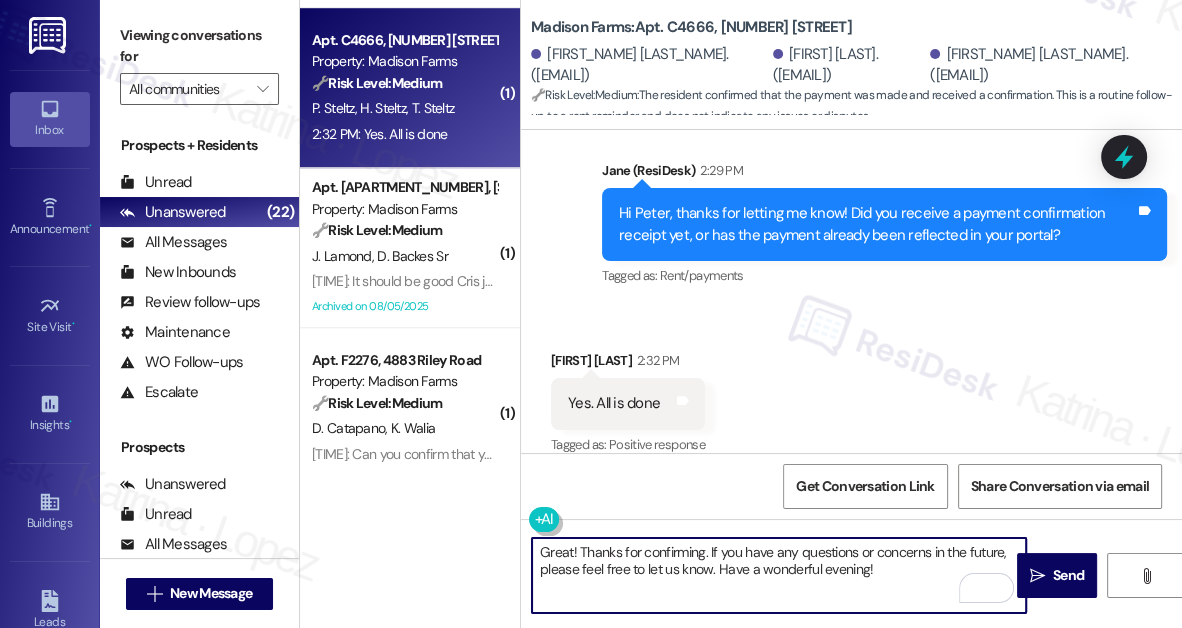 drag, startPoint x: 879, startPoint y: 568, endPoint x: 820, endPoint y: 563, distance: 59.211487 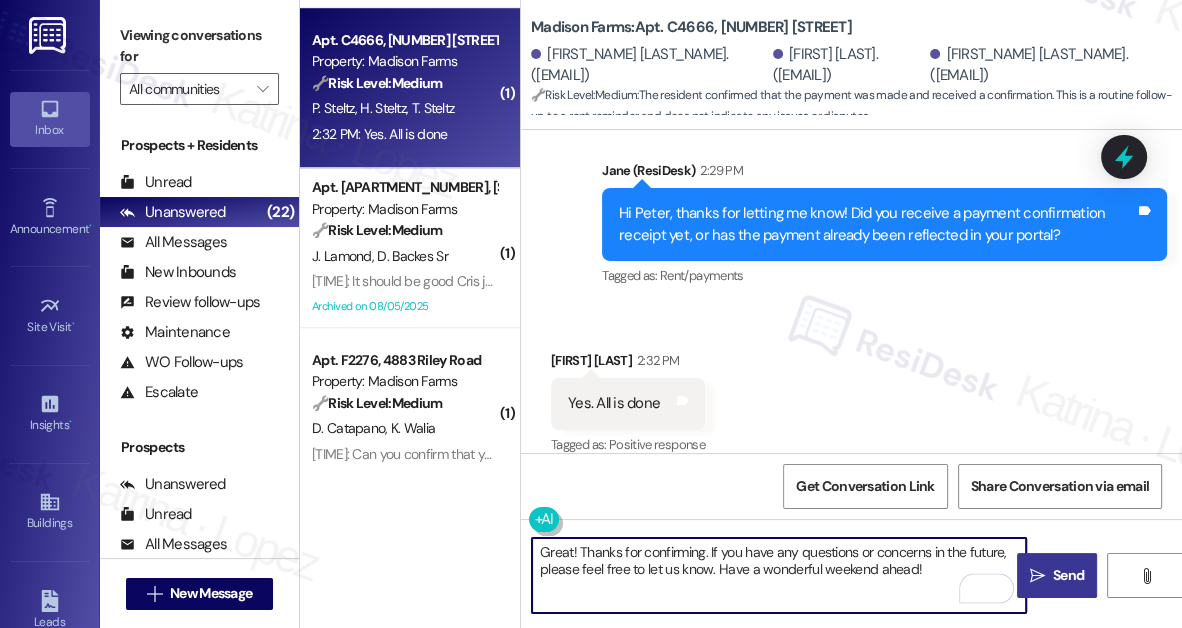 type on "Great! Thanks for confirming. If you have any questions or concerns in the future, please feel free to let us know. Have a wonderful weekend ahead!" 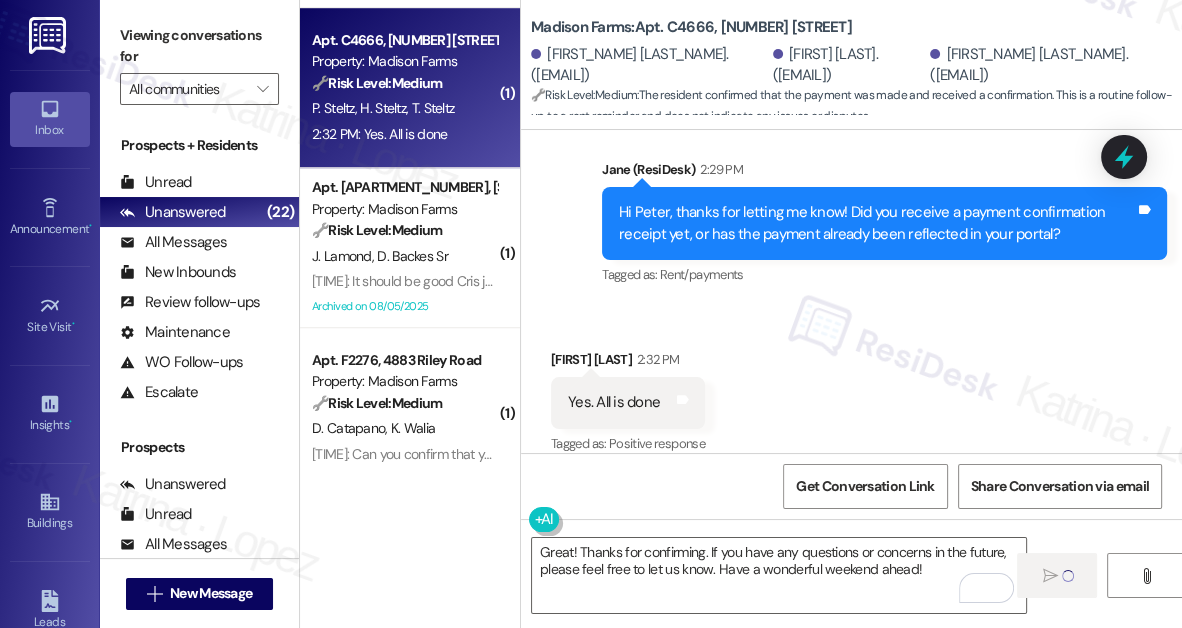 type 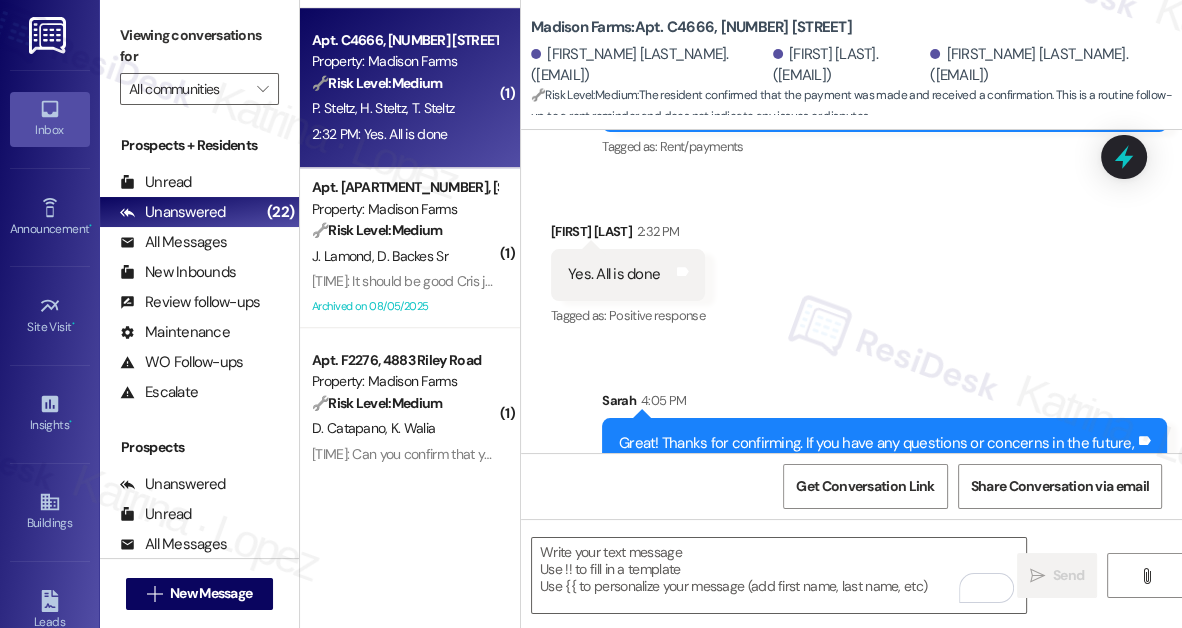scroll, scrollTop: 2444, scrollLeft: 0, axis: vertical 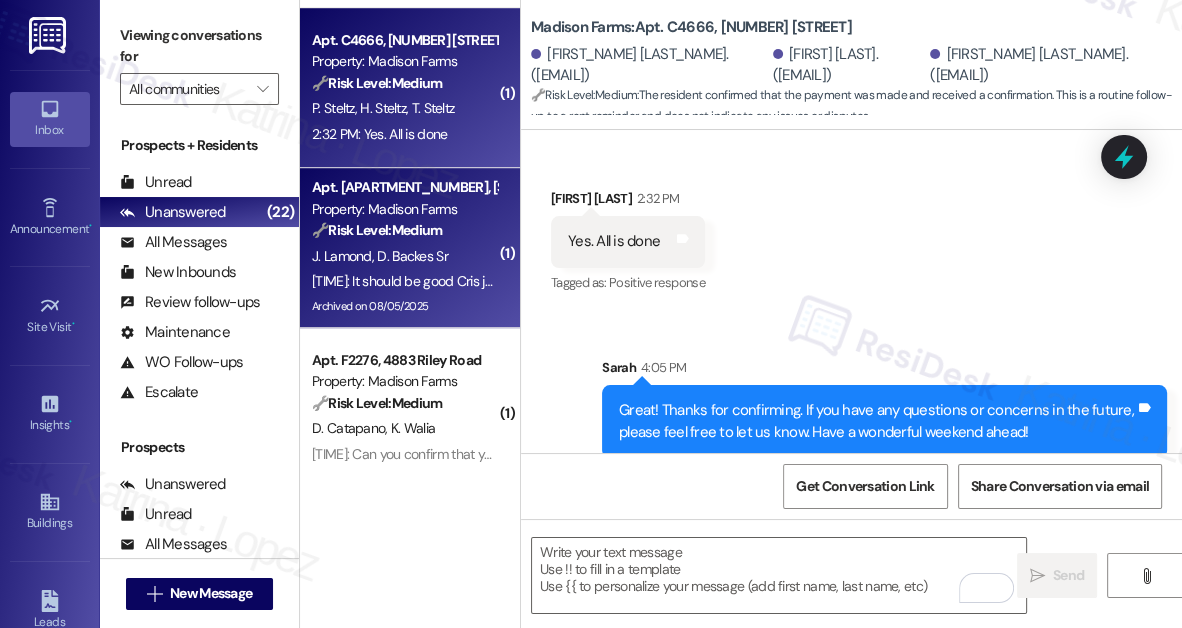 click on "Property: Madison Farms" at bounding box center [404, 209] 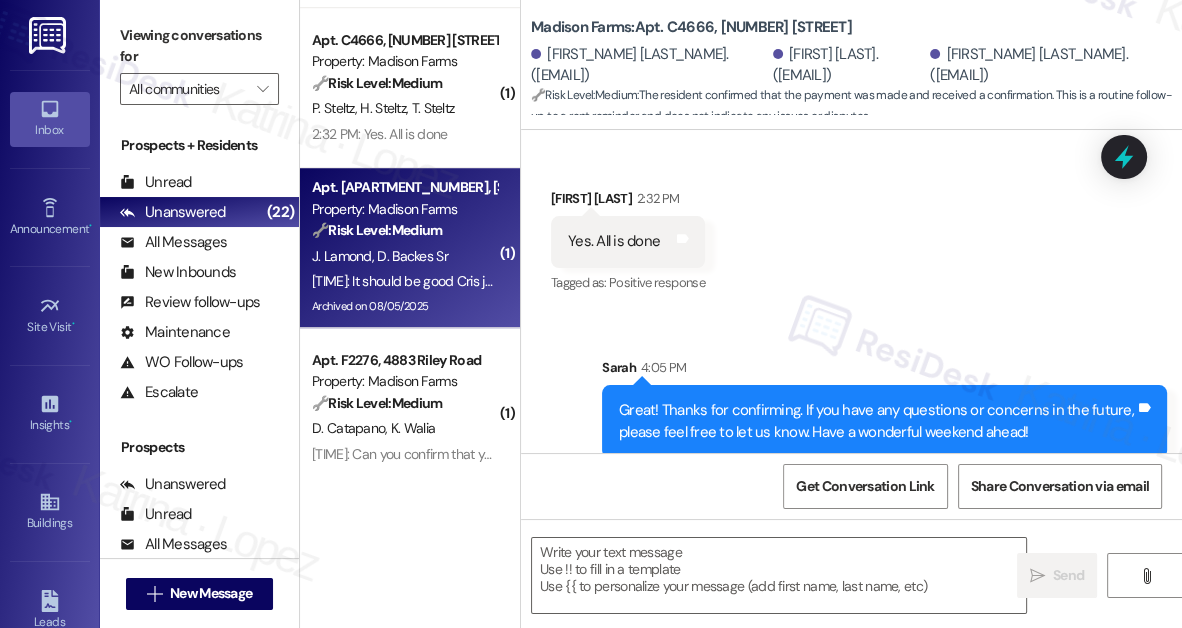 type on "Fetching suggested responses. Please feel free to read through the conversation in the meantime." 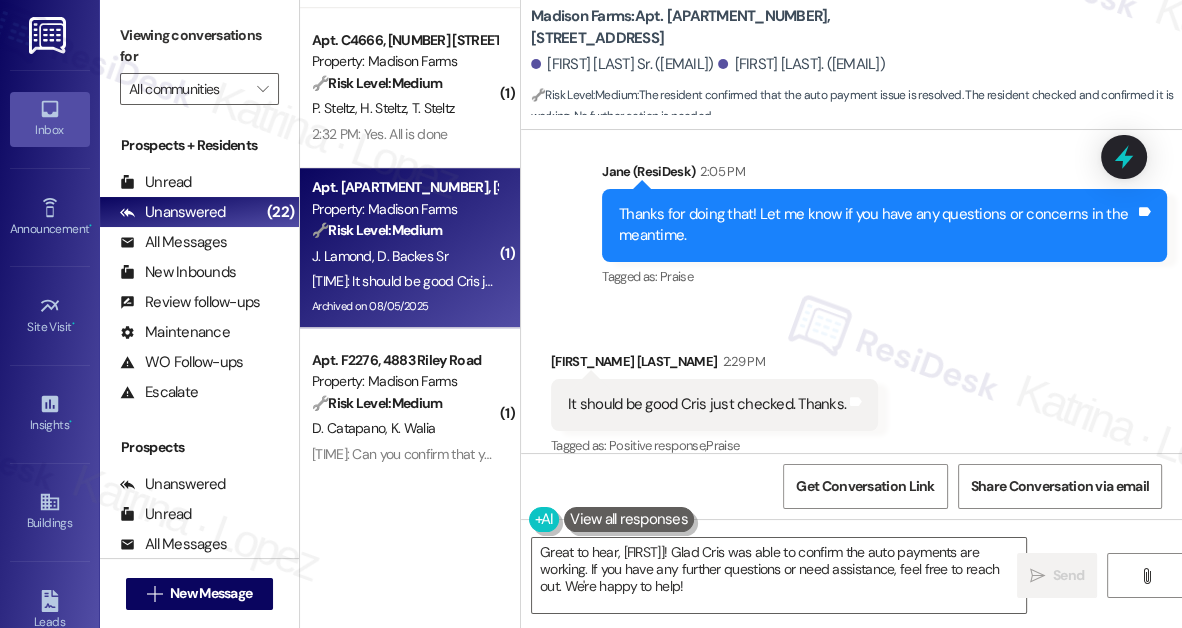 scroll, scrollTop: 2233, scrollLeft: 0, axis: vertical 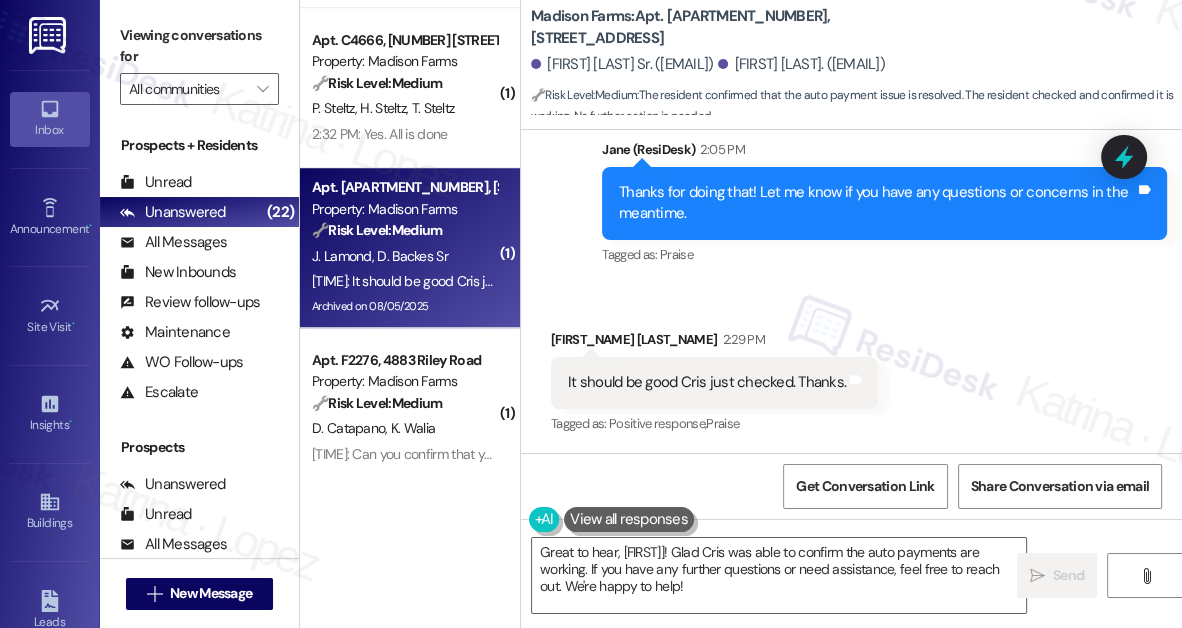 click on "Thanks for doing that! Let me know if you have any questions or concerns in the meantime." at bounding box center [877, 203] 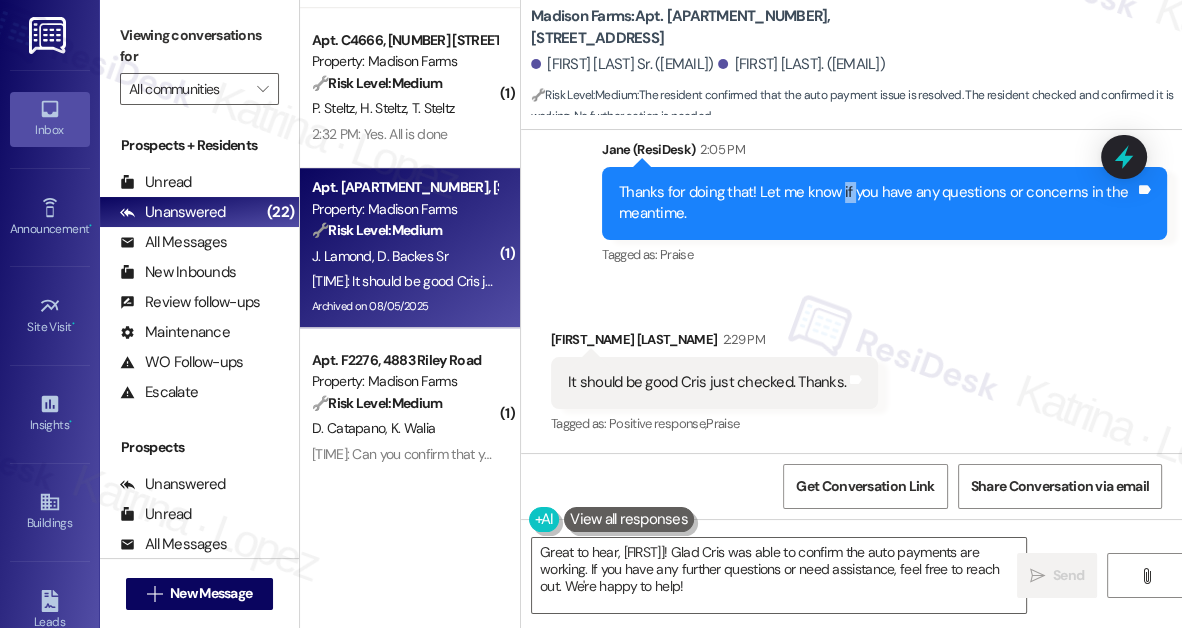 click on "Thanks for doing that! Let me know if you have any questions or concerns in the meantime." at bounding box center [877, 203] 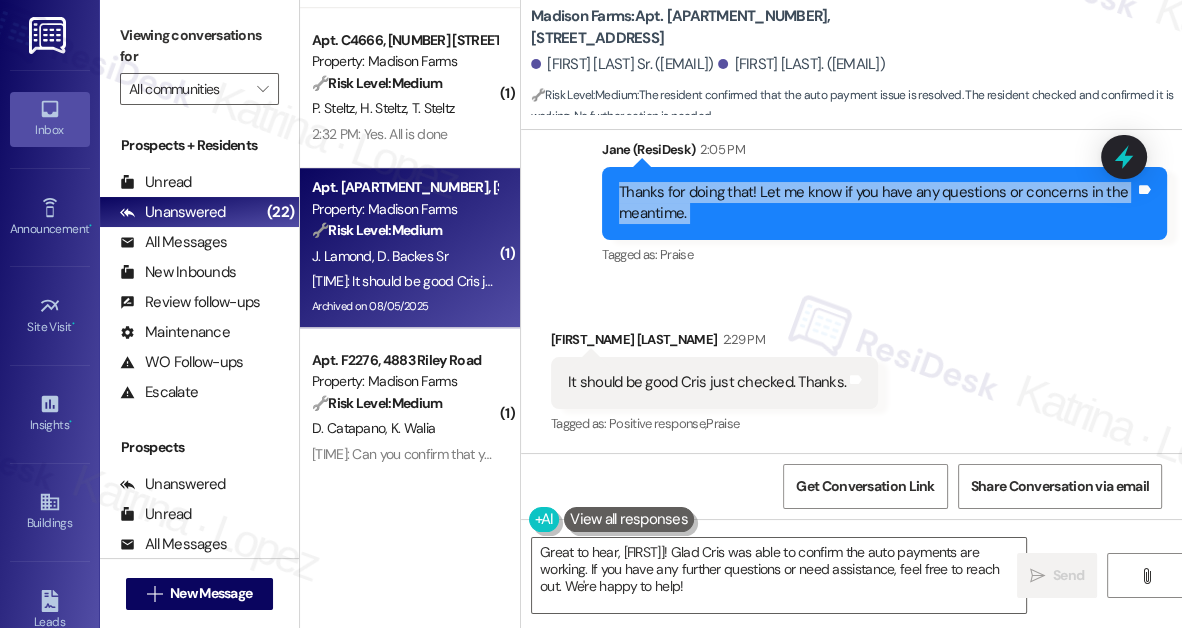 click on "Thanks for doing that! Let me know if you have any questions or concerns in the meantime." at bounding box center (877, 203) 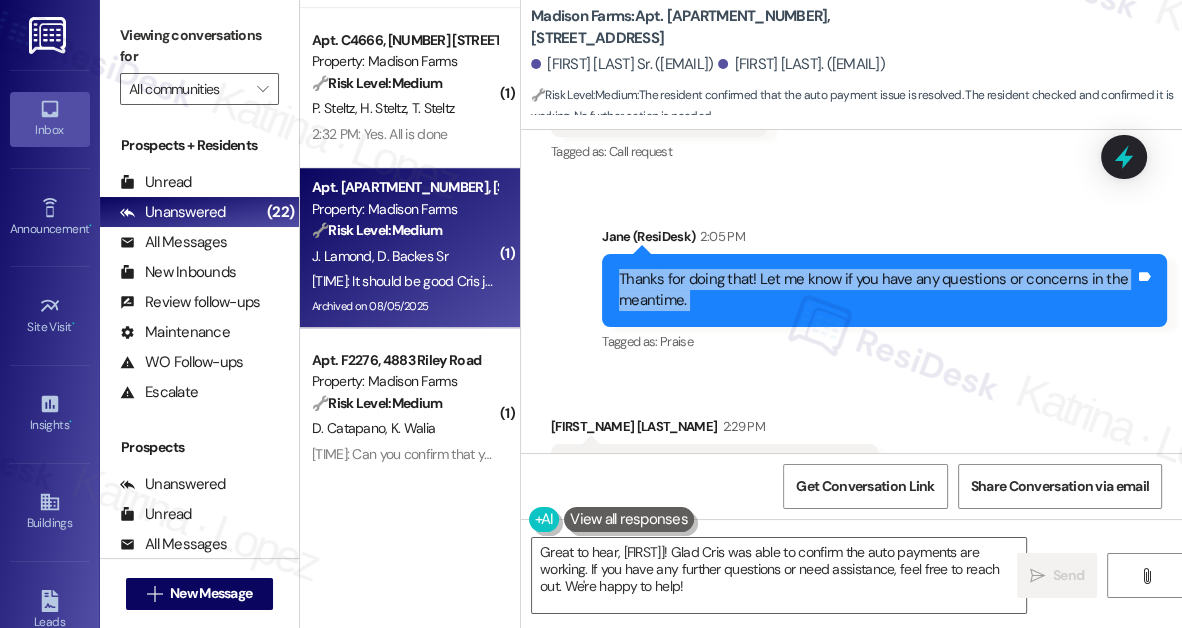 scroll, scrollTop: 2234, scrollLeft: 0, axis: vertical 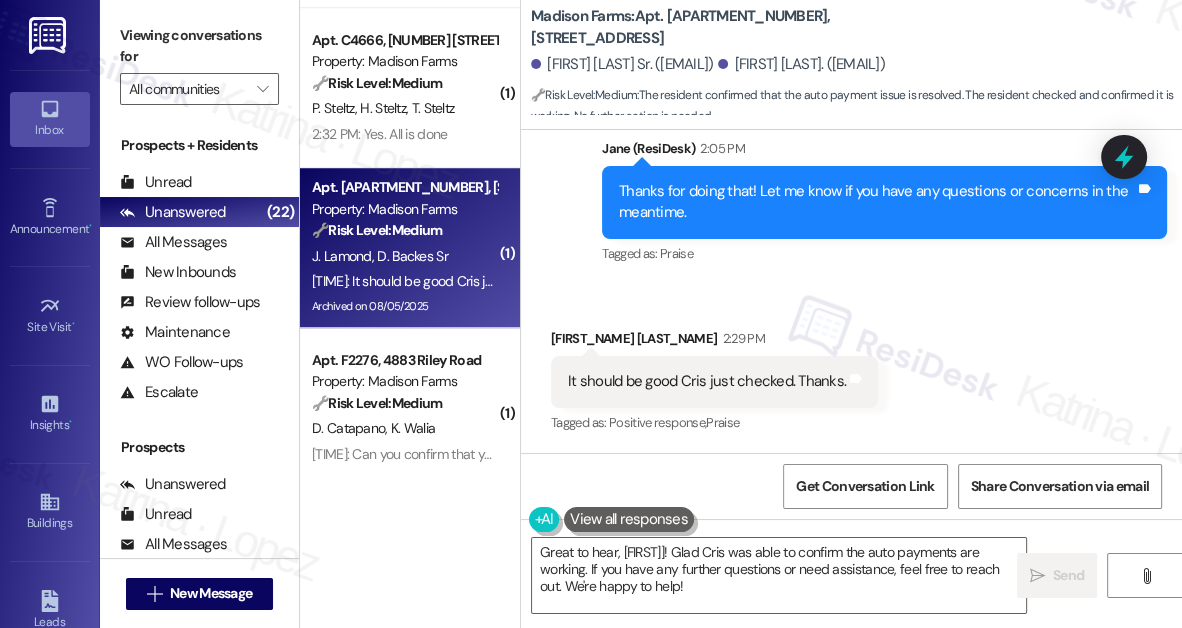 click on "It should be good Cris just checked. Thanks." at bounding box center [707, 381] 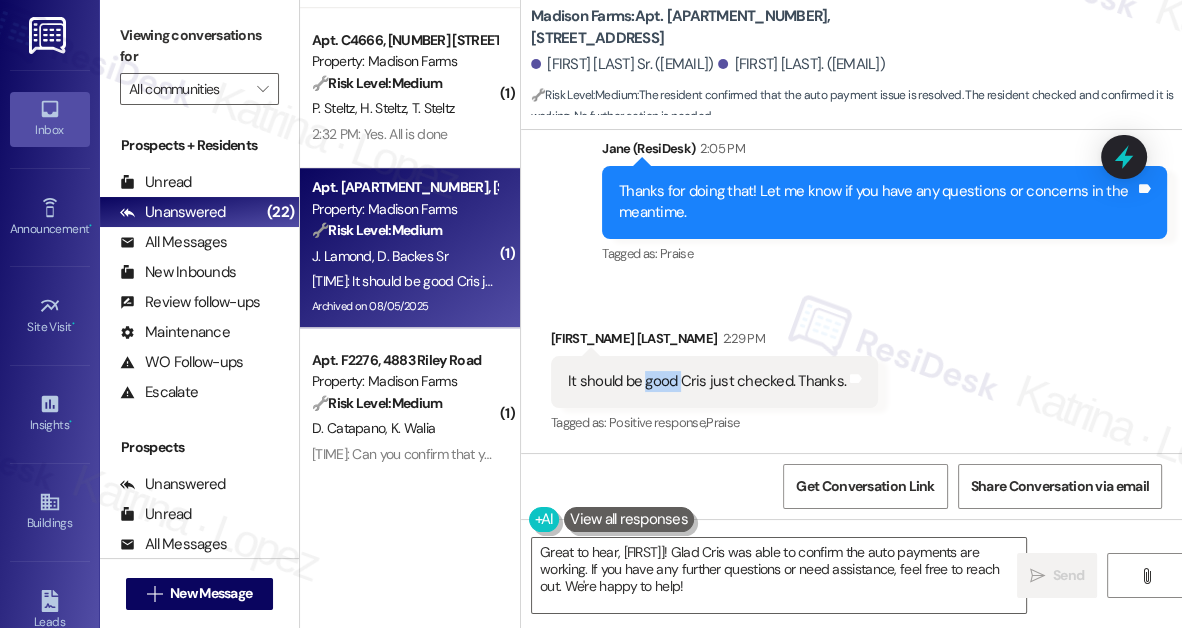 click on "It should be good Cris just checked. Thanks." at bounding box center (707, 381) 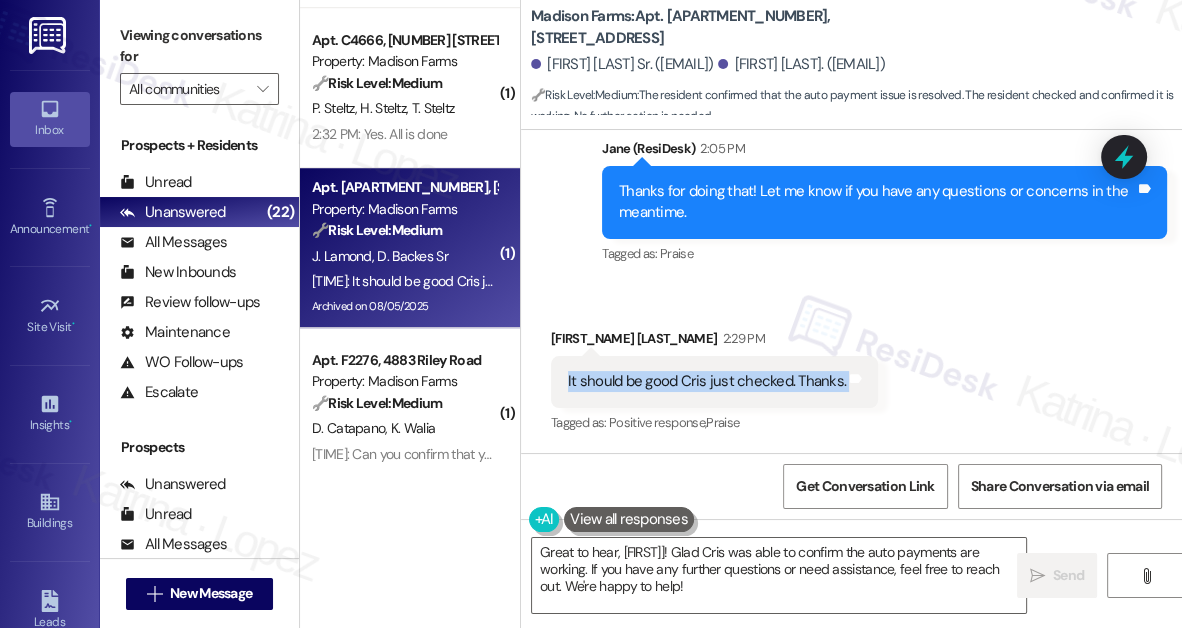 click on "It should be good Cris just checked. Thanks." at bounding box center (707, 381) 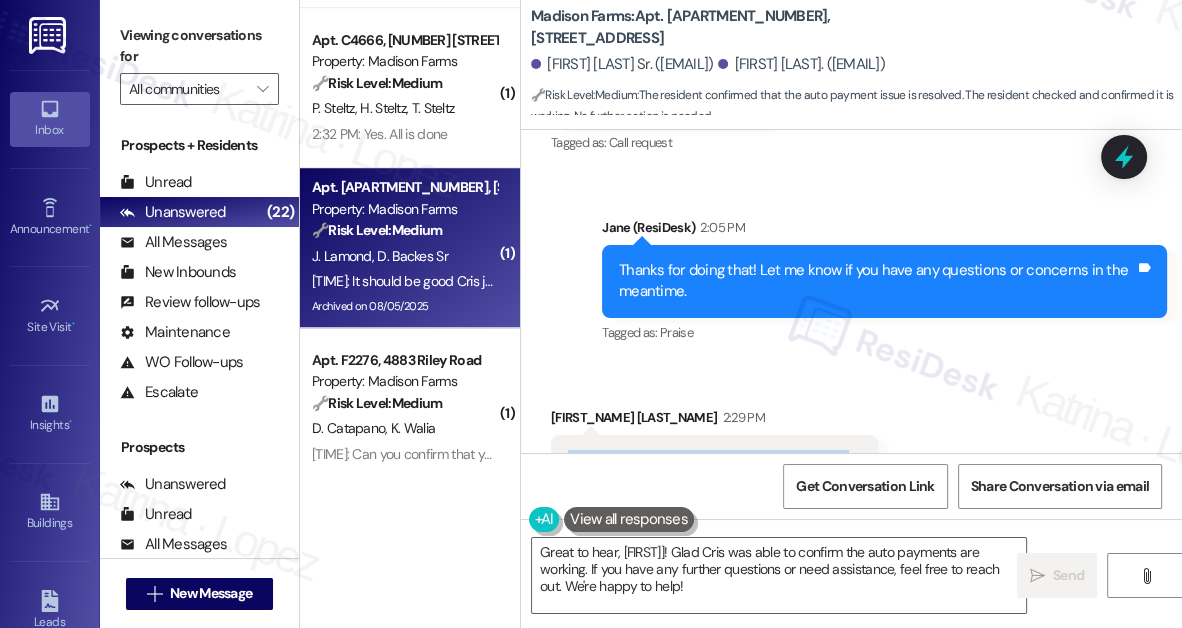 scroll, scrollTop: 2234, scrollLeft: 0, axis: vertical 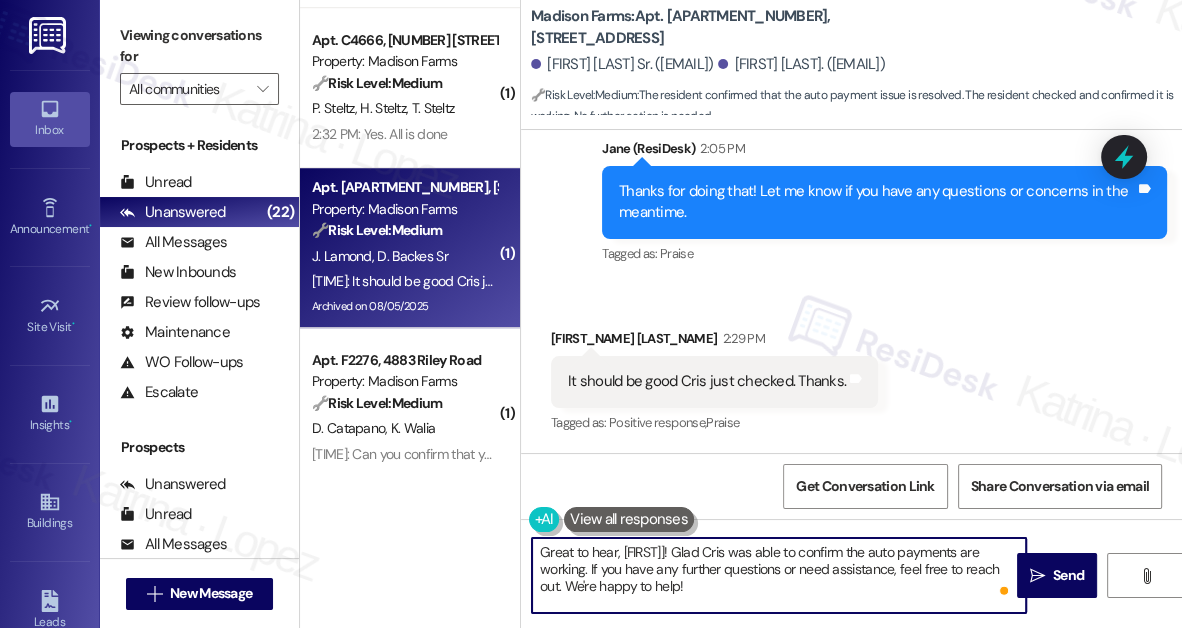 drag, startPoint x: 717, startPoint y: 594, endPoint x: 568, endPoint y: 588, distance: 149.12076 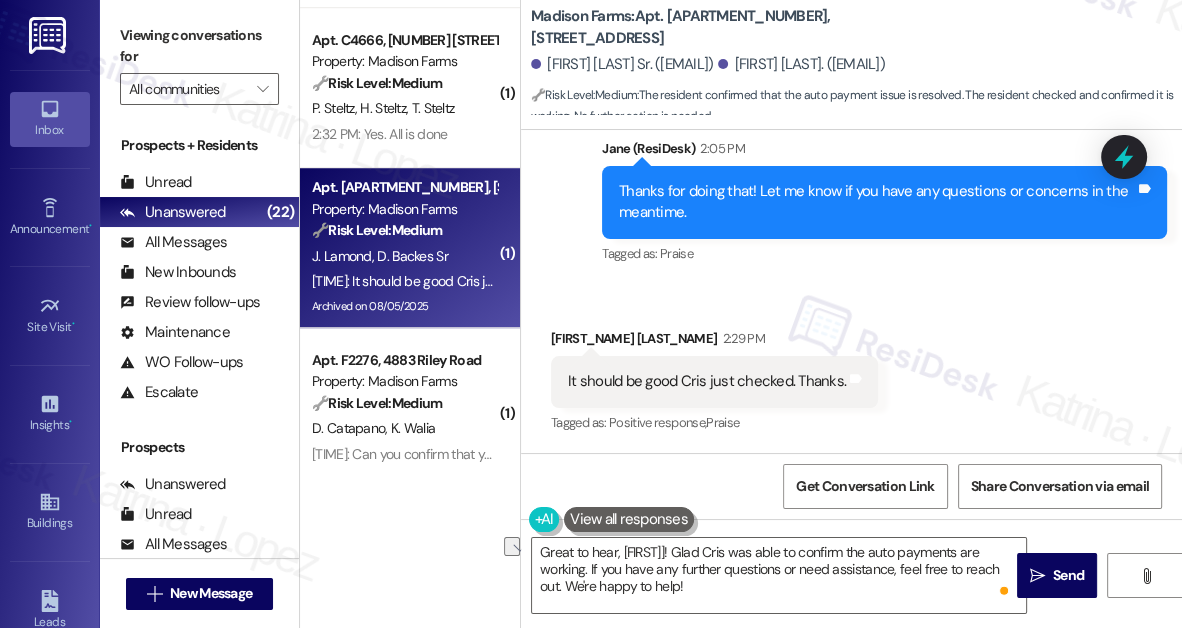 click on "John Lamond 2:29 PM" at bounding box center (714, 342) 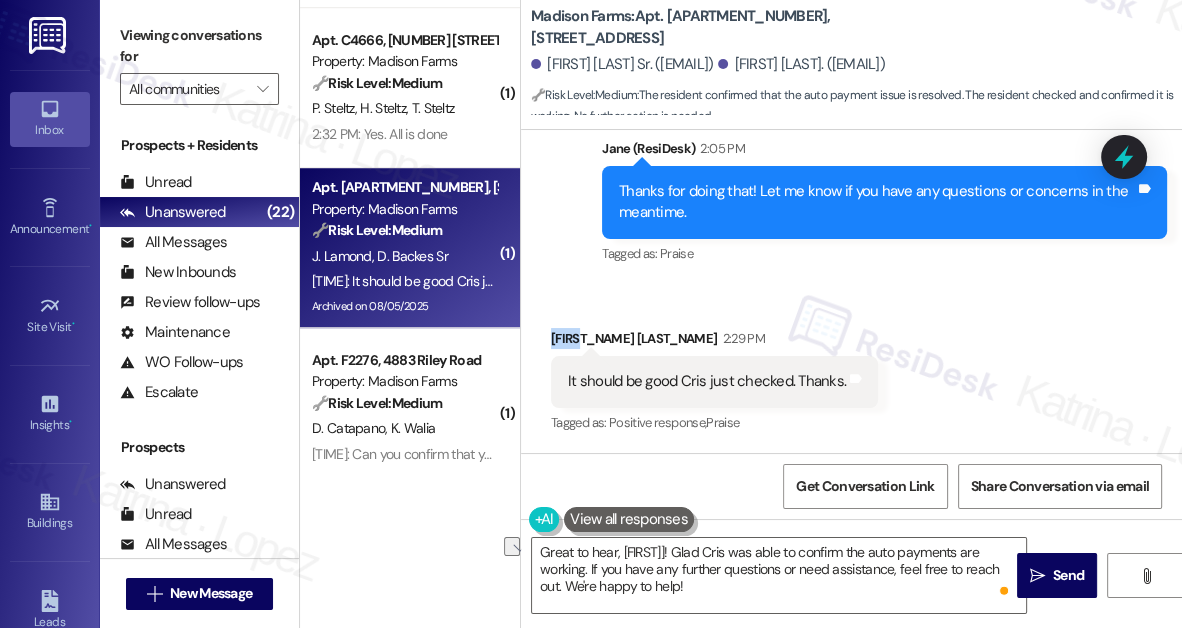 click on "John Lamond 2:29 PM" at bounding box center [714, 342] 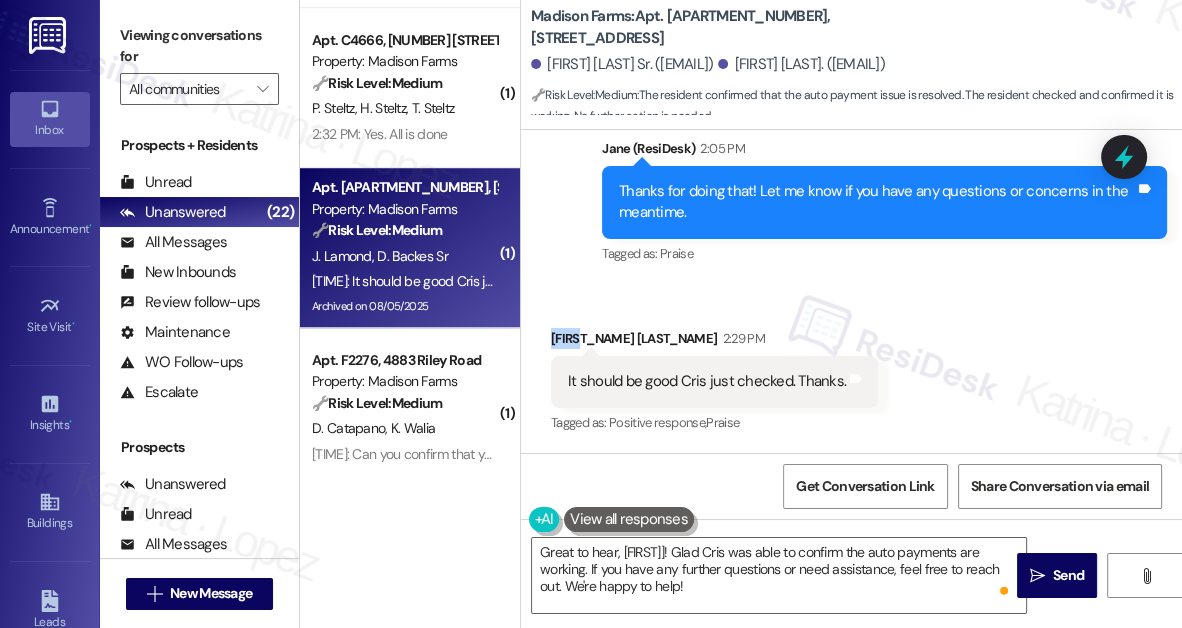 copy on "John" 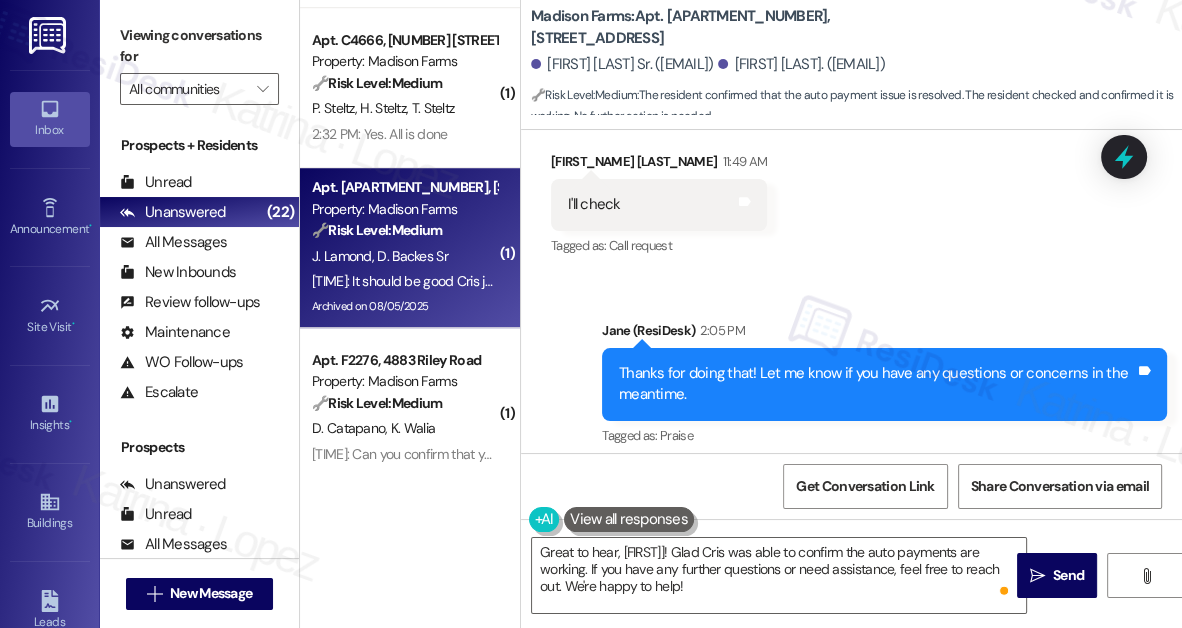 click on "Viewing conversations for" at bounding box center (199, 46) 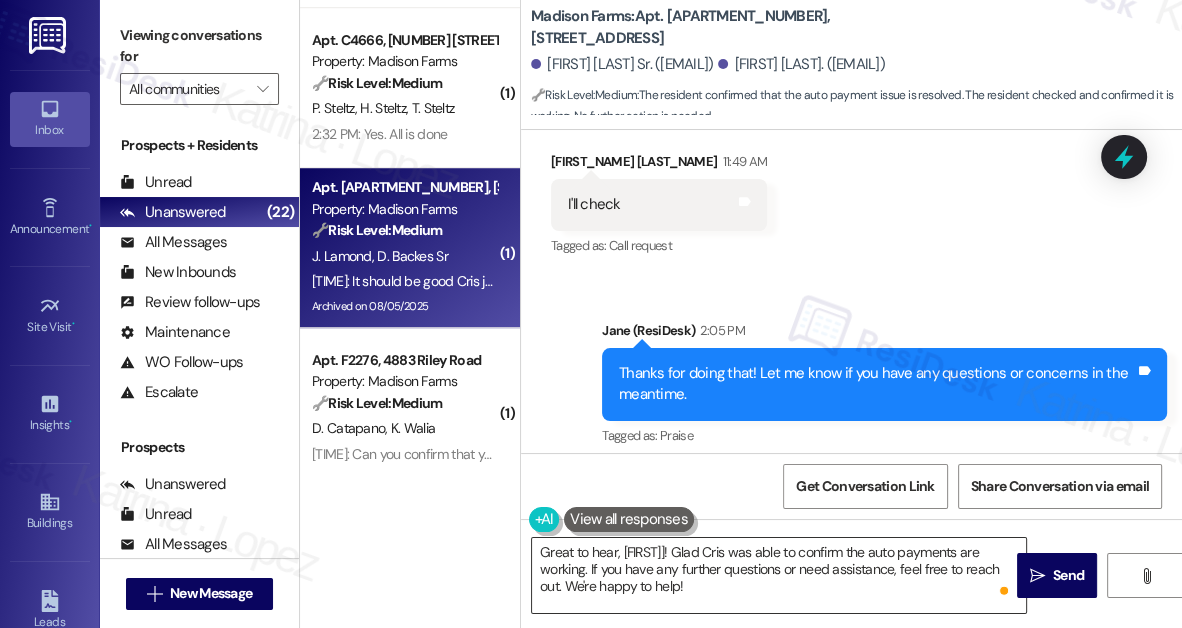 click on "Great to hear, {{first_name}}! Glad Cris was able to confirm the auto payments are working. If you have any further questions or need assistance, feel free to reach out. We're happy to help!" at bounding box center (779, 575) 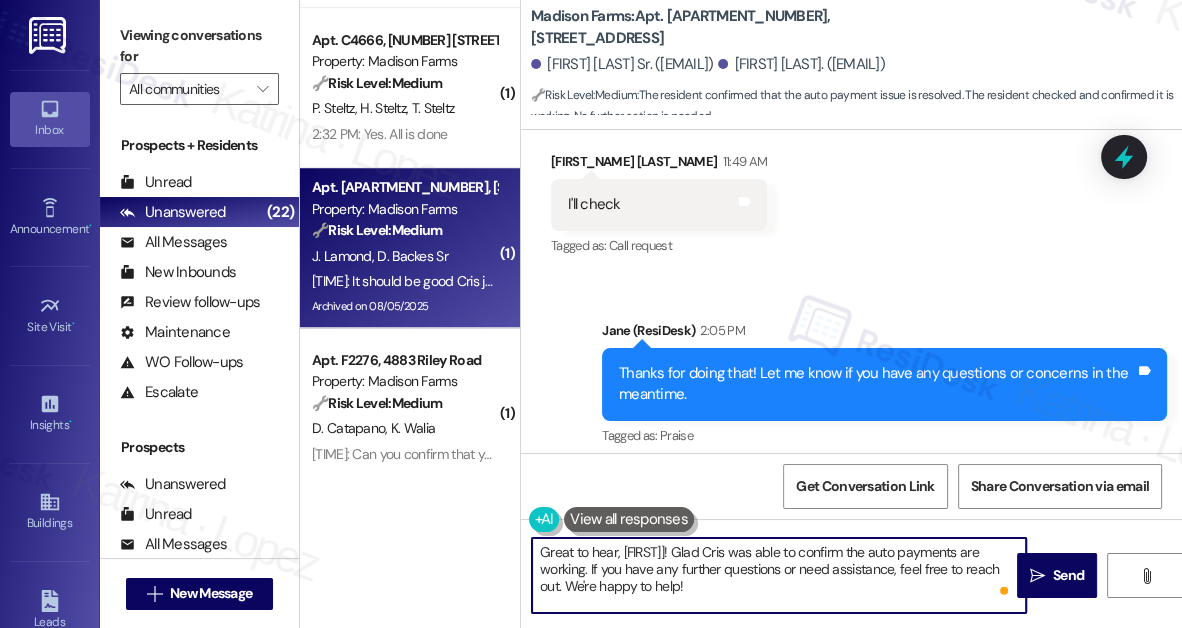 click on "Great to hear, {{first_name}}! Glad Cris was able to confirm the auto payments are working. If you have any further questions or need assistance, feel free to reach out. We're happy to help!" at bounding box center [779, 575] 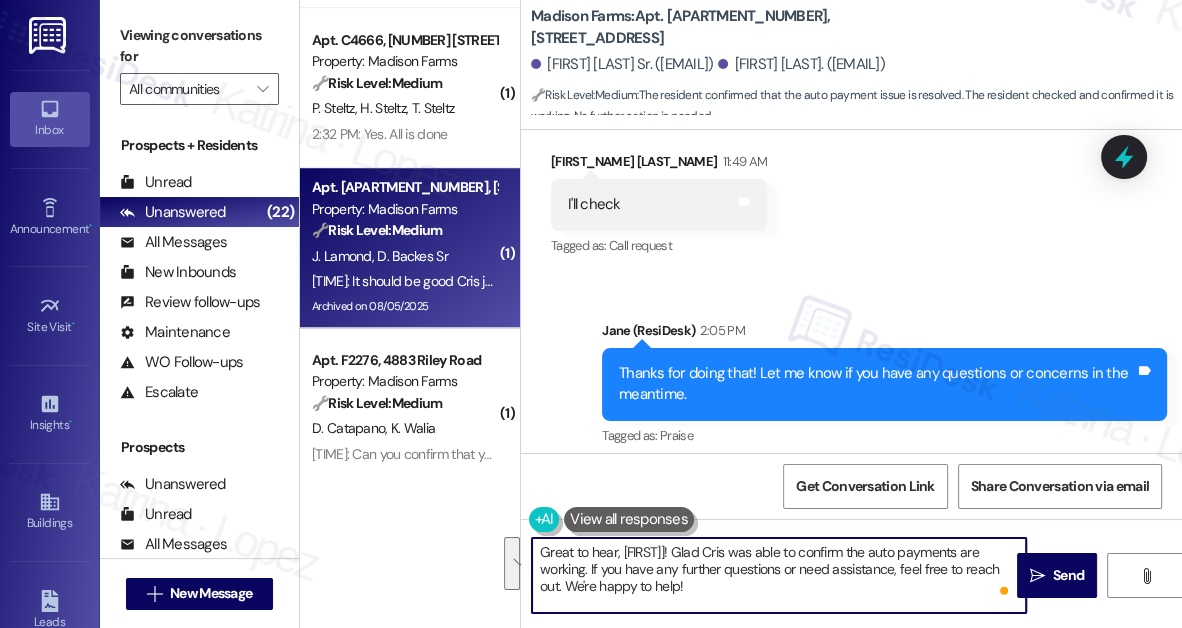paste on "! Thanks for confirming. If you have any questions or concerns in the future, please feel free to let us know. Have a wonderful evening!" 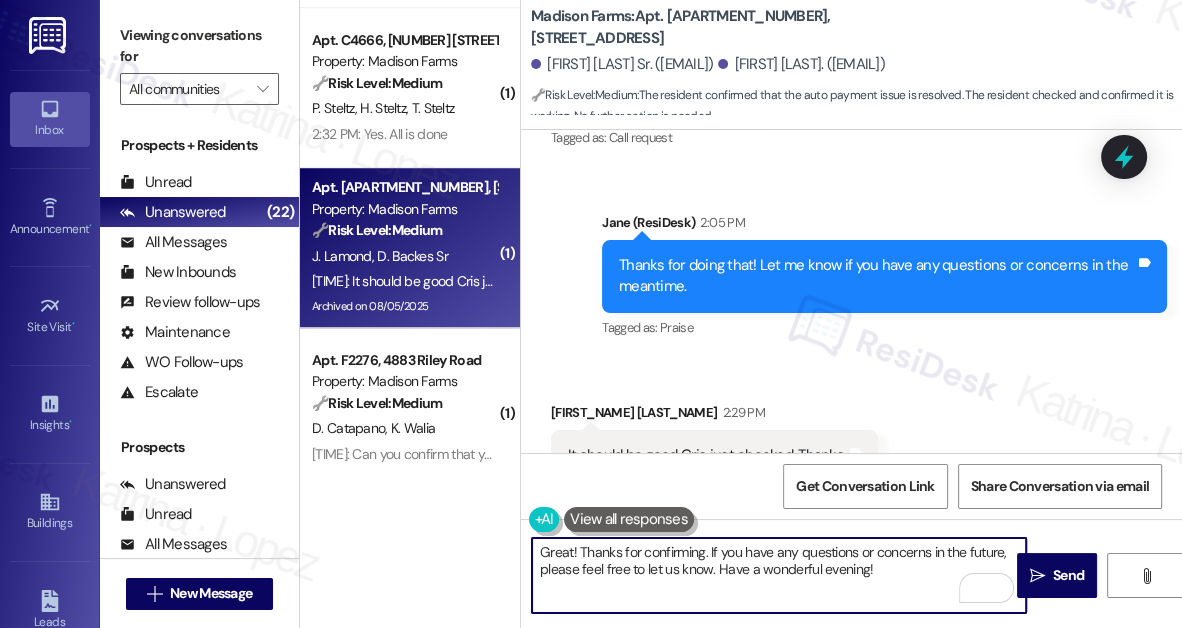 scroll, scrollTop: 2234, scrollLeft: 0, axis: vertical 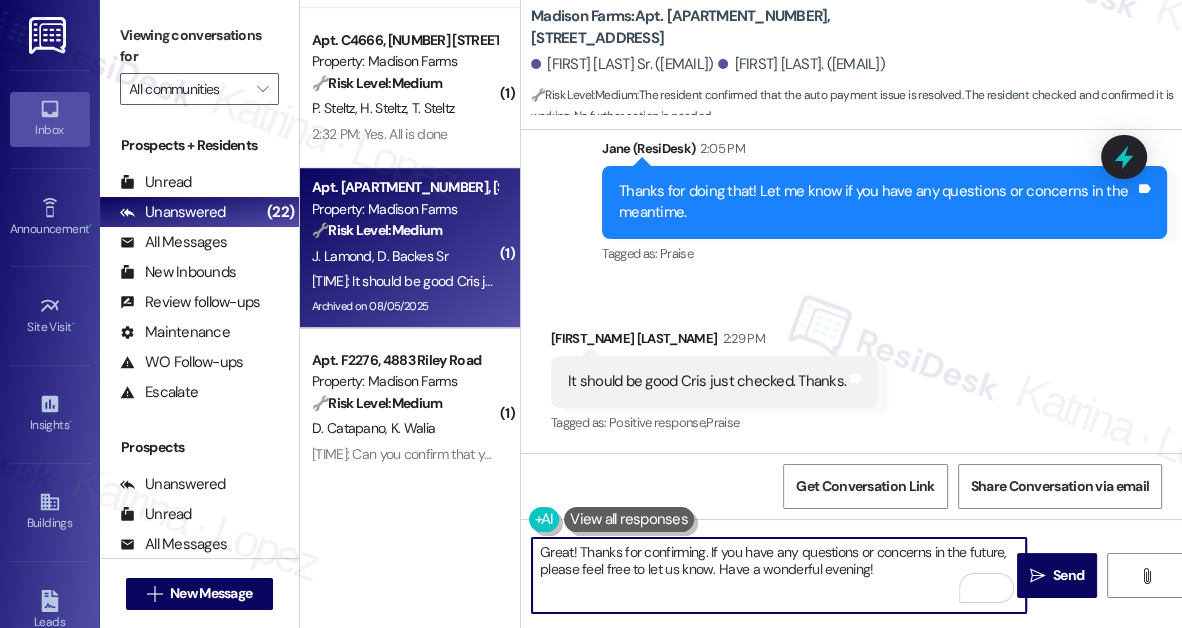 drag, startPoint x: 873, startPoint y: 571, endPoint x: 820, endPoint y: 568, distance: 53.08484 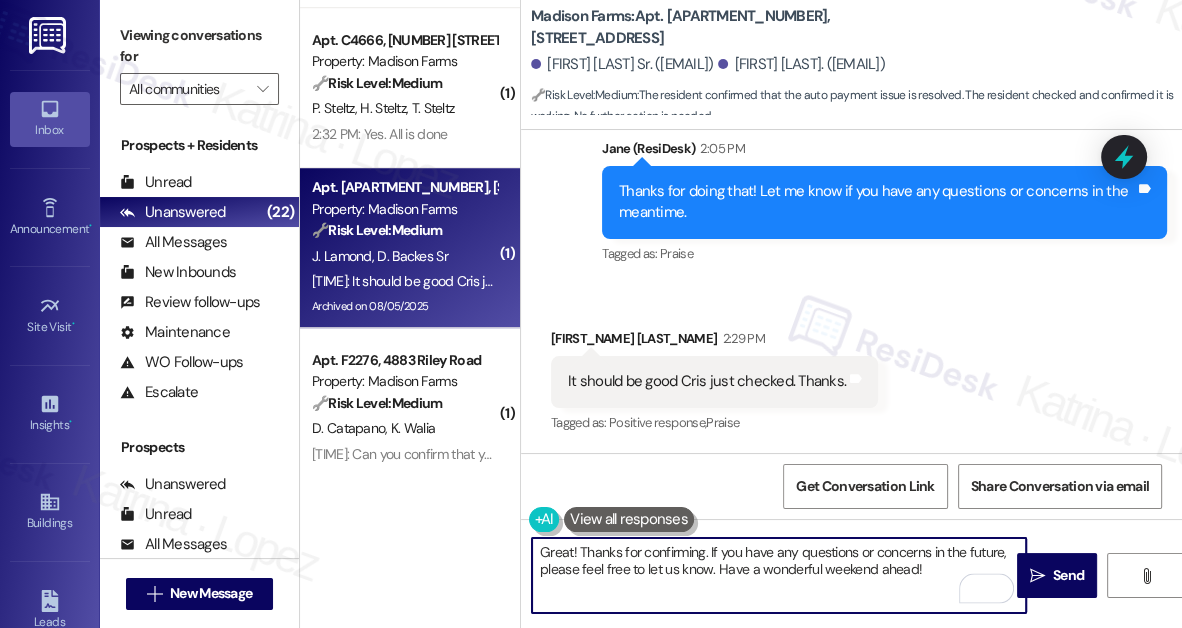 click on "Great! Thanks for confirming. If you have any questions or concerns in the future, please feel free to let us know. Have a wonderful weekend ahead!" at bounding box center (779, 575) 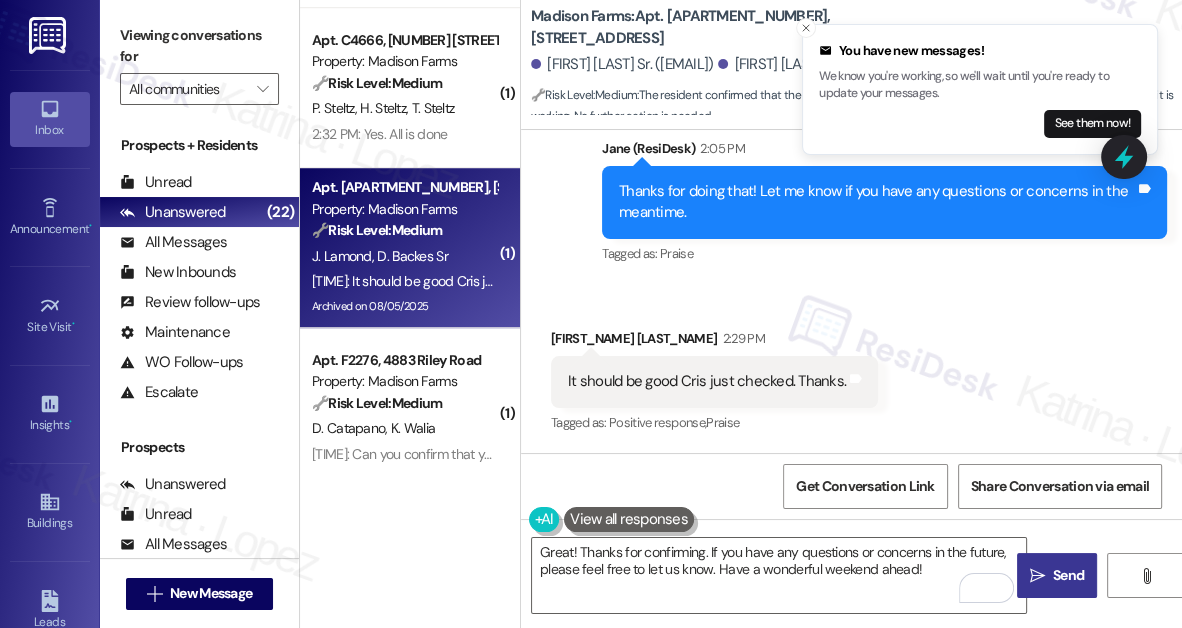 click on " Send" at bounding box center [1057, 575] 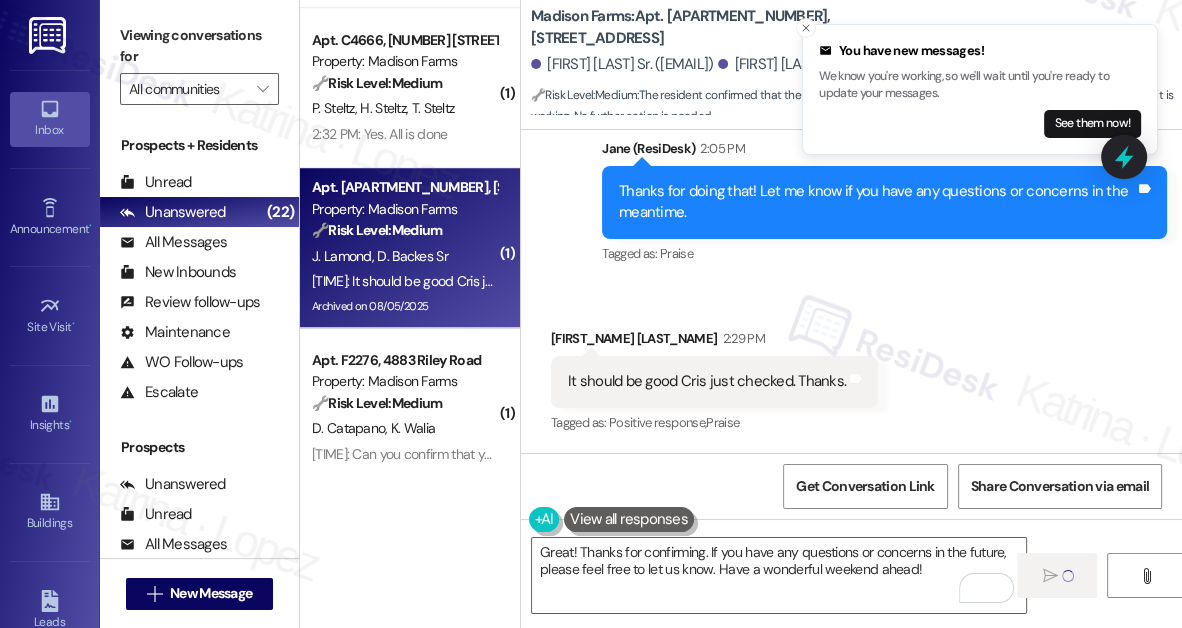 type on "Fetching suggested responses. Please feel free to read through the conversation in the meantime." 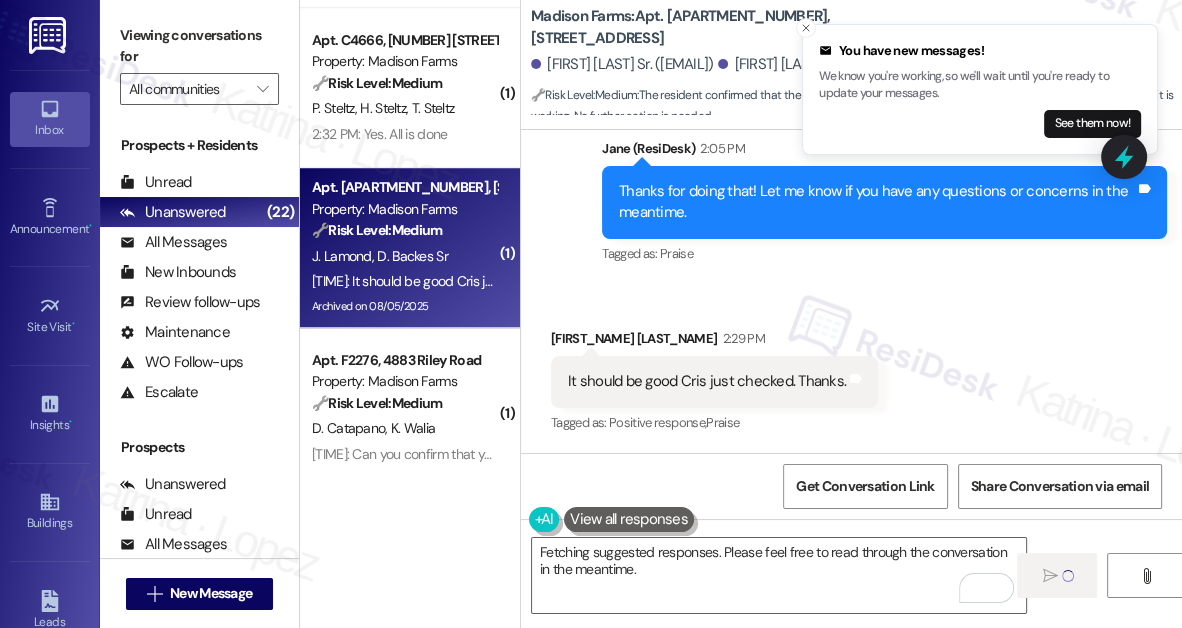 type 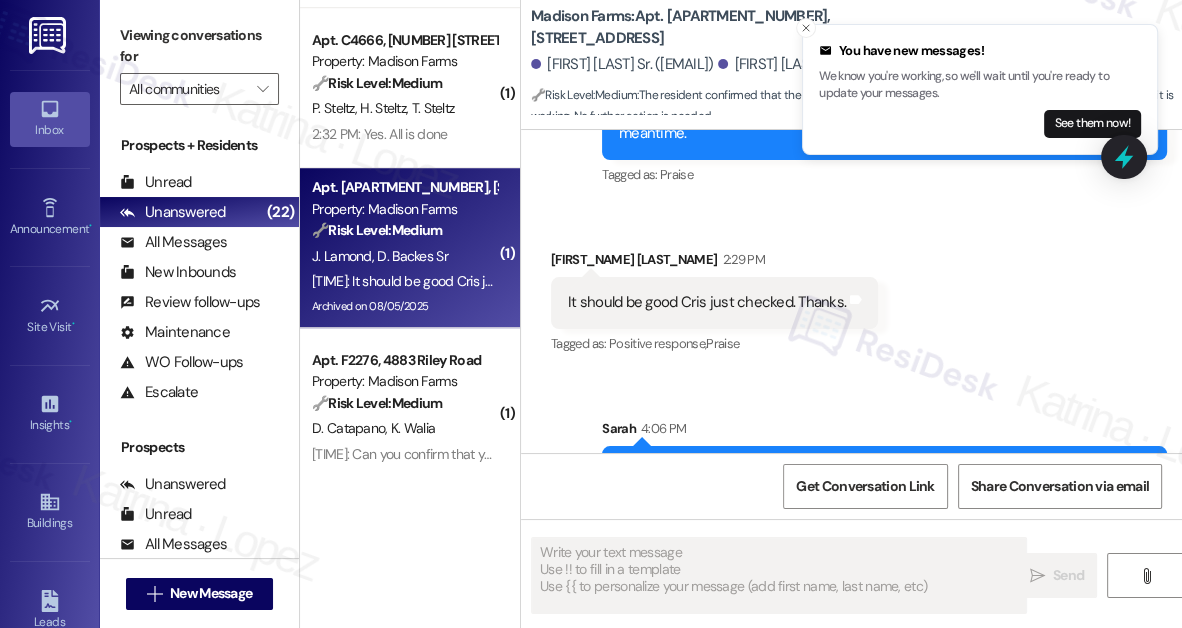 scroll, scrollTop: 2394, scrollLeft: 0, axis: vertical 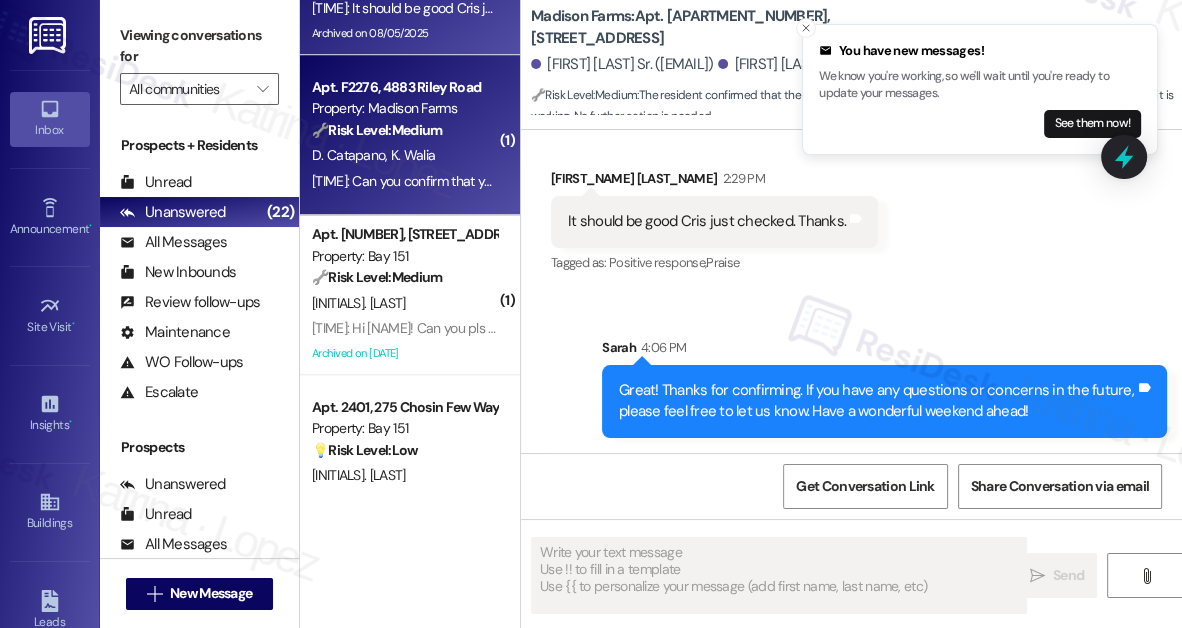 click on "K. Walia" at bounding box center [413, 155] 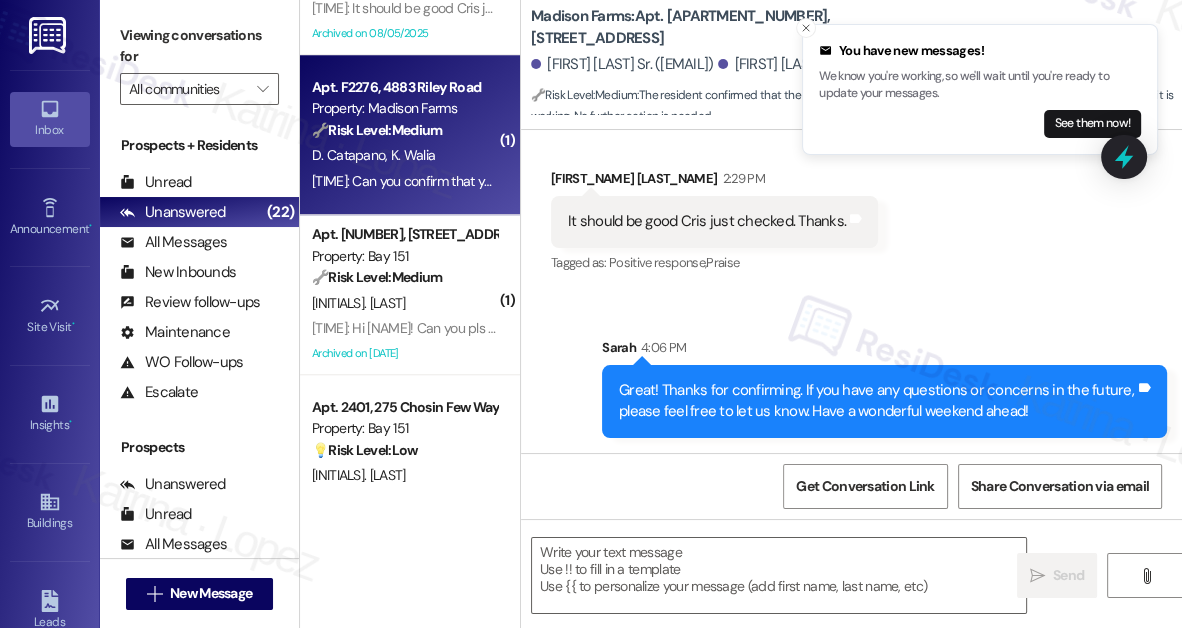 type on "Fetching suggested responses. Please feel free to read through the conversation in the meantime." 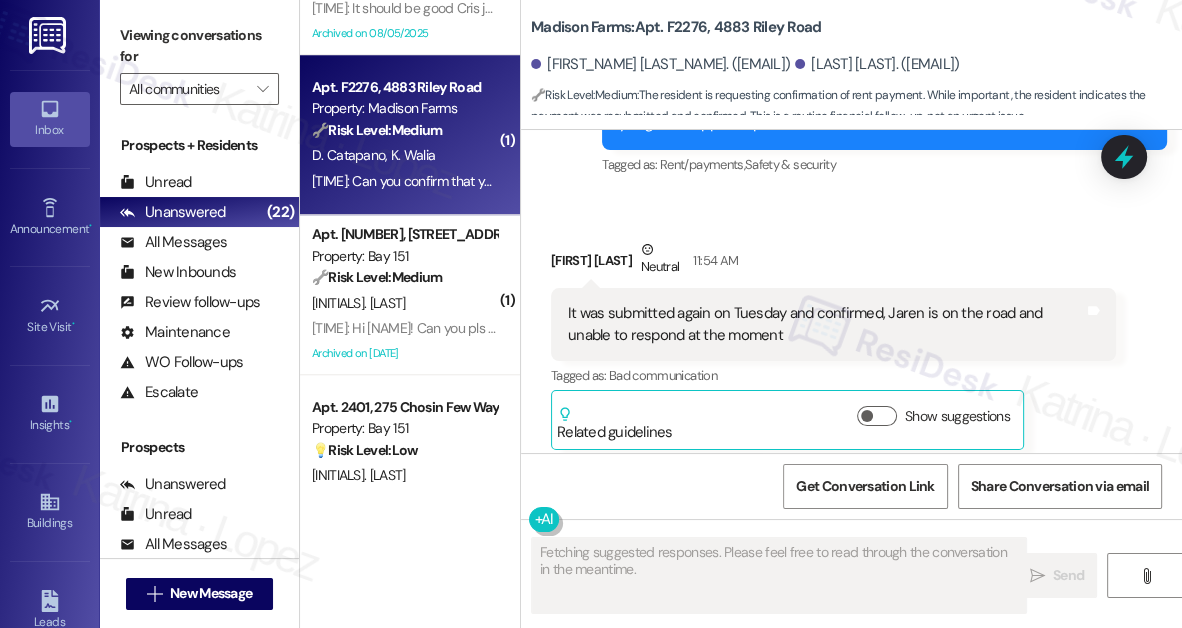 scroll, scrollTop: 6085, scrollLeft: 0, axis: vertical 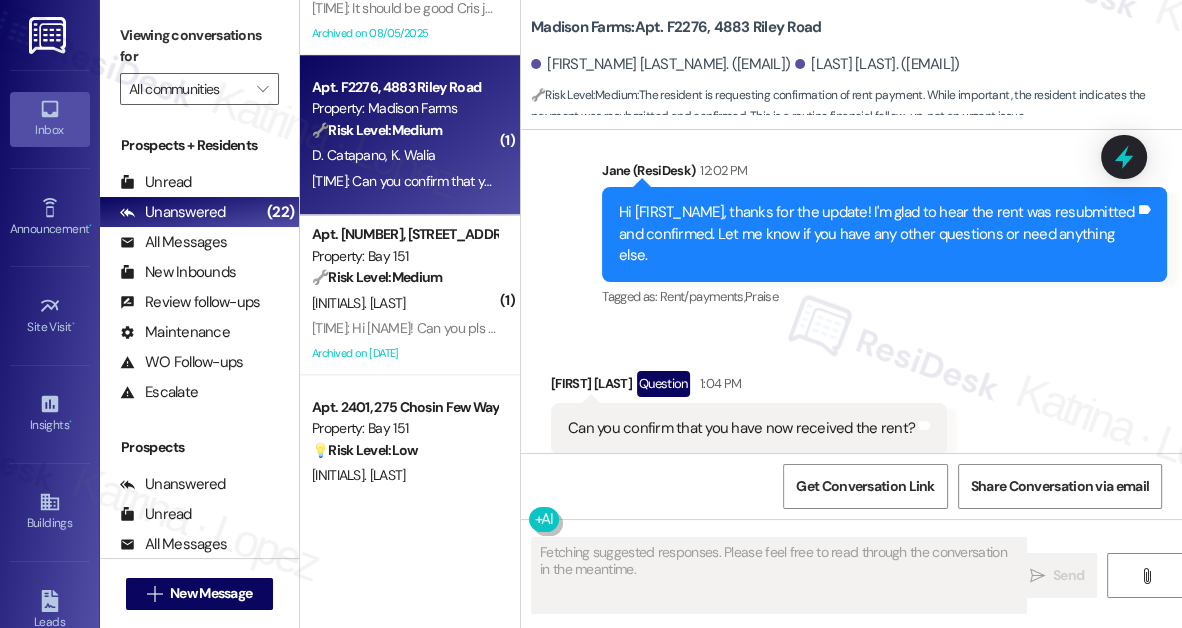 click on "Can you confirm that you have now received the rent?" at bounding box center (741, 428) 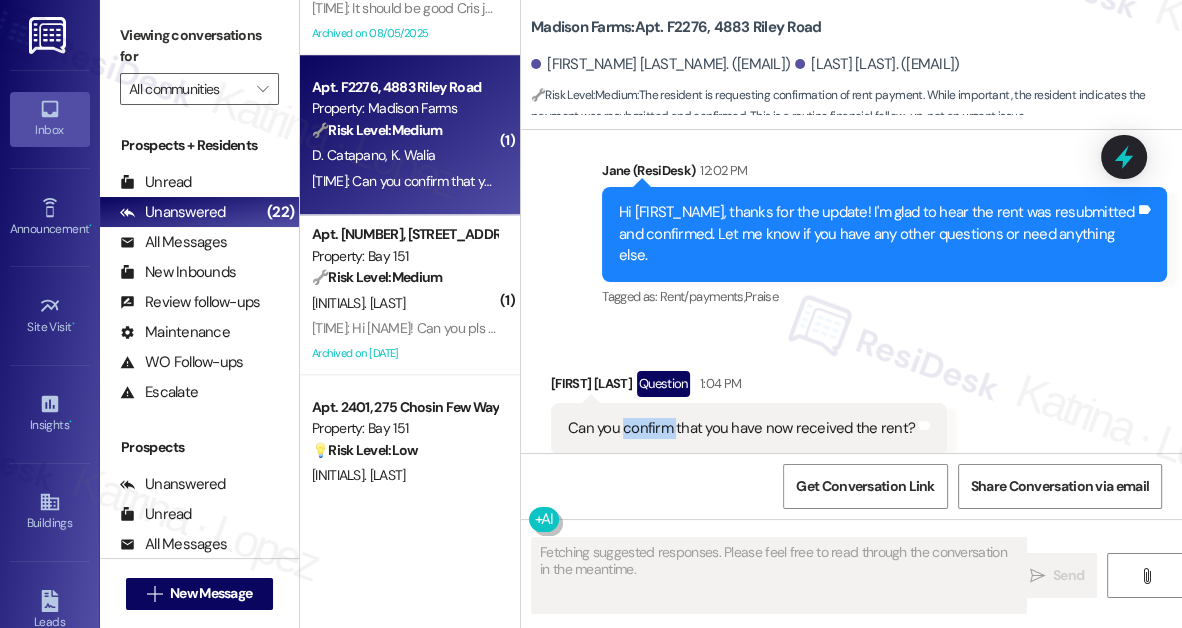 click on "Can you confirm that you have now received the rent?" at bounding box center [741, 428] 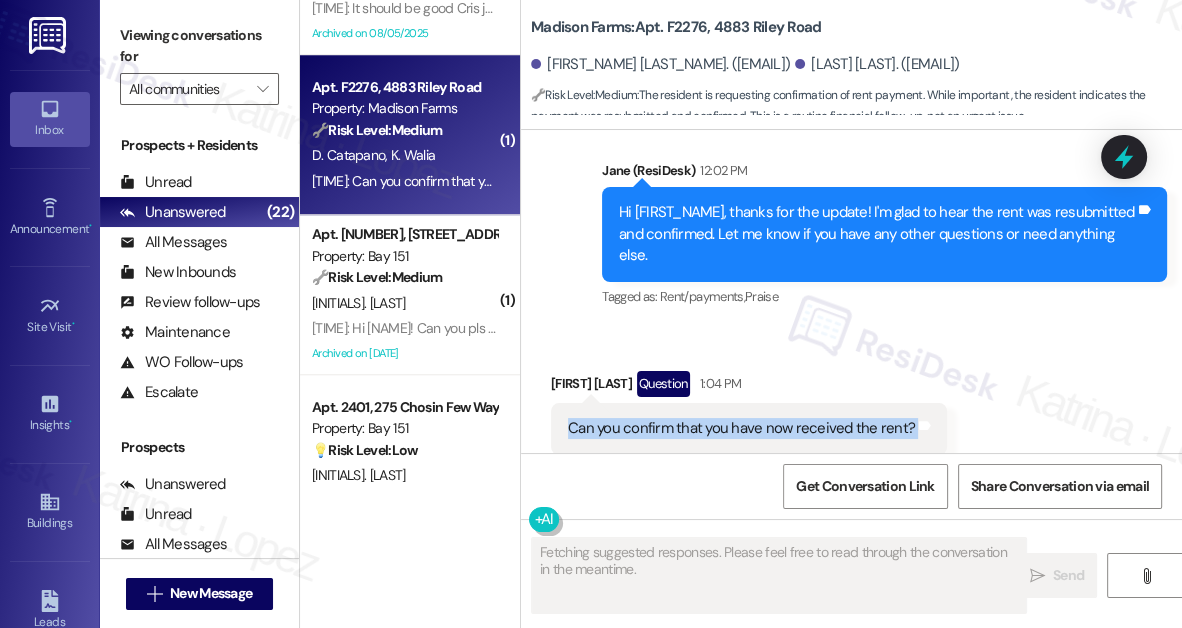 click on "Can you confirm that you have now received the rent?" at bounding box center (741, 428) 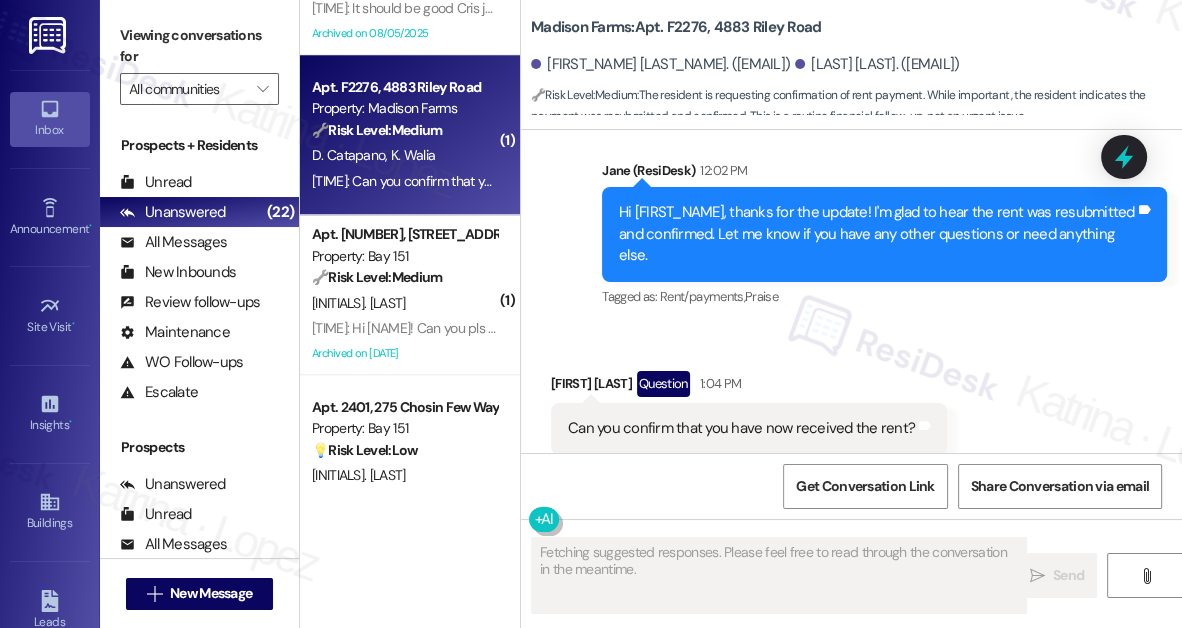 click on "Sent via SMS Jane  (ResiDesk) 12:02 PM Hi Darlene, thanks for the update! I'm glad to hear the rent was resubmitted and confirmed. Let me know if you have any other questions or need anything else. Tags and notes Tagged as:   Rent/payments ,  Click to highlight conversations about Rent/payments Praise Click to highlight conversations about Praise" at bounding box center [884, 236] 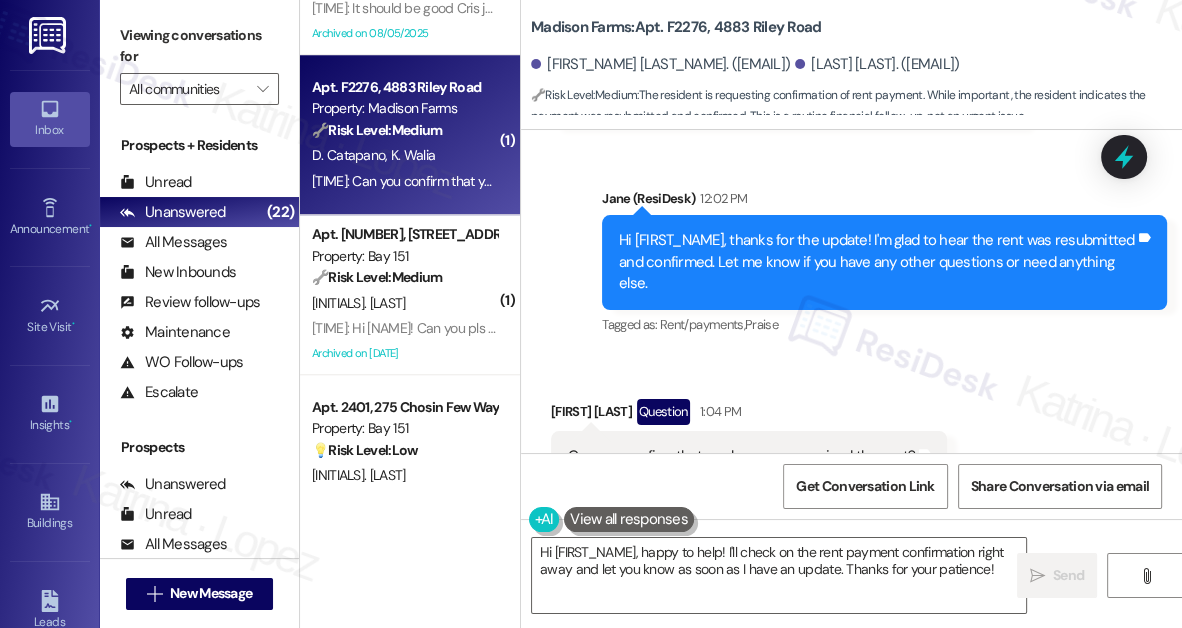 scroll, scrollTop: 6086, scrollLeft: 0, axis: vertical 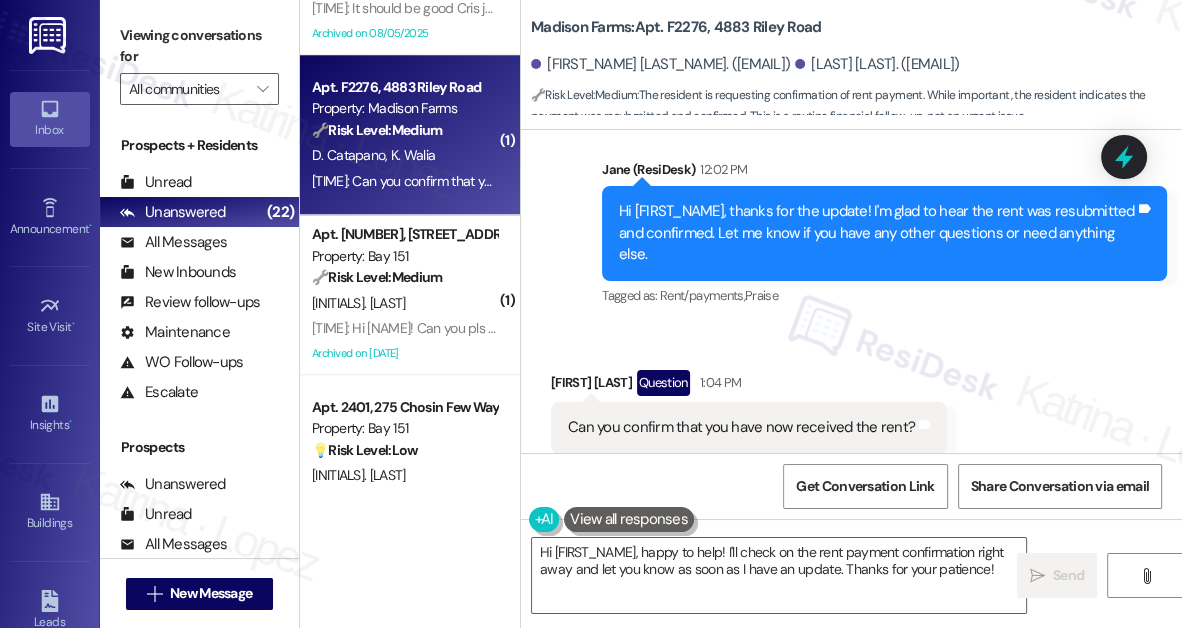click on "Hi Darlene, thanks for the update! I'm glad to hear the rent was resubmitted and confirmed. Let me know if you have any other questions or need anything else." at bounding box center (877, 233) 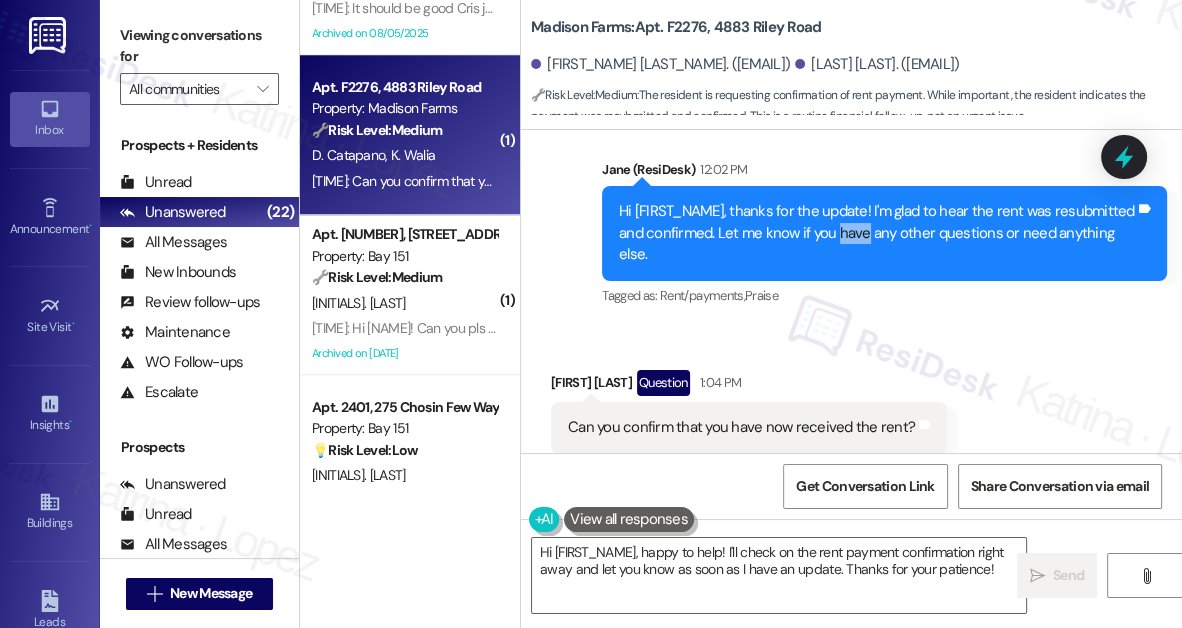 click on "Hi Darlene, thanks for the update! I'm glad to hear the rent was resubmitted and confirmed. Let me know if you have any other questions or need anything else." at bounding box center (877, 233) 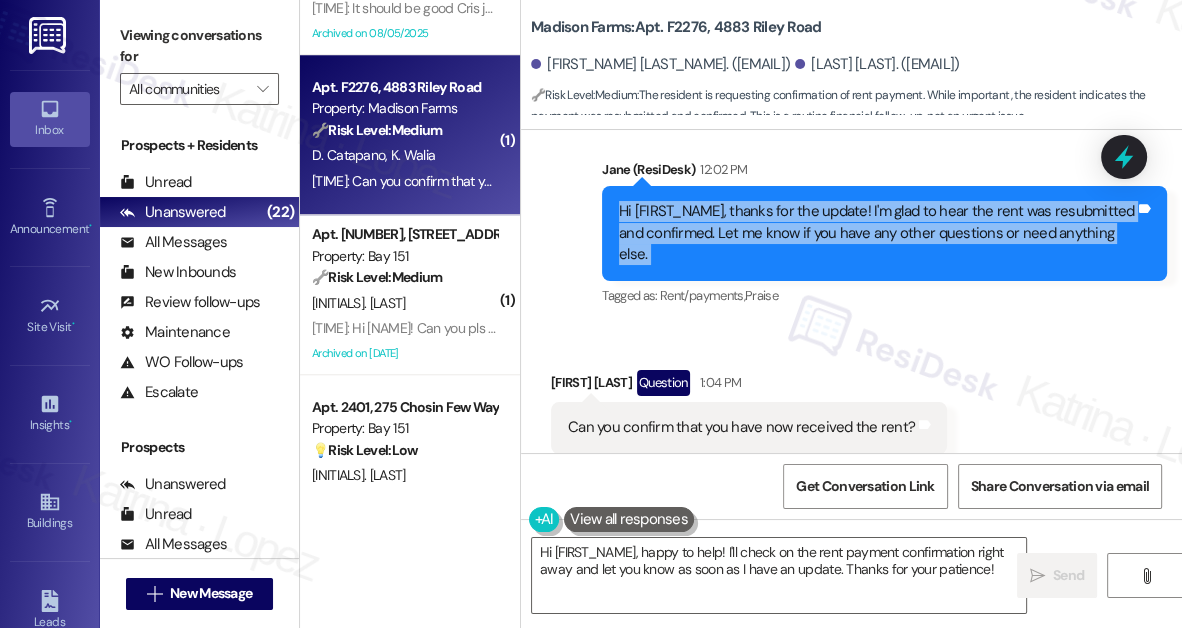 click on "Hi Darlene, thanks for the update! I'm glad to hear the rent was resubmitted and confirmed. Let me know if you have any other questions or need anything else." at bounding box center (877, 233) 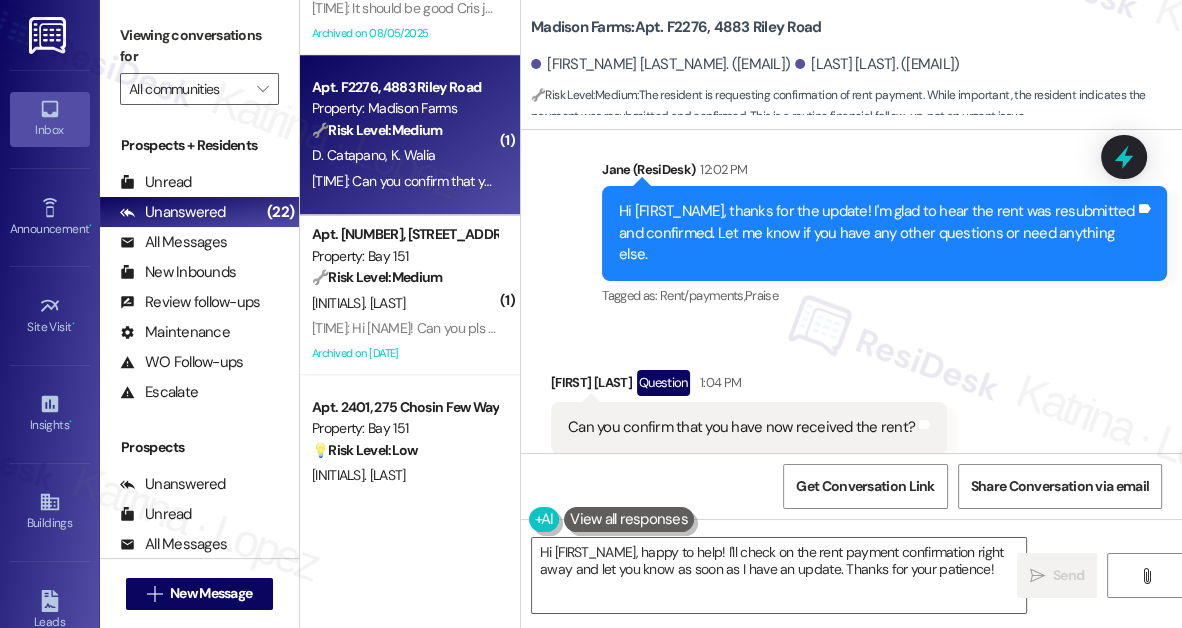 click on "Received via SMS Darlene Catapano Question 1:04 PM Can you confirm that you have now received the rent? Tags and notes Tagged as:   Rent/payments Click to highlight conversations about Rent/payments" at bounding box center (851, 411) 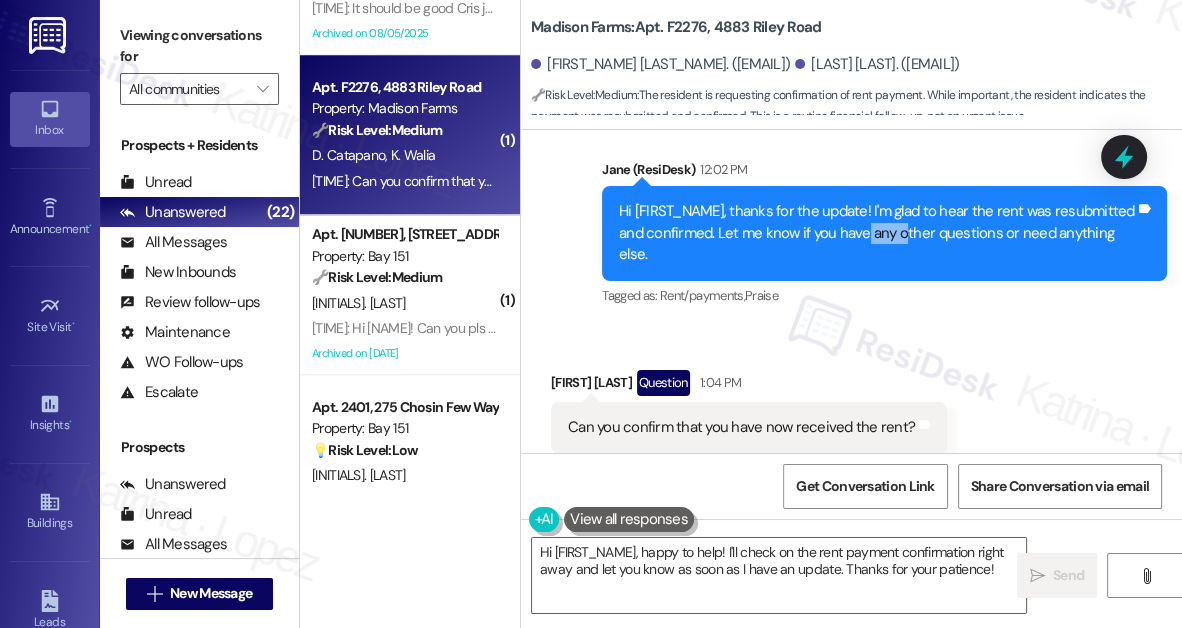 click on "Hi Darlene, thanks for the update! I'm glad to hear the rent was resubmitted and confirmed. Let me know if you have any other questions or need anything else." at bounding box center (877, 233) 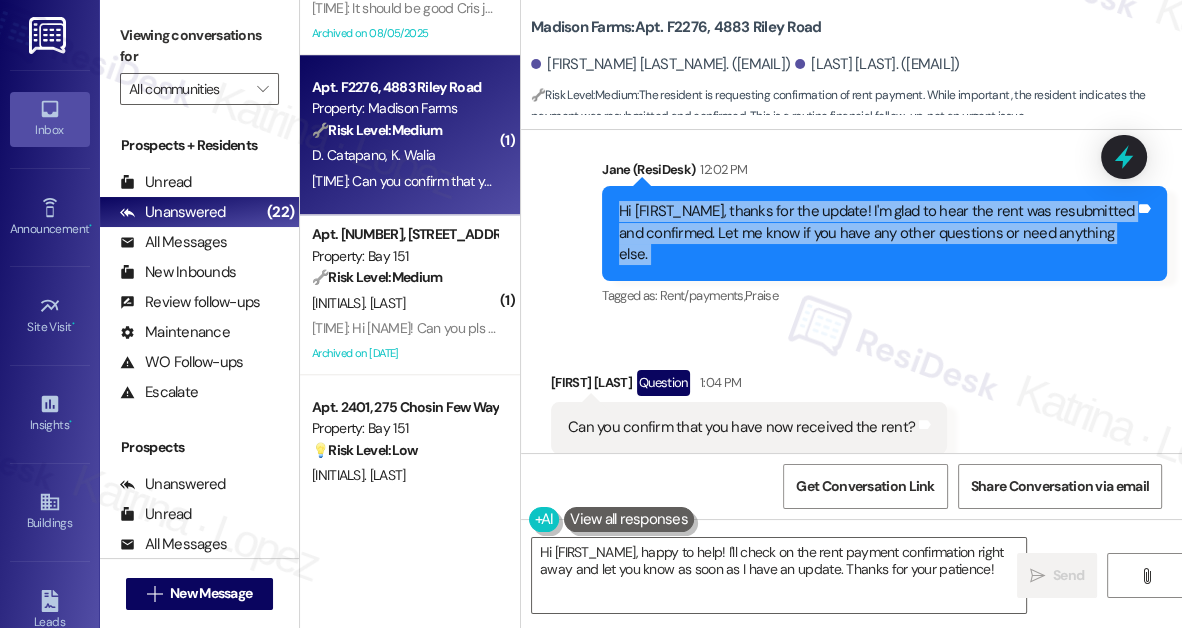 click on "Hi Darlene, thanks for the update! I'm glad to hear the rent was resubmitted and confirmed. Let me know if you have any other questions or need anything else." at bounding box center [877, 233] 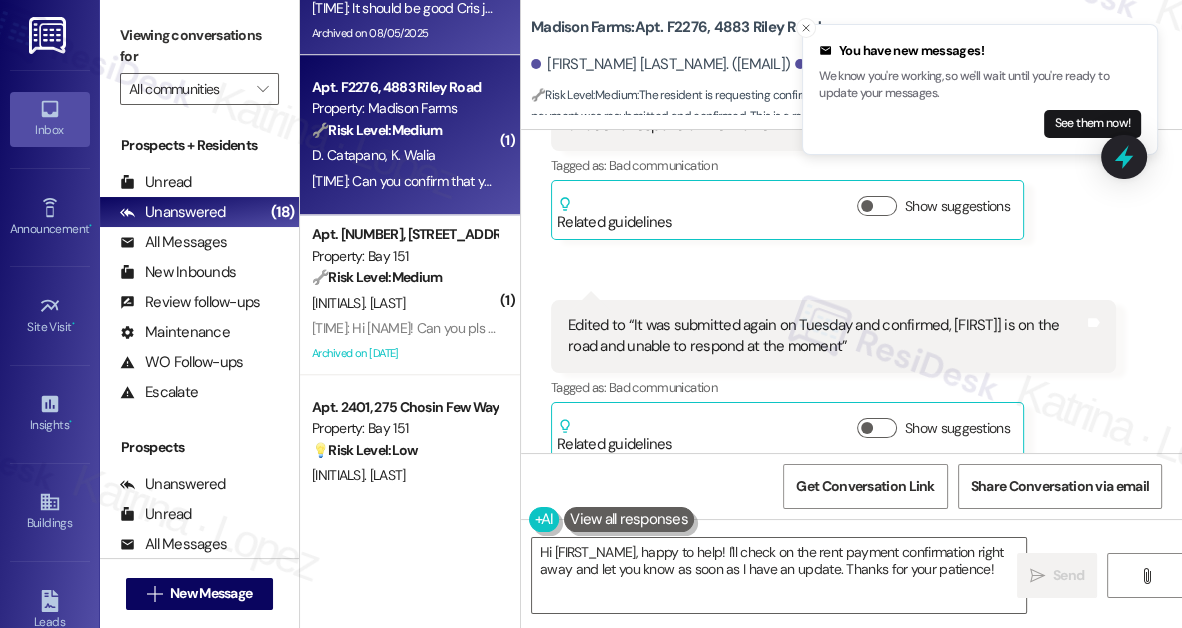 scroll, scrollTop: 5722, scrollLeft: 0, axis: vertical 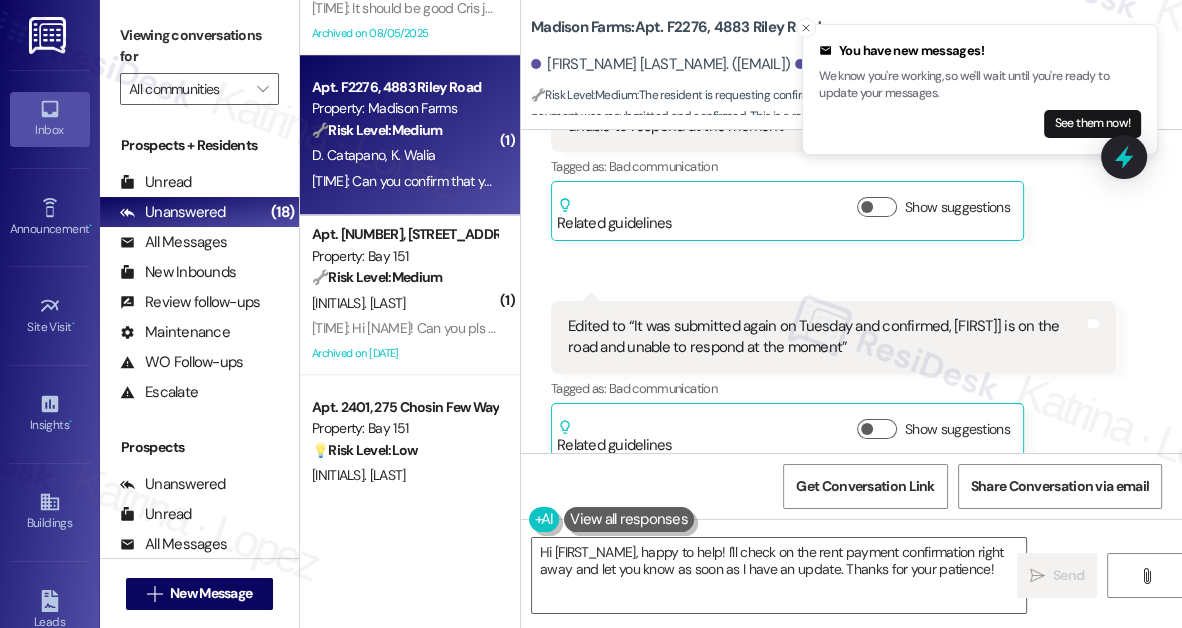 click on "Edited to “It was submitted again on Tuesday and confirmed, karen is on the road and unable to respond at the moment”" at bounding box center [826, 337] 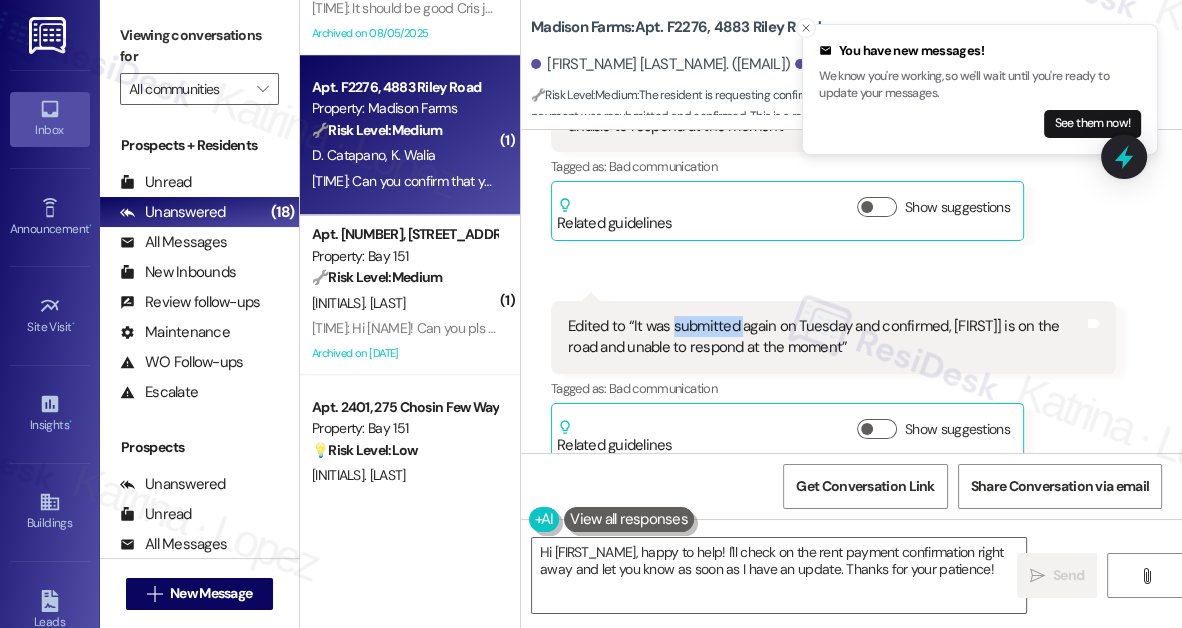 click on "Edited to “It was submitted again on Tuesday and confirmed, karen is on the road and unable to respond at the moment”" at bounding box center [826, 337] 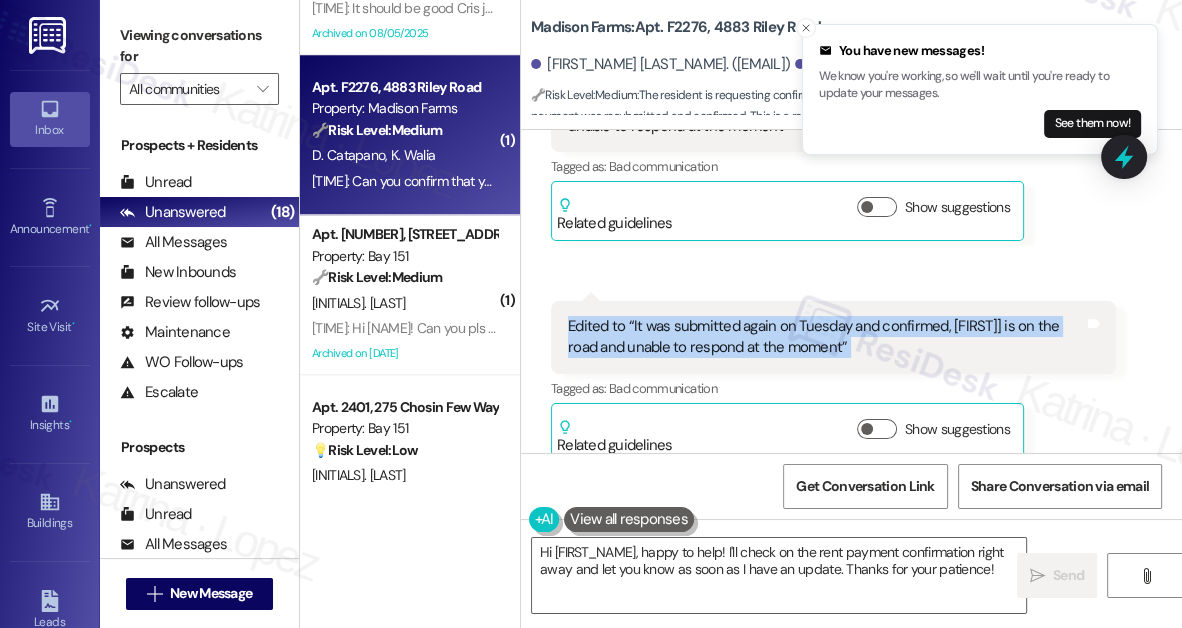 click on "Edited to “It was submitted again on Tuesday and confirmed, karen is on the road and unable to respond at the moment”" at bounding box center [826, 337] 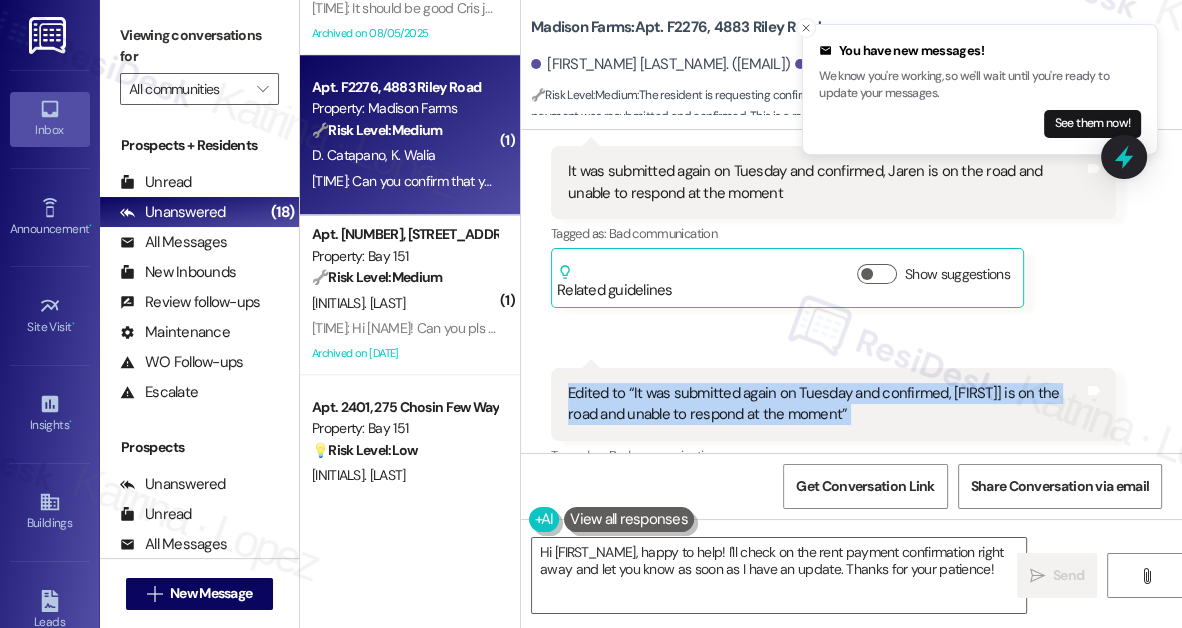 scroll, scrollTop: 5541, scrollLeft: 0, axis: vertical 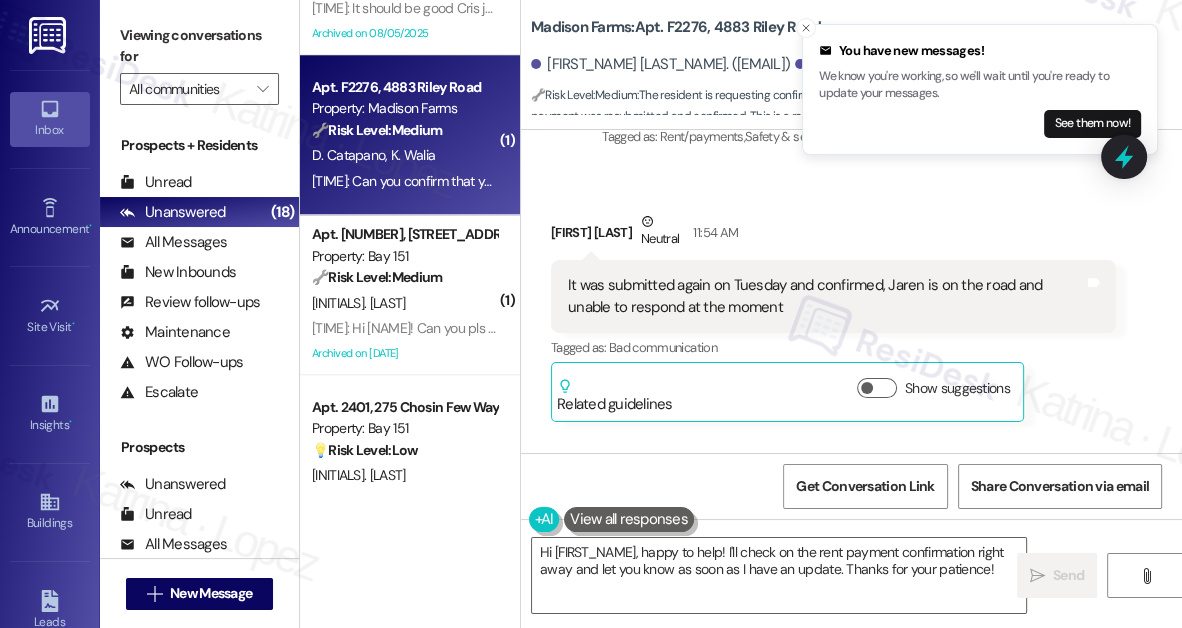 click on "It was submitted again on Tuesday and confirmed, Jaren is on the road and unable to respond at the moment" at bounding box center (826, 296) 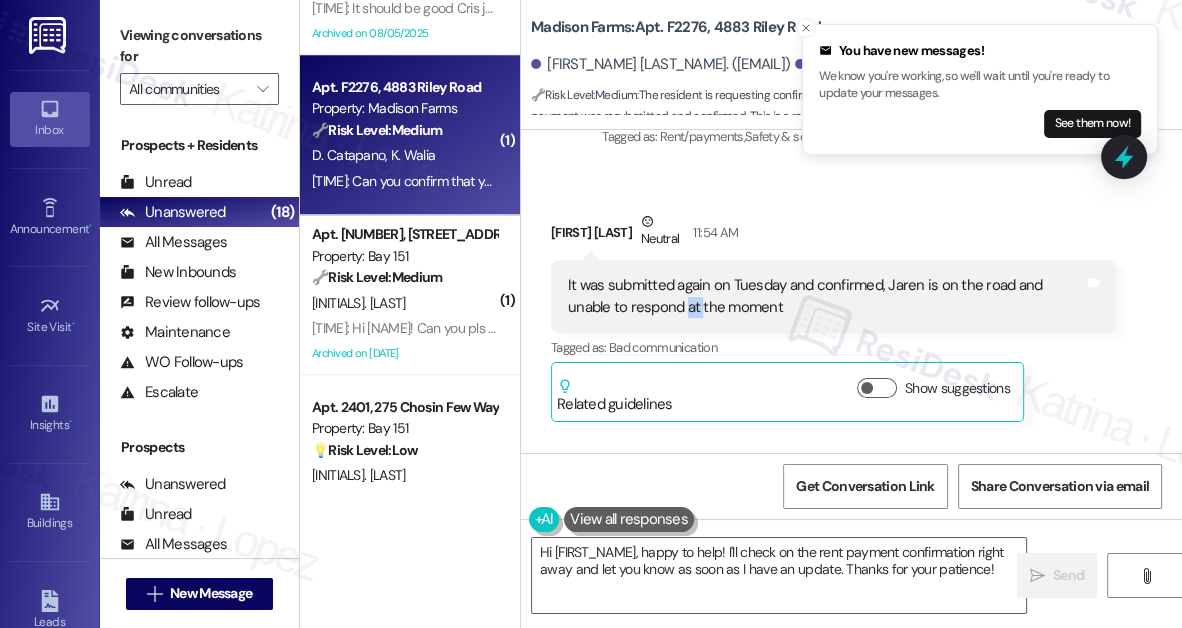 click on "It was submitted again on Tuesday and confirmed, Jaren is on the road and unable to respond at the moment" at bounding box center (826, 296) 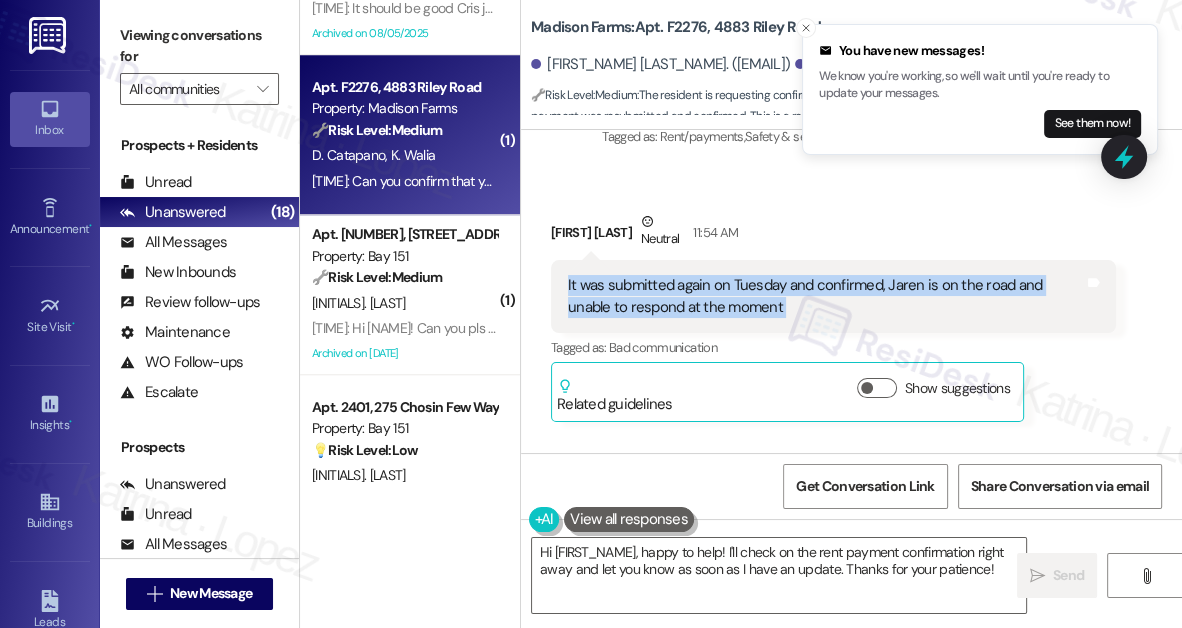 click on "It was submitted again on Tuesday and confirmed, Jaren is on the road and unable to respond at the moment" at bounding box center (826, 296) 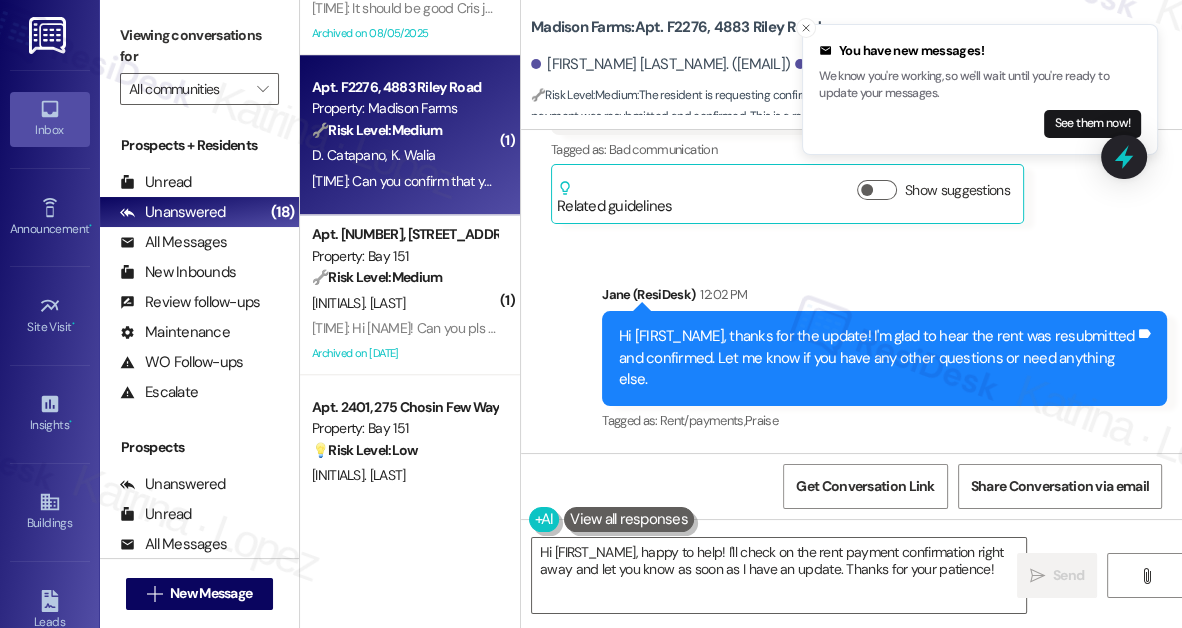 scroll, scrollTop: 6086, scrollLeft: 0, axis: vertical 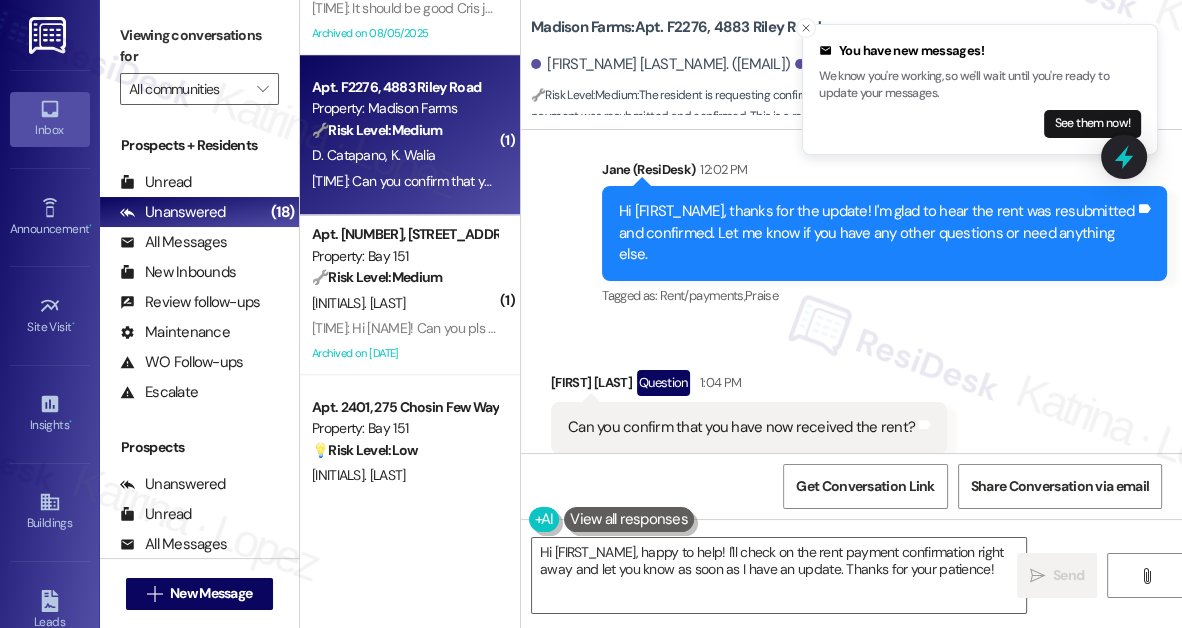 click on "Can you confirm that you have now received the rent? Tags and notes" at bounding box center [749, 427] 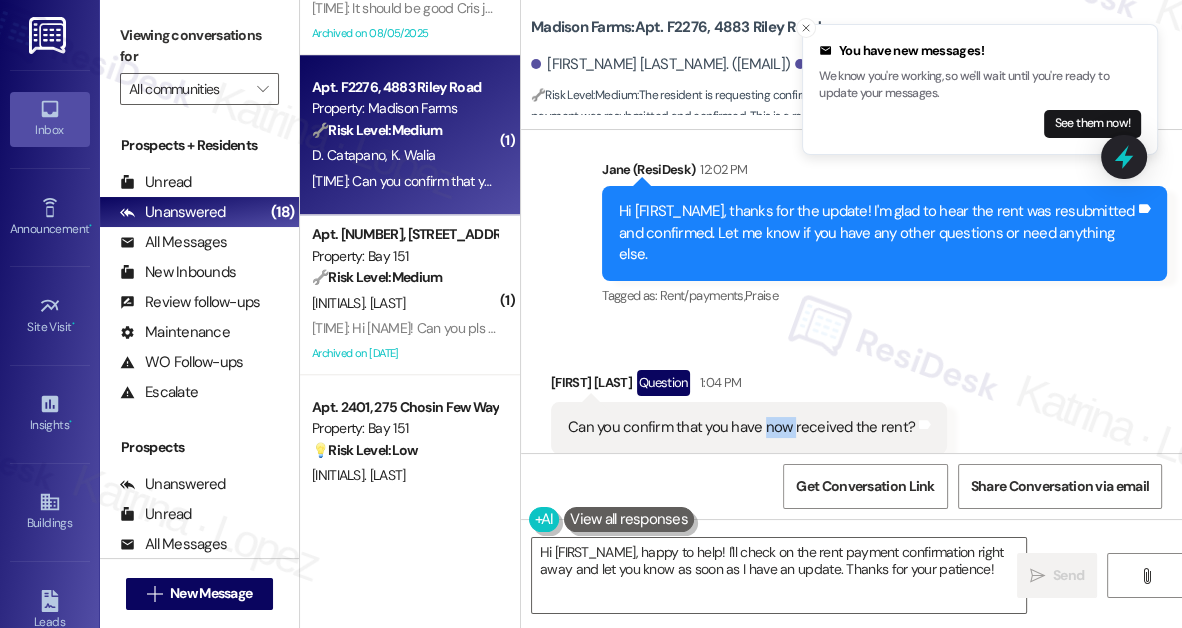 click on "Can you confirm that you have now received the rent?" at bounding box center (741, 427) 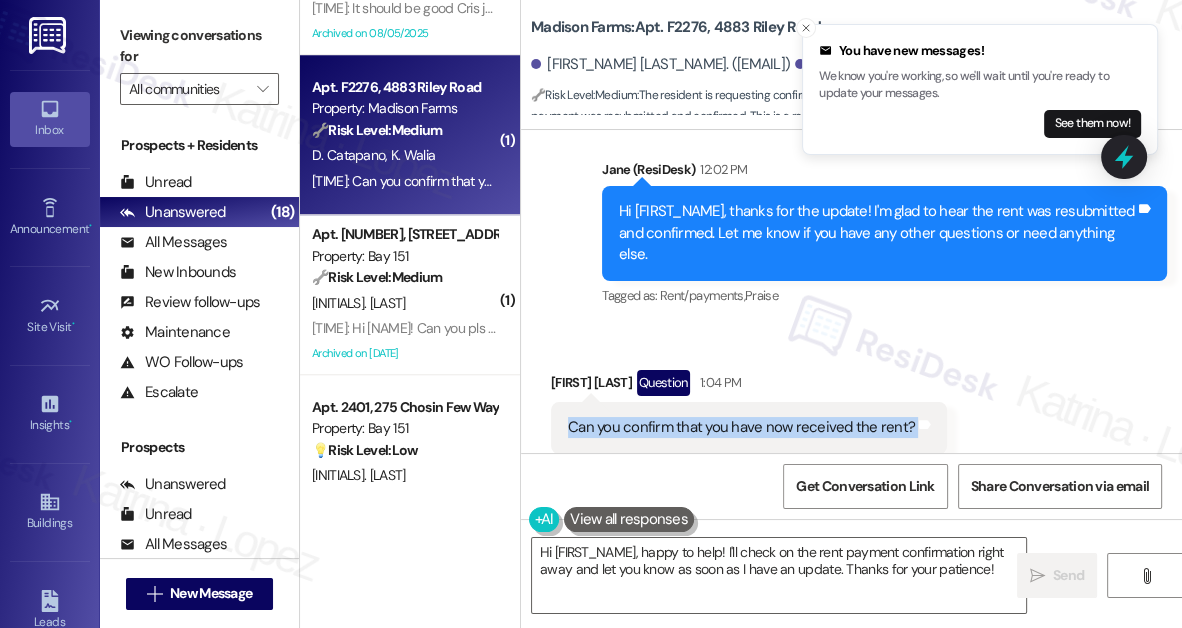 click on "Can you confirm that you have now received the rent?" at bounding box center (741, 427) 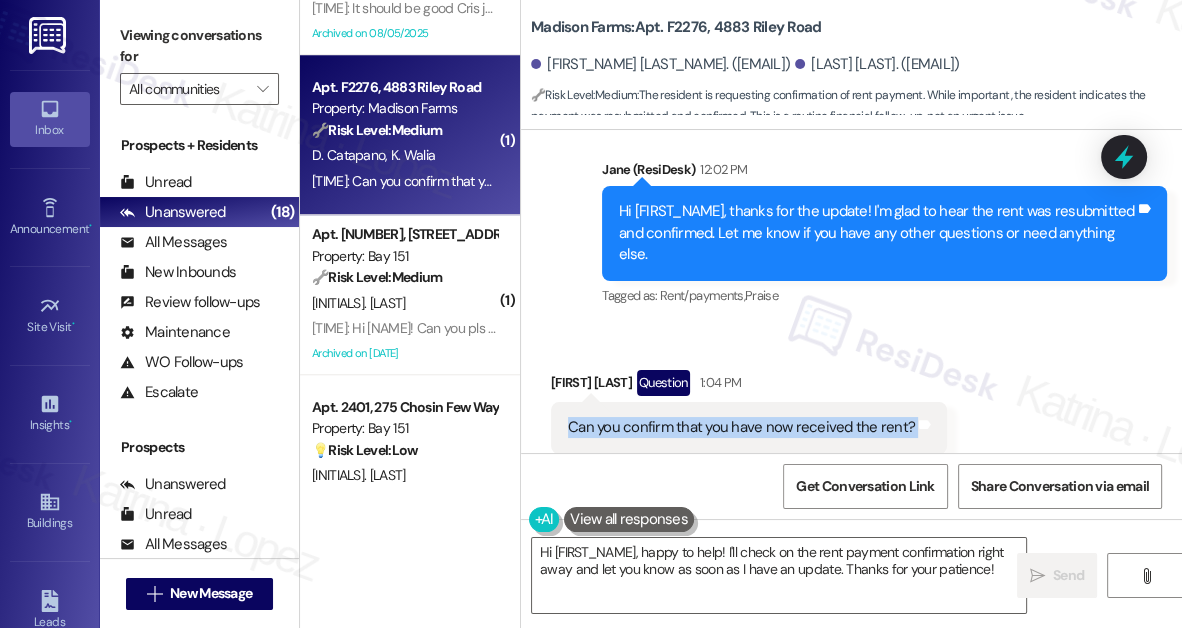 click on "Viewing conversations for" at bounding box center (199, 46) 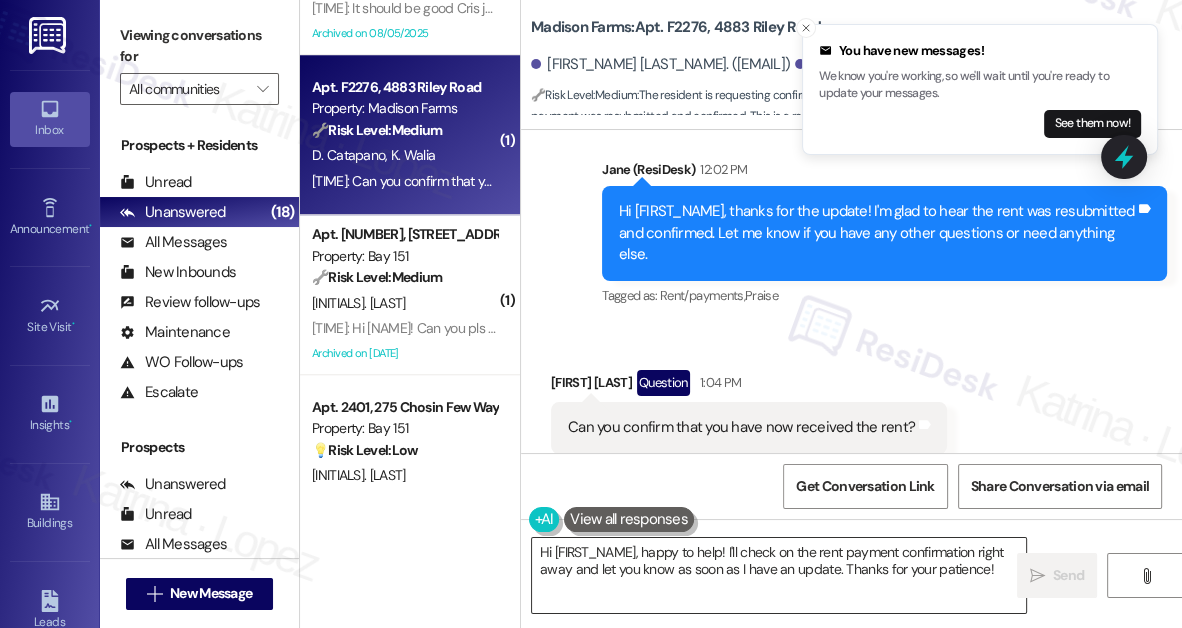 click on "Hi {{first_name}}, happy to help! I'll check on the rent payment confirmation right away and let you know as soon as I have an update. Thanks for your patience!" at bounding box center [779, 575] 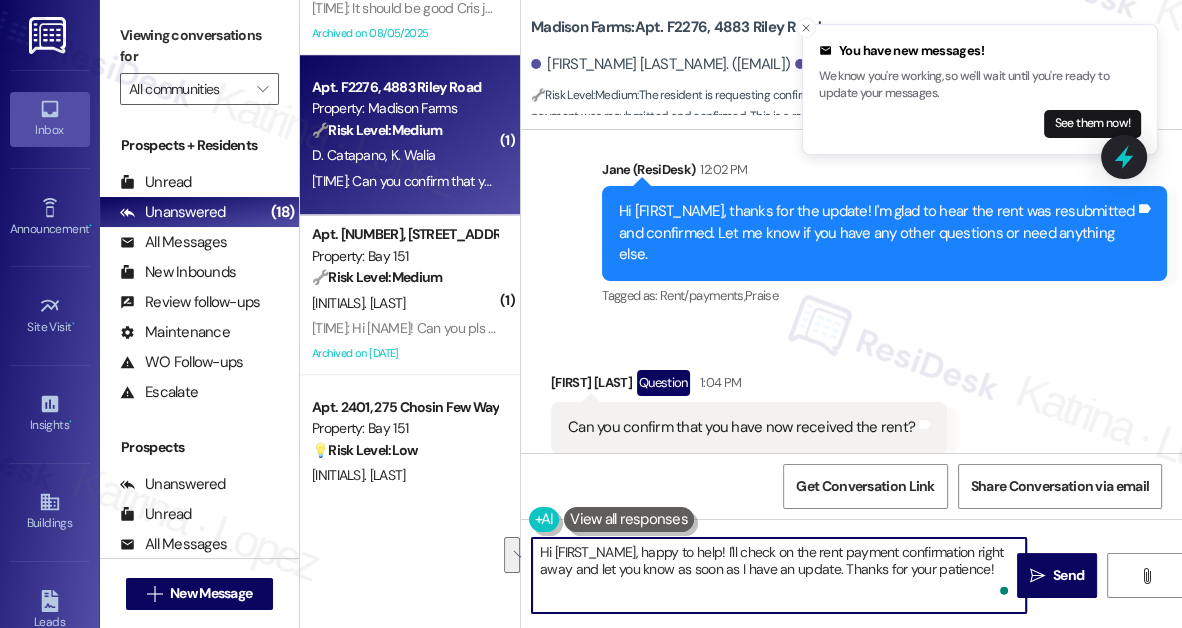 drag, startPoint x: 984, startPoint y: 570, endPoint x: 645, endPoint y: 553, distance: 339.426 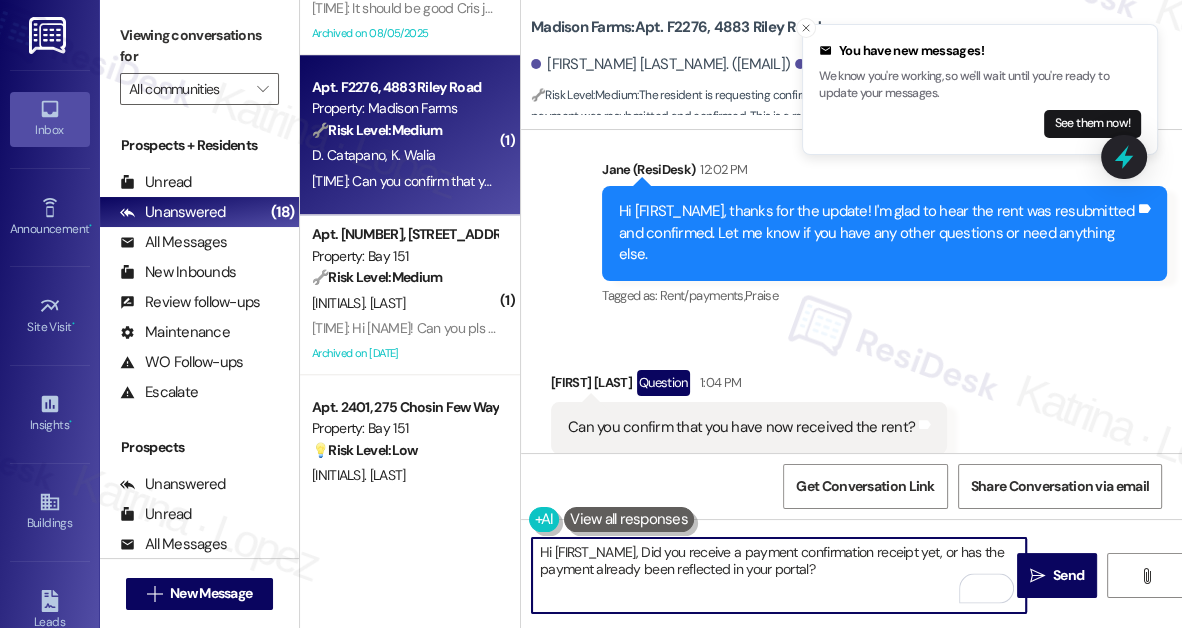 click on "Darlene Catapano Question 1:04 PM" at bounding box center (749, 386) 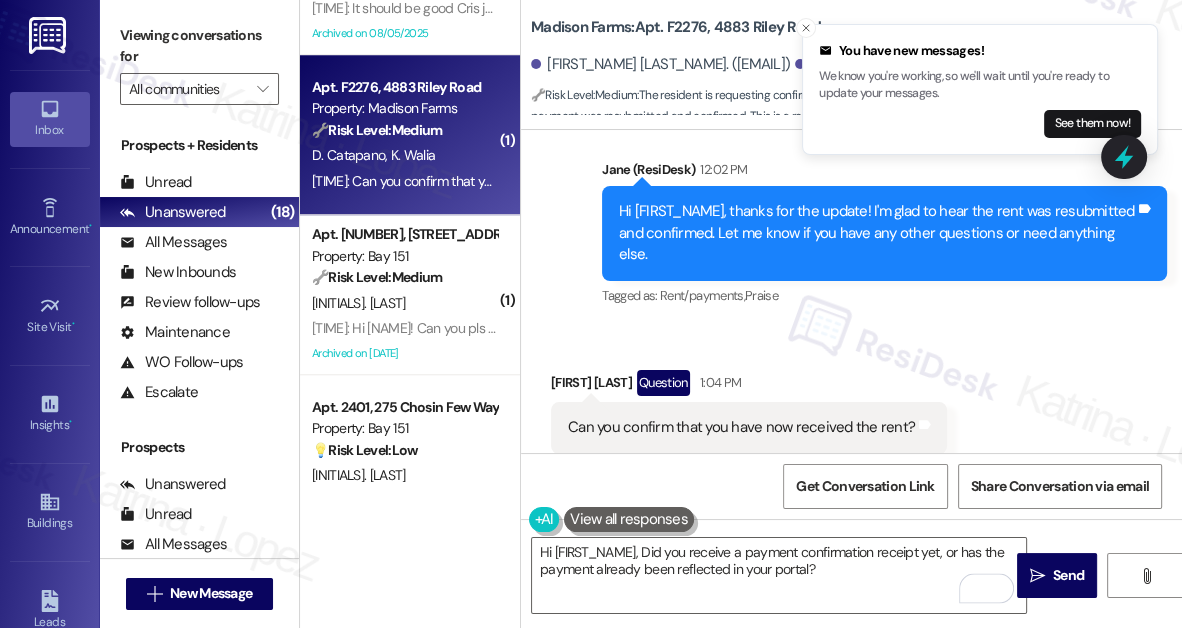 click on "Darlene Catapano Question 1:04 PM" at bounding box center (749, 386) 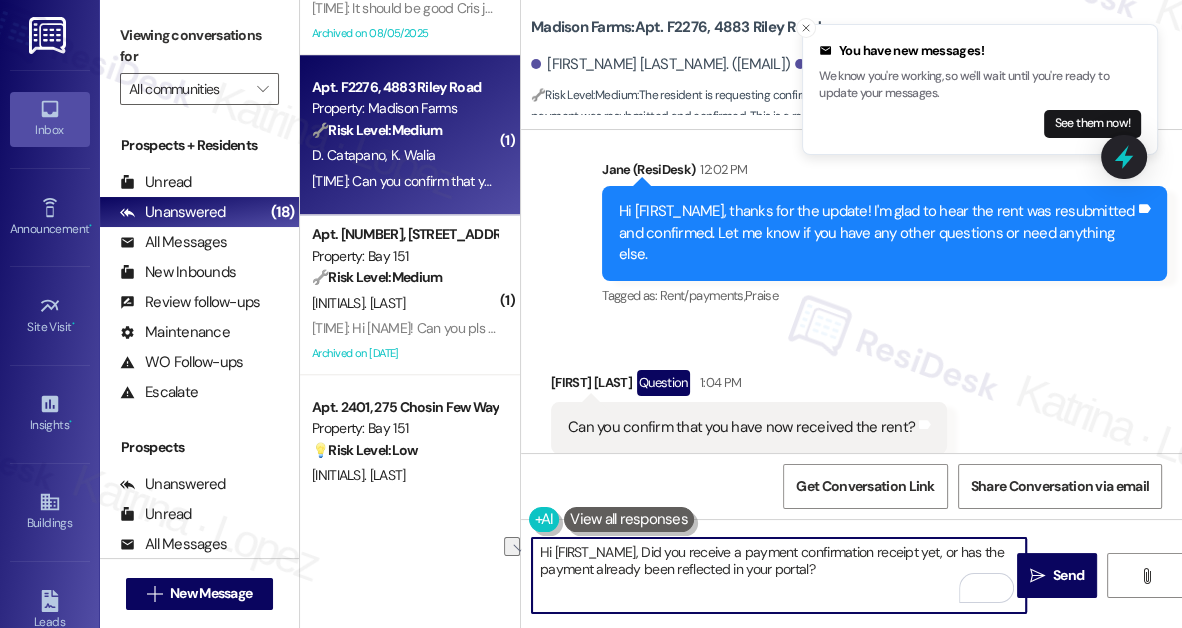 drag, startPoint x: 642, startPoint y: 551, endPoint x: 541, endPoint y: 551, distance: 101 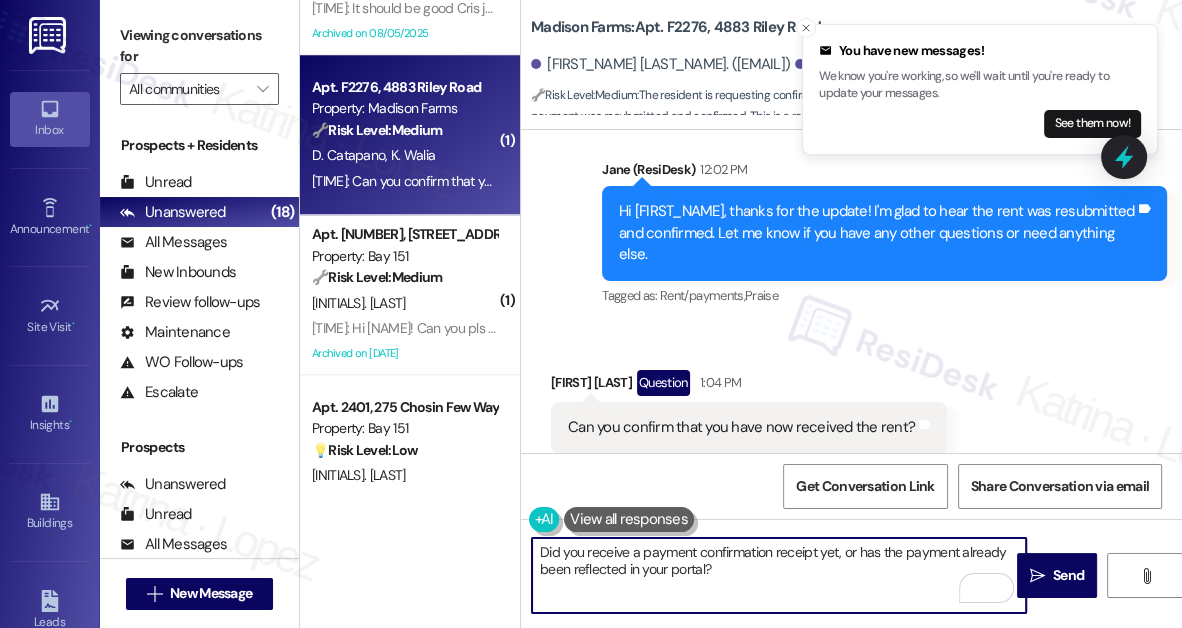 click on "Did you receive a payment confirmation receipt yet, or has the payment already been reflected in your portal?" at bounding box center (779, 575) 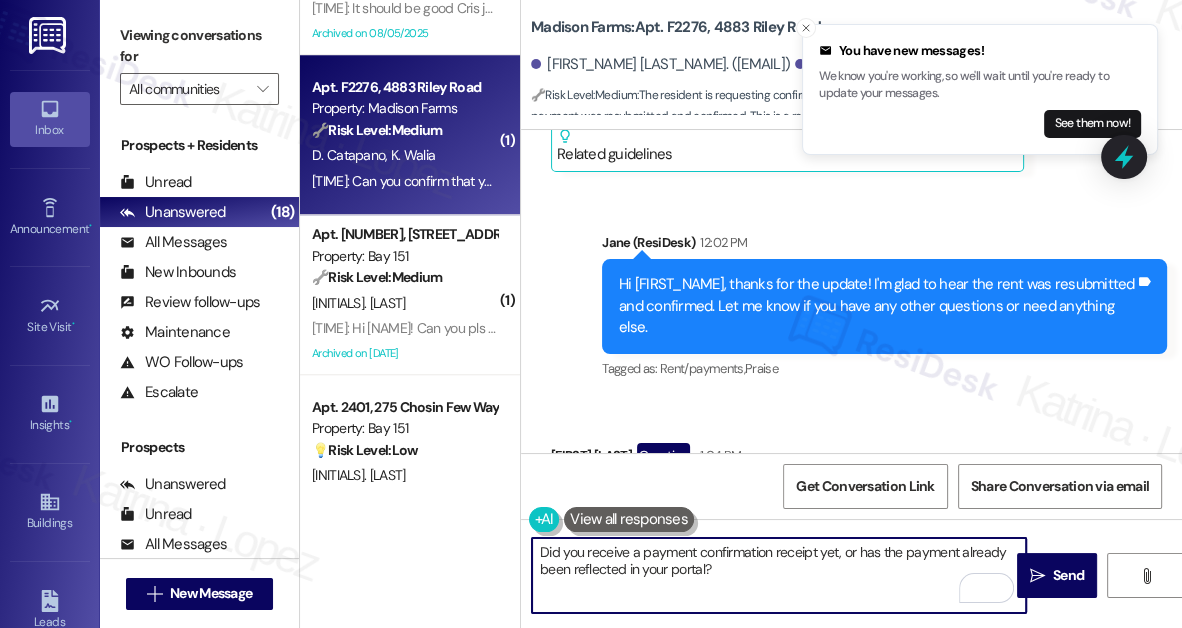 scroll, scrollTop: 6086, scrollLeft: 0, axis: vertical 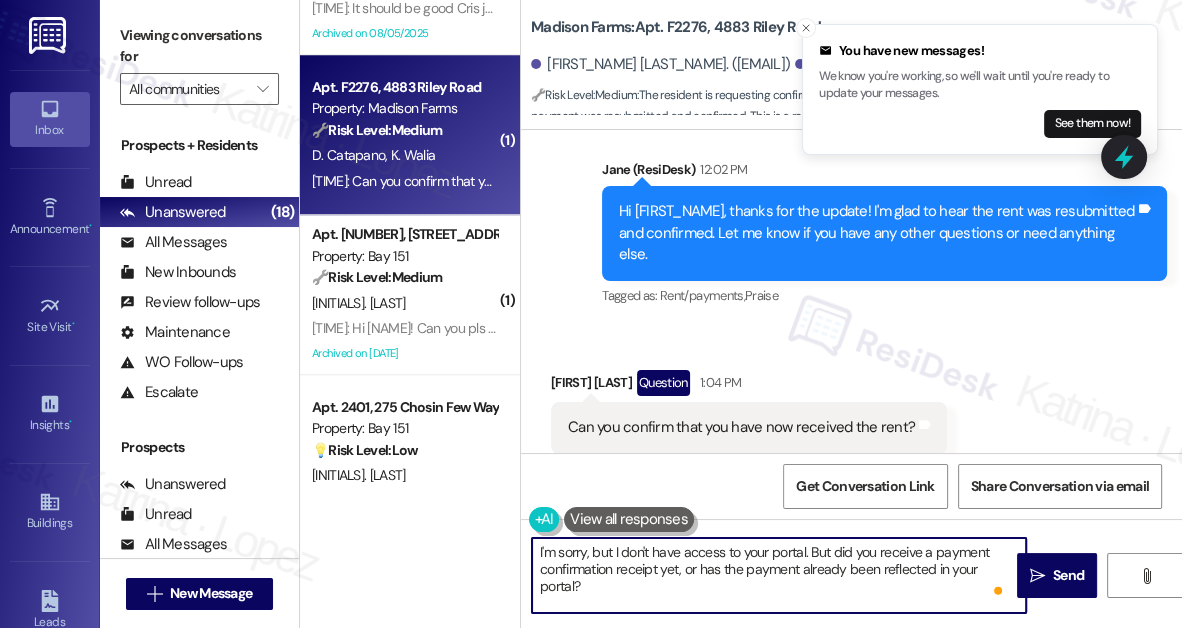 click on "I'm sorry, but I don't have access to your portal. But did you receive a payment confirmation receipt yet, or has the payment already been reflected in your portal?" at bounding box center (779, 575) 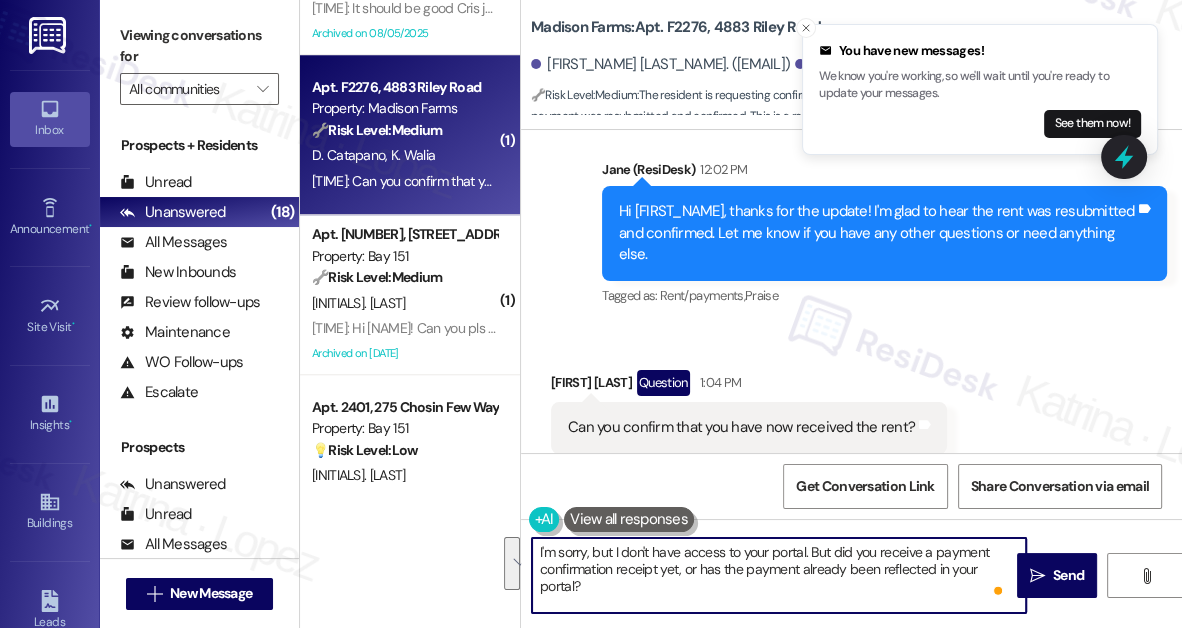 click on "I'm sorry, but I don't have access to your portal. But did you receive a payment confirmation receipt yet, or has the payment already been reflected in your portal?" at bounding box center (779, 575) 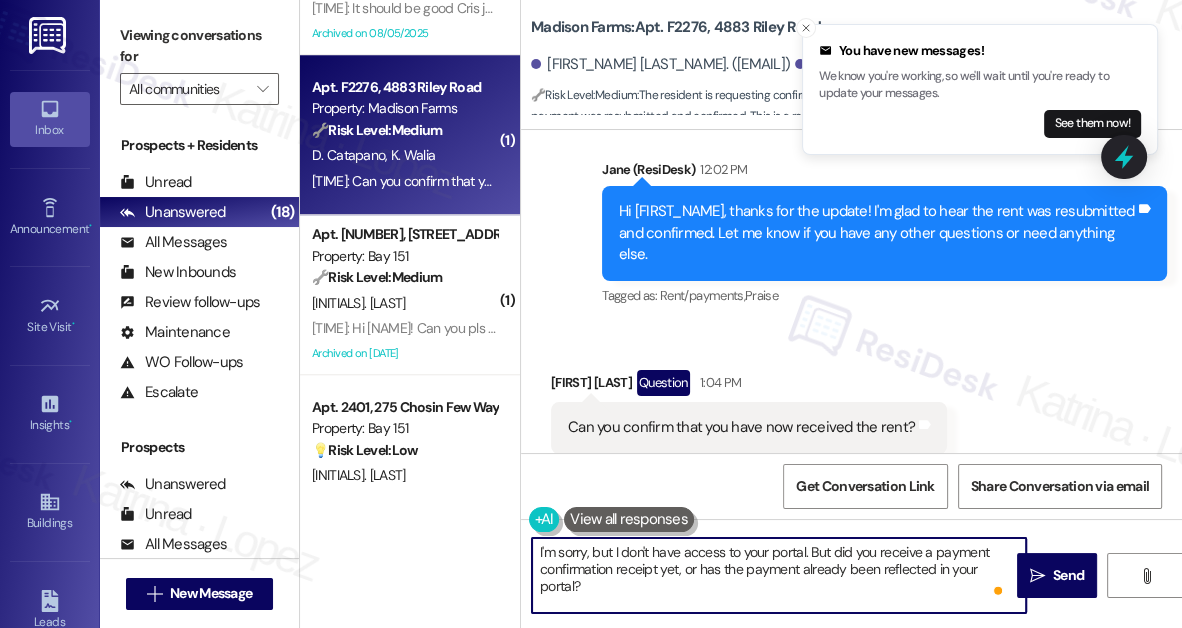 click on "I'm sorry, but I don't have access to your portal. But did you receive a payment confirmation receipt yet, or has the payment already been reflected in your portal?" at bounding box center (779, 575) 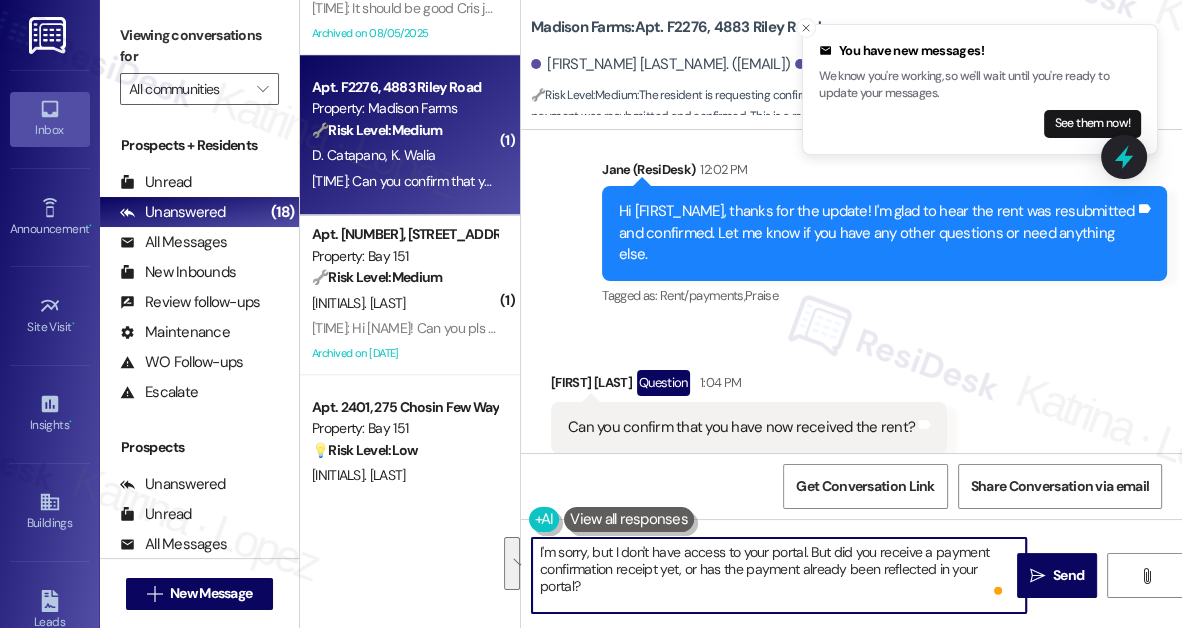 click on "I'm sorry, but I don't have access to your portal. But did you receive a payment confirmation receipt yet, or has the payment already been reflected in your portal?" at bounding box center [779, 575] 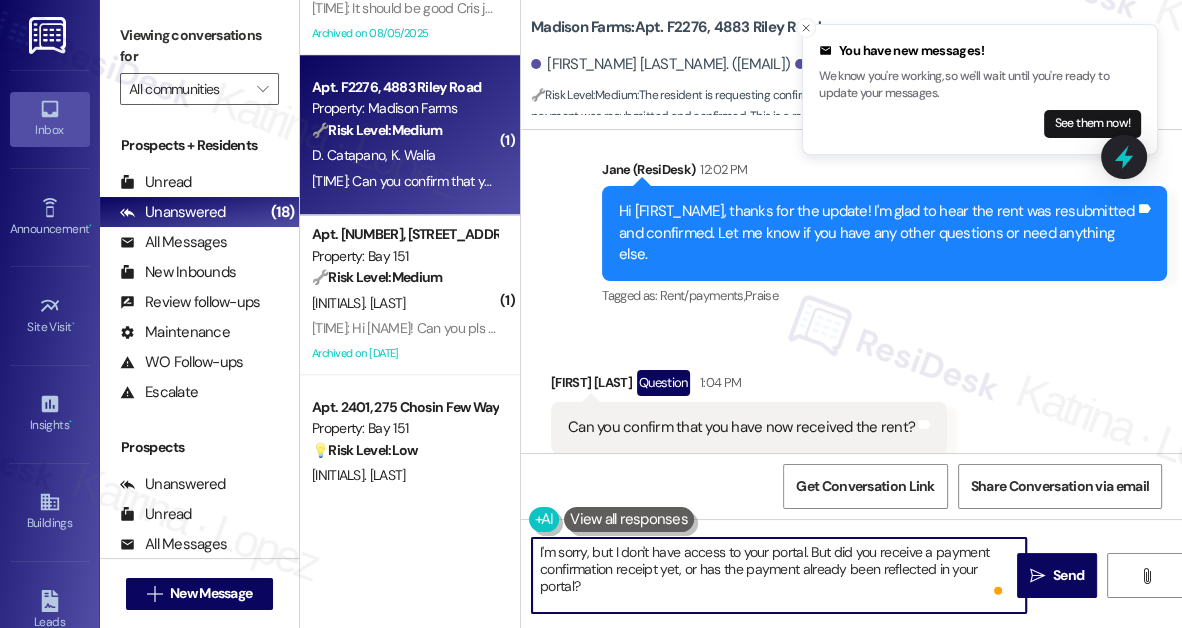 click on "I'm sorry, but I don't have access to your portal. But did you receive a payment confirmation receipt yet, or has the payment already been reflected in your portal?" at bounding box center (779, 575) 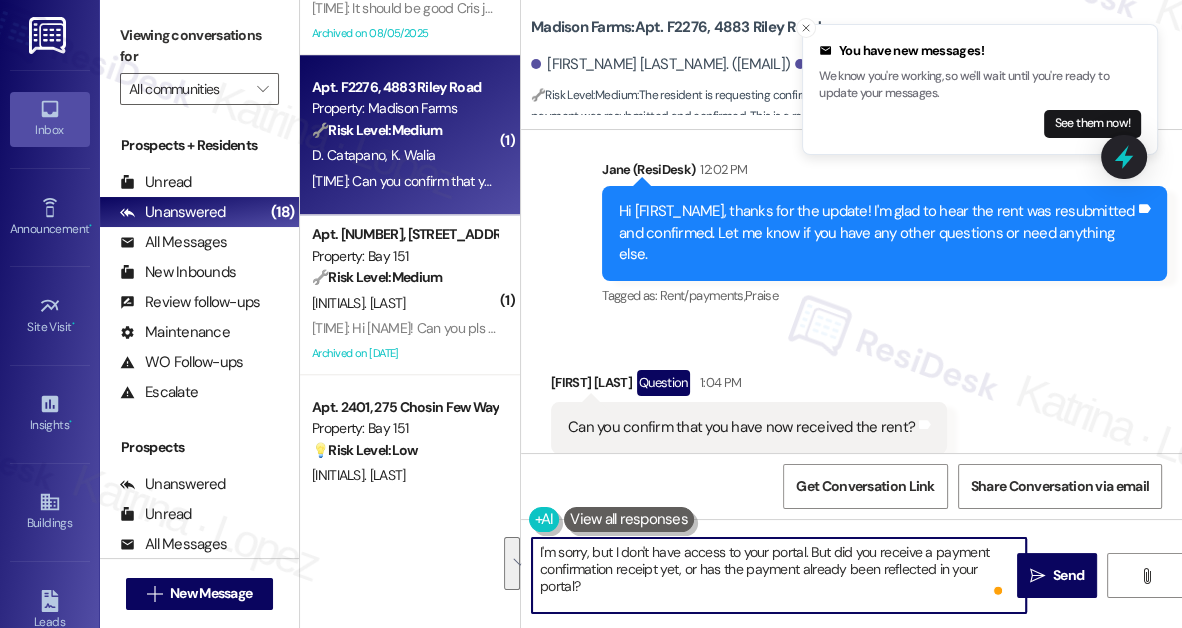 click on "I'm sorry, but I don't have access to your portal. But did you receive a payment confirmation receipt yet, or has the payment already been reflected in your portal?" at bounding box center (779, 575) 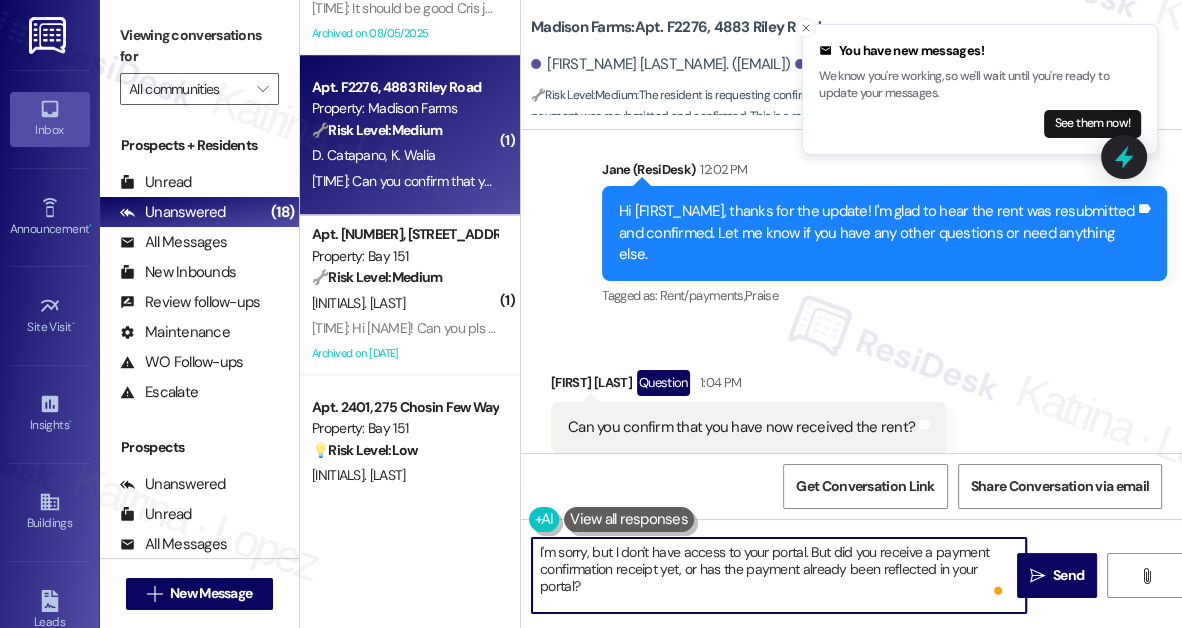 click on "I'm sorry, but I don't have access to your portal. But did you receive a payment confirmation receipt yet, or has the payment already been reflected in your portal?" at bounding box center (779, 575) 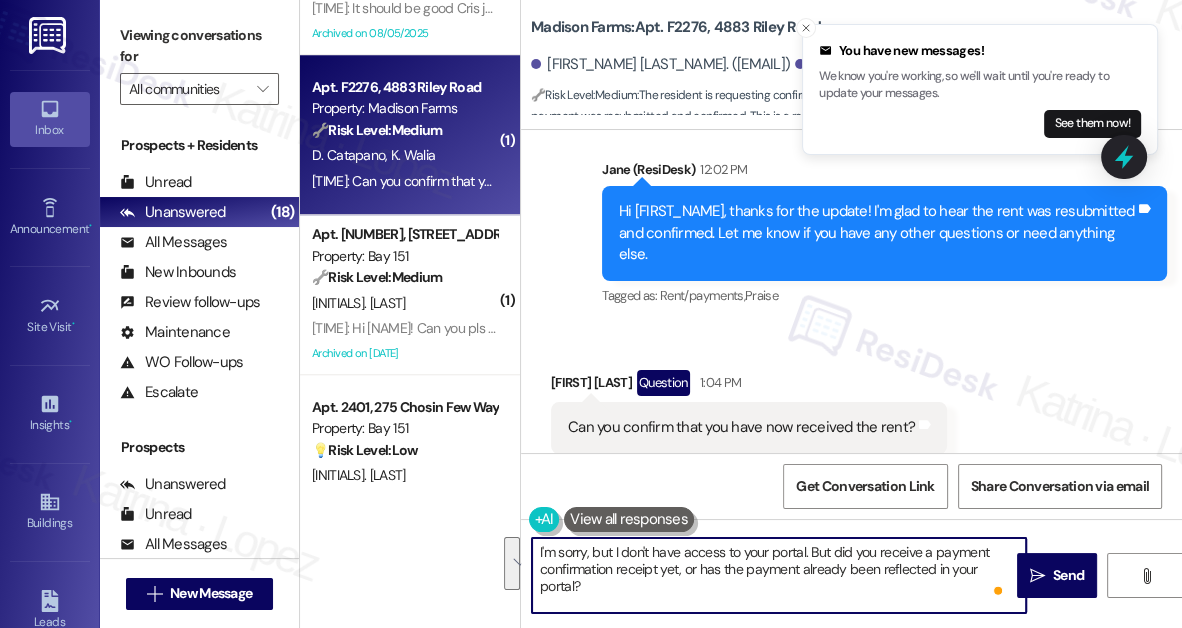 click on "I'm sorry, but I don't have access to your portal. But did you receive a payment confirmation receipt yet, or has the payment already been reflected in your portal?" at bounding box center (779, 575) 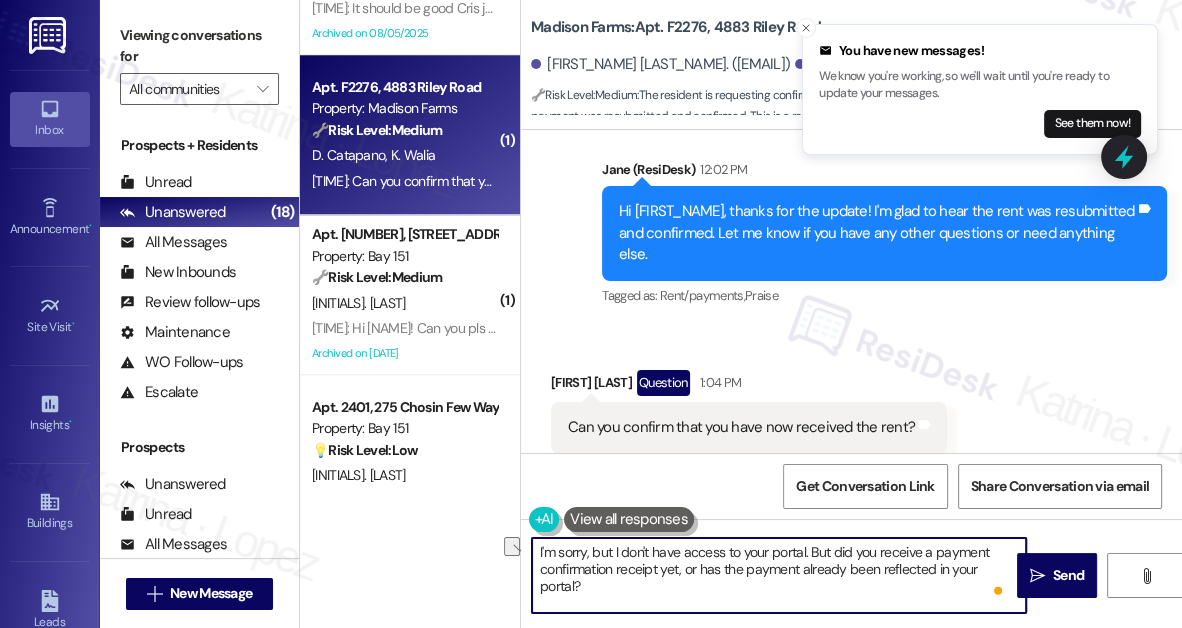 drag, startPoint x: 882, startPoint y: 550, endPoint x: 812, endPoint y: 547, distance: 70.064255 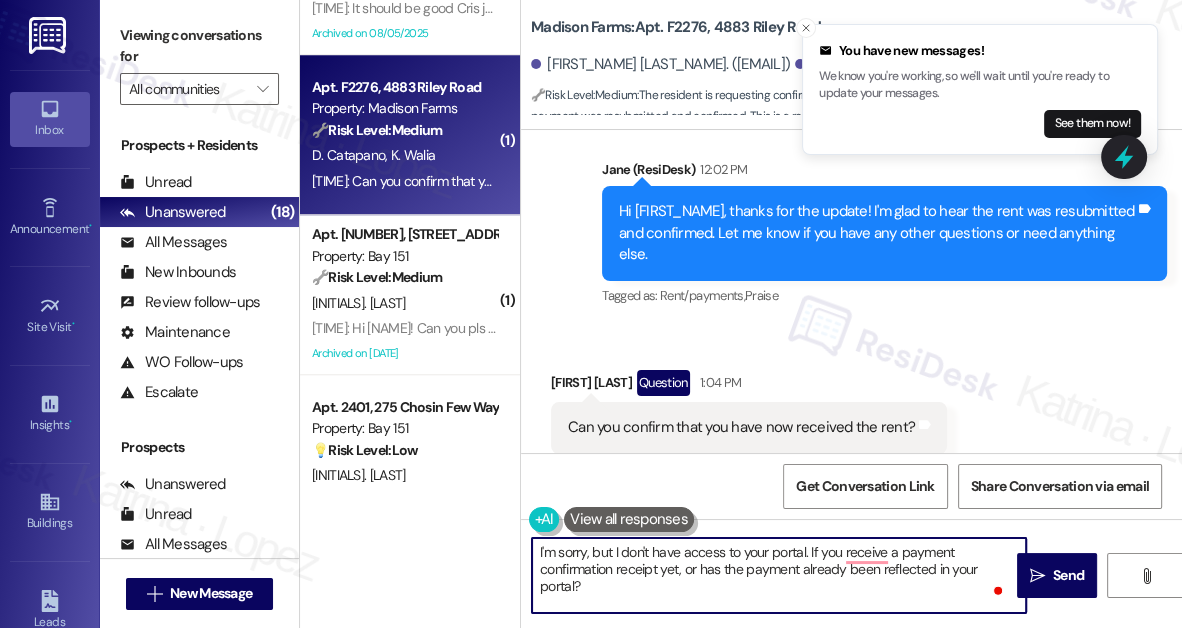 click on "I'm sorry, but I don't have access to your portal. If you receive a payment confirmation receipt yet, or has the payment already been reflected in your portal?" at bounding box center (779, 575) 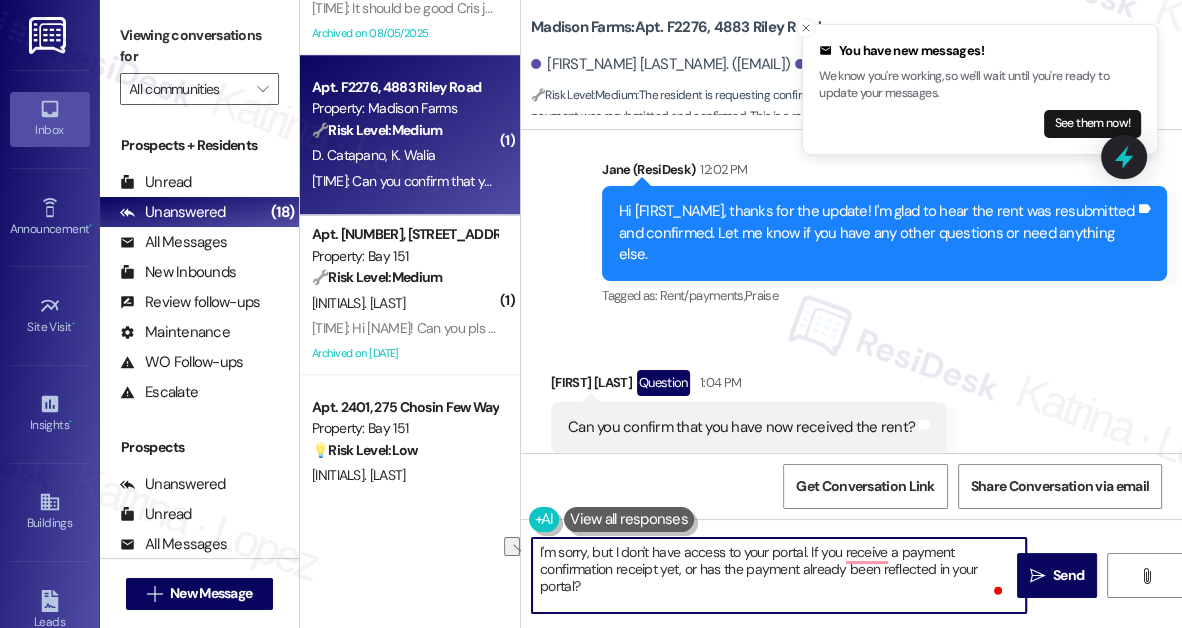 drag, startPoint x: 743, startPoint y: 569, endPoint x: 682, endPoint y: 566, distance: 61.073727 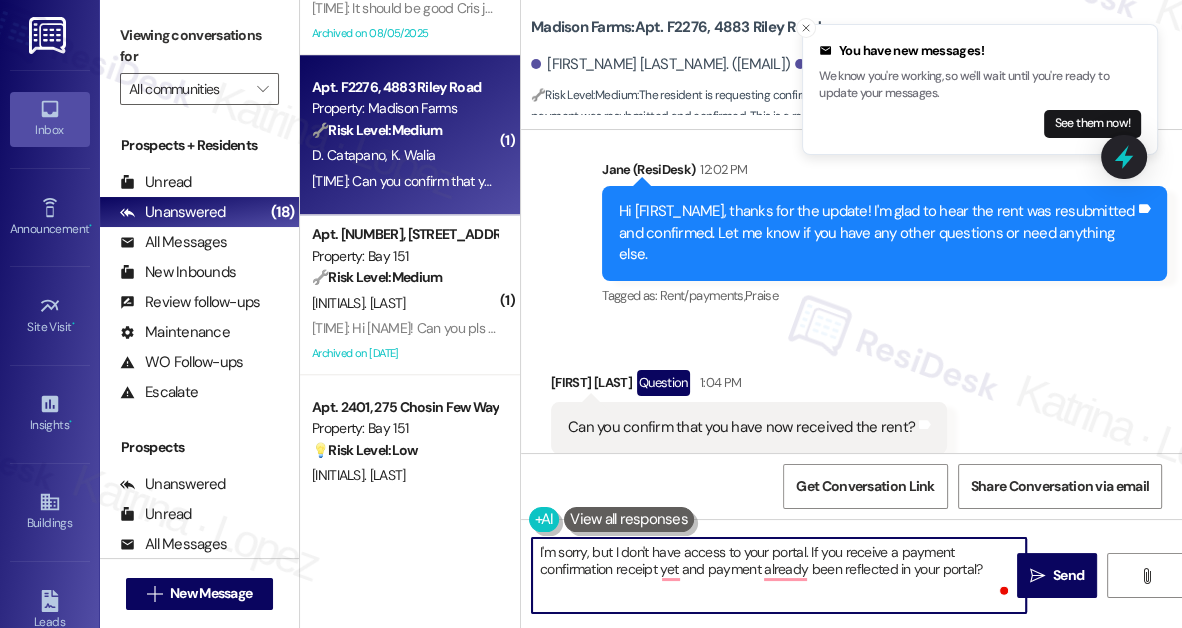 click on "I'm sorry, but I don't have access to your portal. If you receive a payment confirmation receipt yet and payment already been reflected in your portal?" at bounding box center [779, 575] 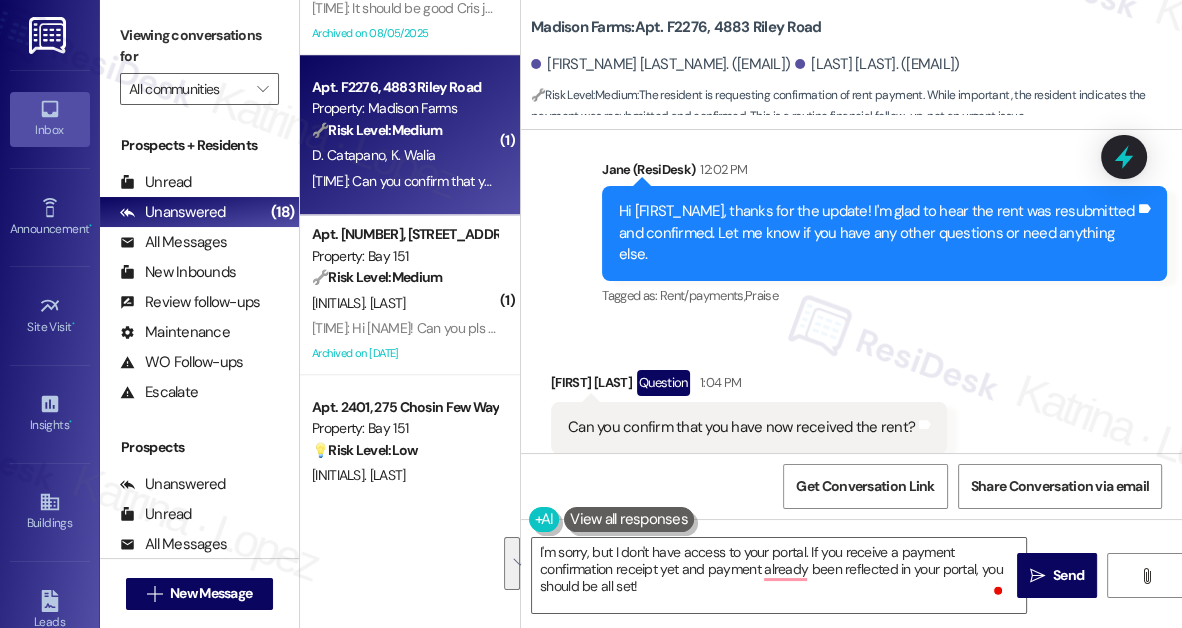click on "Viewing conversations for" at bounding box center (199, 46) 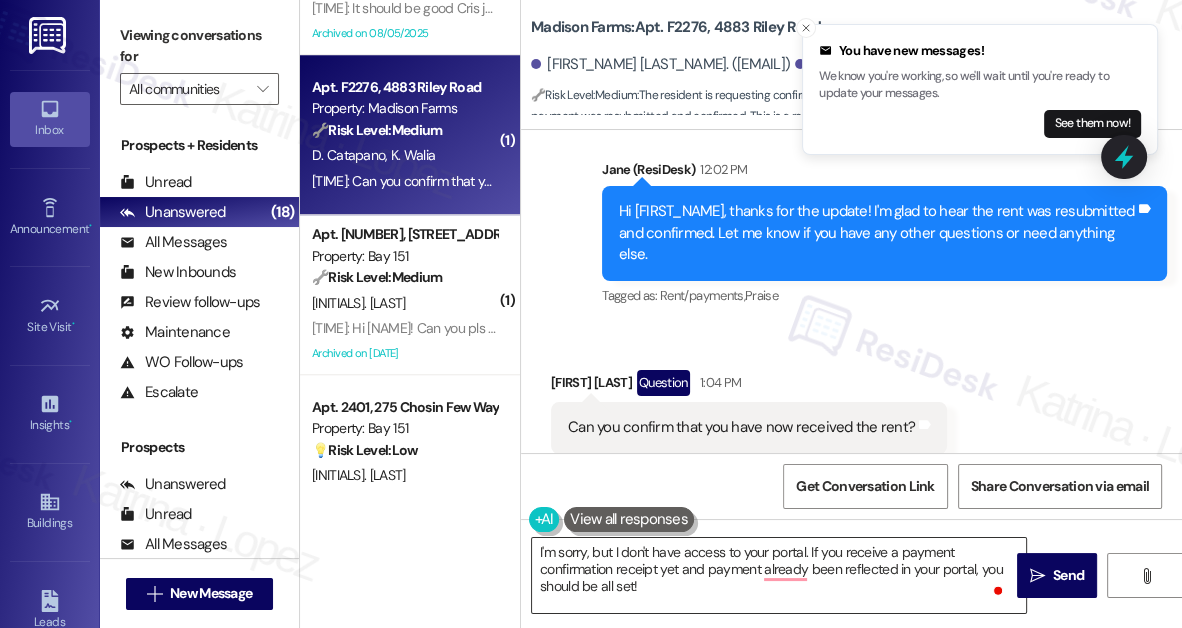 click on "I'm sorry, but I don't have access to your portal. If you receive a payment confirmation receipt yet and payment already been reflected in your portal, you should be all set!" at bounding box center [779, 575] 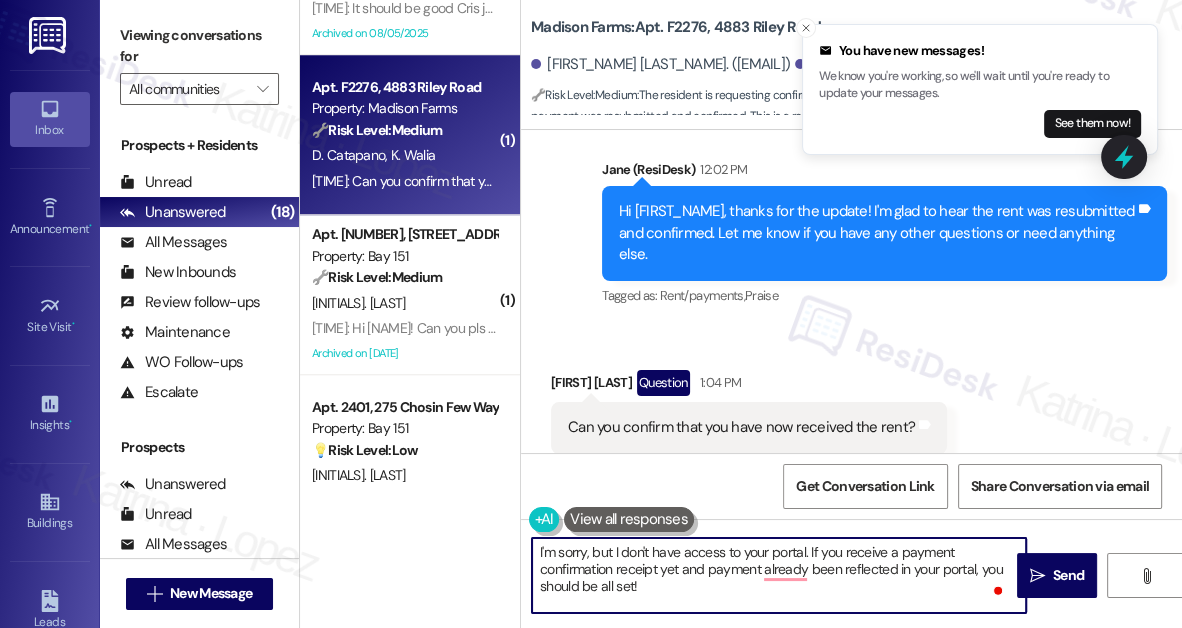 click on "I'm sorry, but I don't have access to your portal. If you receive a payment confirmation receipt yet and payment already been reflected in your portal, you should be all set!" at bounding box center (779, 575) 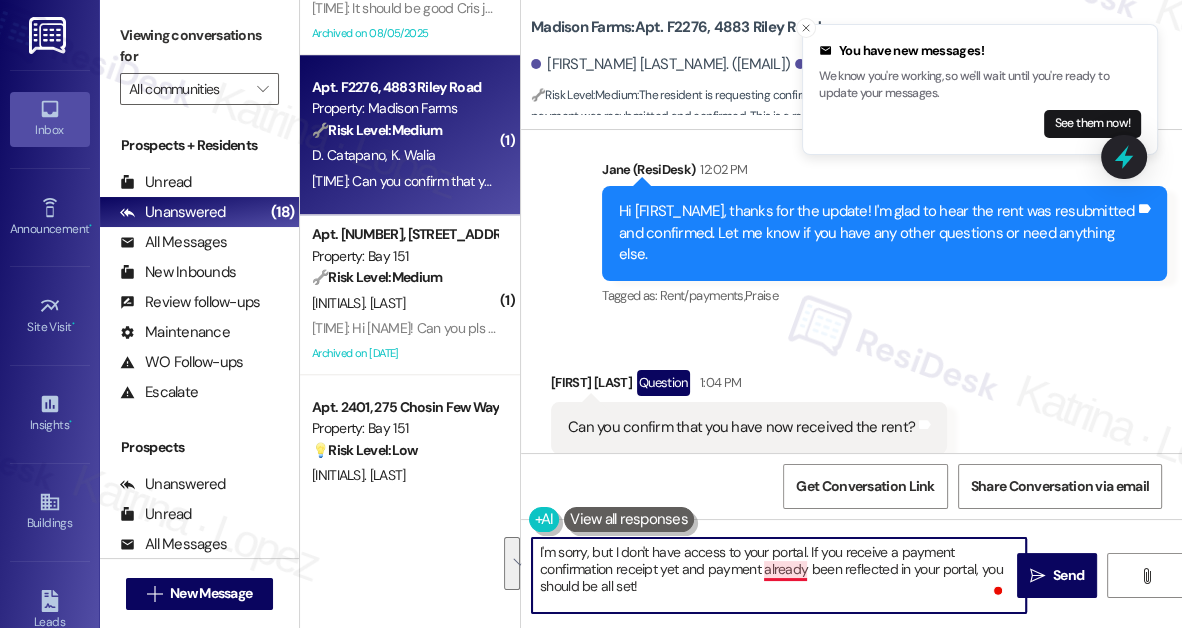 click on "I'm sorry, but I don't have access to your portal. If you receive a payment confirmation receipt yet and payment already been reflected in your portal, you should be all set!" at bounding box center (779, 575) 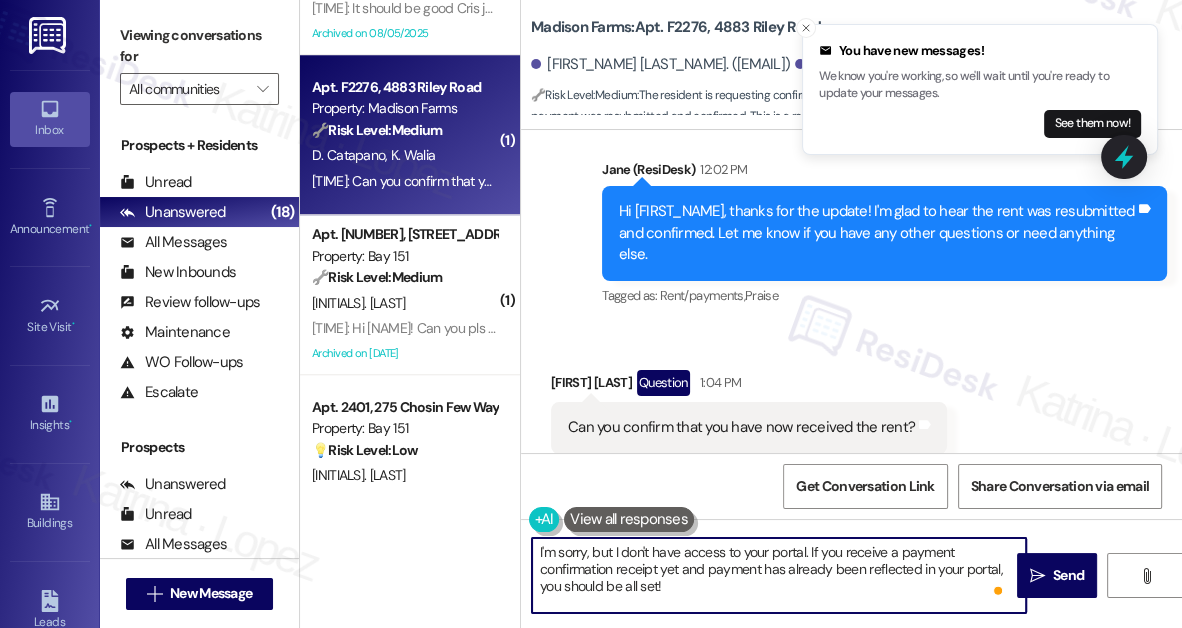 click on "I'm sorry, but I don't have access to your portal. If you receive a payment confirmation receipt yet and payment has already been reflected in your portal, you should be all set!" at bounding box center (779, 575) 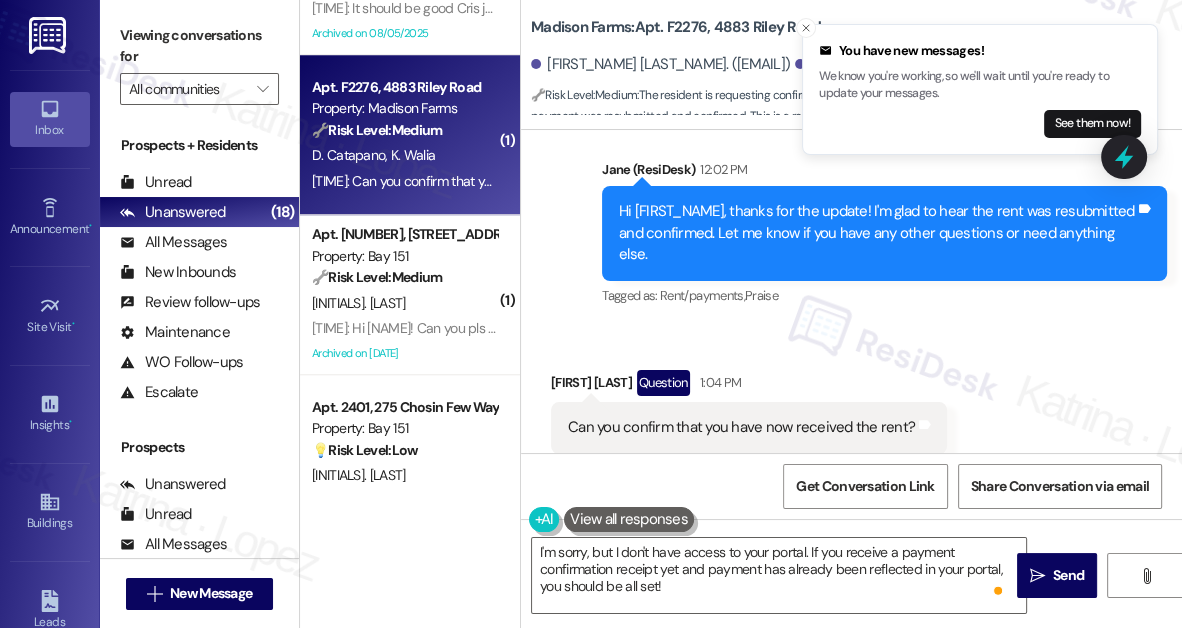 click on "Viewing conversations for" at bounding box center [199, 46] 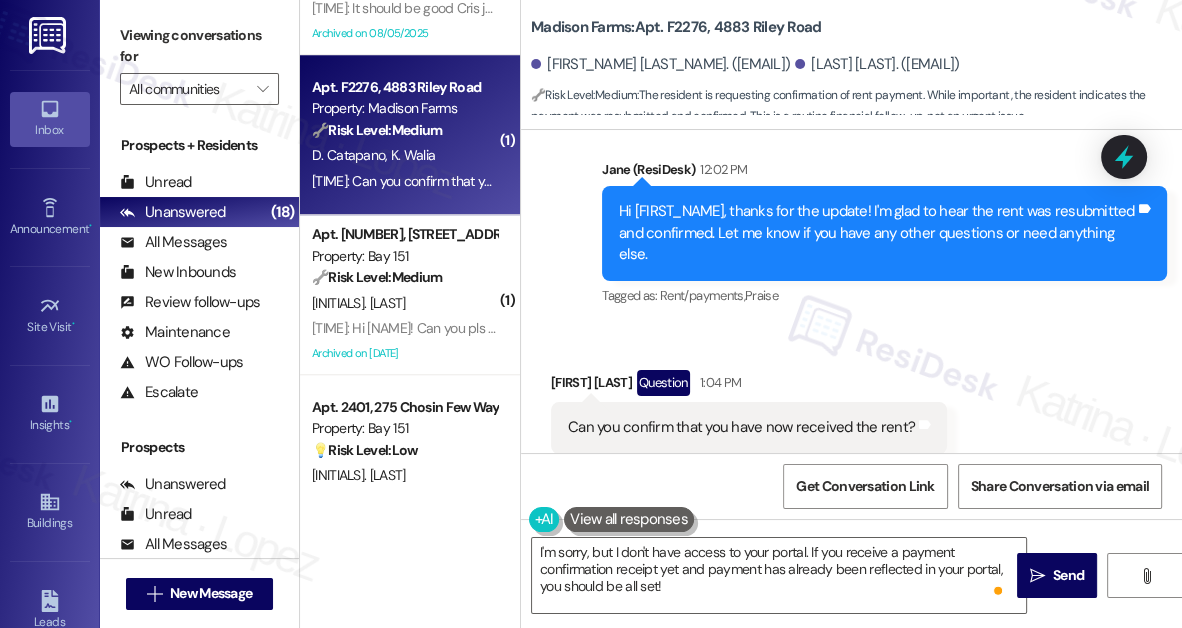 click on "Viewing conversations for" at bounding box center [199, 46] 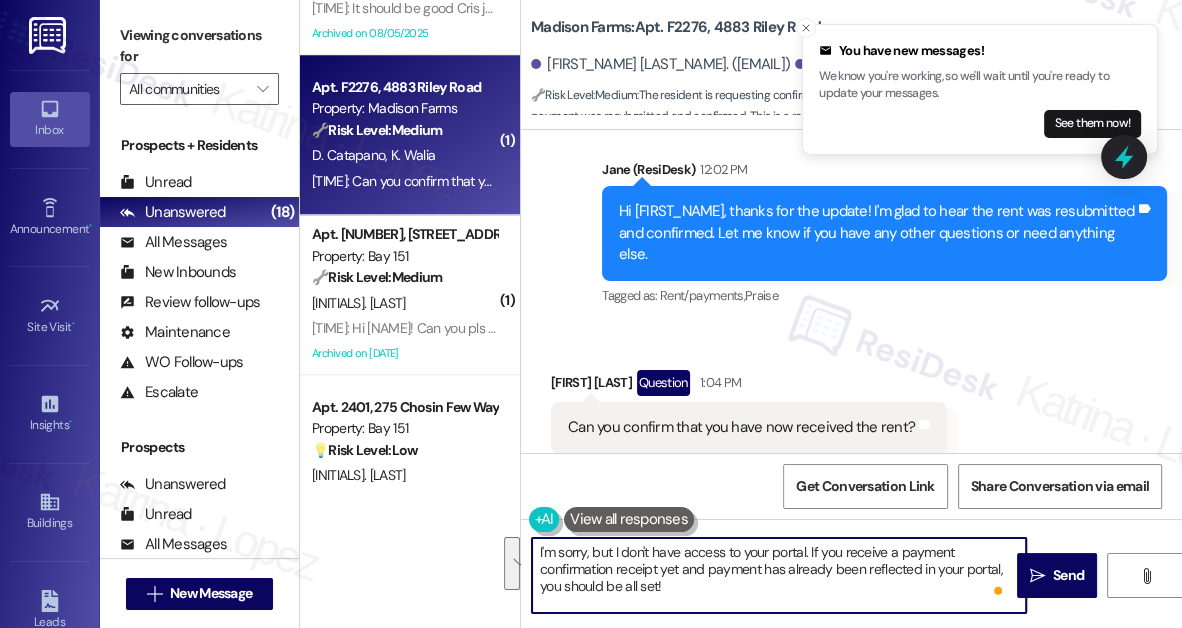 drag, startPoint x: 765, startPoint y: 590, endPoint x: 812, endPoint y: 548, distance: 63.03174 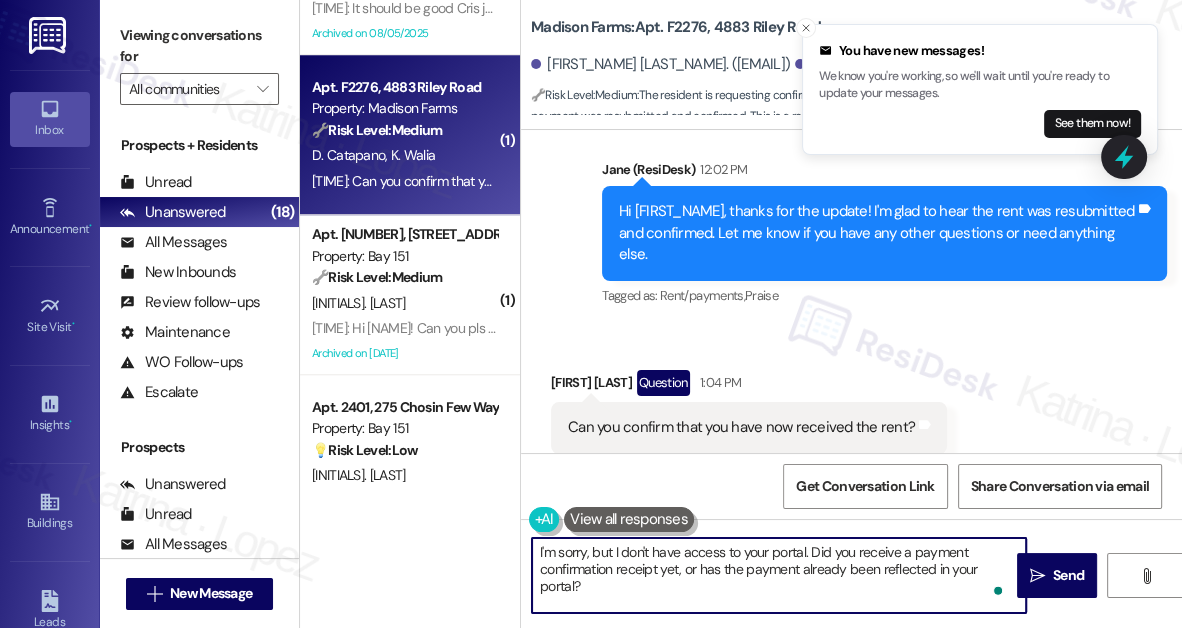 click on "I'm sorry, but I don't have access to your portal. Did you receive a payment confirmation receipt yet, or has the payment already been reflected in your portal?" at bounding box center (779, 575) 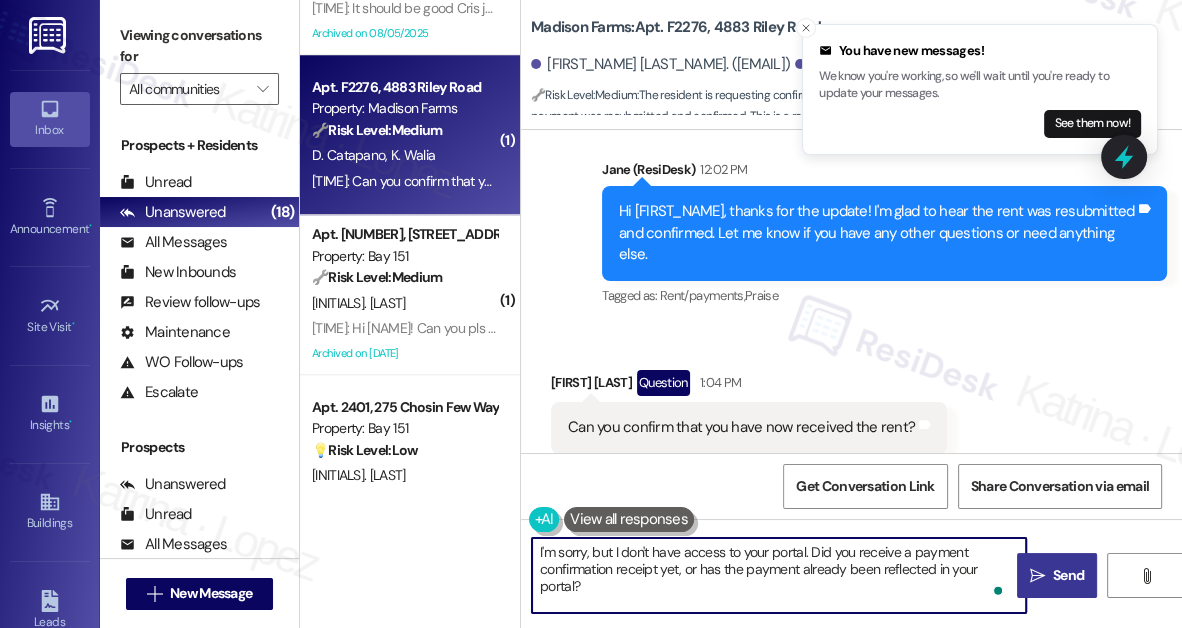 type on "I'm sorry, but I don't have access to your portal. Did you receive a payment confirmation receipt yet, or has the payment already been reflected in your portal?" 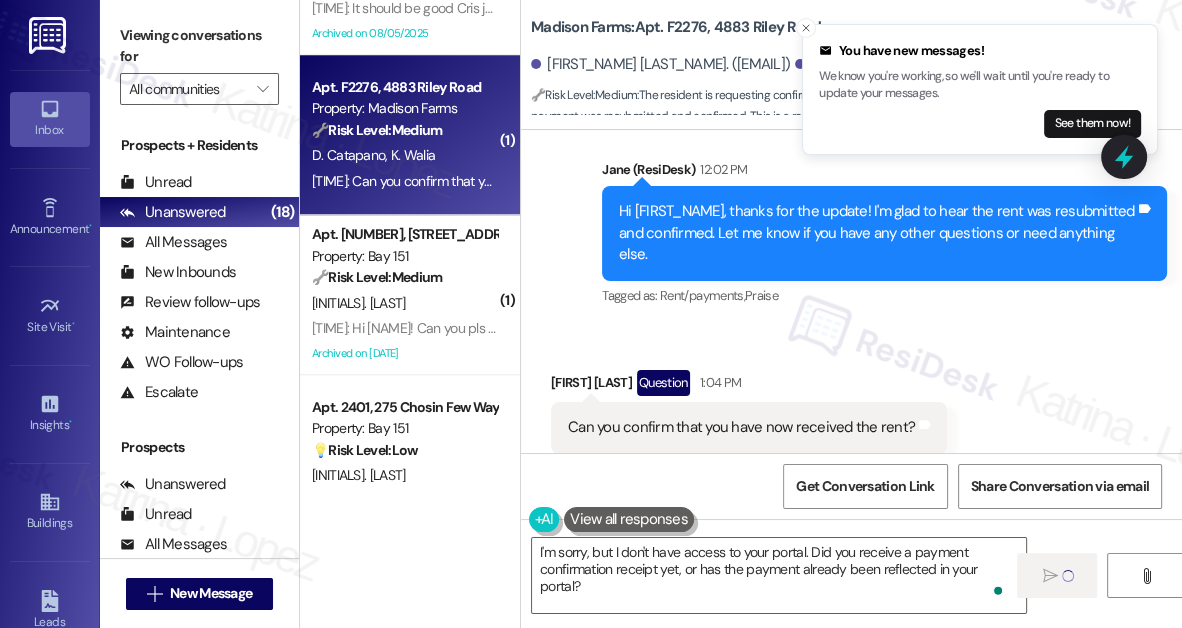 type 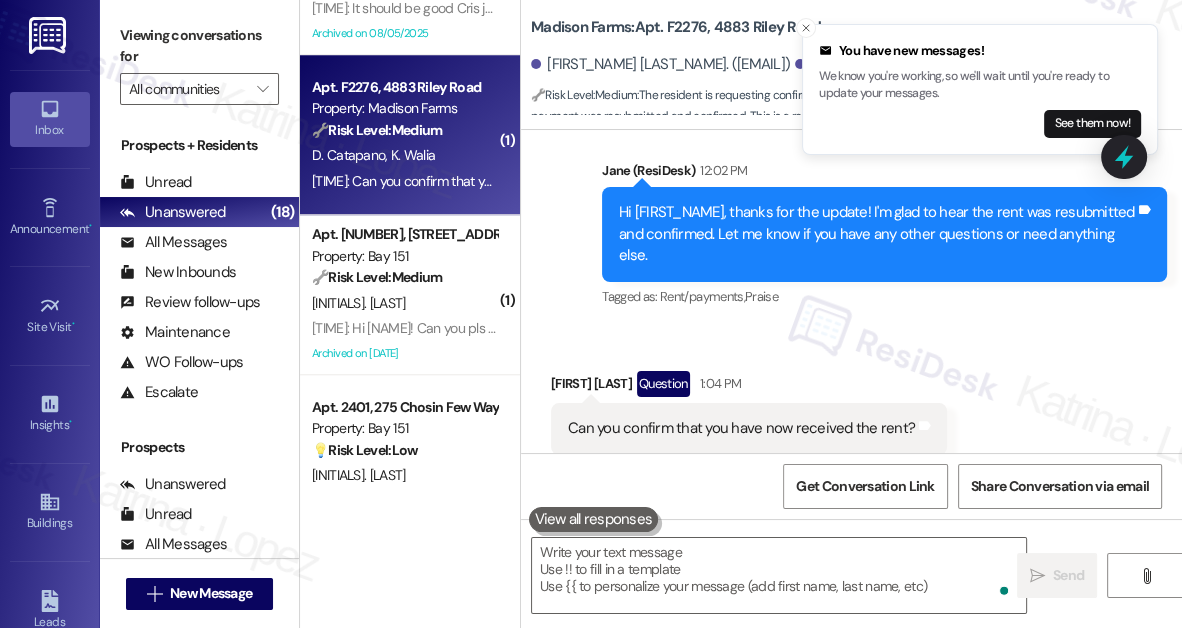 scroll, scrollTop: 6269, scrollLeft: 0, axis: vertical 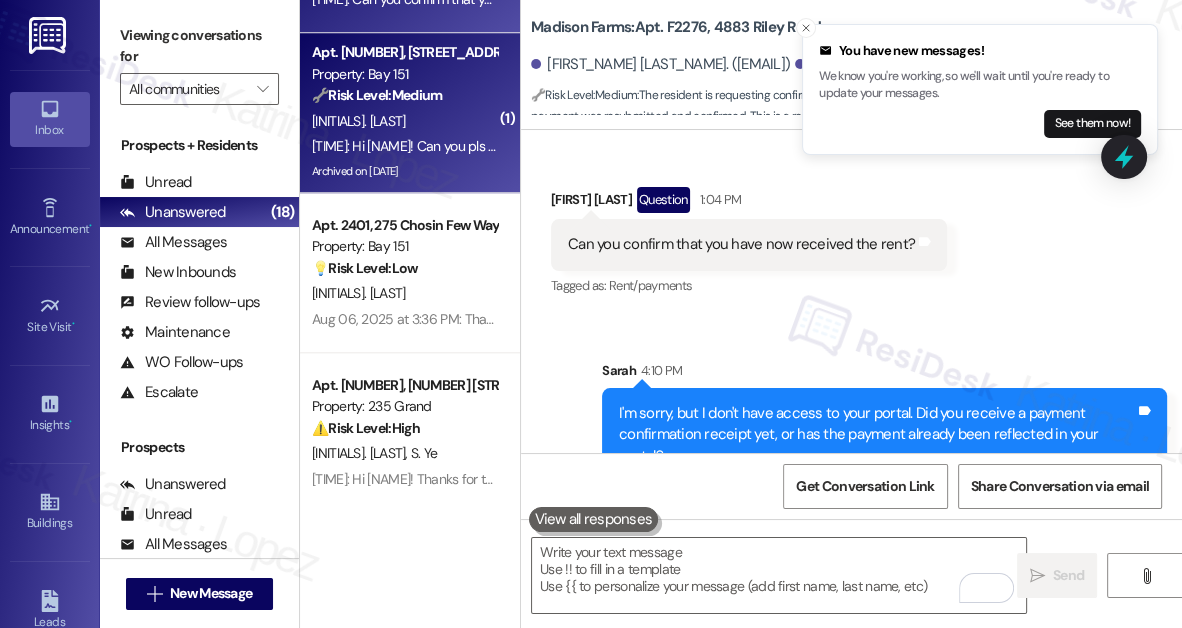 click on "12:52 PM: Hi Jane! Can you pls check the grill on the 1st & 2nd bldg. It's not working 12:52 PM: Hi Jane! Can you pls check the grill on the 1st & 2nd bldg. It's not working" at bounding box center (548, 146) 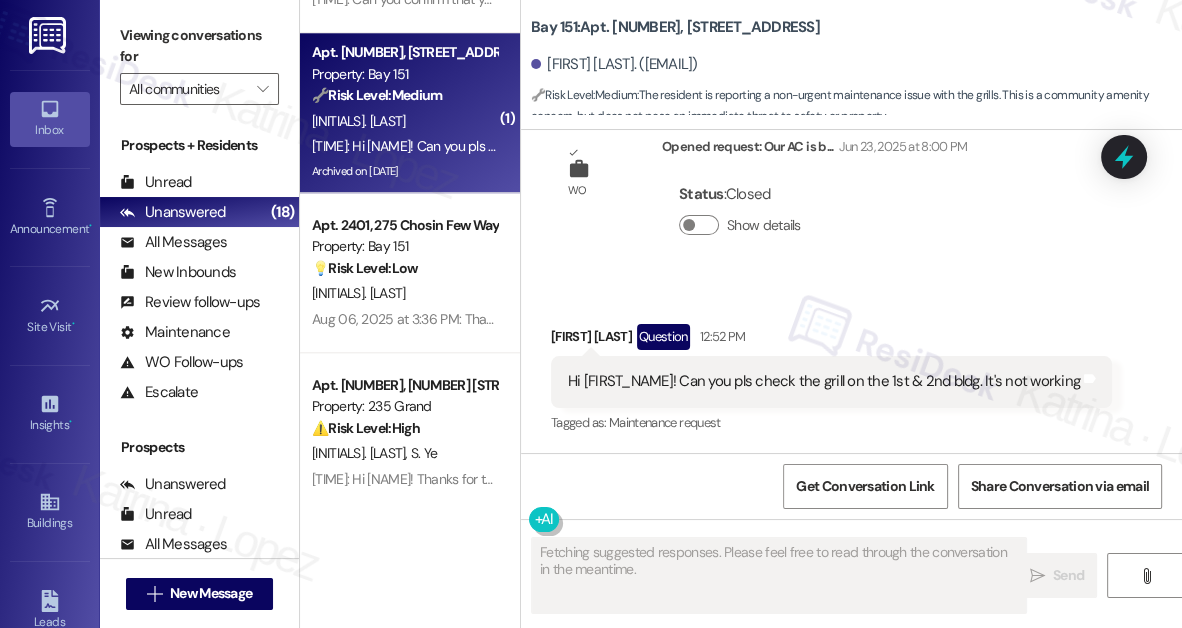 scroll, scrollTop: 8282, scrollLeft: 0, axis: vertical 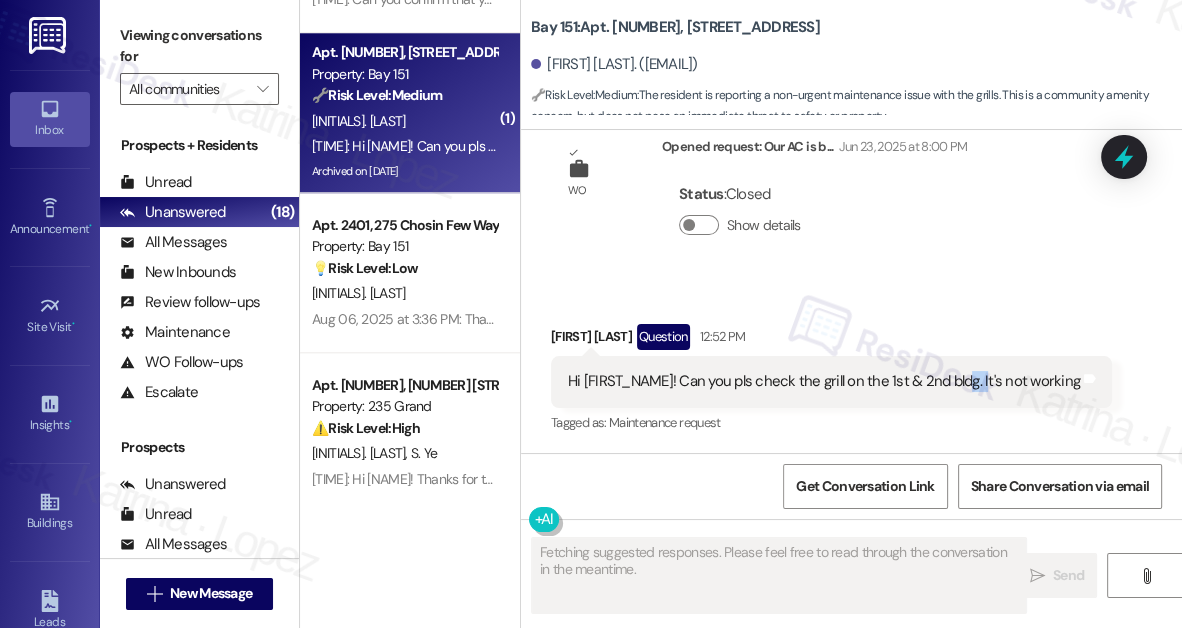 click on "Hi Jane! Can you pls check the grill on the 1st & 2nd bldg. It's not working" at bounding box center [824, 381] 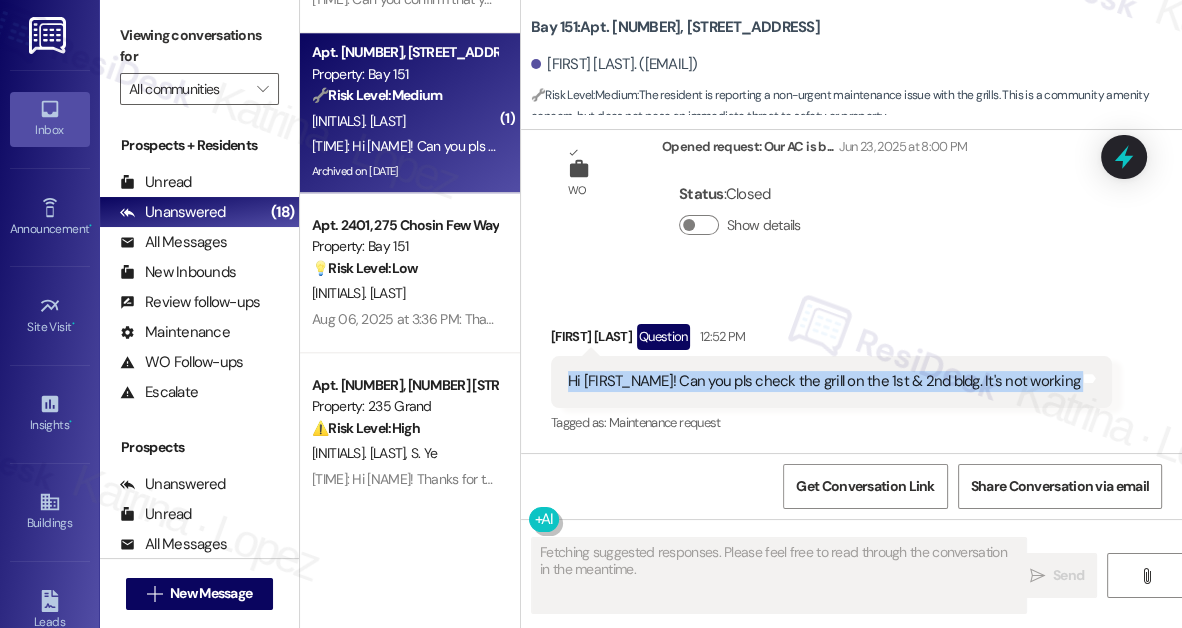 click on "Hi Jane! Can you pls check the grill on the 1st & 2nd bldg. It's not working" at bounding box center [824, 381] 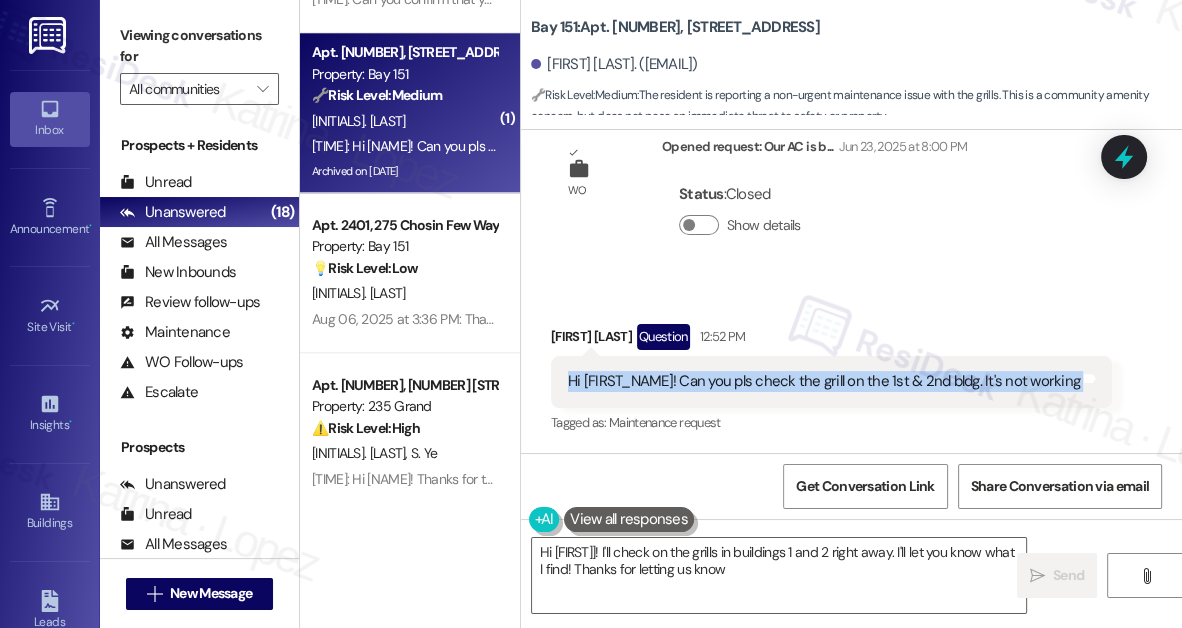 type on "Hi {{first_name}}! I'll check on the grills in buildings 1 and 2 right away. I'll let you know what I find! Thanks for letting us know!" 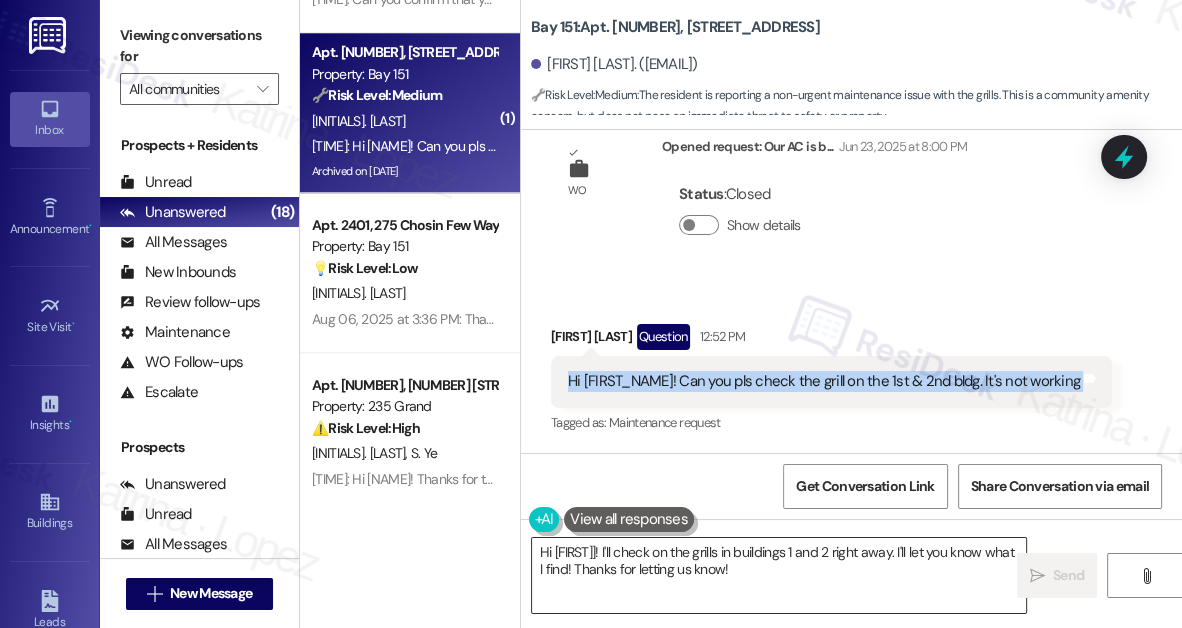 click on "Hi {{first_name}}! I'll check on the grills in buildings 1 and 2 right away. I'll let you know what I find! Thanks for letting us know!" at bounding box center [779, 575] 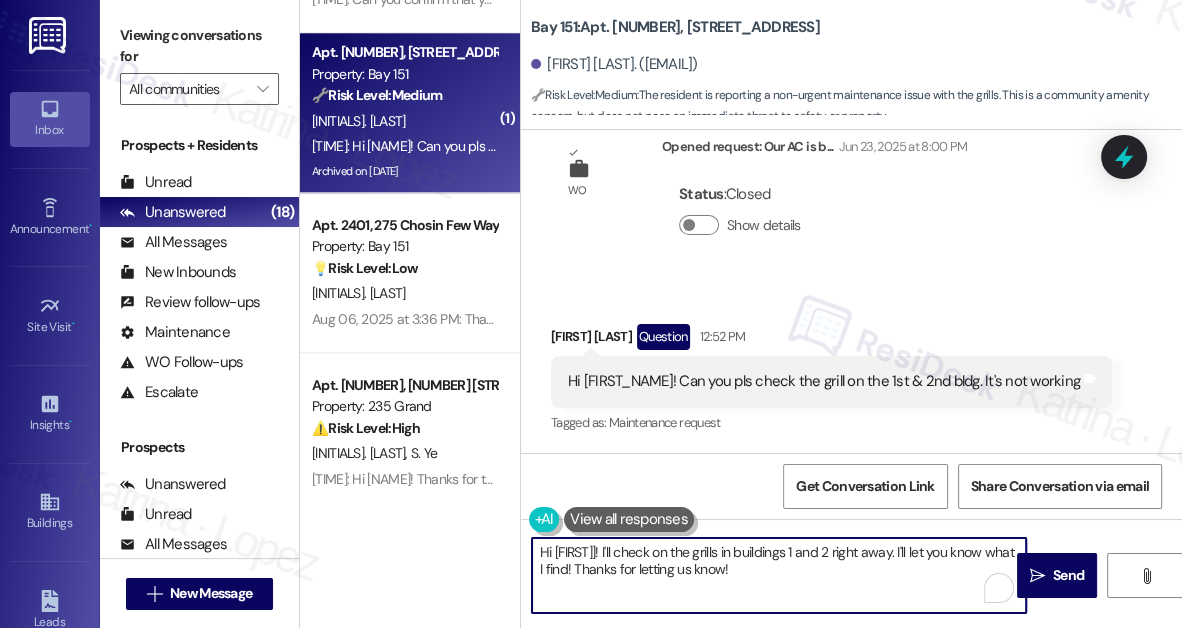 click on "Hi {{first_name}}! I'll check on the grills in buildings 1 and 2 right away. I'll let you know what I find! Thanks for letting us know!" at bounding box center [779, 575] 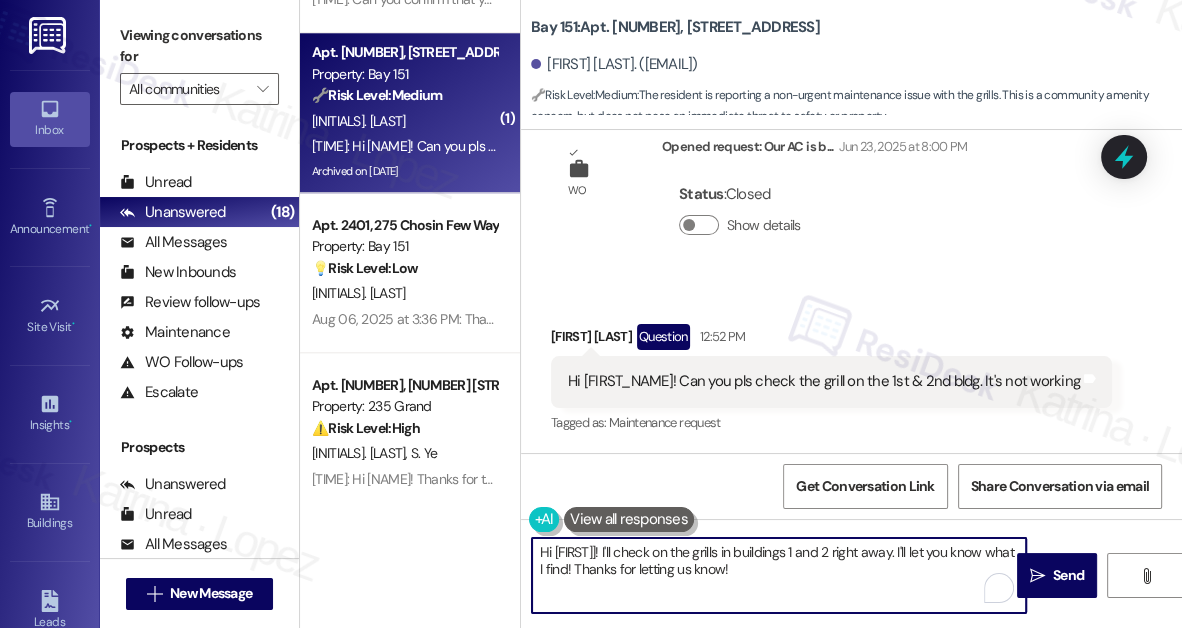 click on "Hi {{first_name}}! I'll check on the grills in buildings 1 and 2 right away. I'll let you know what I find! Thanks for letting us know!" at bounding box center (779, 575) 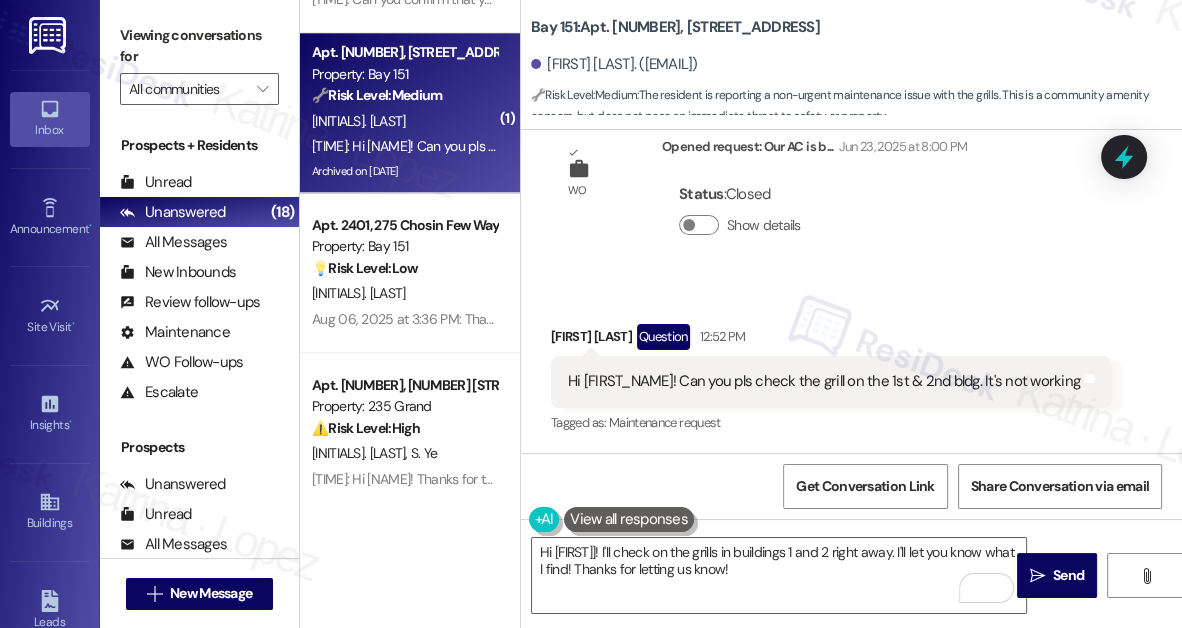 click on "Hi Jane! Can you pls check the grill on the 1st & 2nd bldg. It's not working Tags and notes" at bounding box center [831, 381] 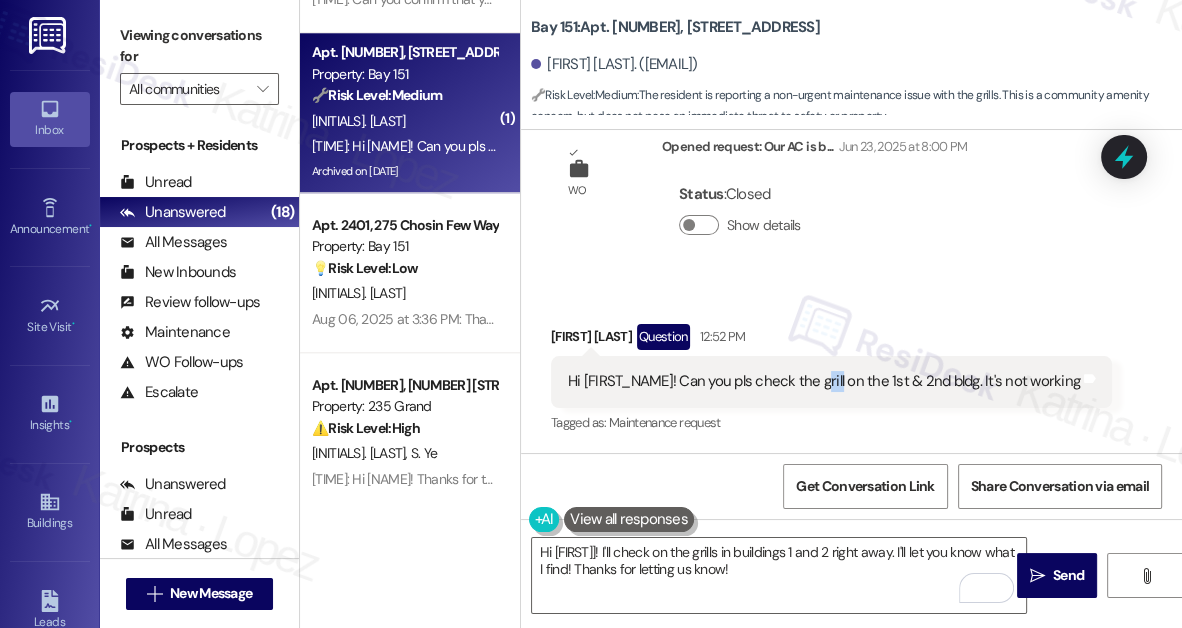 click on "Hi Jane! Can you pls check the grill on the 1st & 2nd bldg. It's not working Tags and notes" at bounding box center (831, 381) 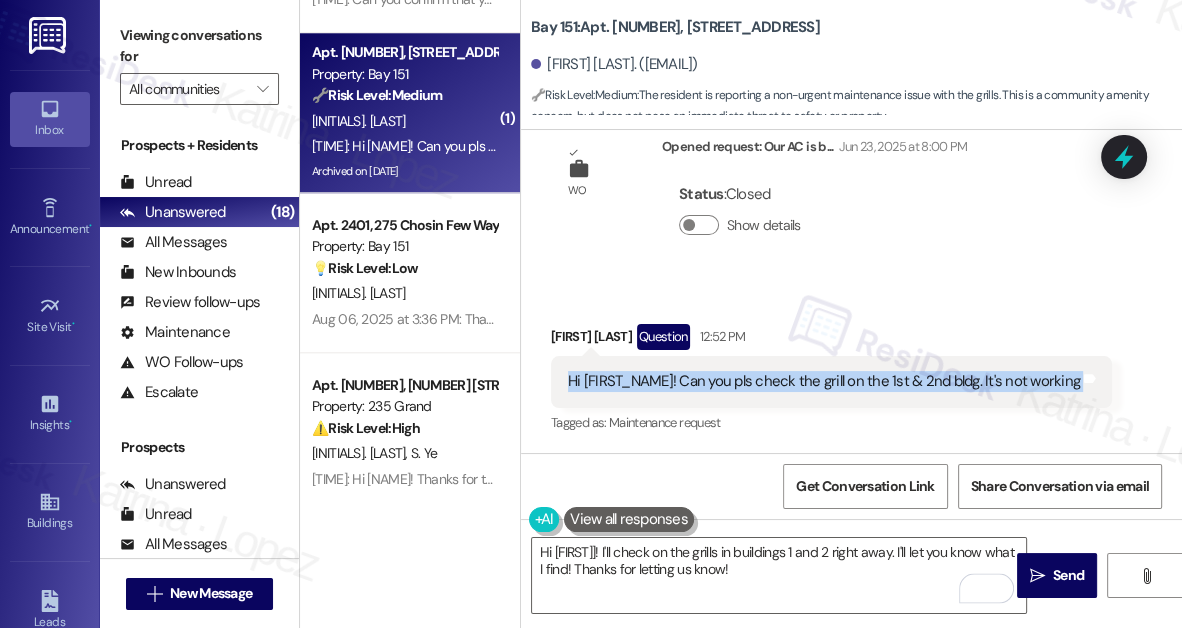 click on "Hi Jane! Can you pls check the grill on the 1st & 2nd bldg. It's not working Tags and notes" at bounding box center [831, 381] 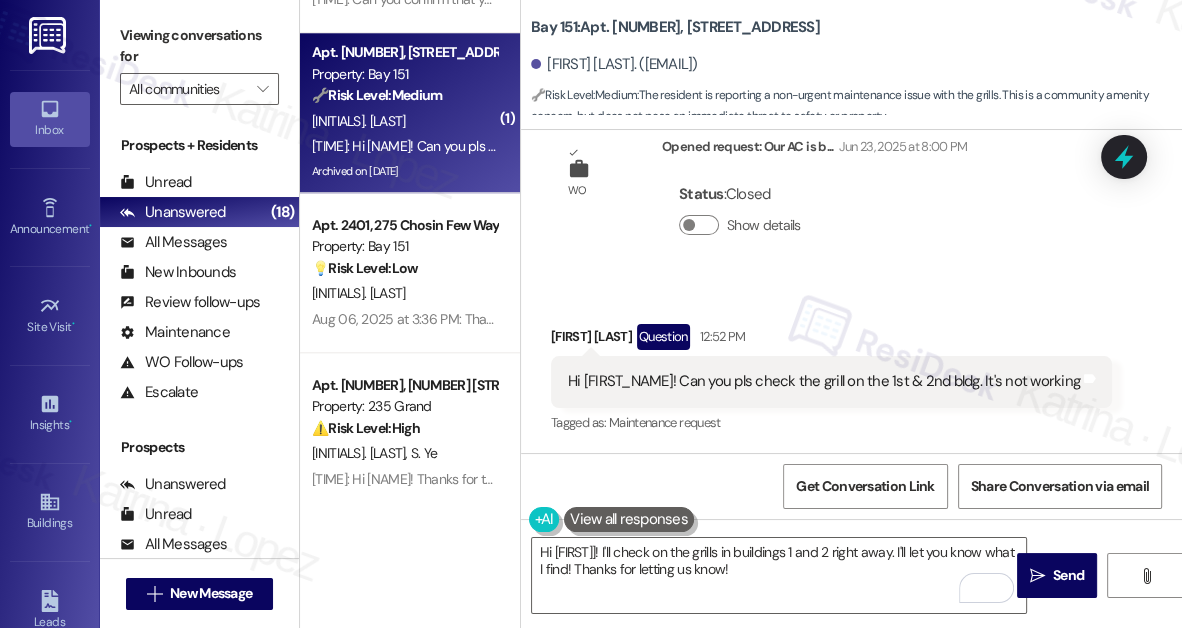 click on "Viewing conversations for" at bounding box center [199, 46] 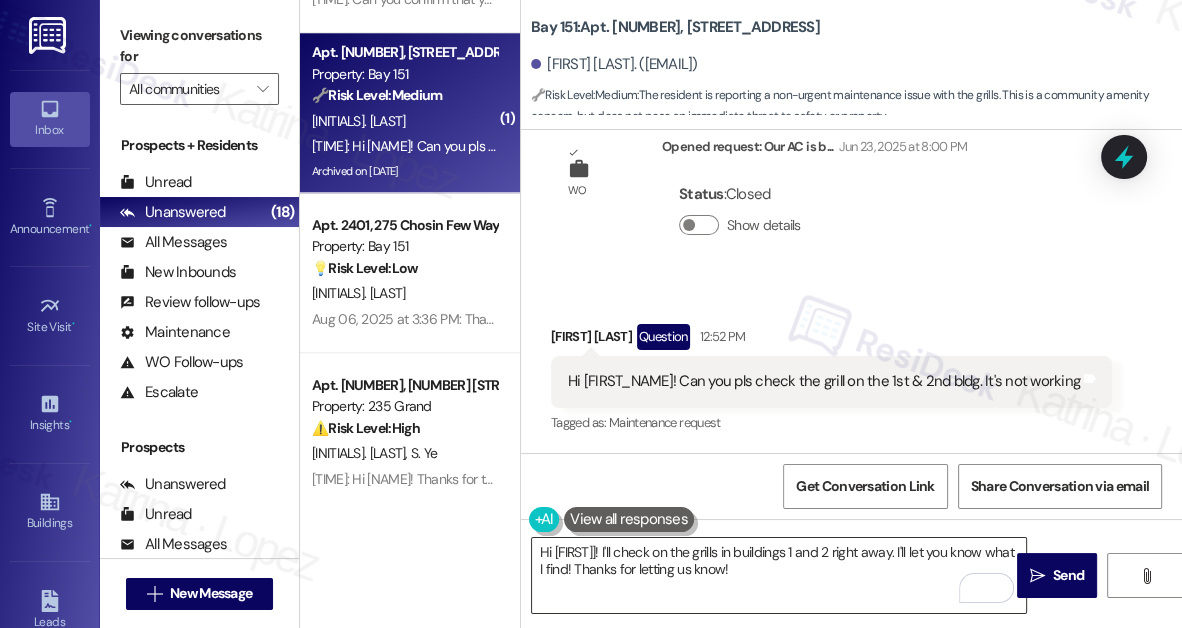 click on "Hi {{first_name}}! I'll check on the grills in buildings 1 and 2 right away. I'll let you know what I find! Thanks for letting us know!" at bounding box center (779, 575) 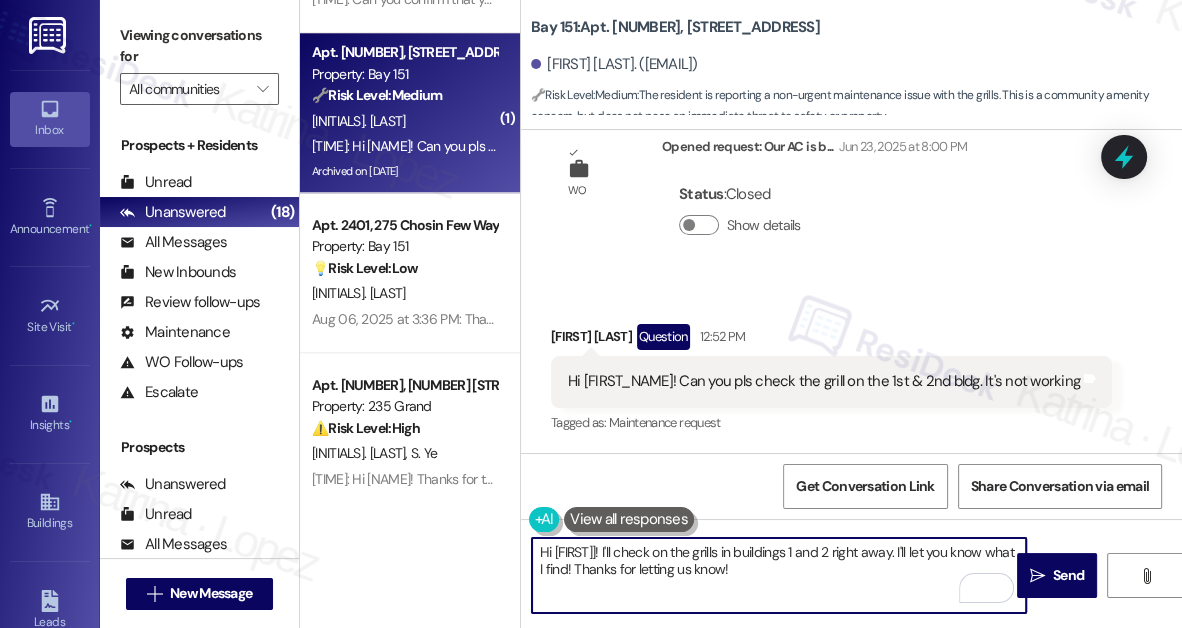click on "Hi {{first_name}}! I'll check on the grills in buildings 1 and 2 right away. I'll let you know what I find! Thanks for letting us know!" at bounding box center (779, 575) 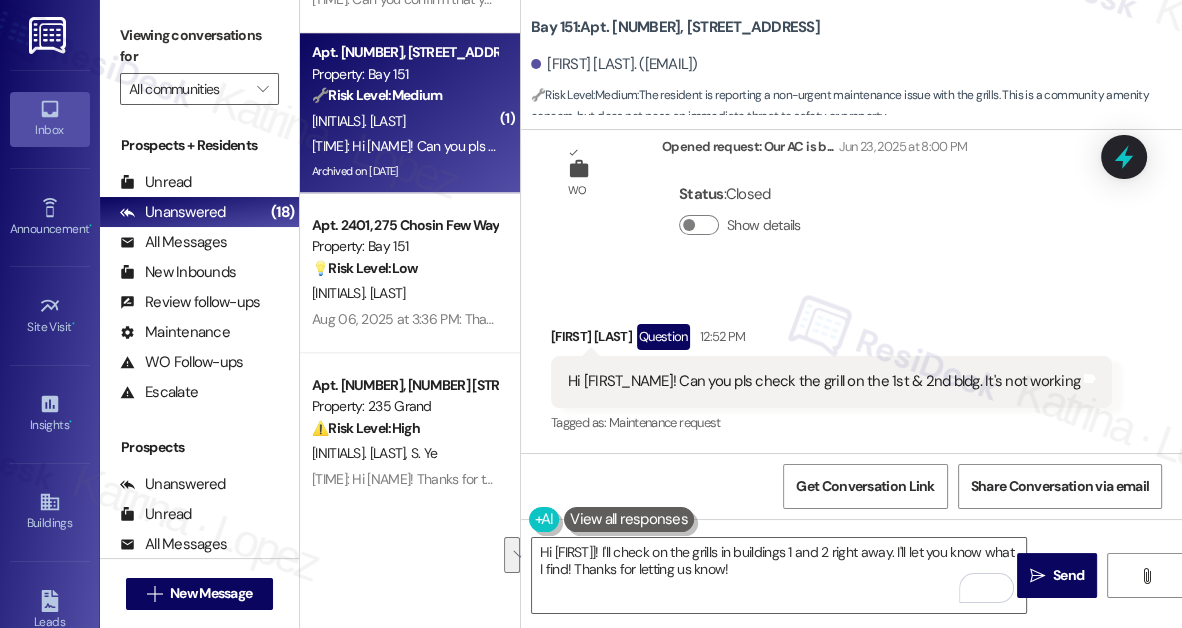 click on "Hi Jane! Can you pls check the grill on the 1st & 2nd bldg. It's not working Tags and notes" at bounding box center (831, 381) 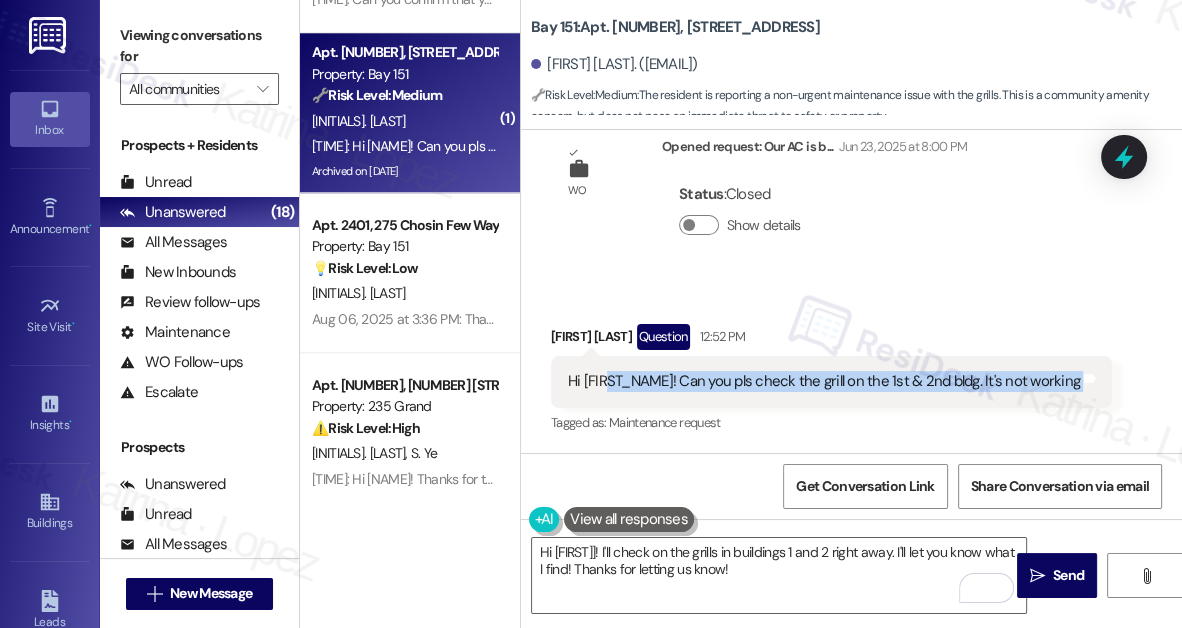 drag, startPoint x: 614, startPoint y: 378, endPoint x: 1053, endPoint y: 384, distance: 439.041 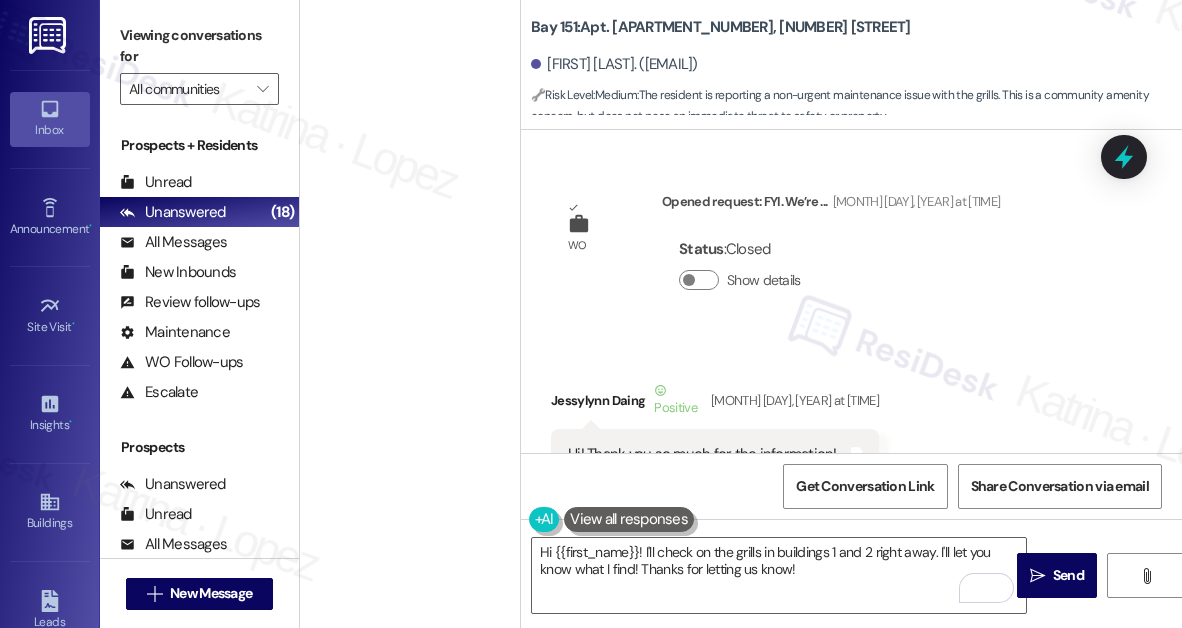 scroll, scrollTop: 0, scrollLeft: 0, axis: both 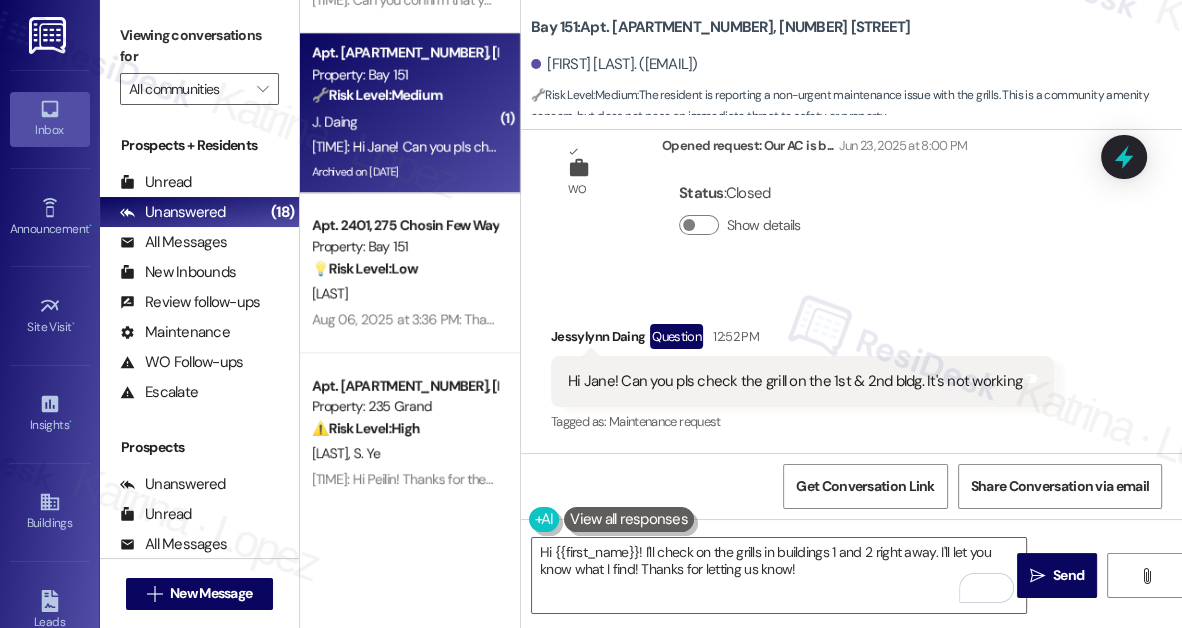 click on "Viewing conversations for" at bounding box center (199, 46) 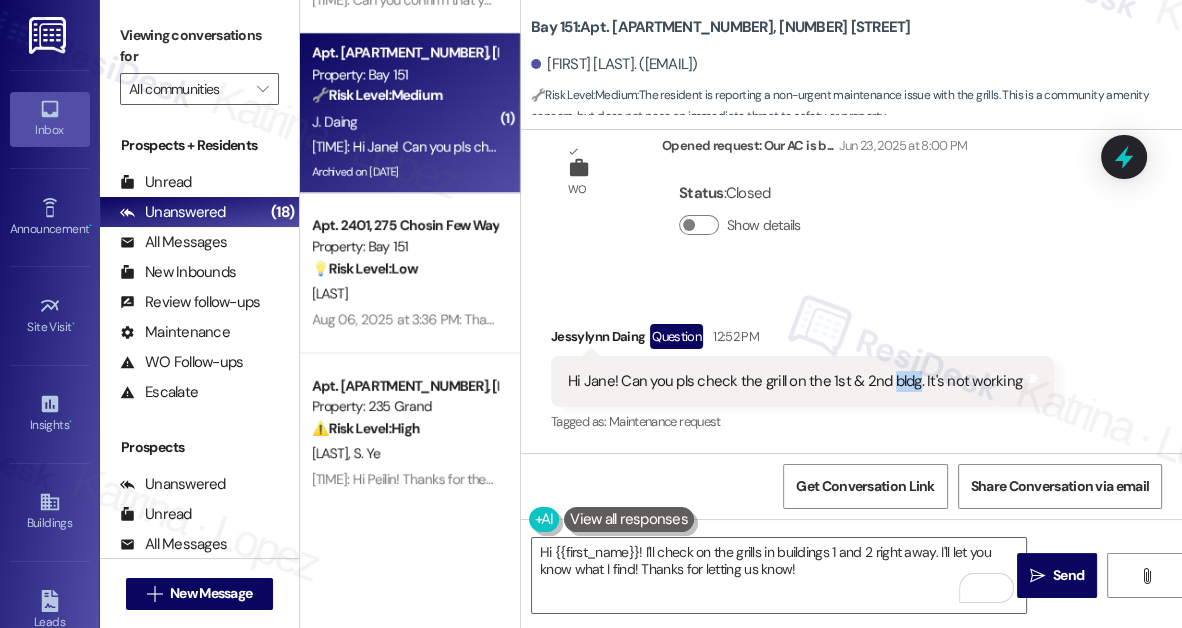 click on "Hi Jane! Can you pls check the grill on the 1st & 2nd bldg. It's not working" at bounding box center [795, 381] 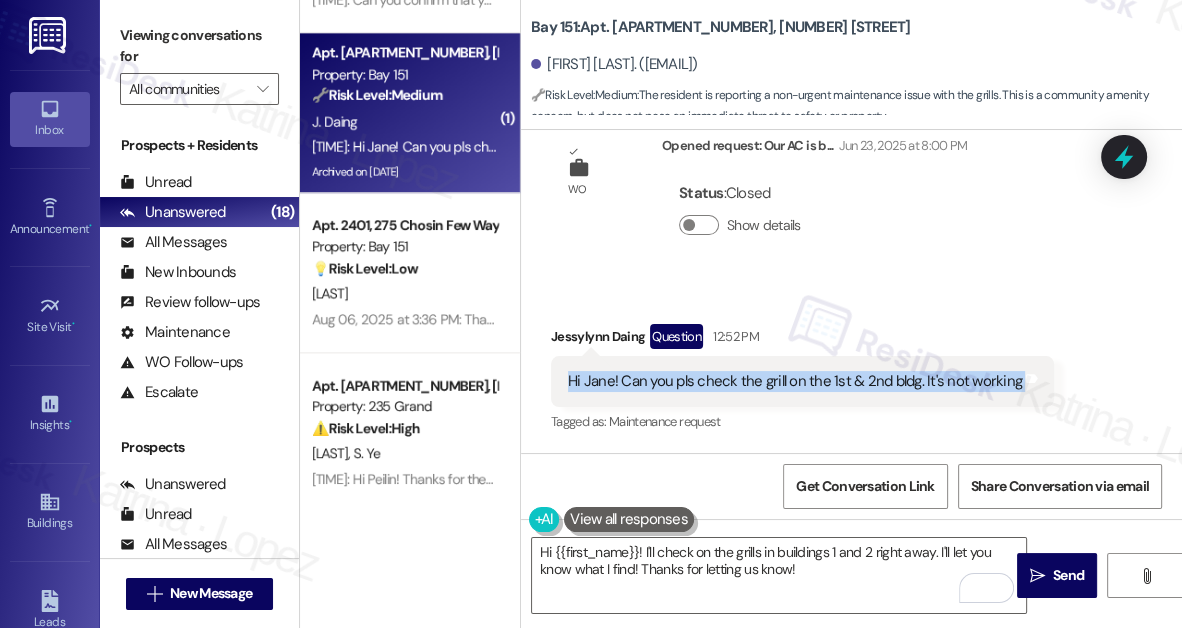 click on "Hi Jane! Can you pls check the grill on the 1st & 2nd bldg. It's not working" at bounding box center (795, 381) 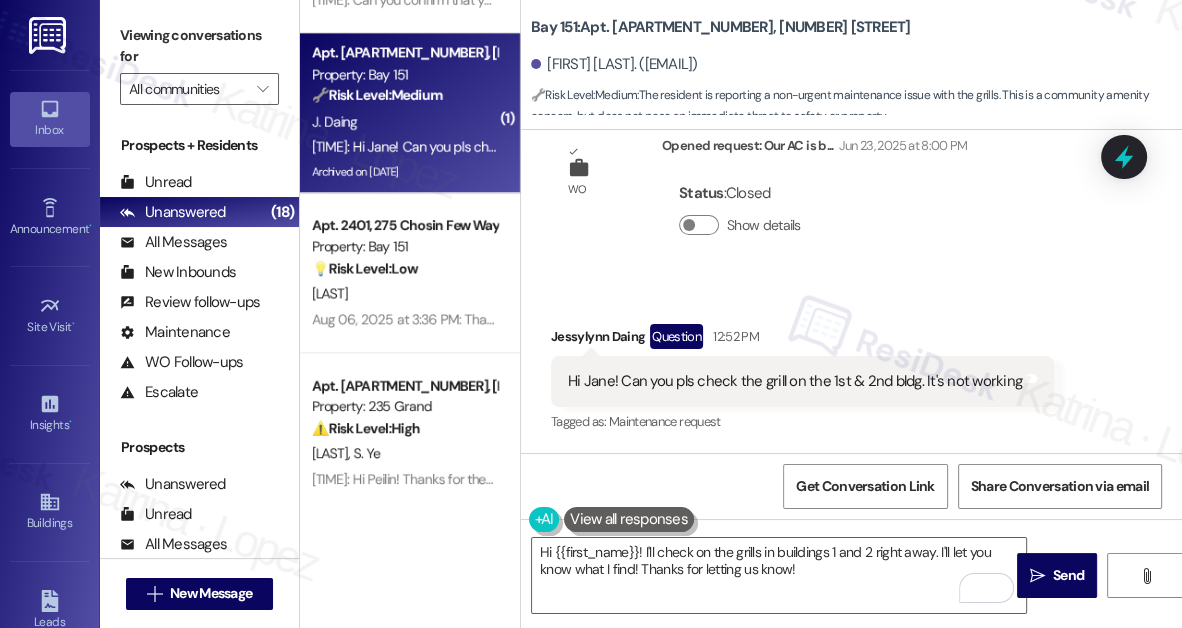 click on "Viewing conversations for" at bounding box center [199, 46] 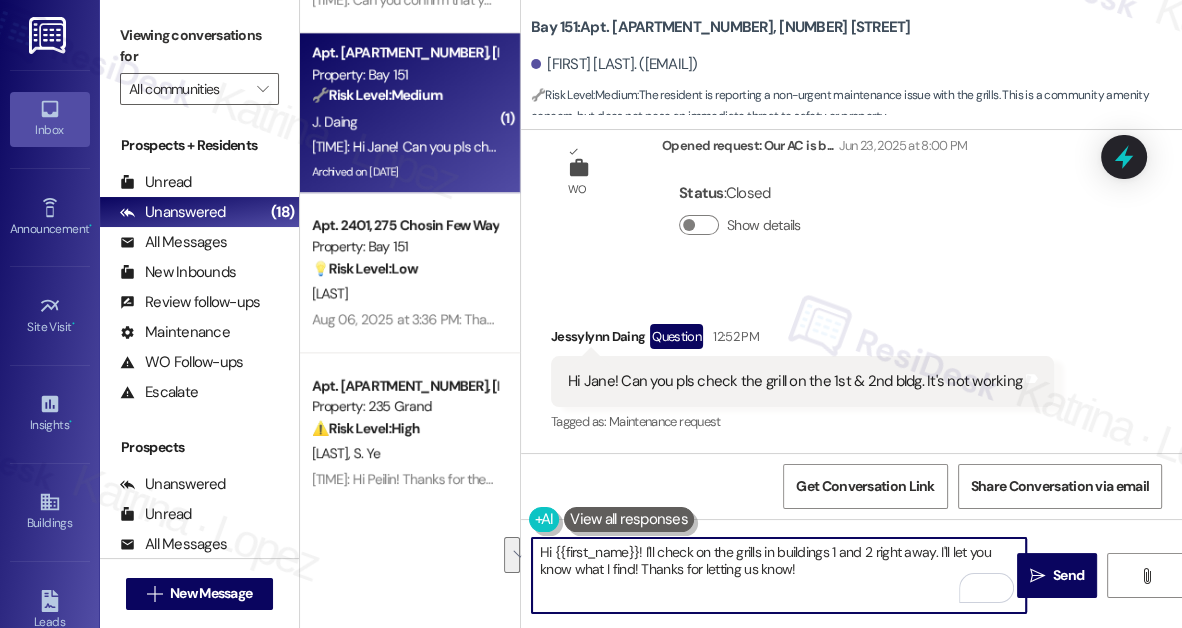drag, startPoint x: 825, startPoint y: 570, endPoint x: 643, endPoint y: 543, distance: 183.99185 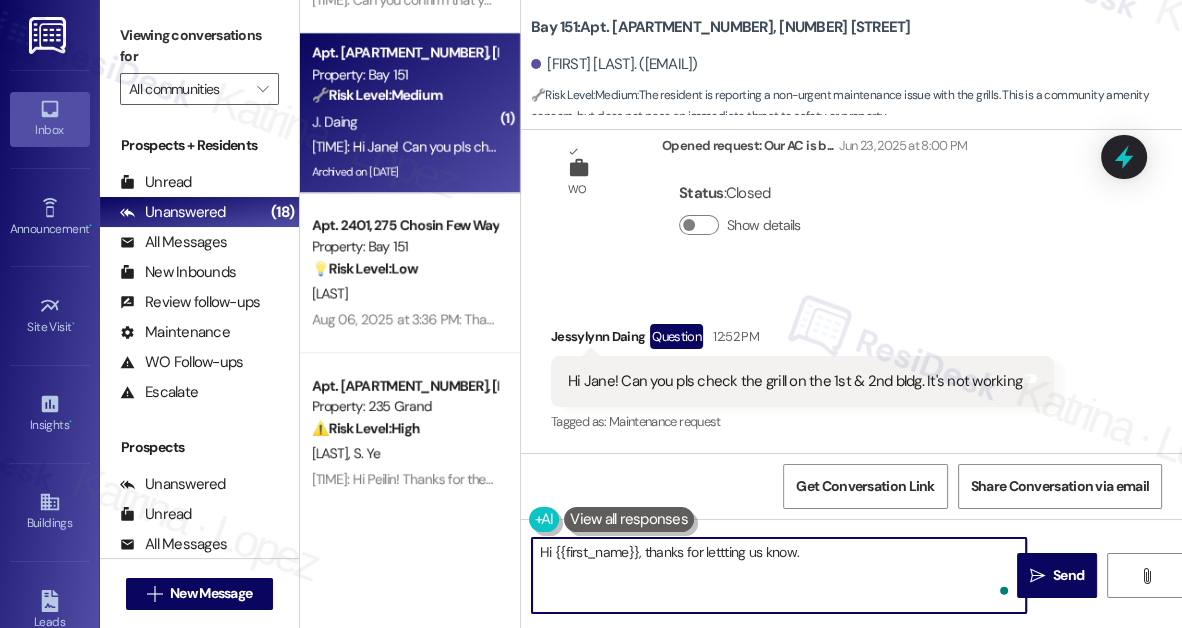 paste on "is it not turning on at all or having another issue (like low heat or uneven cooking)?" 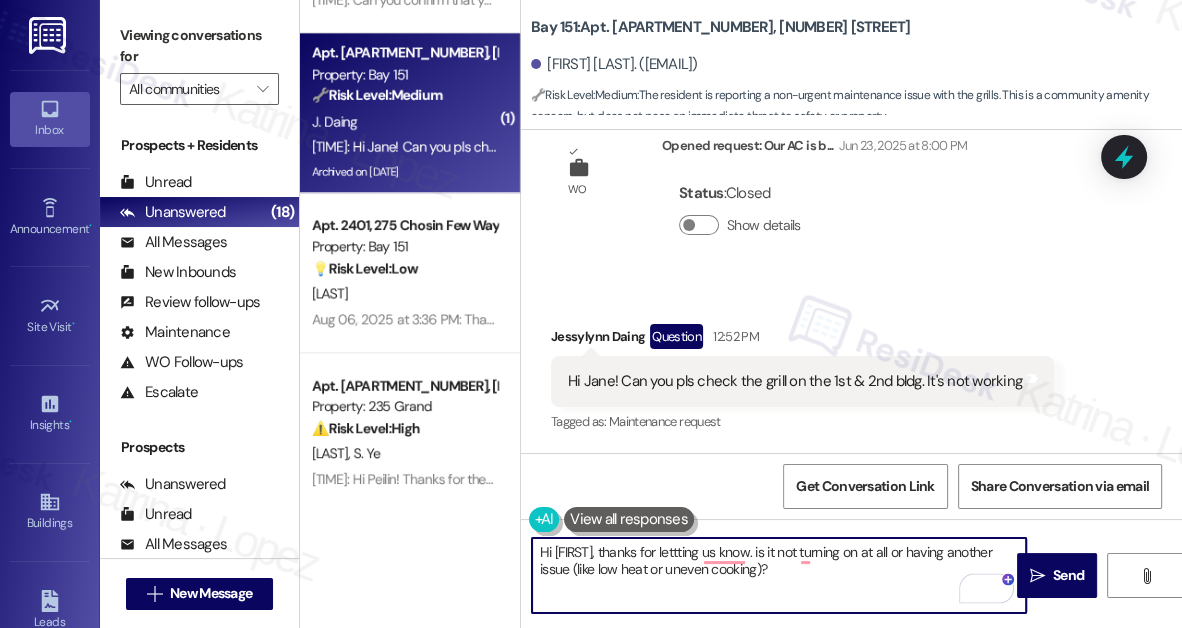 click on "Hi [FIRST], thanks for lettting us know. is it not turning on at all or having another issue (like low heat or uneven cooking)?" at bounding box center (779, 575) 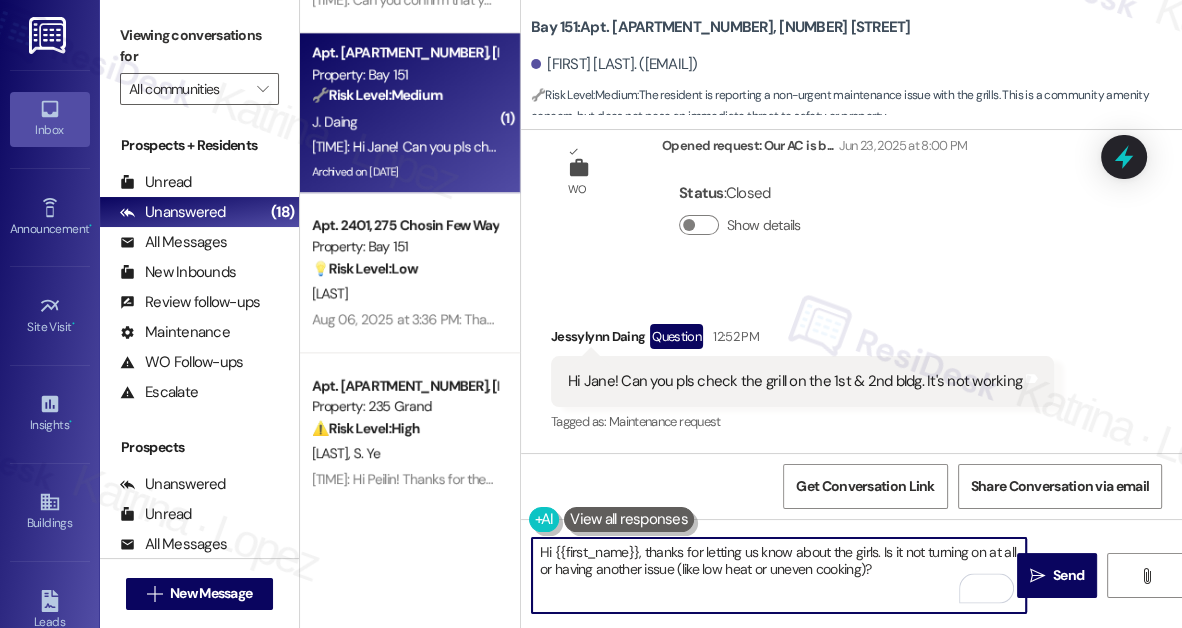 click on "Hi {{first_name}}, thanks for letting us know about the girls. Is it not turning on at all or having another issue (like low heat or uneven cooking)?" at bounding box center (779, 575) 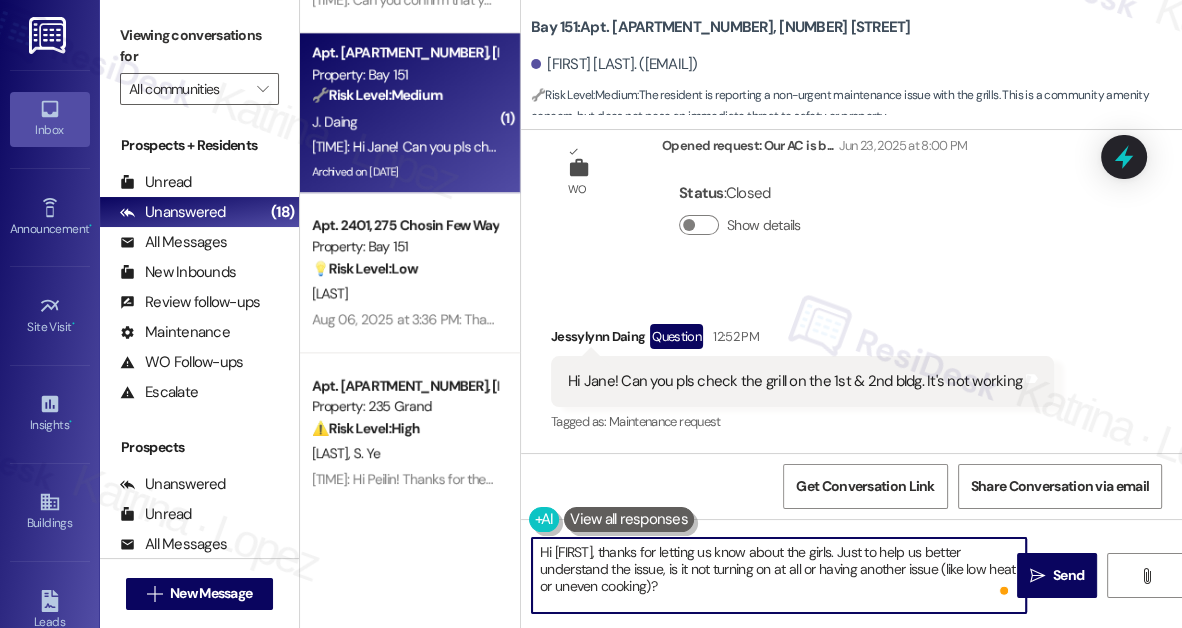 click on "Hi [FIRST], thanks for letting us know about the girls. Just to help us better understand the issue, is it not turning on at all or having another issue (like low heat or uneven cooking)?" at bounding box center (779, 575) 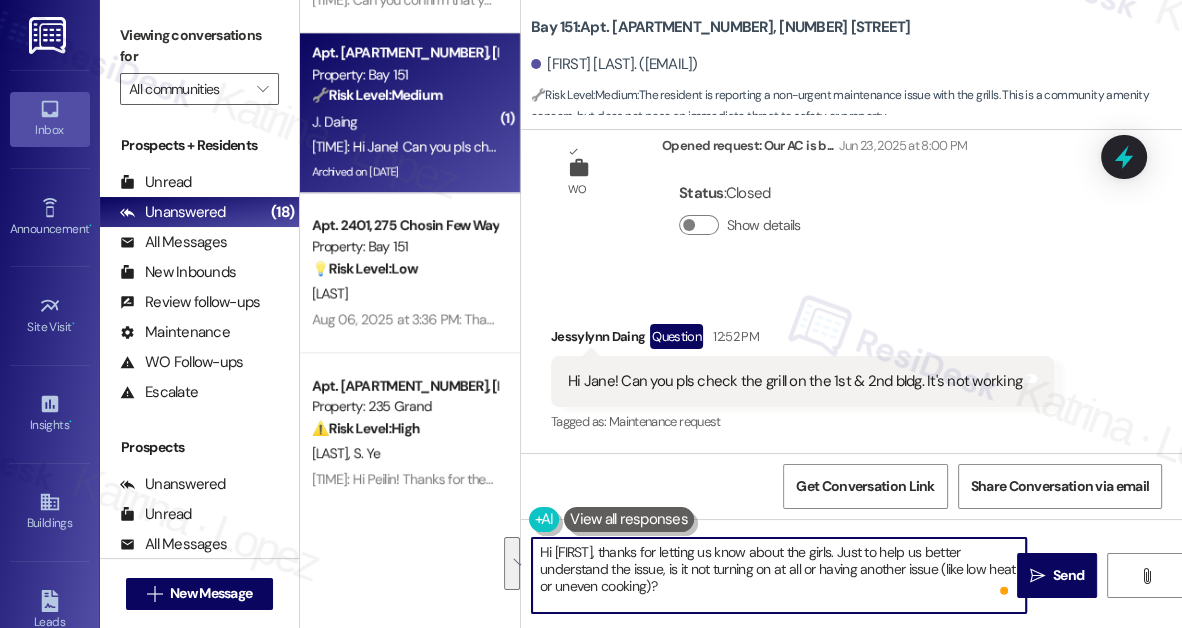 click on "Hi [FIRST], thanks for letting us know about the girls. Just to help us better understand the issue, is it not turning on at all or having another issue (like low heat or uneven cooking)?" at bounding box center (779, 575) 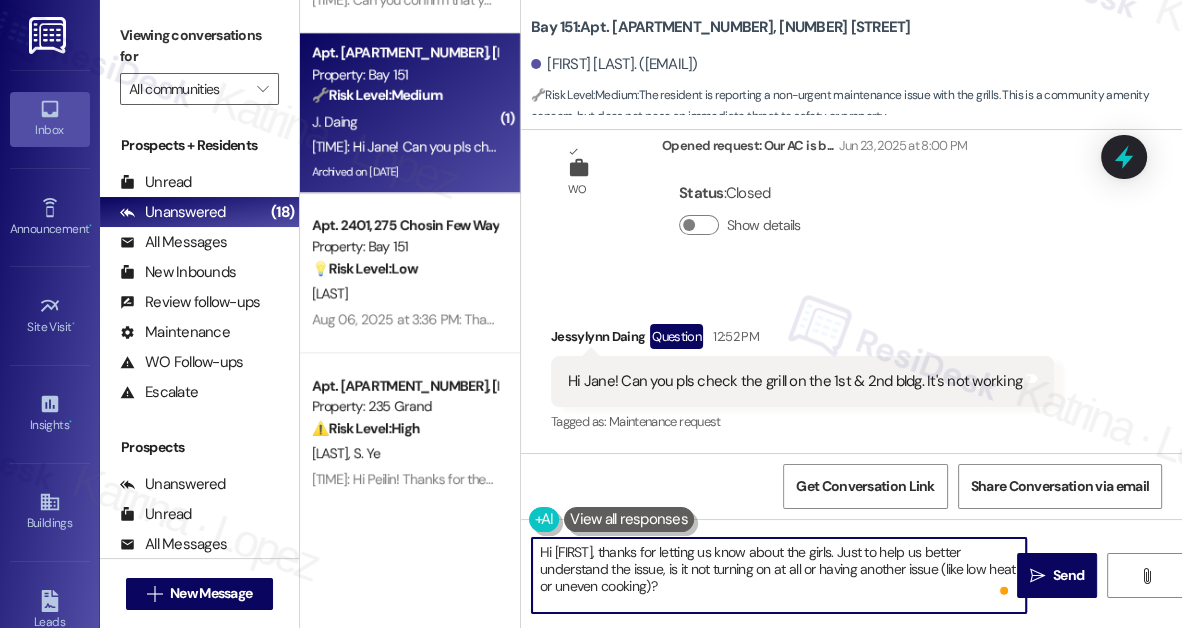 click on "Hi [FIRST], thanks for letting us know about the girls. Just to help us better understand the issue, is it not turning on at all or having another issue (like low heat or uneven cooking)?" at bounding box center [779, 575] 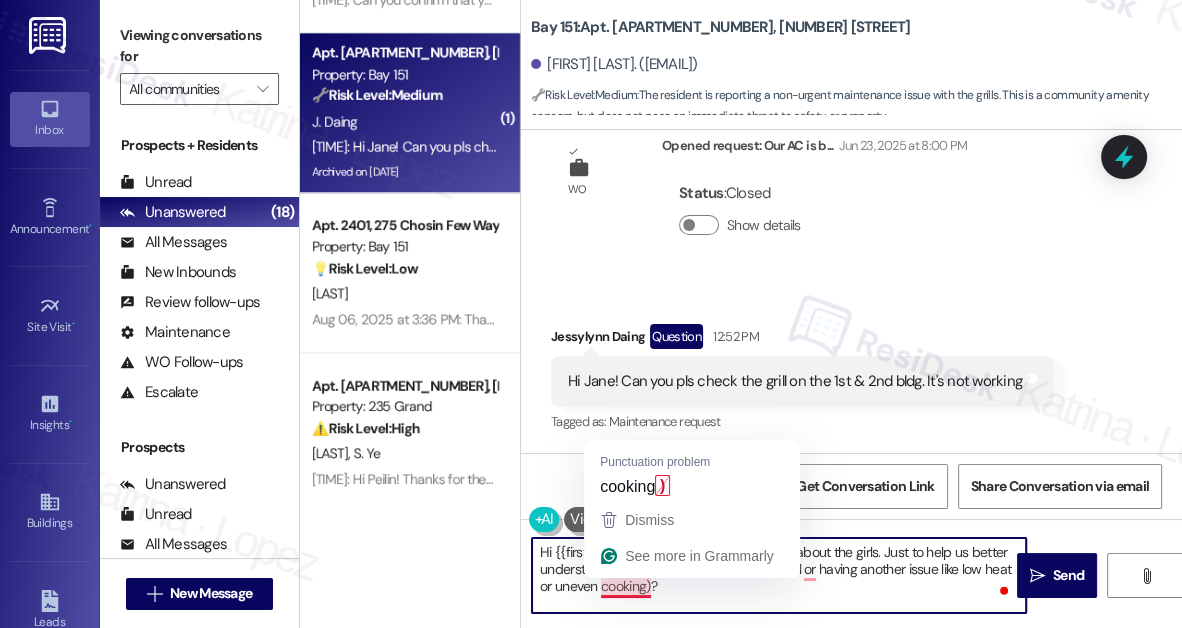 click on "Hi {{first_name}}, thanks for letting us know about the girls. Just to help us better understand the issue, is it not turning on at all or having another issue like low heat or uneven cooking)?" at bounding box center (779, 575) 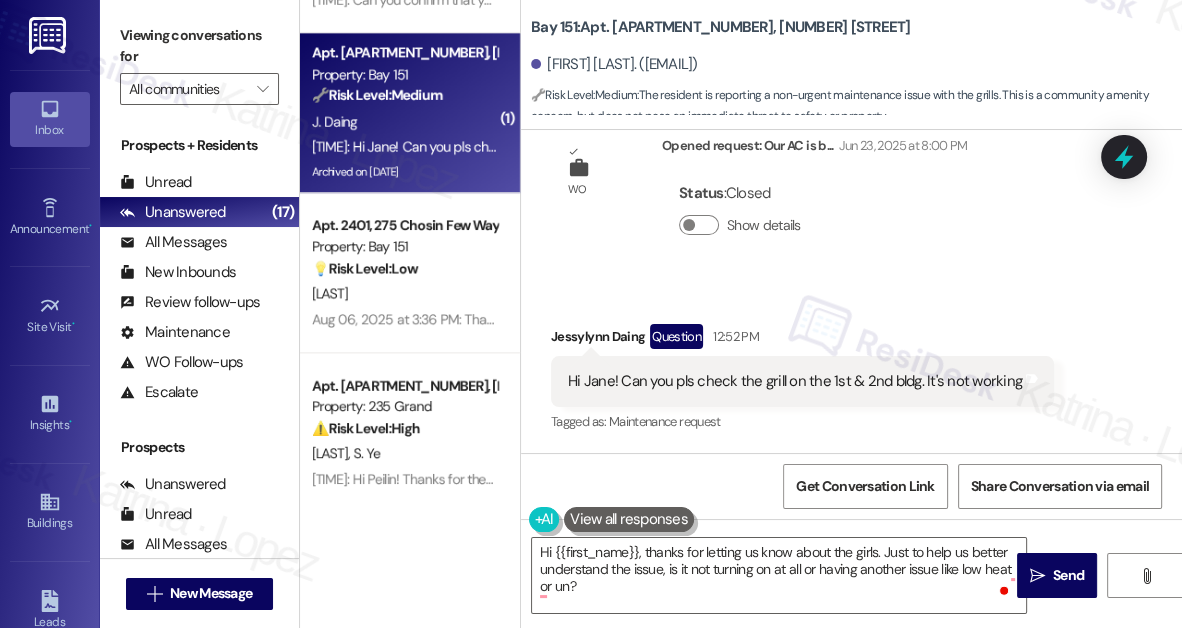 click on "Viewing conversations for" at bounding box center [199, 46] 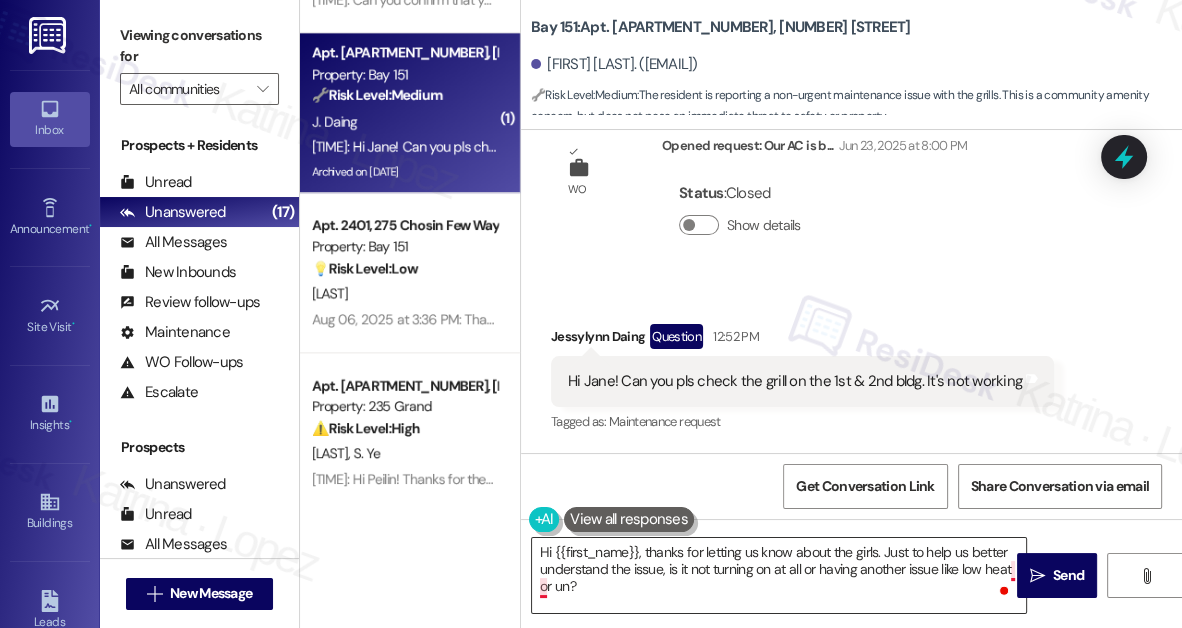 click on "Hi {{first_name}}, thanks for letting us know about the girls. Just to help us better understand the issue, is it not turning on at all or having another issue like low heat o?" at bounding box center (779, 575) 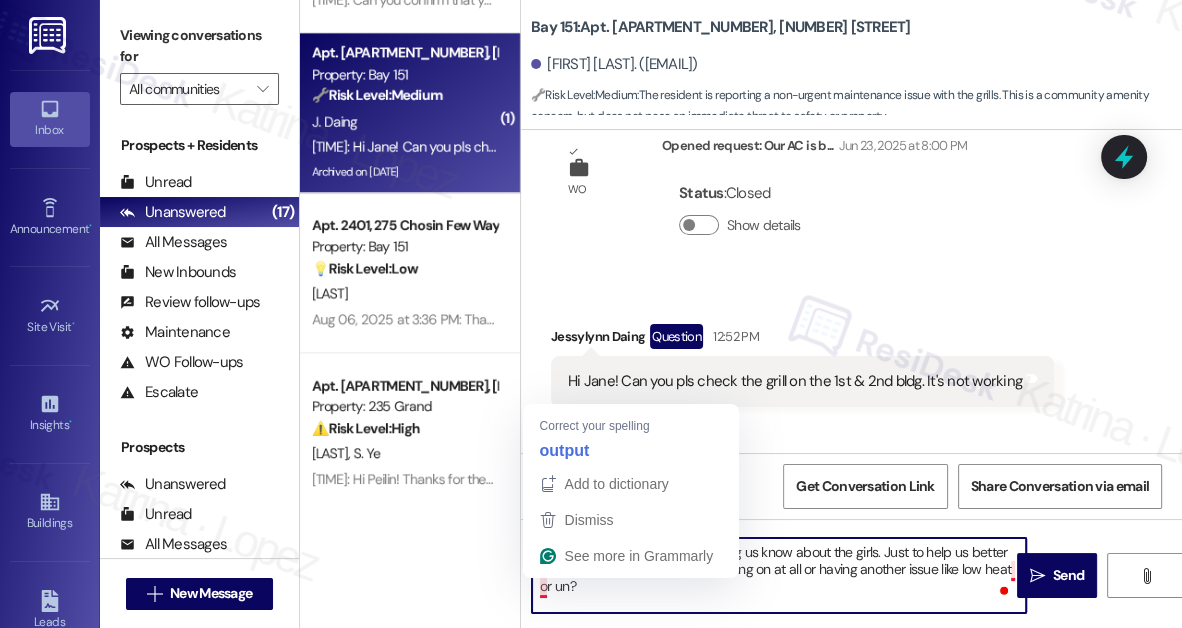 click on "Hi {{first_name}}, thanks for letting us know about the girls. Just to help us better understand the issue, is it not turning on at all or having another issue like low heat o?" at bounding box center [779, 575] 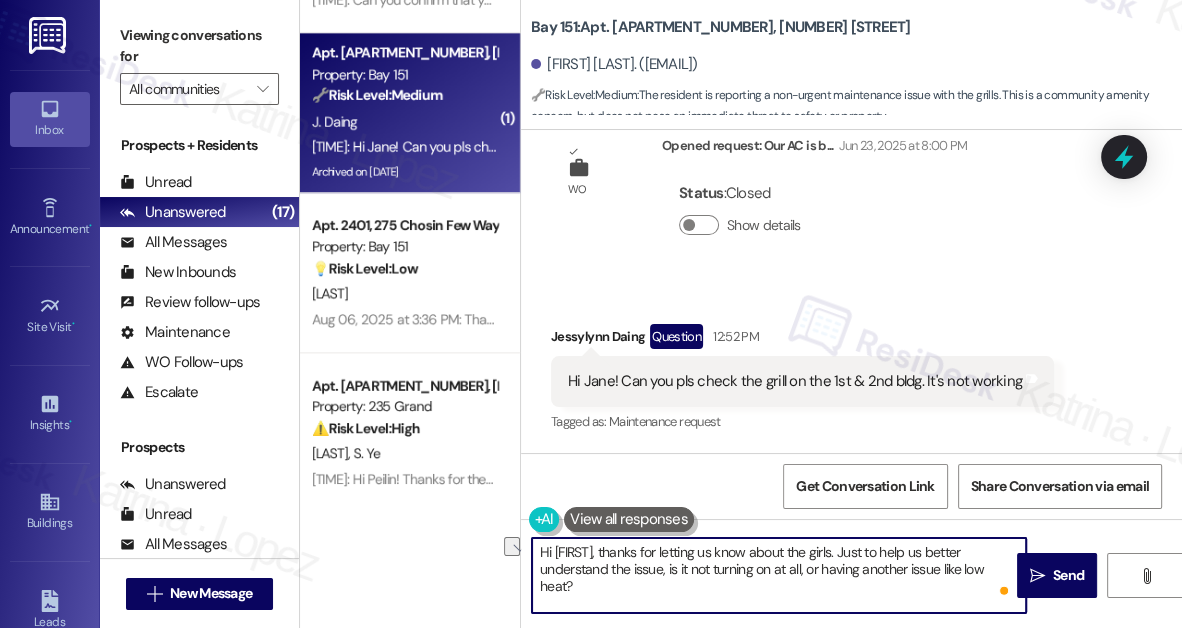 drag, startPoint x: 821, startPoint y: 568, endPoint x: 943, endPoint y: 568, distance: 122 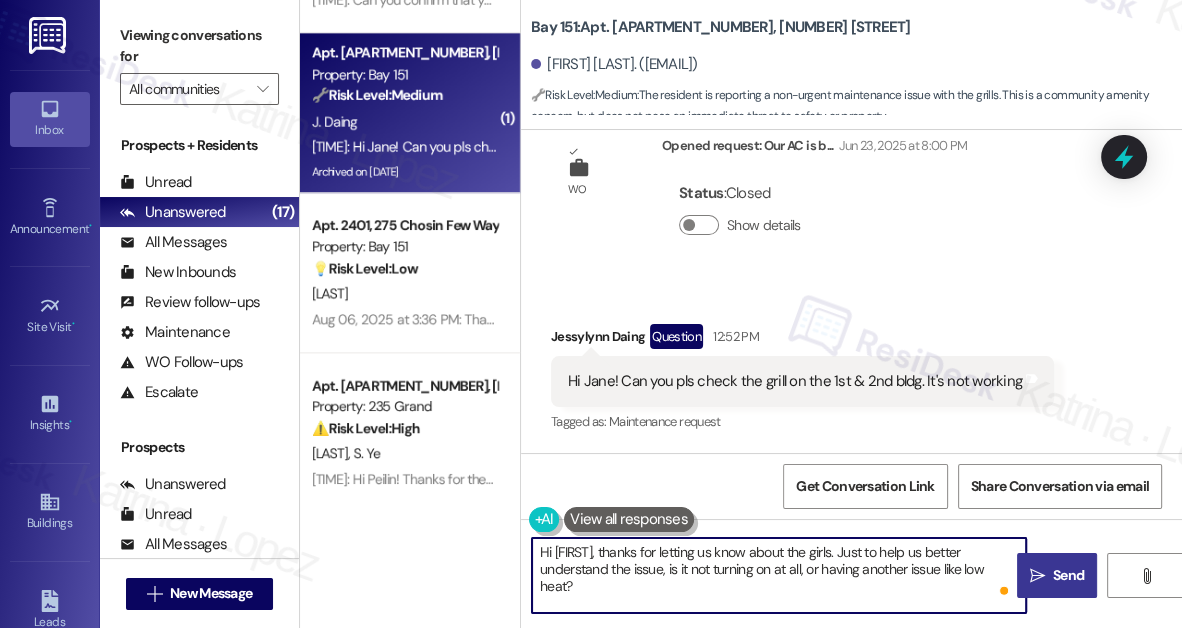 type on "Hi {{first_name}}, thanks for letting us know about the girls. Just to help us better understand the issue, is it not turning on at all, or having another issue like low heat?" 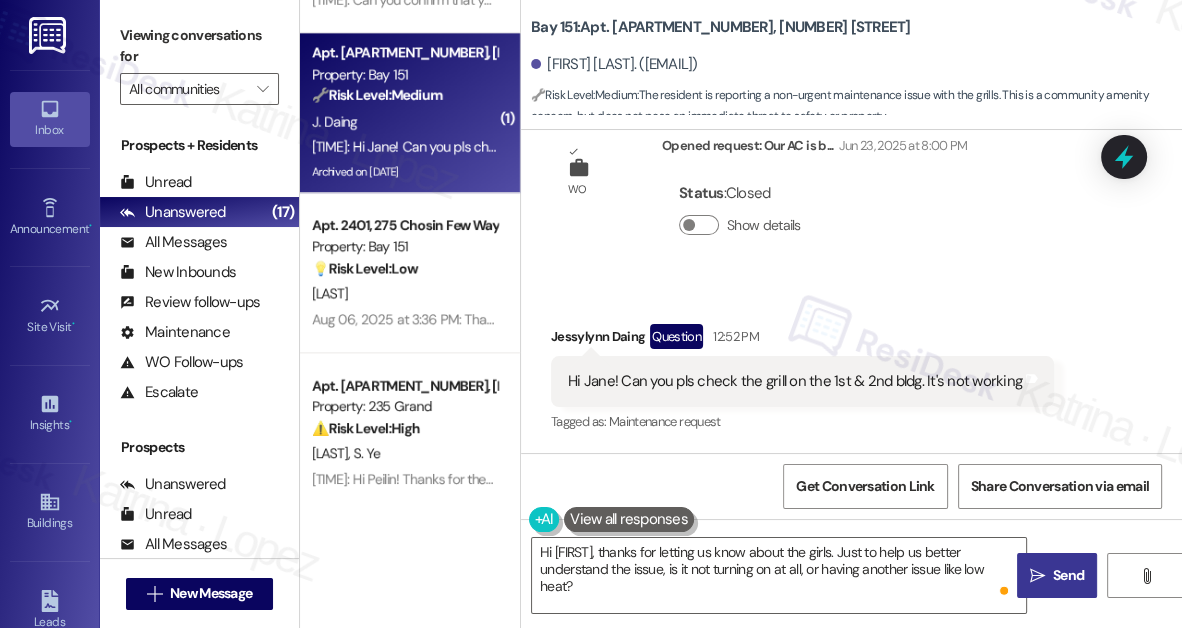 click on "" at bounding box center [1037, 576] 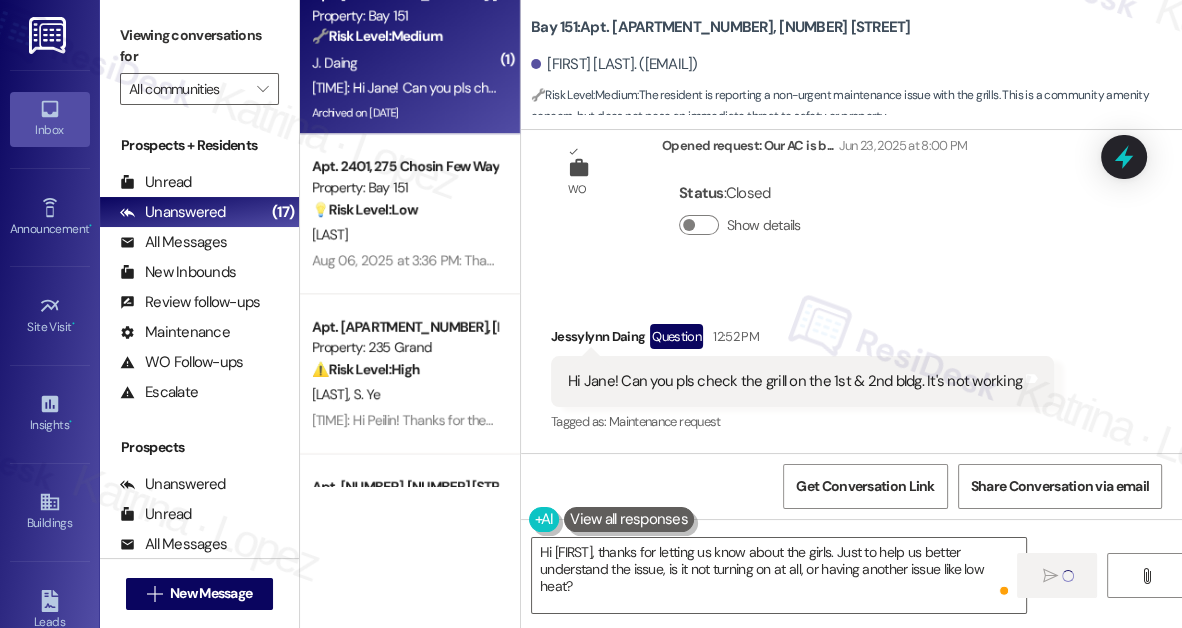 scroll, scrollTop: 1818, scrollLeft: 0, axis: vertical 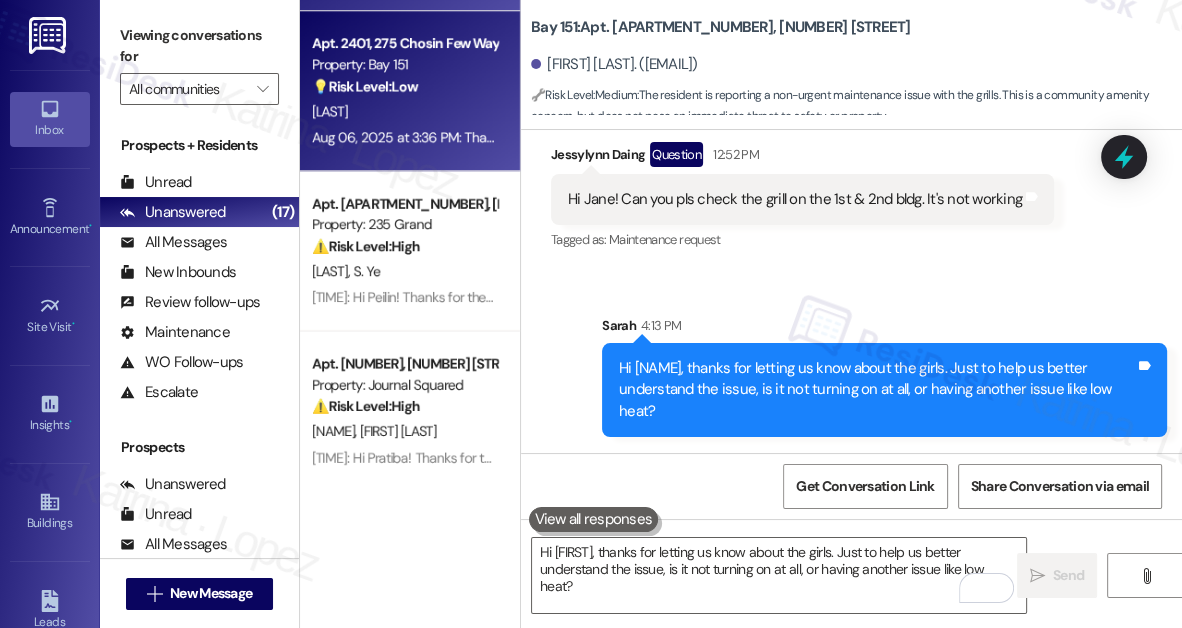 click on "💡  Risk Level:  Low The resident is following up on a dog sitter authorization. This is a non-essential request related to customer satisfaction." at bounding box center [404, 86] 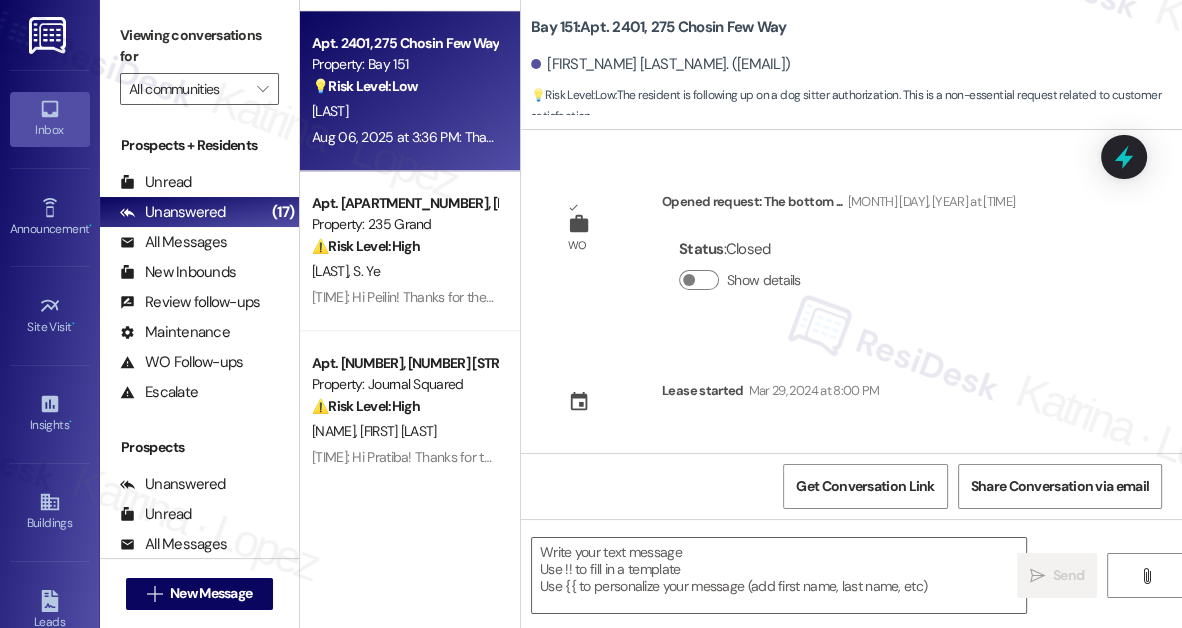 scroll, scrollTop: 61442, scrollLeft: 0, axis: vertical 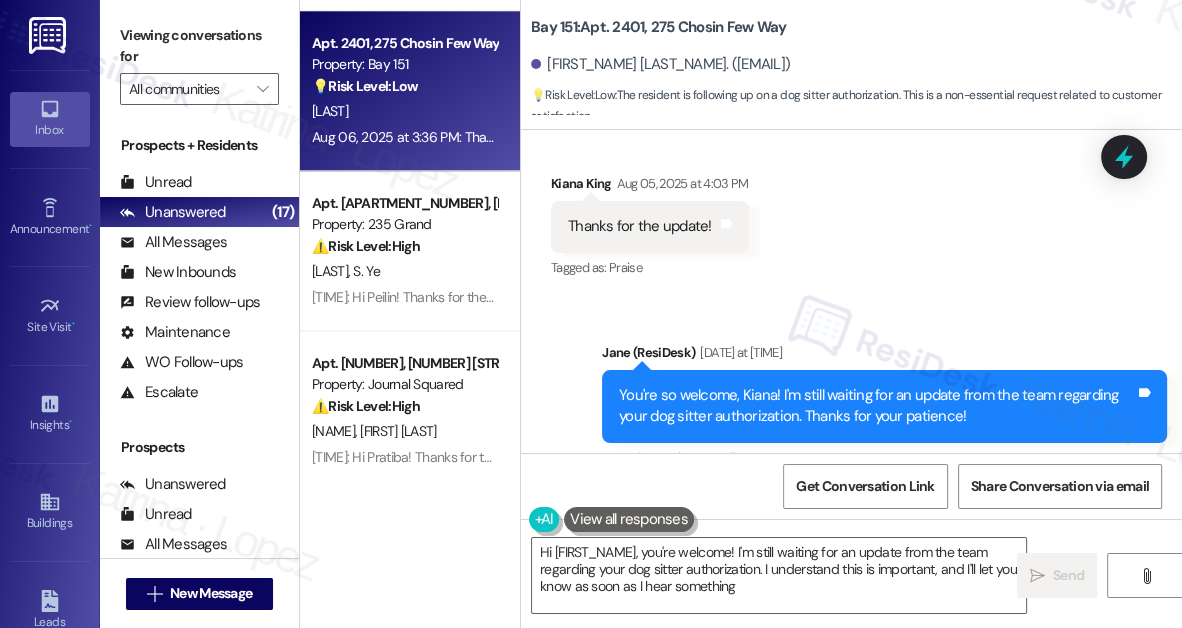 type on "Hi {{first_name}}, you're welcome! I'm still waiting for an update from the team regarding your dog sitter authorization. I understand this is important, and I'll let you know as soon as I hear something." 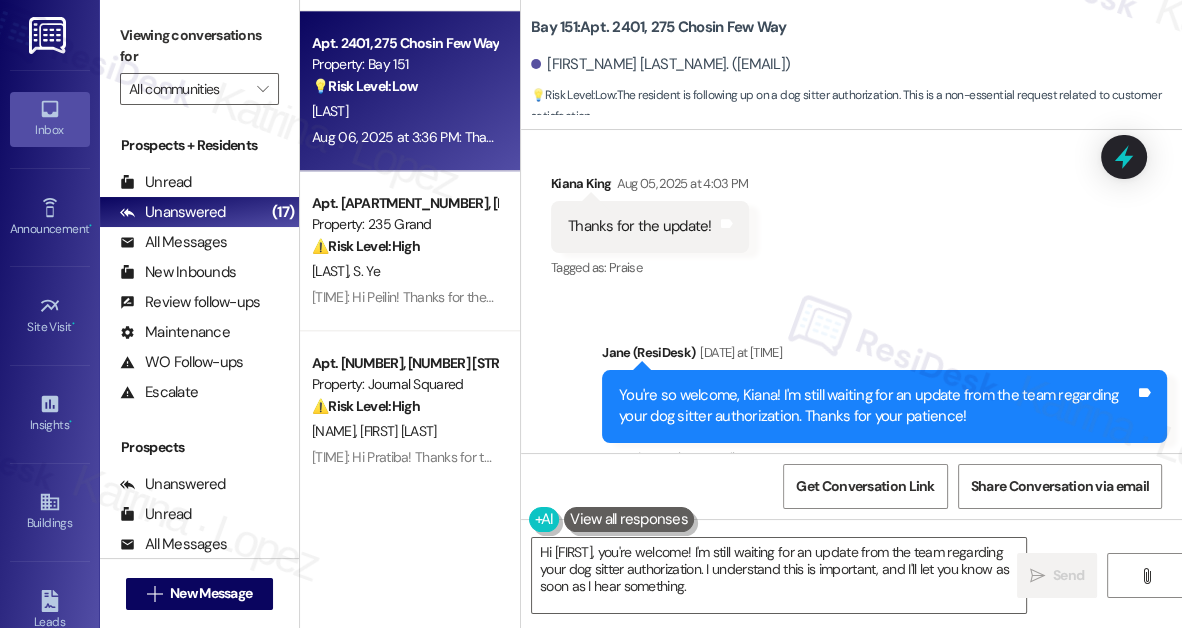 click on "Thank you for the update! I appreciate you looking into this" at bounding box center (753, 585) 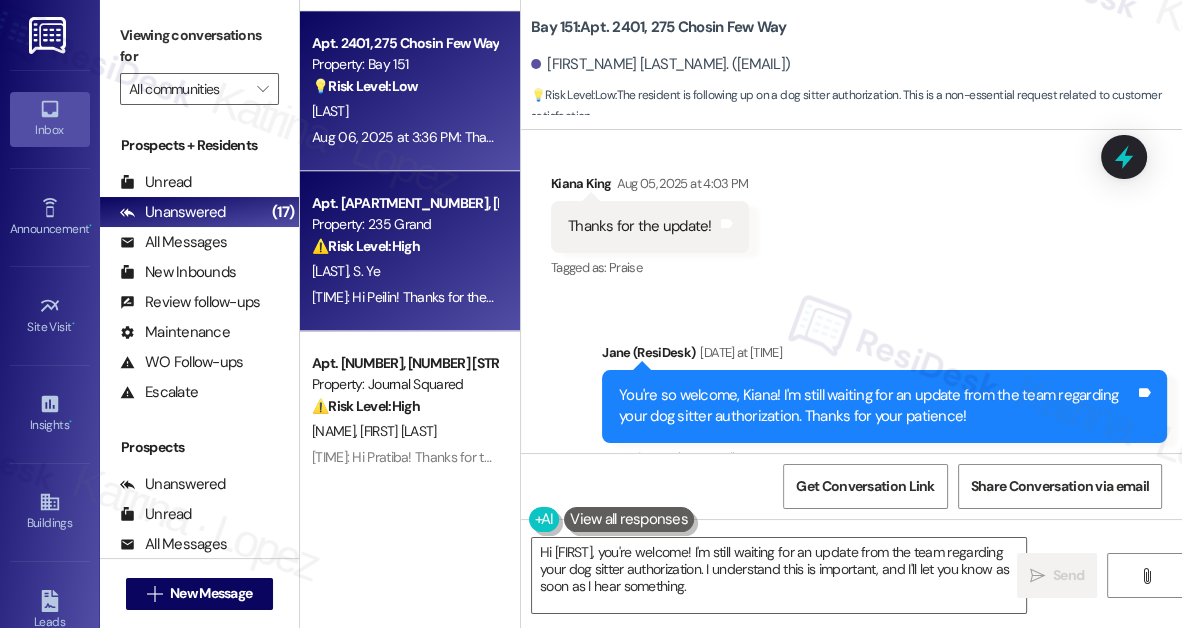 click on "⚠️  Risk Level:  High The resident claims a check for an unusually large amount ($8175.50) was sent, while the property management indicates a balance of $575.50. This discrepancy and the large sum involved warrant immediate investigation to prevent financial loss or fraud." at bounding box center (404, 246) 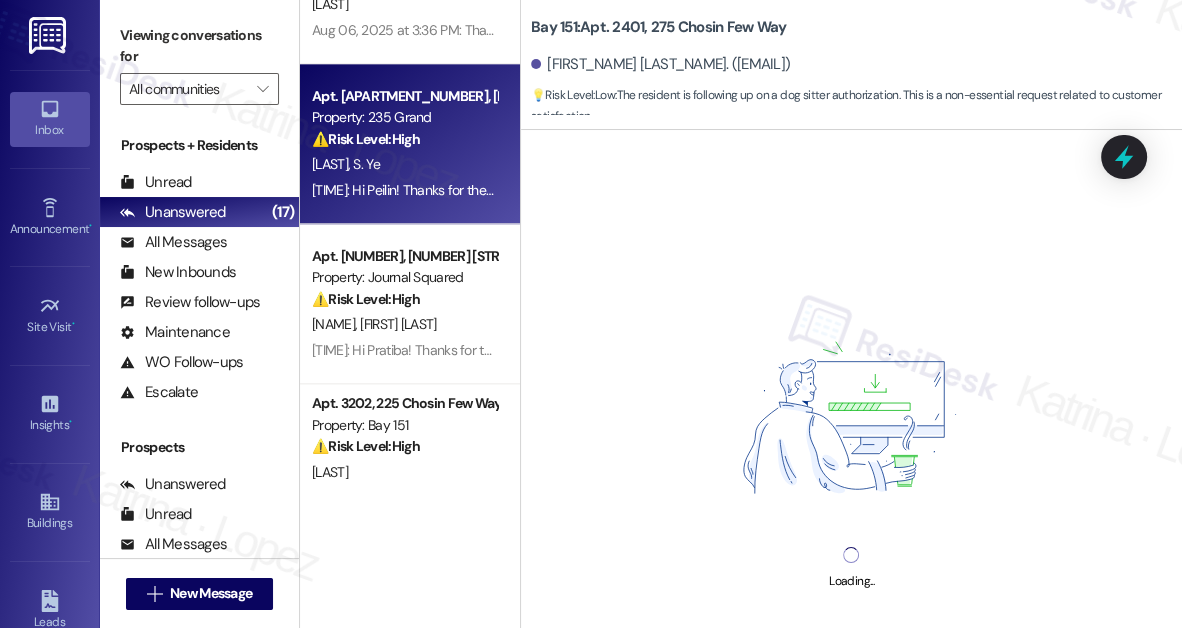 scroll, scrollTop: 2181, scrollLeft: 0, axis: vertical 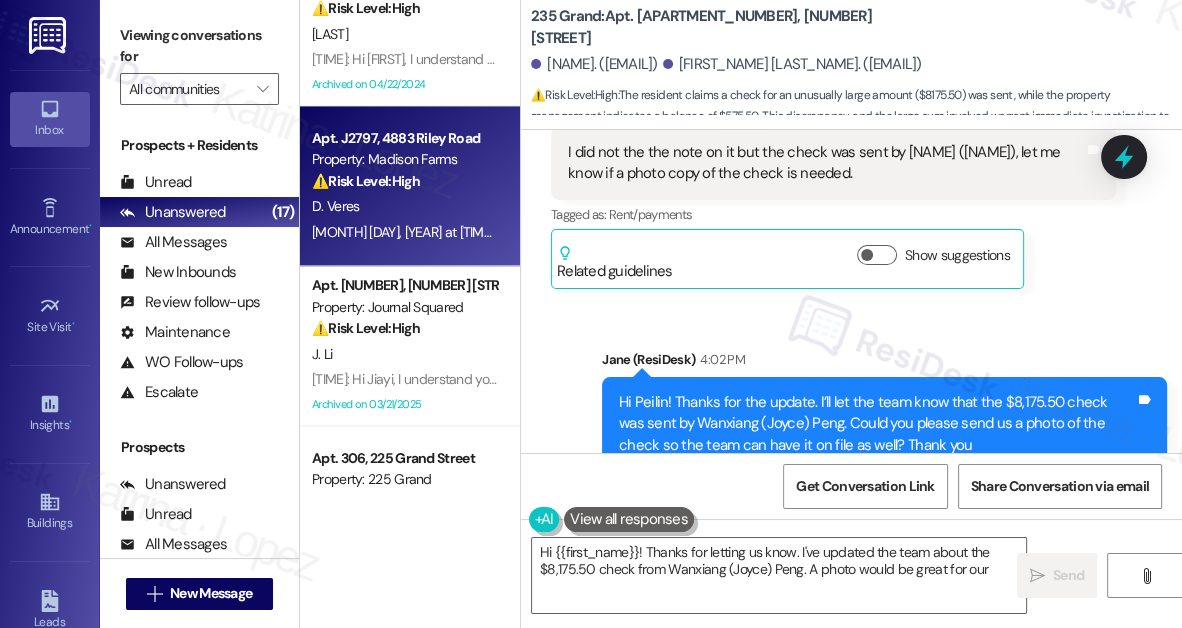 type on "Hi {{first_name}}! Thanks for letting us know. I've updated the team about the $8,175.50 check from Wanxiang (Joyce) Peng. A photo would be great for our" 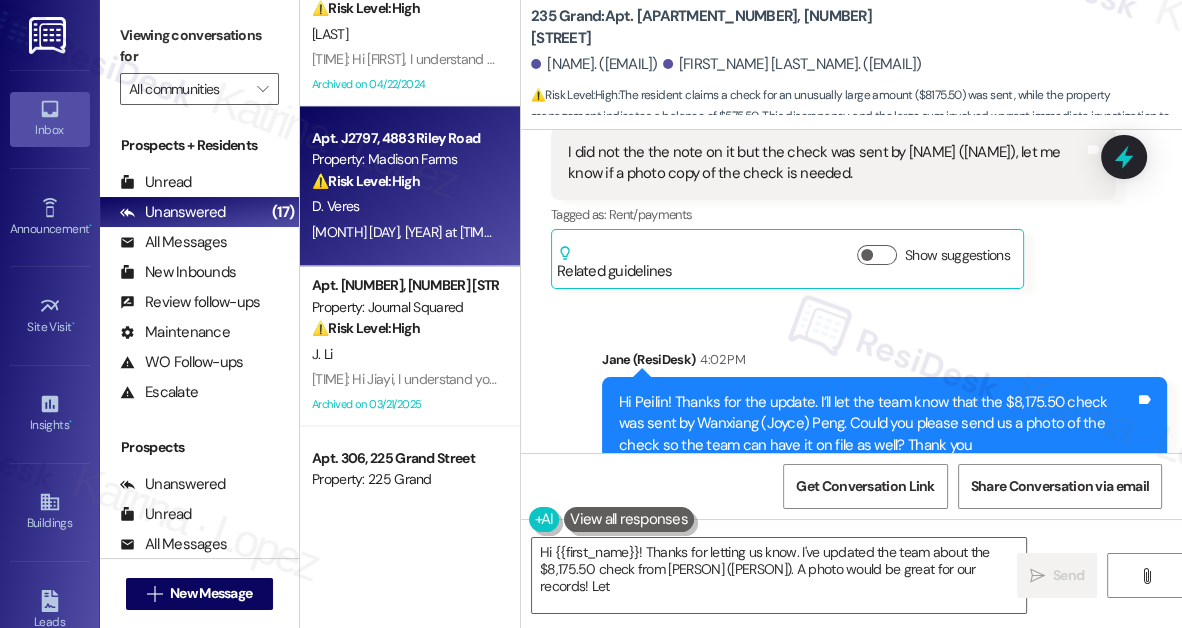 click on "D. Veres" at bounding box center [404, 206] 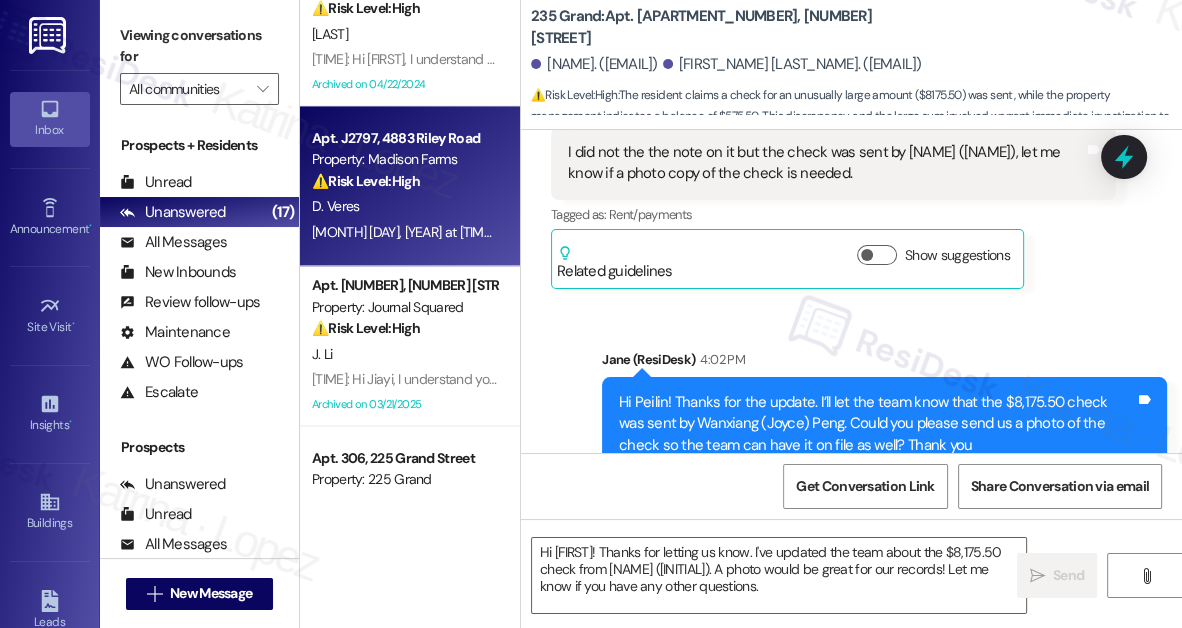 type on "Fetching suggested responses. Please feel free to read through the conversation in the meantime." 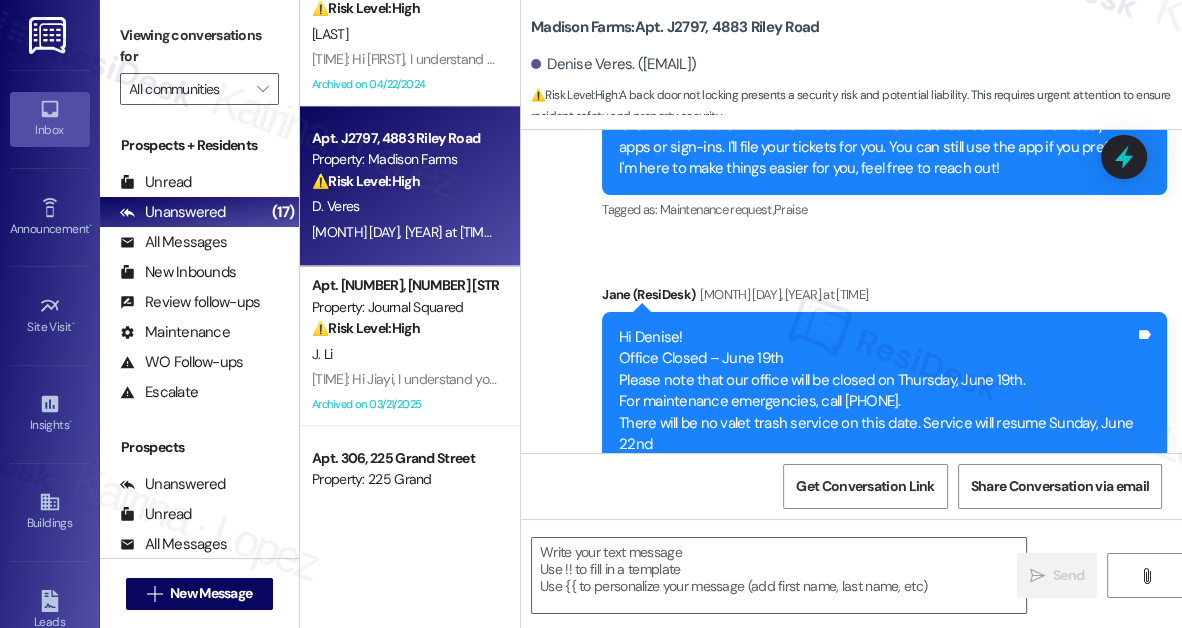 type on "Fetching suggested responses. Please feel free to read through the conversation in the meantime." 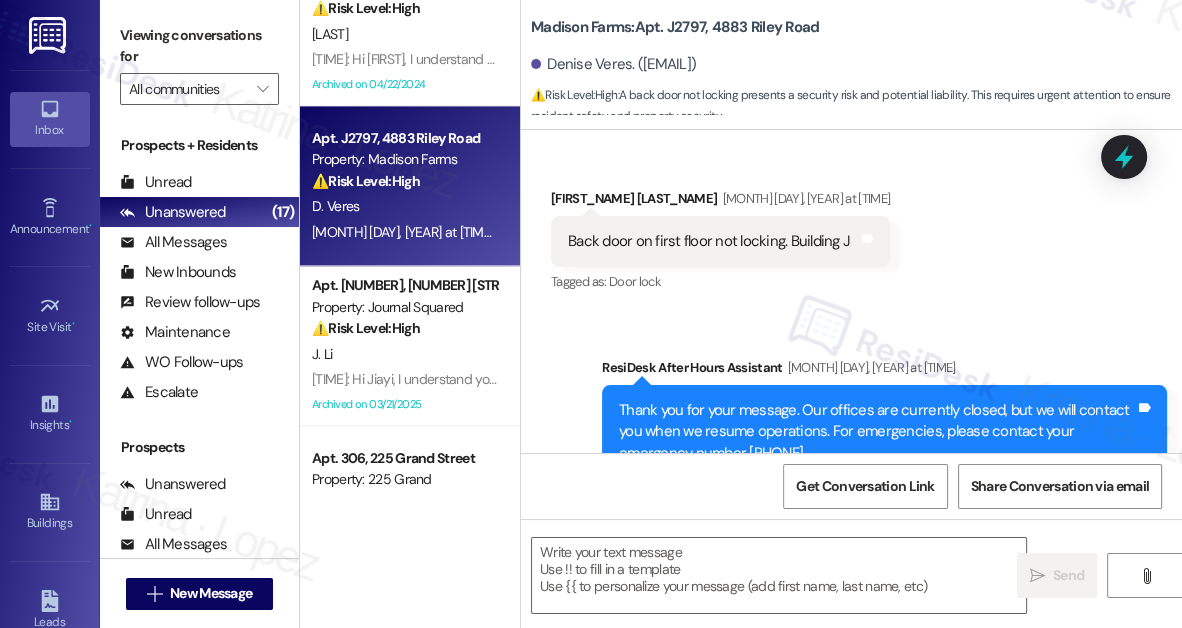scroll, scrollTop: 2333, scrollLeft: 0, axis: vertical 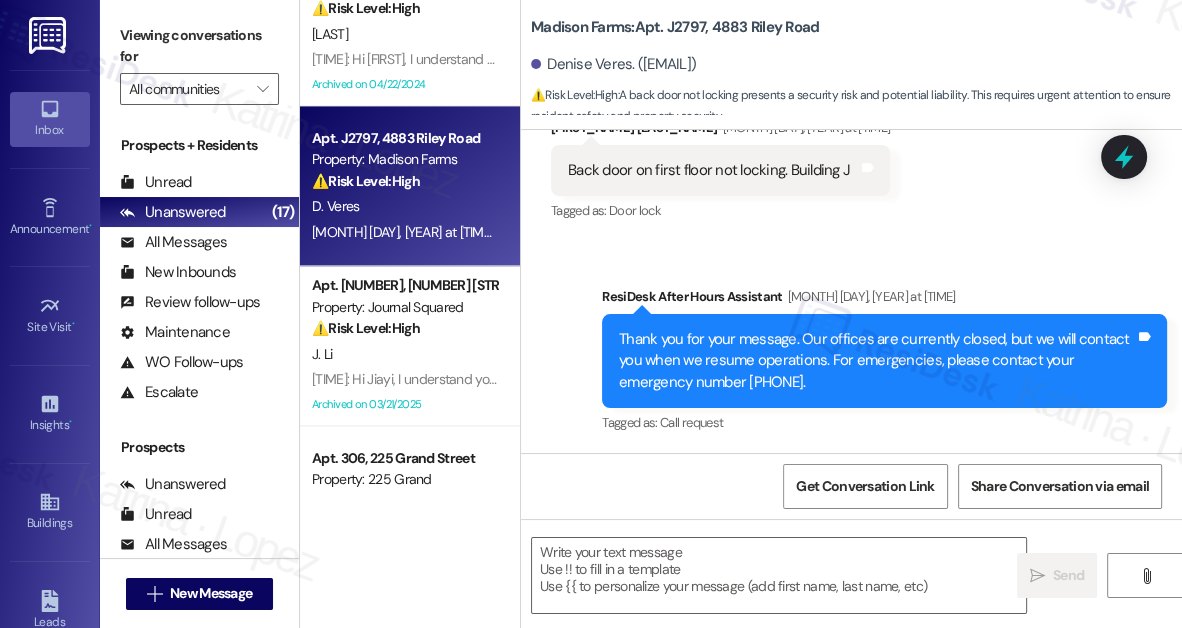 click on "Back door on first floor not locking. Building J" at bounding box center (709, 170) 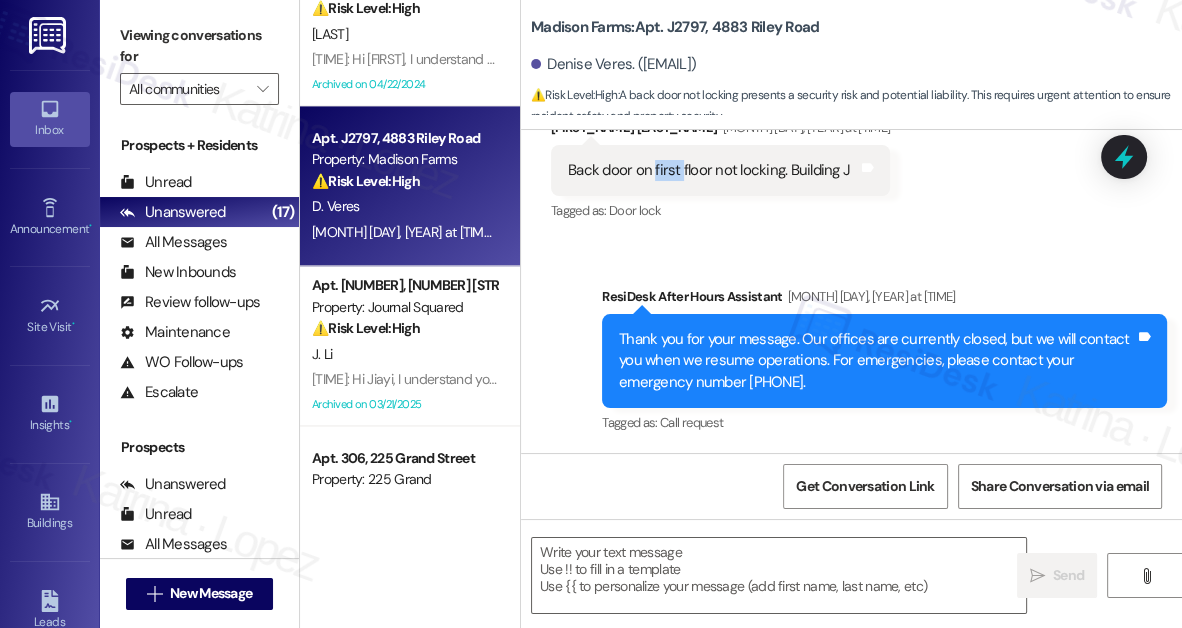 click on "Back door on first floor not locking. Building J" at bounding box center (709, 170) 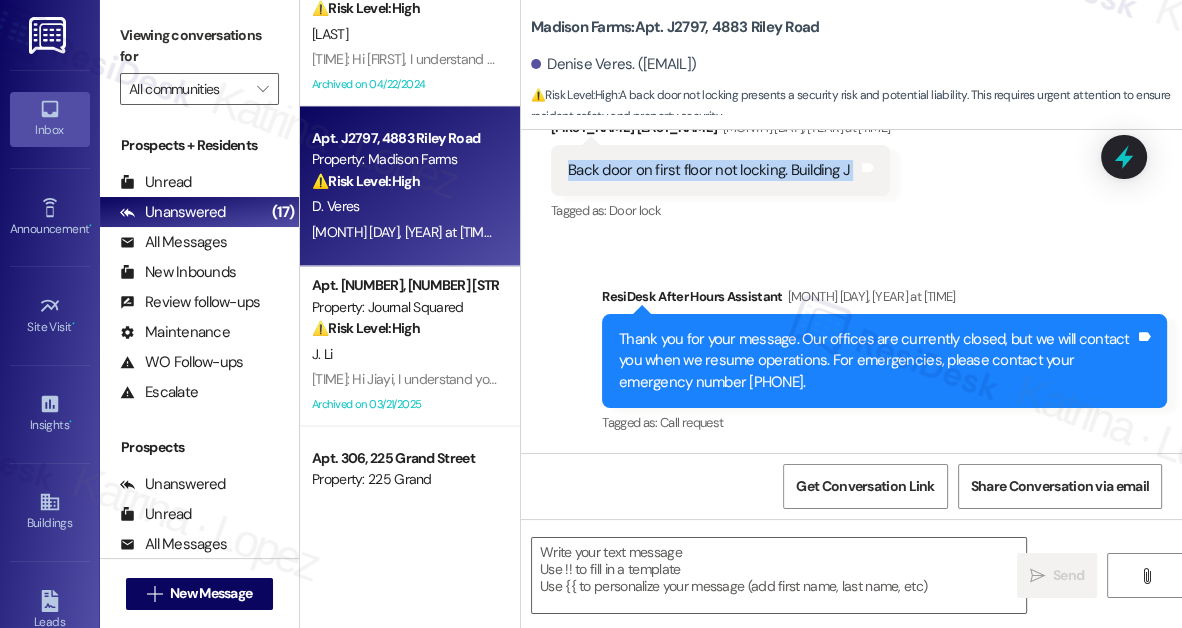 click on "Back door on first floor not locking. Building J" at bounding box center (709, 170) 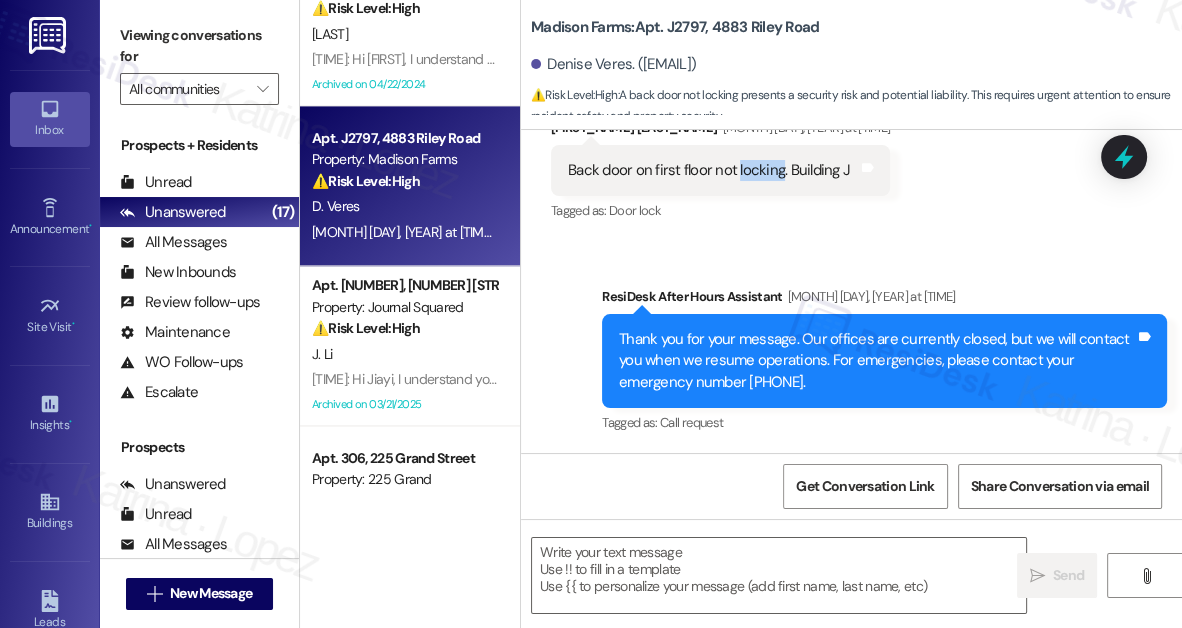 click on "Back door on first floor not locking. Building J" at bounding box center (709, 170) 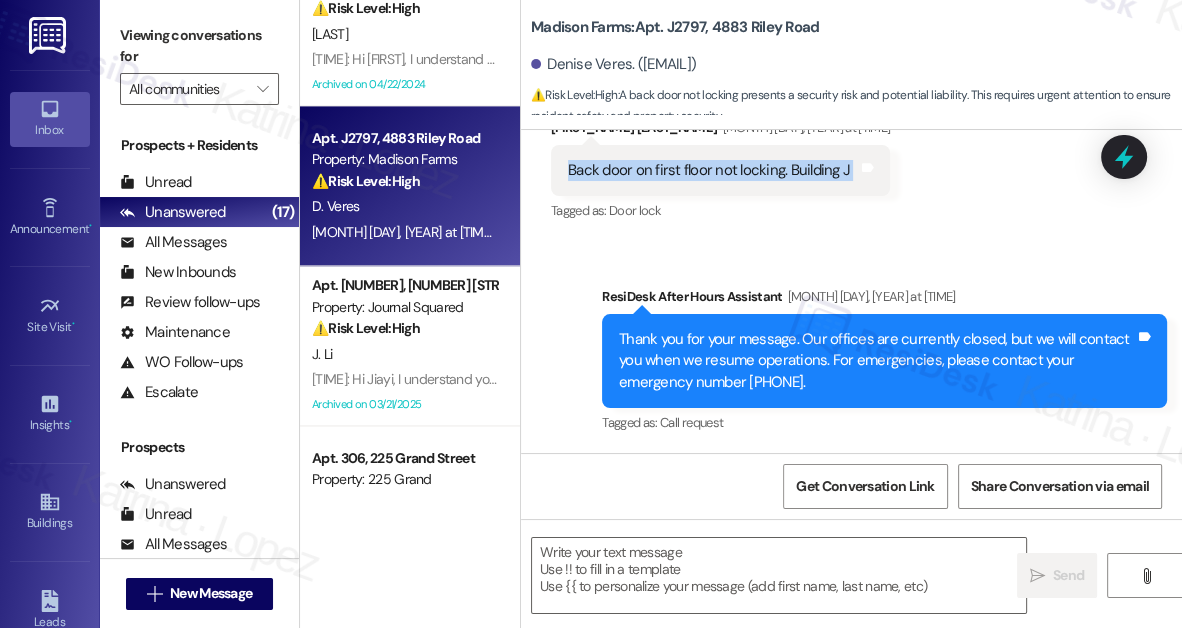 click on "Back door on first floor not locking. Building J" at bounding box center (709, 170) 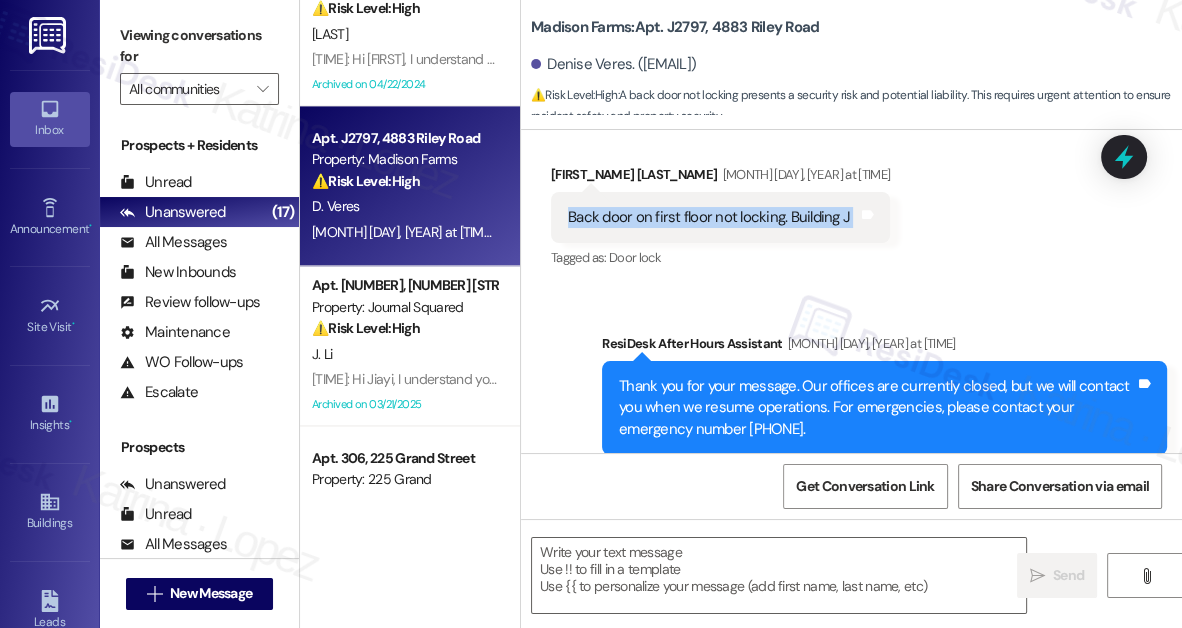 scroll, scrollTop: 2242, scrollLeft: 0, axis: vertical 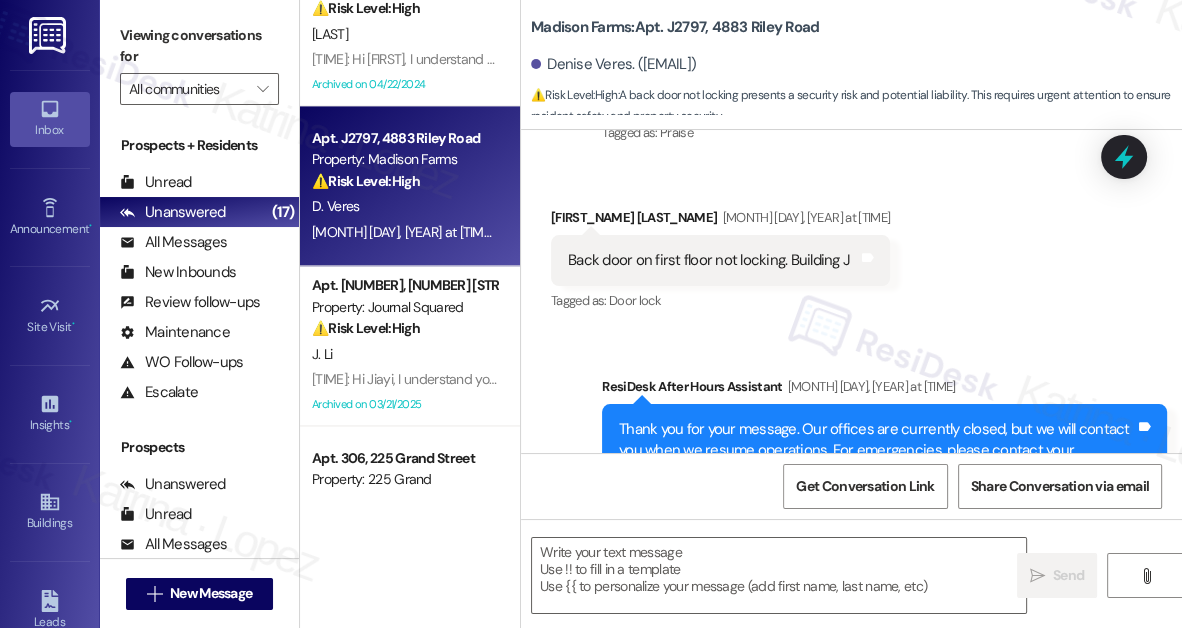 click on "Viewing conversations for" at bounding box center [199, 46] 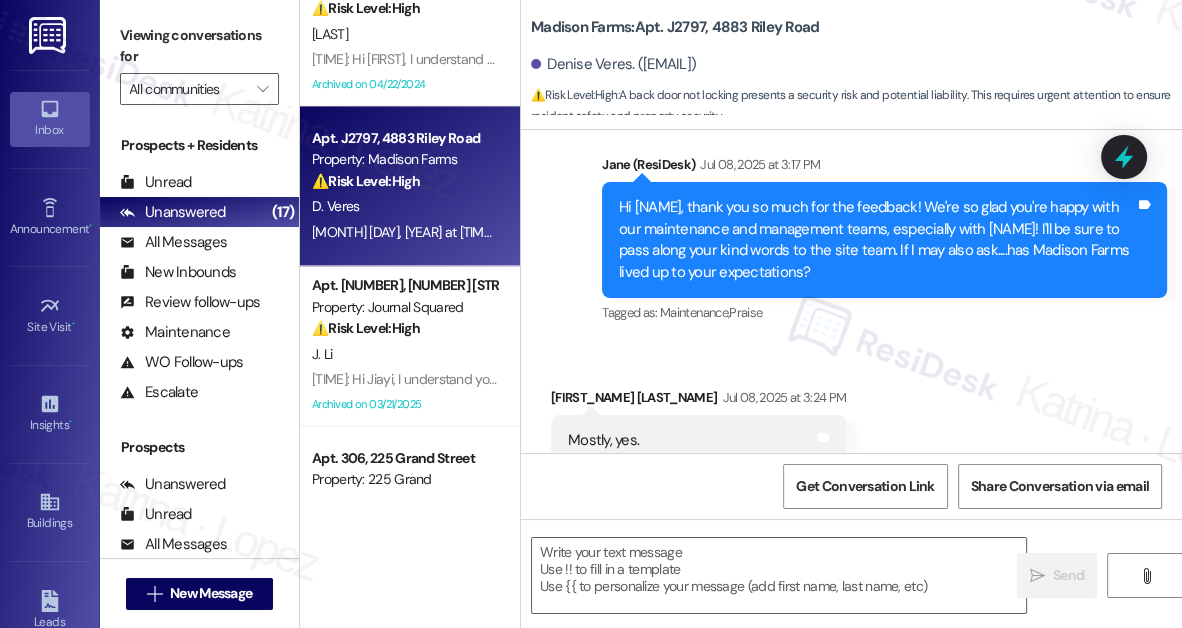 scroll, scrollTop: 1605, scrollLeft: 0, axis: vertical 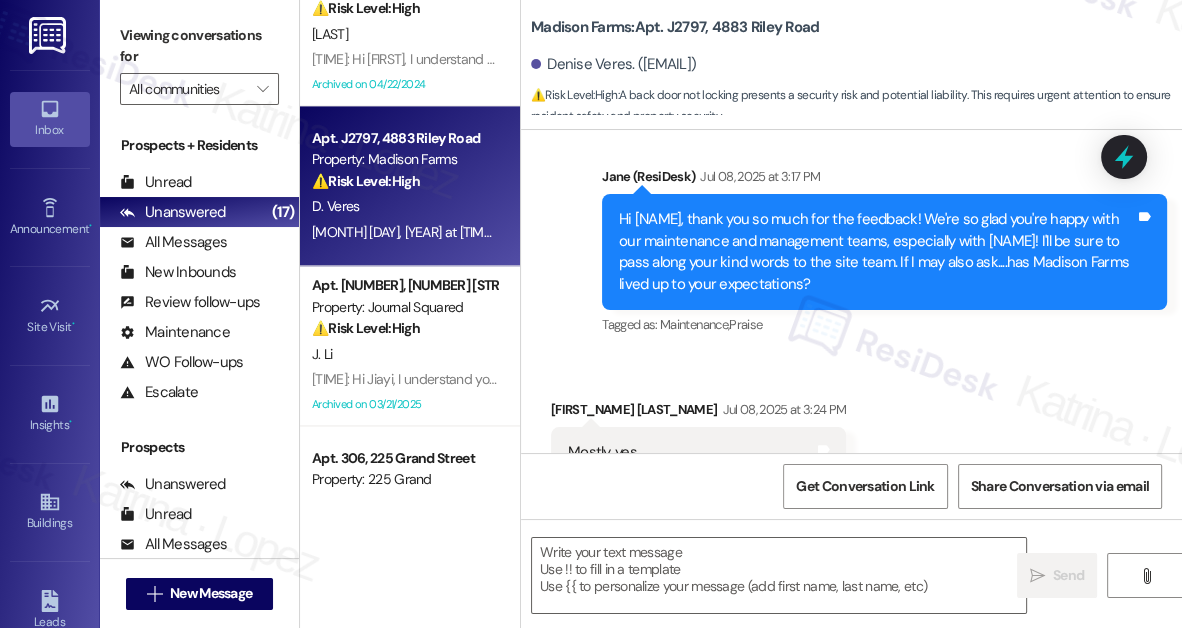 click on "Hi Denise, thank you so much for the feedback! We're so glad you're happy with our maintenance and management teams, especially with Val! I'll be sure to pass along your kind words to the site team. If I may also ask....has Madison Farms lived up to your expectations?" at bounding box center [877, 252] 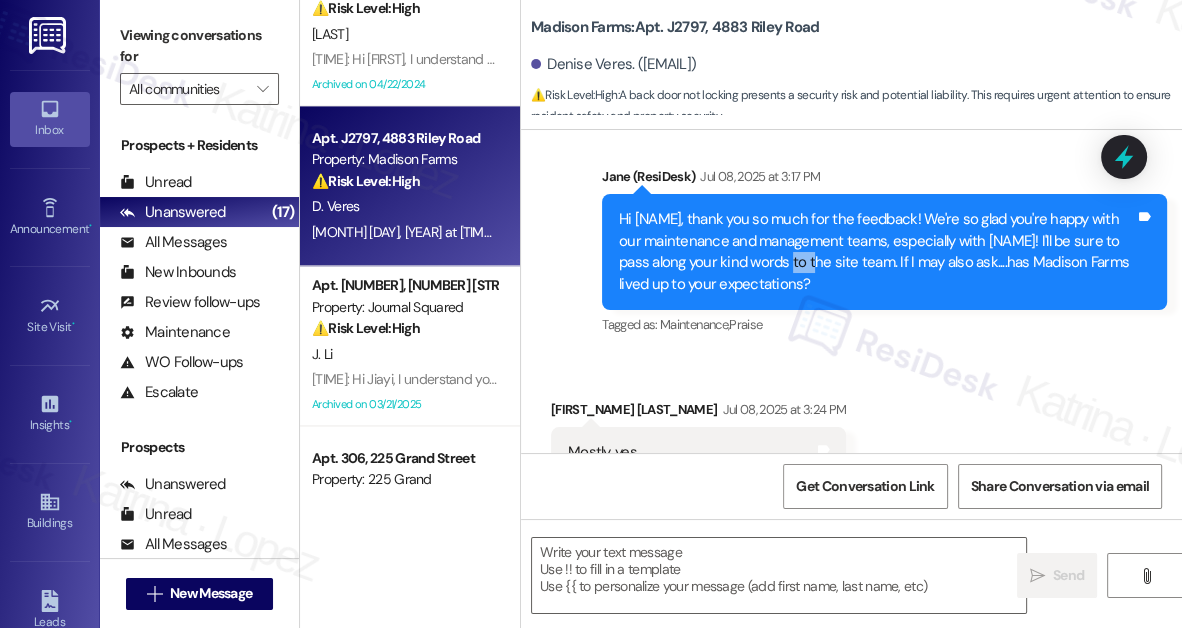 click on "Hi Denise, thank you so much for the feedback! We're so glad you're happy with our maintenance and management teams, especially with Val! I'll be sure to pass along your kind words to the site team. If I may also ask....has Madison Farms lived up to your expectations?" at bounding box center (877, 252) 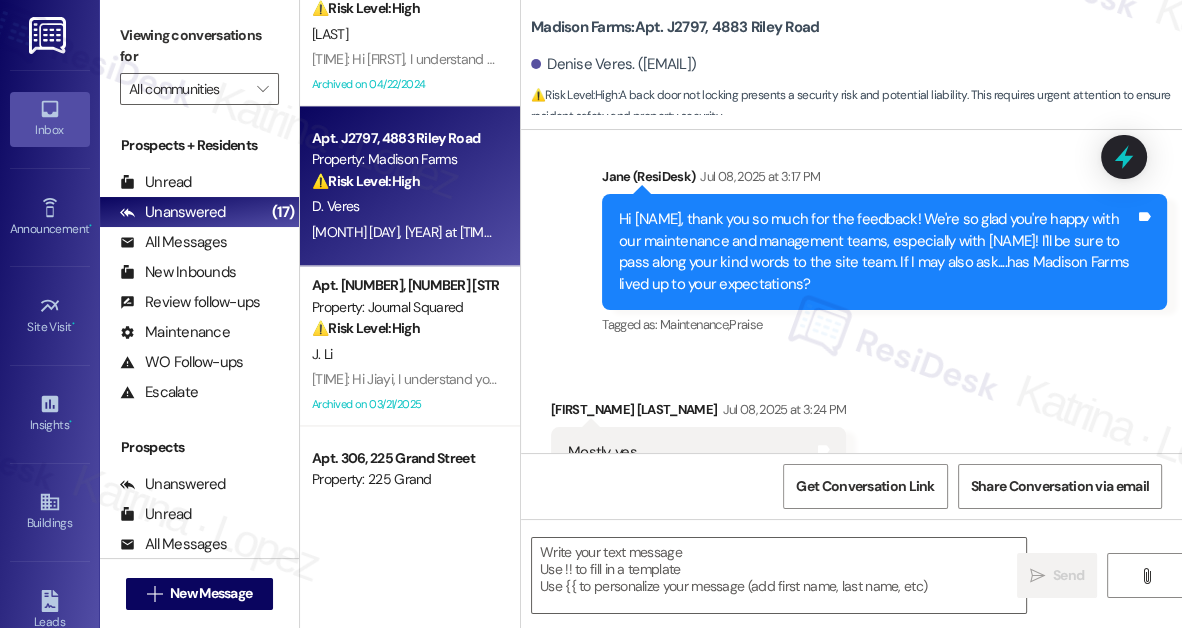 click on "Viewing conversations for" at bounding box center [199, 46] 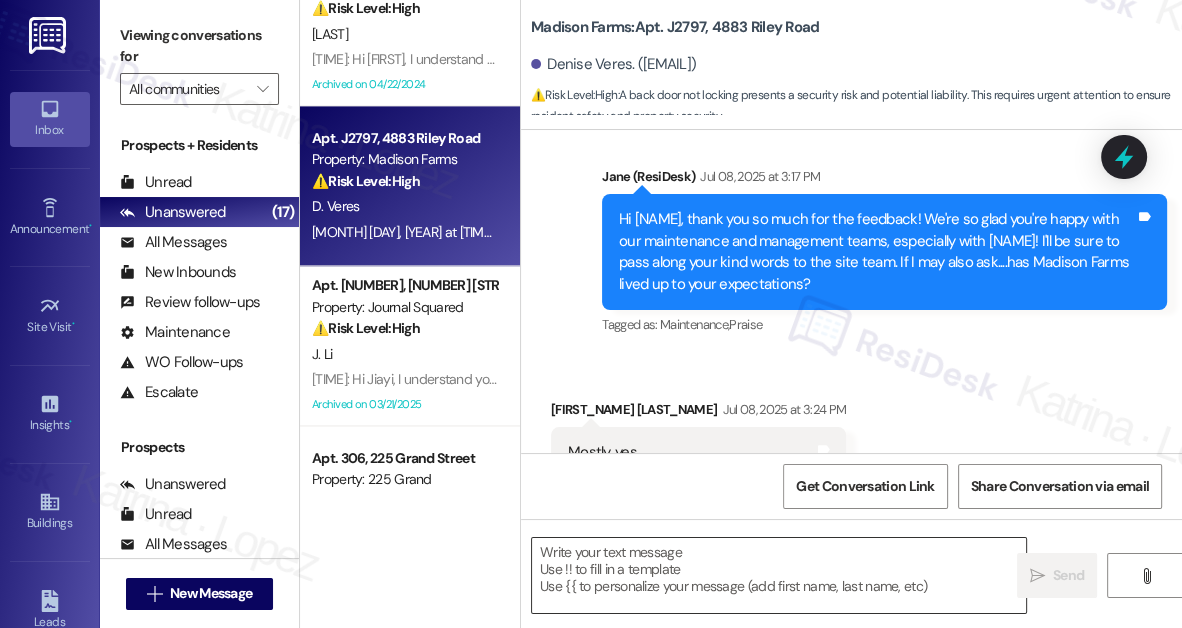 click at bounding box center [779, 575] 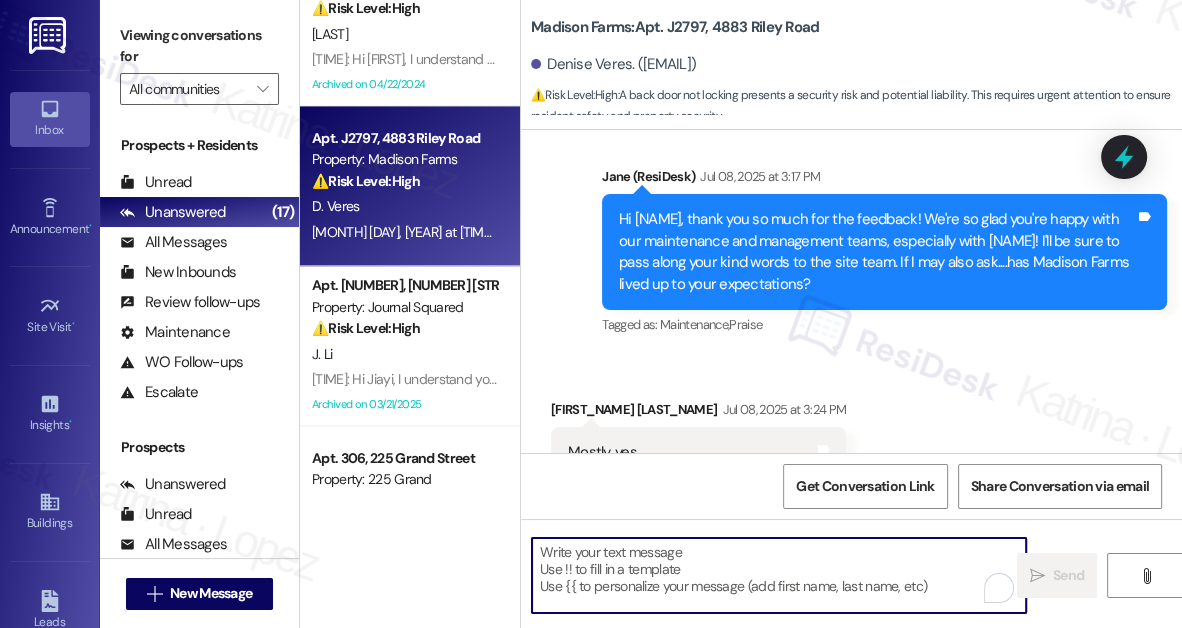 paste on "Hi {{first_name}}, just checking in—are you still noticing the back door on the first floor of Building J not locking, or has it been fixed since you reported it? I can update the team based on your reply." 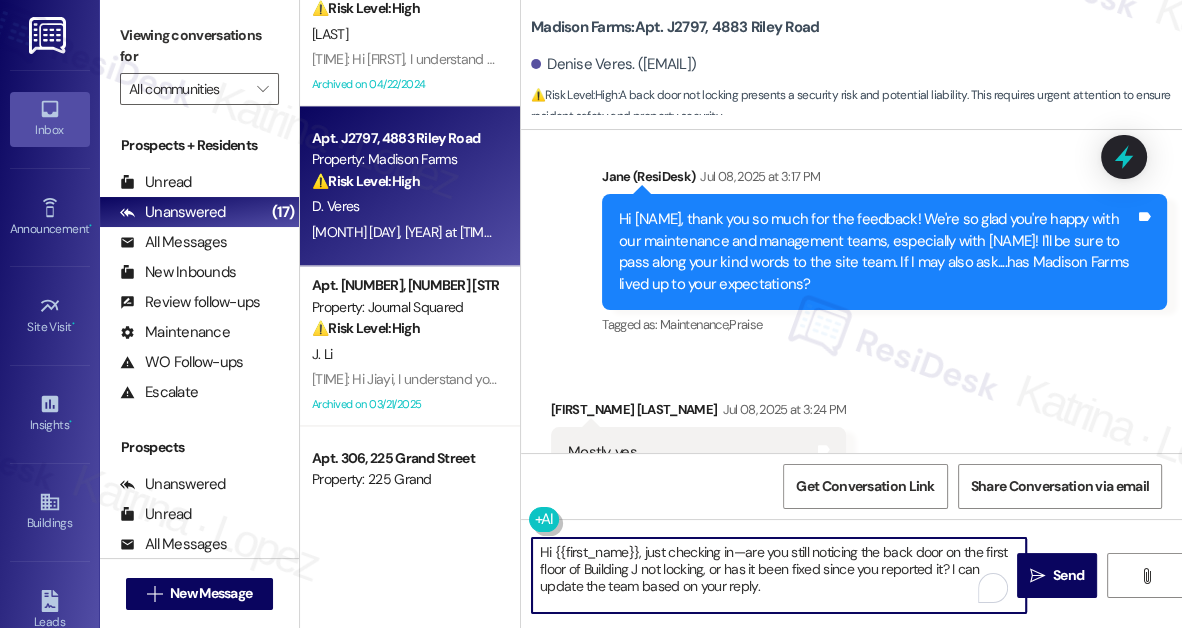 scroll, scrollTop: 16, scrollLeft: 0, axis: vertical 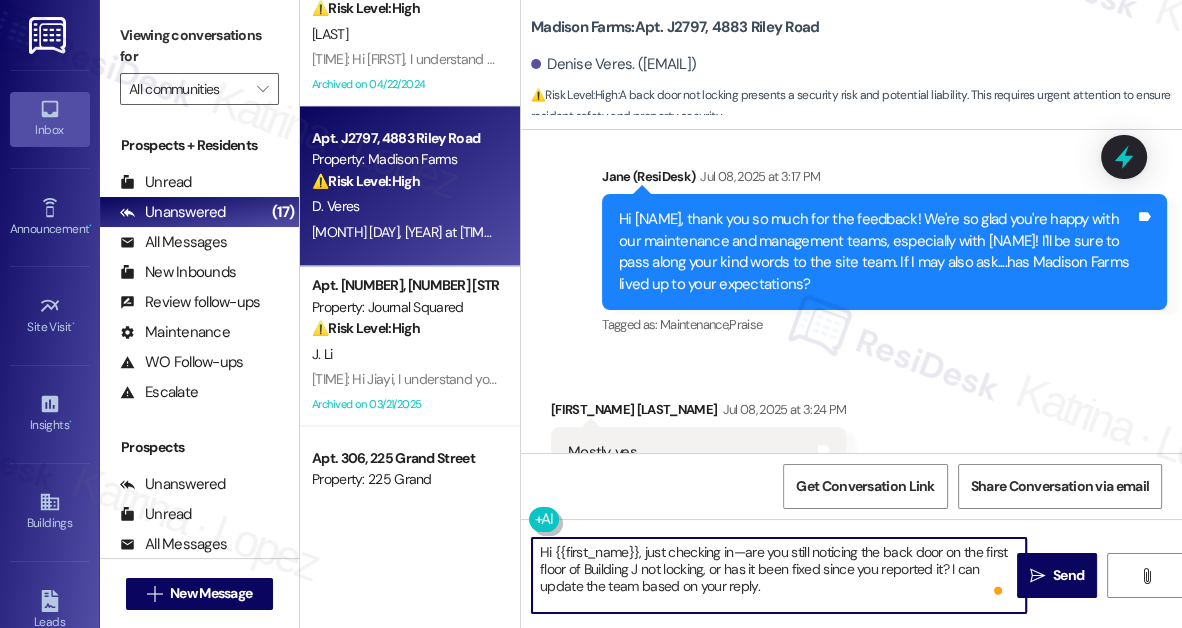 click on "Hi {{first_name}}, just checking in—are you still noticing the back door on the first floor of Building J not locking, or has it been fixed since you reported it? I can update the team based on your reply." at bounding box center (779, 575) 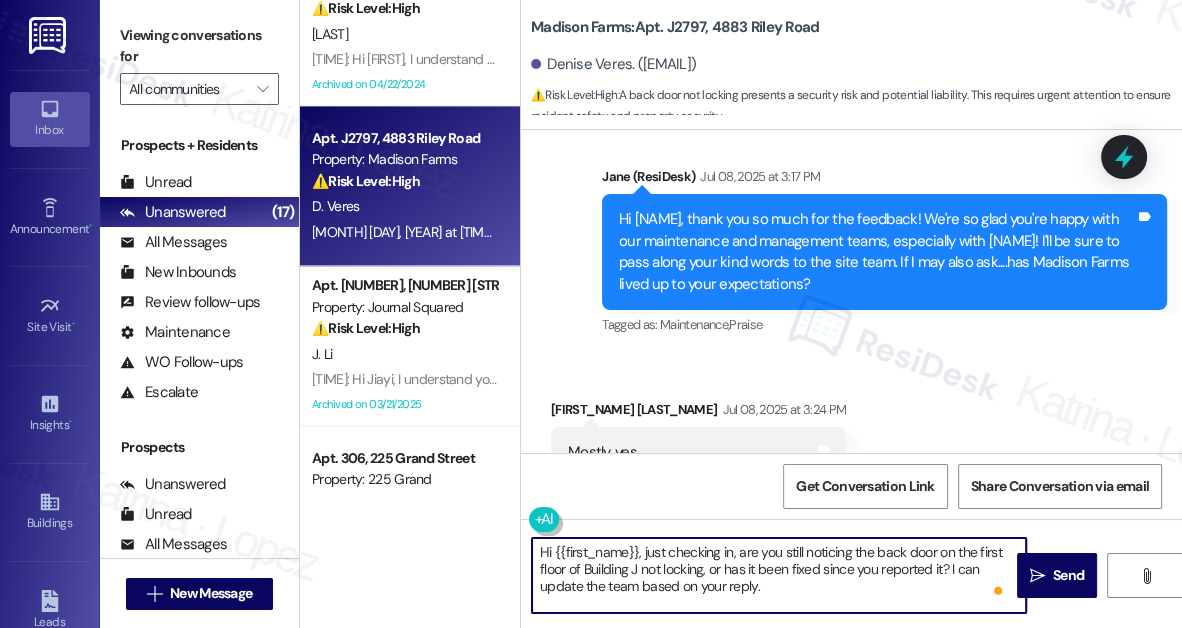 click on "Hi {{first_name}}, just checking in, are you still noticing the back door on the first floor of Building J not locking, or has it been fixed since you reported it? I can update the team based on your reply." at bounding box center (779, 575) 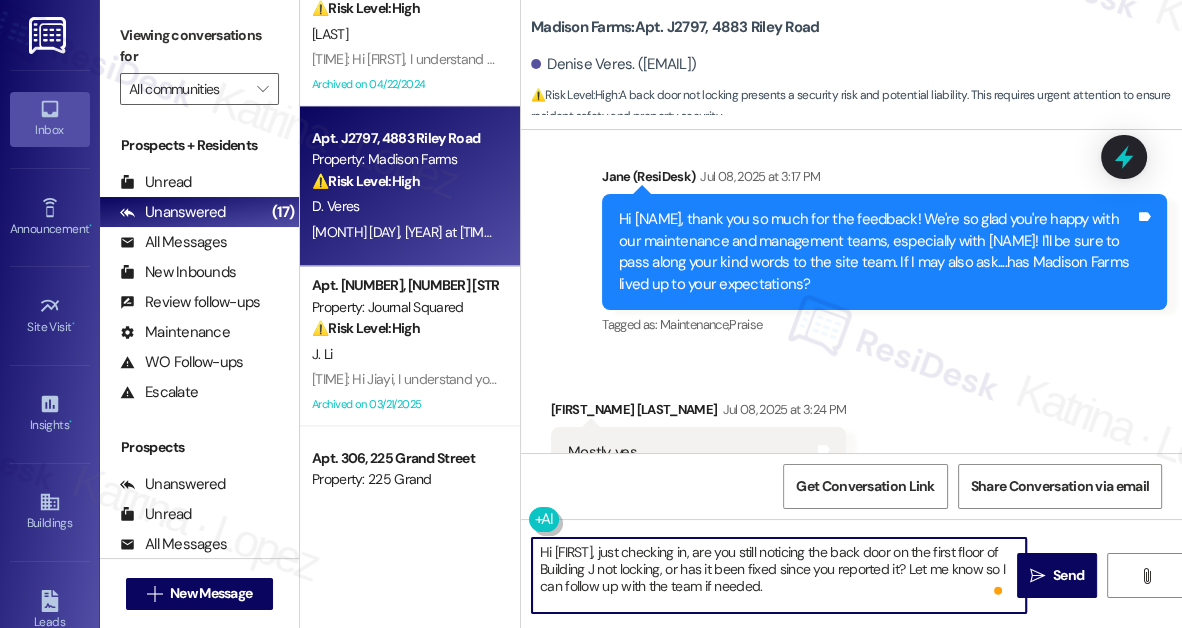 type on "Hi {{first_name}}, just checking in, are you still noticing the back door on the first floor of Building J not locking, or has it been fixed since you reported it? Let me know so I can follow up with the team if needed." 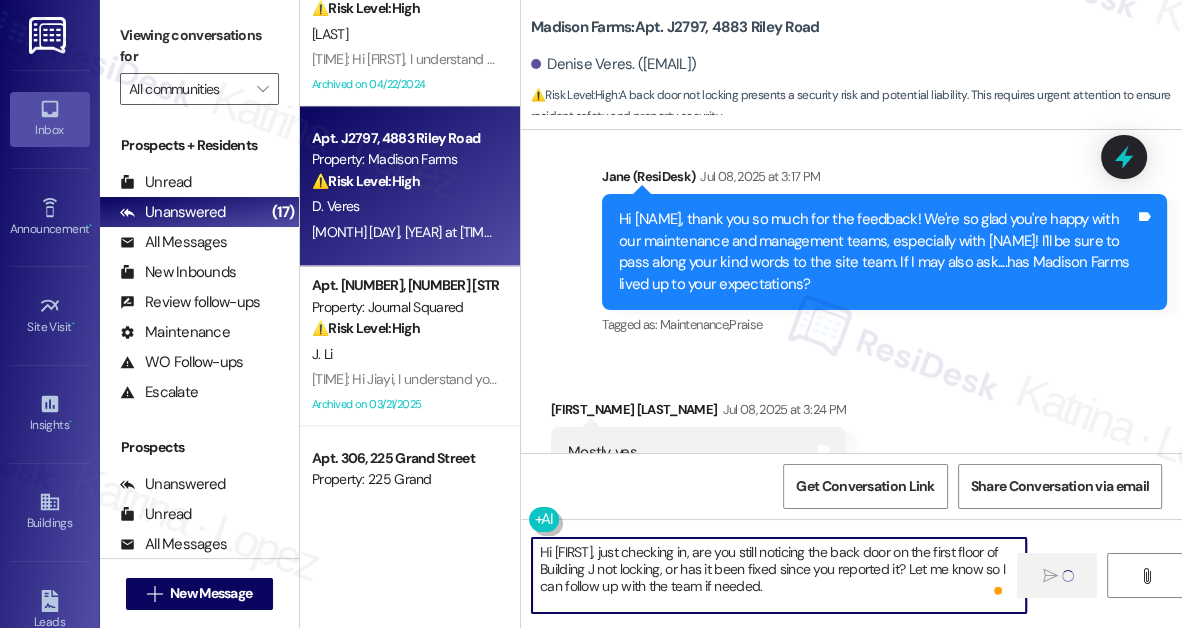 type 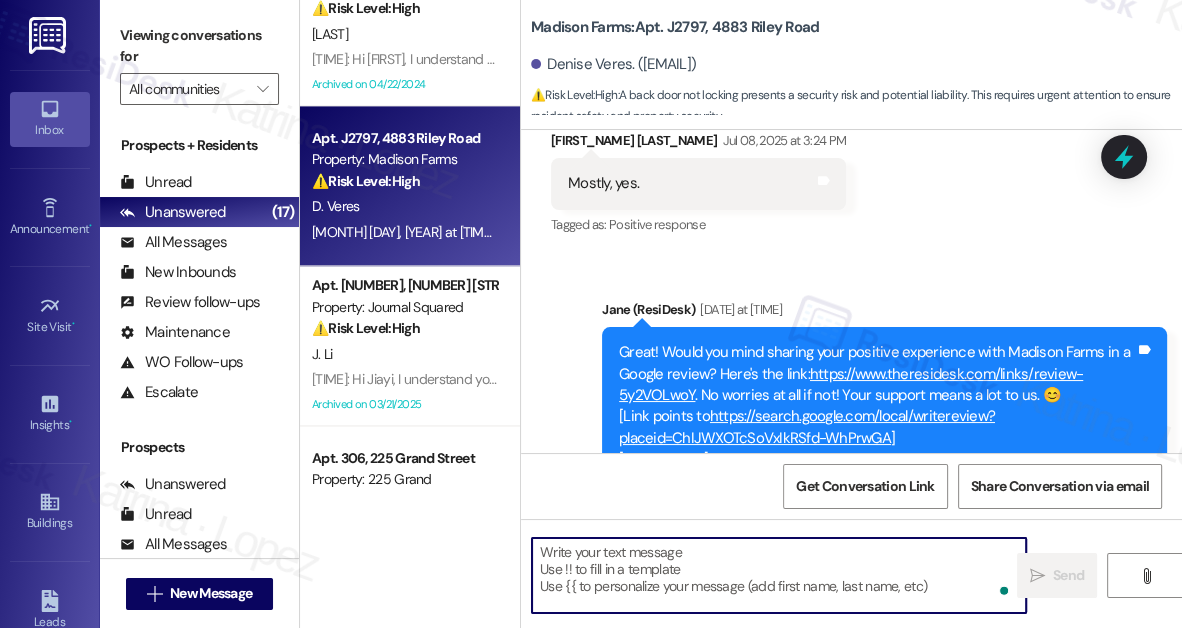 scroll, scrollTop: 1757, scrollLeft: 0, axis: vertical 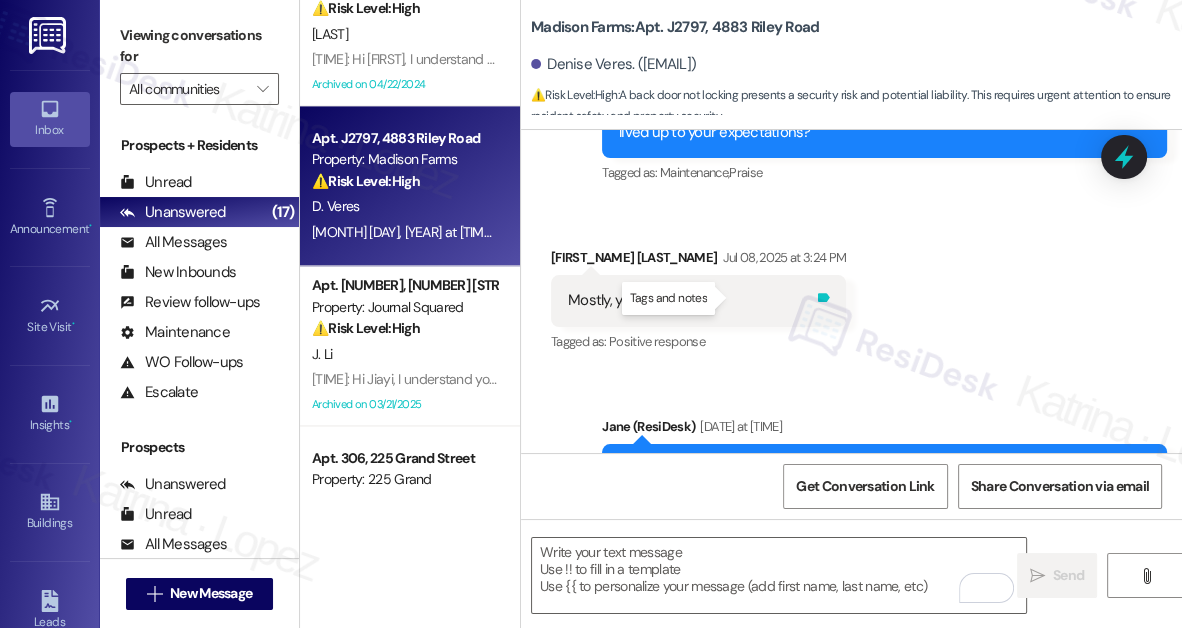 click 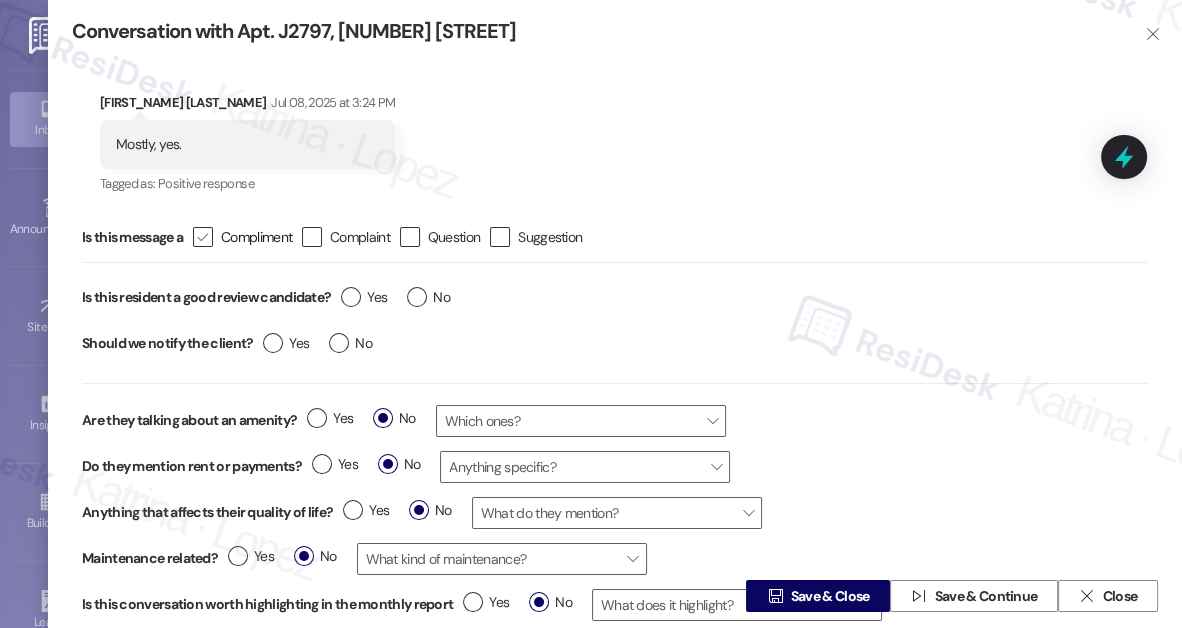 click on "" at bounding box center [203, 237] 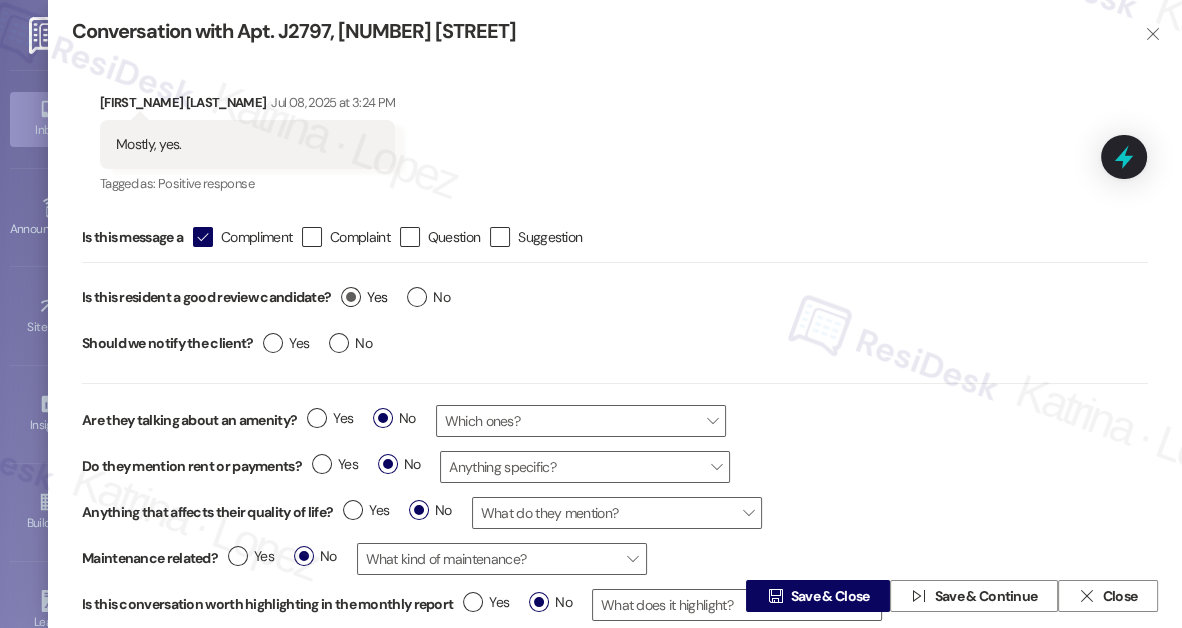 click on "Yes" at bounding box center [364, 297] 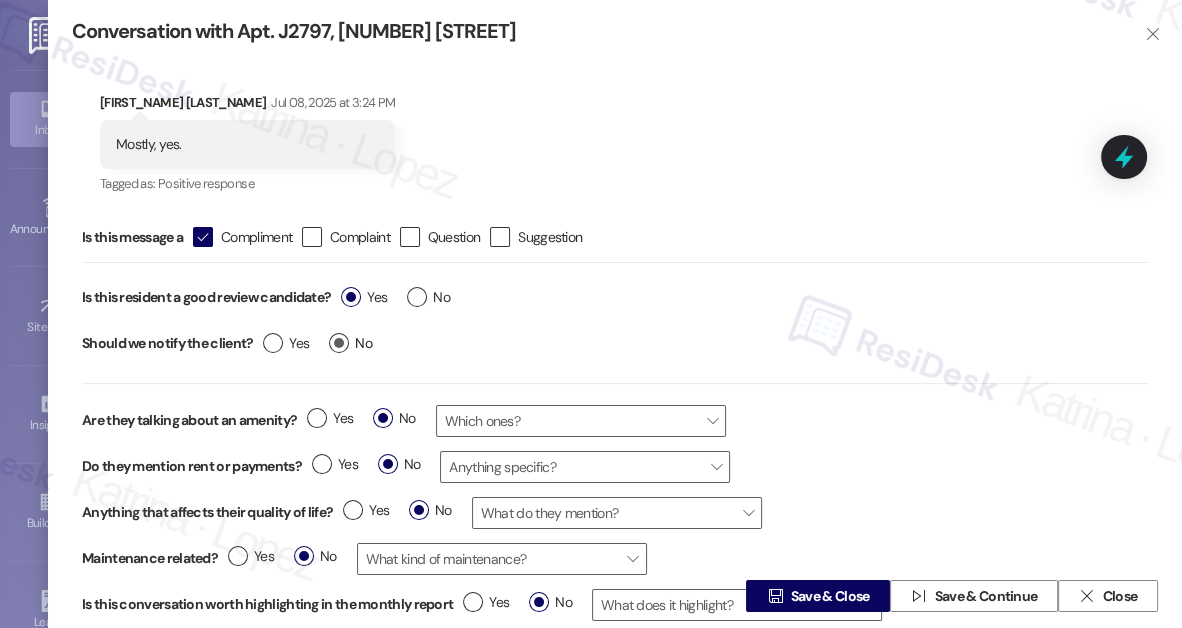 click on "No" at bounding box center [350, 343] 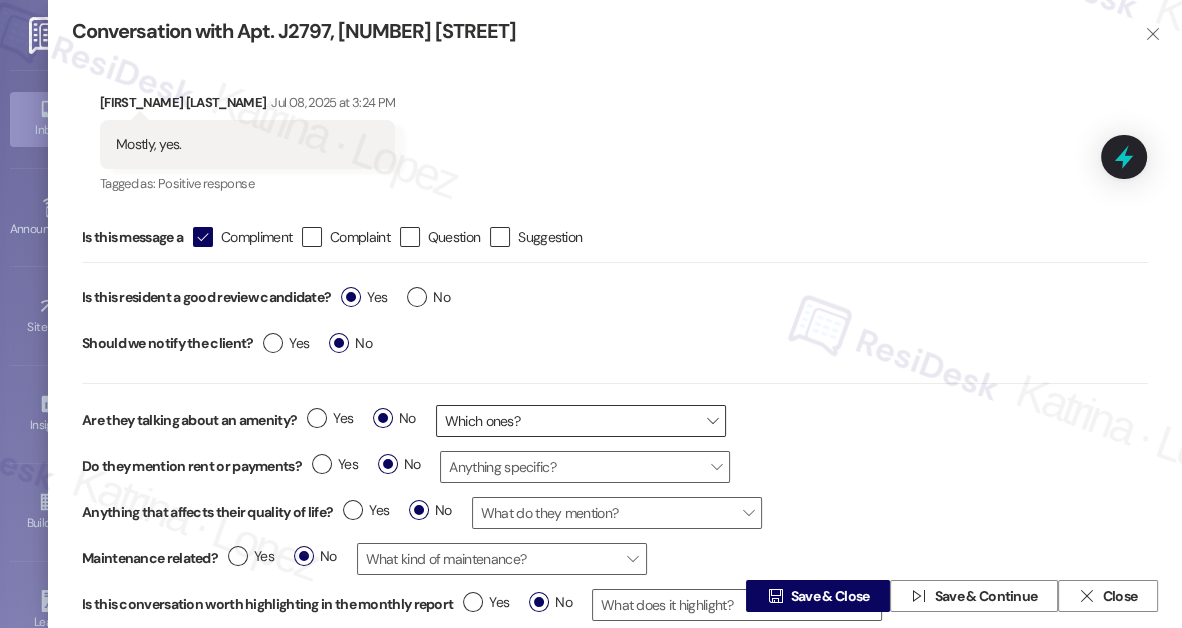 scroll, scrollTop: 75, scrollLeft: 0, axis: vertical 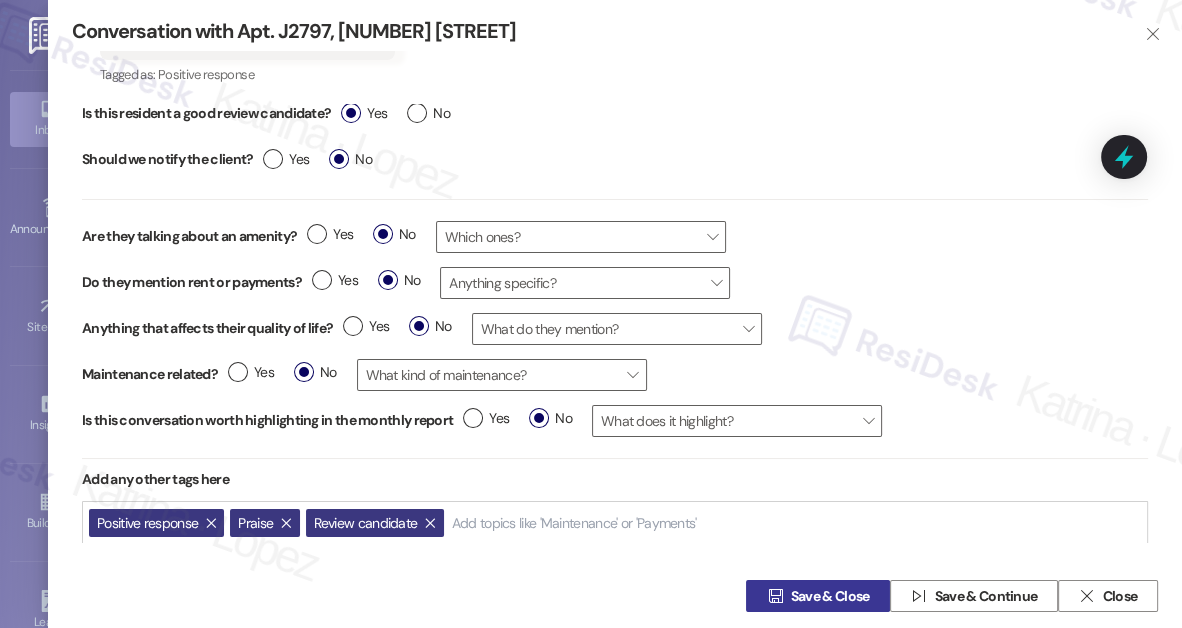 click on "Save & Close" at bounding box center (830, 596) 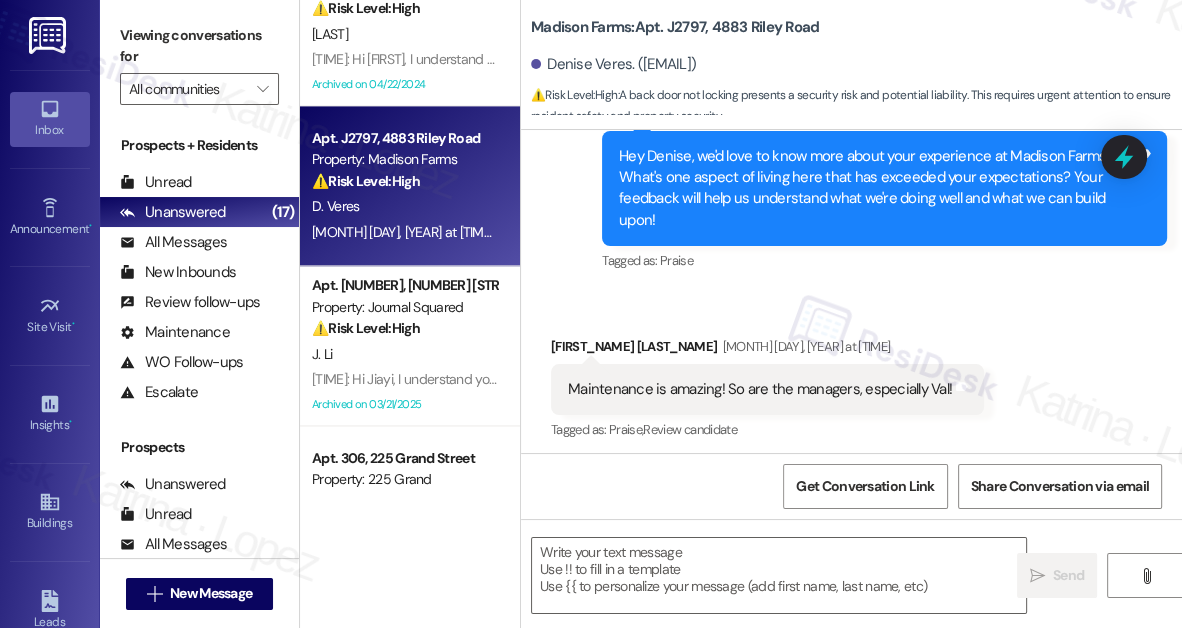 type on "Fetching suggested responses. Please feel free to read through the conversation in the meantime." 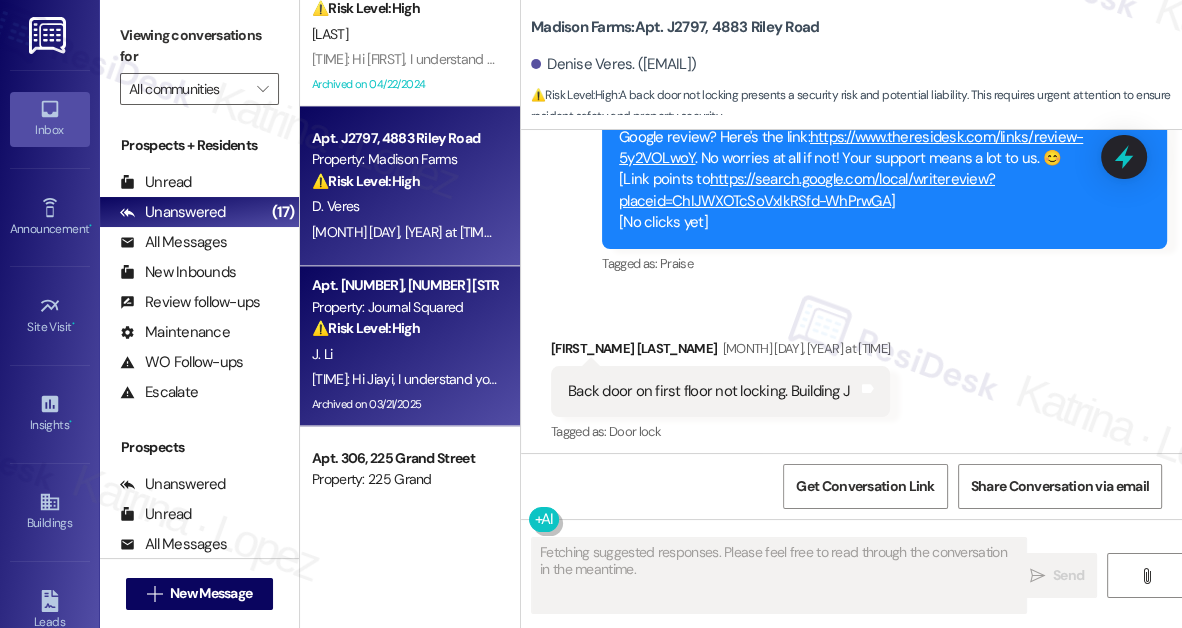scroll, scrollTop: 2120, scrollLeft: 0, axis: vertical 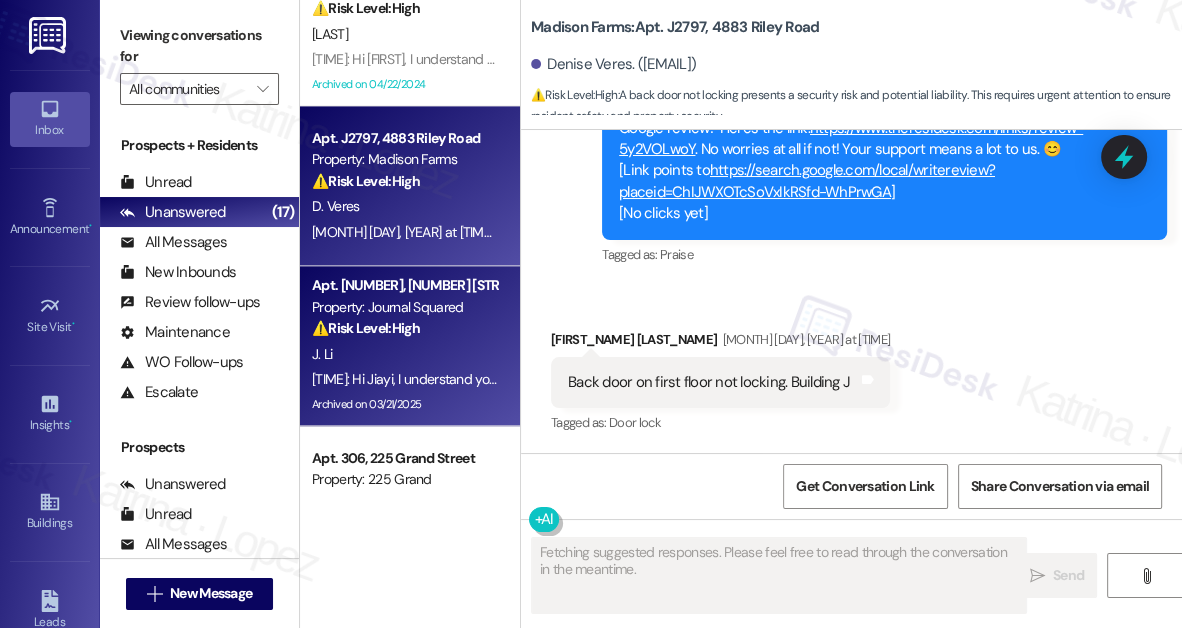 click on "J. Li" at bounding box center (404, 354) 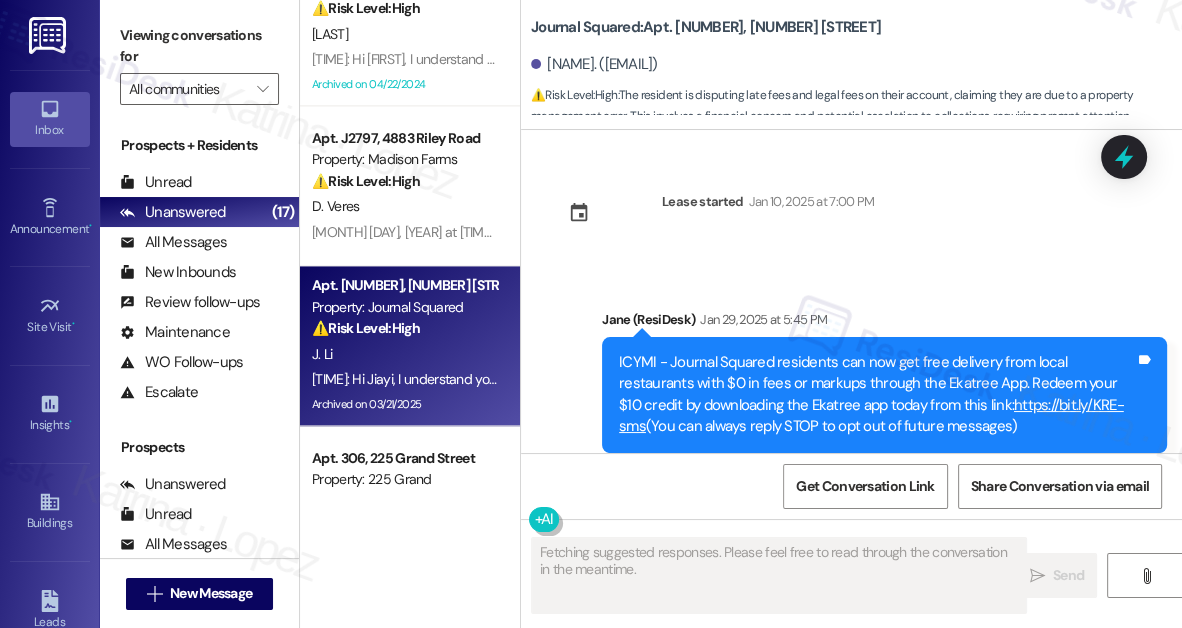 type on "Fetching suggested responses. Please feel free to read through the conversation in the meantime." 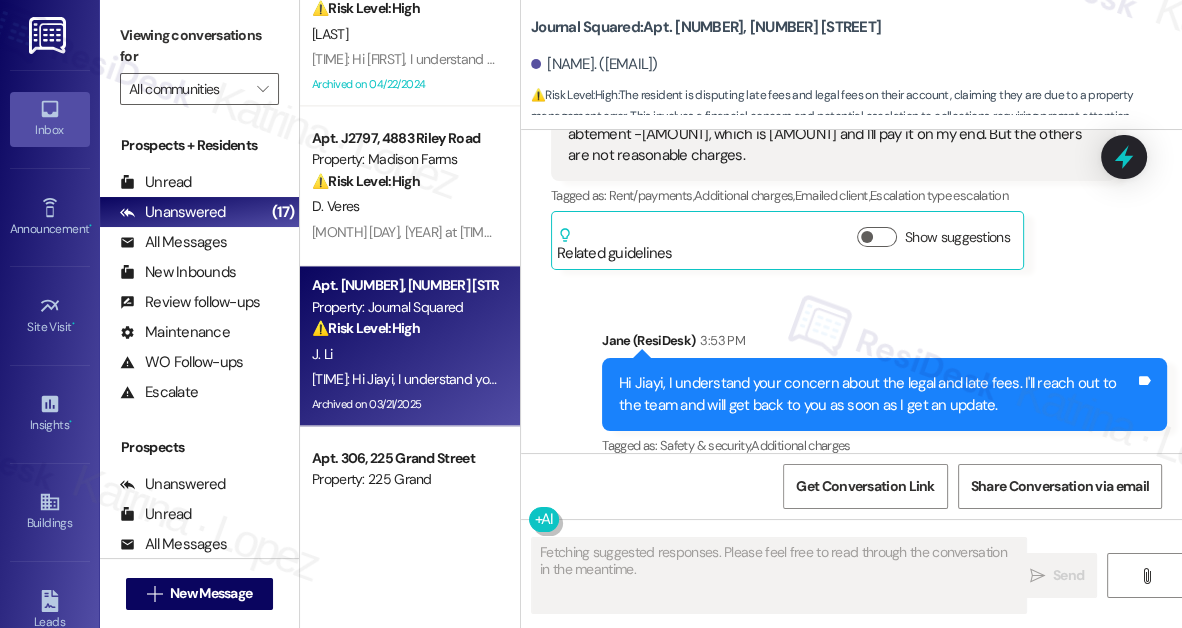 scroll, scrollTop: 19977, scrollLeft: 0, axis: vertical 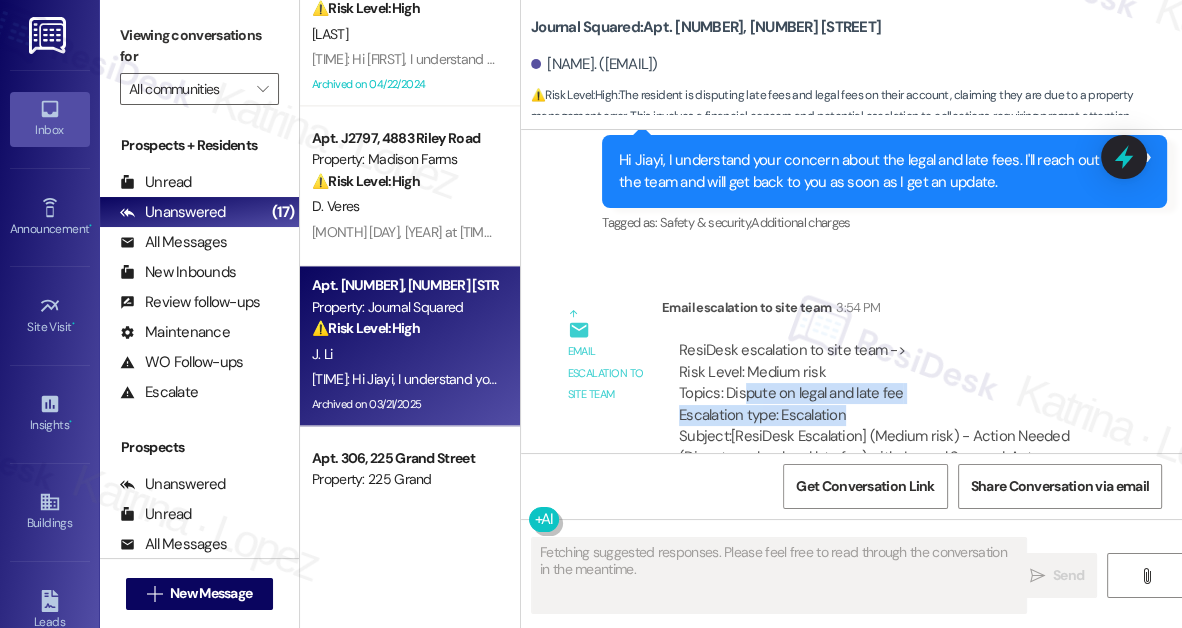 drag, startPoint x: 745, startPoint y: 317, endPoint x: 861, endPoint y: 339, distance: 118.06778 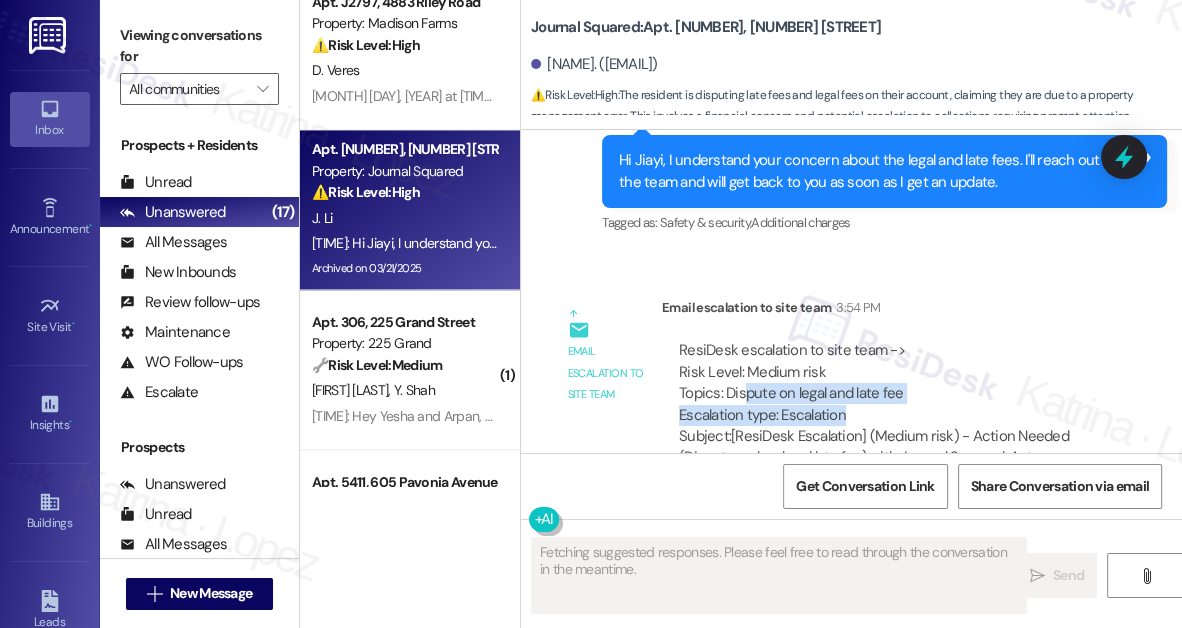 scroll, scrollTop: 2909, scrollLeft: 0, axis: vertical 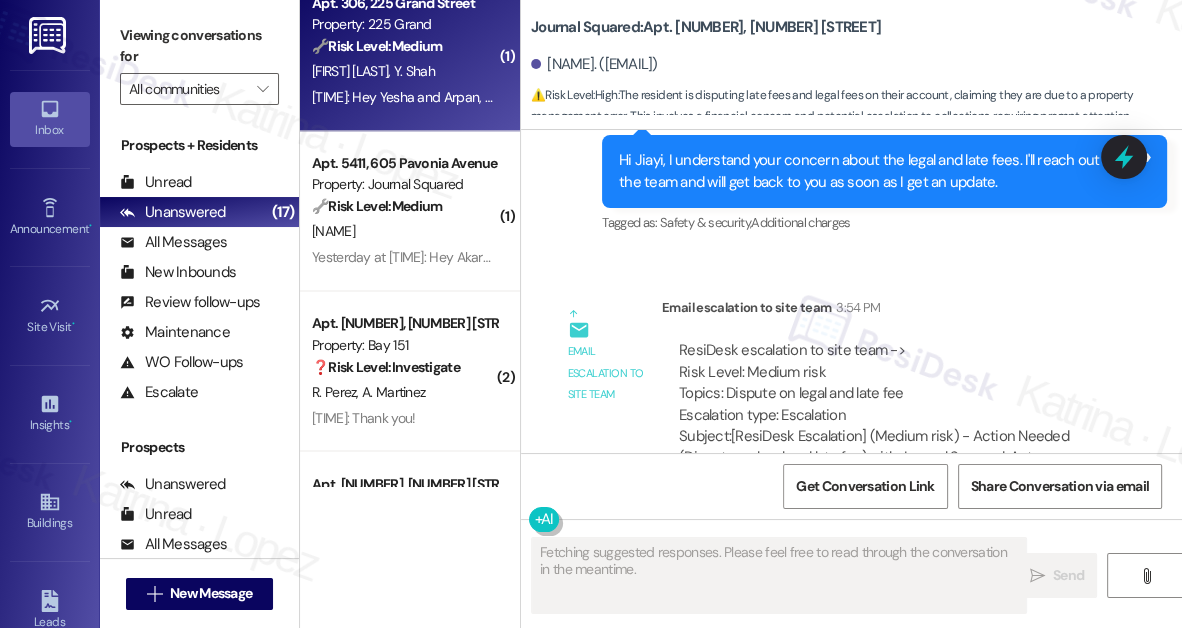 click on "10:21 AM: Hey Yesha and Arpan, we appreciate your text! We'll be back at 11AM to help you out. If it's urgent, dial our emergency number. Take care! 10:21 AM: Hey Yesha and Arpan, we appreciate your text! We'll be back at 11AM to help you out. If it's urgent, dial our emergency number. Take care!" at bounding box center (404, 97) 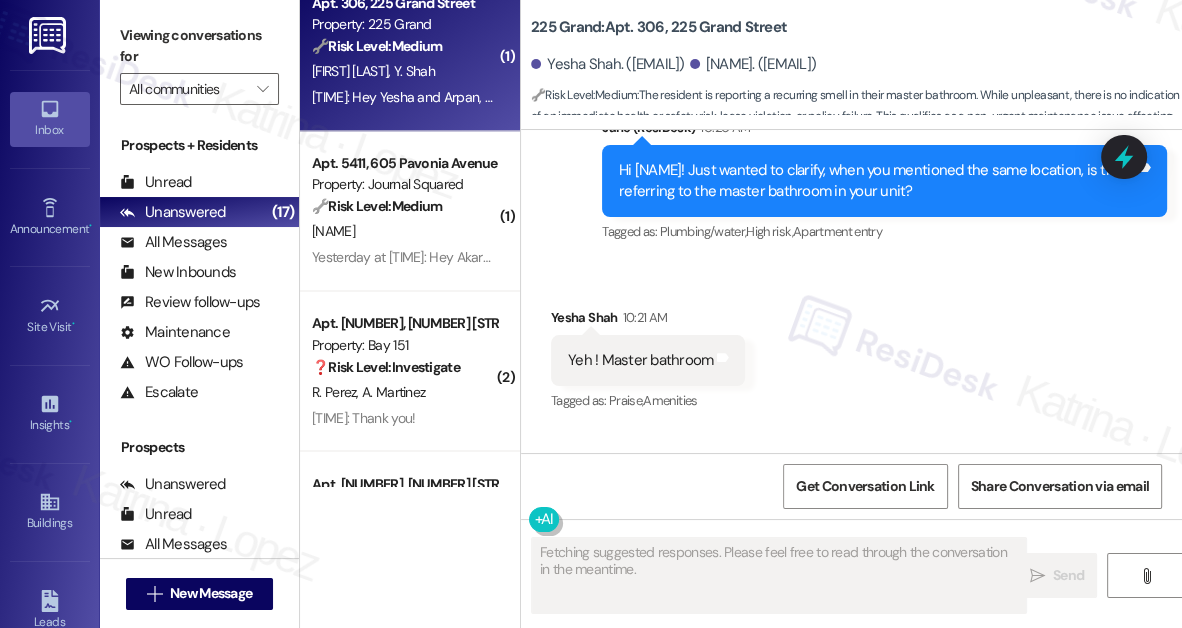 scroll, scrollTop: 20252, scrollLeft: 0, axis: vertical 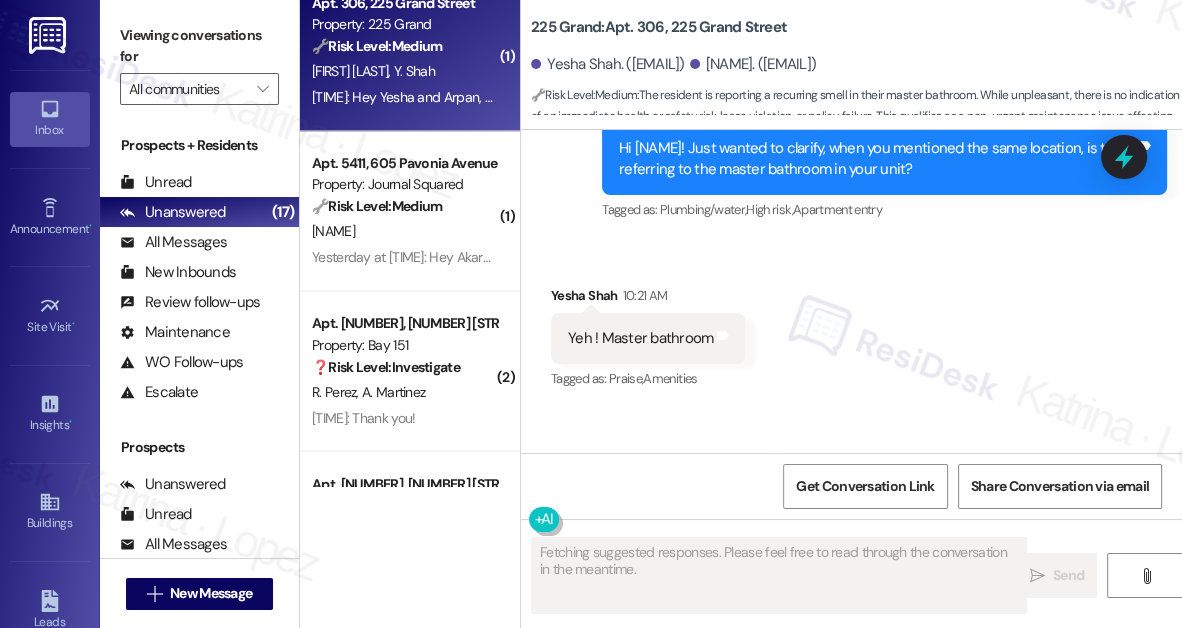 click on "Yeh ! Master bathroom" at bounding box center (640, 338) 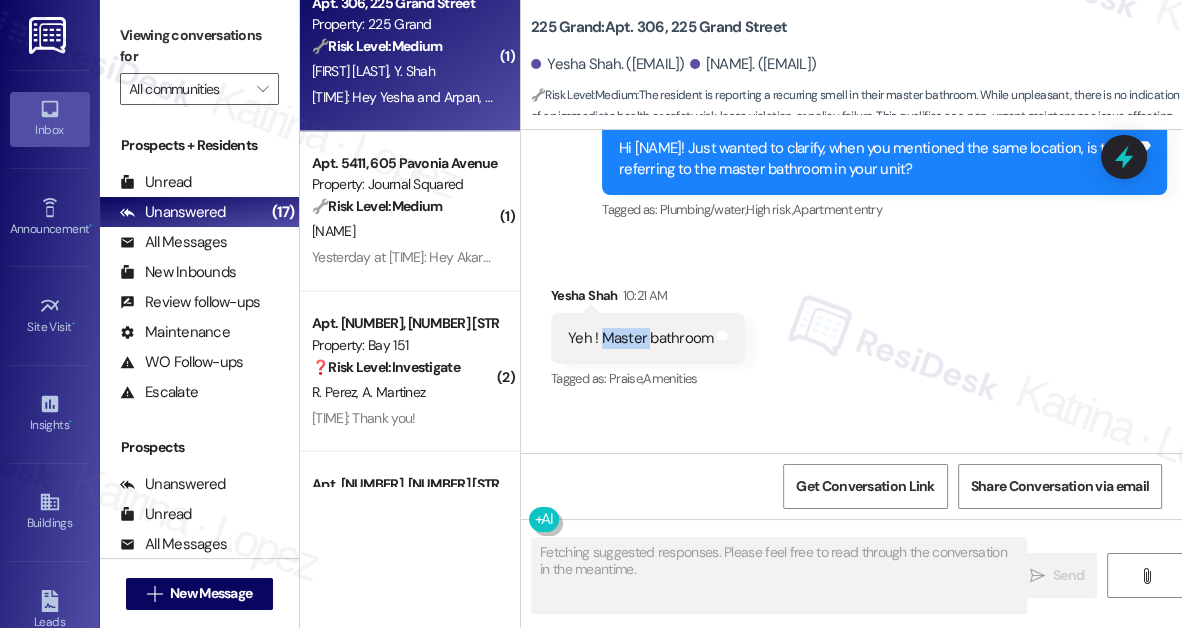 click on "Yeh ! Master bathroom" at bounding box center (640, 338) 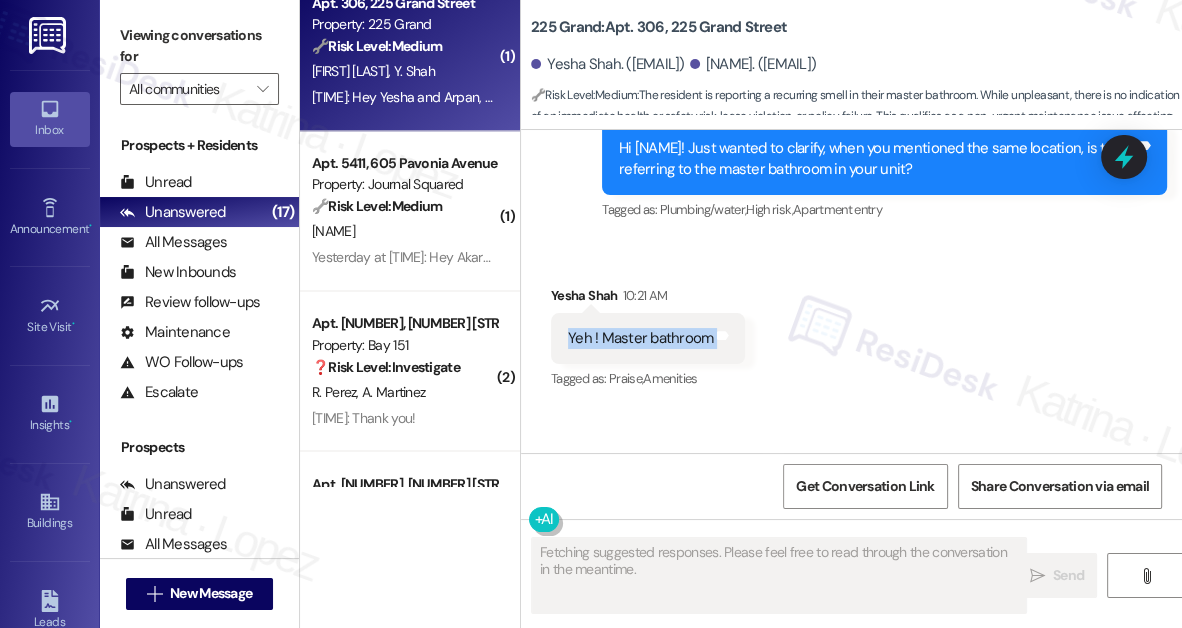 click on "Yeh ! Master bathroom" at bounding box center [640, 338] 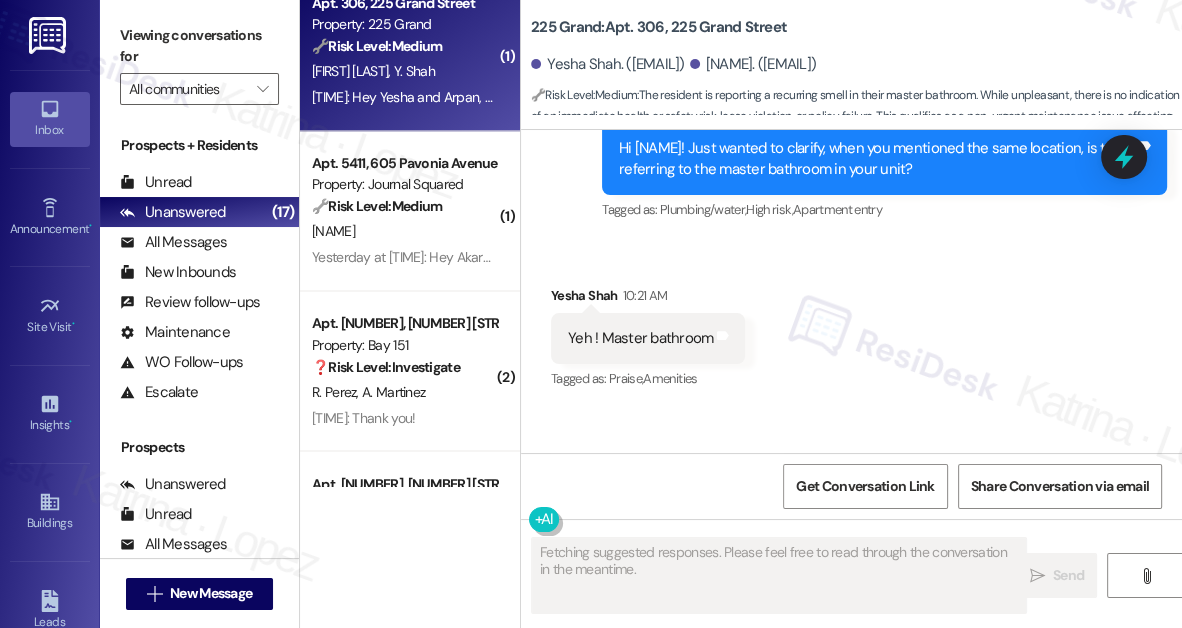 click on "Jane  (ResiDesk) 10:20 AM" at bounding box center (884, 109) 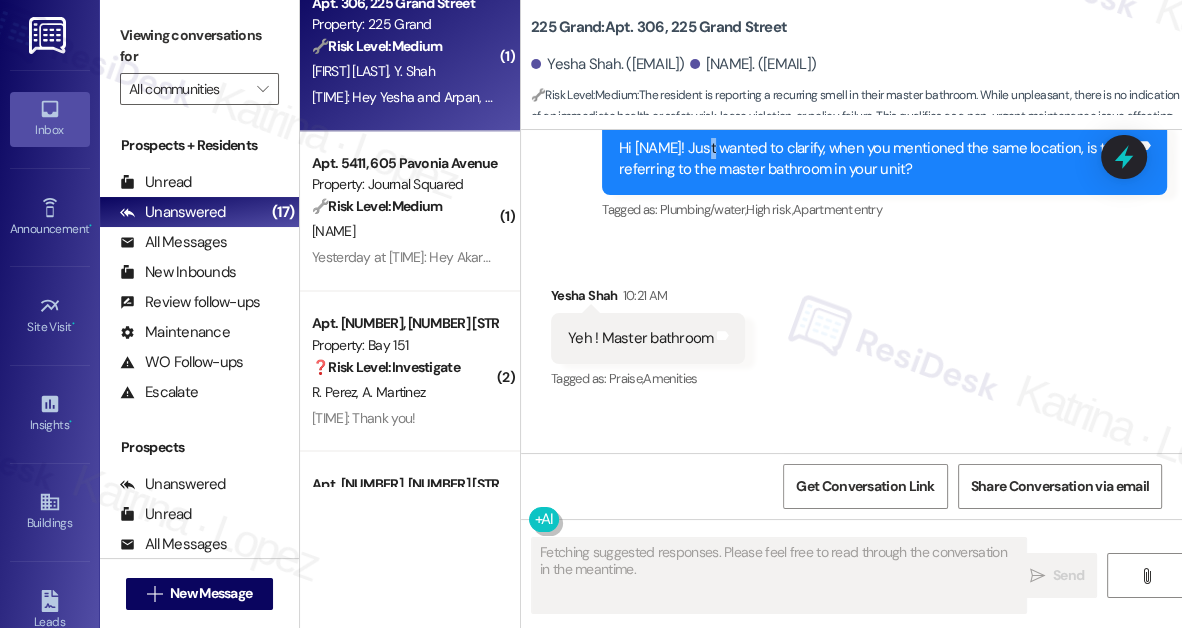 click on "Hi [FIRST]! Just wanted to clarify, when you mentioned the same location, is that referring to the master bathroom in your unit?" at bounding box center (877, 159) 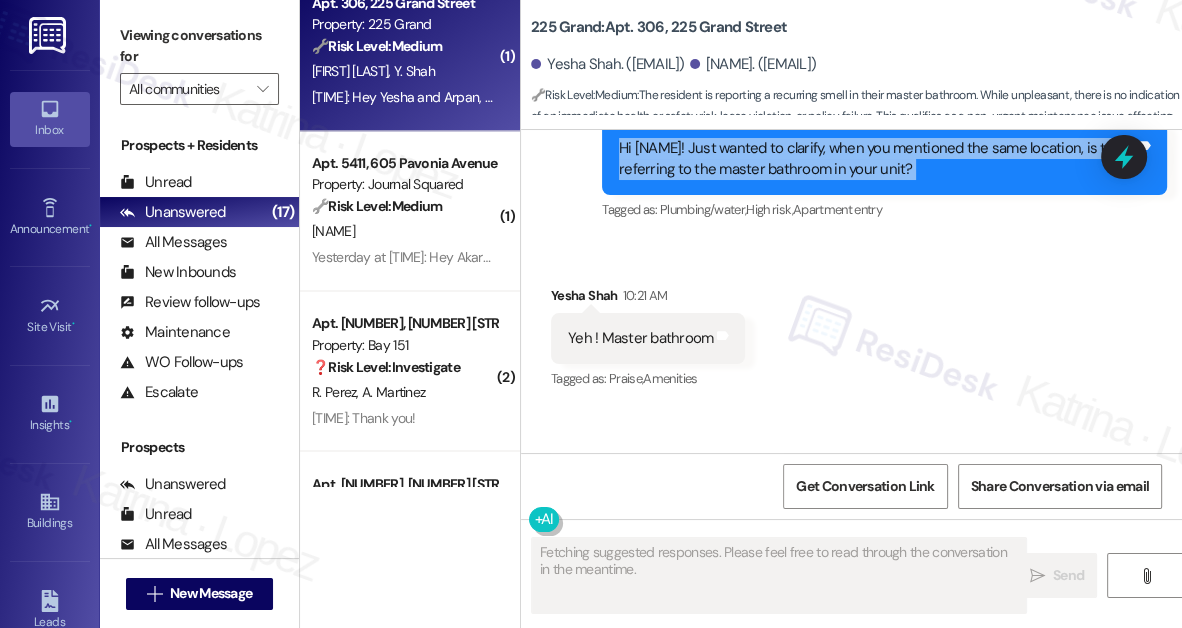 click on "Hi [FIRST]! Just wanted to clarify, when you mentioned the same location, is that referring to the master bathroom in your unit?" at bounding box center (877, 159) 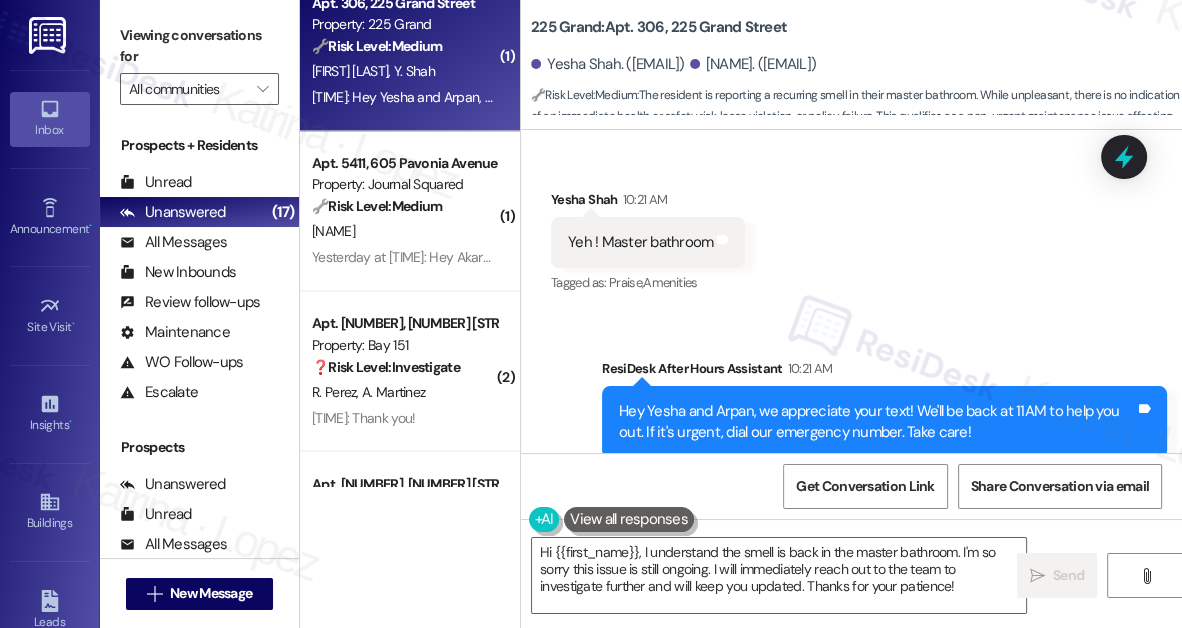 scroll, scrollTop: 20442, scrollLeft: 0, axis: vertical 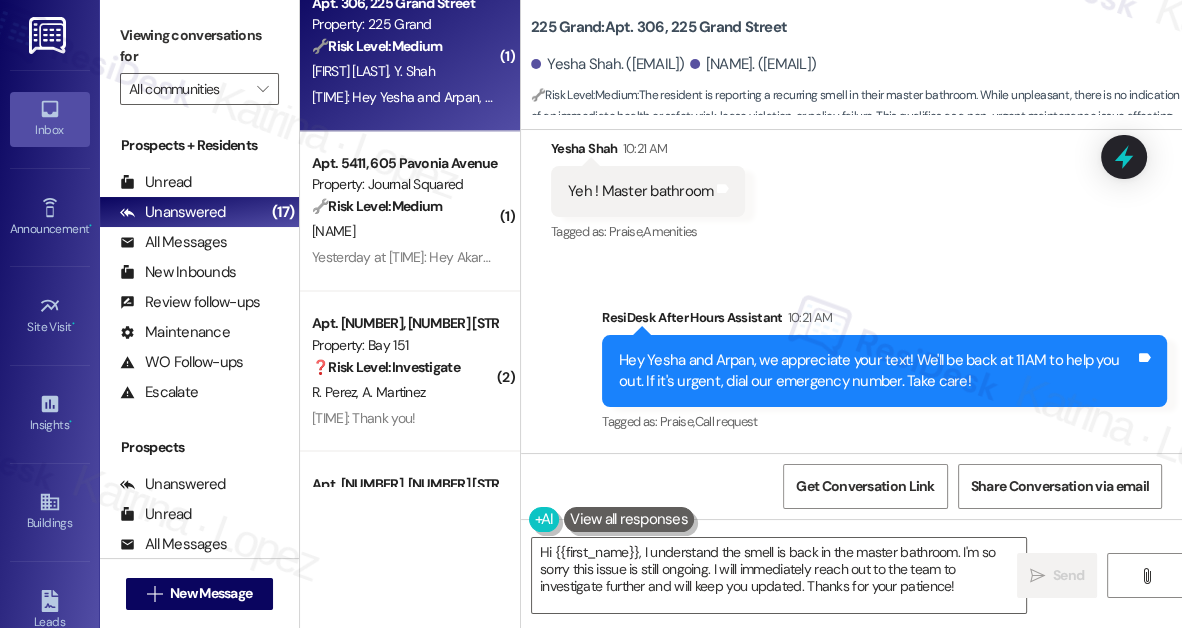 click on "Hey Yesha and Arpan, we appreciate your text! We'll be back at 11AM to help you out. If it's urgent, dial our emergency number. Take care!" at bounding box center [877, 371] 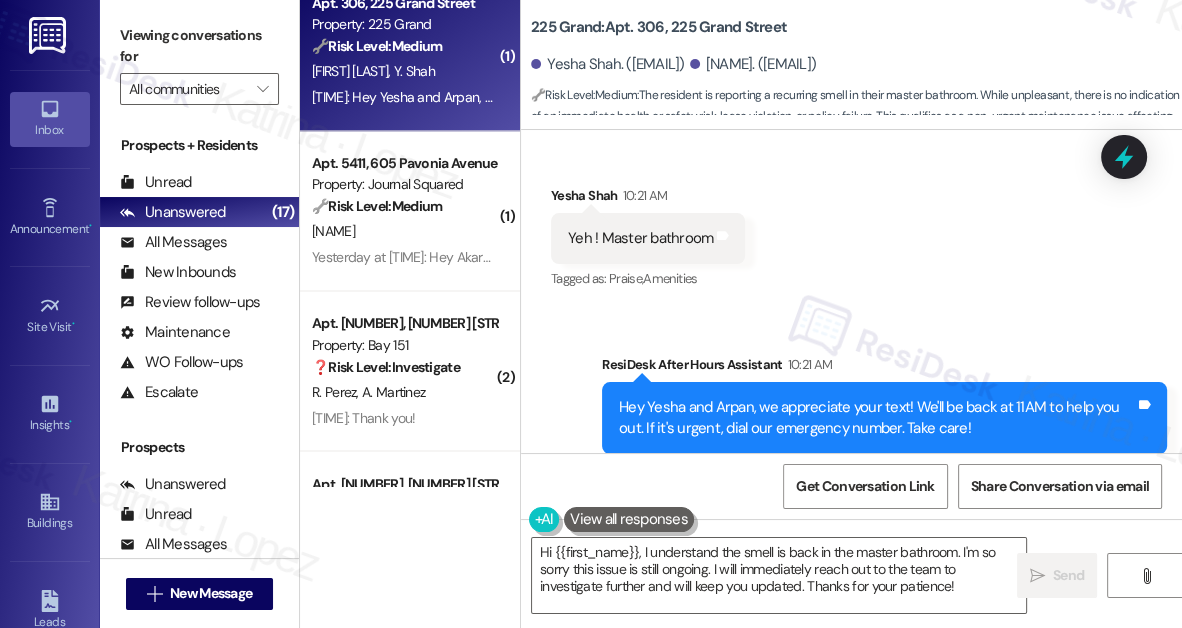 click on "[NAME] [NAME]. ([EMAIL])" at bounding box center (608, 64) 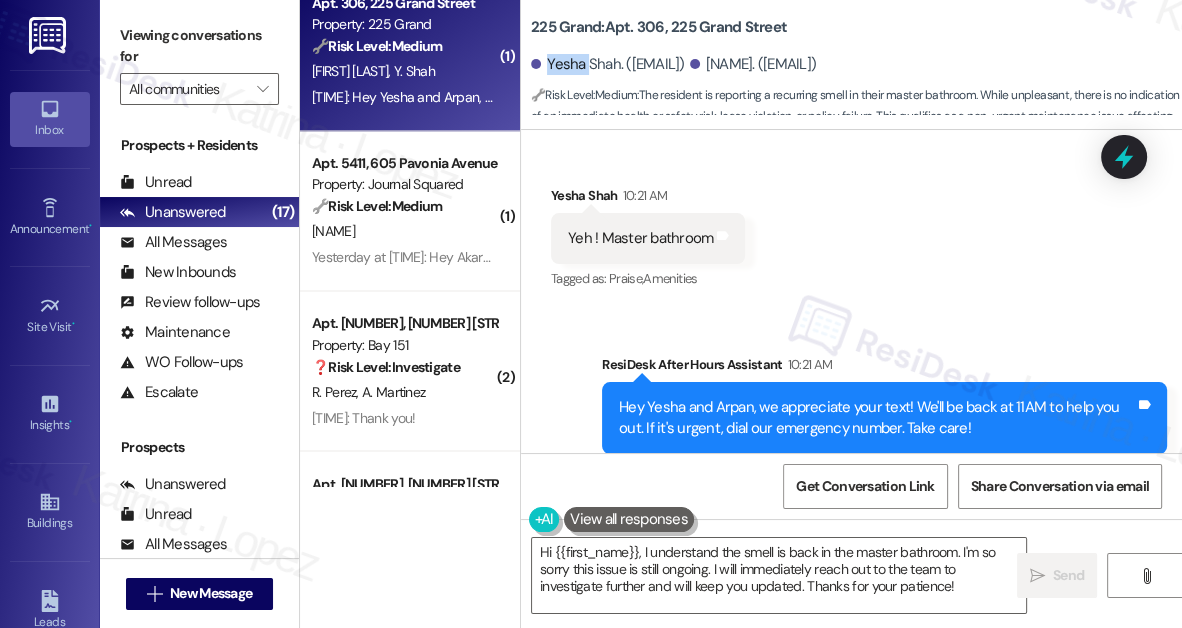 click on "[NAME] [NAME]. ([EMAIL])" at bounding box center (608, 64) 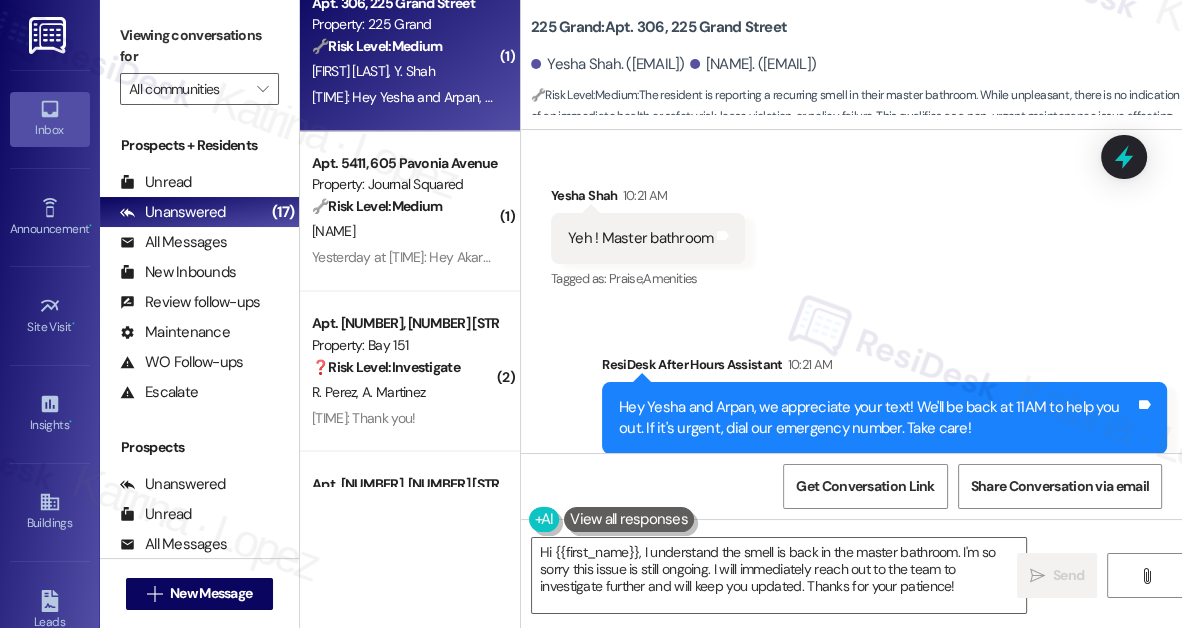 click on "Viewing conversations for All communities " at bounding box center (199, 62) 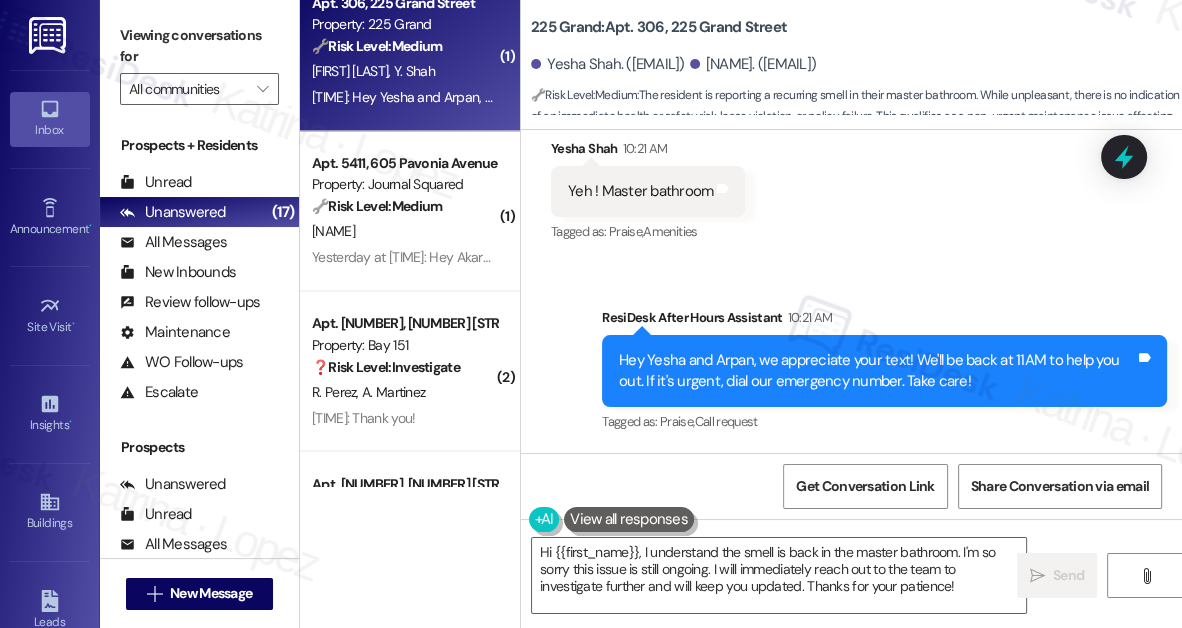 click on "225 Grand: Apt. [APT_NUM], [ADDRESS]" at bounding box center [731, 27] 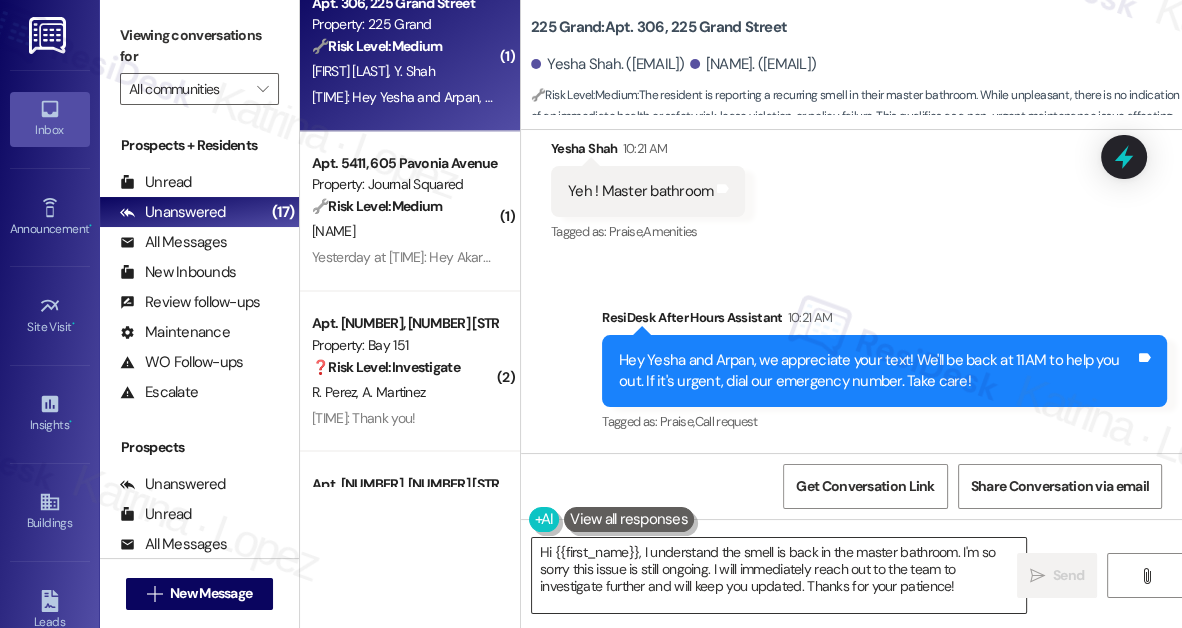 click on "Hi {{first_name}}, I understand the smell is back in the master bathroom. I'm so sorry this issue is still ongoing. I will immediately reach out to the team to investigate further and will keep you updated. Thanks for your patience!" at bounding box center [779, 575] 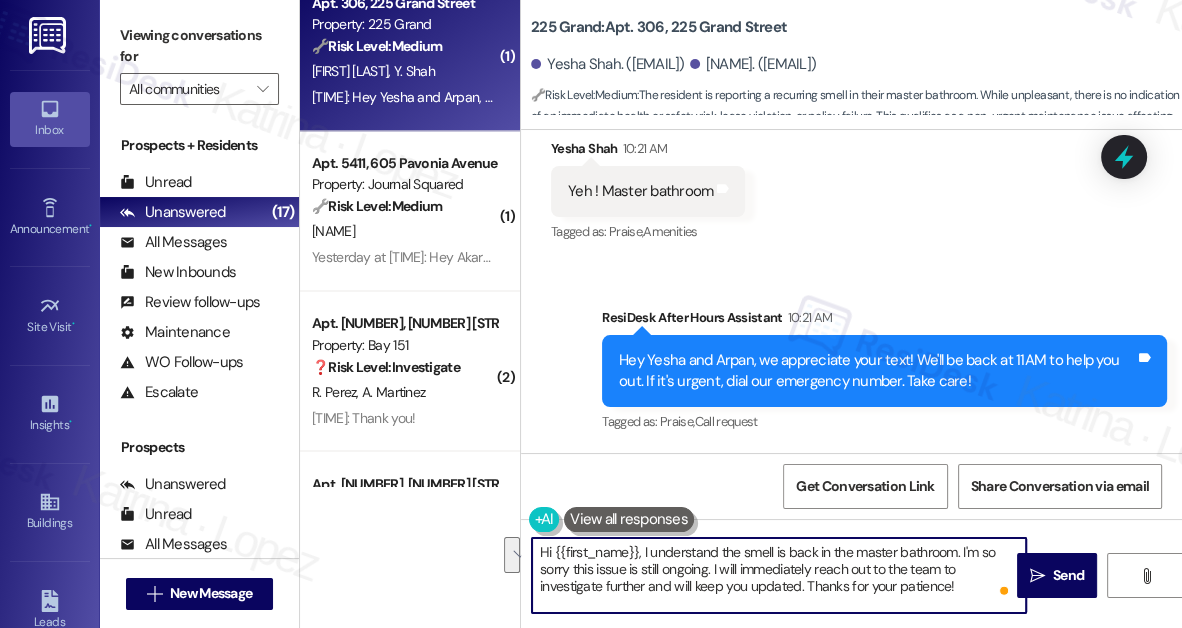 drag, startPoint x: 952, startPoint y: 586, endPoint x: 713, endPoint y: 572, distance: 239.40968 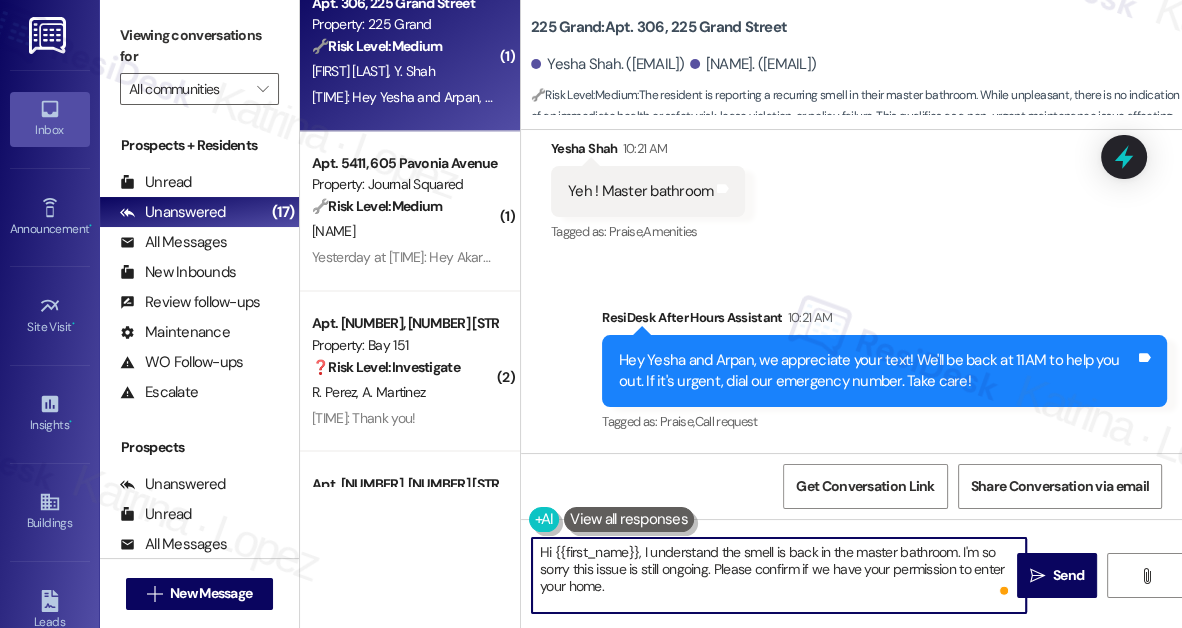 click on "Hi {{first_name}}, I understand the smell is back in the master bathroom. I'm so sorry this issue is still ongoing. Please confirm if we have your permission to enter your home." at bounding box center (779, 575) 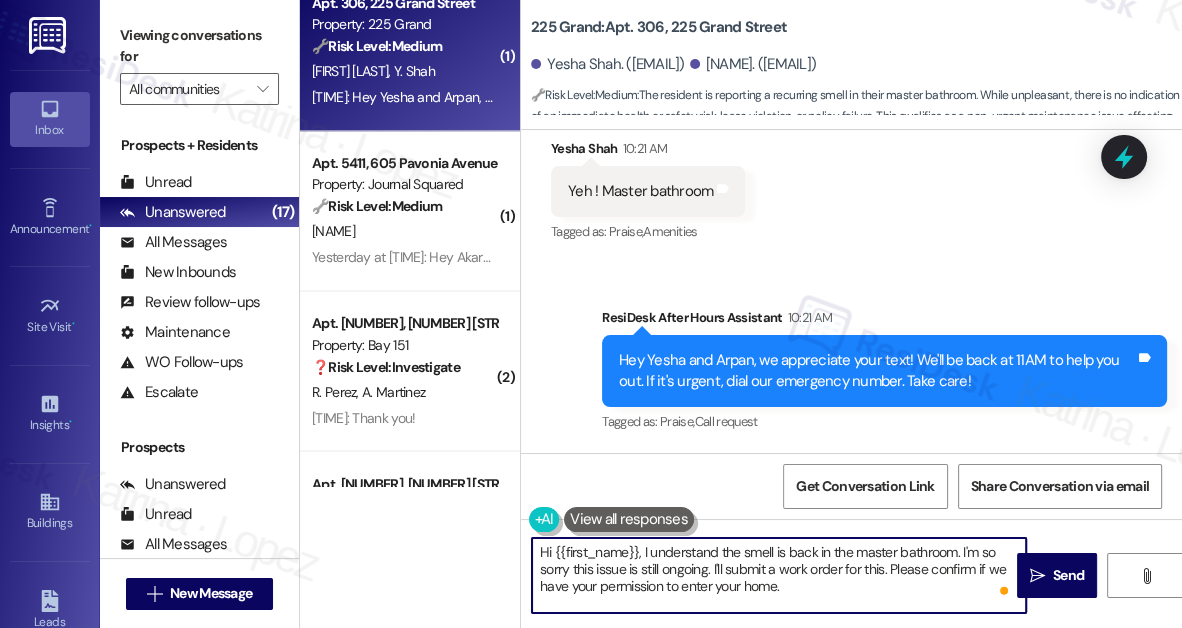 click on "Hi {{first_name}}, I understand the smell is back in the master bathroom. I'm so sorry this issue is still ongoing. I'll submit a work order for this. Please confirm if we have your permission to enter your home." at bounding box center (779, 575) 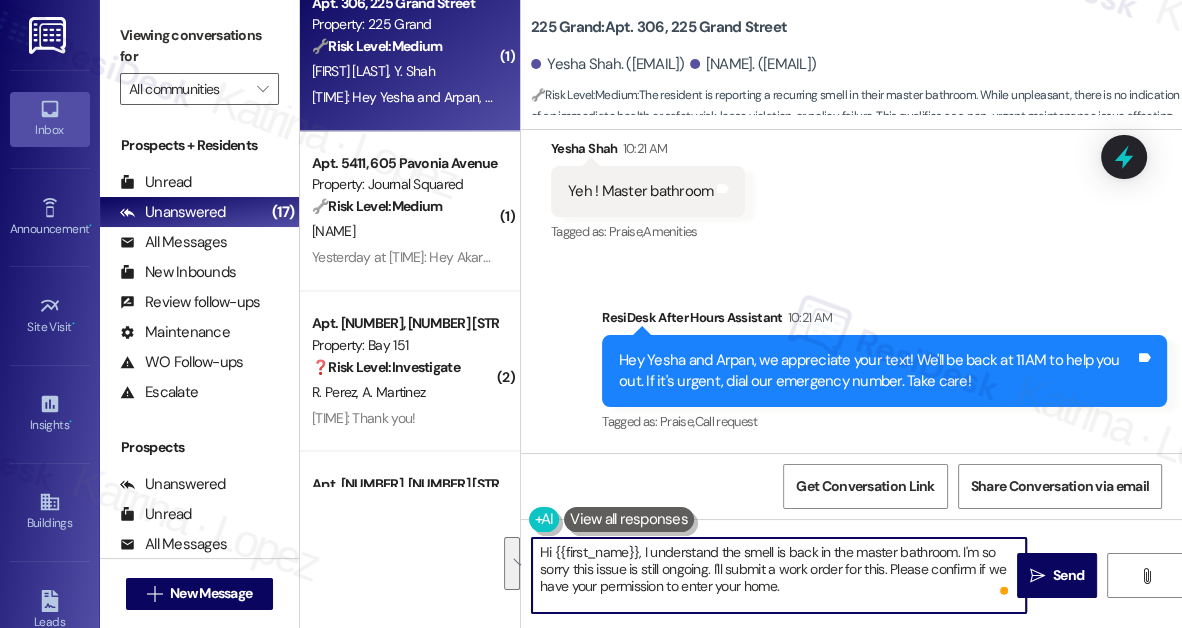 click on "Yesha Shah 10:21 AM" at bounding box center [648, 152] 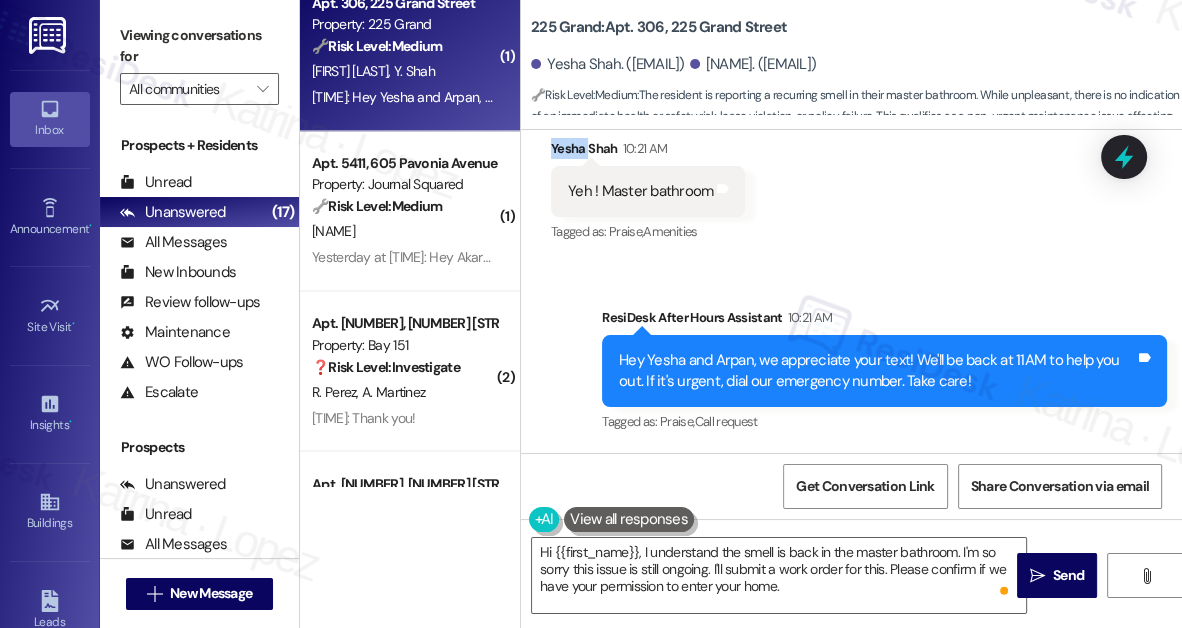 click on "Yesha Shah 10:21 AM" at bounding box center (648, 152) 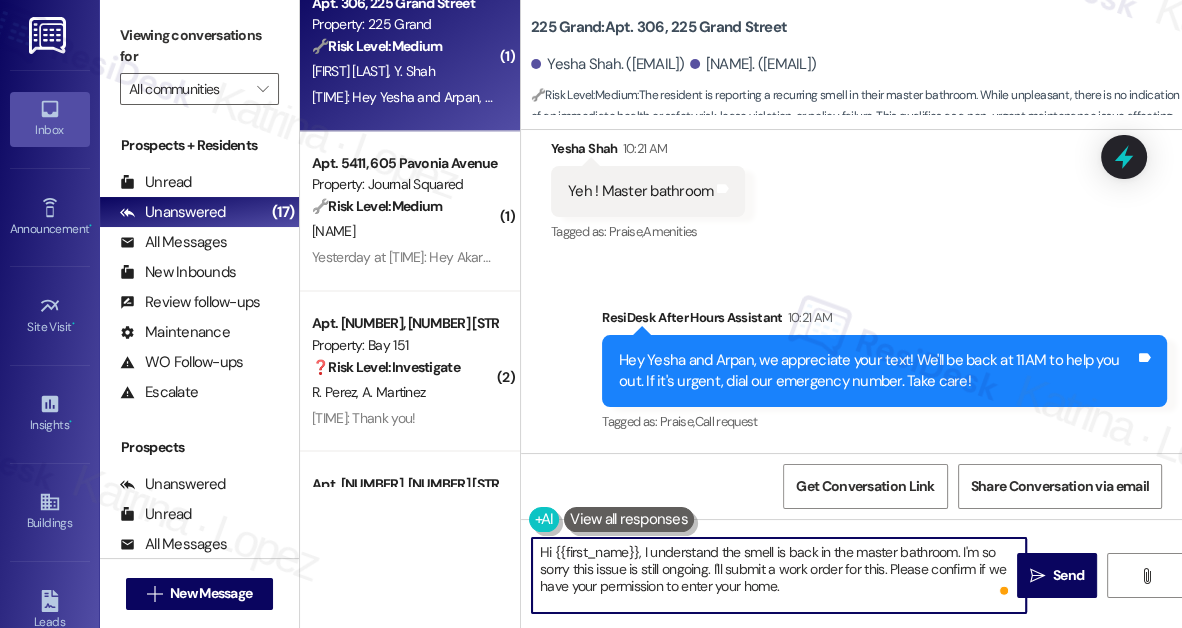 drag, startPoint x: 955, startPoint y: 548, endPoint x: 494, endPoint y: 548, distance: 461 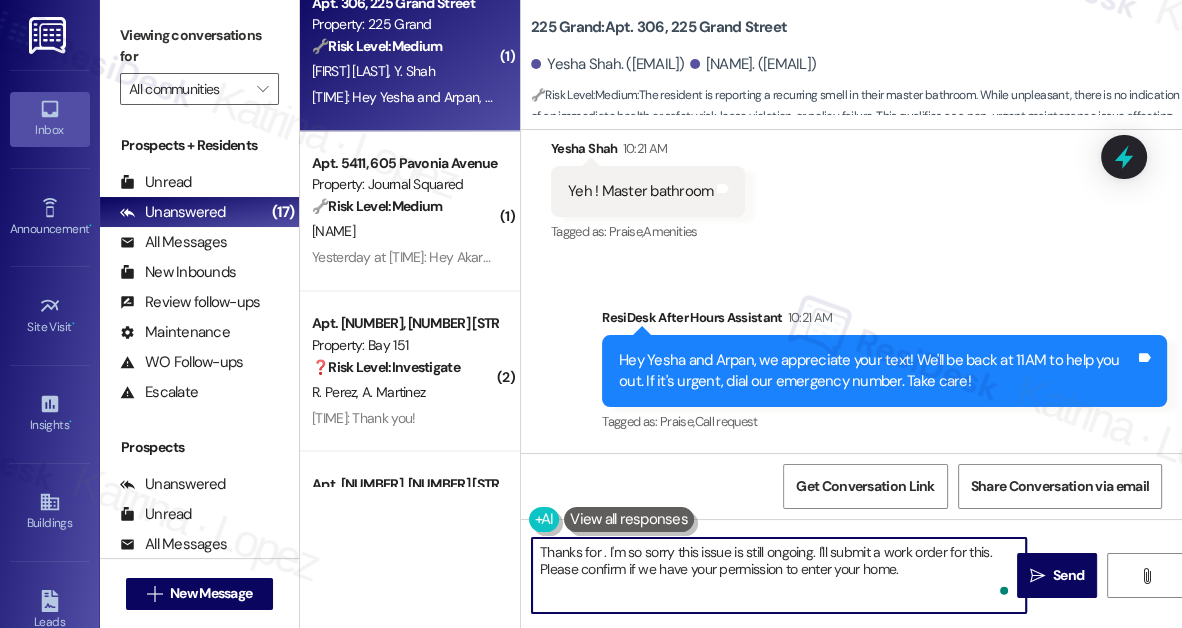 type on "Thanks for c. I'm so sorry this issue is still ongoing. I'll submit a work order for this. Please confirm if we have your permission to enter your home." 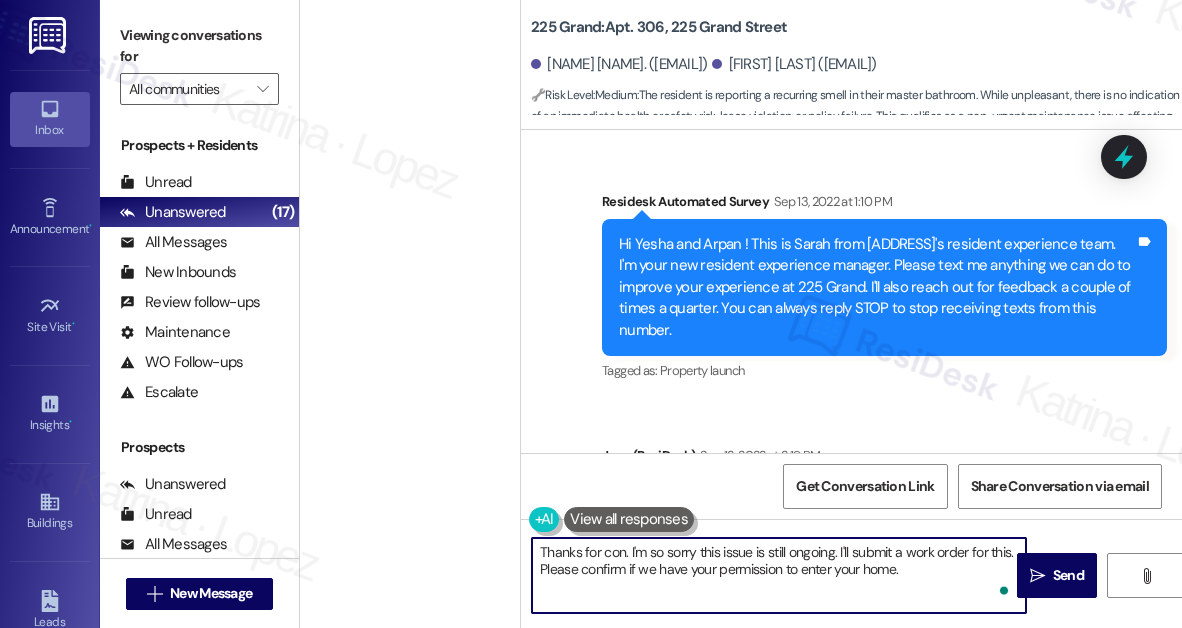 scroll, scrollTop: 0, scrollLeft: 0, axis: both 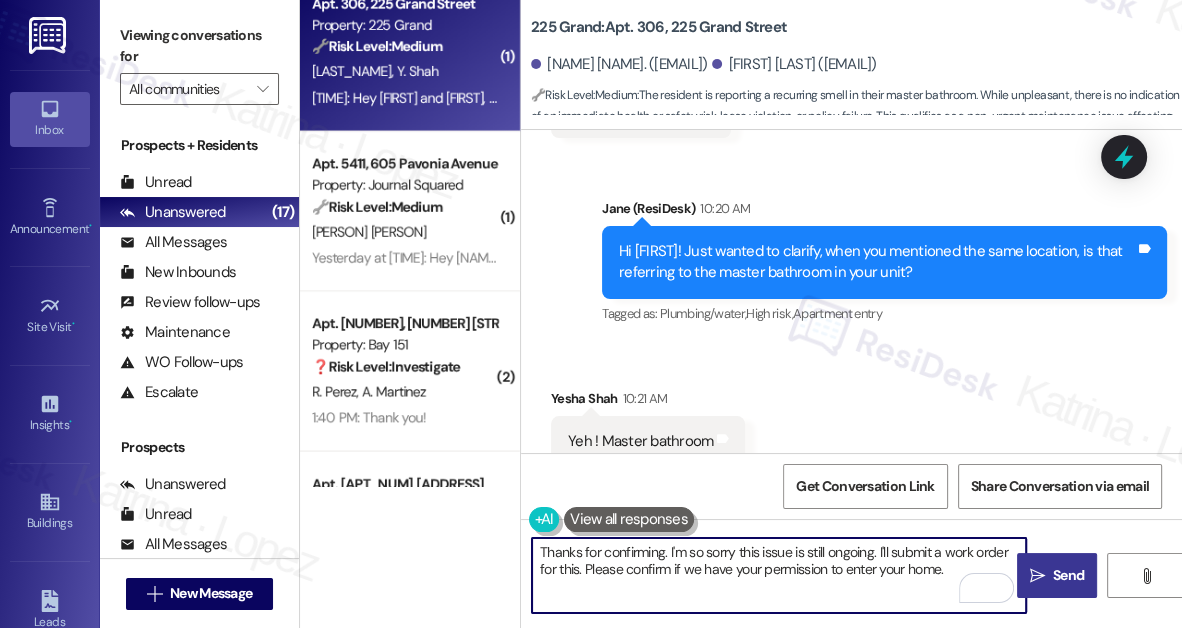 type on "Thanks for confirming. I'm so sorry this issue is still ongoing. I'll submit a work order for this. Please confirm if we have your permission to enter your home." 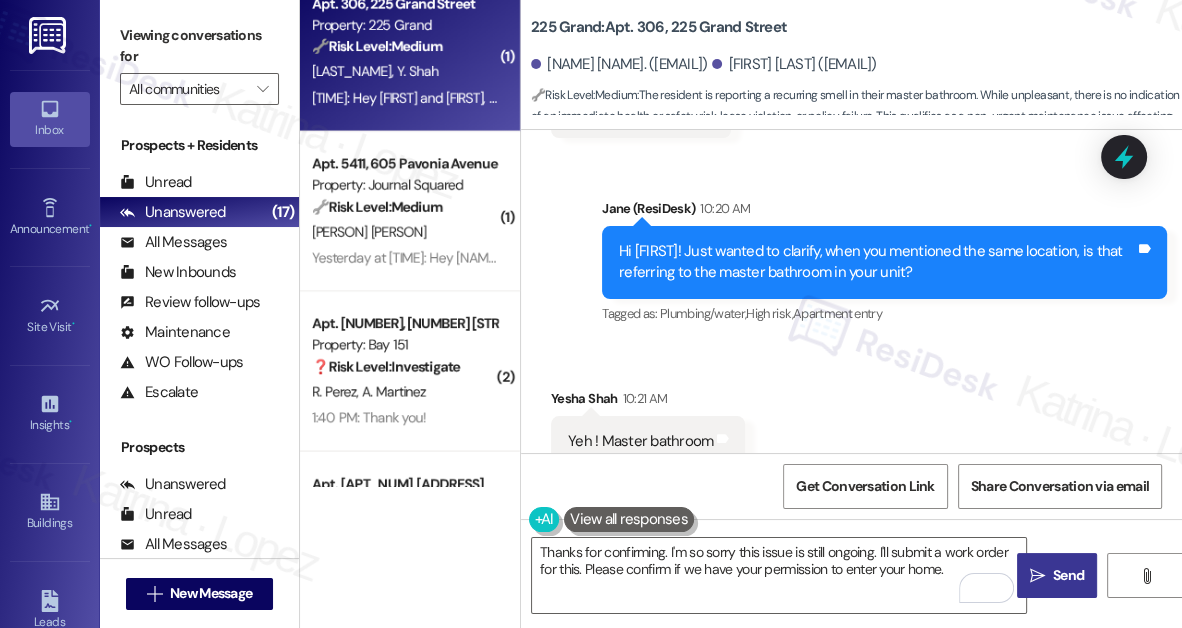 click on " Send" at bounding box center [1057, 575] 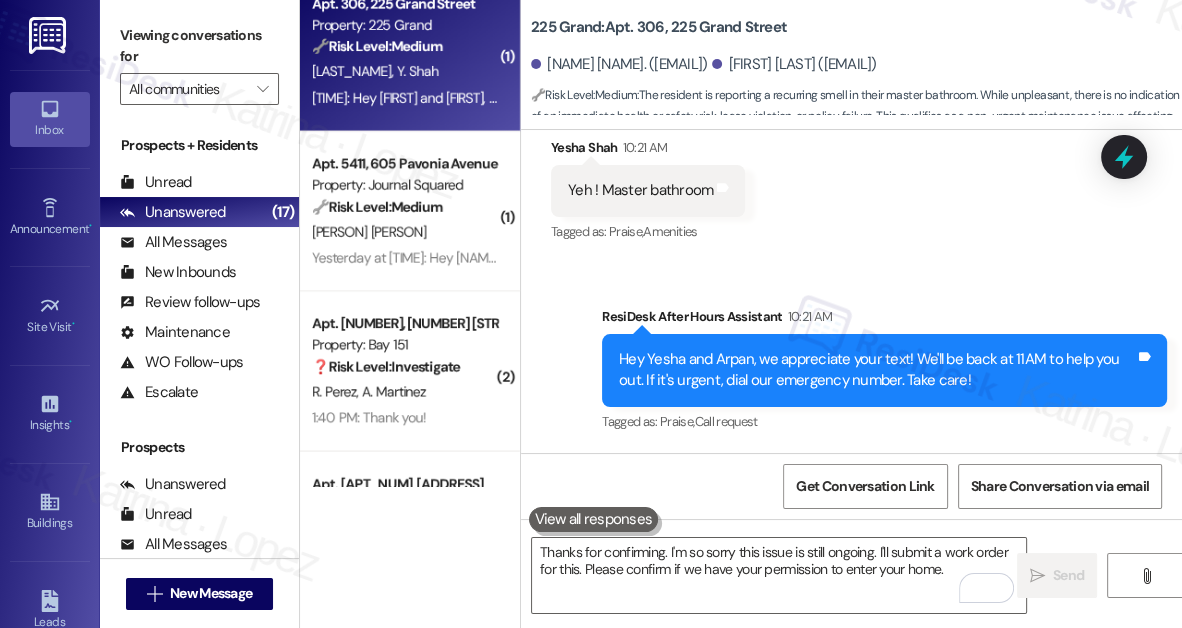 scroll, scrollTop: 20604, scrollLeft: 0, axis: vertical 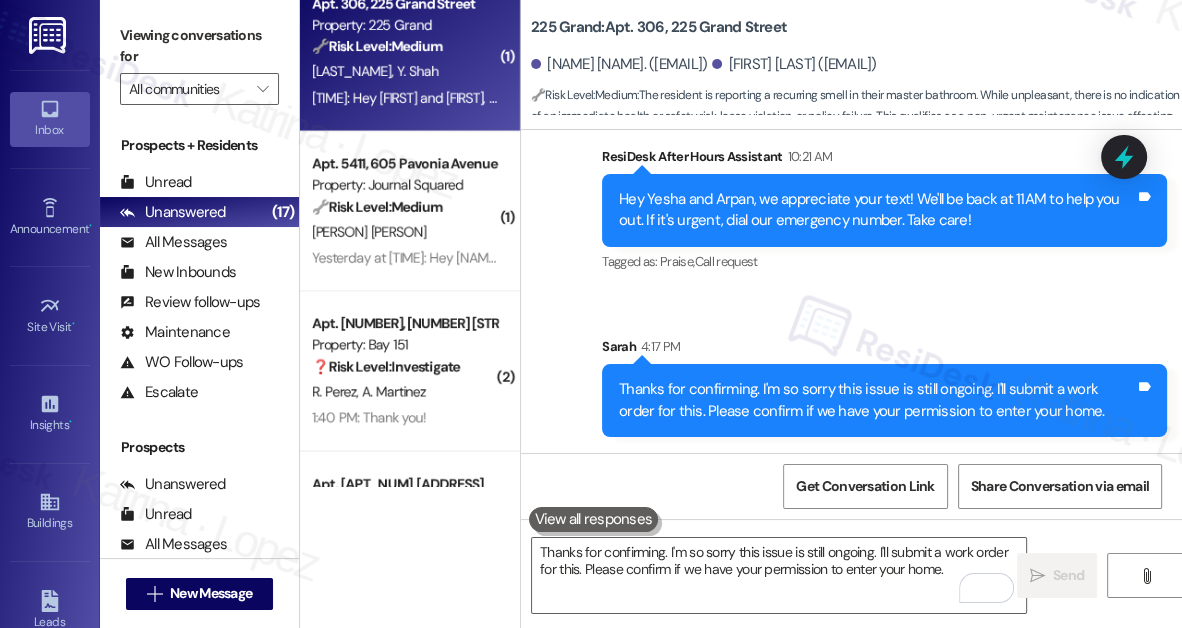 click on "225 Grand: Apt. [APT_NUM], [ADDRESS]" at bounding box center [659, 27] 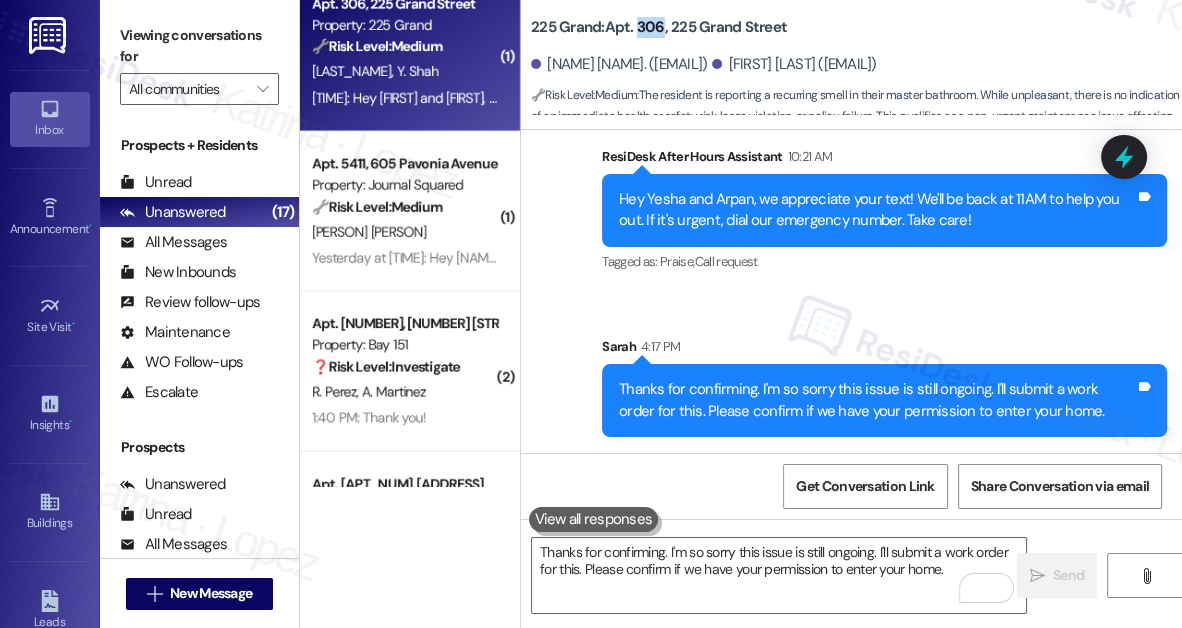 click on "225 Grand: Apt. [APT_NUM], [ADDRESS]" at bounding box center [659, 27] 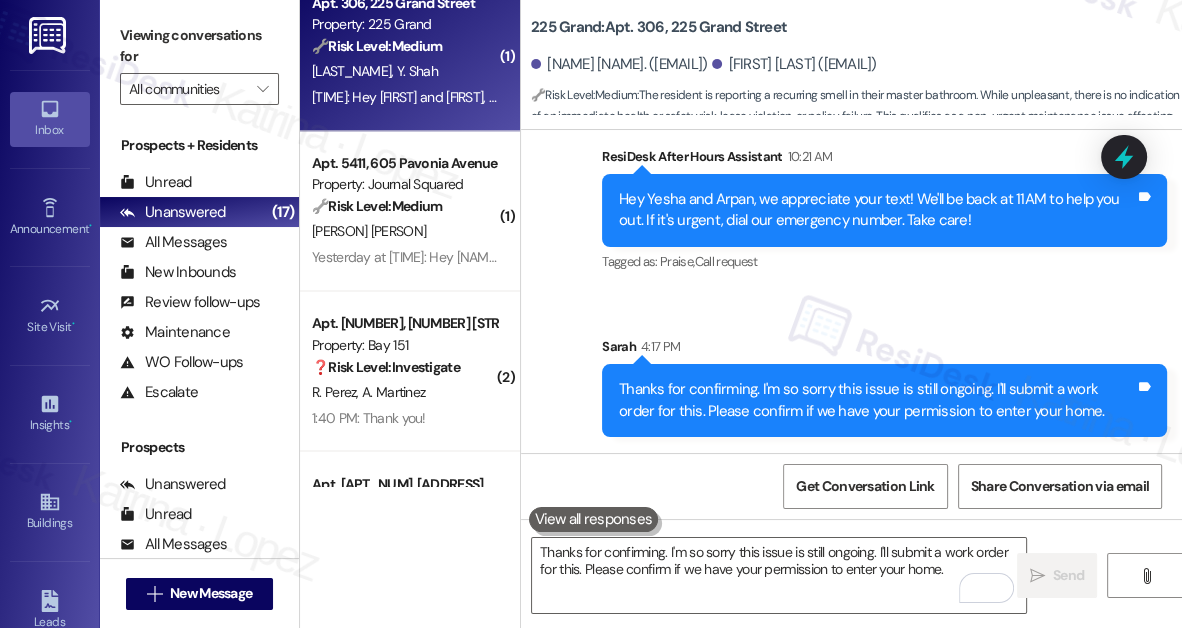 click on "Viewing conversations for" at bounding box center (199, 46) 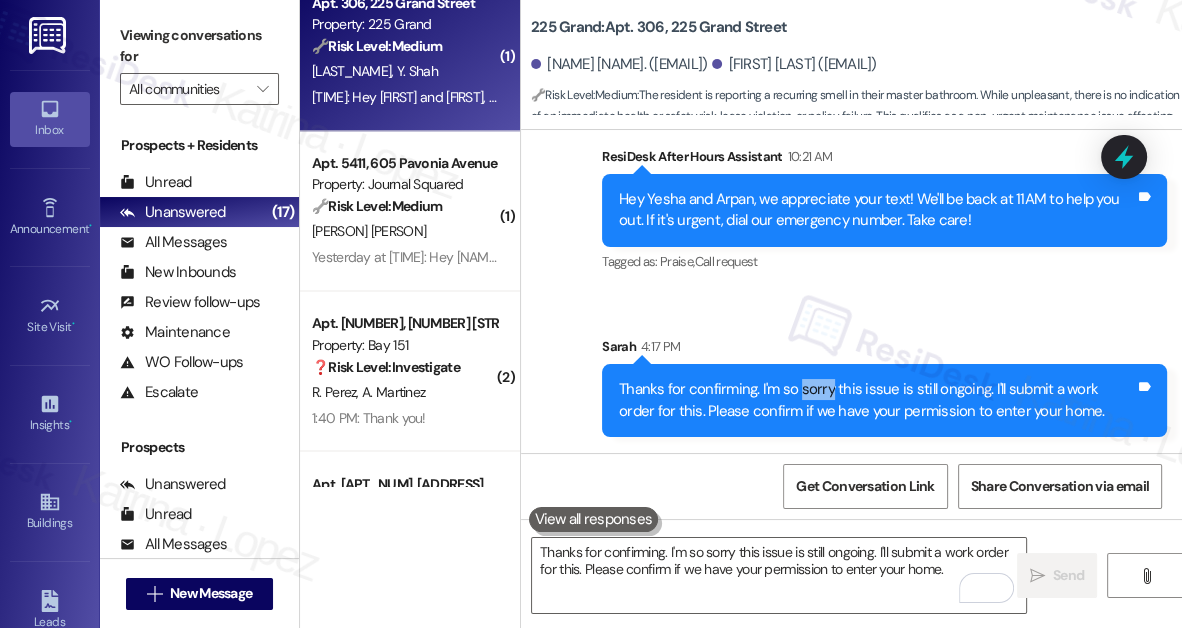 click on "Thanks for confirming. I'm so sorry this issue is still ongoing. I'll submit a work order for this. Please confirm if we have your permission to enter your home." at bounding box center (877, 400) 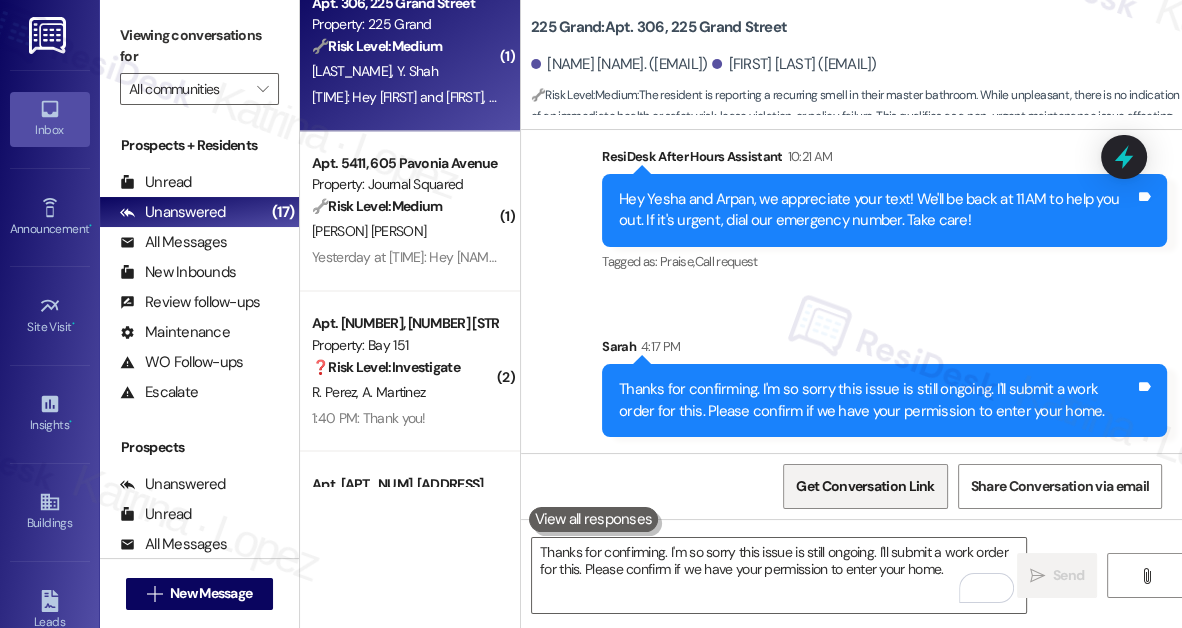 click on "Get Conversation Link" at bounding box center [865, 486] 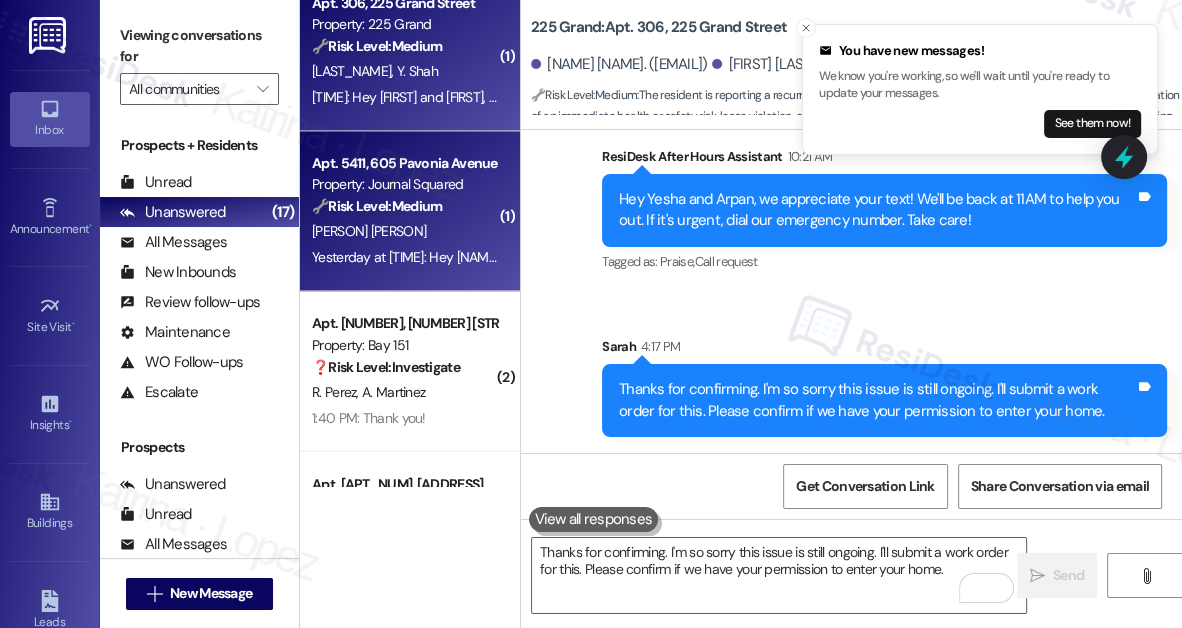 click on "[PERSON] [PERSON]" at bounding box center (404, 231) 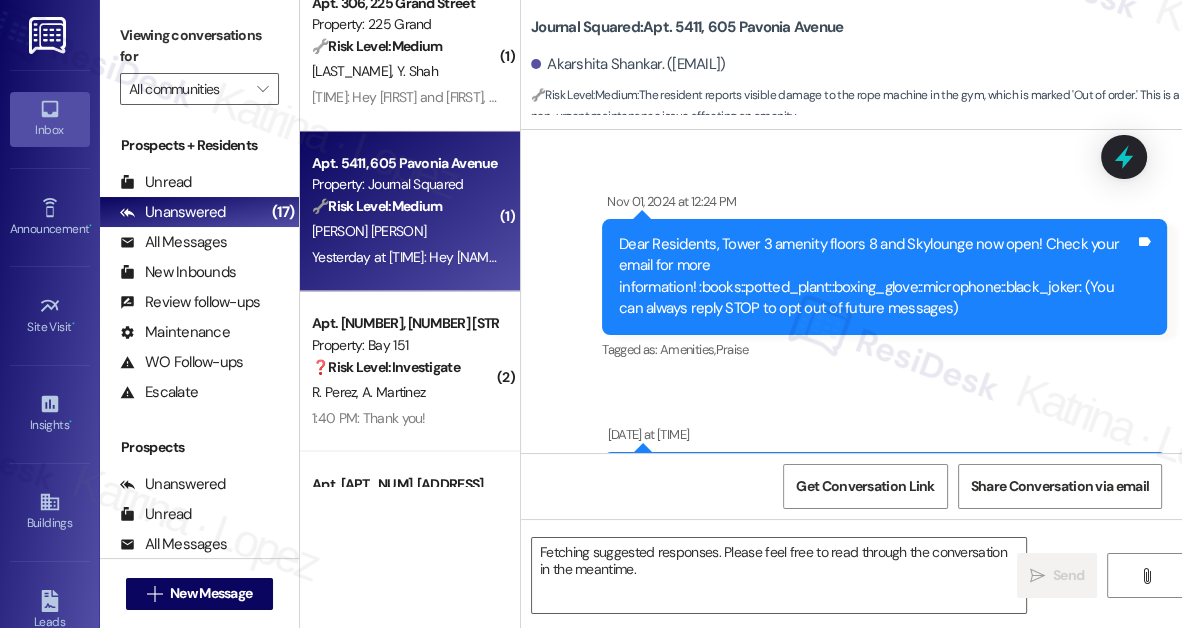 scroll, scrollTop: 21681, scrollLeft: 0, axis: vertical 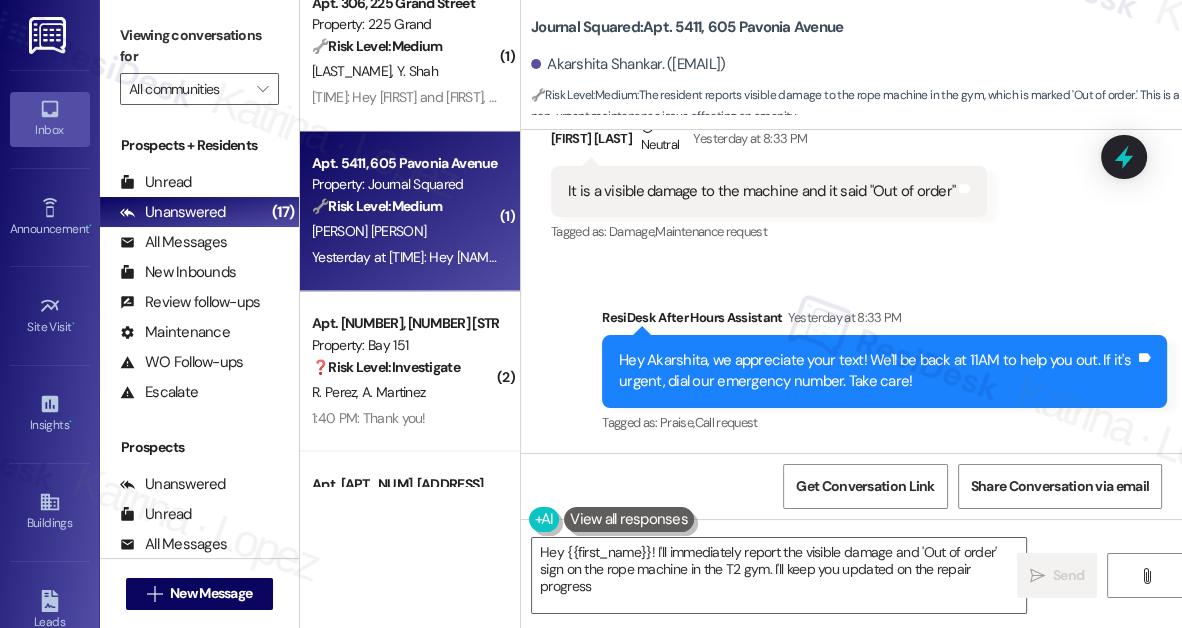 type on "Hey {{first_name}}! I'll immediately report the visible damage and 'Out of order' sign on the rope machine in the T2 gym. I'll keep you updated on the repair progress!" 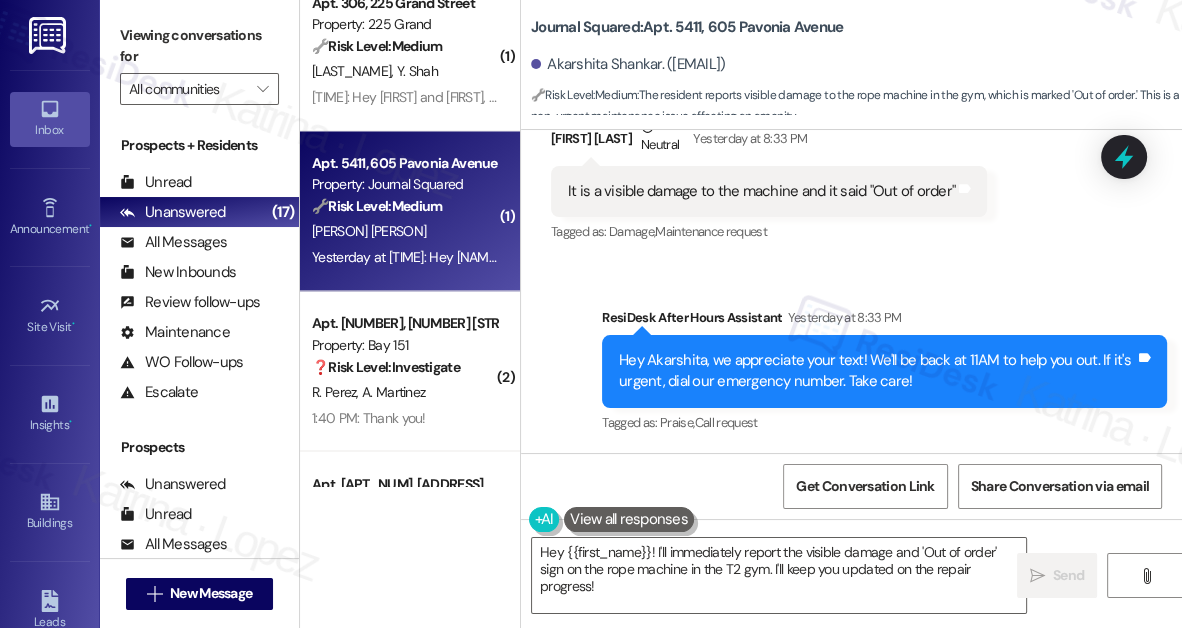 click on "It is a visible damage to the machine and it said "Out of order"" at bounding box center [761, 191] 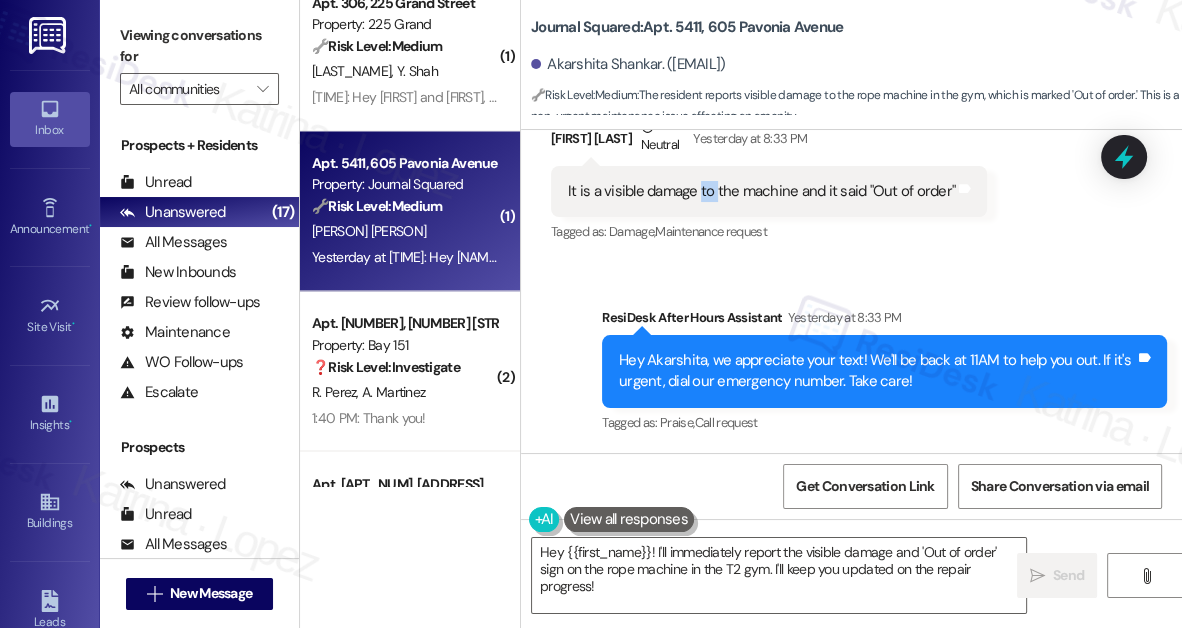 click on "It is a visible damage to the machine and it said "Out of order"" at bounding box center (761, 191) 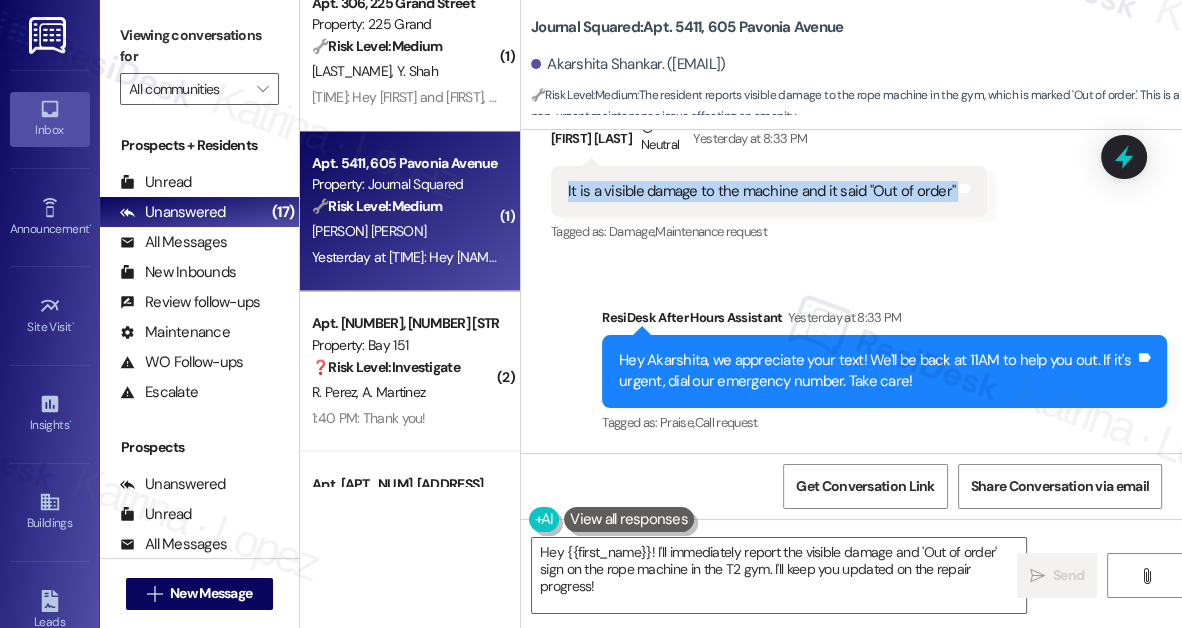 click on "It is a visible damage to the machine and it said "Out of order"" at bounding box center [761, 191] 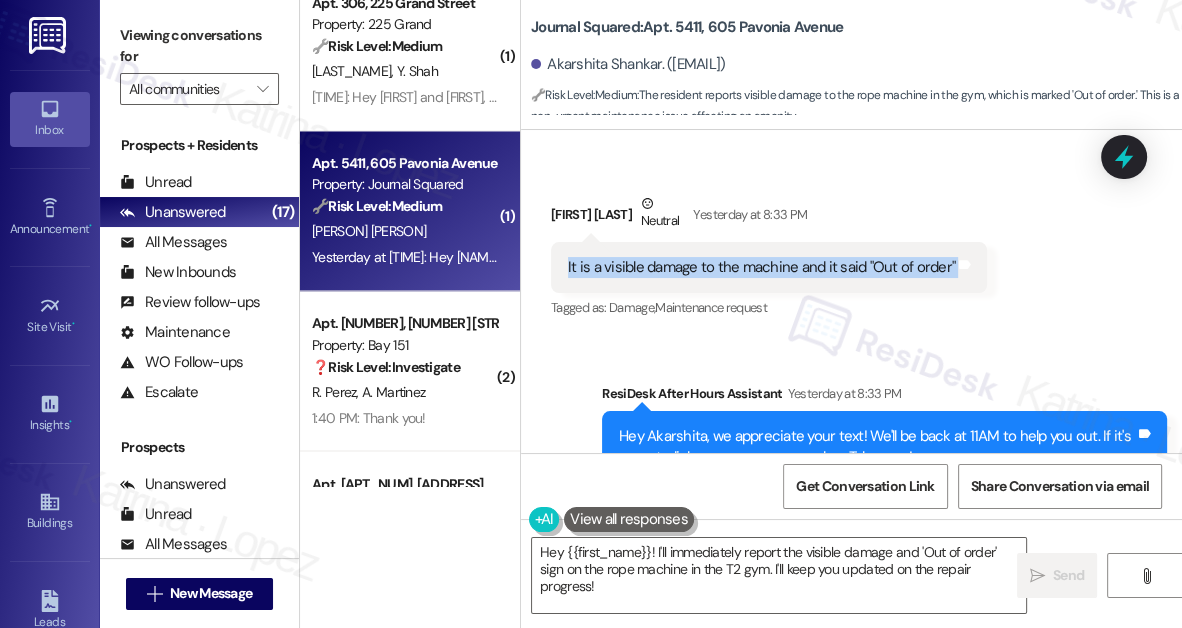 scroll, scrollTop: 21681, scrollLeft: 0, axis: vertical 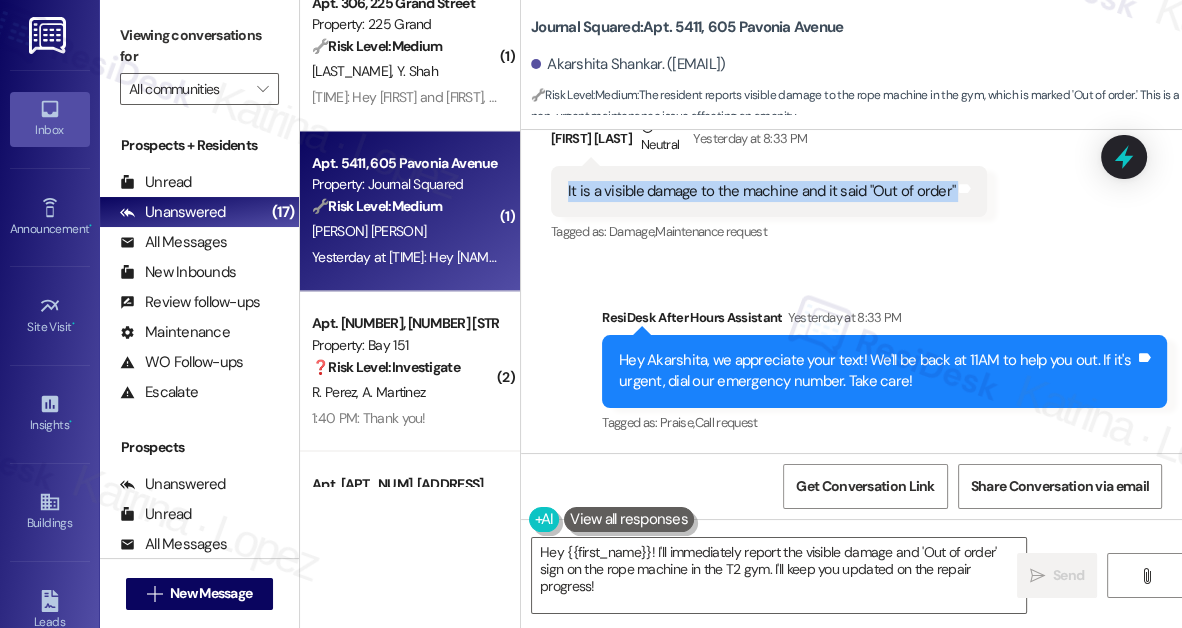 click on "It is a visible damage to the machine and it said "Out of order"" at bounding box center (761, 191) 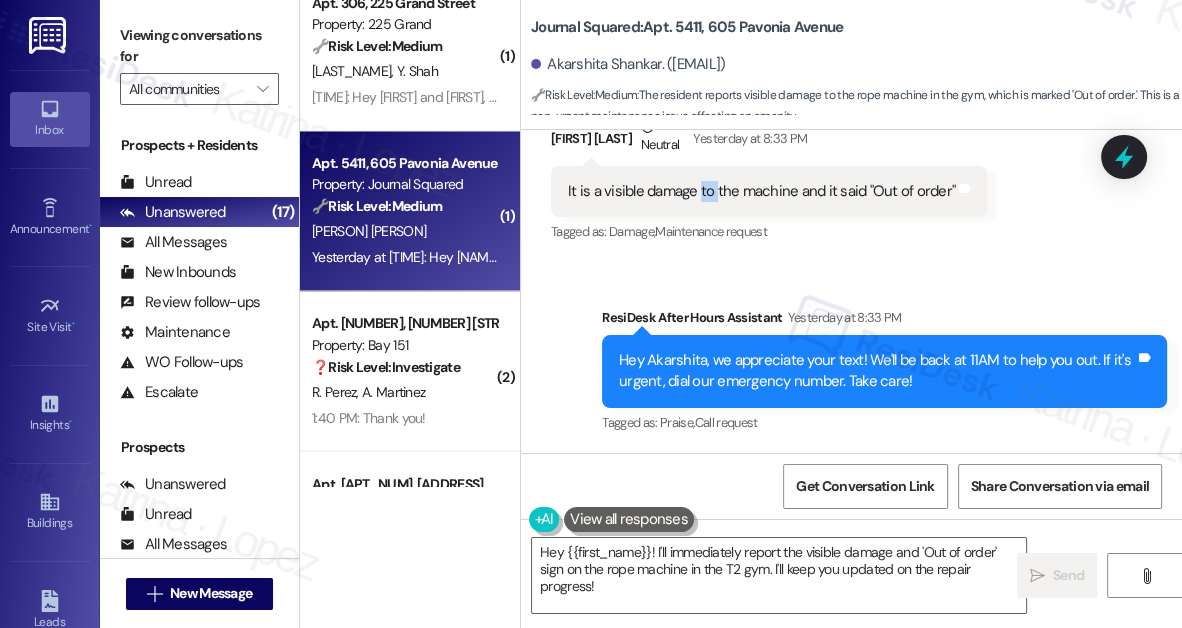 click on "It is a visible damage to the machine and it said "Out of order"" at bounding box center [761, 191] 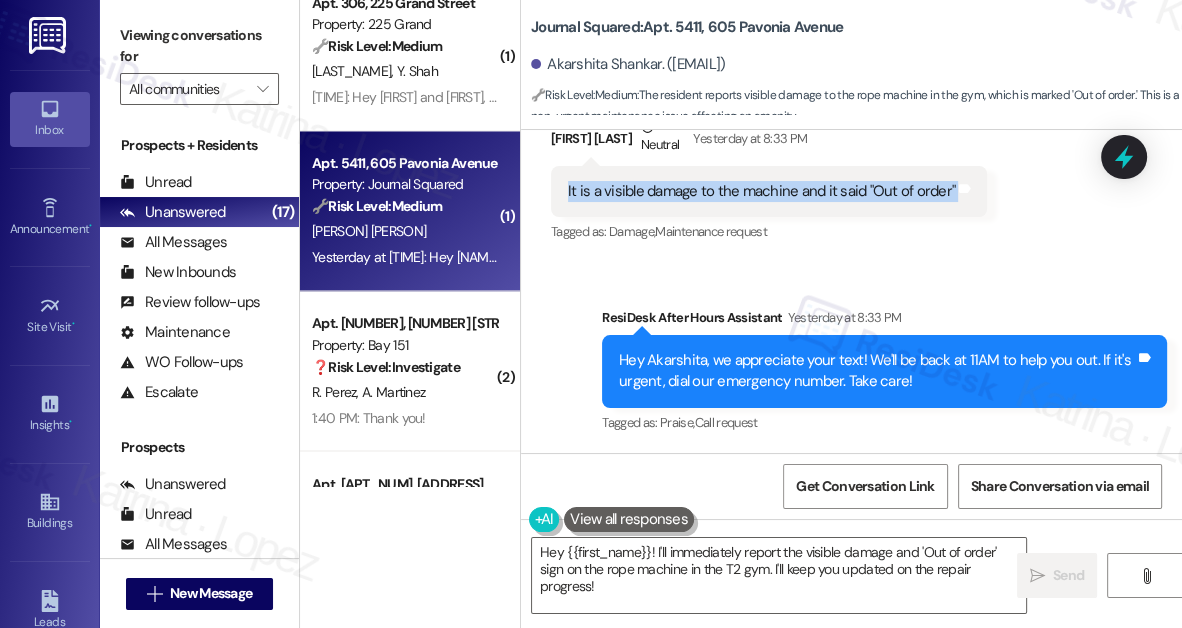 click on "It is a visible damage to the machine and it said "Out of order"" at bounding box center [761, 191] 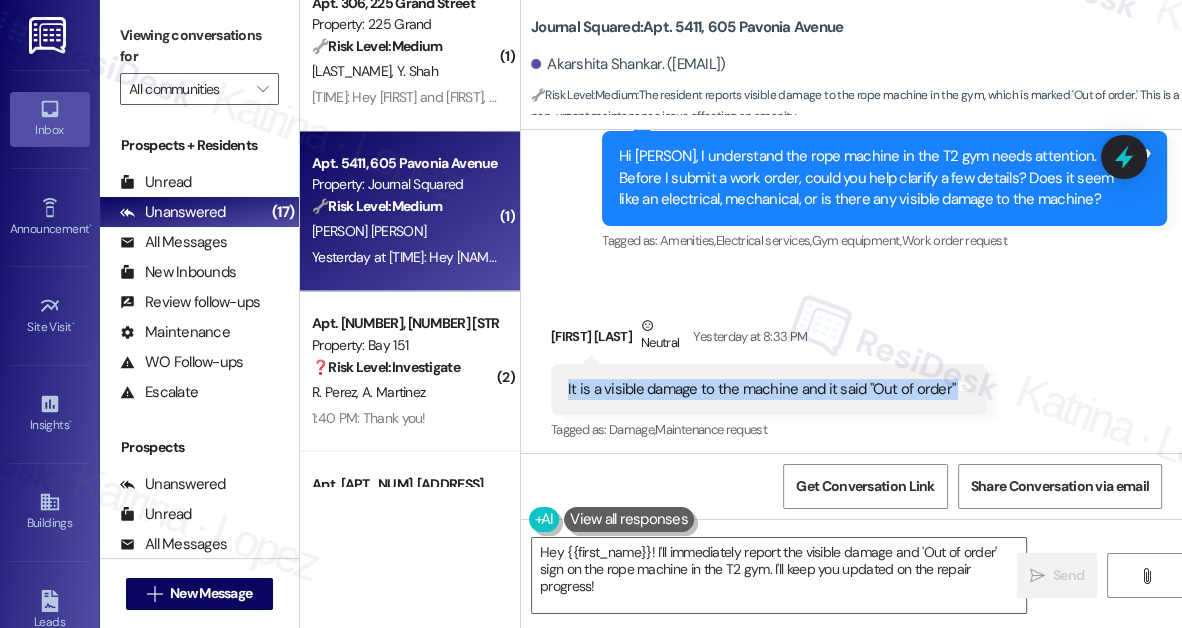 scroll, scrollTop: 21408, scrollLeft: 0, axis: vertical 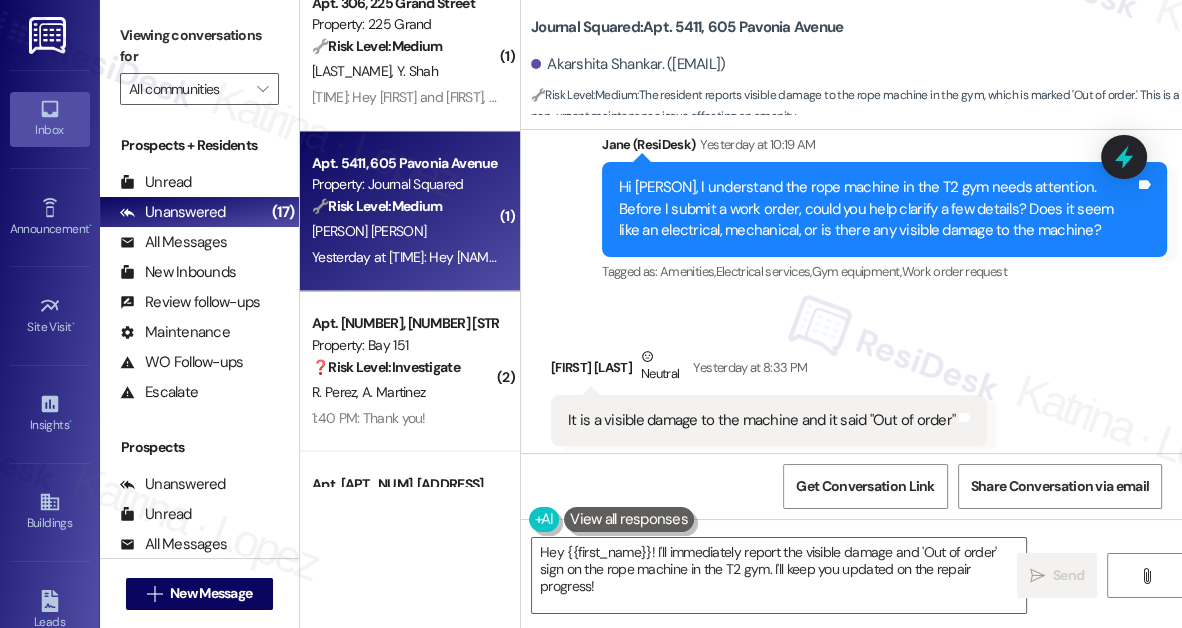click on "Hi [PERSON], I understand the rope machine in the T2 gym needs attention. Before I submit a work order, could you help clarify a few details? Does it seem like an electrical, mechanical, or is there any visible damage to the machine?" at bounding box center [877, 209] 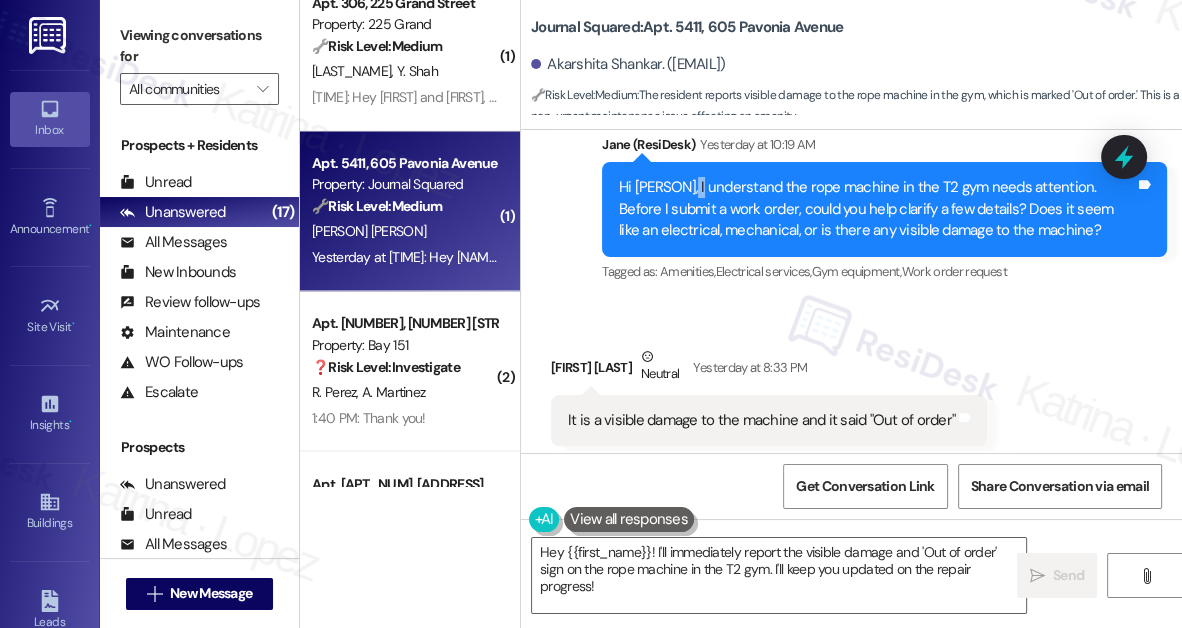 click on "Hi [PERSON], I understand the rope machine in the T2 gym needs attention. Before I submit a work order, could you help clarify a few details? Does it seem like an electrical, mechanical, or is there any visible damage to the machine?" at bounding box center (877, 209) 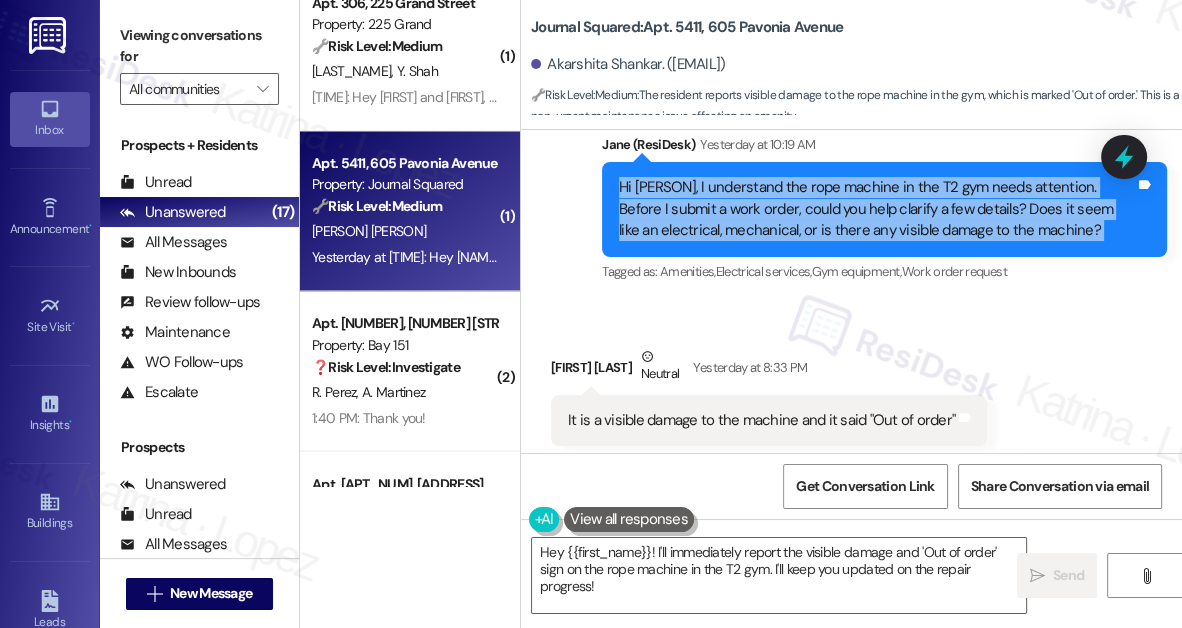 click on "Hi [PERSON], I understand the rope machine in the T2 gym needs attention. Before I submit a work order, could you help clarify a few details? Does it seem like an electrical, mechanical, or is there any visible damage to the machine?" at bounding box center [877, 209] 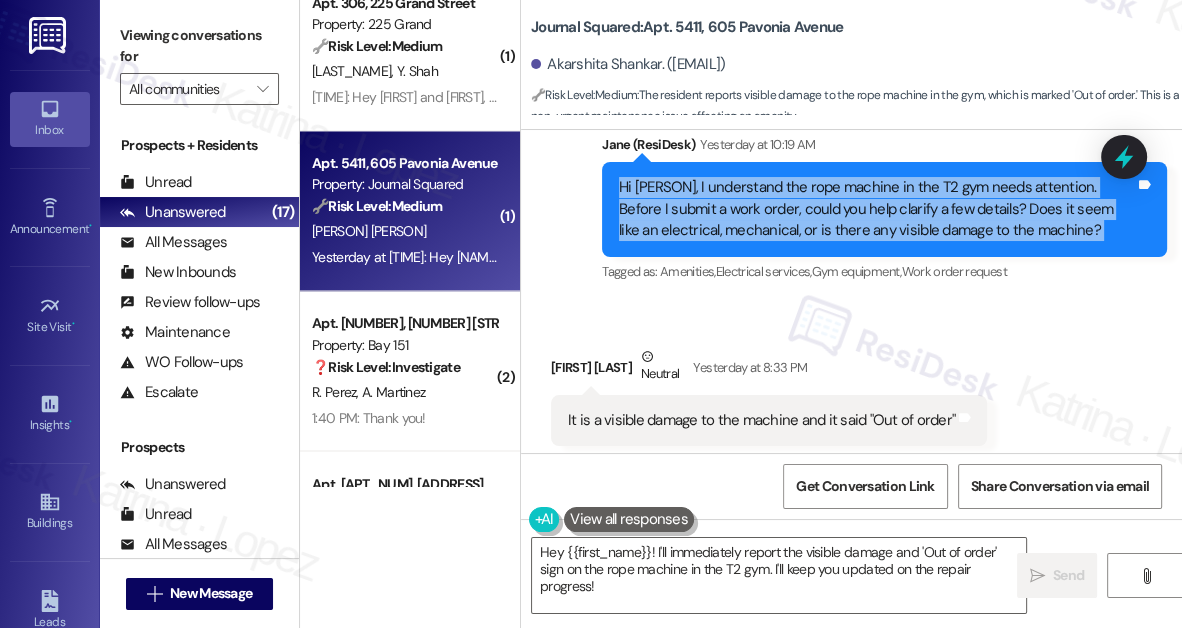 click on "Hi [PERSON], I understand the rope machine in the T2 gym needs attention. Before I submit a work order, could you help clarify a few details? Does it seem like an electrical, mechanical, or is there any visible damage to the machine?" at bounding box center (877, 209) 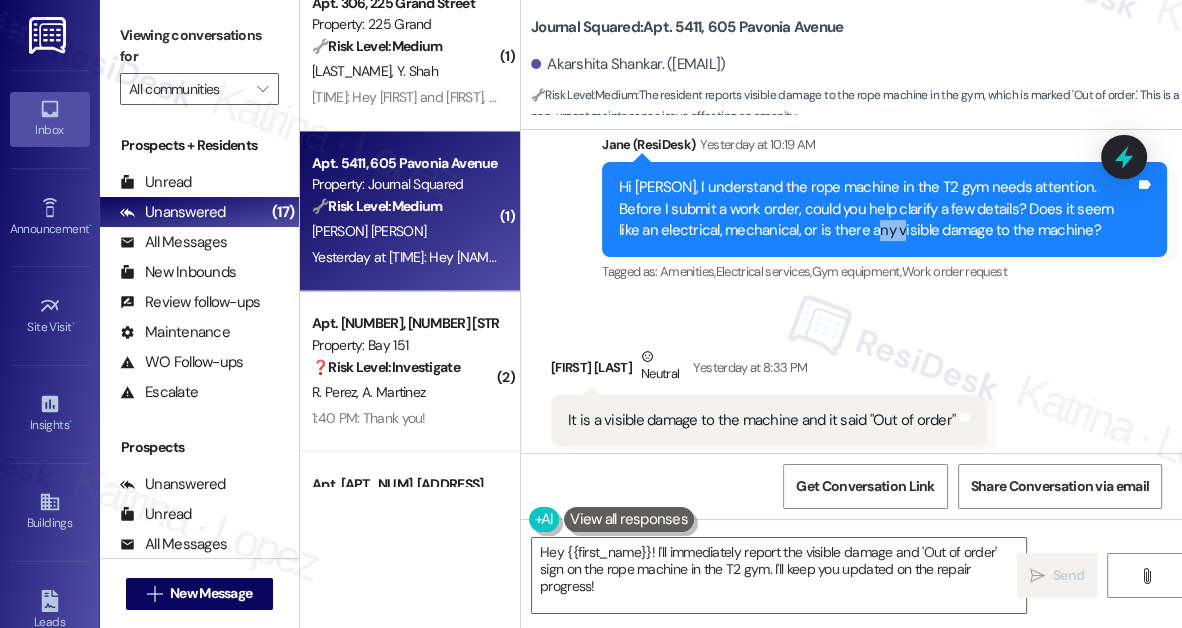 click on "Hi [PERSON], I understand the rope machine in the T2 gym needs attention. Before I submit a work order, could you help clarify a few details? Does it seem like an electrical, mechanical, or is there any visible damage to the machine?" at bounding box center (877, 209) 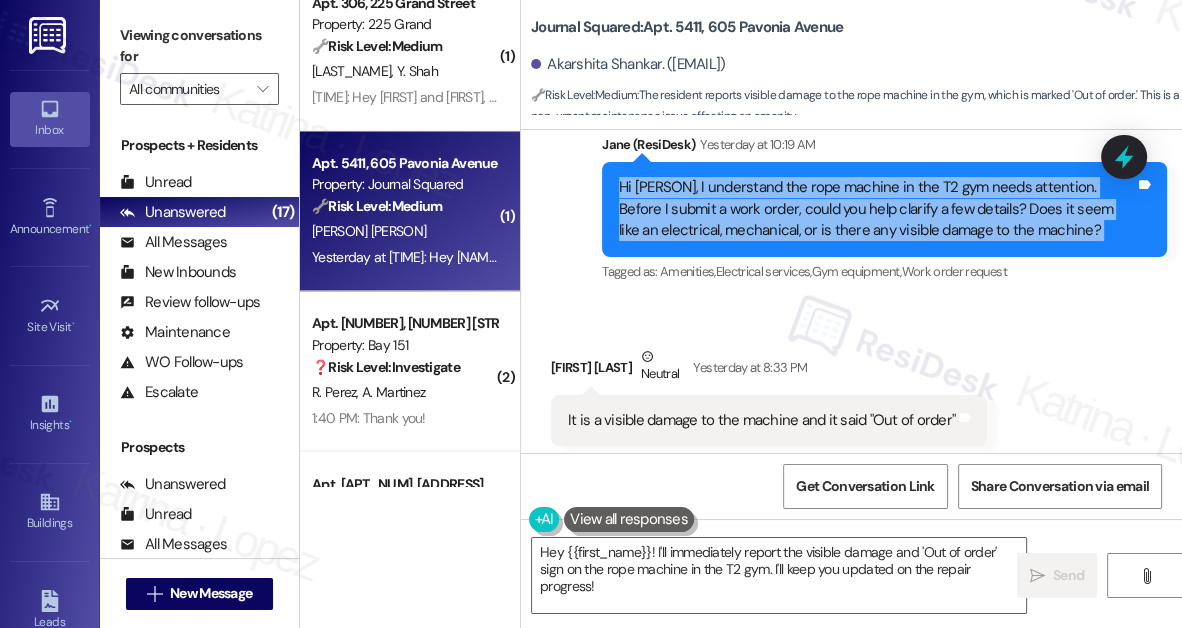 click on "Hi [PERSON], I understand the rope machine in the T2 gym needs attention. Before I submit a work order, could you help clarify a few details? Does it seem like an electrical, mechanical, or is there any visible damage to the machine?" at bounding box center (877, 209) 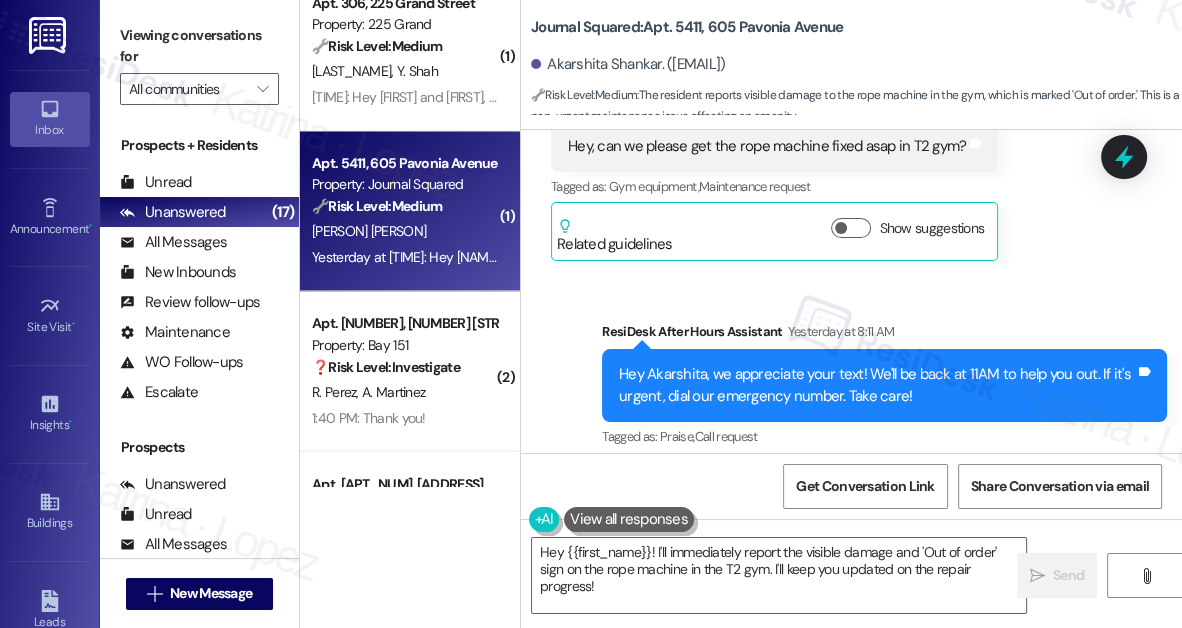 scroll, scrollTop: 20954, scrollLeft: 0, axis: vertical 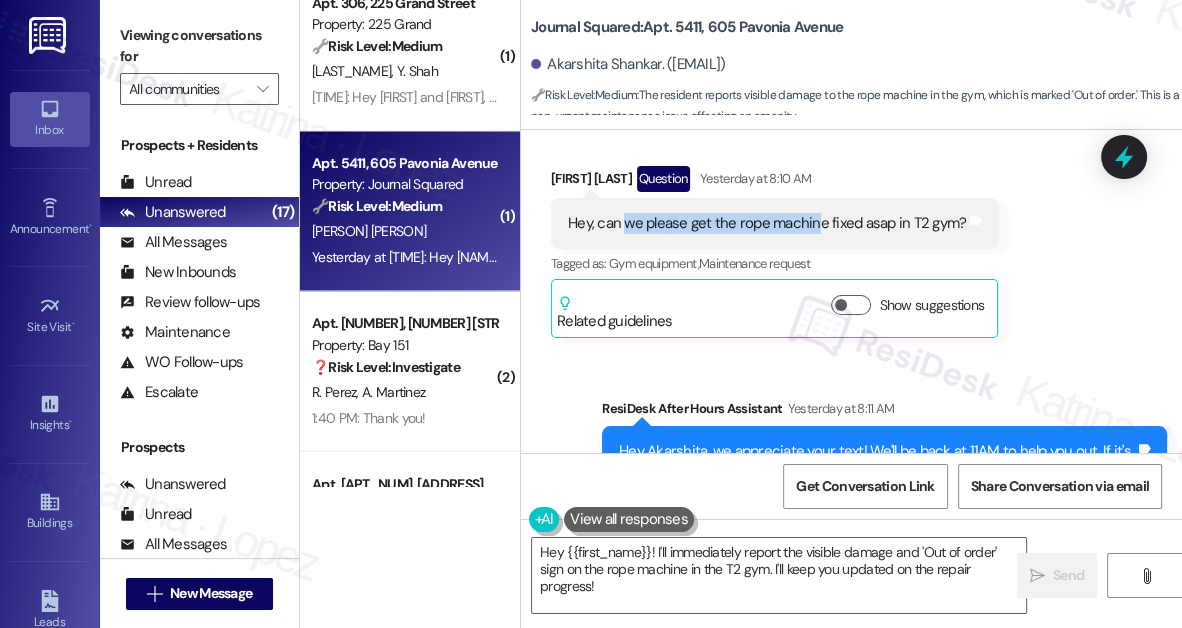 drag, startPoint x: 621, startPoint y: 256, endPoint x: 813, endPoint y: 279, distance: 193.3727 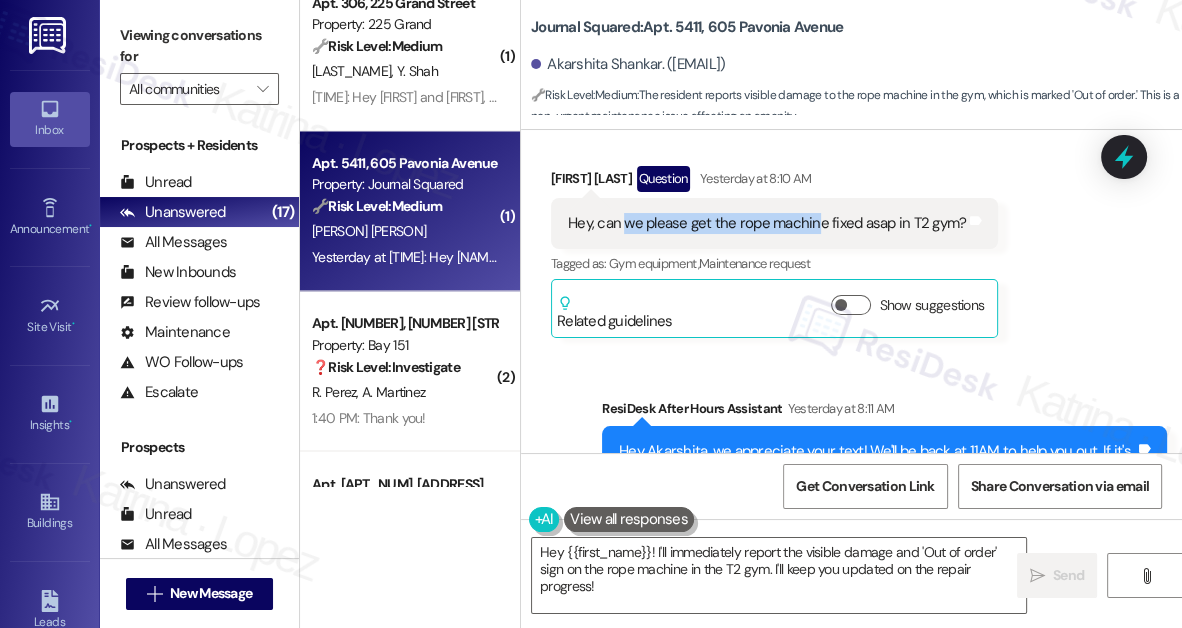 click on "Hey, can we please get the rope machine fixed asap in T2 gym?" at bounding box center (767, 223) 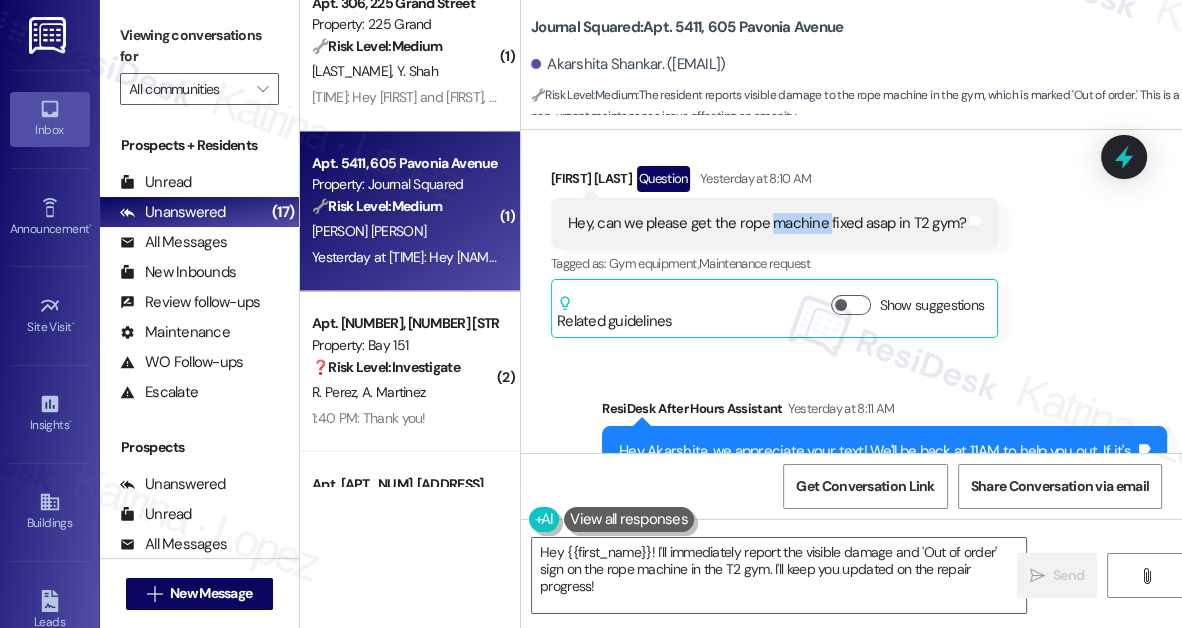 click on "Hey, can we please get the rope machine fixed asap in T2 gym?" at bounding box center [767, 223] 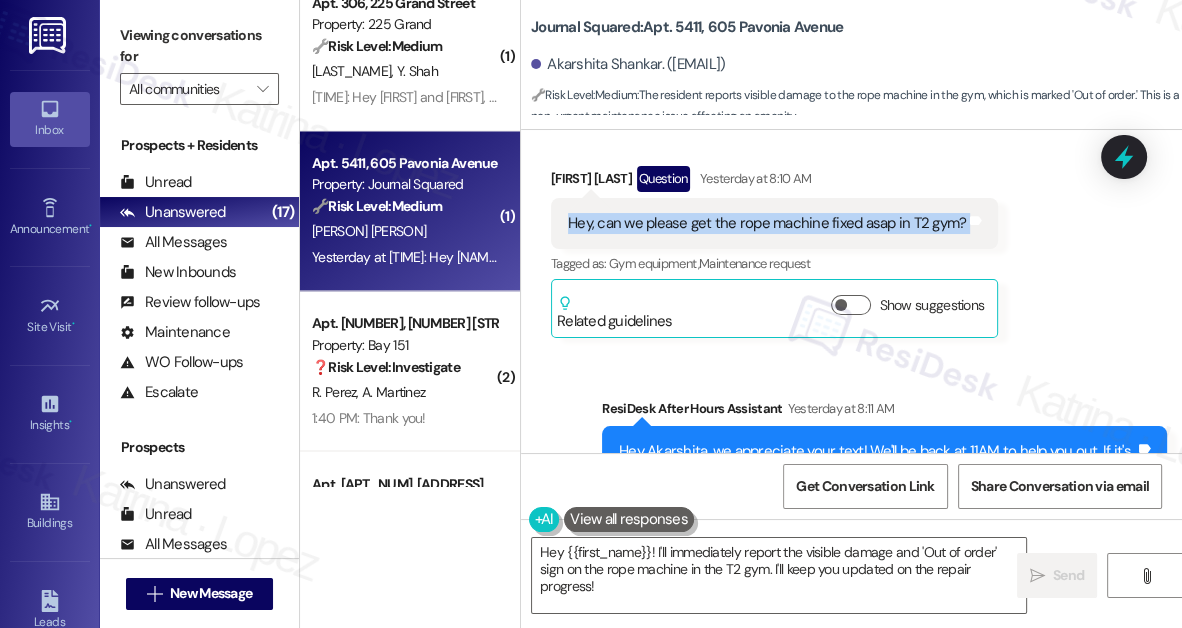click on "Hey, can we please get the rope machine fixed asap in T2 gym?" at bounding box center [767, 223] 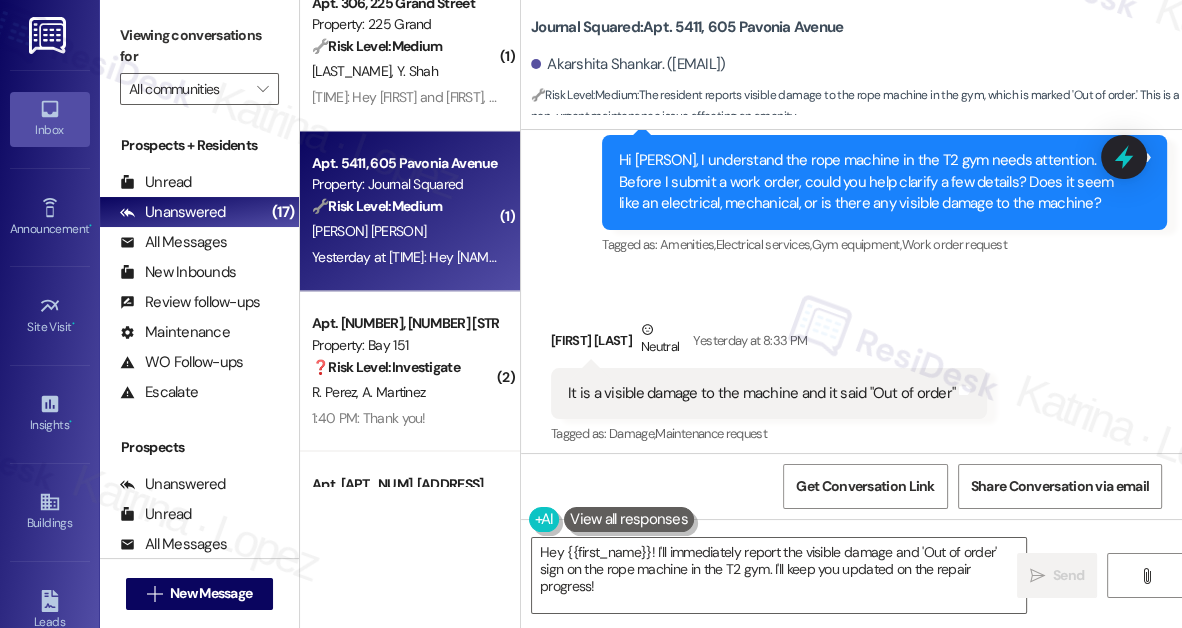 scroll, scrollTop: 21499, scrollLeft: 0, axis: vertical 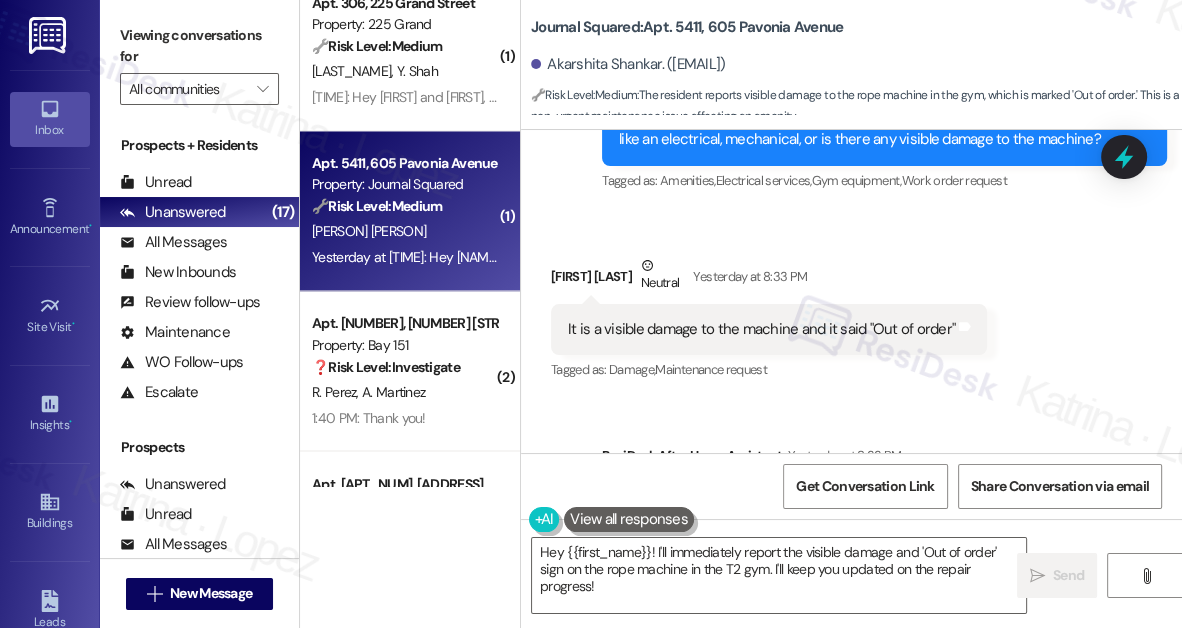click on "It is a visible damage to the machine and it said "Out of order"" at bounding box center [761, 329] 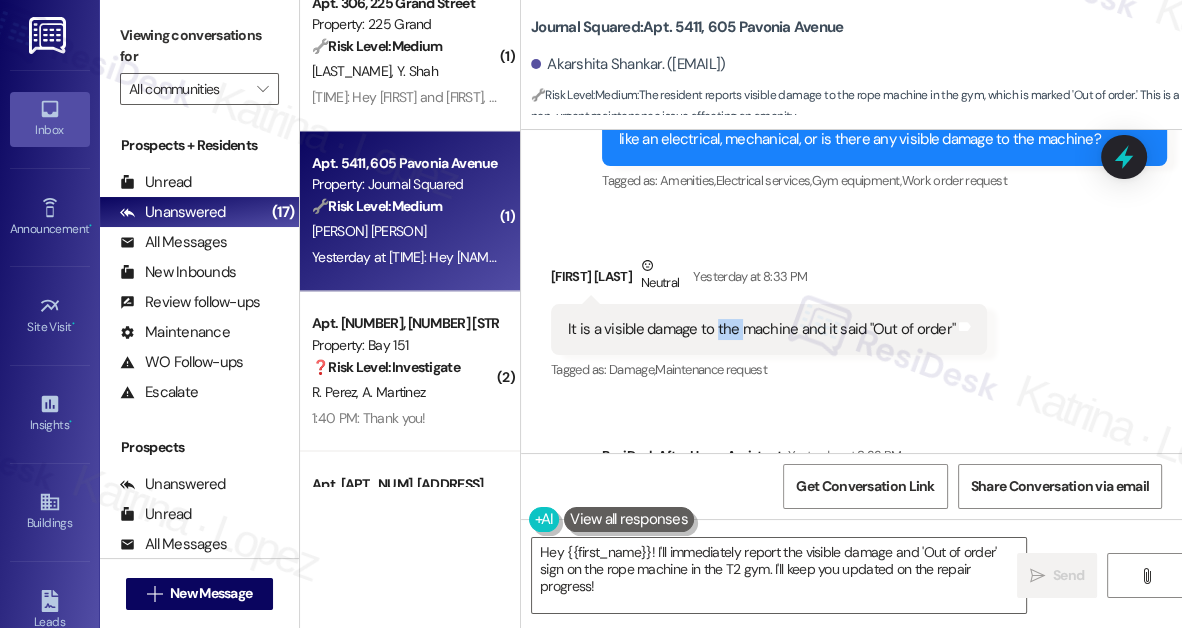 click on "It is a visible damage to the machine and it said "Out of order"" at bounding box center (761, 329) 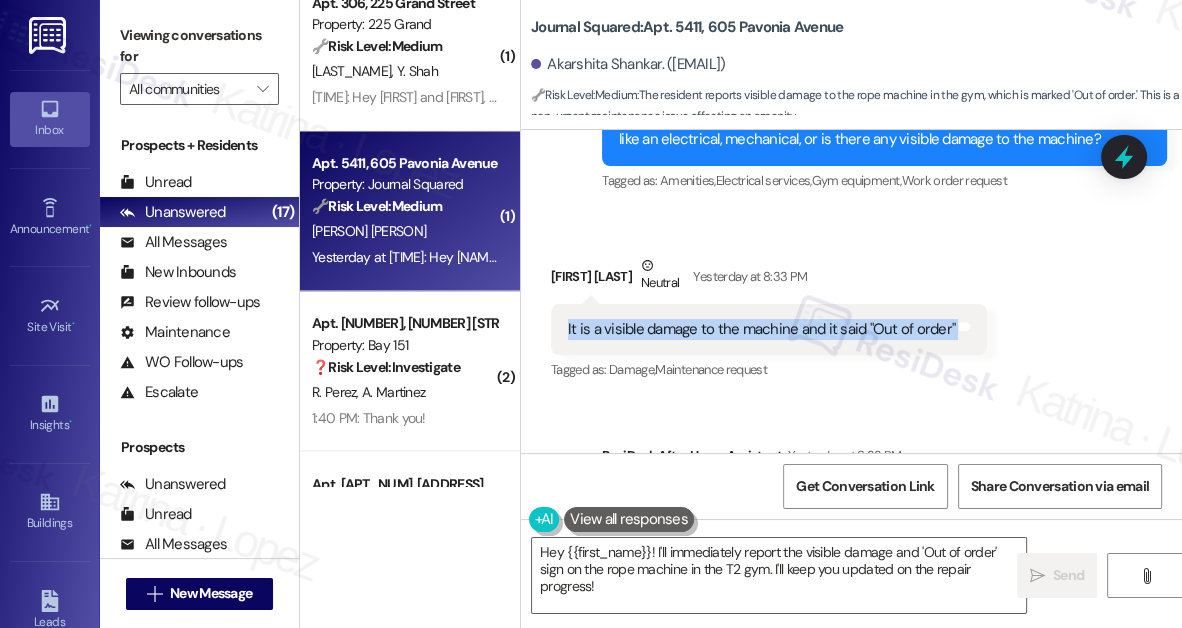 click on "It is a visible damage to the machine and it said "Out of order"" at bounding box center (761, 329) 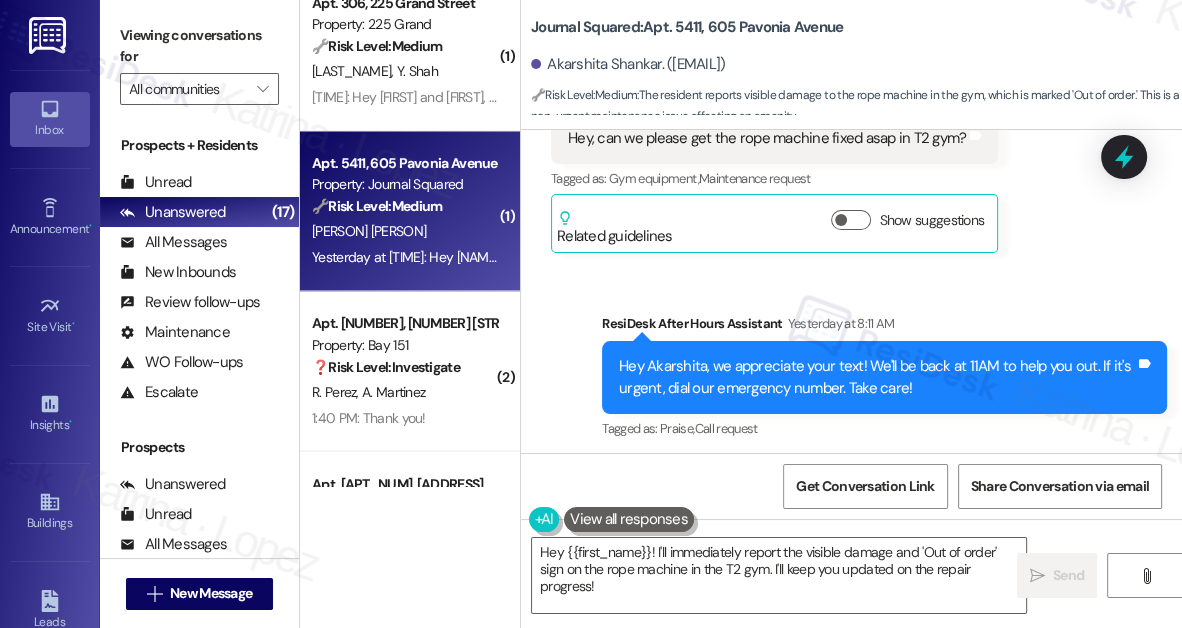scroll, scrollTop: 20863, scrollLeft: 0, axis: vertical 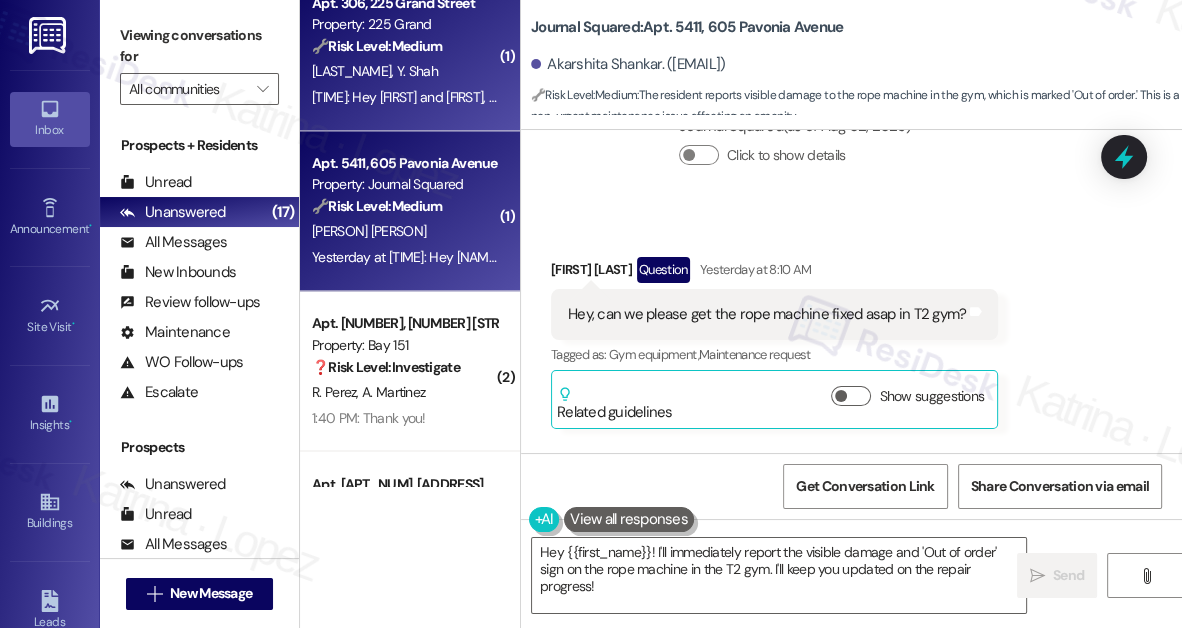 click on "🔧  Risk Level:  Medium" at bounding box center [377, 46] 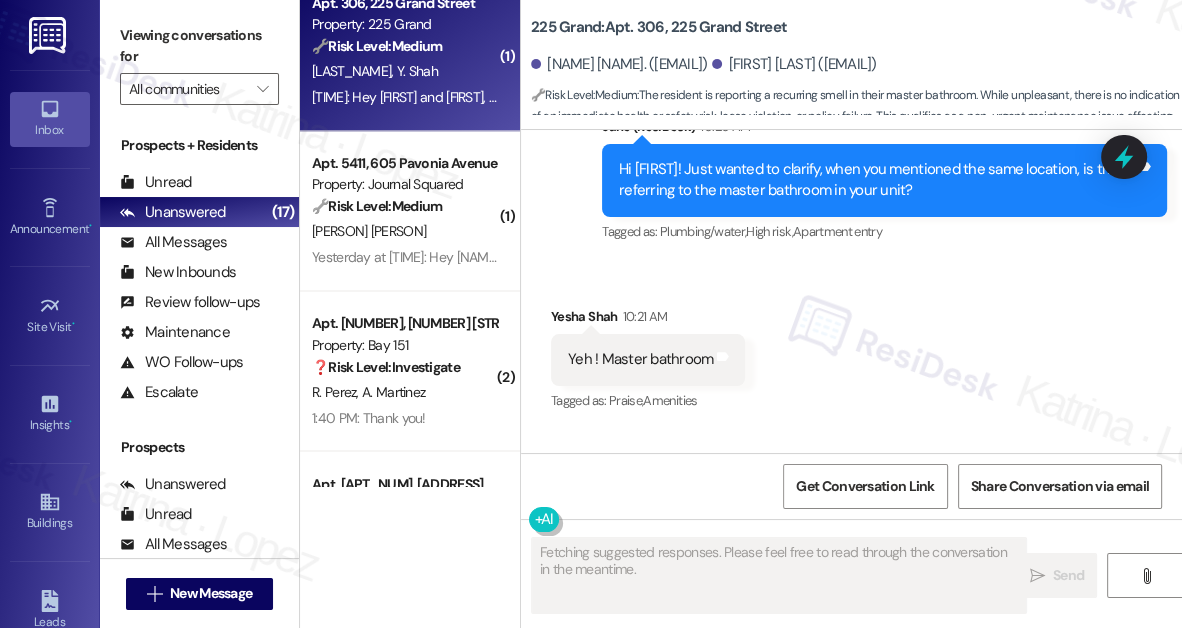scroll, scrollTop: 20633, scrollLeft: 0, axis: vertical 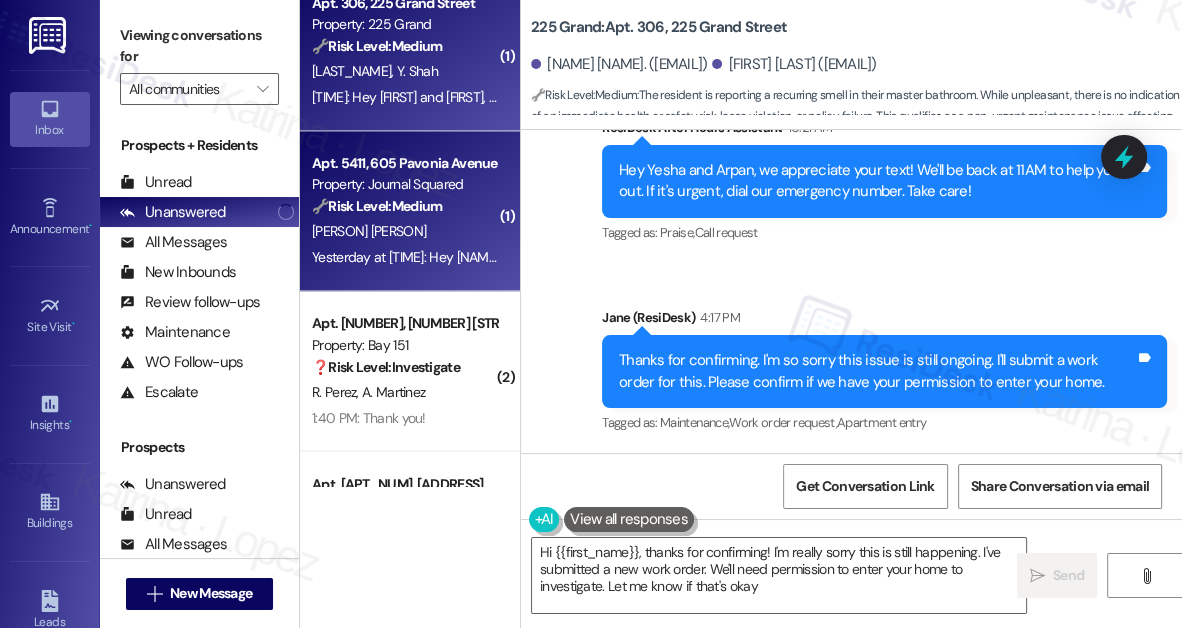 type on "Hi {{first_name}}, thanks for confirming! I'm really sorry this is still happening. I've submitted a new work order. We'll need permission to enter your home to investigate. Let me know if that's okay!" 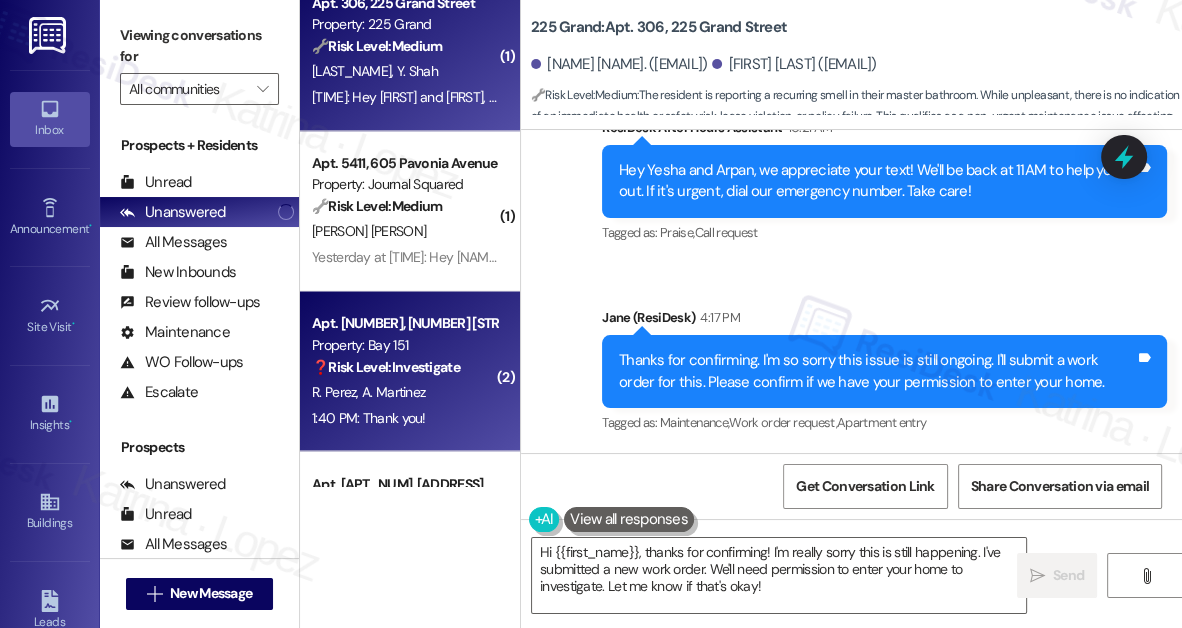 click on "[PERSON] [PERSON]" at bounding box center [404, 391] 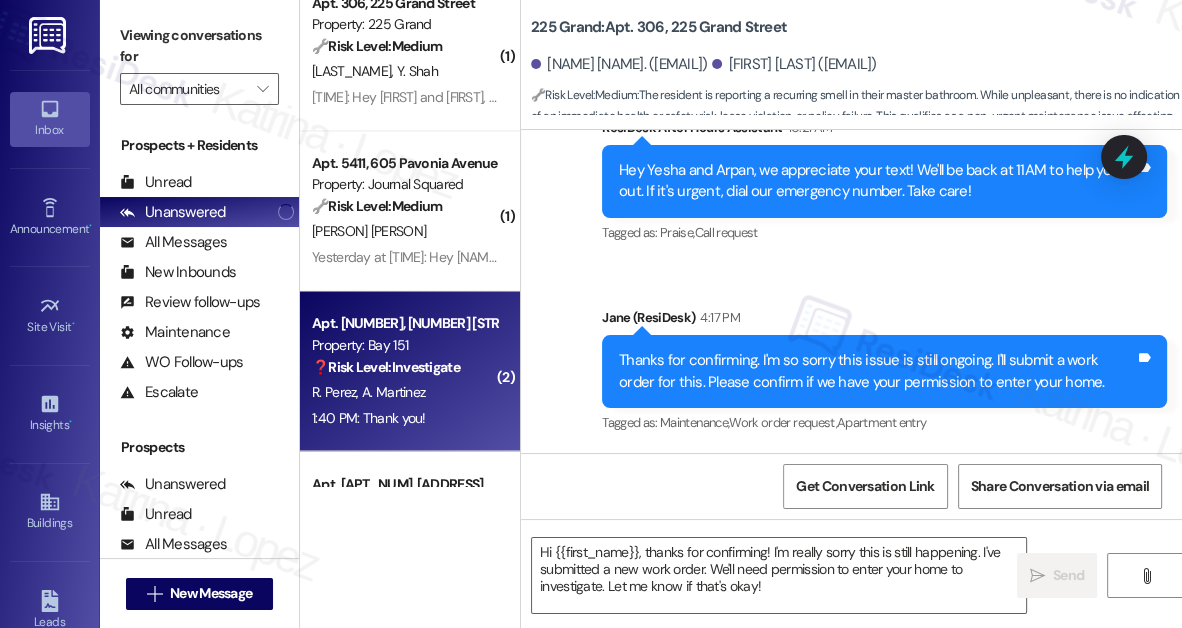 type on "Fetching suggested responses. Please feel free to read through the conversation in the meantime." 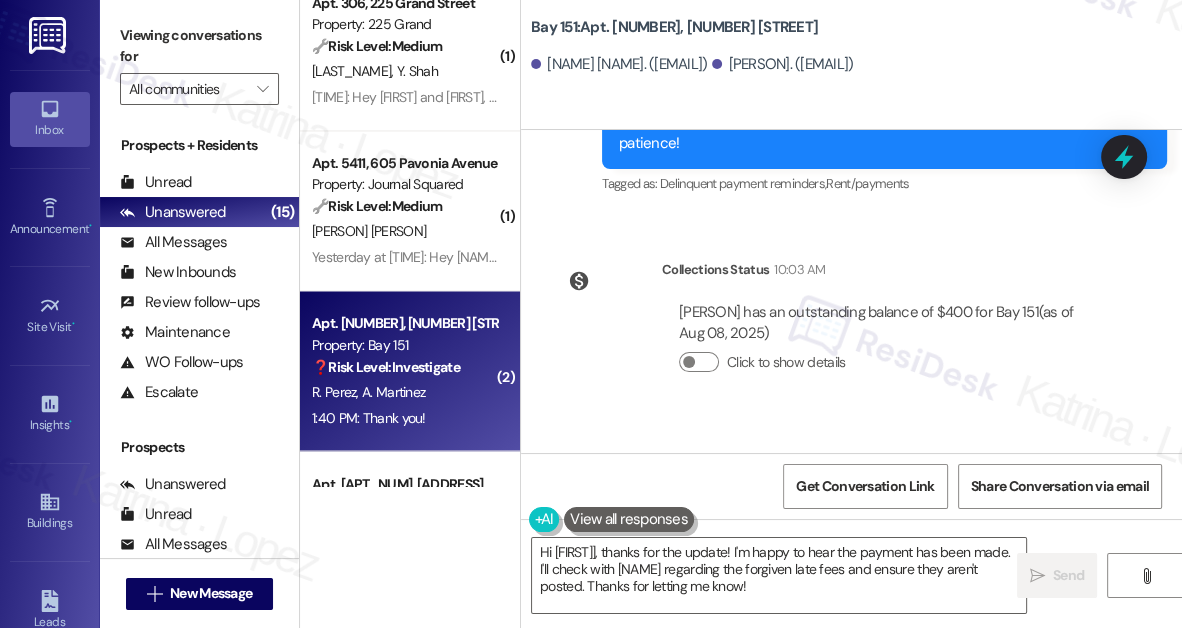scroll, scrollTop: 29382, scrollLeft: 0, axis: vertical 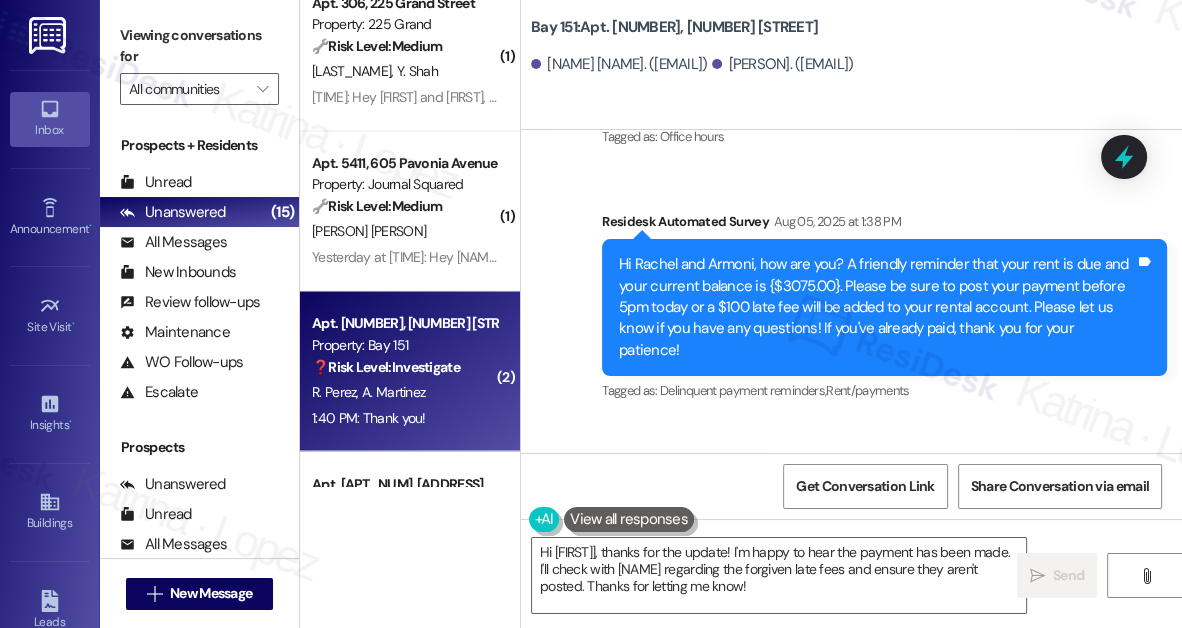 click on "Hi [NAME] and [NAME]! How are you? We're checking in to ask if you have any questions about rent payment. Your current balance is {$400.00}. Please pay your rent as soon as possible to avoid collections. If you've already paid, thank you for your patience!" at bounding box center [877, 757] 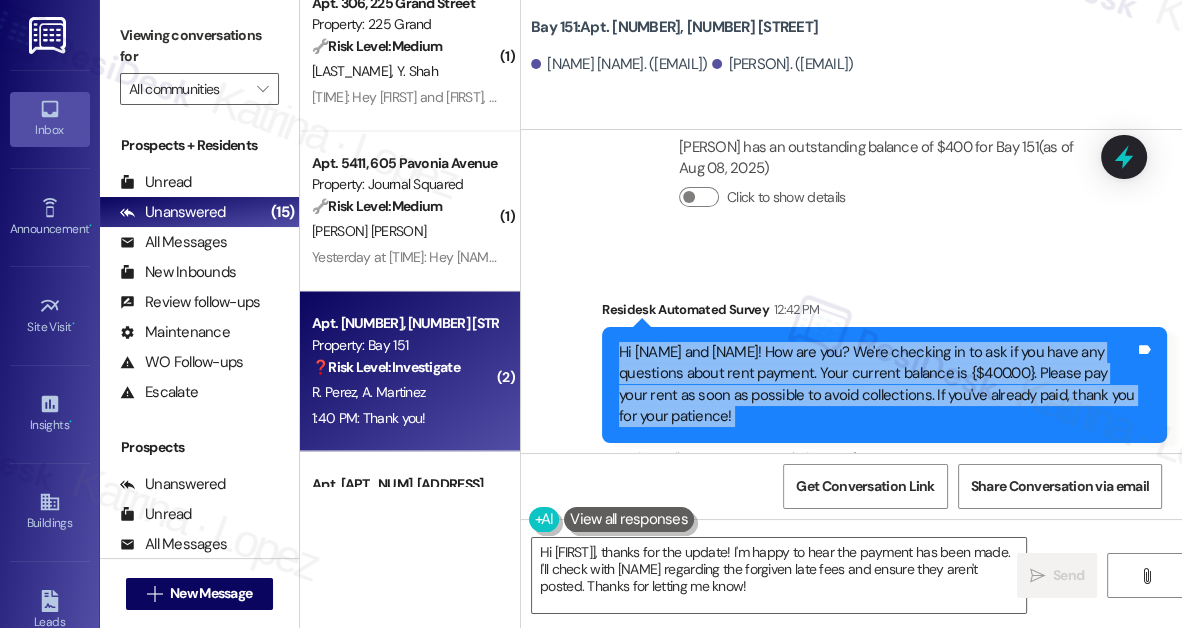 scroll, scrollTop: 29746, scrollLeft: 0, axis: vertical 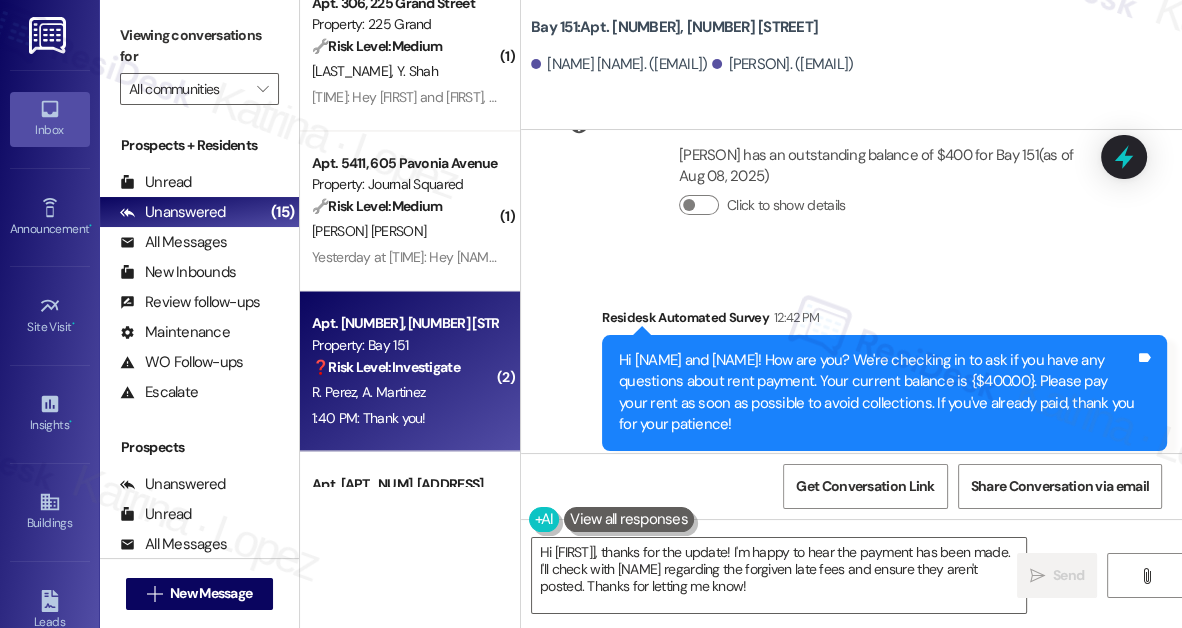click on "Hi [PERSON], the payment has been made, those late fees were forgiven by [PERSON] previously and should not be posted due to a payment method issue on the BAY 151 portal" at bounding box center (826, 636) 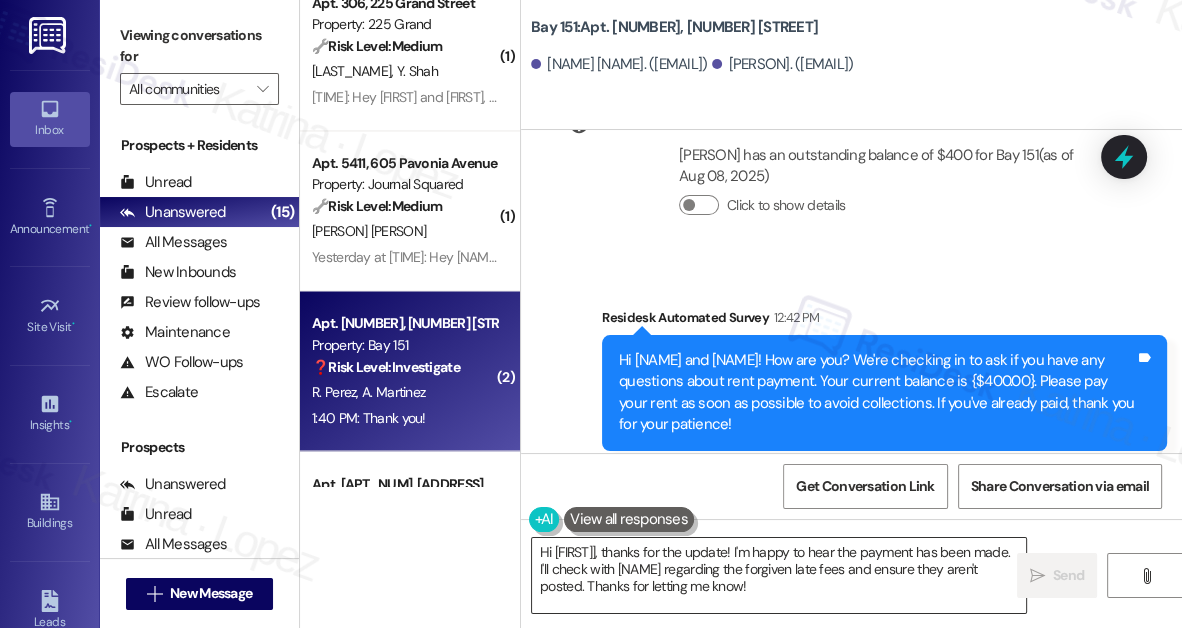 click on "Hi [FIRST]], thanks for the update! I'm happy to hear the payment has been made. I'll check with [NAME] regarding the forgiven late fees and ensure they aren't posted. Thanks for letting me know!" at bounding box center [779, 575] 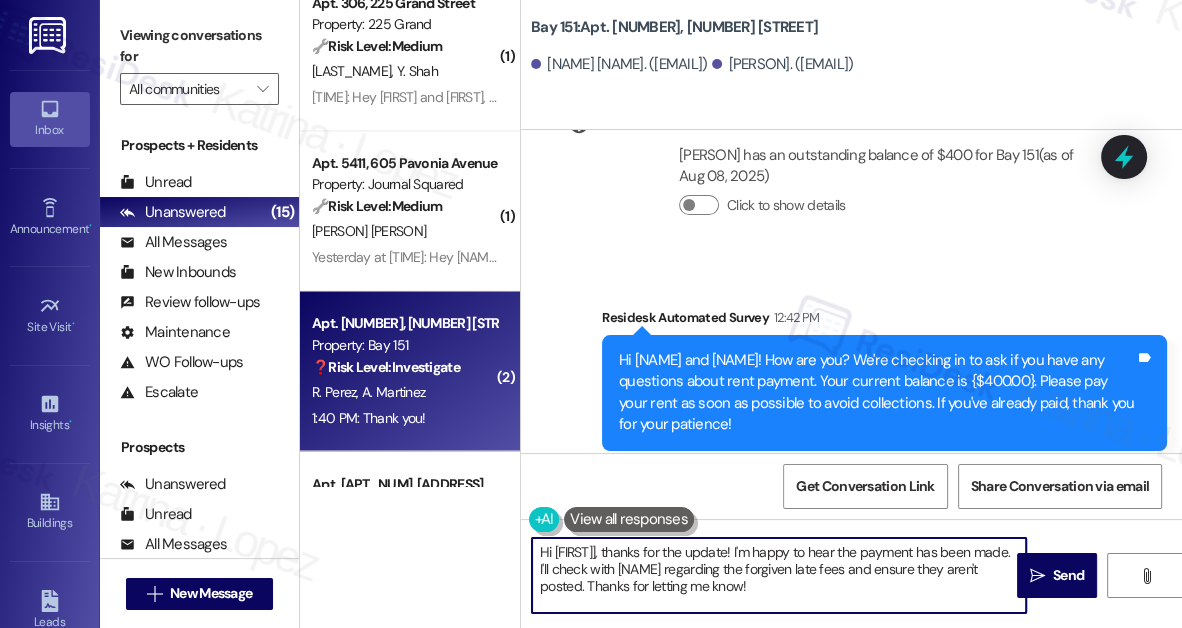 click on "Hi [FIRST]], thanks for the update! I'm happy to hear the payment has been made. I'll check with [NAME] regarding the forgiven late fees and ensure they aren't posted. Thanks for letting me know!" at bounding box center (779, 575) 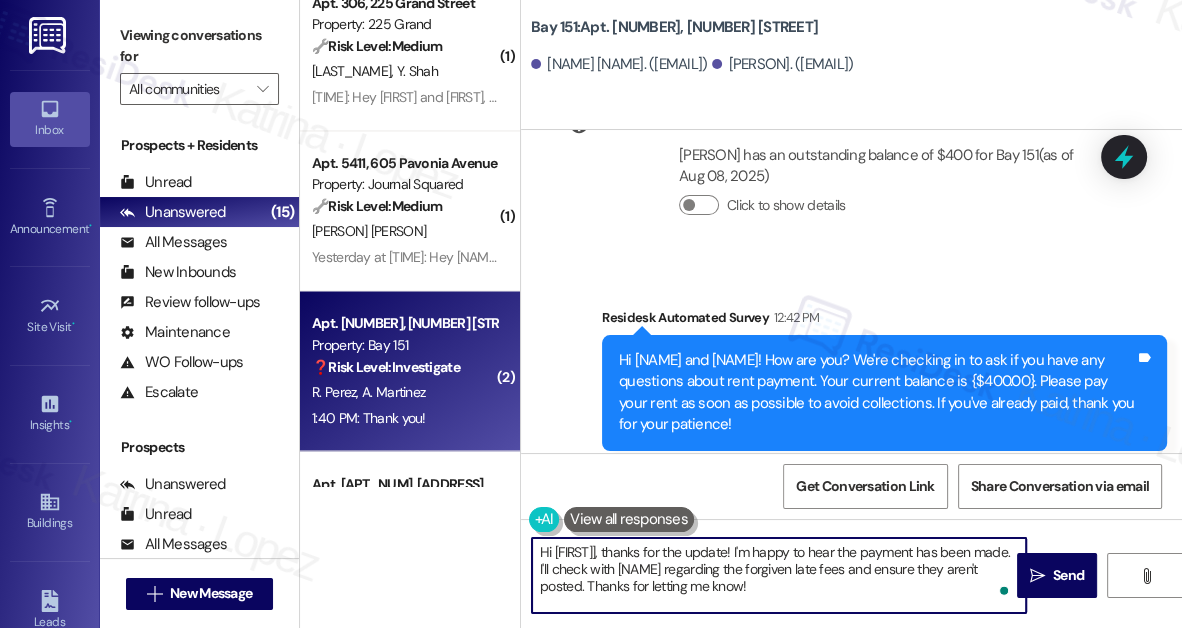click on "Hi [FIRST]], thanks for the update! I'm happy to hear the payment has been made. I'll check with [NAME] regarding the forgiven late fees and ensure they aren't posted. Thanks for letting me know!" at bounding box center [779, 575] 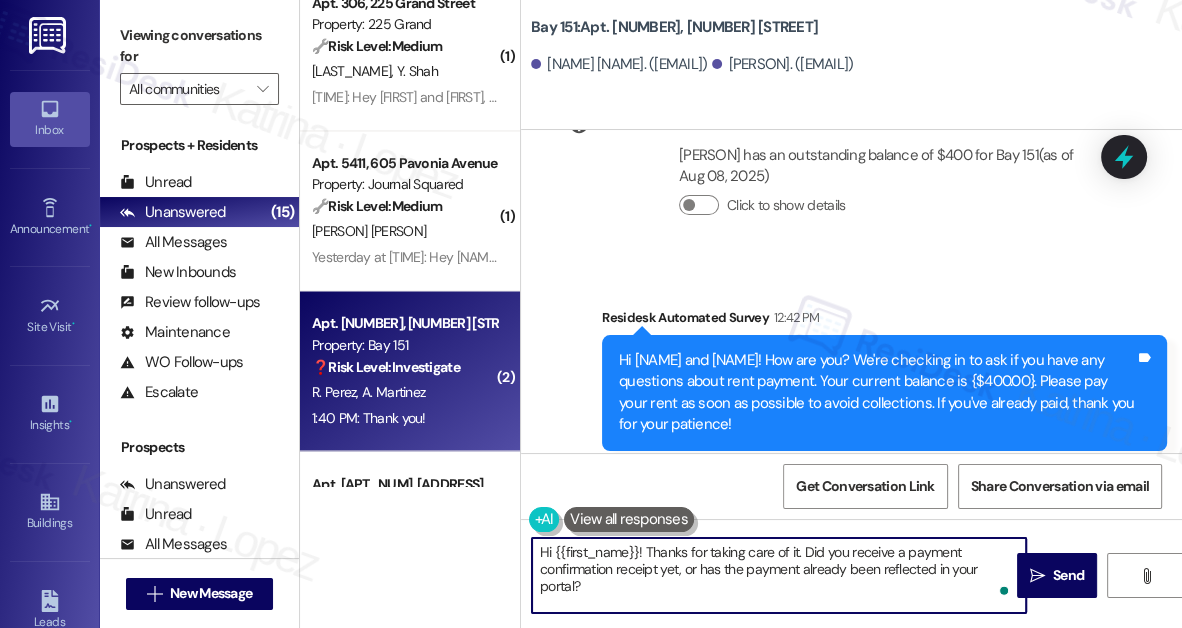 scroll, scrollTop: 29928, scrollLeft: 0, axis: vertical 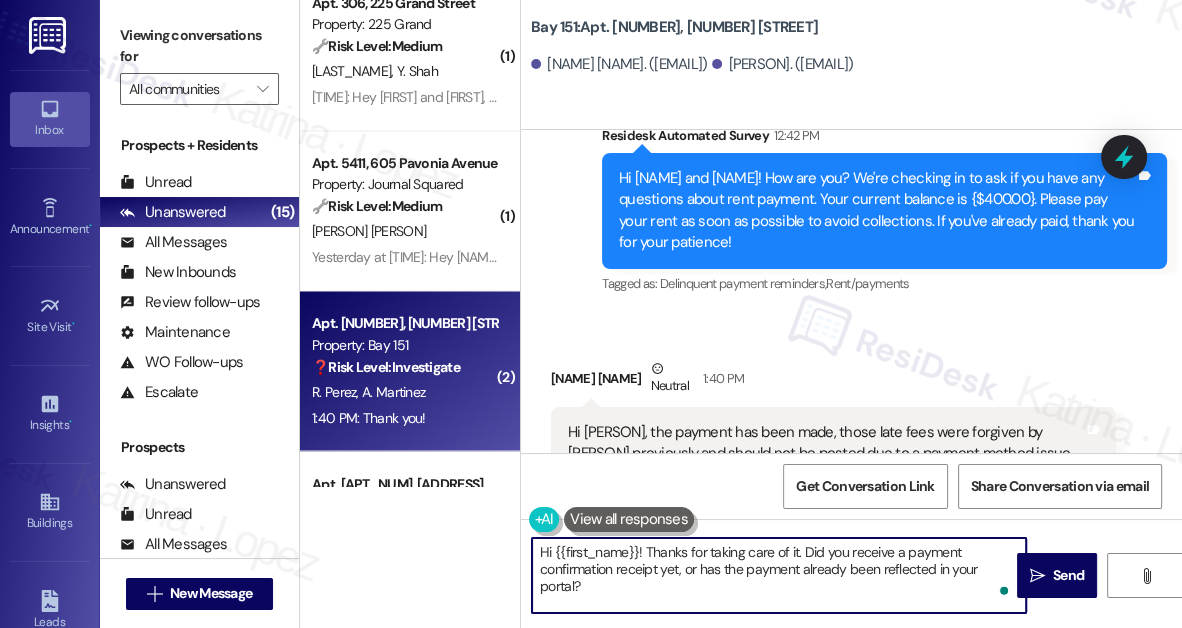 type on "Hi {{first_name}}! Thanks for taking care of it. Did you receive a payment confirmation receipt yet, or has the payment already been reflected in your portal?" 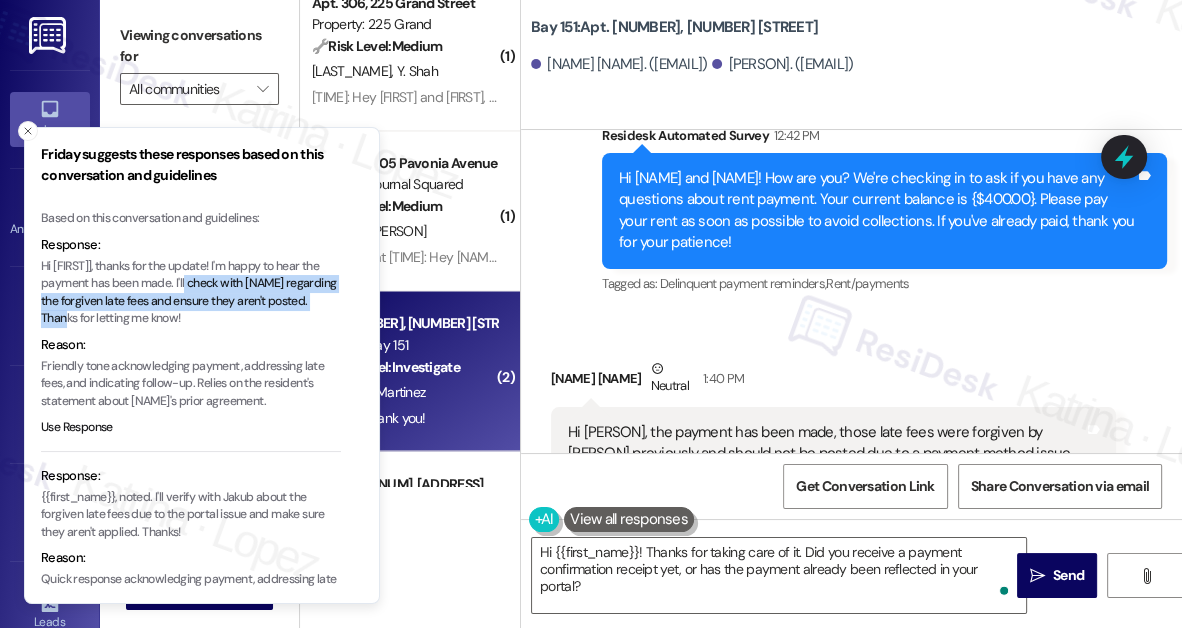 drag, startPoint x: 217, startPoint y: 284, endPoint x: 79, endPoint y: 320, distance: 142.61838 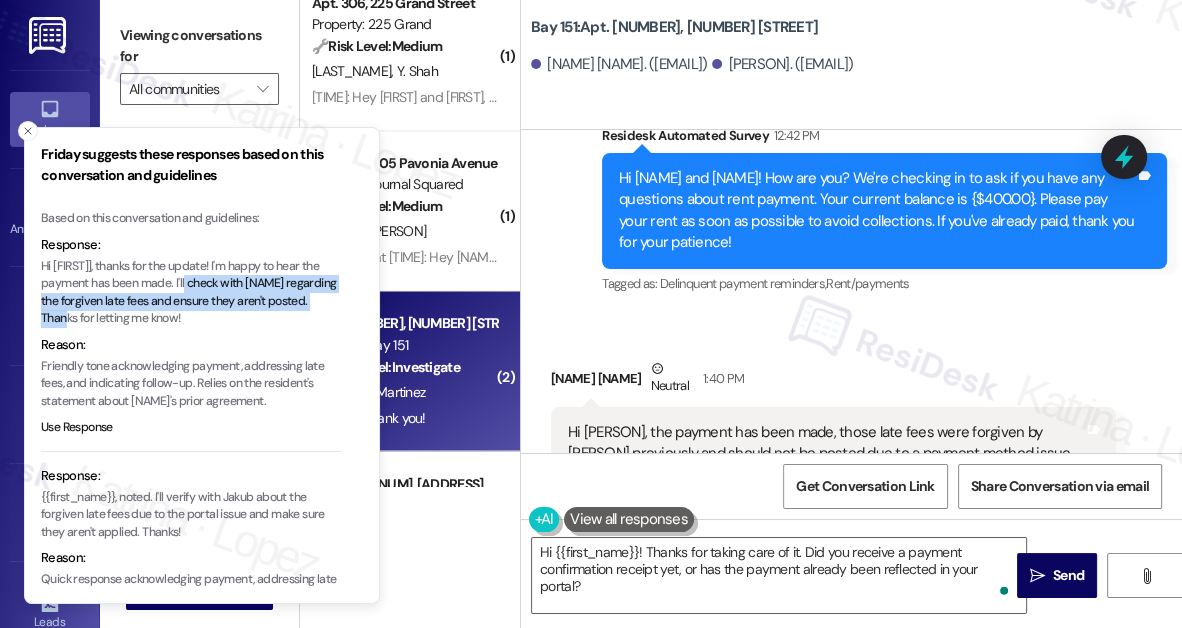 copy on ". I'll check with [NAME] regarding the forgiven late fees and ensure they aren't posted." 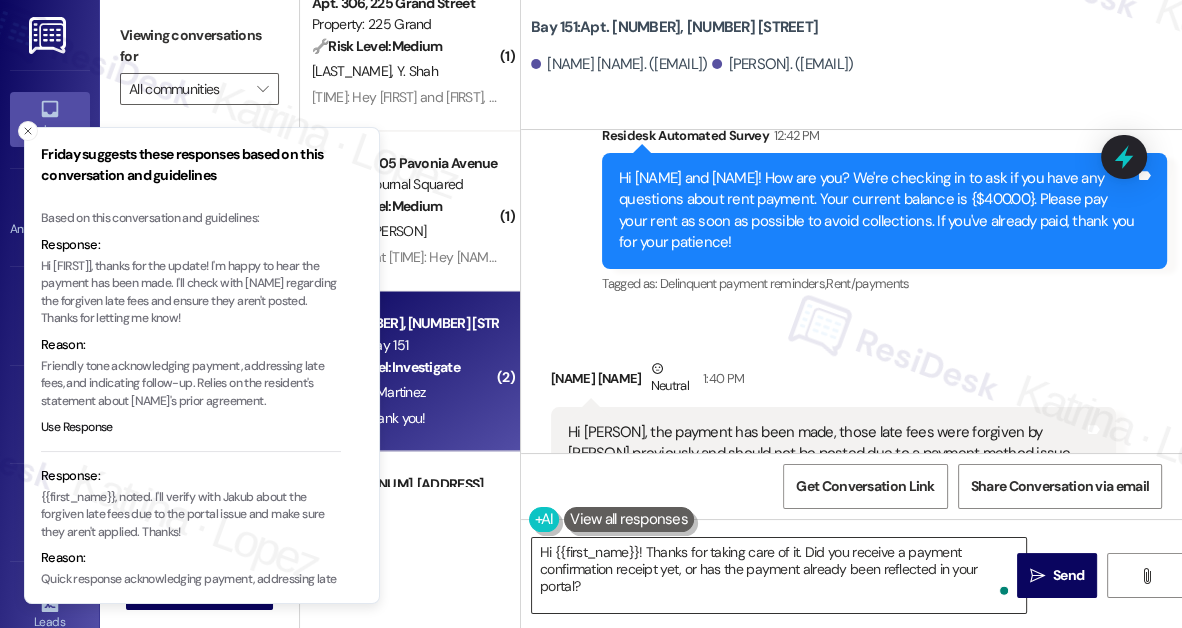 click on "Hi {{first_name}}! Thanks for taking care of it. Did you receive a payment confirmation receipt yet, or has the payment already been reflected in your portal?" at bounding box center [779, 575] 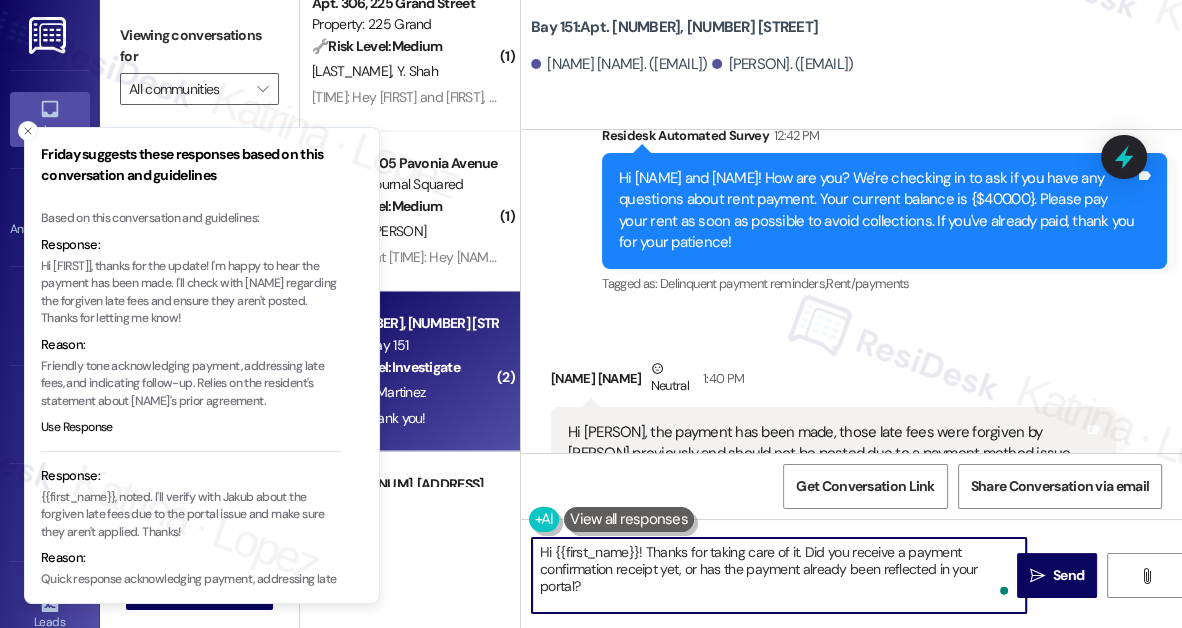 click on "Hi {{first_name}}! Thanks for taking care of it. Did you receive a payment confirmation receipt yet, or has the payment already been reflected in your portal?" at bounding box center [779, 575] 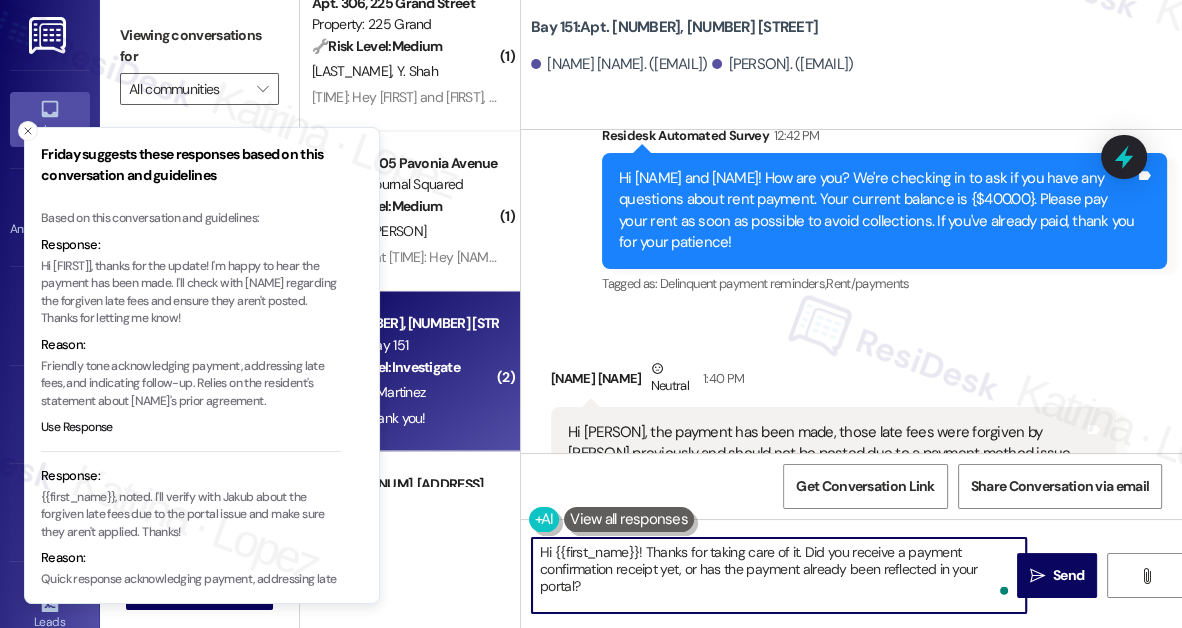 paste on ". I'll check with [NAME] regarding the forgiven late fees and ensure they aren't posted." 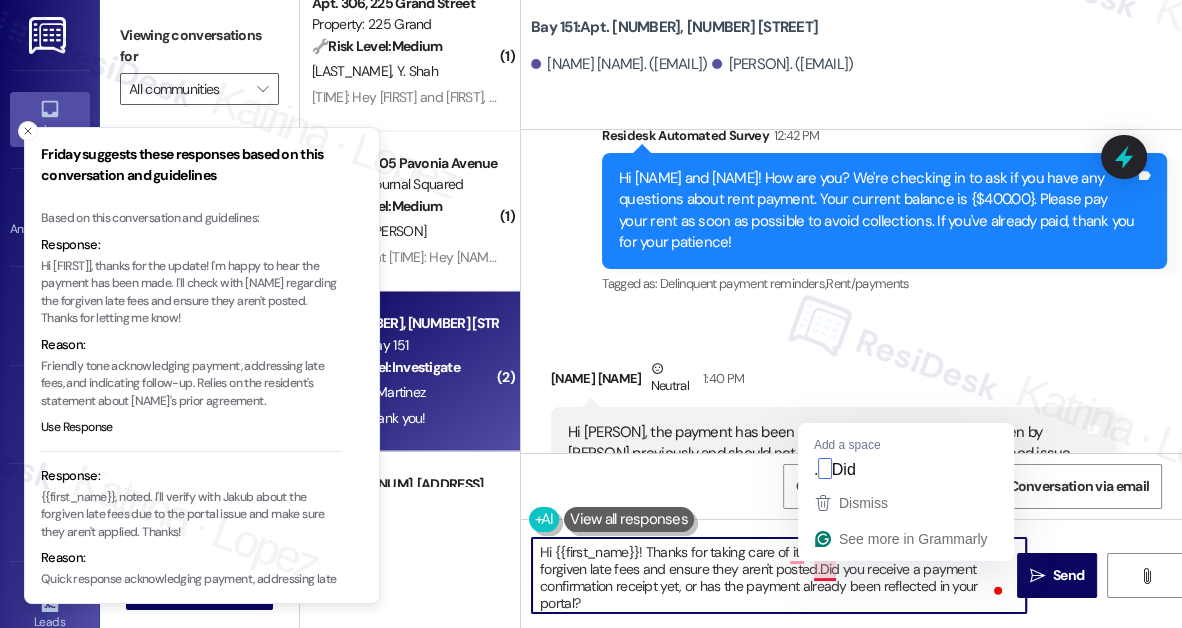 click on "Dismiss See more in Grammarly" at bounding box center [906, 523] 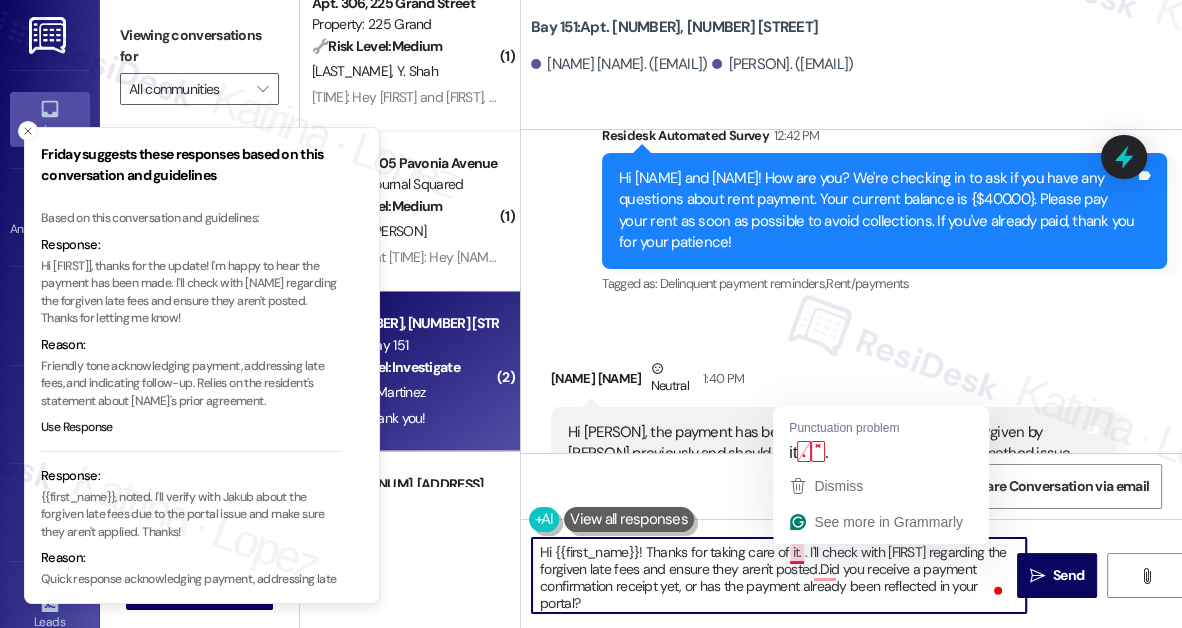 click on "Hi {{first_name}}! Thanks for taking care of it. . I'll check with [FIRST] regarding the forgiven late fees and ensure they aren't posted.Did you receive a payment confirmation receipt yet, or has the payment already been reflected in your portal?" at bounding box center (779, 575) 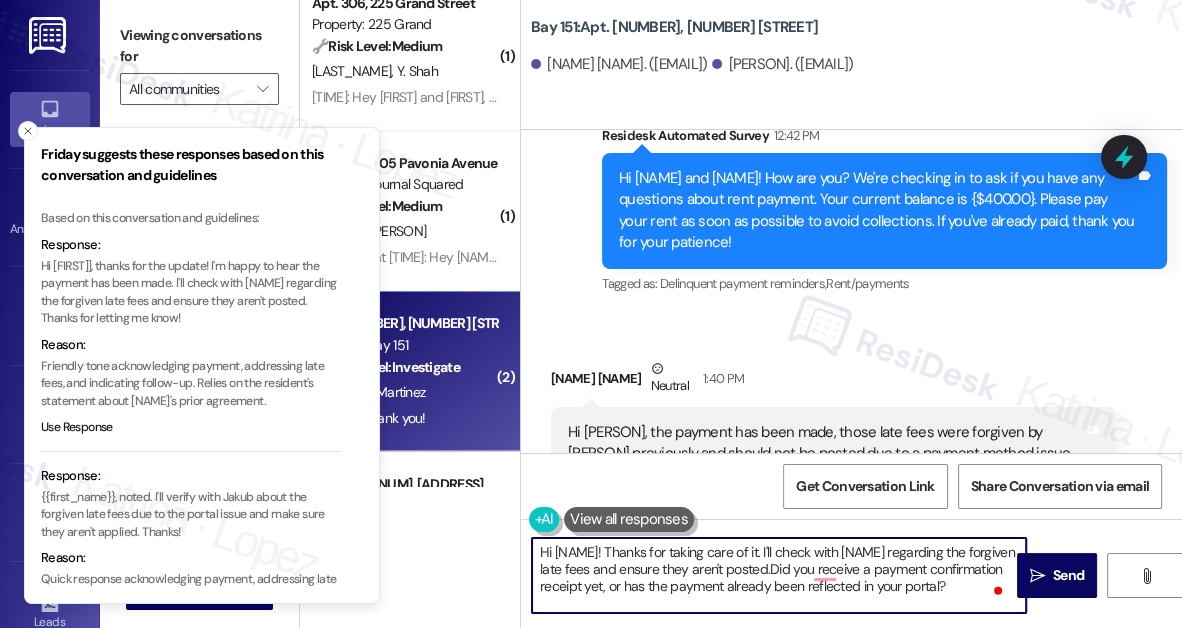 click on "Hi [NAME]! Thanks for taking care of it. I'll check with [NAME] regarding the forgiven late fees and ensure they aren't posted.Did you receive a payment confirmation receipt yet, or has the payment already been reflected in your portal?" at bounding box center (779, 575) 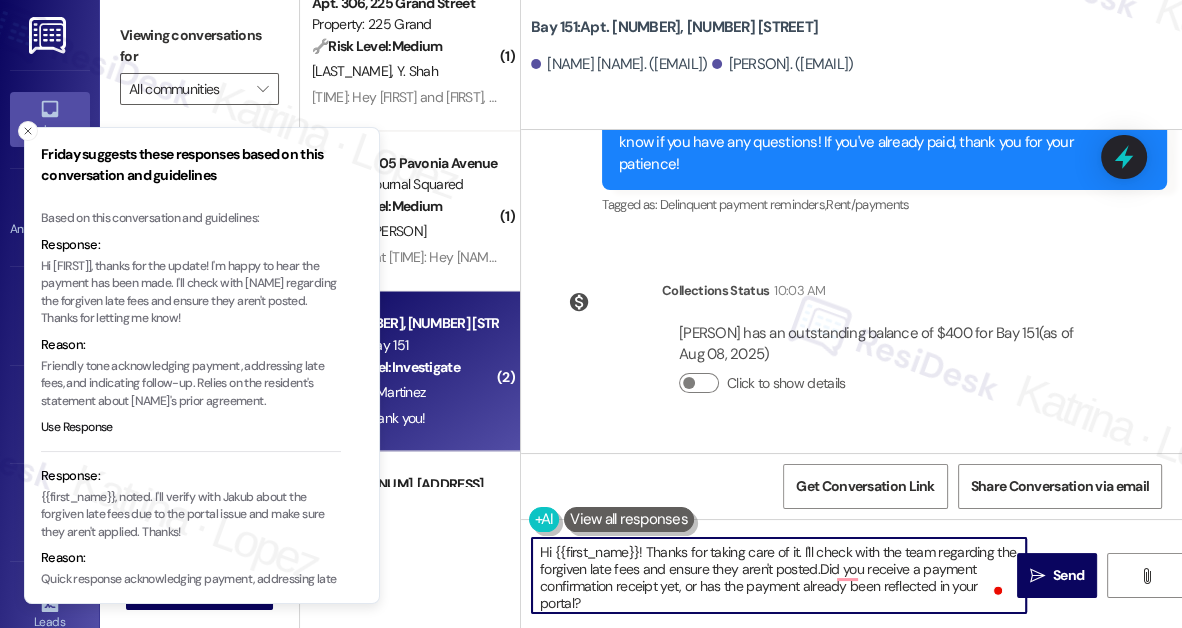 scroll, scrollTop: 29564, scrollLeft: 0, axis: vertical 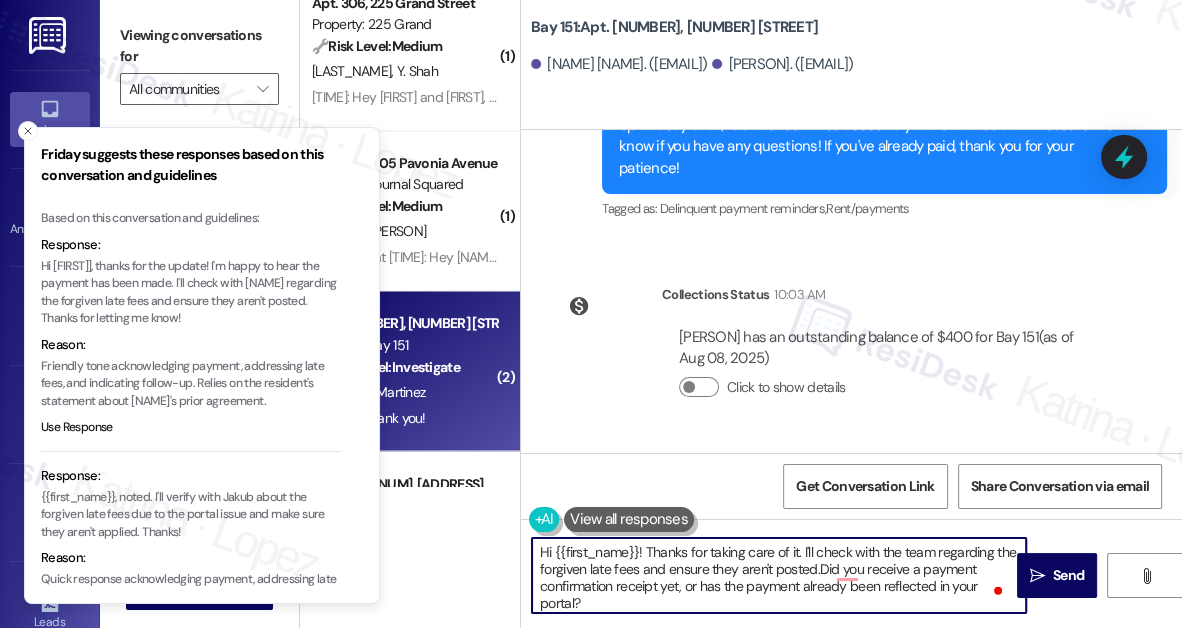 click on "Hi {{first_name}}! Thanks for taking care of it. I'll check with the team regarding the forgiven late fees and ensure they aren't posted.Did you receive a payment confirmation receipt yet, or has the payment already been reflected in your portal?" at bounding box center (779, 575) 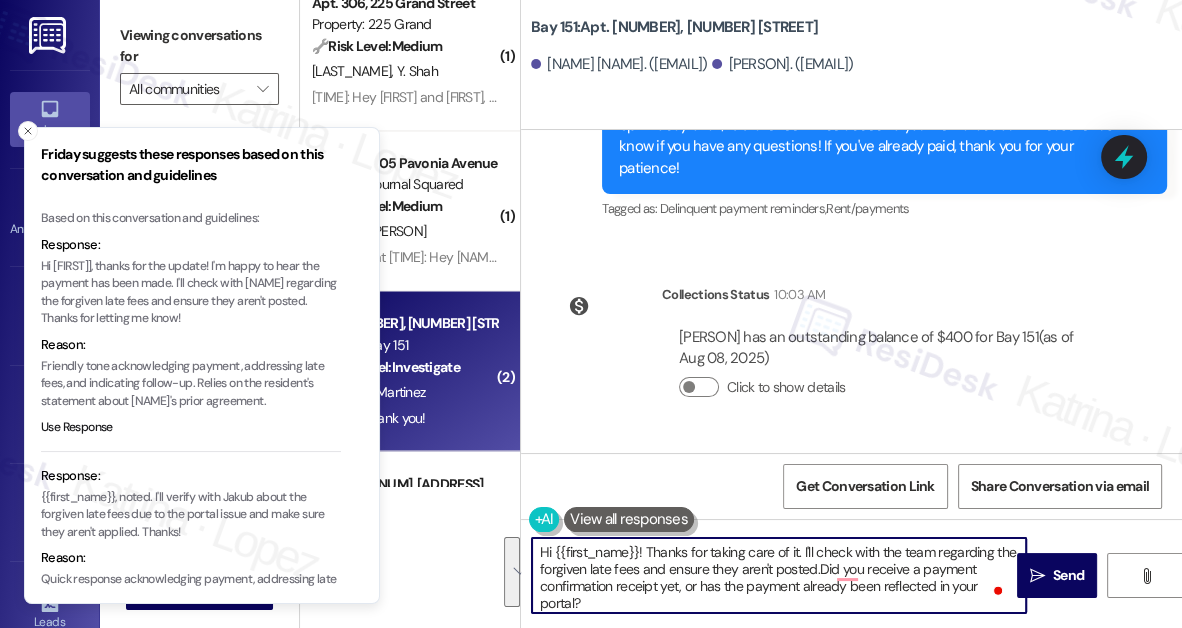 click on "Hi {{first_name}}! Thanks for taking care of it. I'll check with the team regarding the forgiven late fees and ensure they aren't posted.Did you receive a payment confirmation receipt yet, or has the payment already been reflected in your portal?" at bounding box center [779, 575] 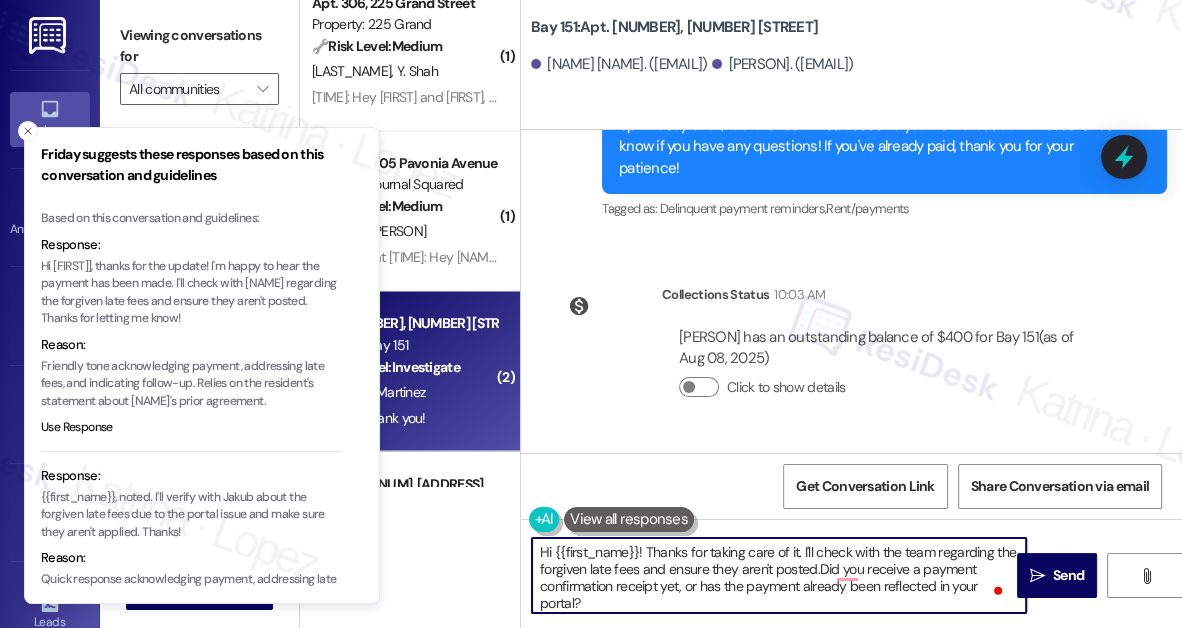 click on "Hi {{first_name}}! Thanks for taking care of it. I'll check with the team regarding the forgiven late fees and ensure they aren't posted.Did you receive a payment confirmation receipt yet, or has the payment already been reflected in your portal?" at bounding box center [779, 575] 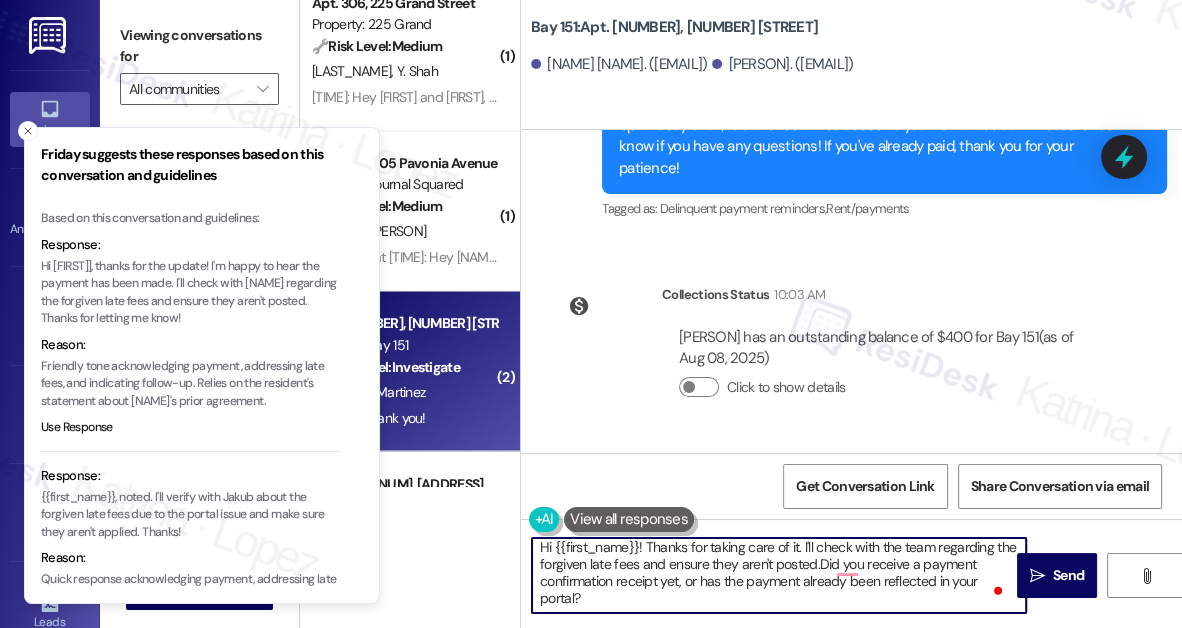 scroll, scrollTop: 5, scrollLeft: 0, axis: vertical 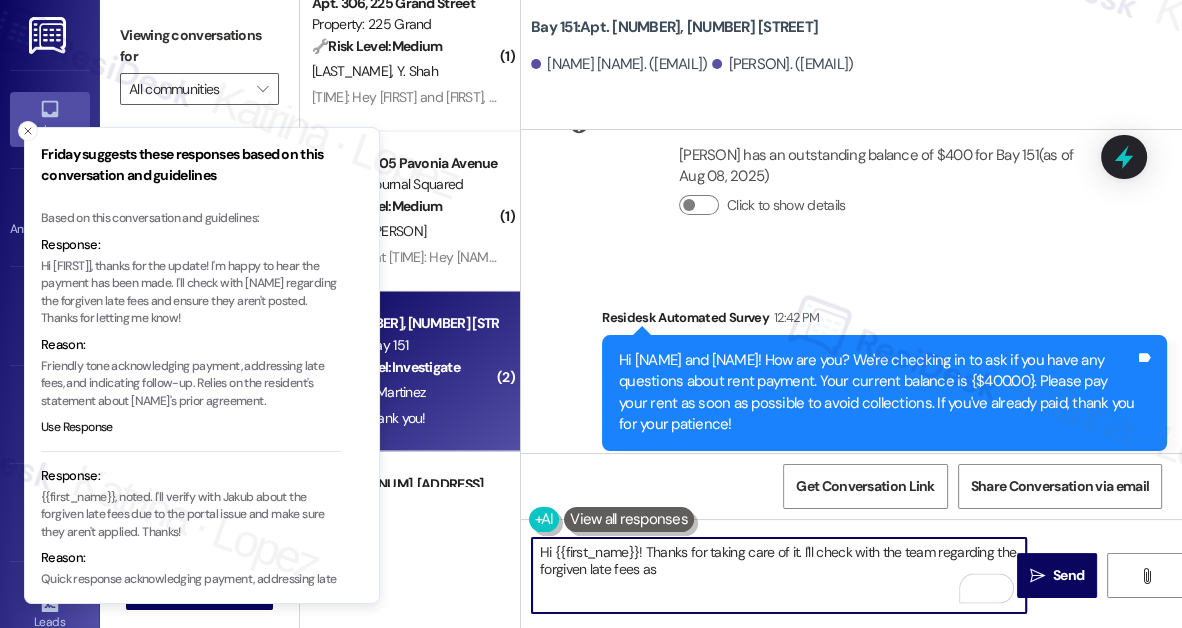 click on "Hi {{first_name}}! Thanks for taking care of it. I'll check with the team regarding the forgiven late fees as" at bounding box center (779, 575) 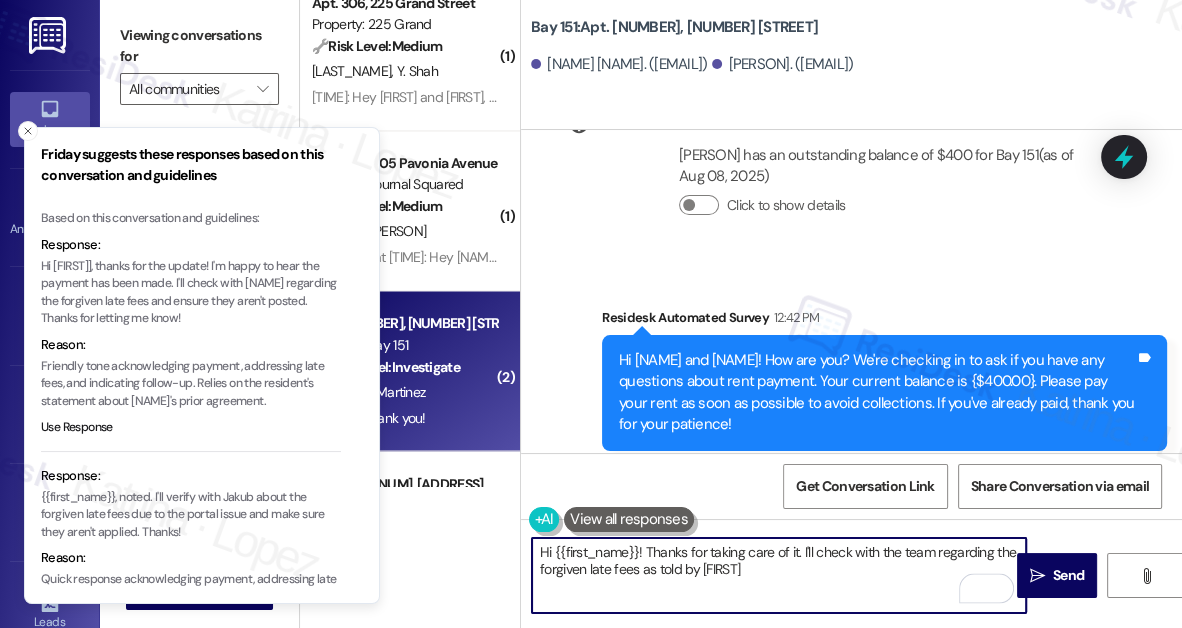 click on "Hi {{first_name}}! Thanks for taking care of it. I'll check with the team regarding the forgiven late fees as told by [FIRST]" at bounding box center (779, 575) 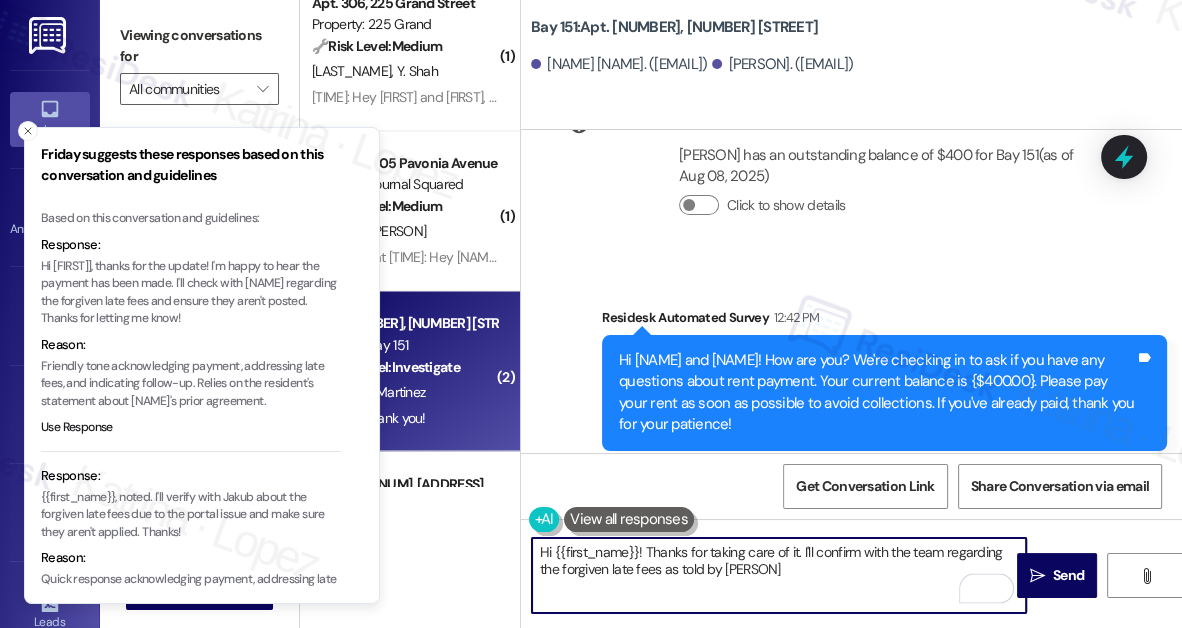 click on "Hi {{first_name}}! Thanks for taking care of it. I'll confirm with the team regarding the forgiven late fees as told by [PERSON]" at bounding box center (779, 575) 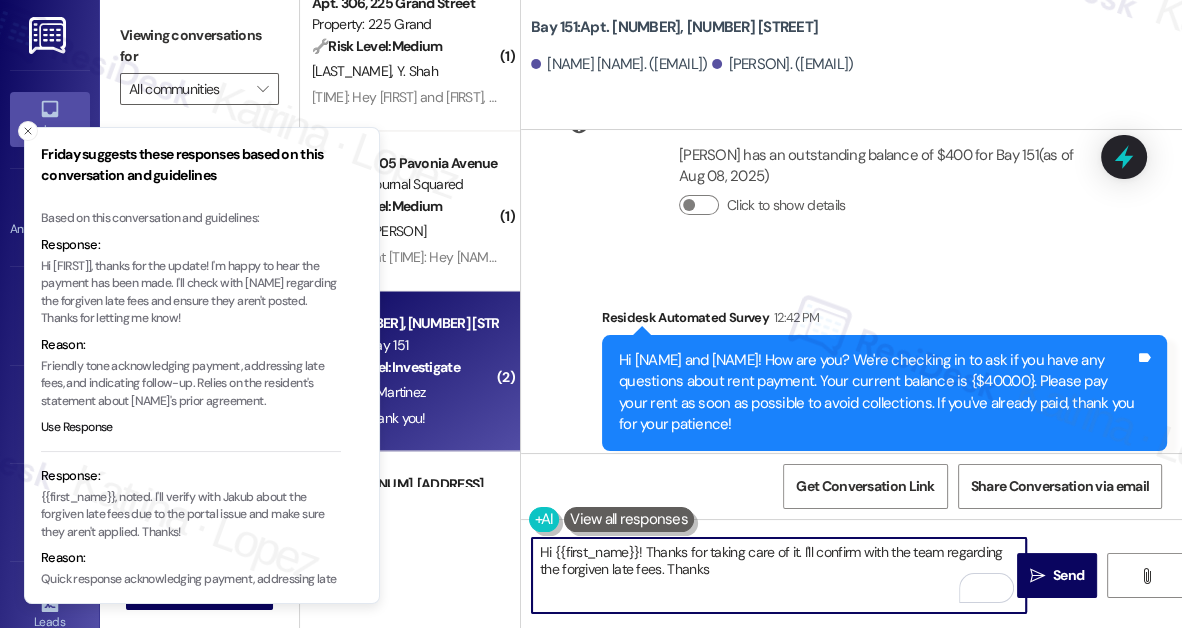 click on "Hi {{first_name}}! Thanks for taking care of it. I'll confirm with the team regarding the forgiven late fees. Thanks" at bounding box center (779, 575) 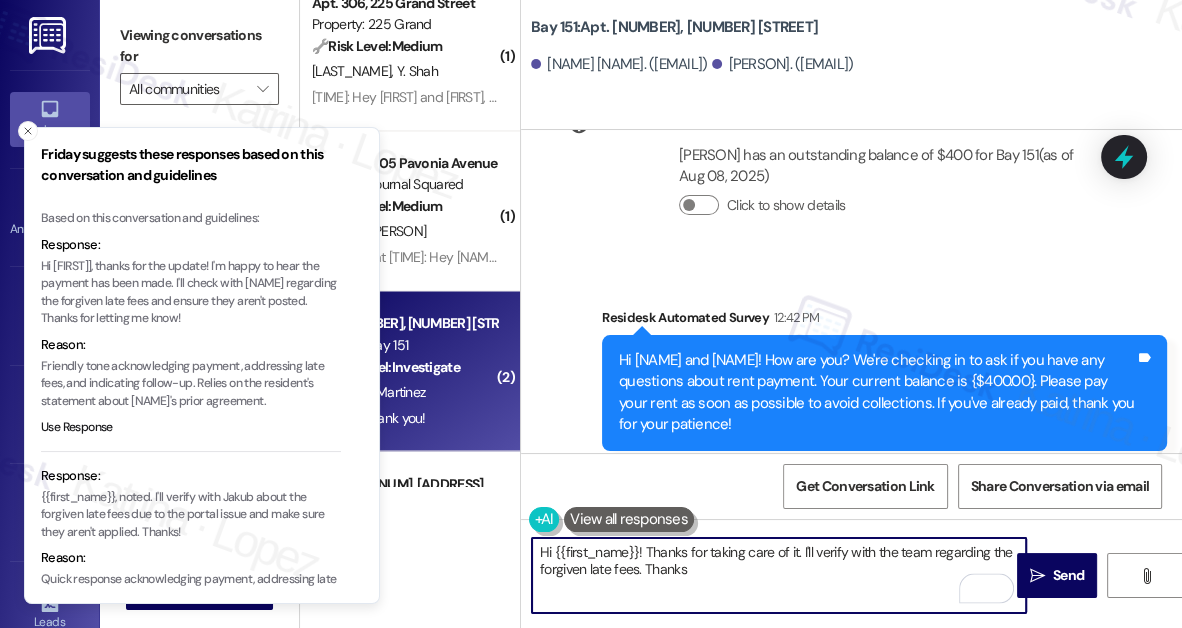 drag, startPoint x: 746, startPoint y: 570, endPoint x: 637, endPoint y: 564, distance: 109.165016 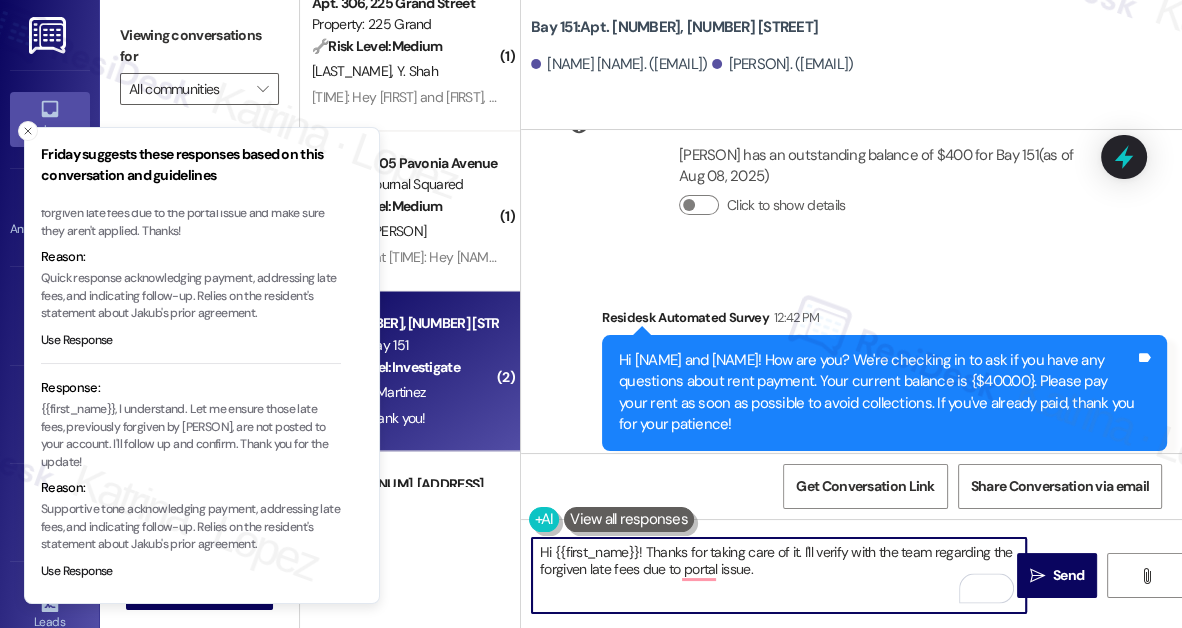 scroll, scrollTop: 307, scrollLeft: 0, axis: vertical 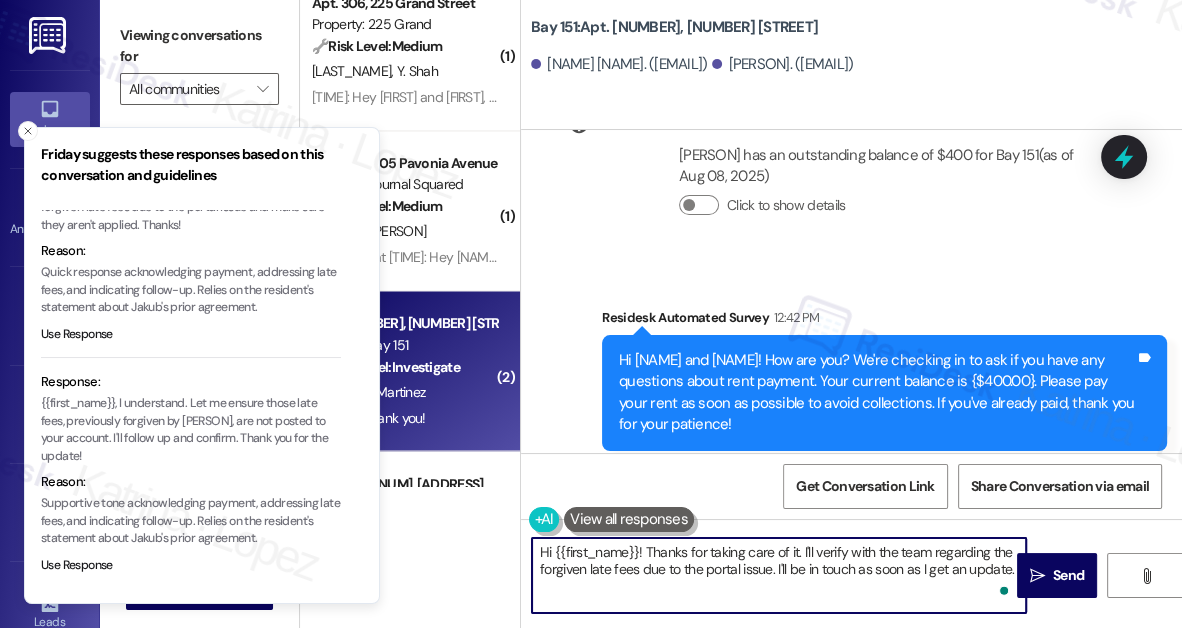 click on "Hi {{first_name}}! Thanks for taking care of it. I'll verify with the team regarding the forgiven late fees due to the portal issue. I'll be in touch as soon as I get an update." at bounding box center [779, 575] 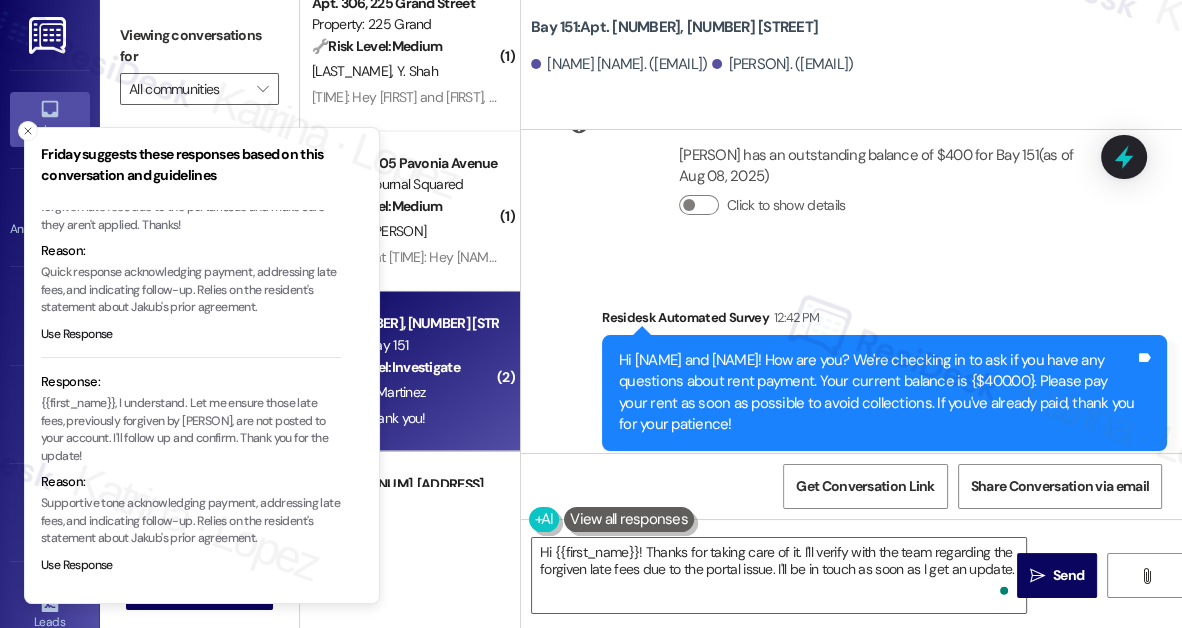 click on "[PERSON] Neutral [TIME]" at bounding box center (833, 564) 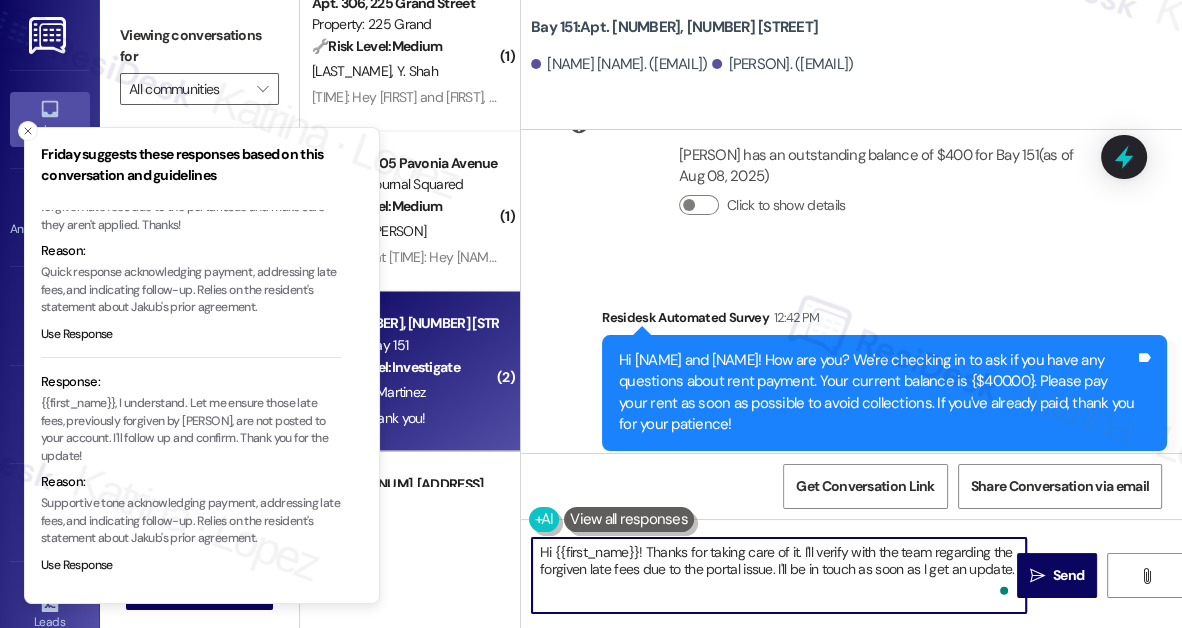 drag, startPoint x: 554, startPoint y: 553, endPoint x: 637, endPoint y: 531, distance: 85.86617 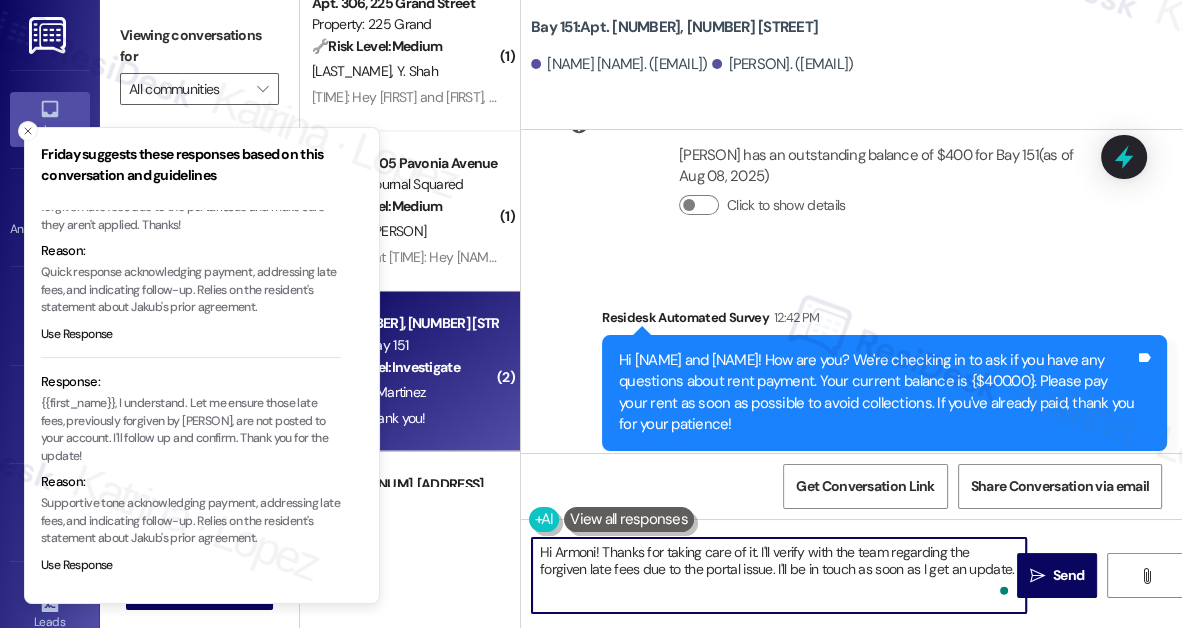 click on "Hi Armoni! Thanks for taking care of it. I'll verify with the team regarding the forgiven late fees due to the portal issue. I'll be in touch as soon as I get an update." at bounding box center [779, 575] 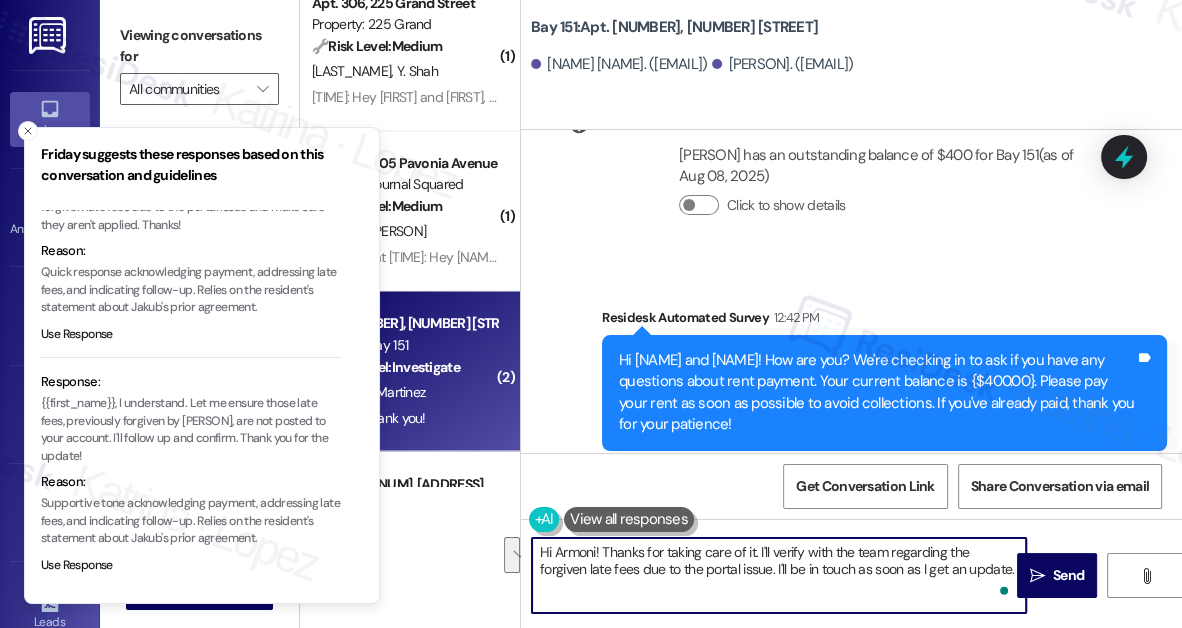 click on "Hi Armoni! Thanks for taking care of it. I'll verify with the team regarding the forgiven late fees due to the portal issue. I'll be in touch as soon as I get an update." at bounding box center [779, 575] 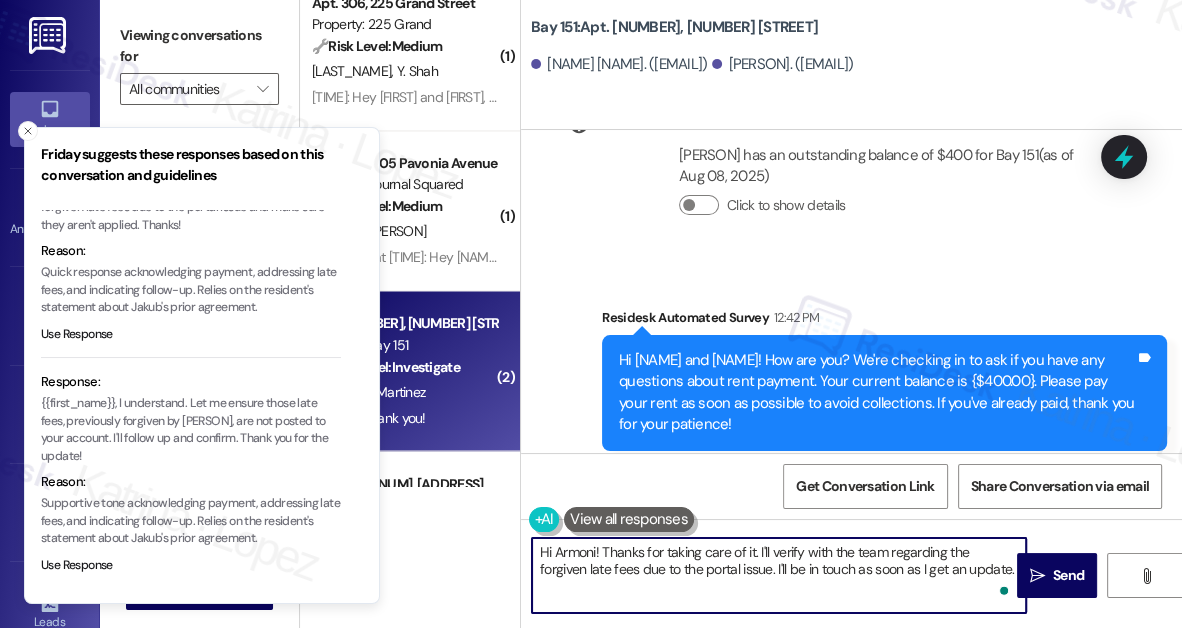 click on "Hi Armoni! Thanks for taking care of it. I'll verify with the team regarding the forgiven late fees due to the portal issue. I'll be in touch as soon as I get an update." at bounding box center [779, 575] 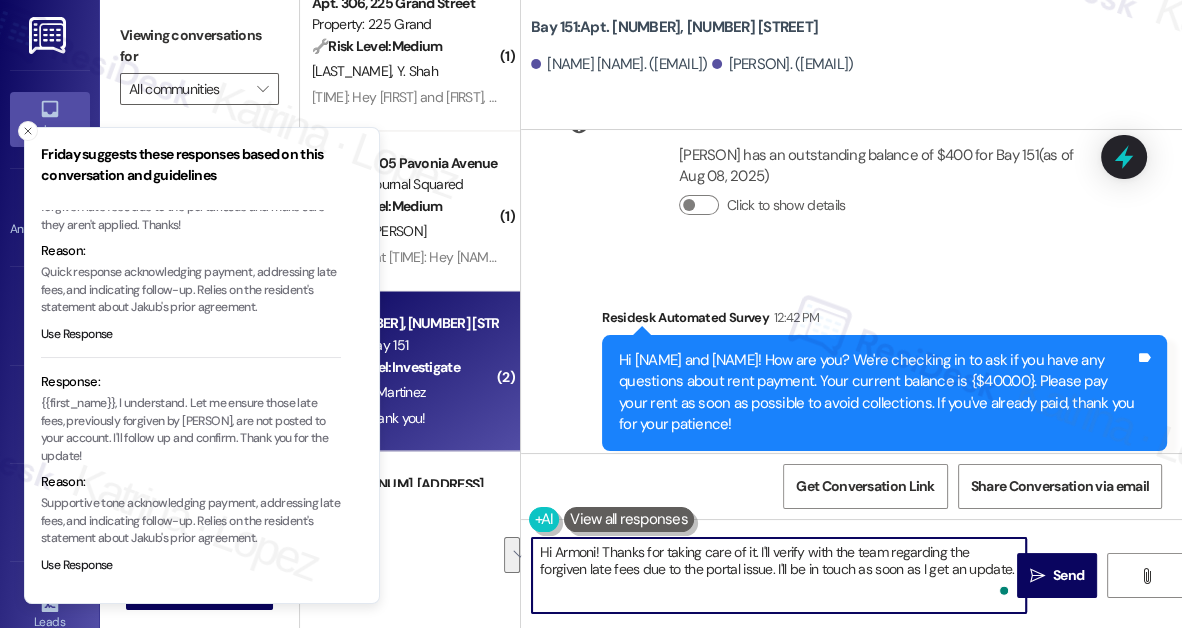 click on "Hi Armoni! Thanks for taking care of it. I'll verify with the team regarding the forgiven late fees due to the portal issue. I'll be in touch as soon as I get an update." at bounding box center [779, 575] 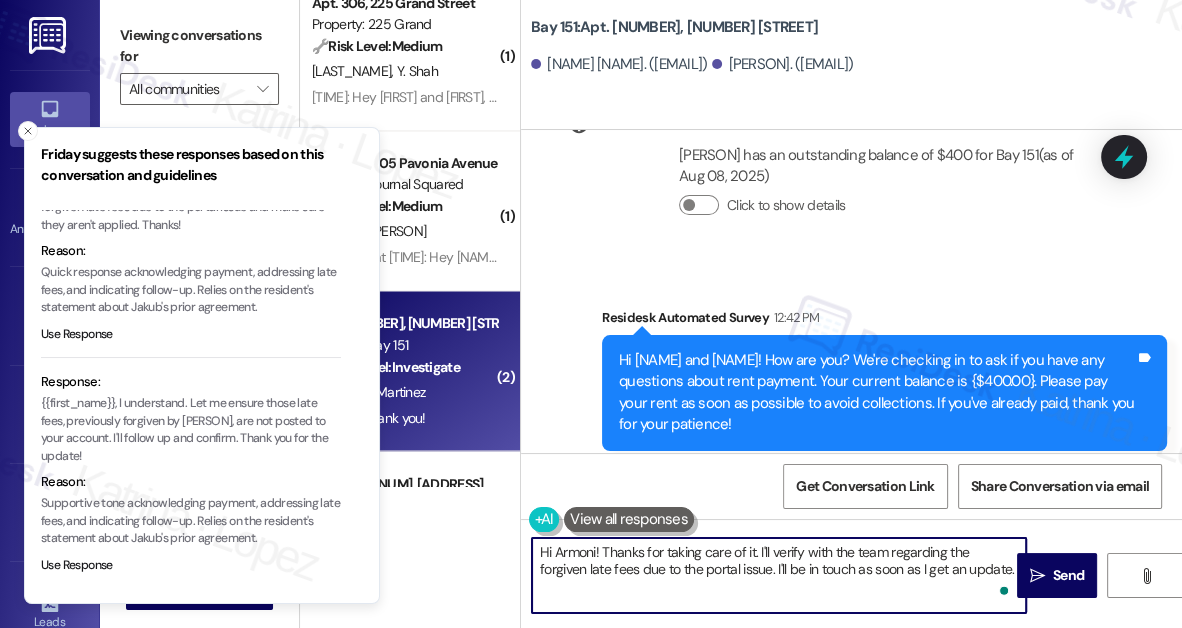 click on "Hi Armoni! Thanks for taking care of it. I'll verify with the team regarding the forgiven late fees due to the portal issue. I'll be in touch as soon as I get an update." at bounding box center (779, 575) 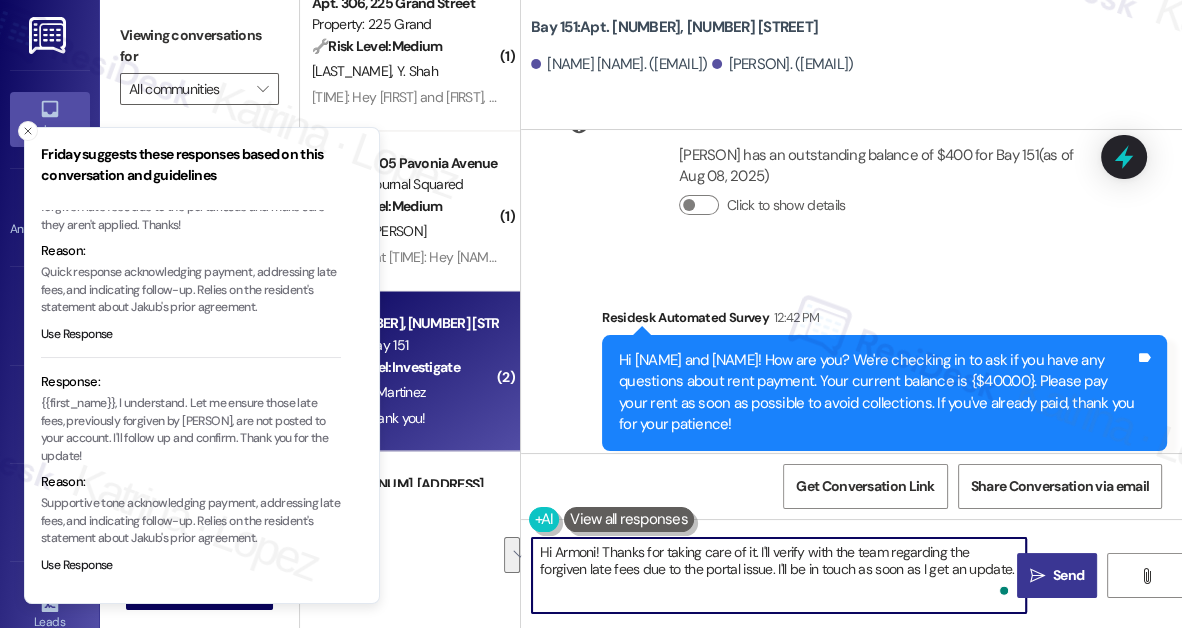 type on "Hi Armoni! Thanks for taking care of it. I'll verify with the team regarding the forgiven late fees due to the portal issue. I'll be in touch as soon as I get an update." 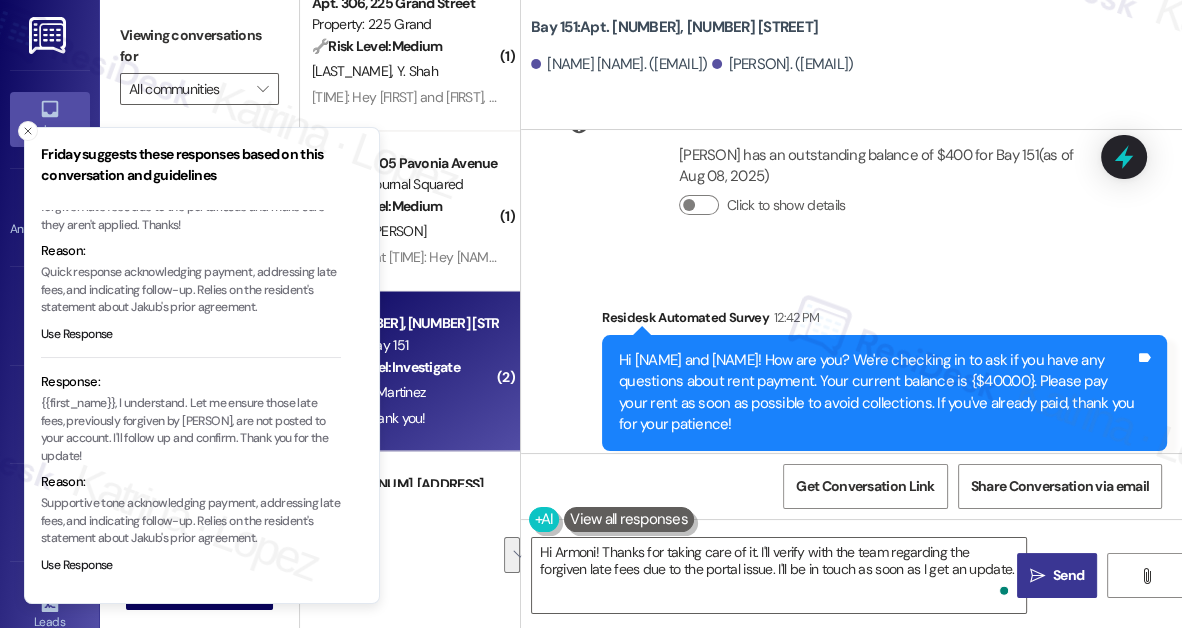 click on "" at bounding box center [1037, 576] 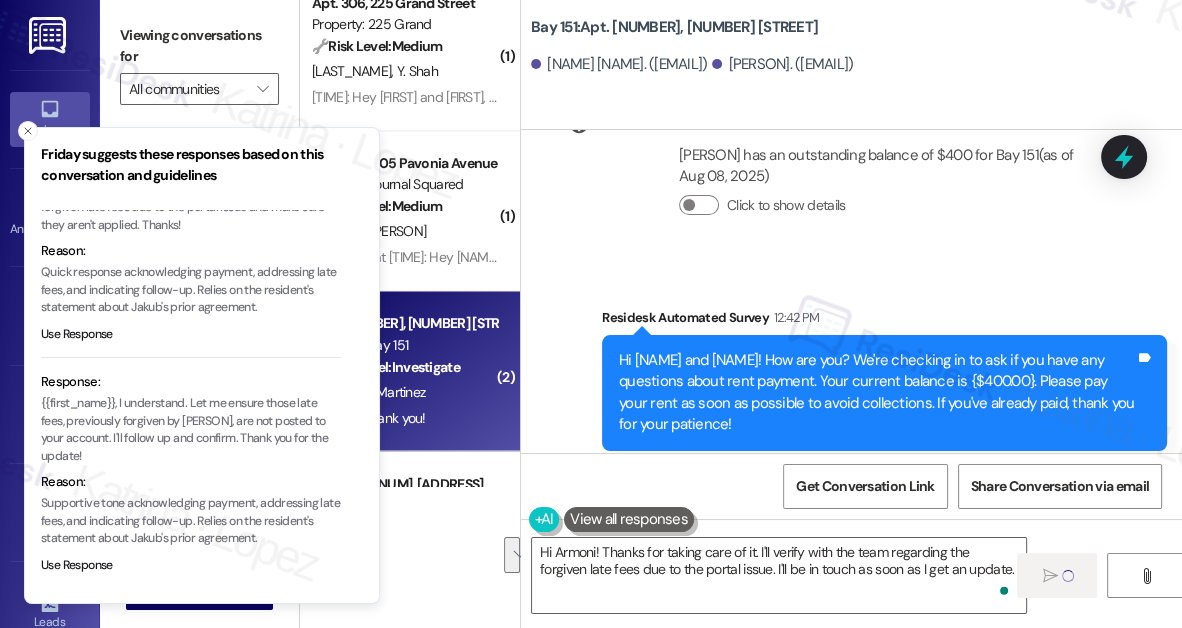type 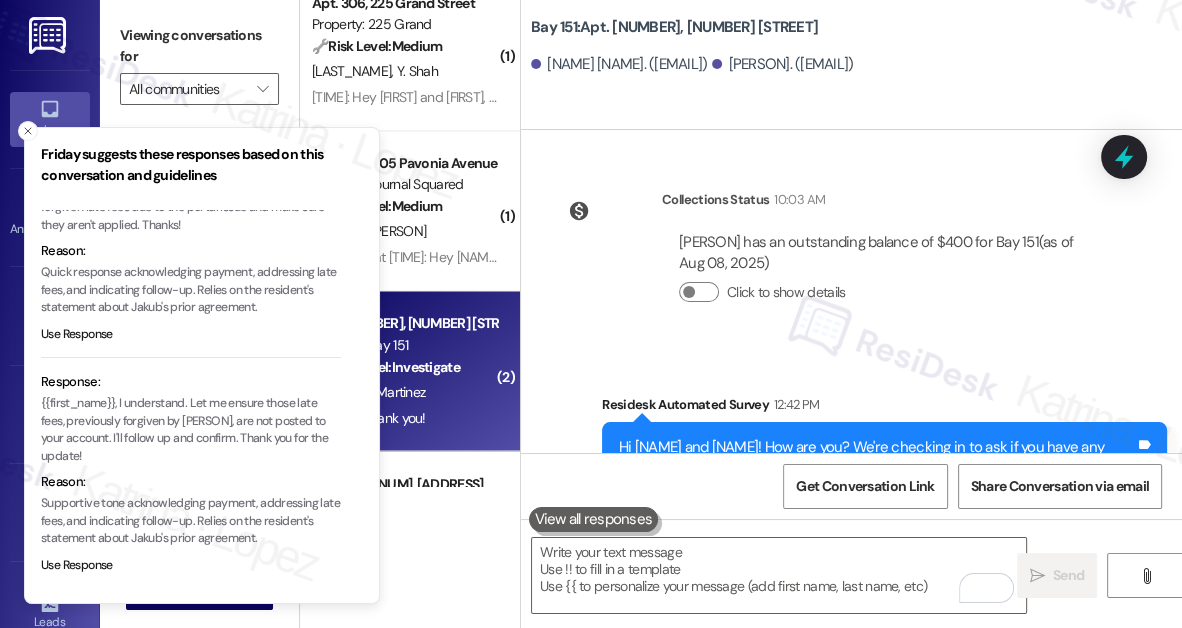 scroll, scrollTop: 29653, scrollLeft: 0, axis: vertical 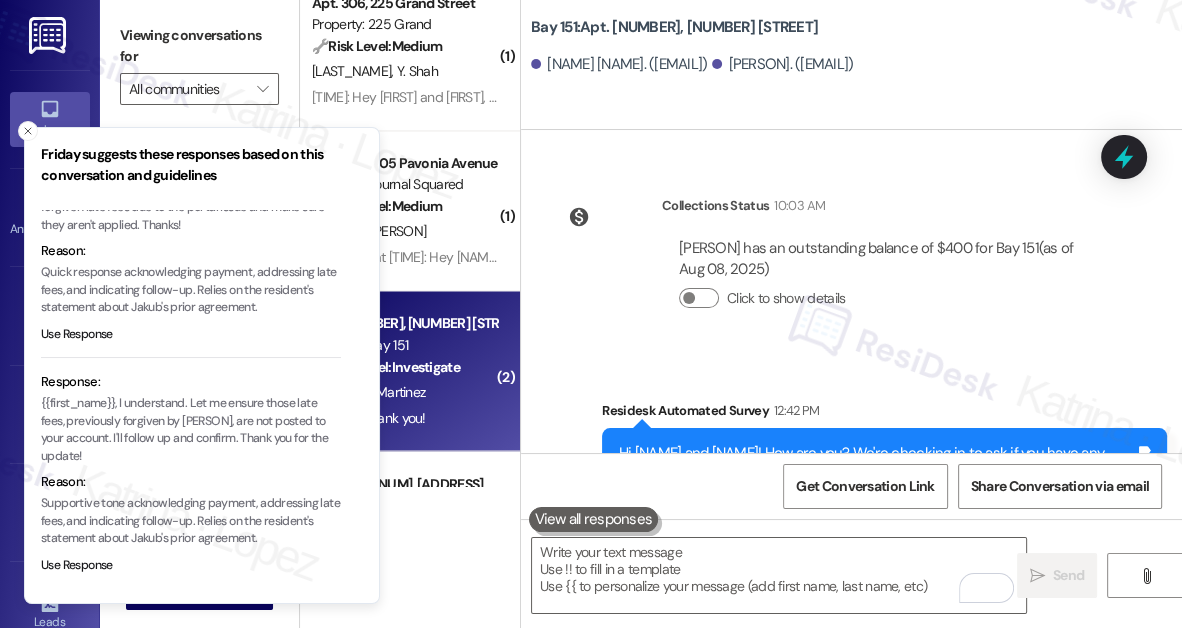 click on "Hi Jane, the payment has been made, those late fees were forgiven by jakub previously and should not be posted due to a payment method issue on the BAY 151 portal" at bounding box center (826, 729) 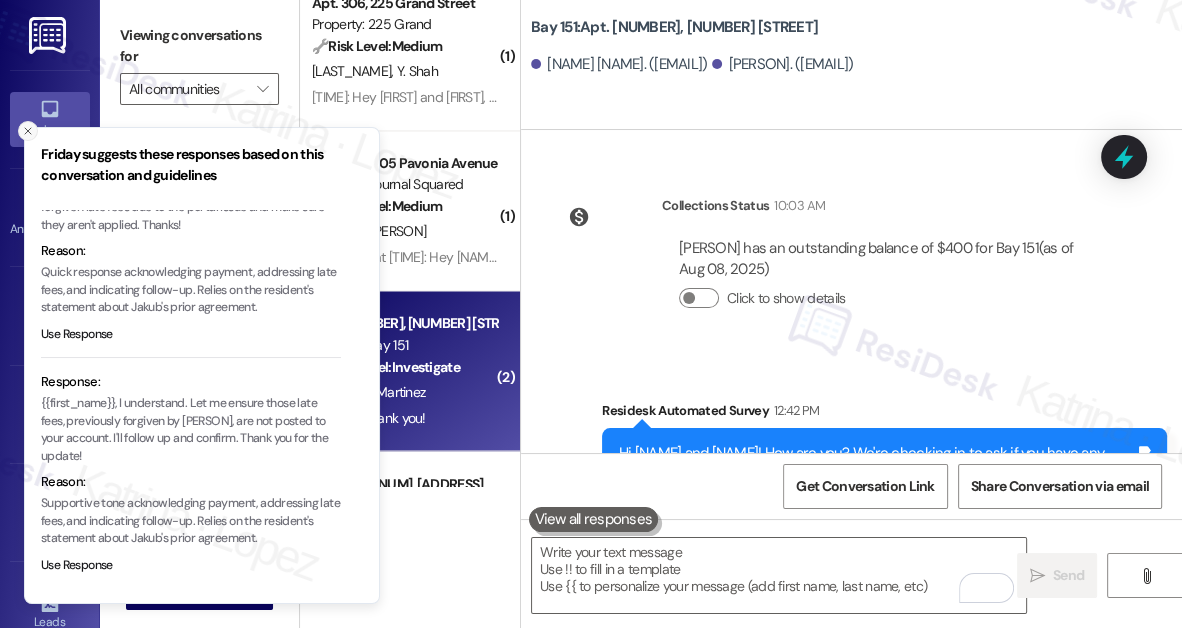 click 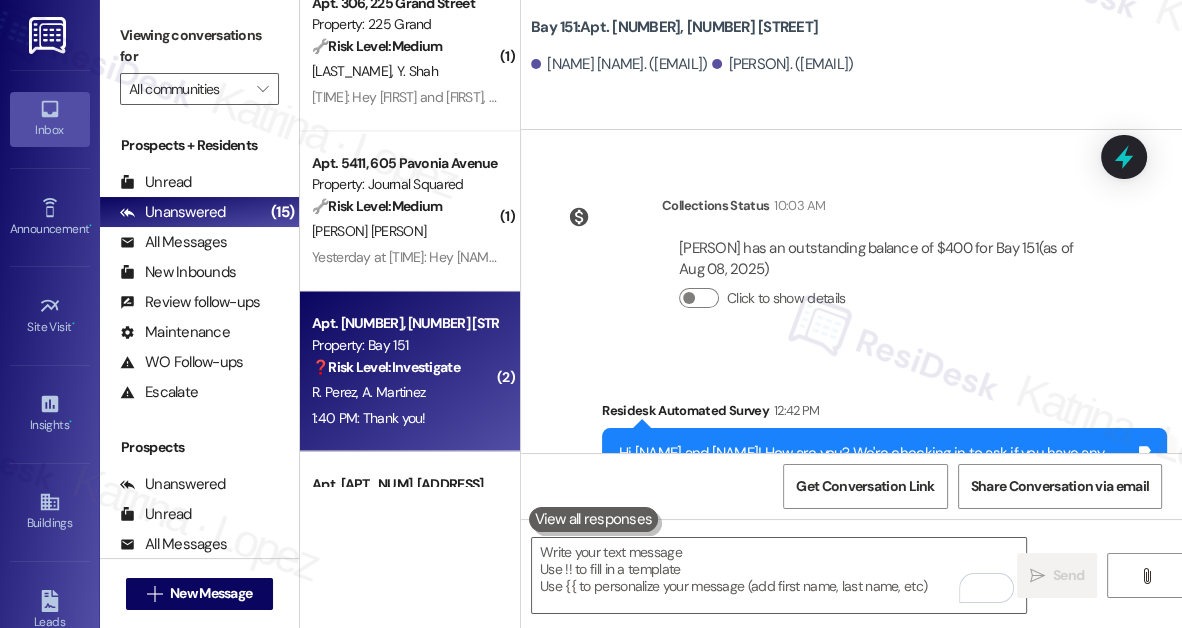 click on "Viewing conversations for" at bounding box center (199, 46) 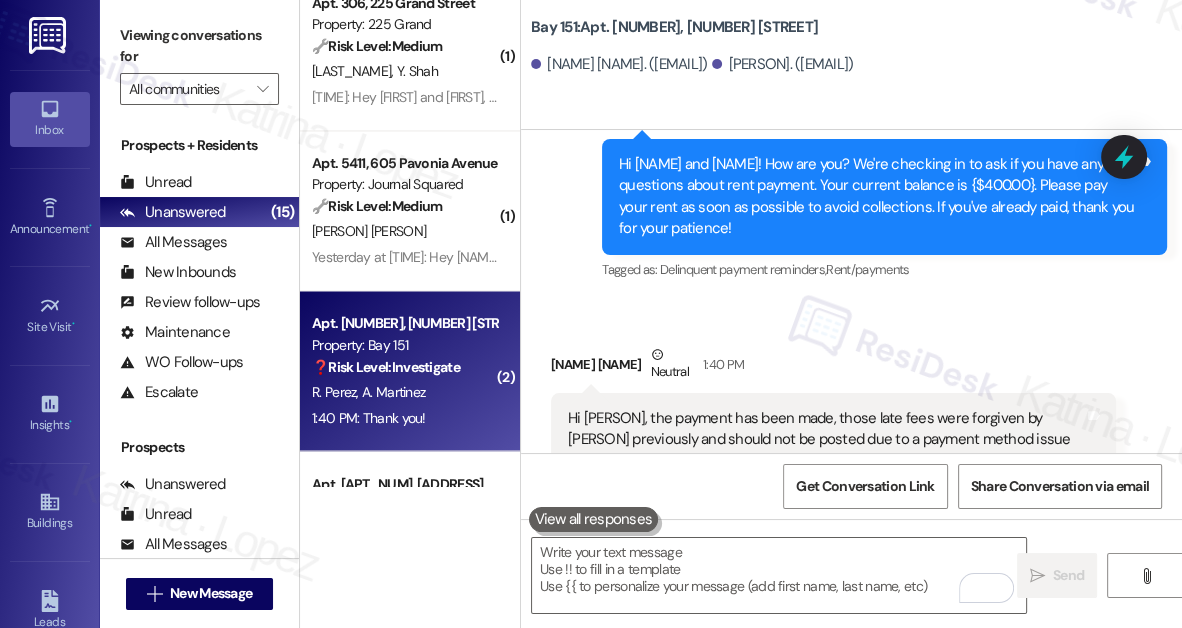 scroll, scrollTop: 29835, scrollLeft: 0, axis: vertical 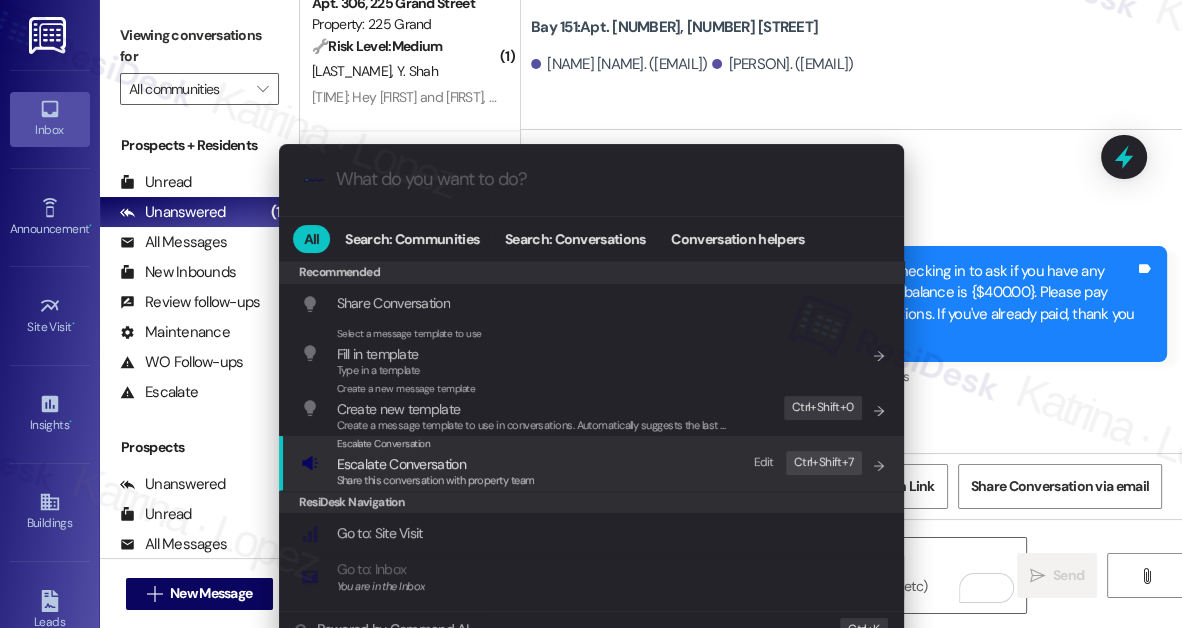 click on "Escalate Conversation Escalate Conversation Share this conversation with property team Edit Ctrl+ Shift+ 7" at bounding box center (593, 463) 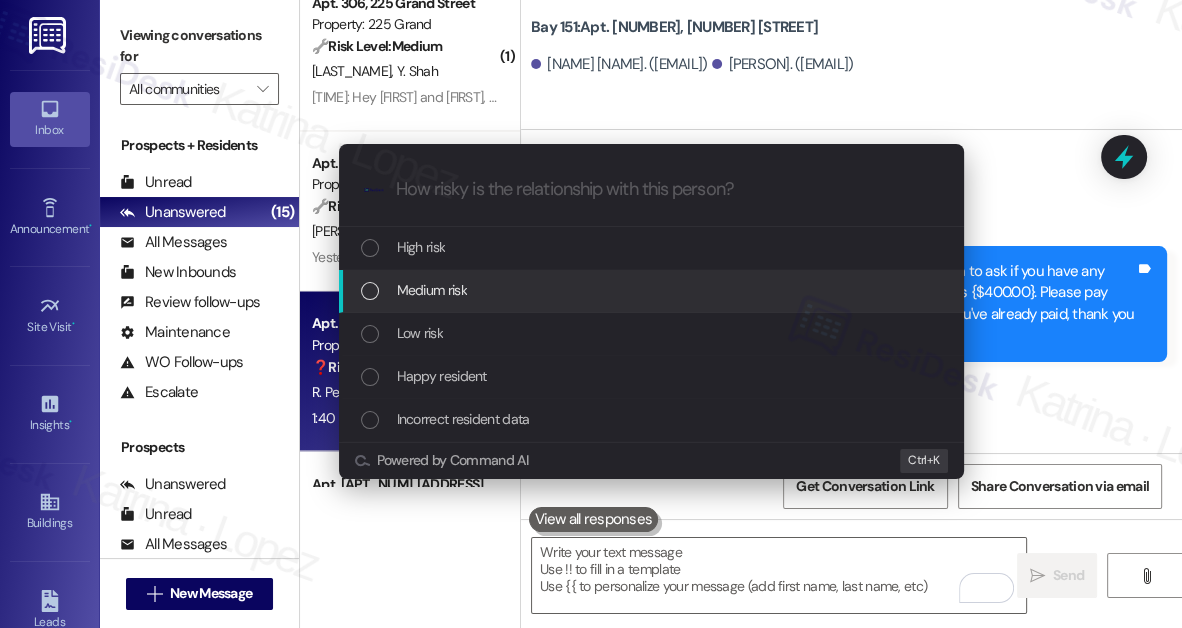 click on "Medium risk" at bounding box center [653, 290] 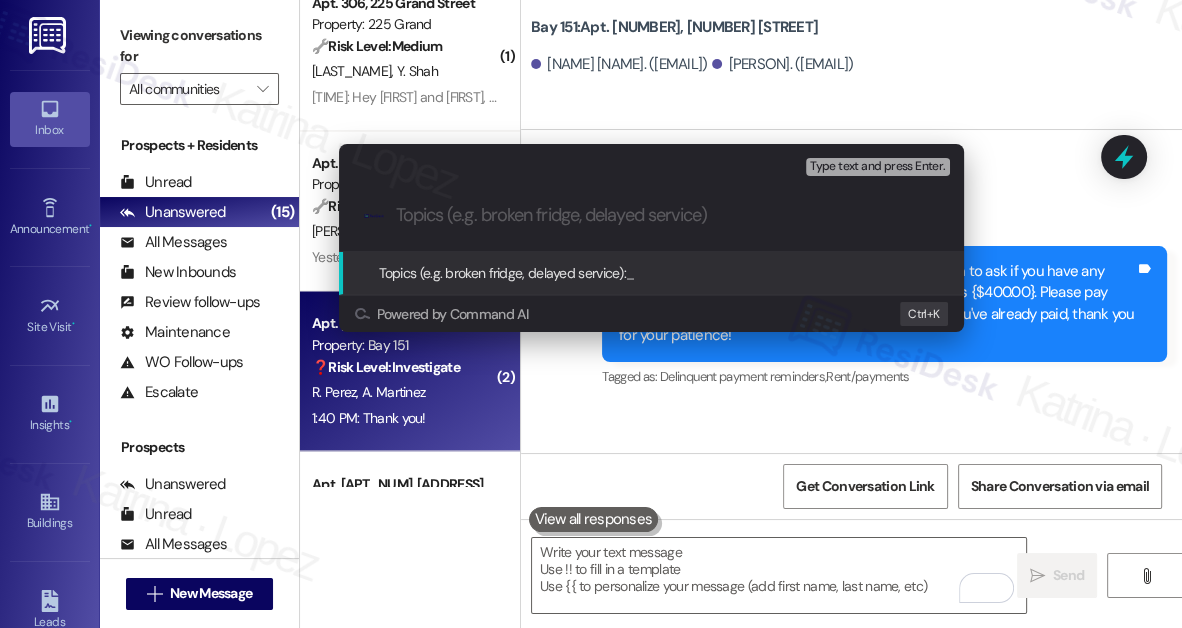 paste on "Late Fees Posted in Error – Payment Method Issue on BAY 151 Portal" 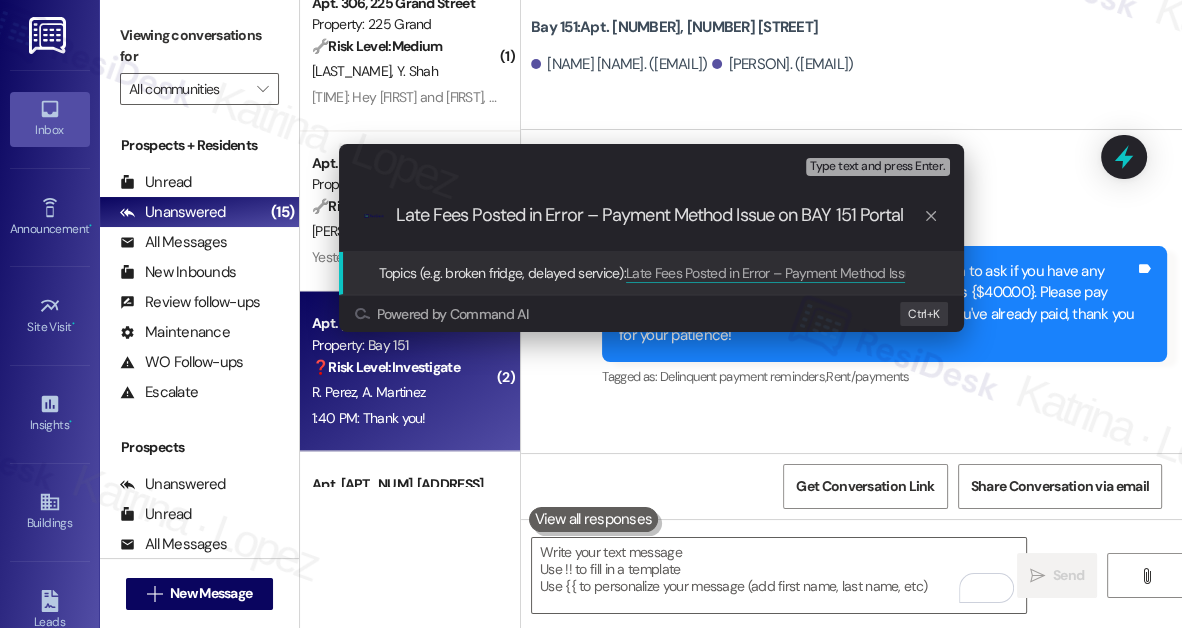 click on "Late Fees Posted in Error – Payment Method Issue on BAY 151 Portal" at bounding box center [659, 215] 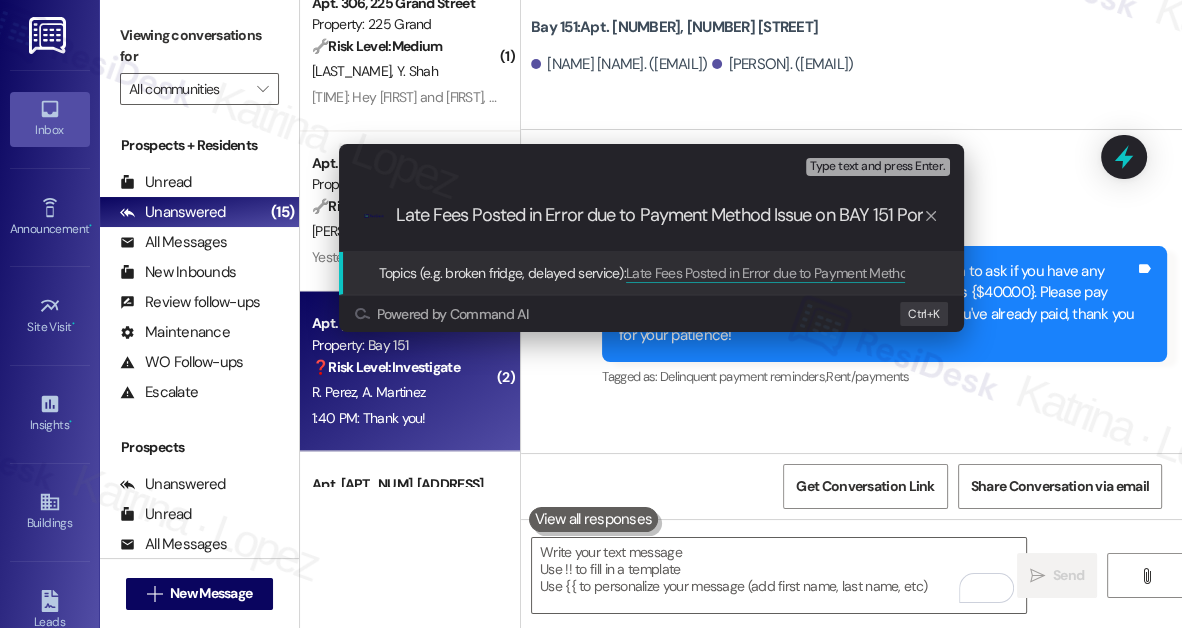 click on "Late Fees Posted in Error due to Payment Method Issue on BAY 151 Portal" at bounding box center [659, 215] 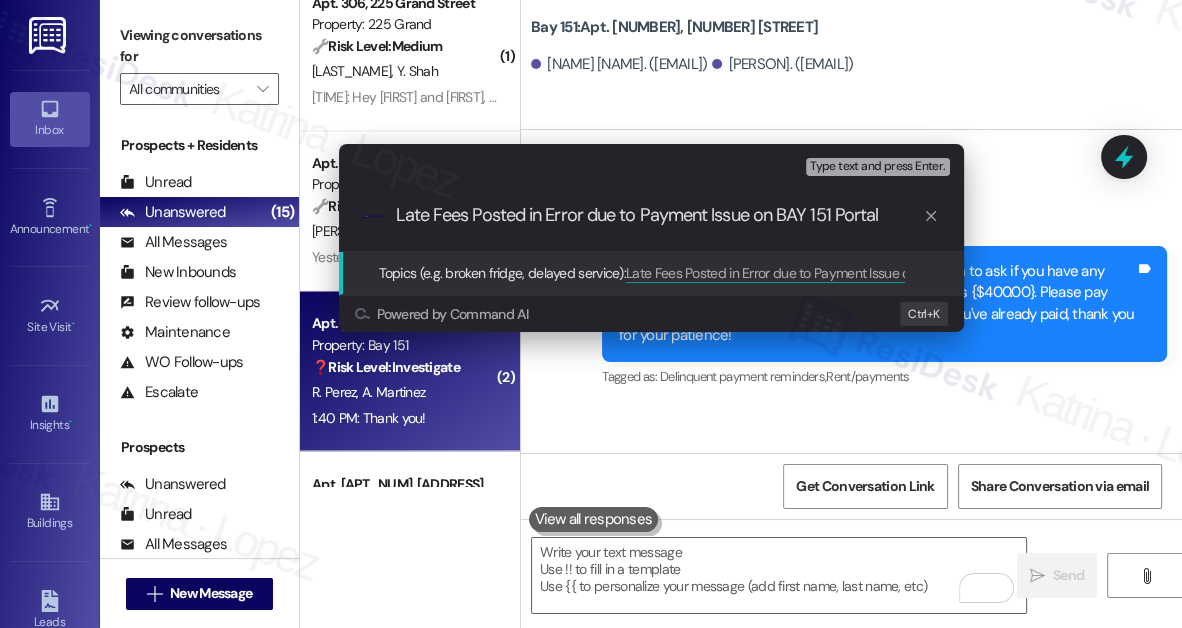 drag, startPoint x: 777, startPoint y: 211, endPoint x: 833, endPoint y: 218, distance: 56.435802 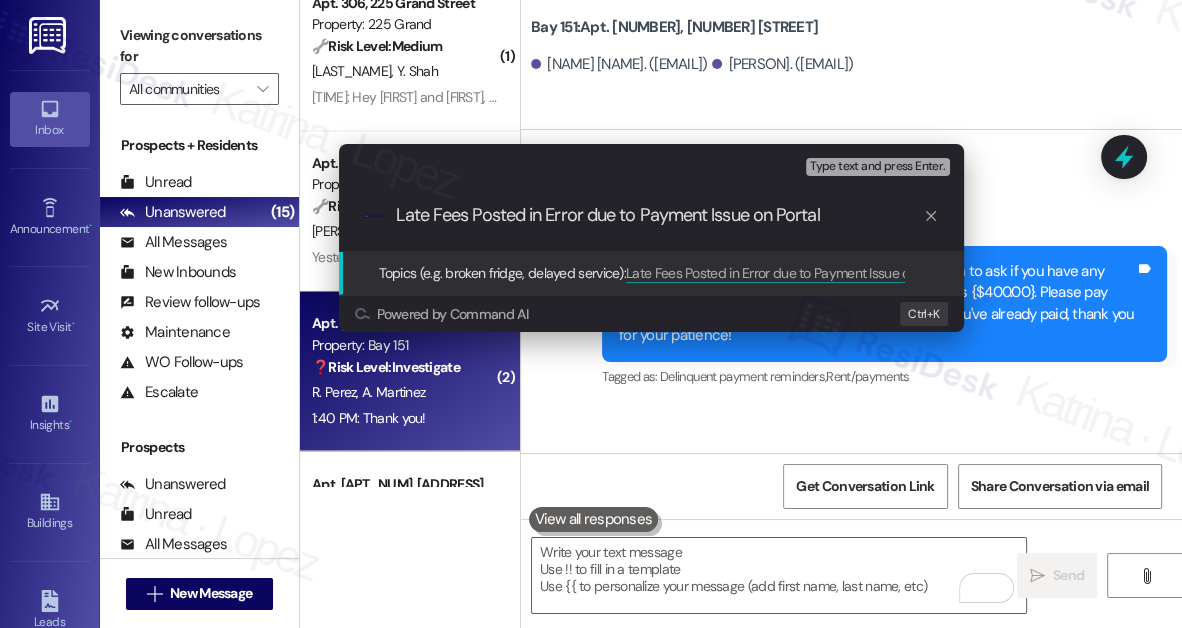 click on "Late Fees Posted in Error due to Payment Issue on Portal" at bounding box center (659, 215) 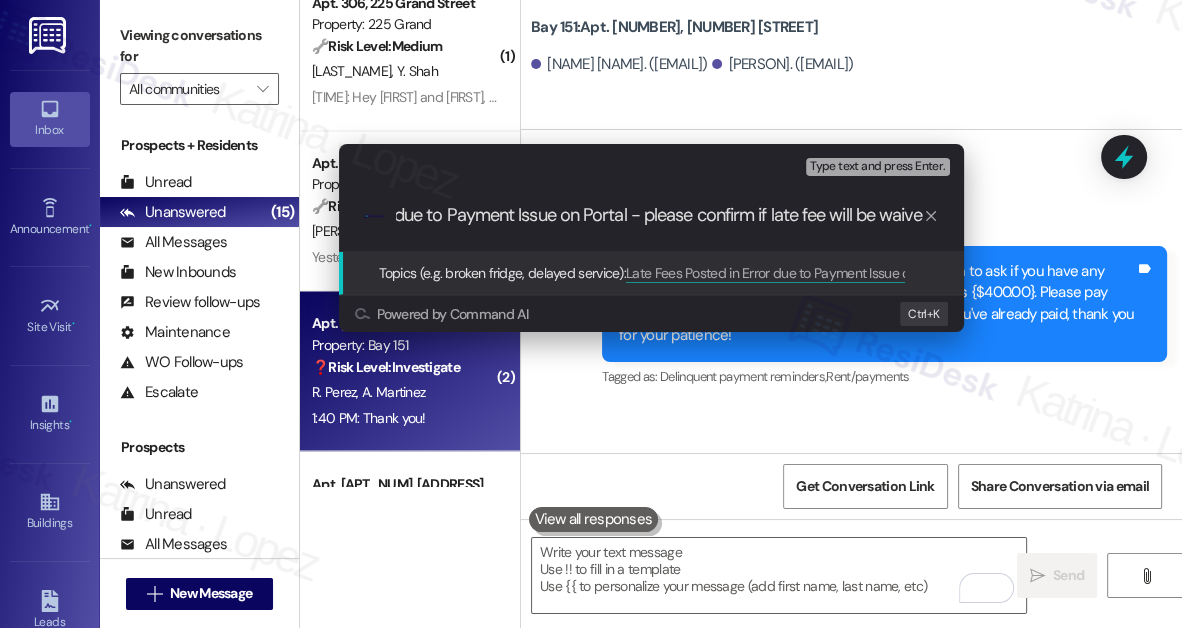 type on "Late Fees Posted in Error due to Payment Issue on Portal - please confirm if late fee will be waived" 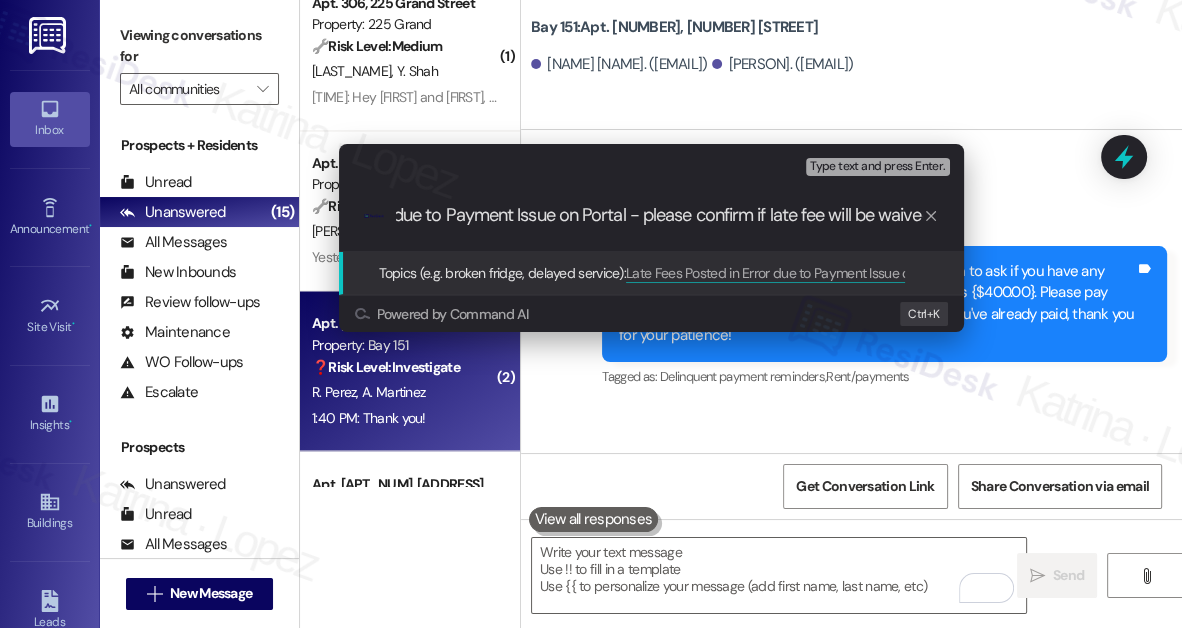 scroll, scrollTop: 0, scrollLeft: 205, axis: horizontal 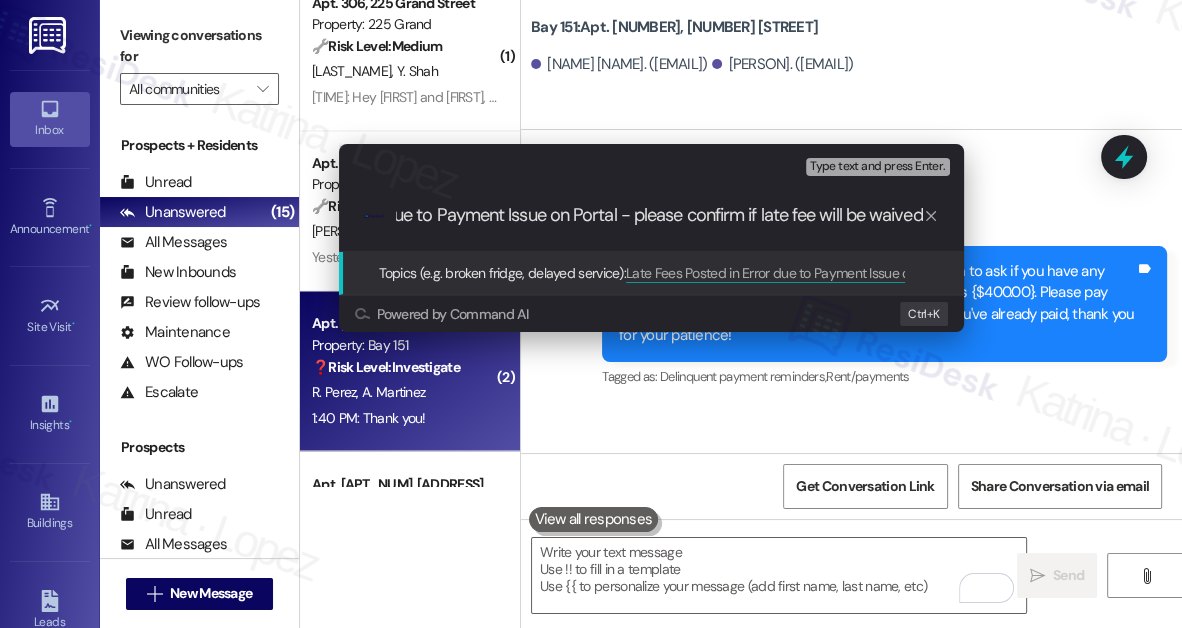 type 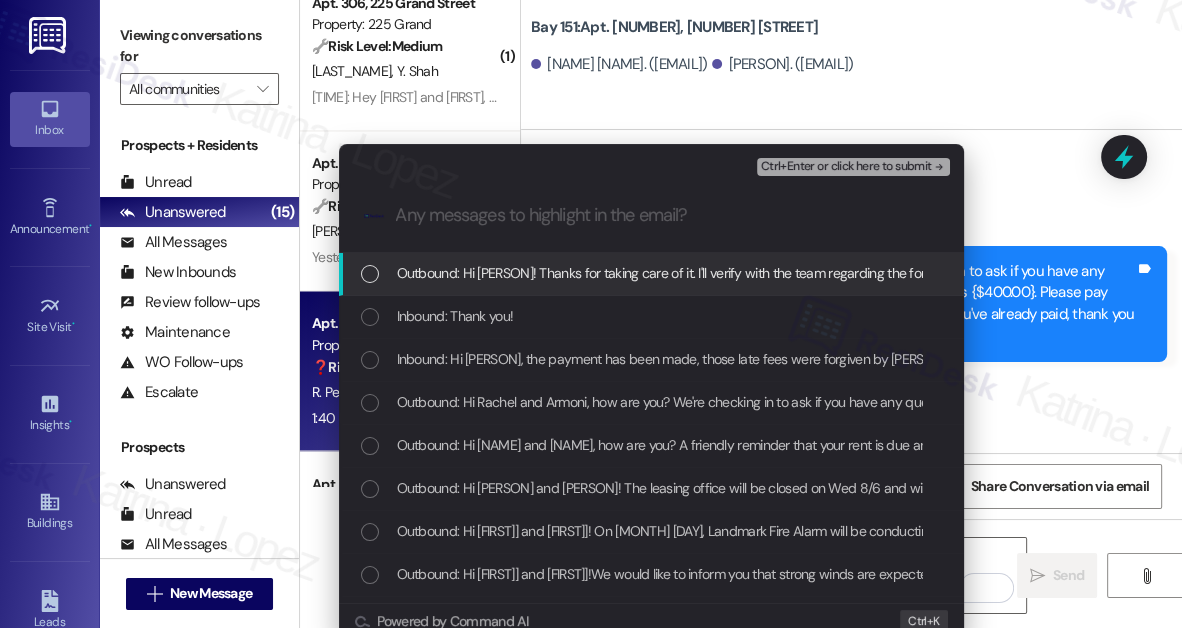 scroll, scrollTop: 0, scrollLeft: 0, axis: both 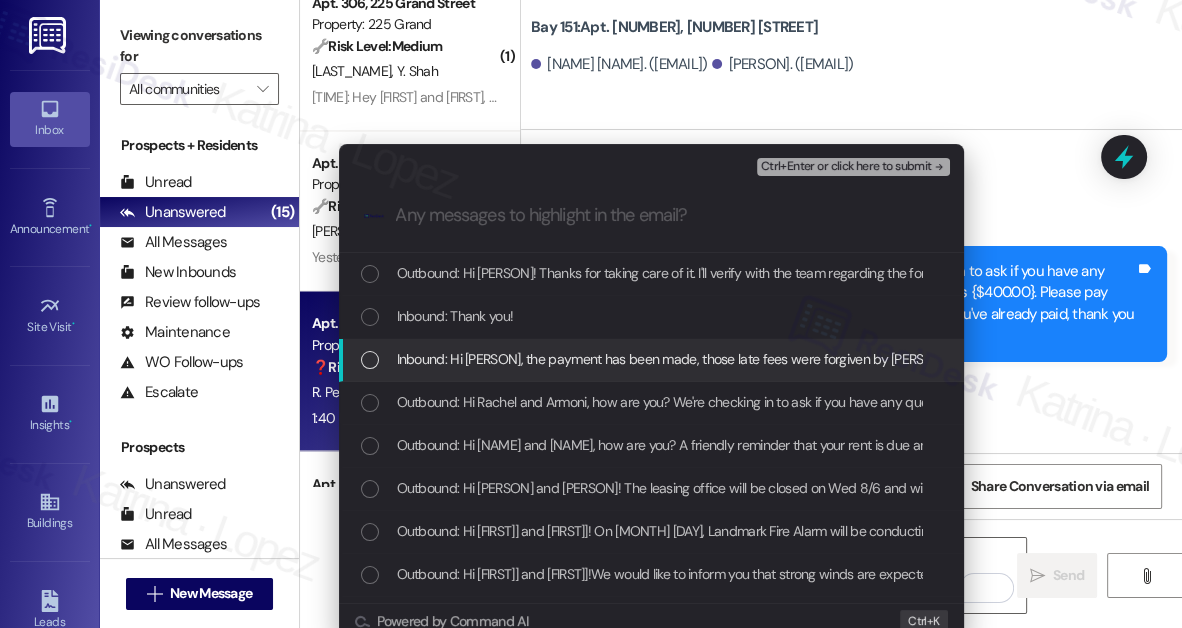 click on "Inbound: Hi Jane, the payment has been made, those late fees were forgiven by jakub previously and should not be posted due to a payment method issue on the BAY 151 portal" at bounding box center [651, 360] 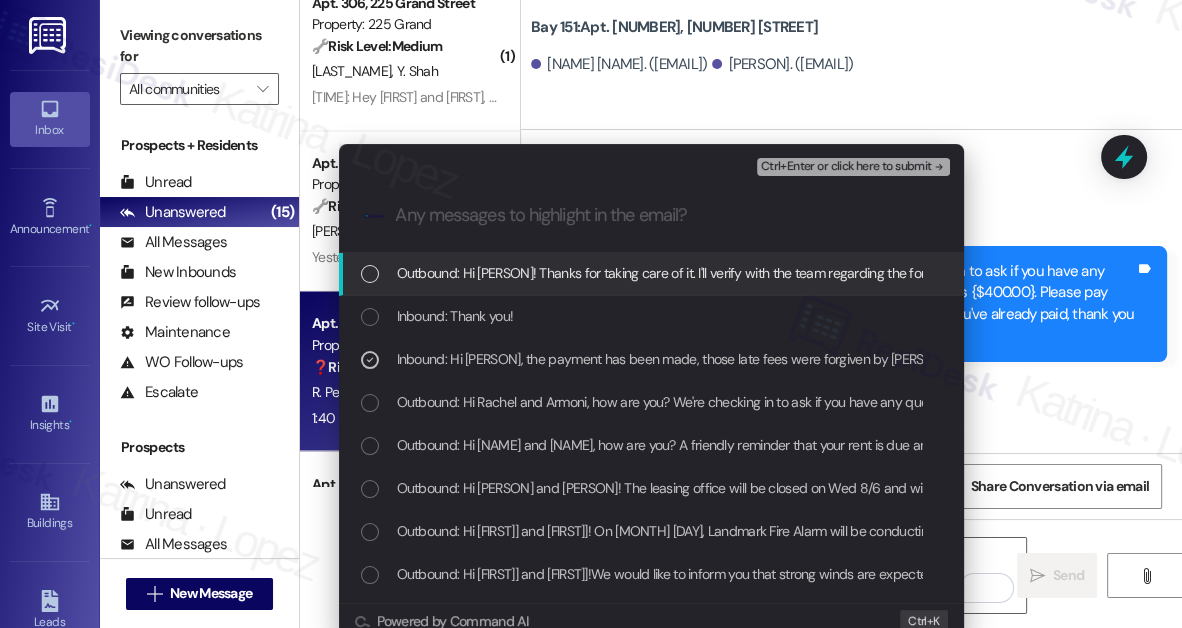 click on "Ctrl+Enter or click here to submit" at bounding box center [846, 167] 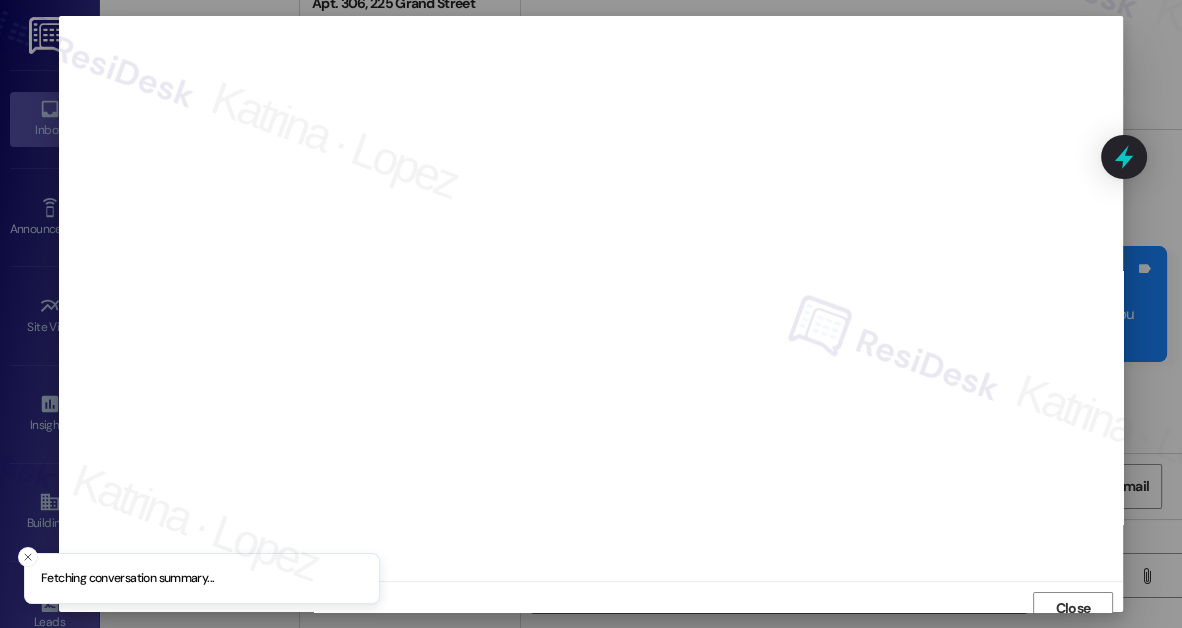 scroll, scrollTop: 11, scrollLeft: 0, axis: vertical 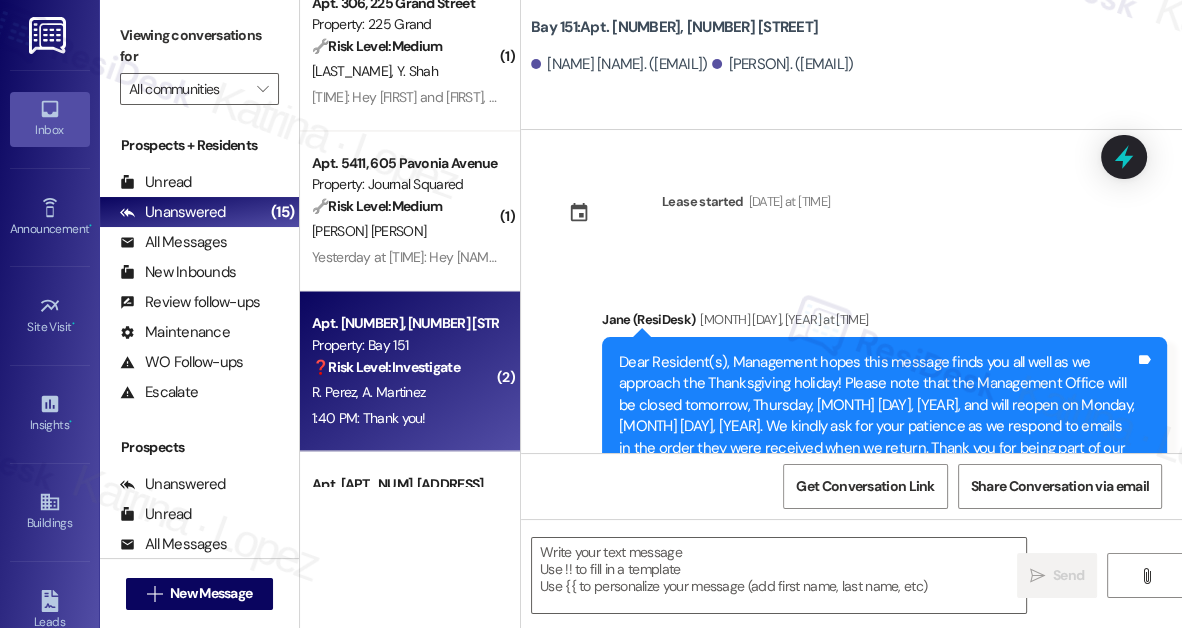 type on "Fetching suggested responses. Please feel free to read through the conversation in the meantime." 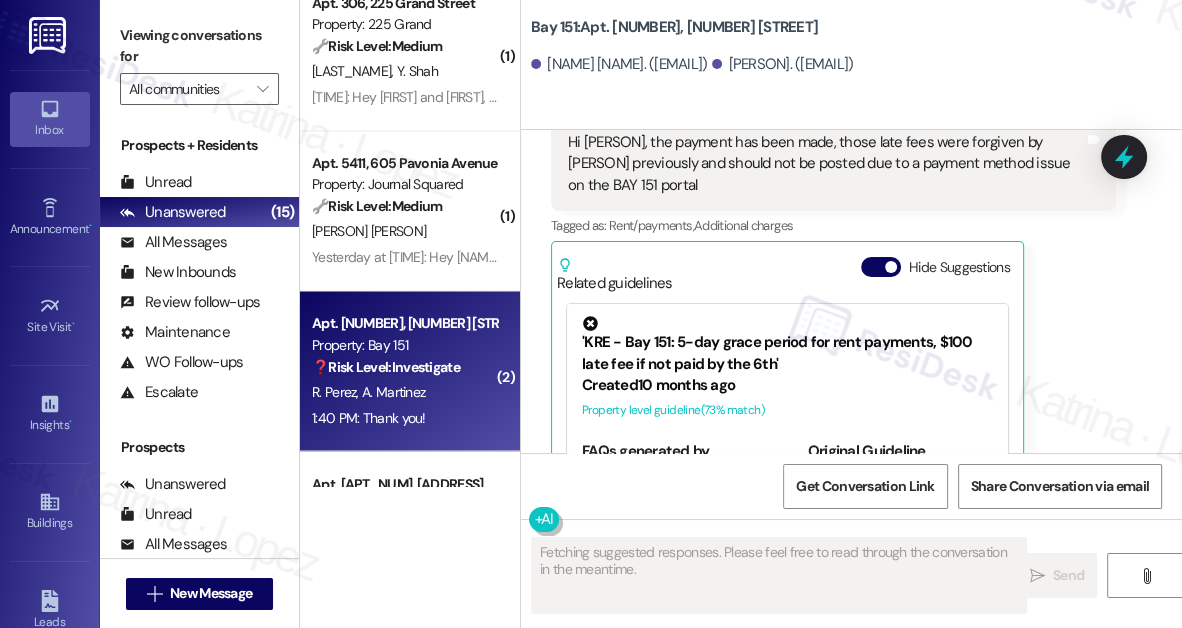 scroll, scrollTop: 30299, scrollLeft: 0, axis: vertical 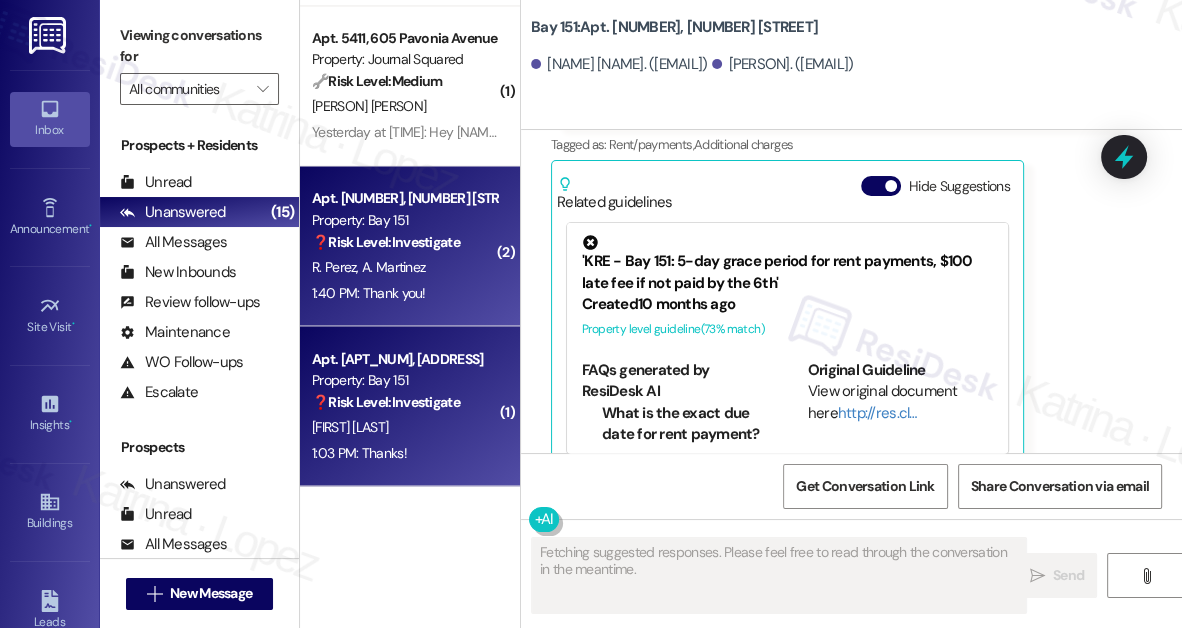 click on "Property: Bay 151" at bounding box center [404, 379] 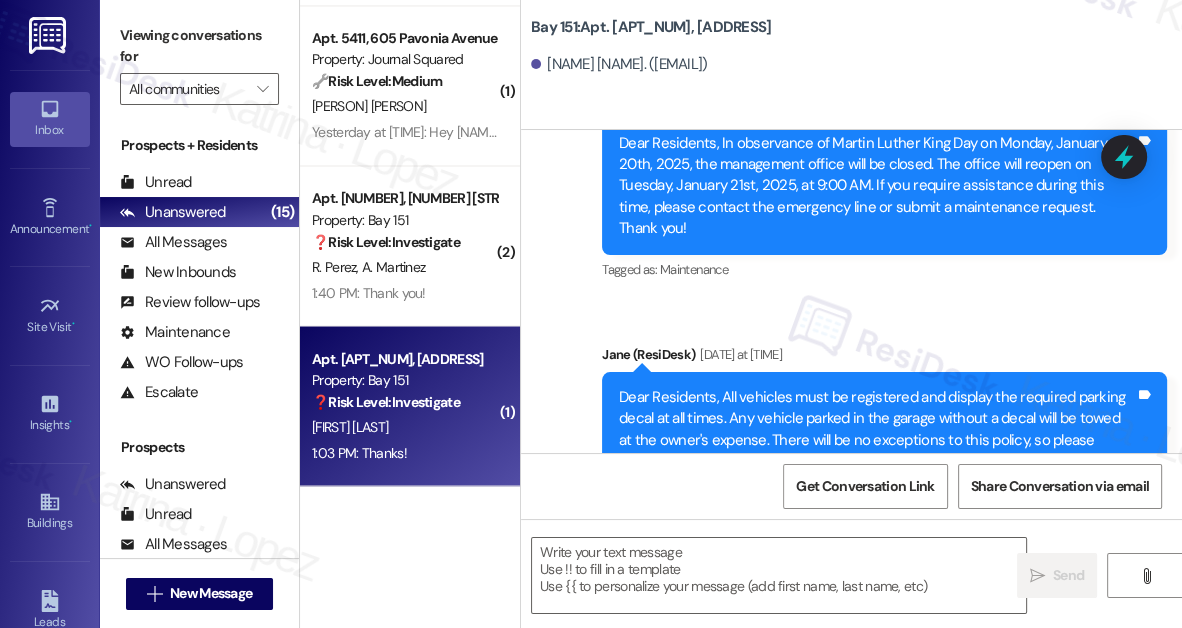 type on "Fetching suggested responses. Please feel free to read through the conversation in the meantime." 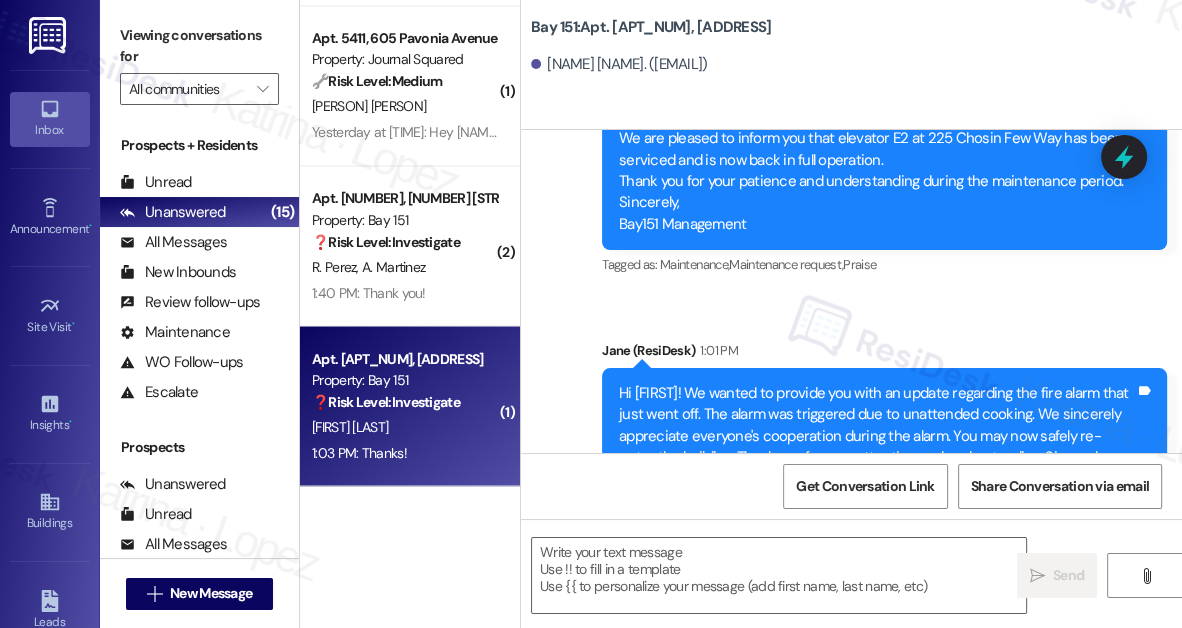 scroll, scrollTop: 26433, scrollLeft: 0, axis: vertical 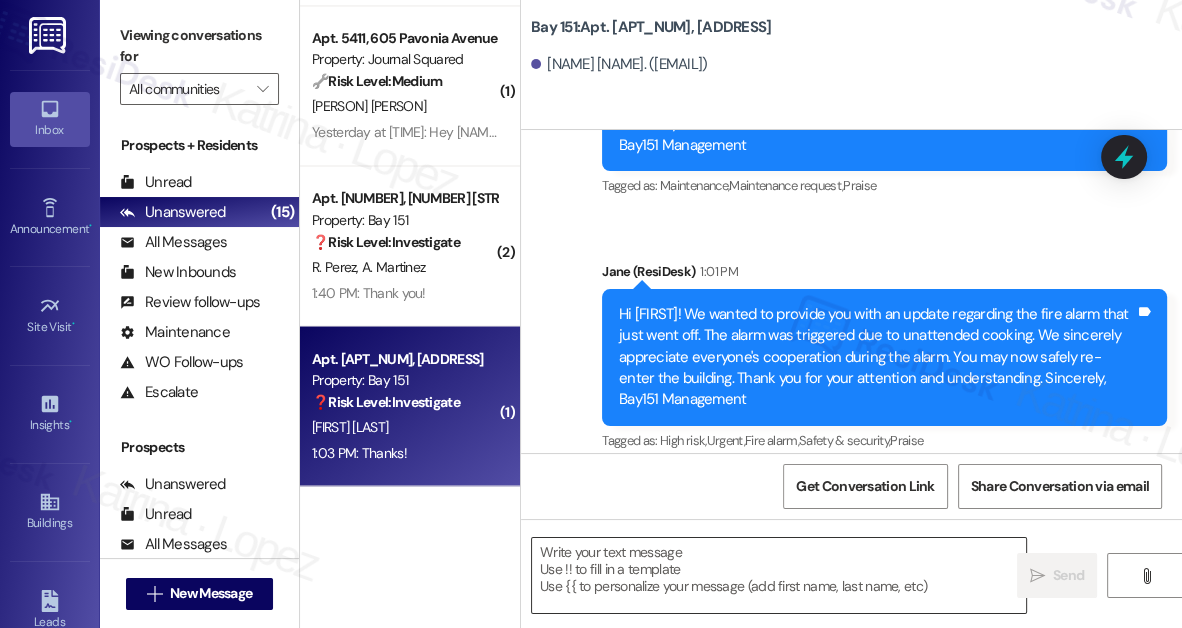 click at bounding box center (779, 575) 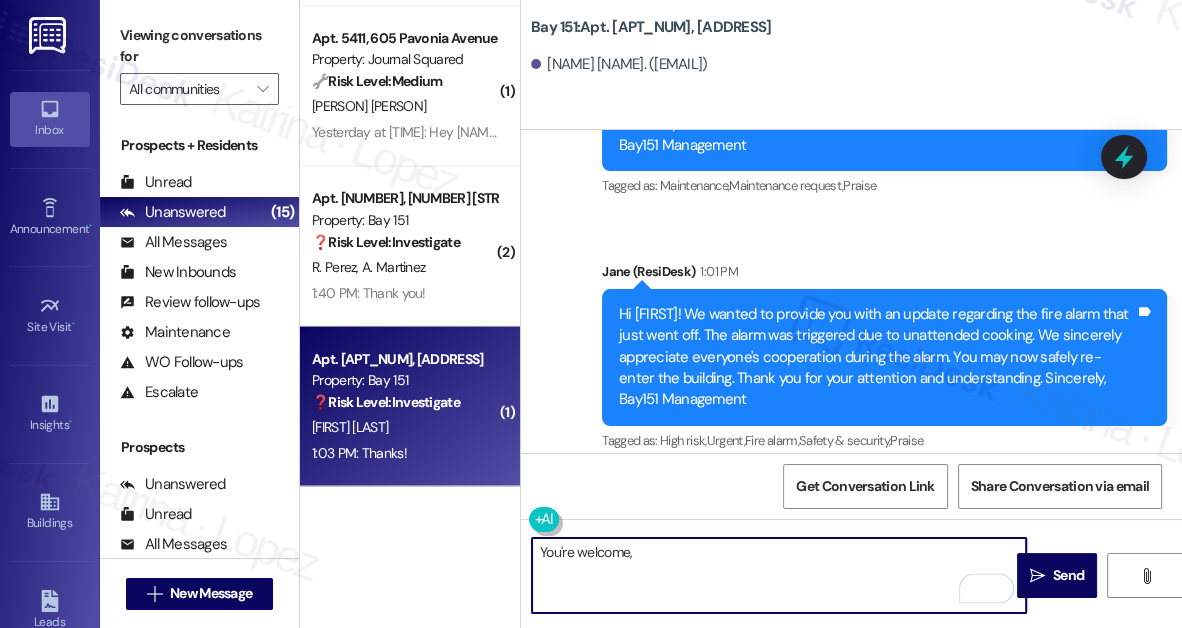 click on "Emmily Santana Rodriguez 1:03 PM" at bounding box center [631, 529] 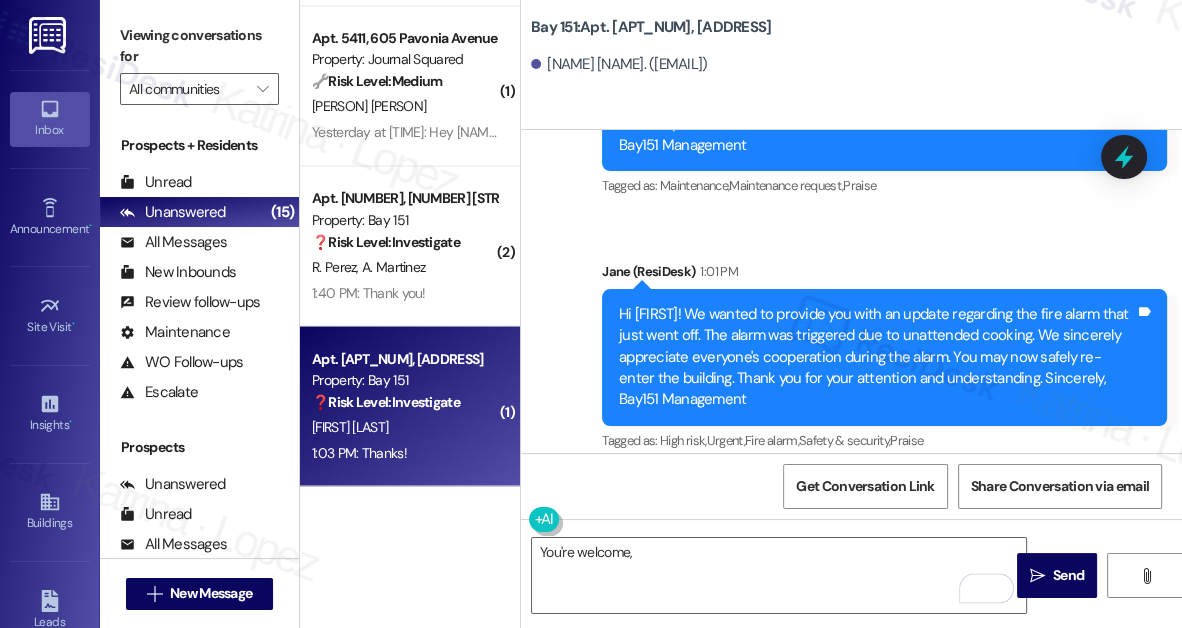 click on "Emmily Santana Rodriguez 1:03 PM" at bounding box center (631, 529) 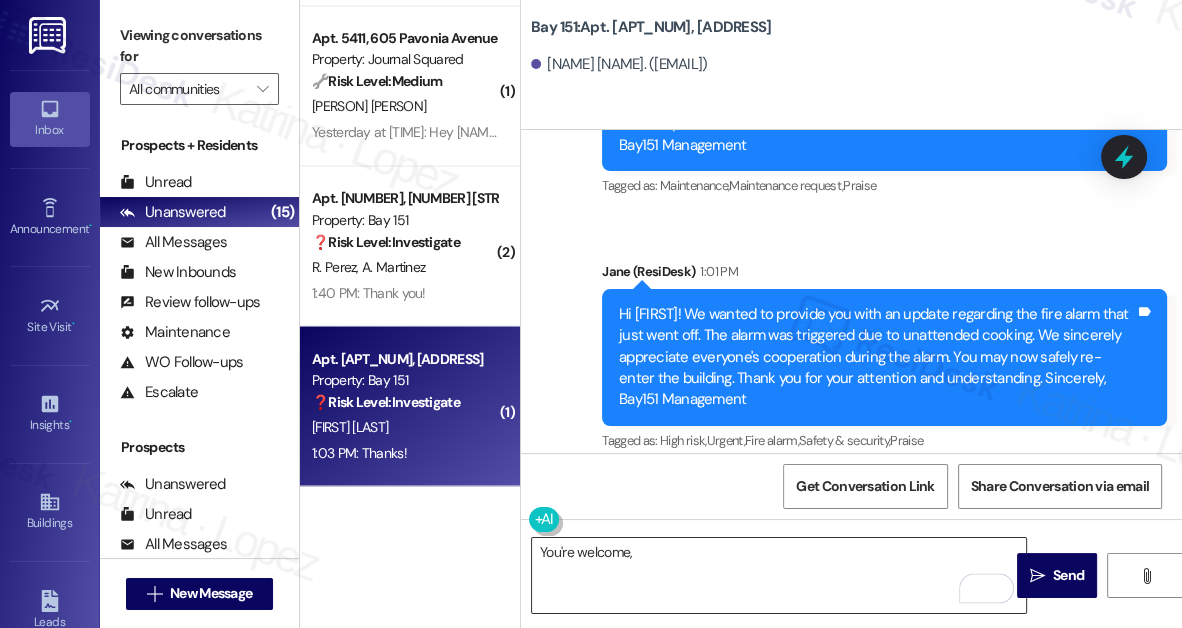 click on "You're welcome," at bounding box center (779, 575) 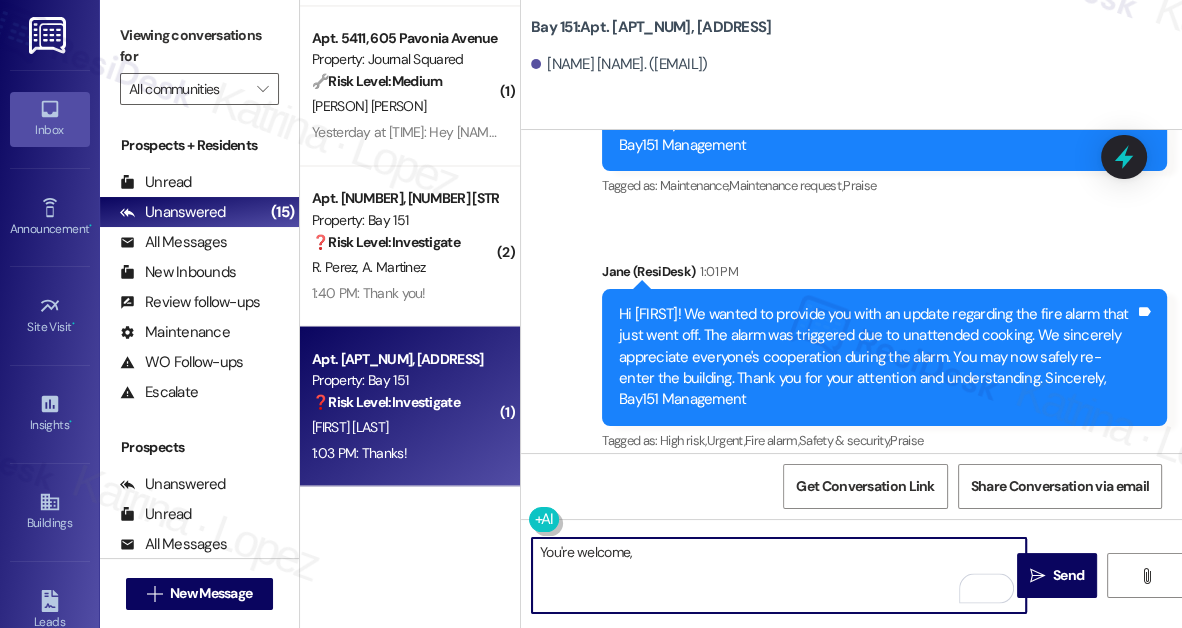paste on "Emmily" 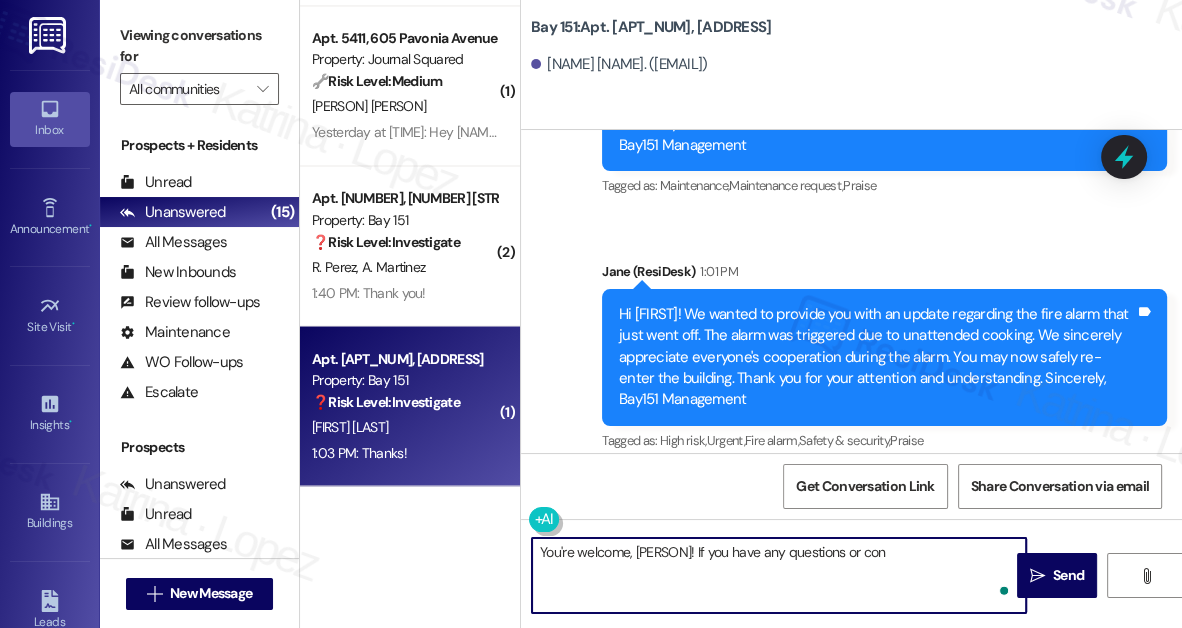type on "You're welcome, Emmily! If you have any questions or conc" 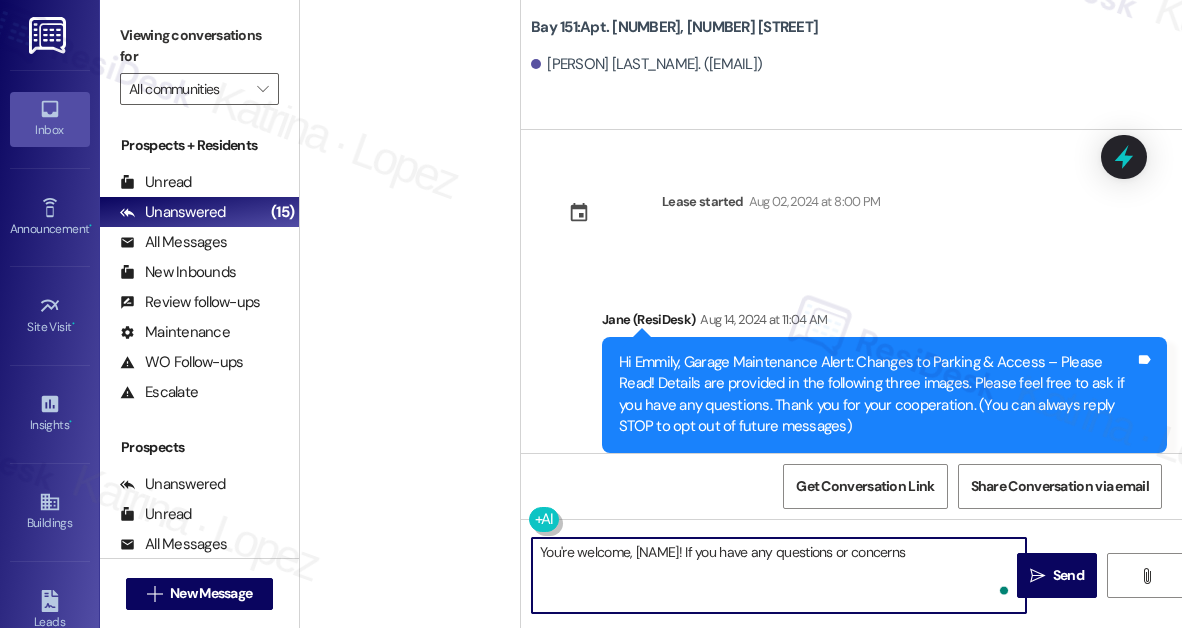 scroll, scrollTop: 0, scrollLeft: 0, axis: both 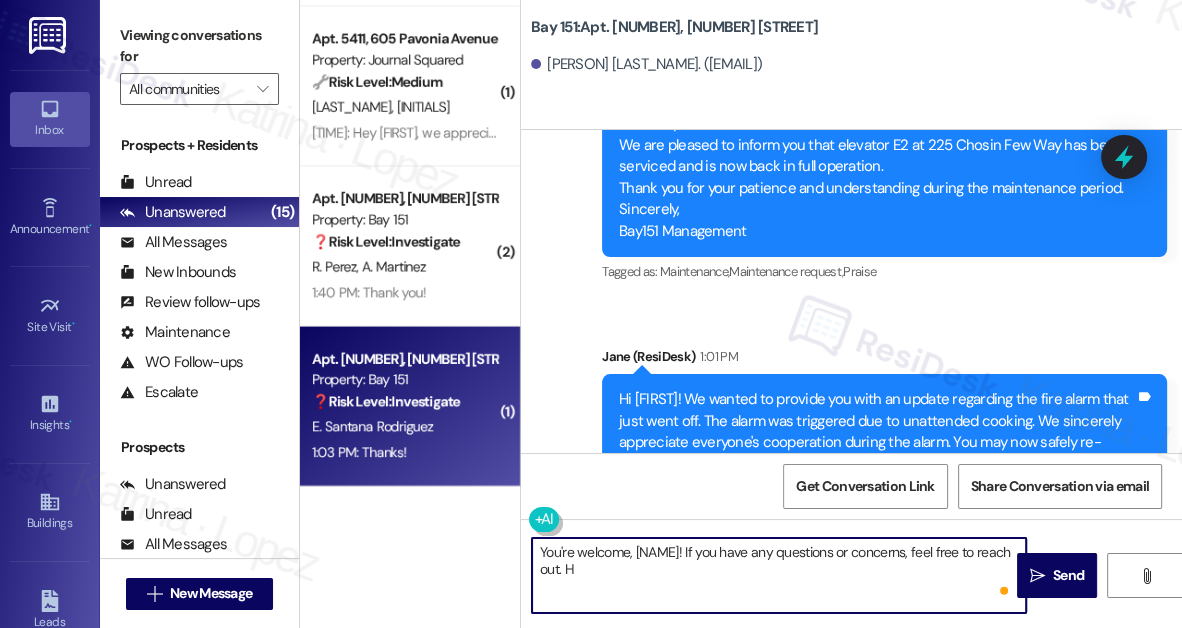 type on "You're welcome, [NAME]! If you have any questions or concerns, feel free to reach out." 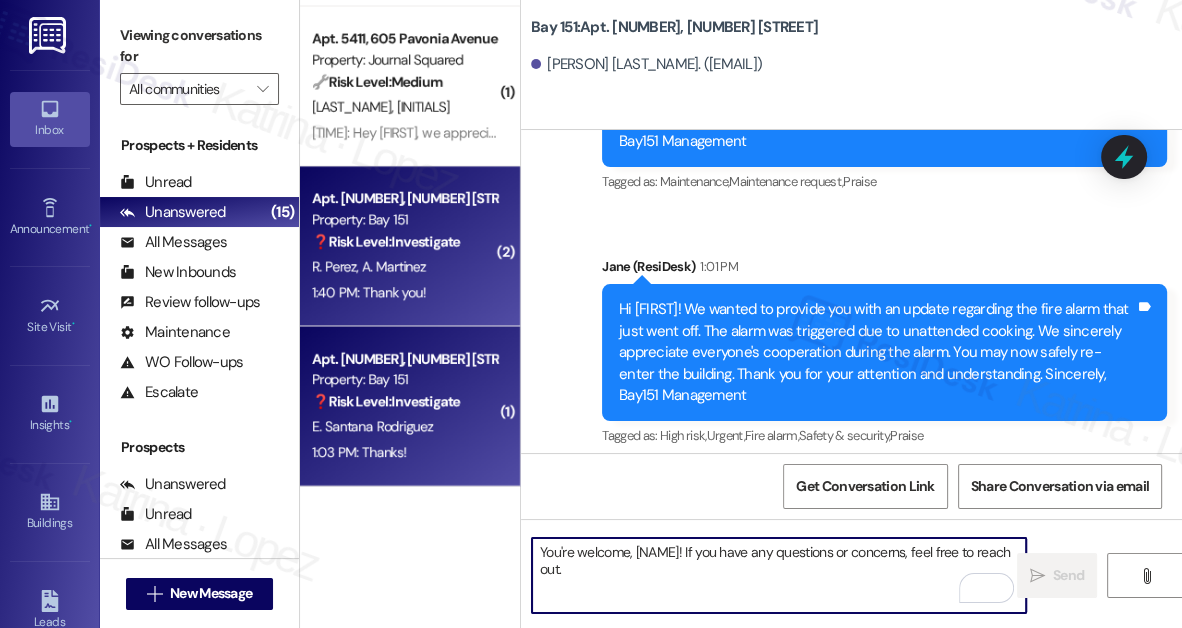 scroll, scrollTop: 26594, scrollLeft: 0, axis: vertical 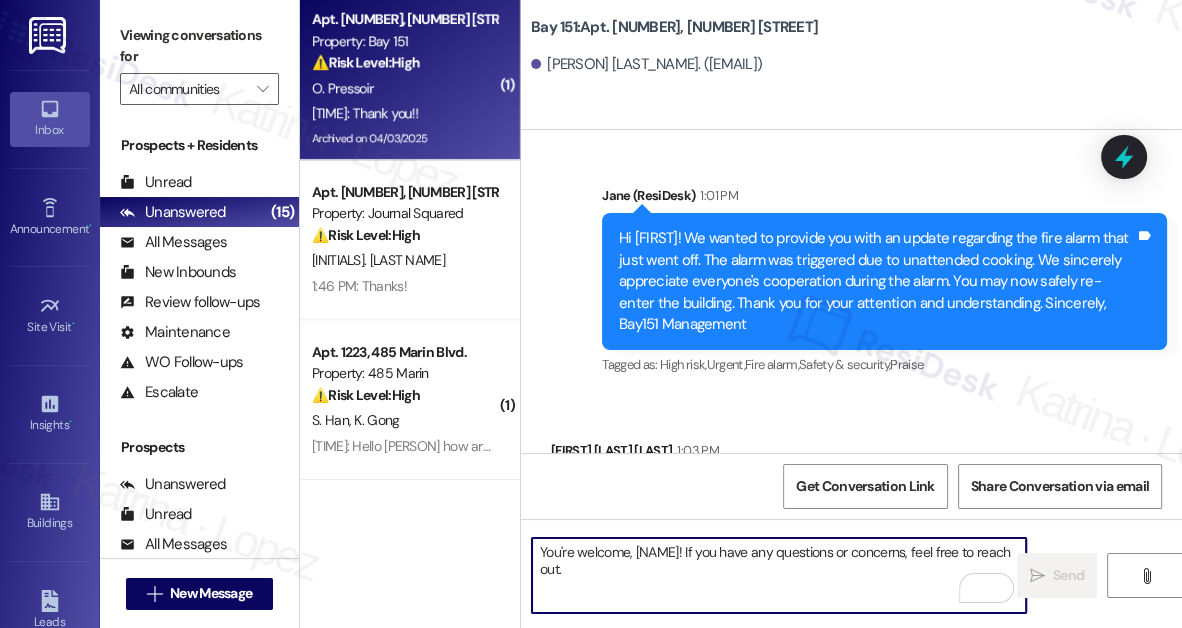 type 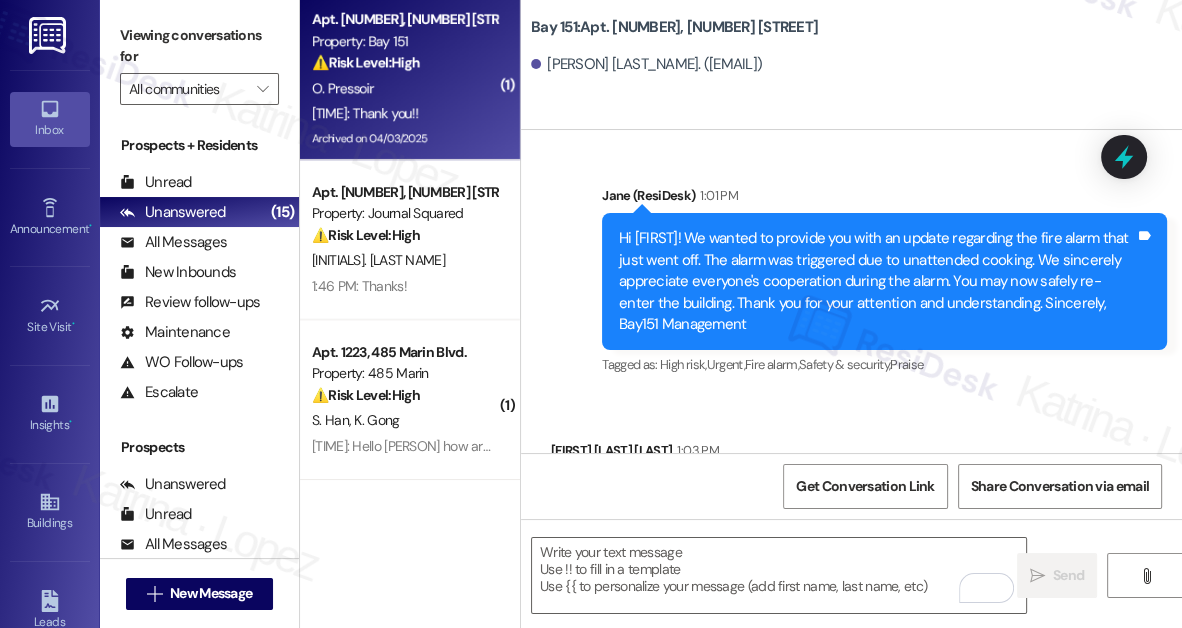 click on "Apt. [NUMBER], [NUMBER] [STREET] Property: Bay 151 ⚠️ Risk Level: High The resident is disputing late and legal fees associated with their rent, which is a financial concern that needs to be addressed to avoid further escalation or potential eviction proceedings." at bounding box center [404, 41] 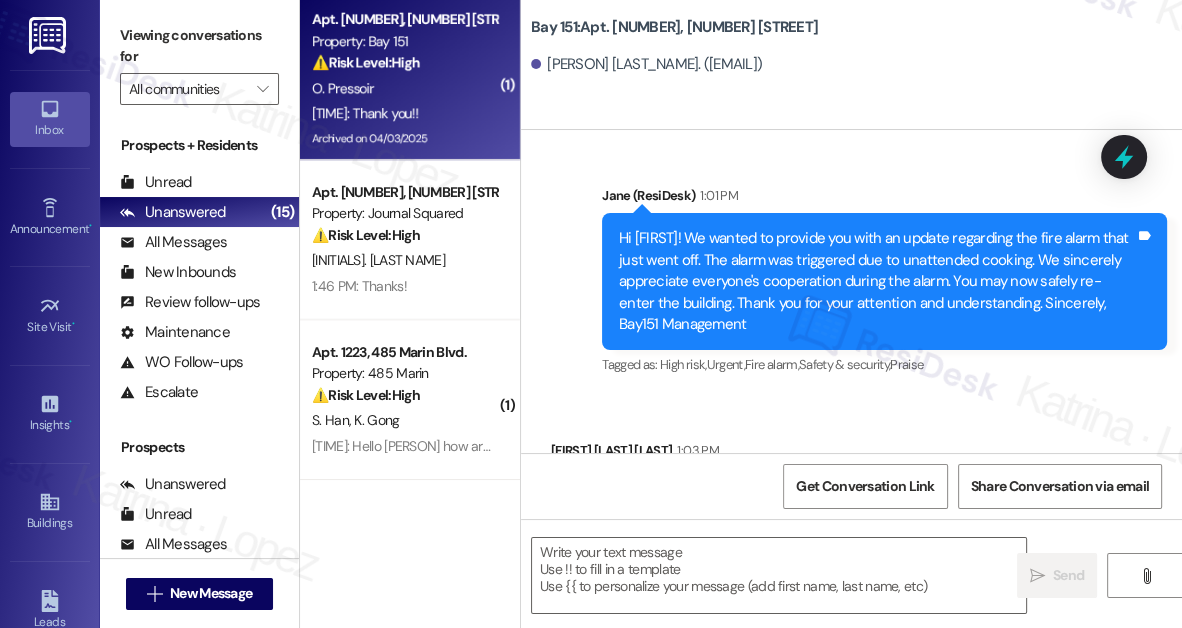 type on "Fetching suggested responses. Please feel free to read through the conversation in the meantime." 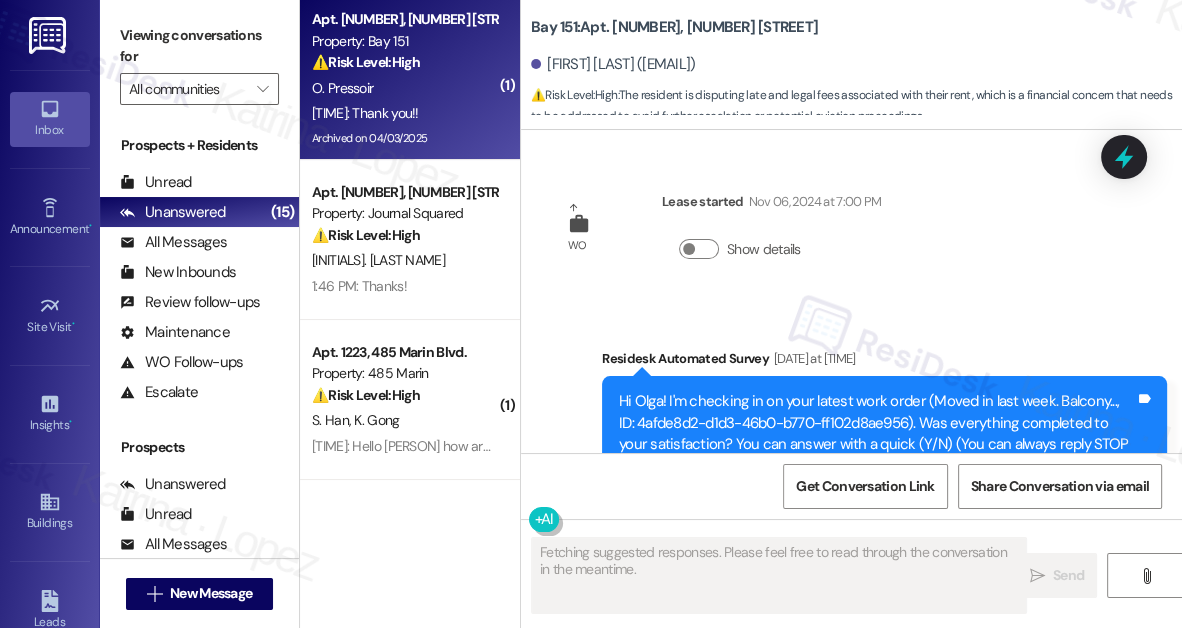 scroll, scrollTop: 46416, scrollLeft: 0, axis: vertical 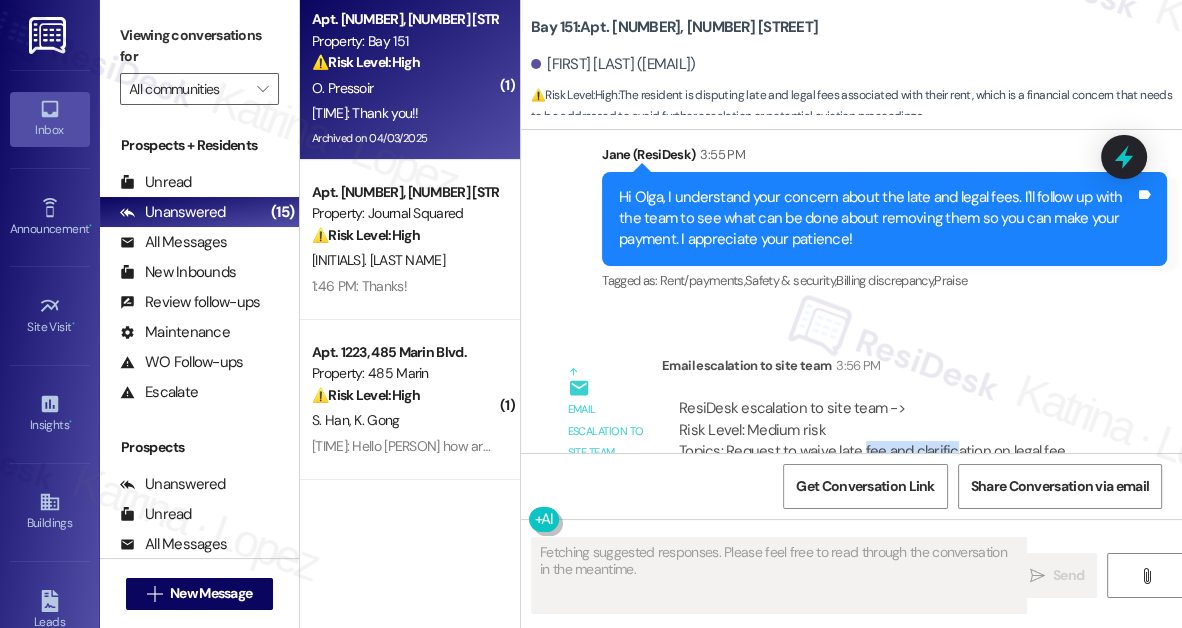 drag, startPoint x: 861, startPoint y: 186, endPoint x: 952, endPoint y: 189, distance: 91.04944 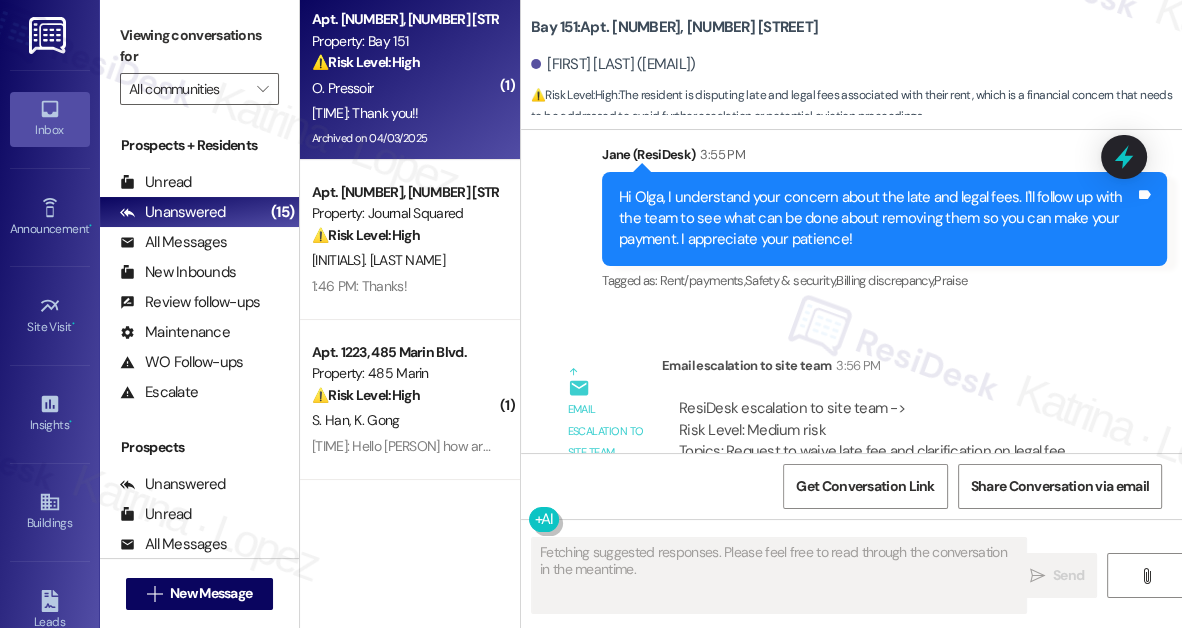 click on "ResiDesk escalation to site team ->
Risk Level: Medium risk
Topics: Request to waive late fee and clarification on legal fee
Escalation type: Escalation" at bounding box center (889, 441) 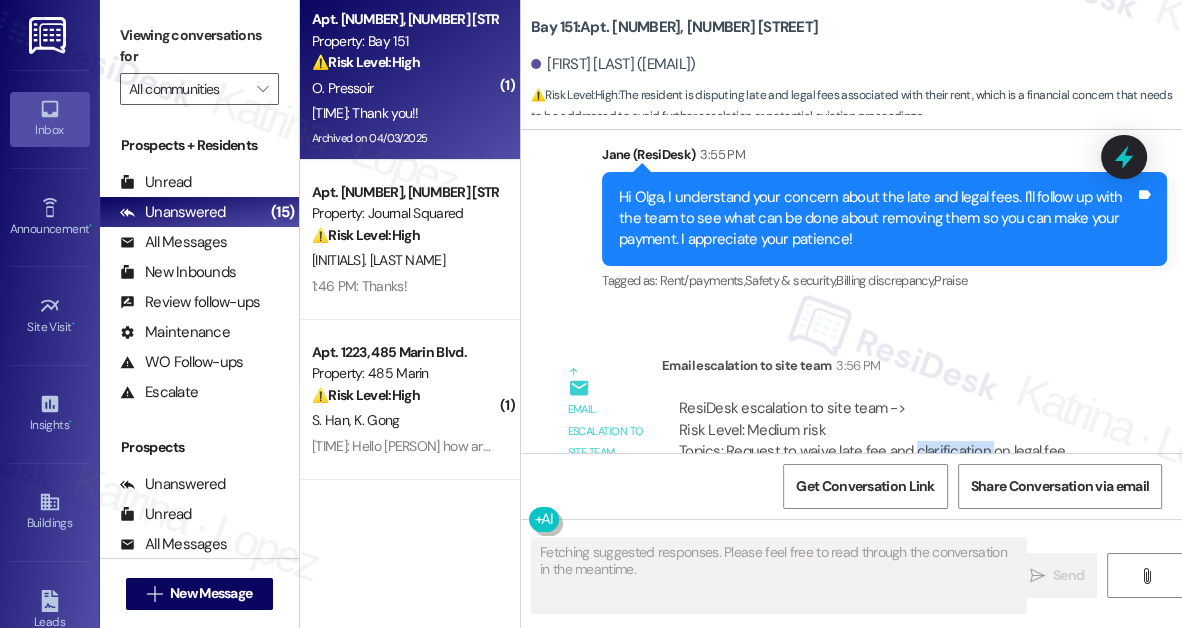 click on "ResiDesk escalation to site team ->
Risk Level: Medium risk
Topics: Request to waive late fee and clarification on legal fee
Escalation type: Escalation" at bounding box center (889, 441) 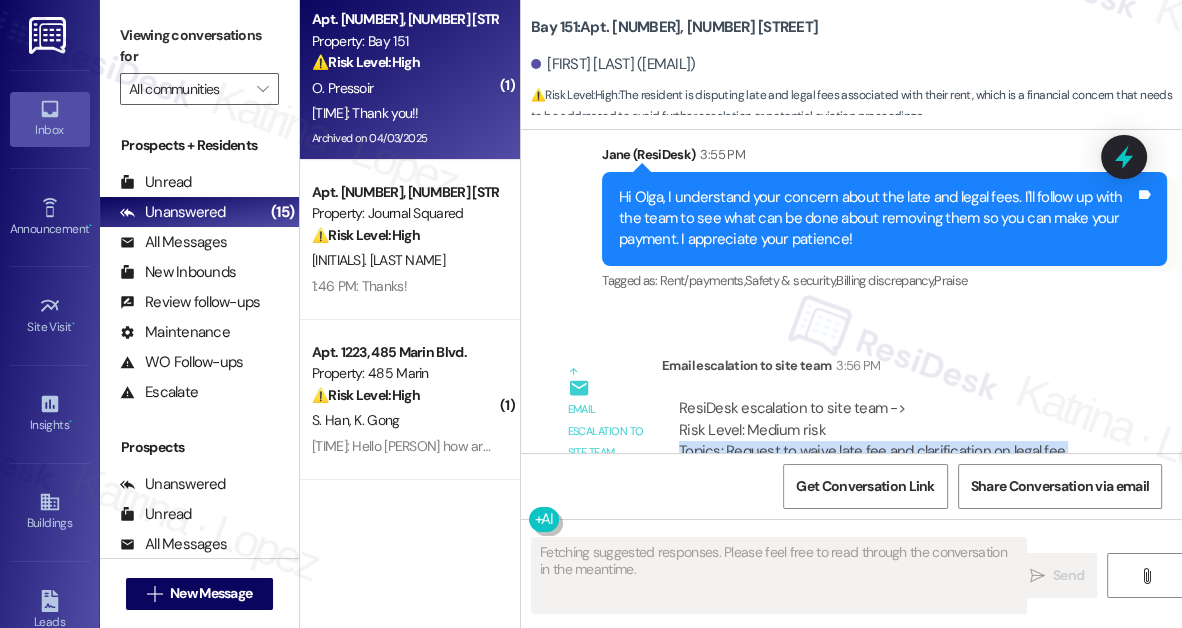 click on "ResiDesk escalation to site team ->
Risk Level: Medium risk
Topics: Request to waive late fee and clarification on legal fee
Escalation type: Escalation" at bounding box center (889, 441) 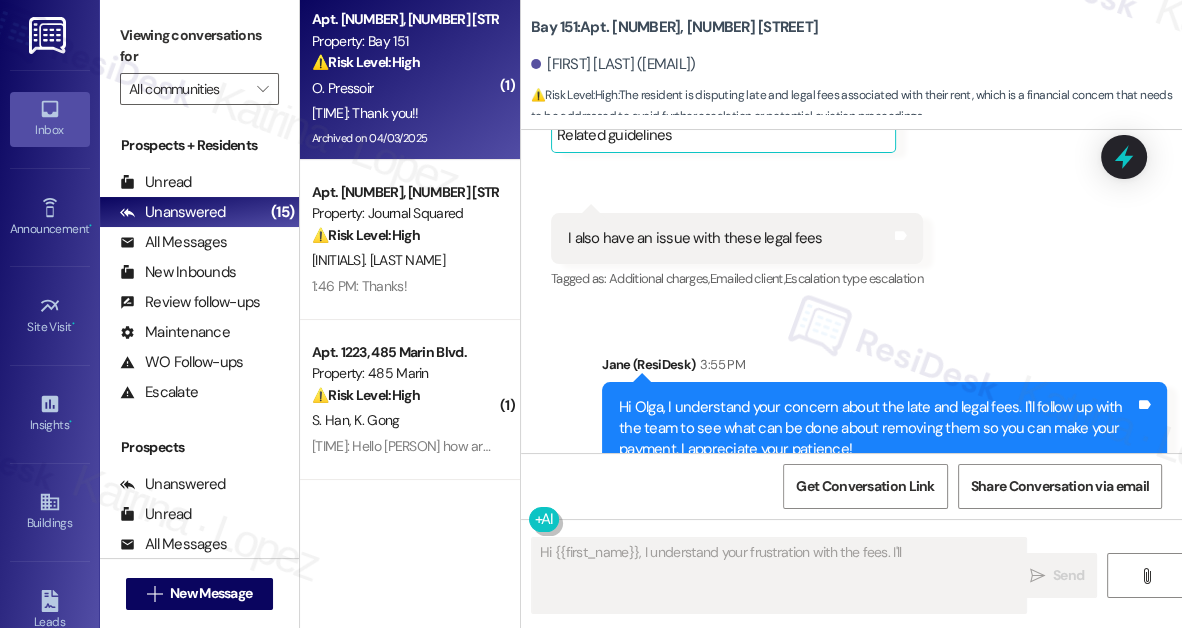 scroll, scrollTop: 46144, scrollLeft: 0, axis: vertical 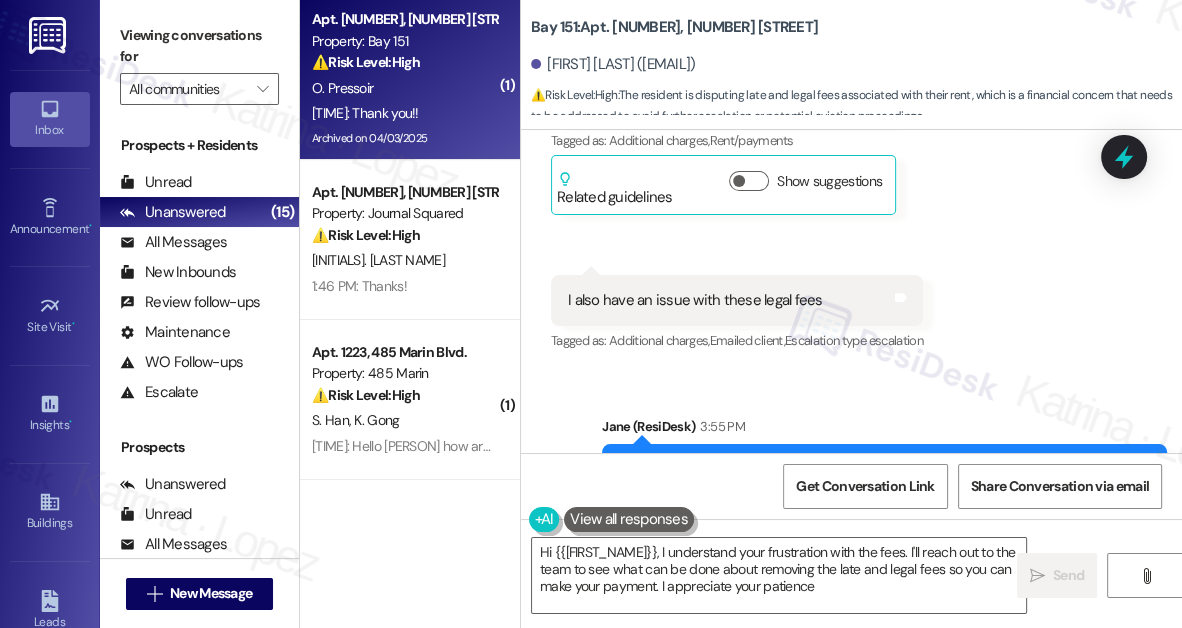 type on "Hi {{first_name}}, I understand your frustration with the fees. I'll reach out to the team to see what can be done about removing the late and legal fees so you can make your payment. I appreciate your patience!" 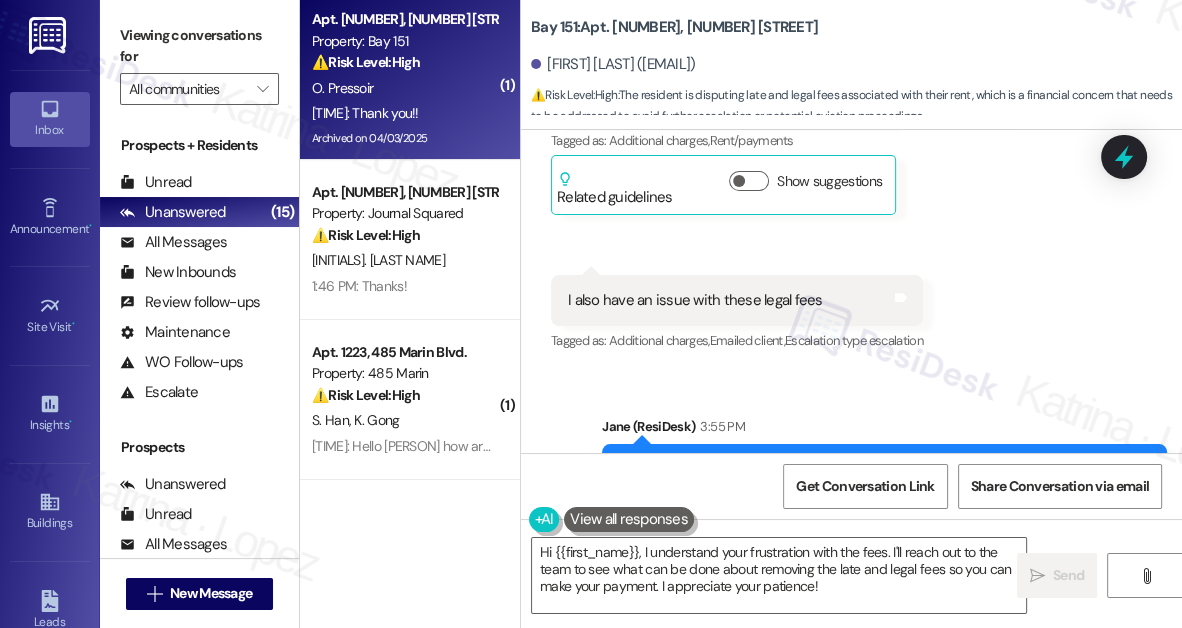 click on "Hi Olga, I understand your concern about the late and legal fees. I'll follow up with the team to see what can be done about removing them so you can make your payment. I appreciate your patience!" at bounding box center (877, 491) 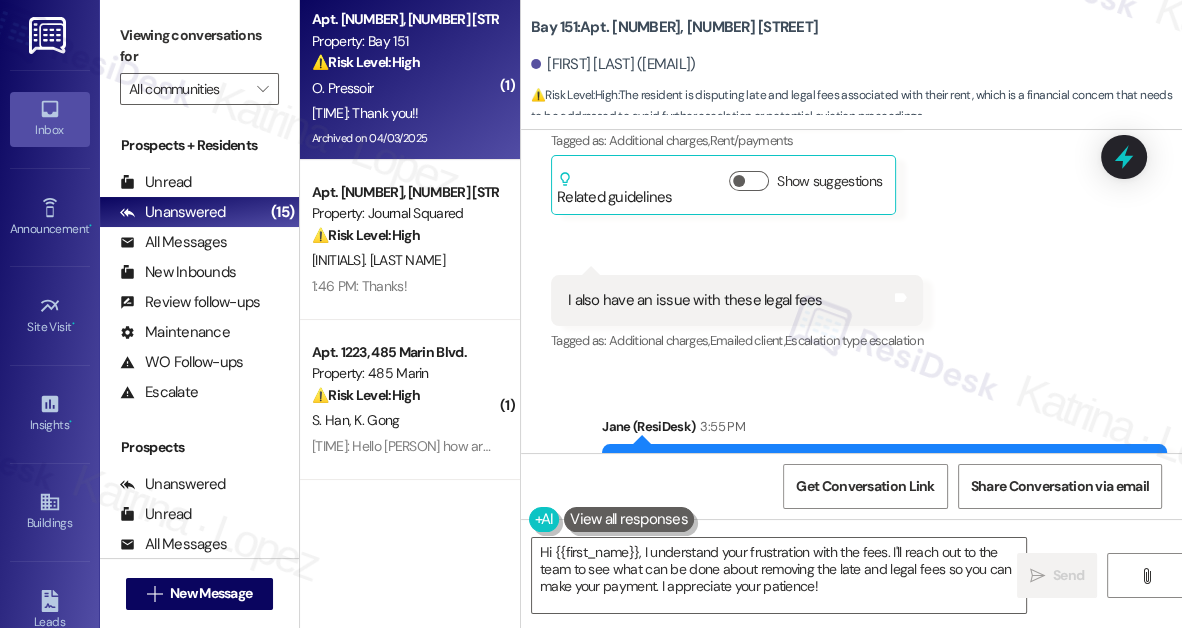 click on "Hi Olga, I understand your concern about the late and legal fees. I'll follow up with the team to see what can be done about removing them so you can make your payment. I appreciate your patience!" at bounding box center (877, 491) 